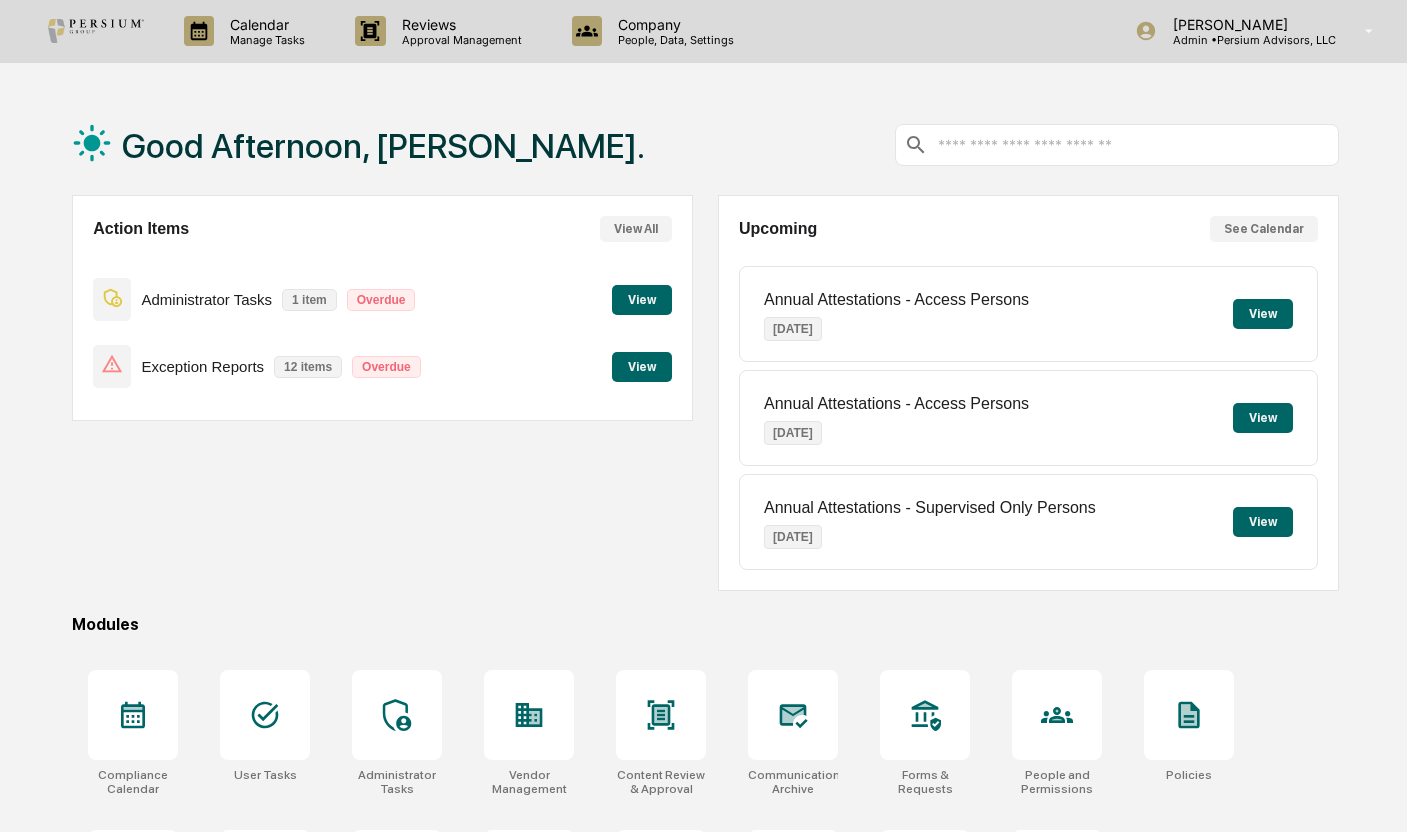 scroll, scrollTop: 0, scrollLeft: 0, axis: both 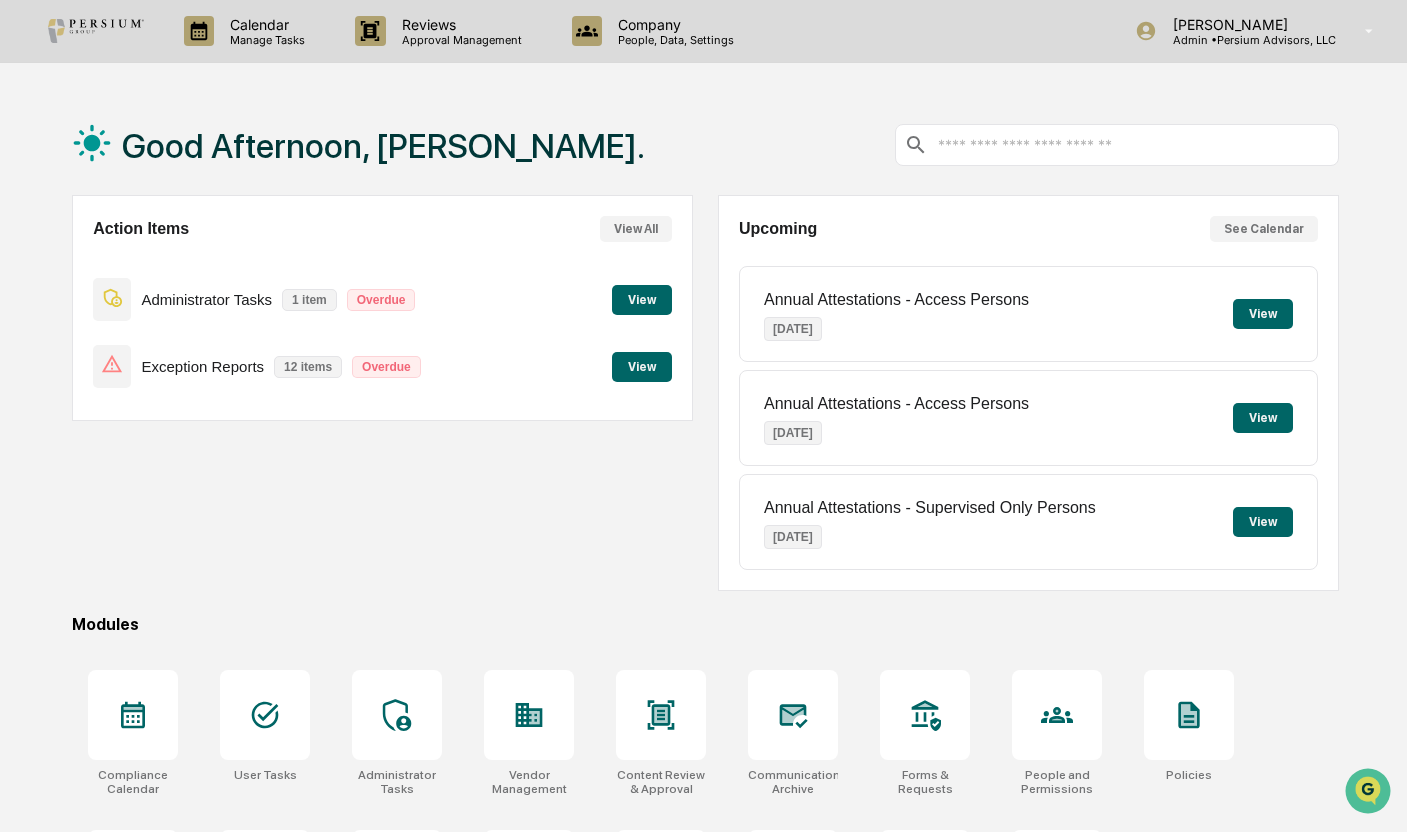 click on "View" at bounding box center [642, 300] 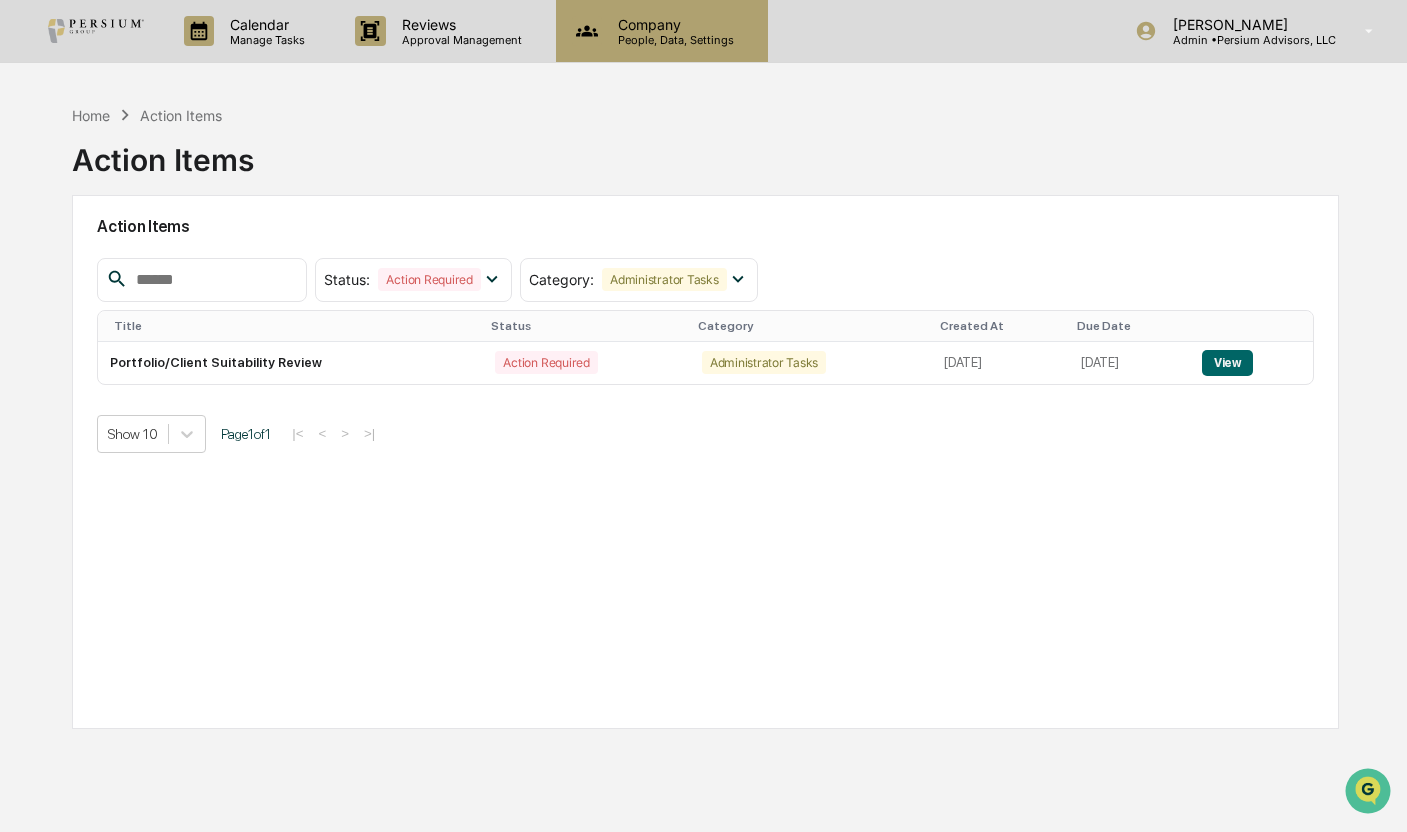 click on "Company" at bounding box center (673, 24) 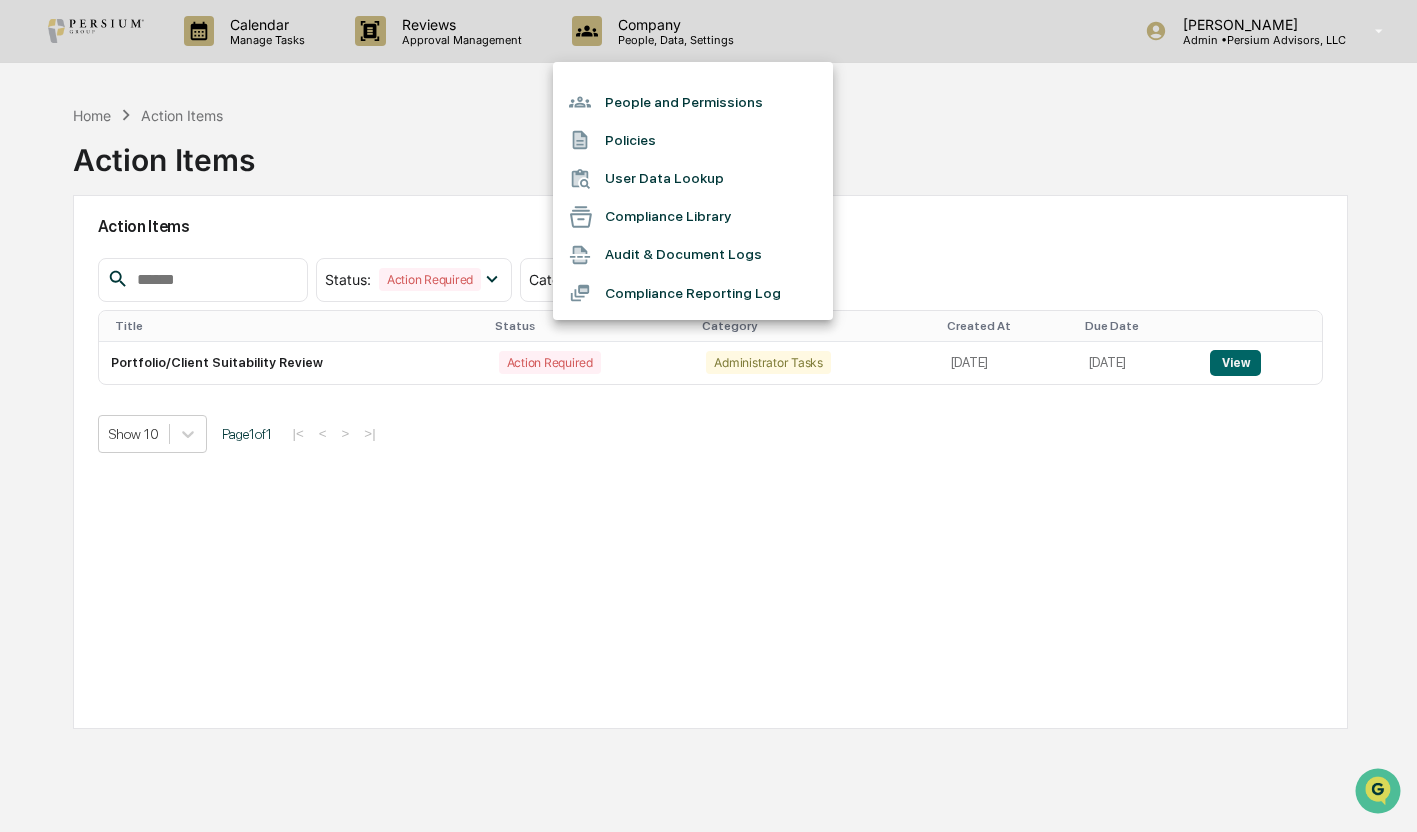 click on "People and Permissions" at bounding box center [693, 102] 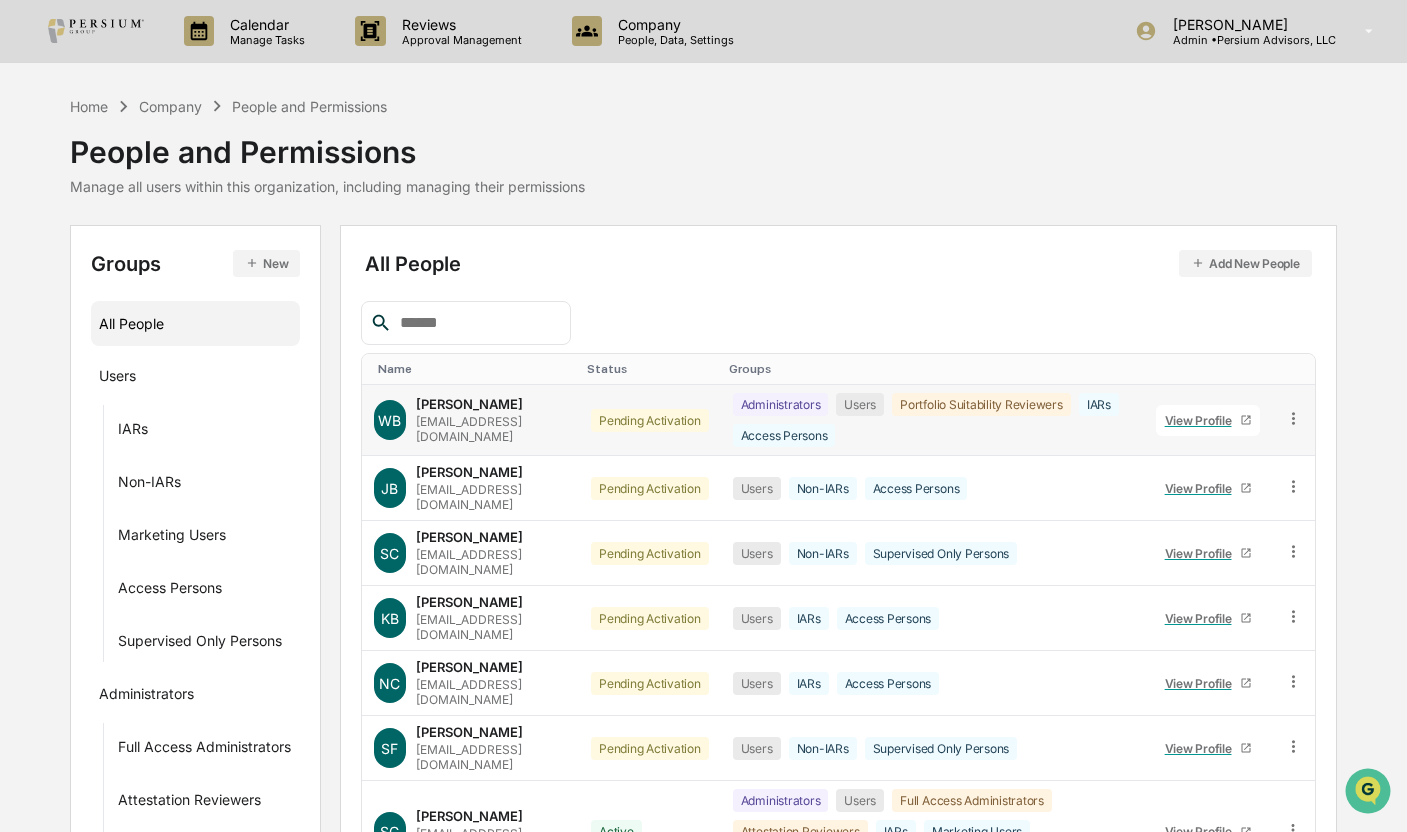 click 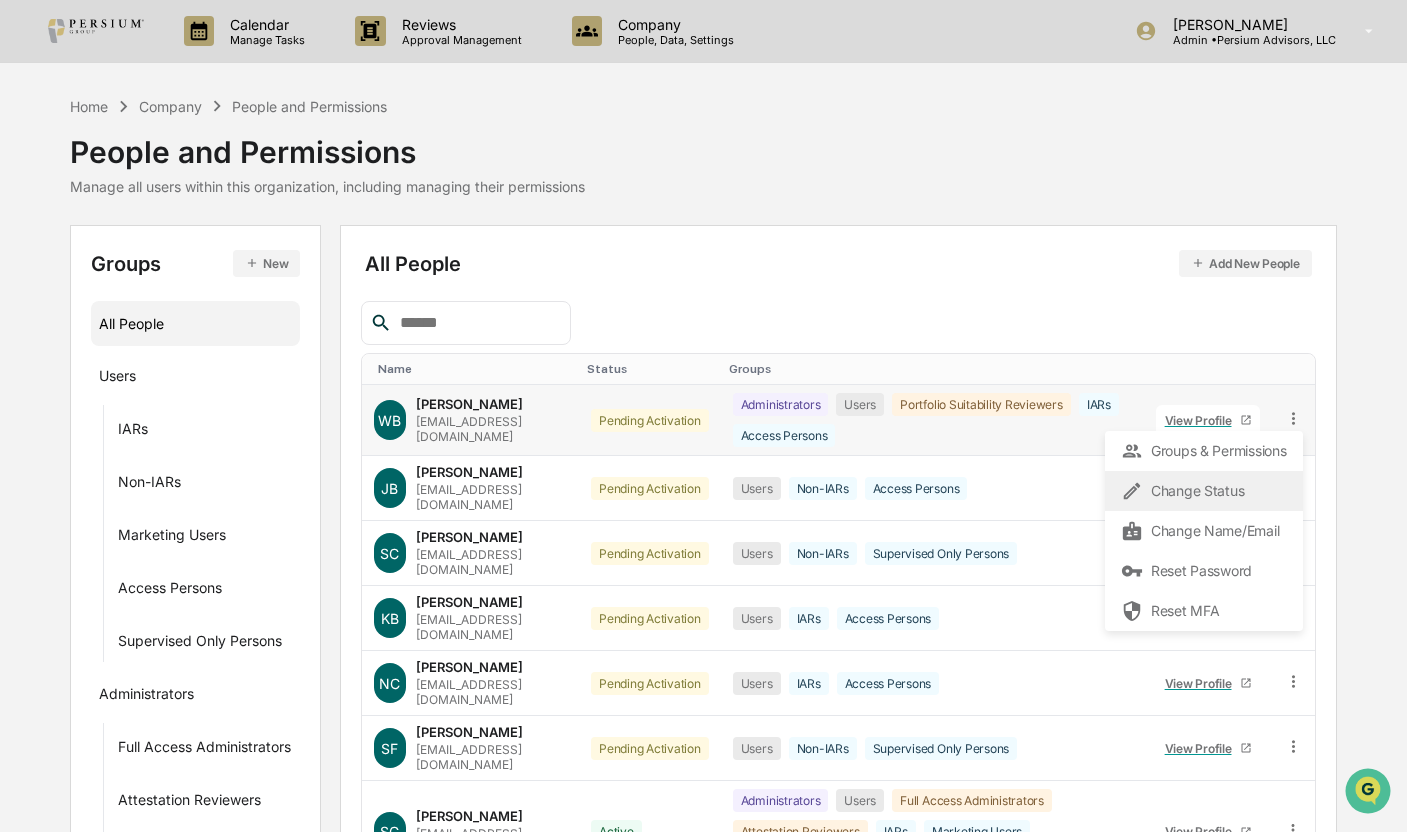 click on "Change Status" at bounding box center [1204, 491] 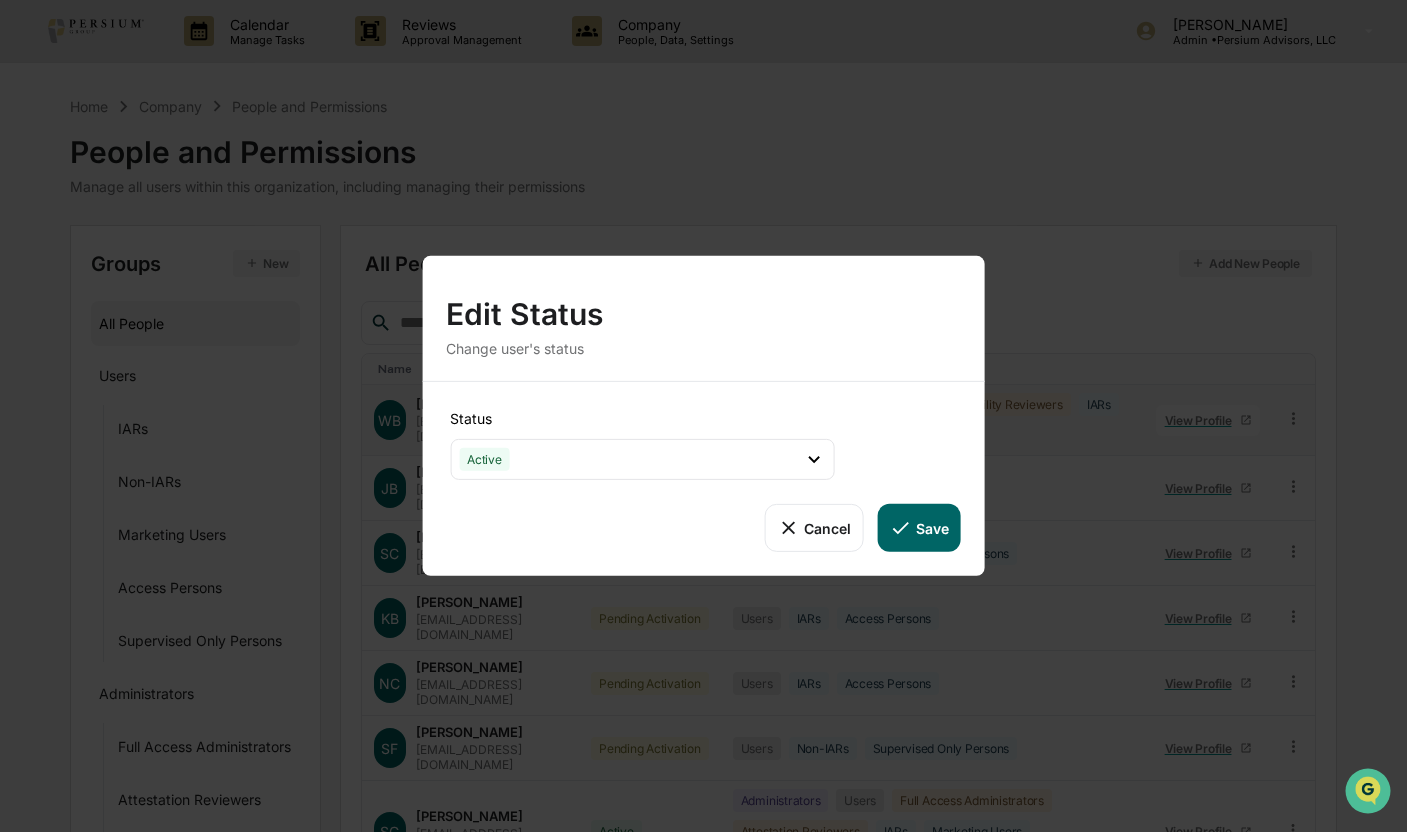 drag, startPoint x: 944, startPoint y: 527, endPoint x: 798, endPoint y: 544, distance: 146.98639 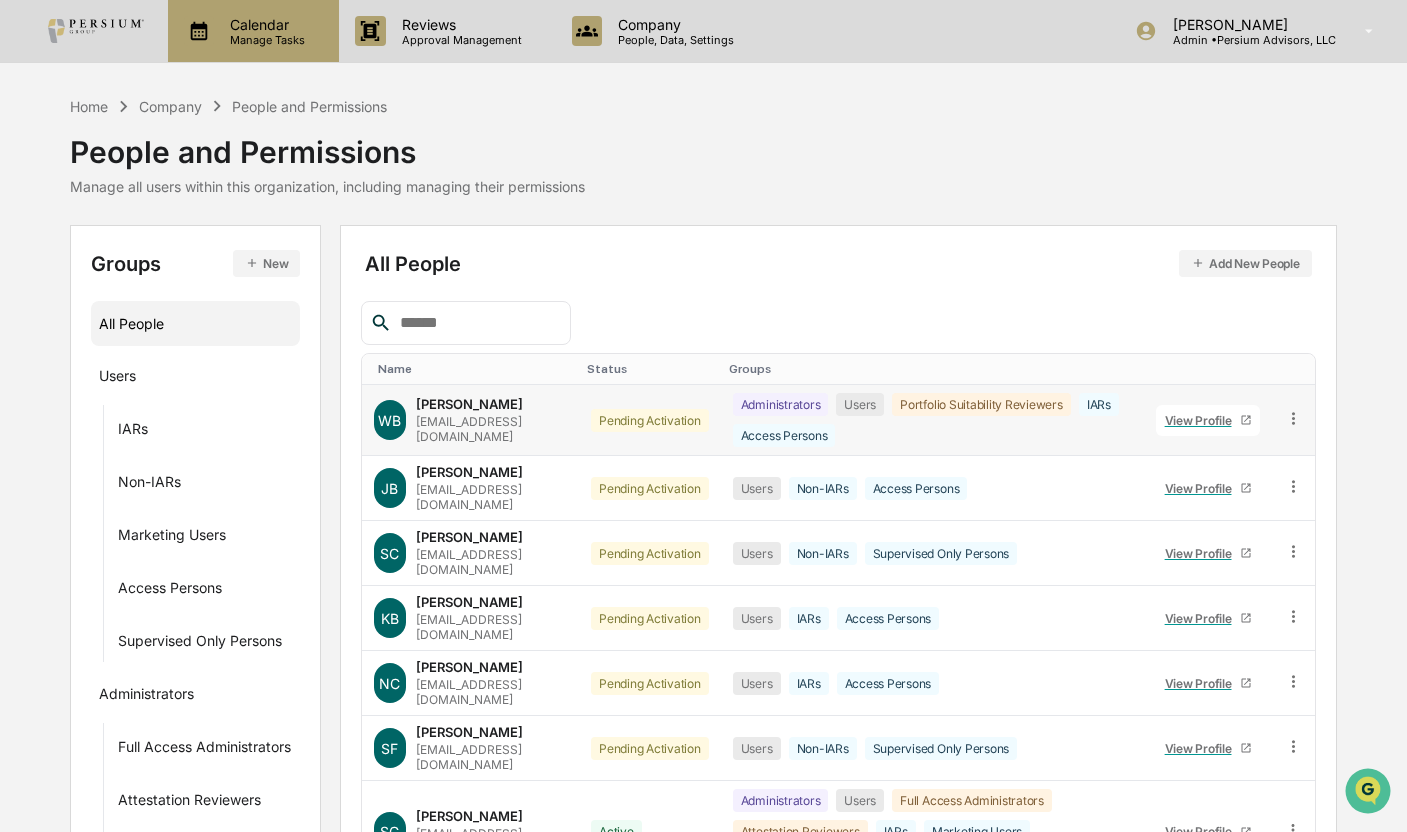 click on "Manage Tasks" at bounding box center [264, 40] 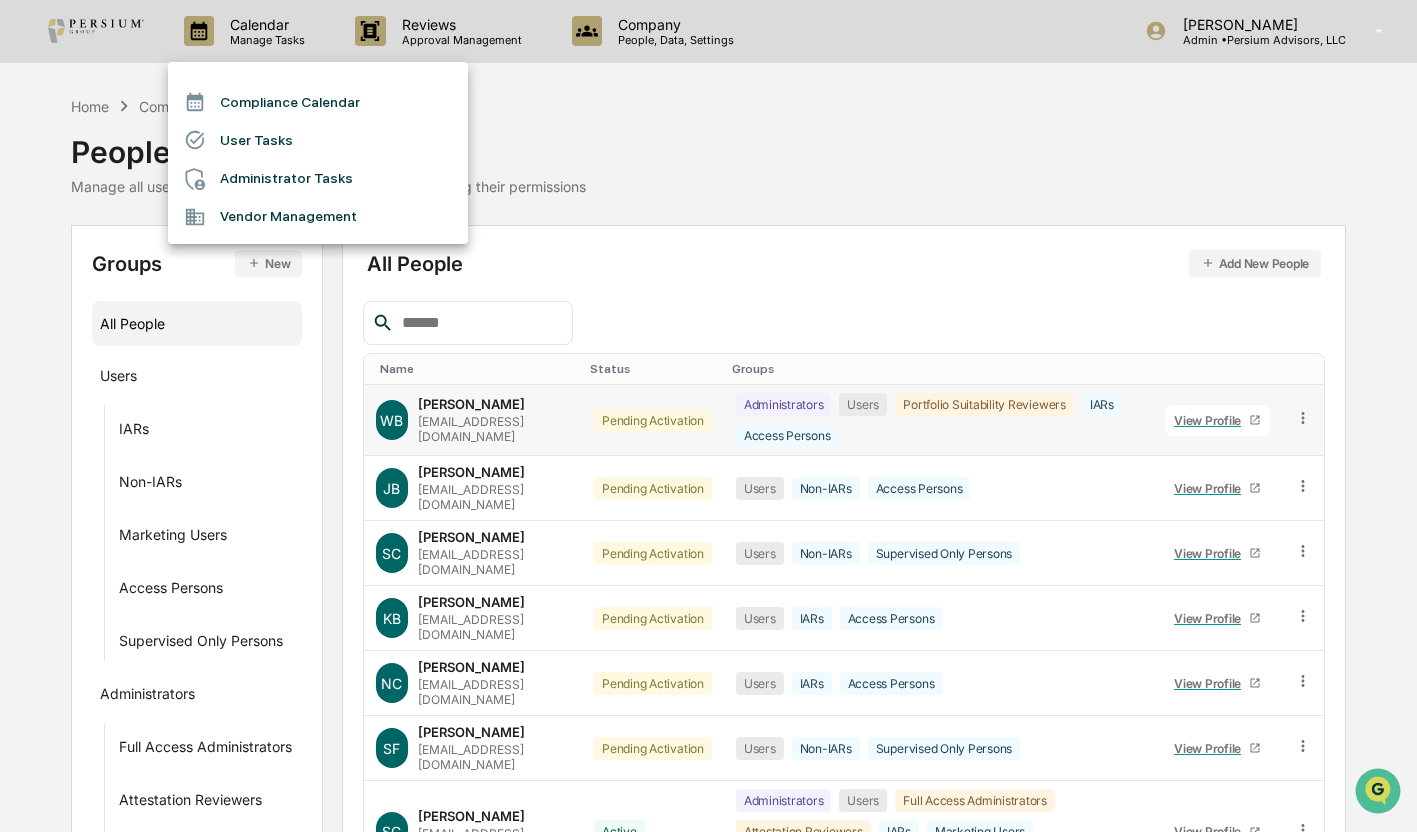 click at bounding box center [708, 416] 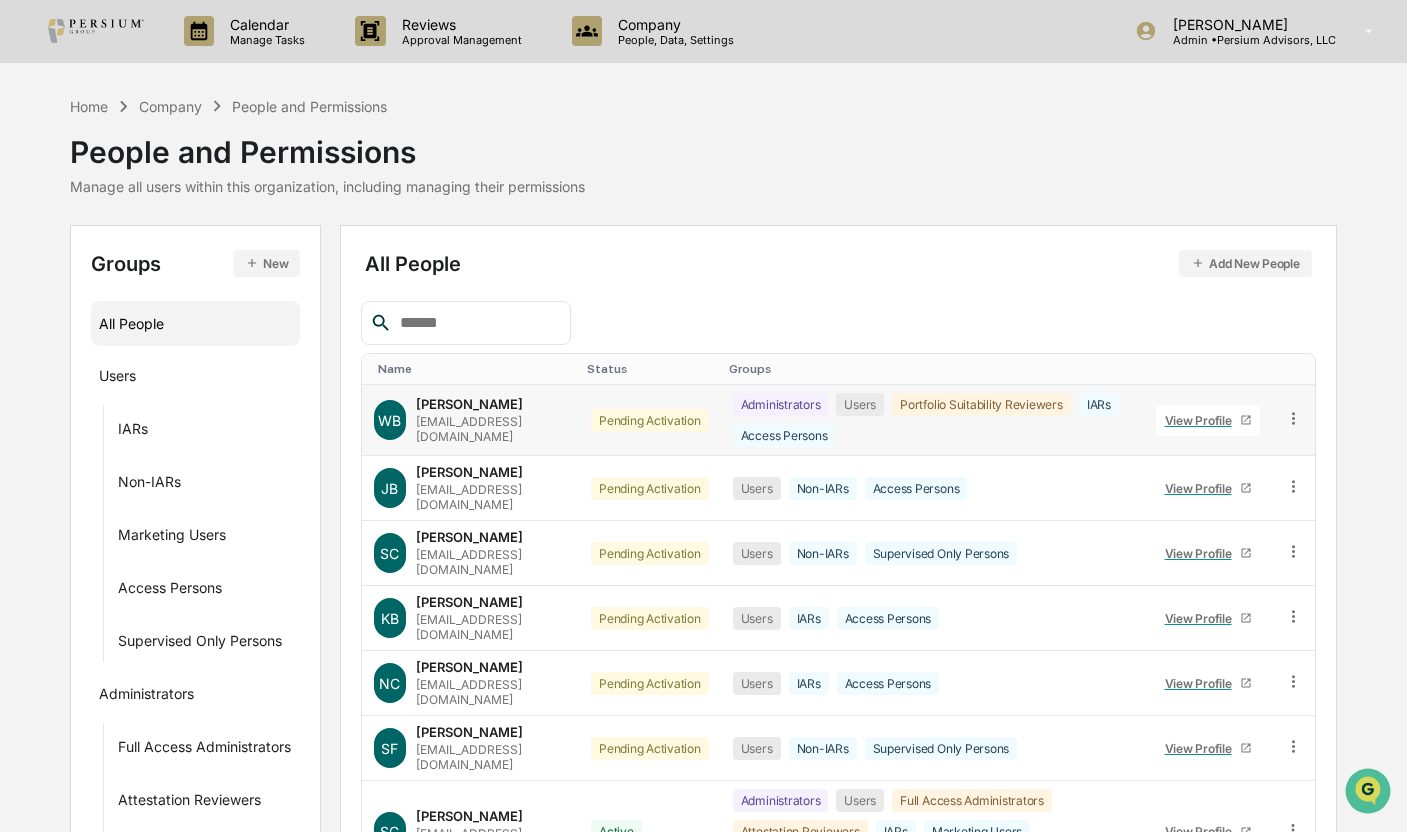 click on "Reviews" at bounding box center (459, 24) 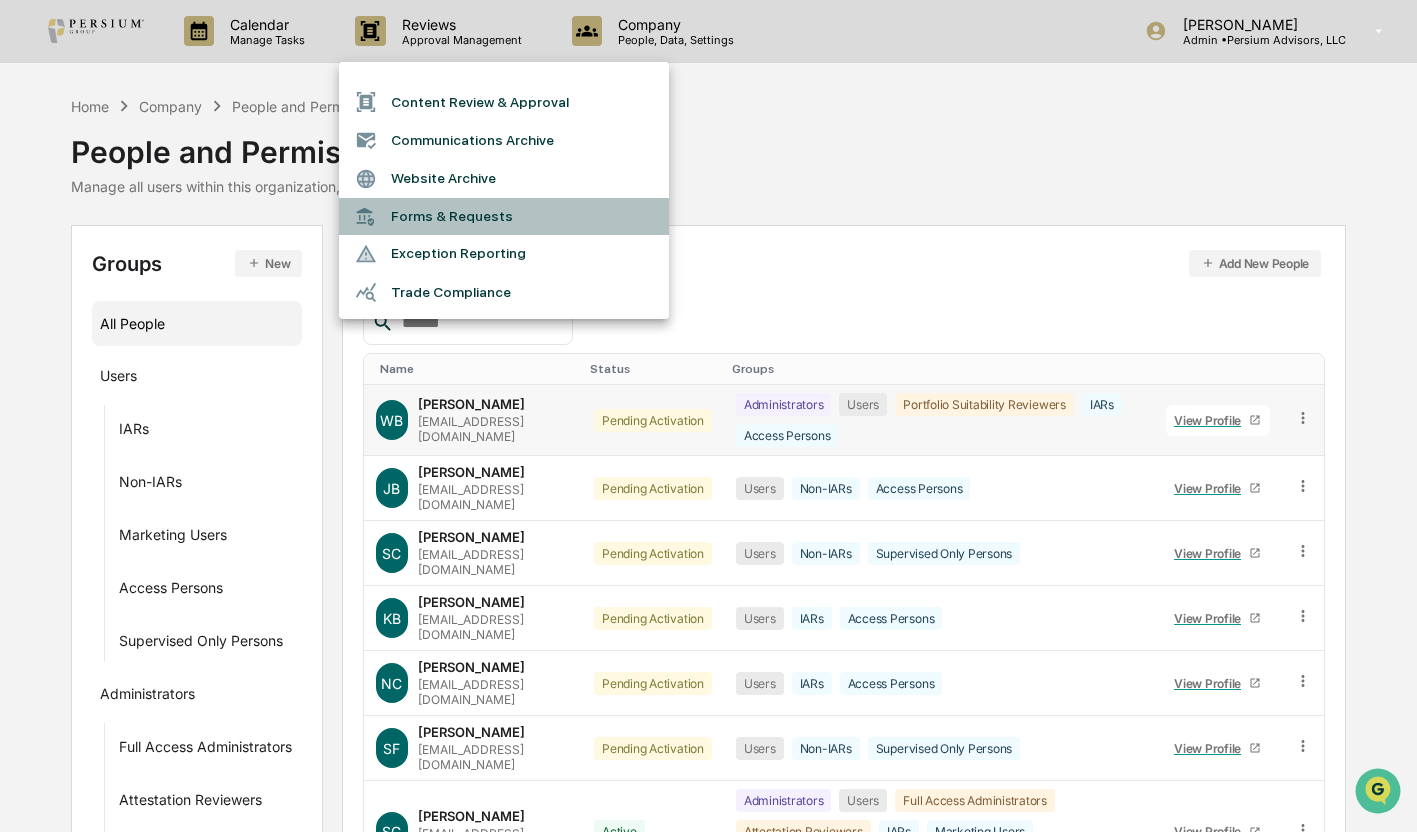 click on "Forms & Requests" at bounding box center (504, 216) 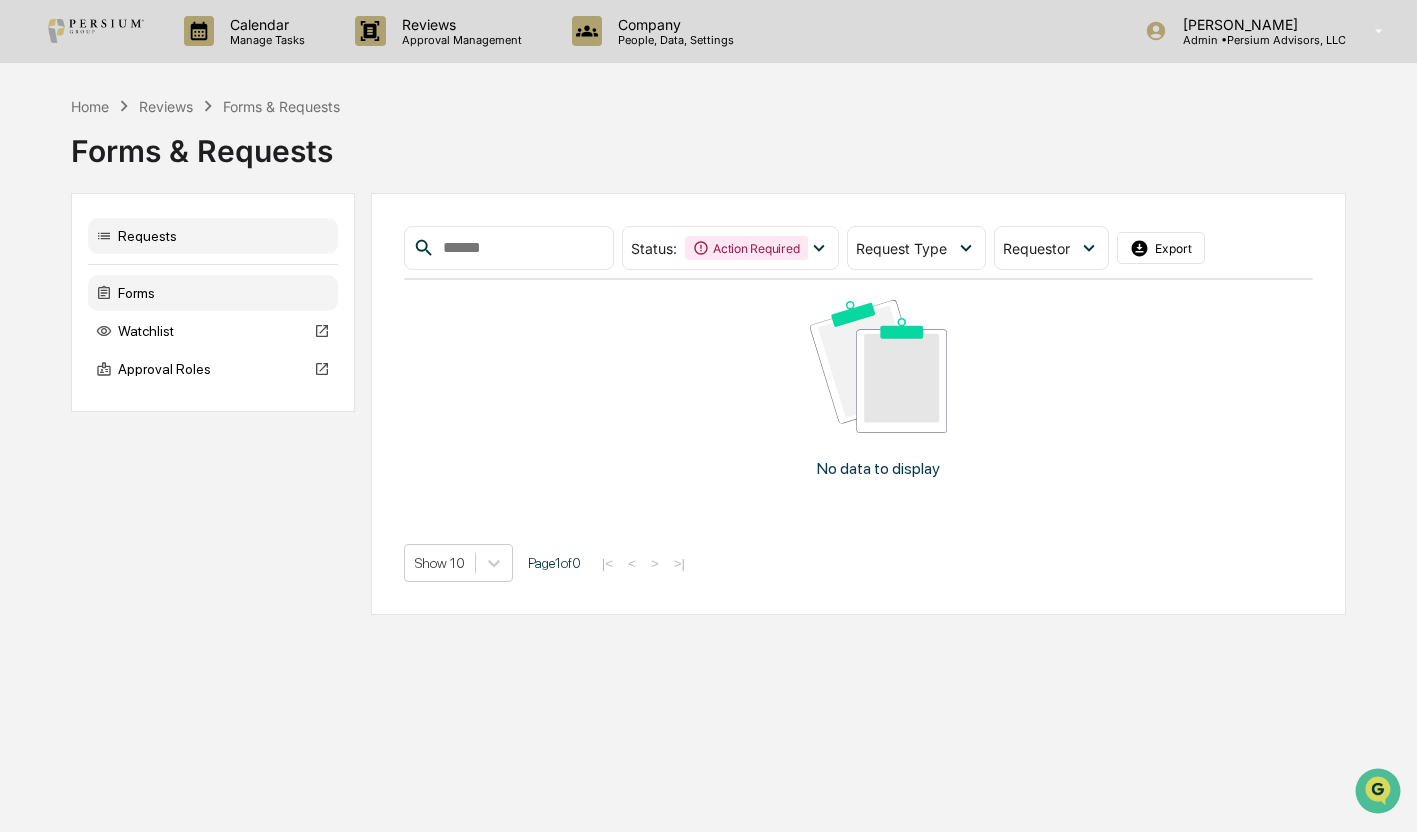 click on "Forms" at bounding box center (213, 293) 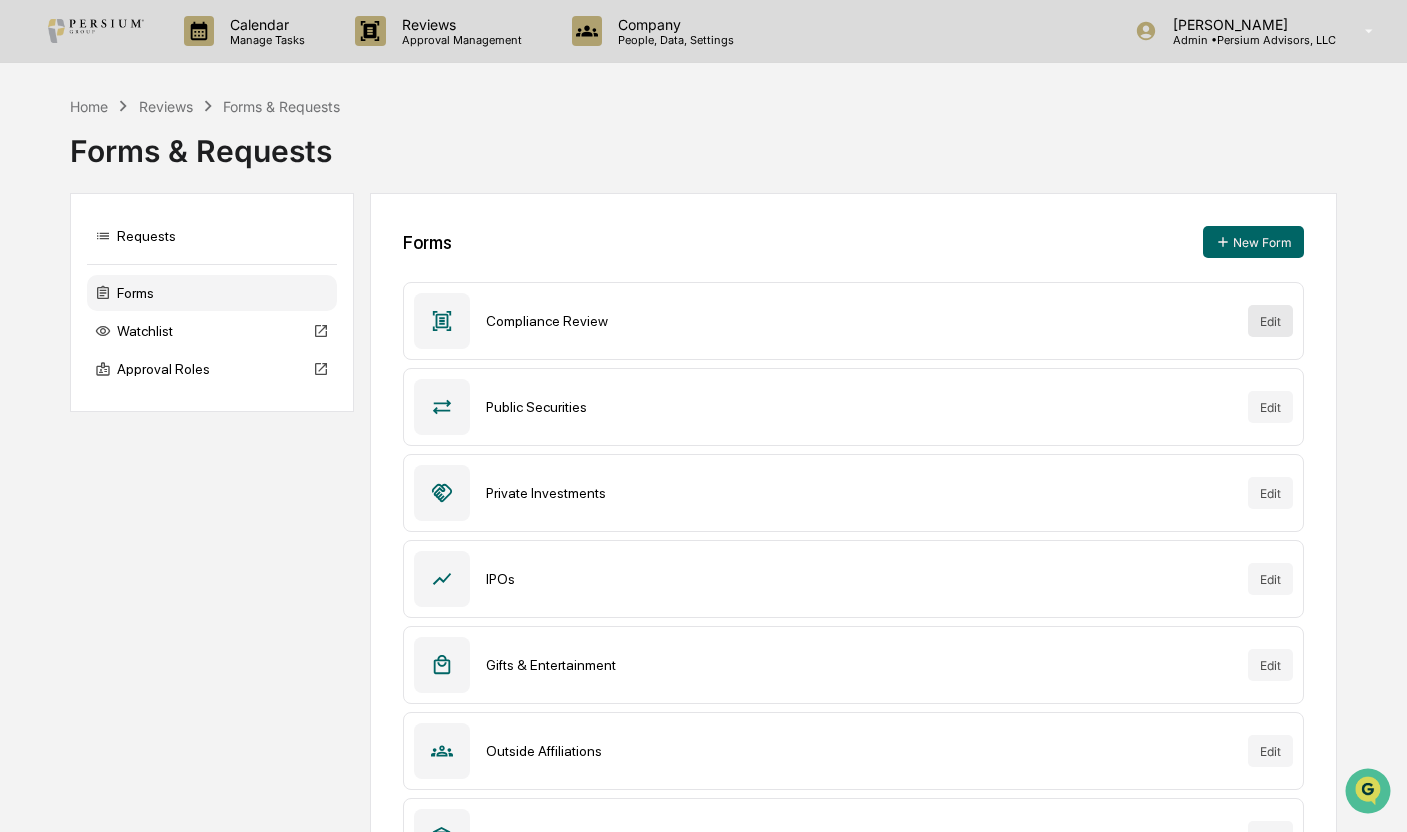 click on "Edit" at bounding box center (1270, 321) 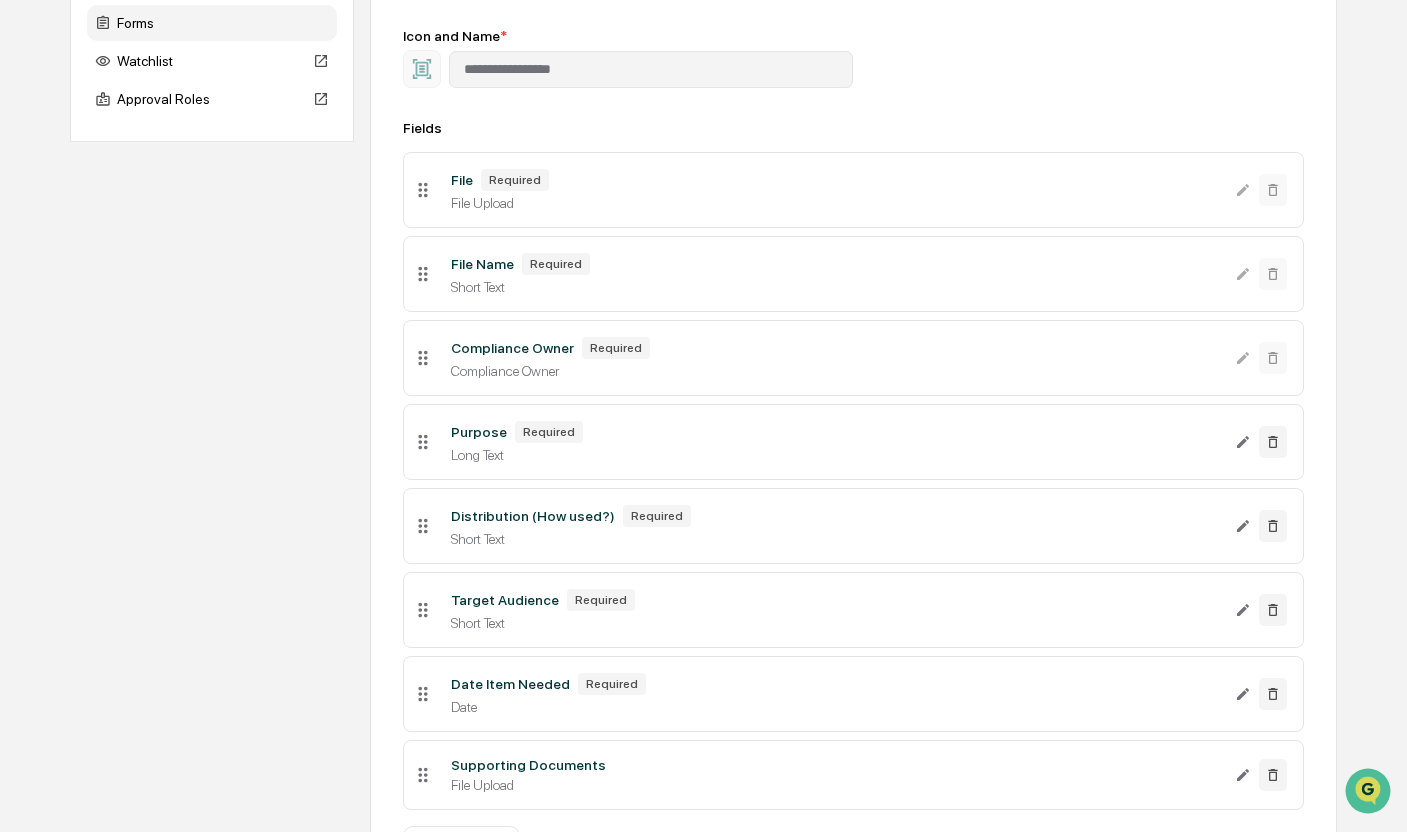 scroll, scrollTop: 0, scrollLeft: 0, axis: both 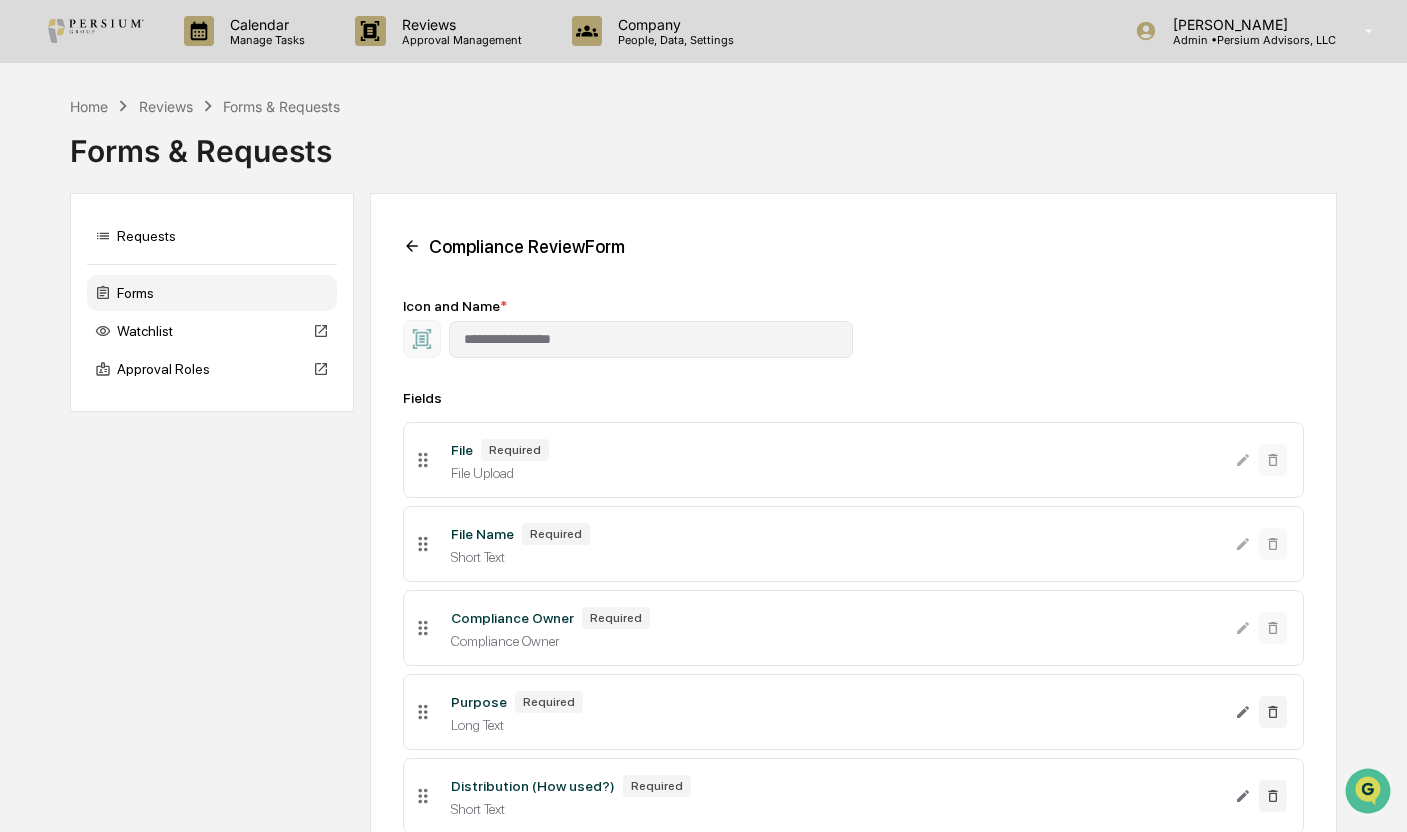 click 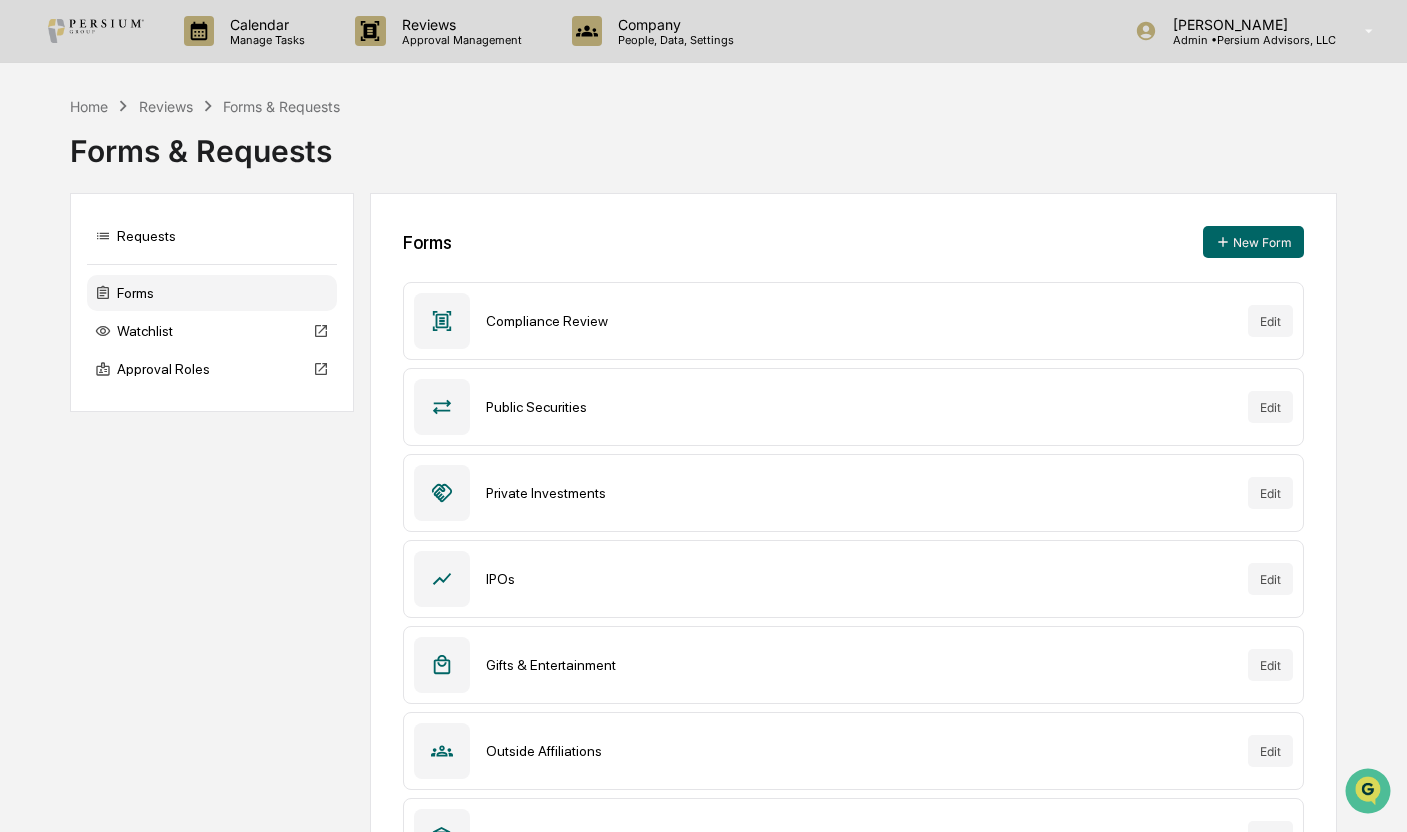 click on "Public Securities Edit" at bounding box center [853, 407] 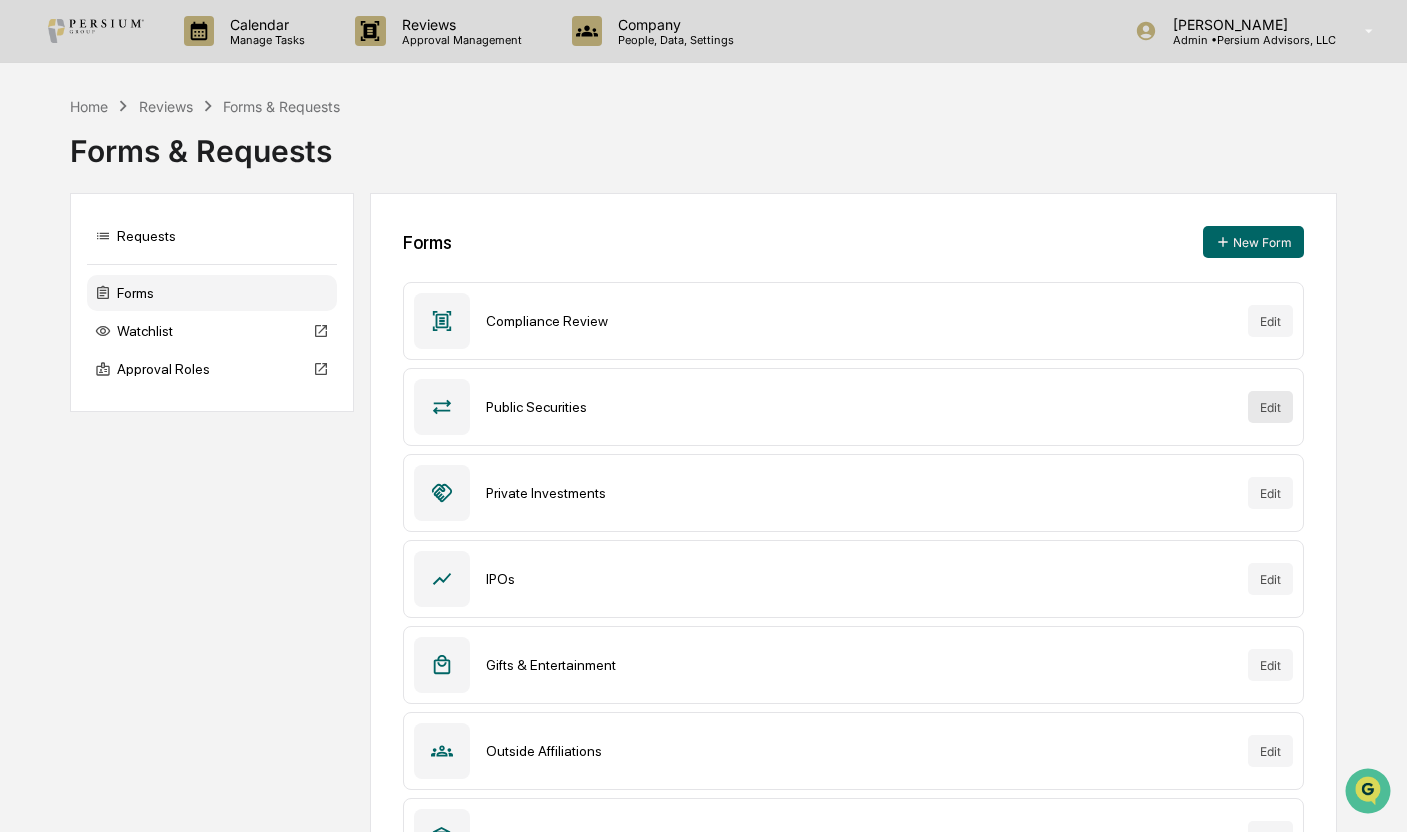click on "Edit" at bounding box center (1270, 407) 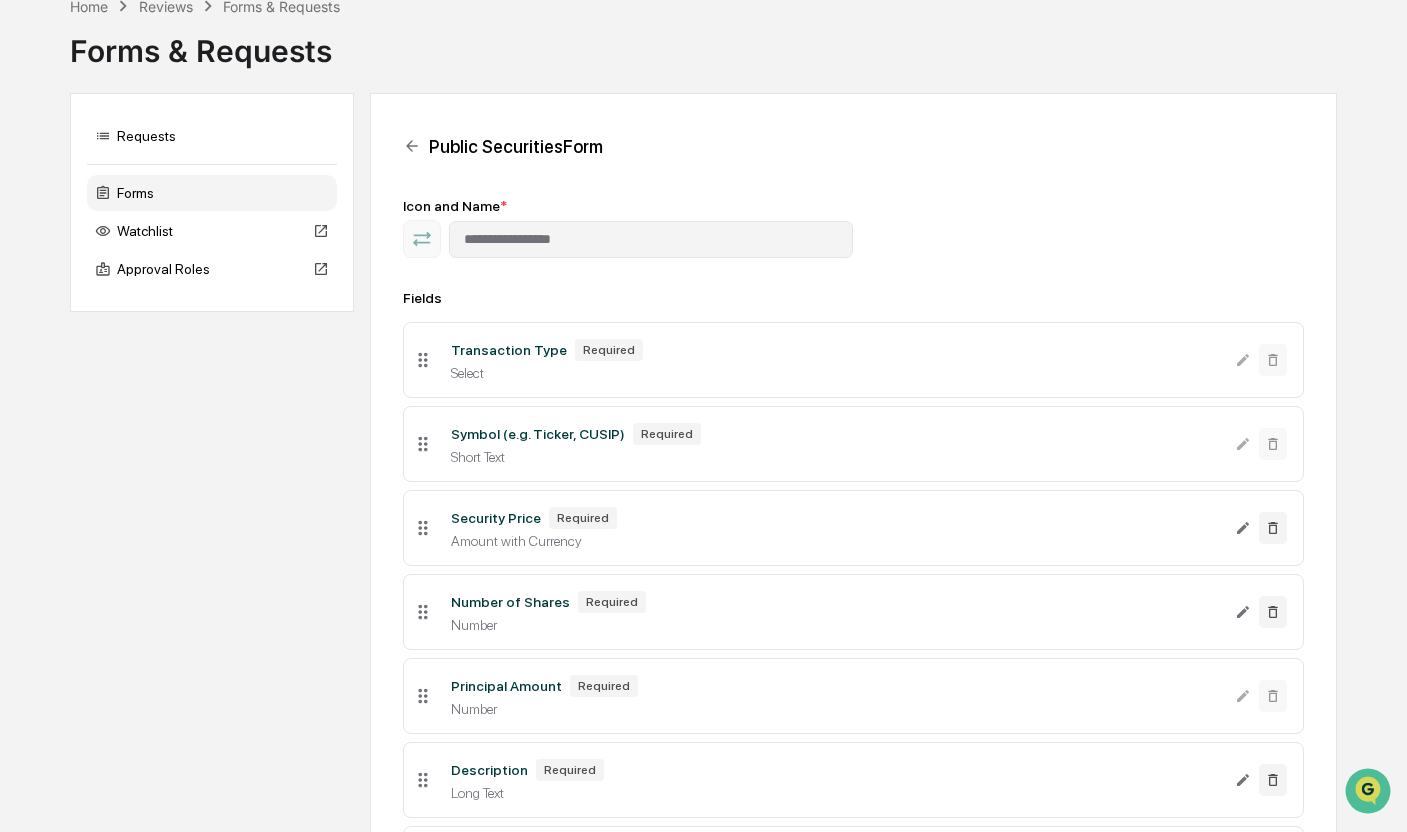 scroll, scrollTop: 0, scrollLeft: 0, axis: both 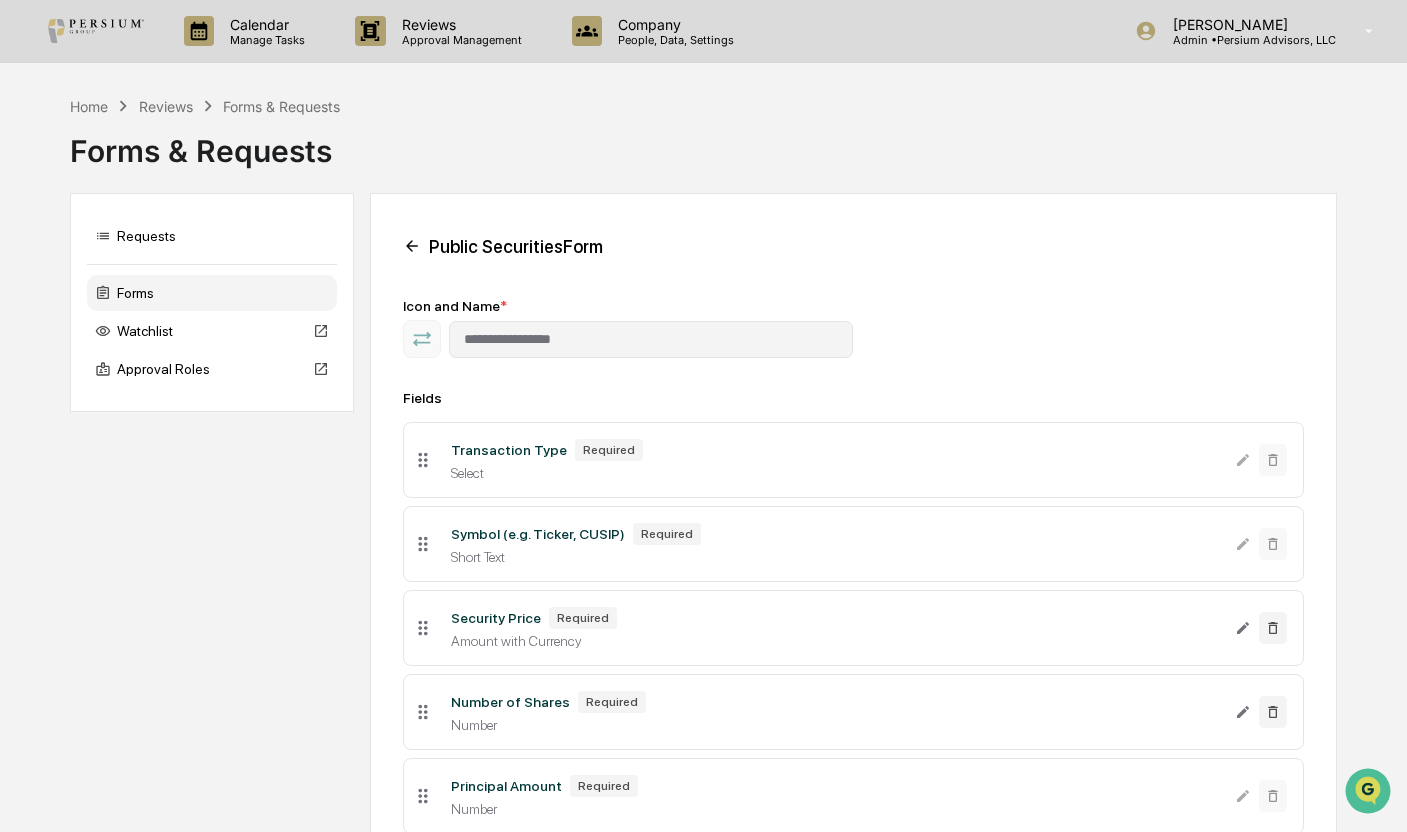 click 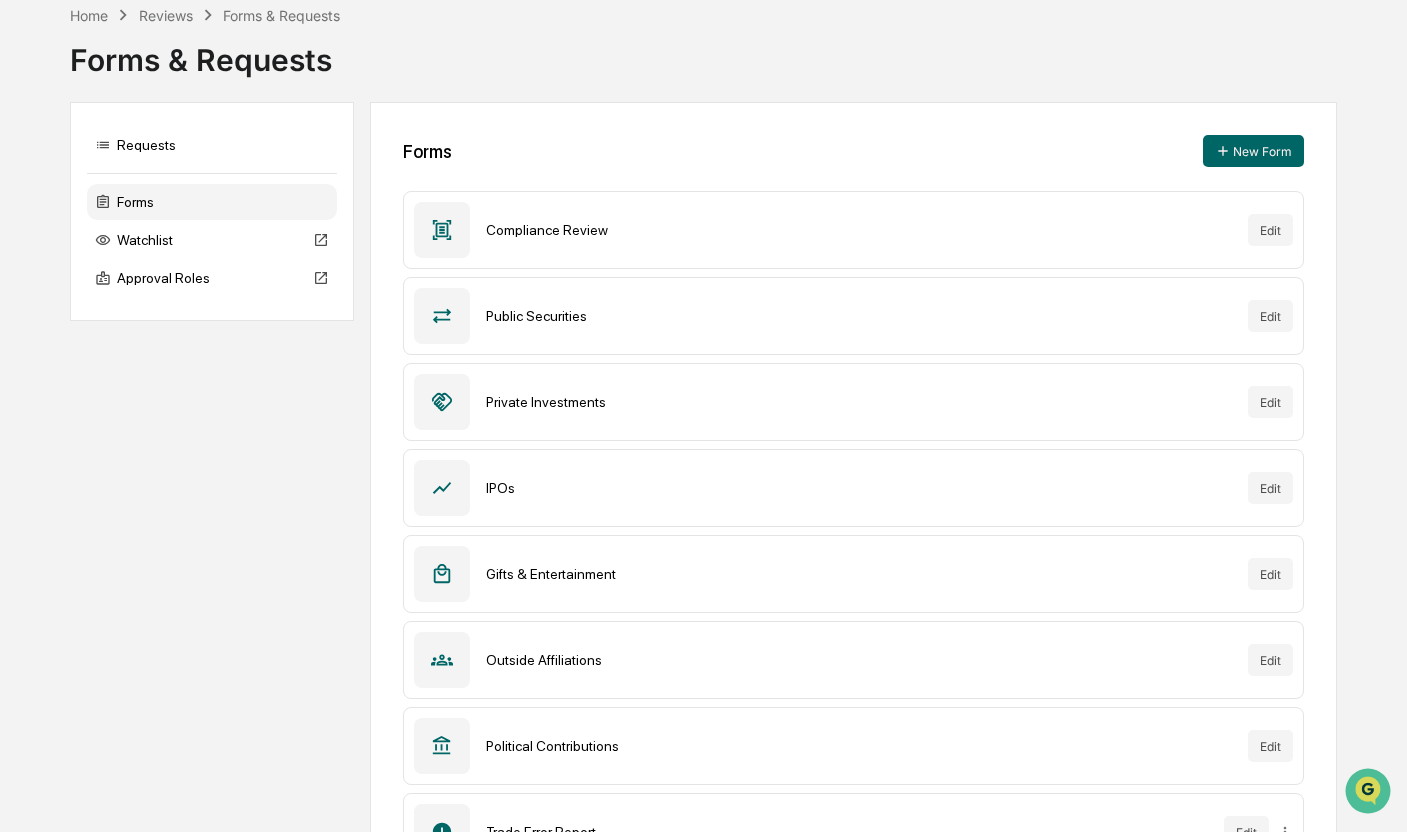 scroll, scrollTop: 200, scrollLeft: 0, axis: vertical 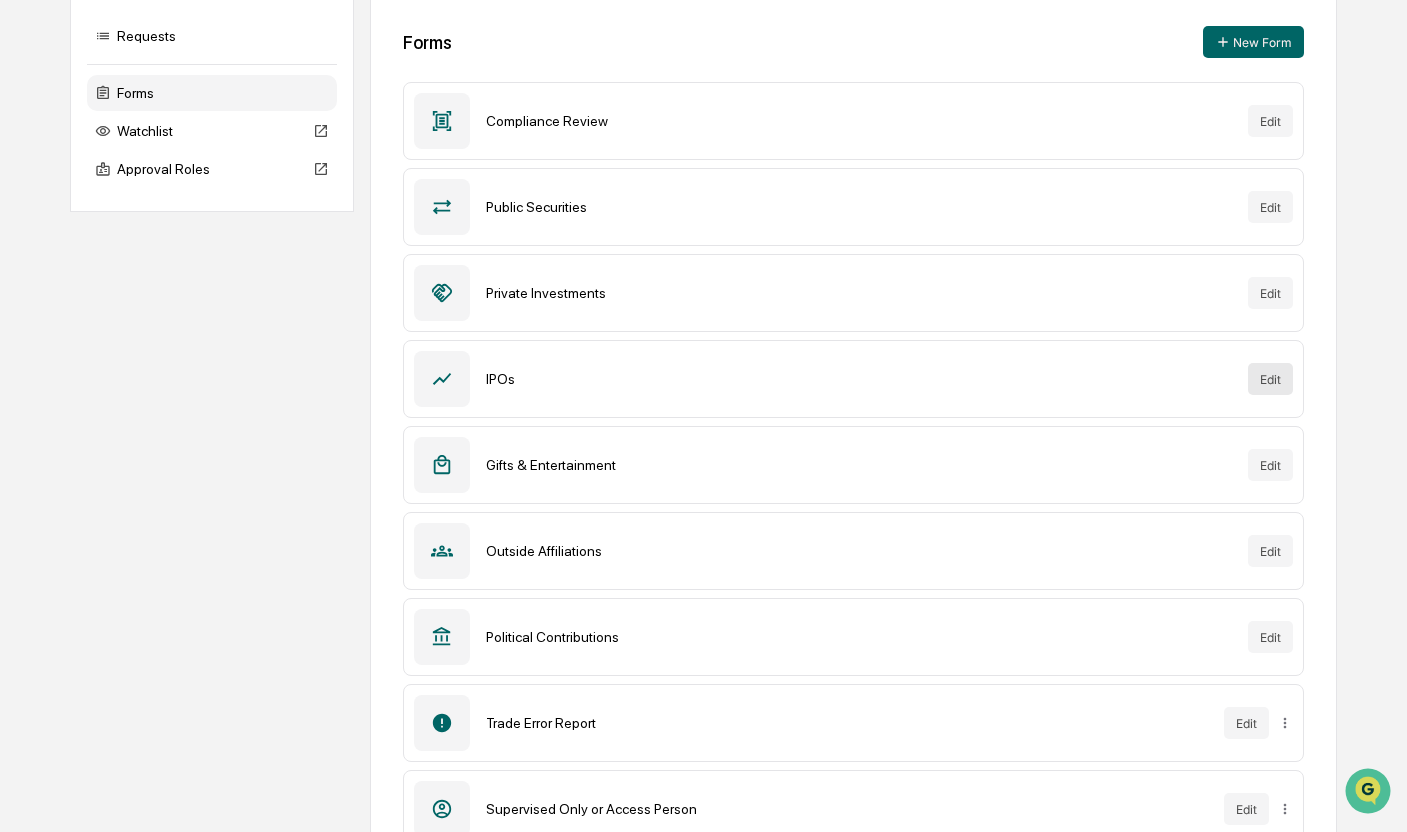 click on "Edit" at bounding box center (1270, 379) 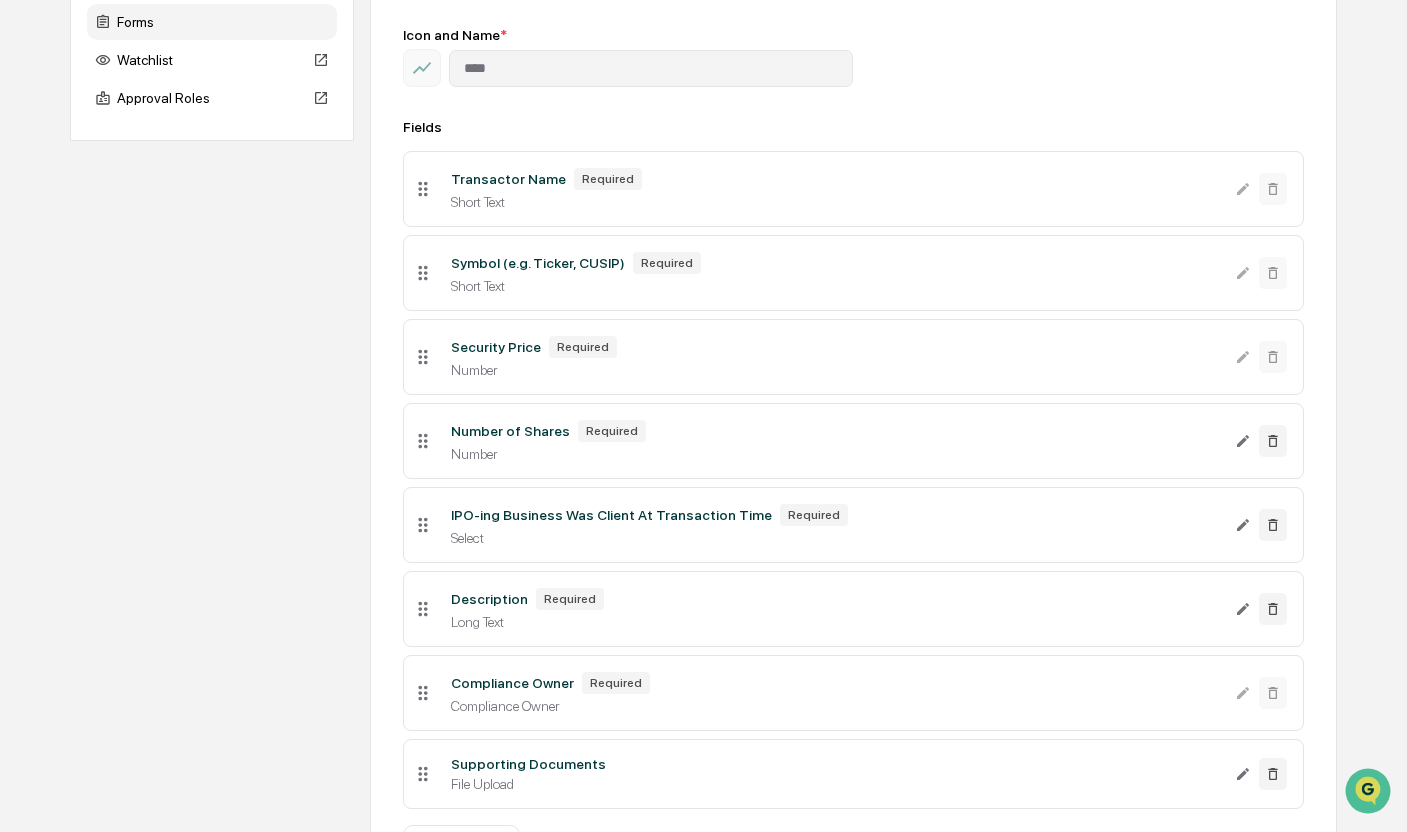 scroll, scrollTop: 101, scrollLeft: 0, axis: vertical 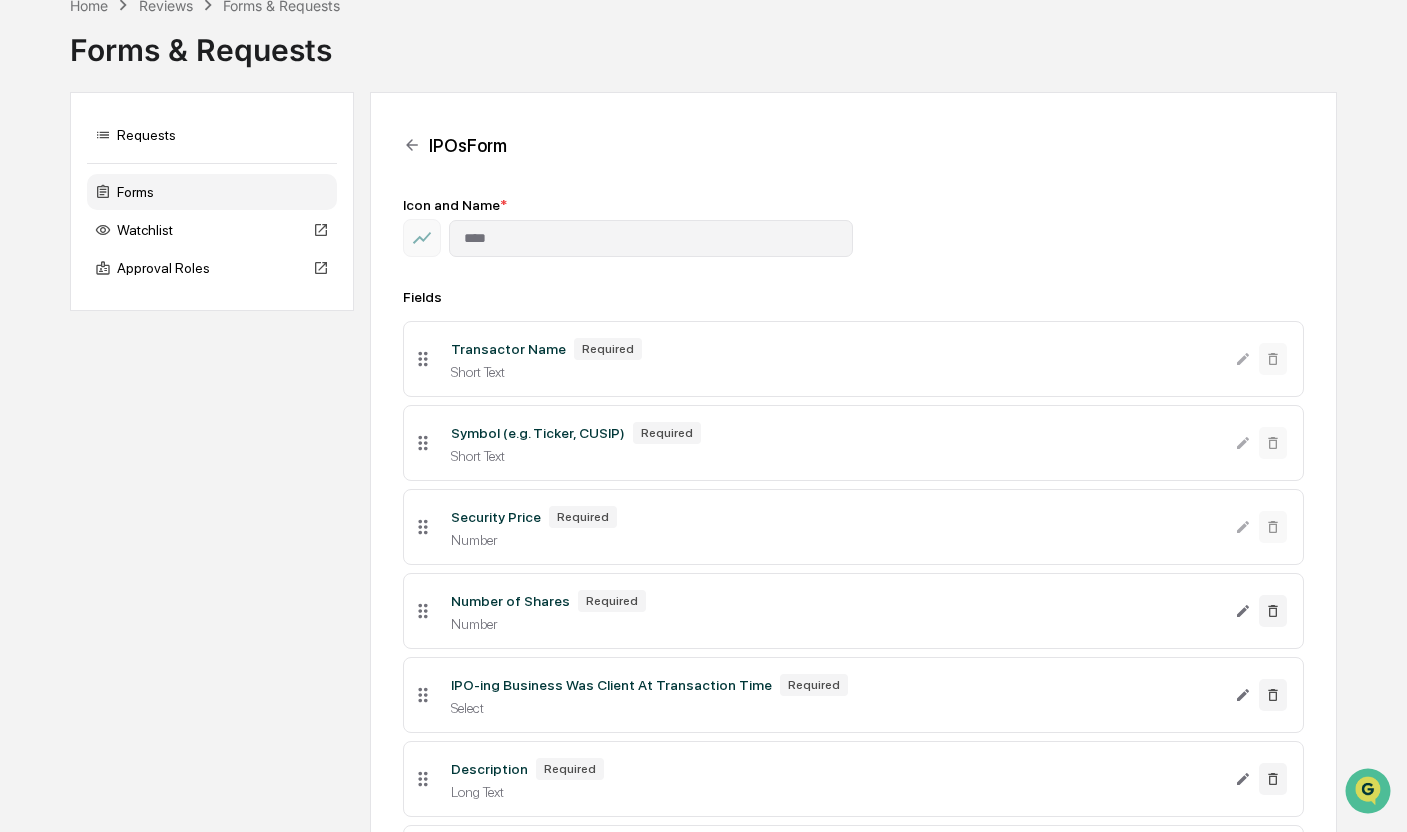 click on "IPOs  Form" at bounding box center (853, 145) 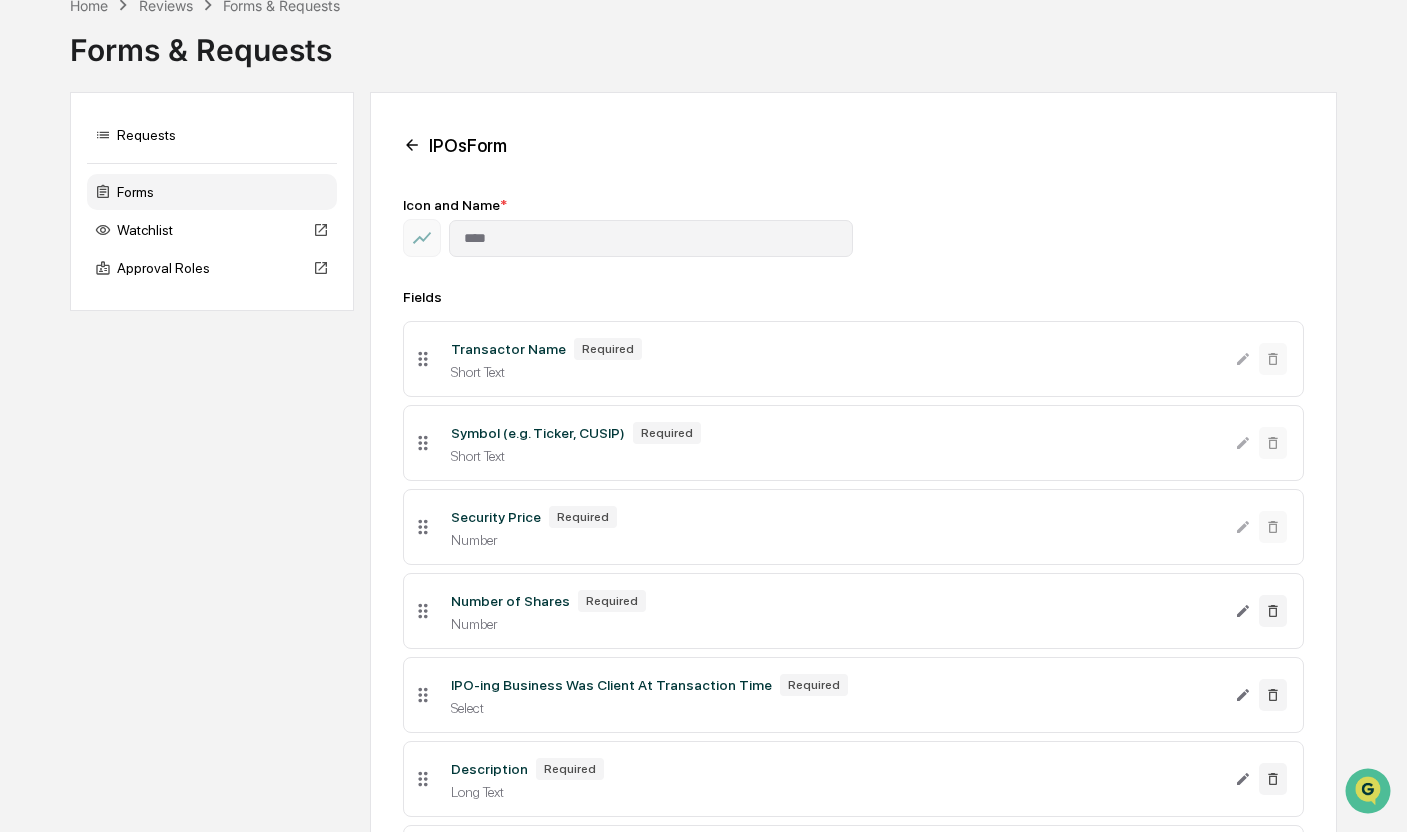 click 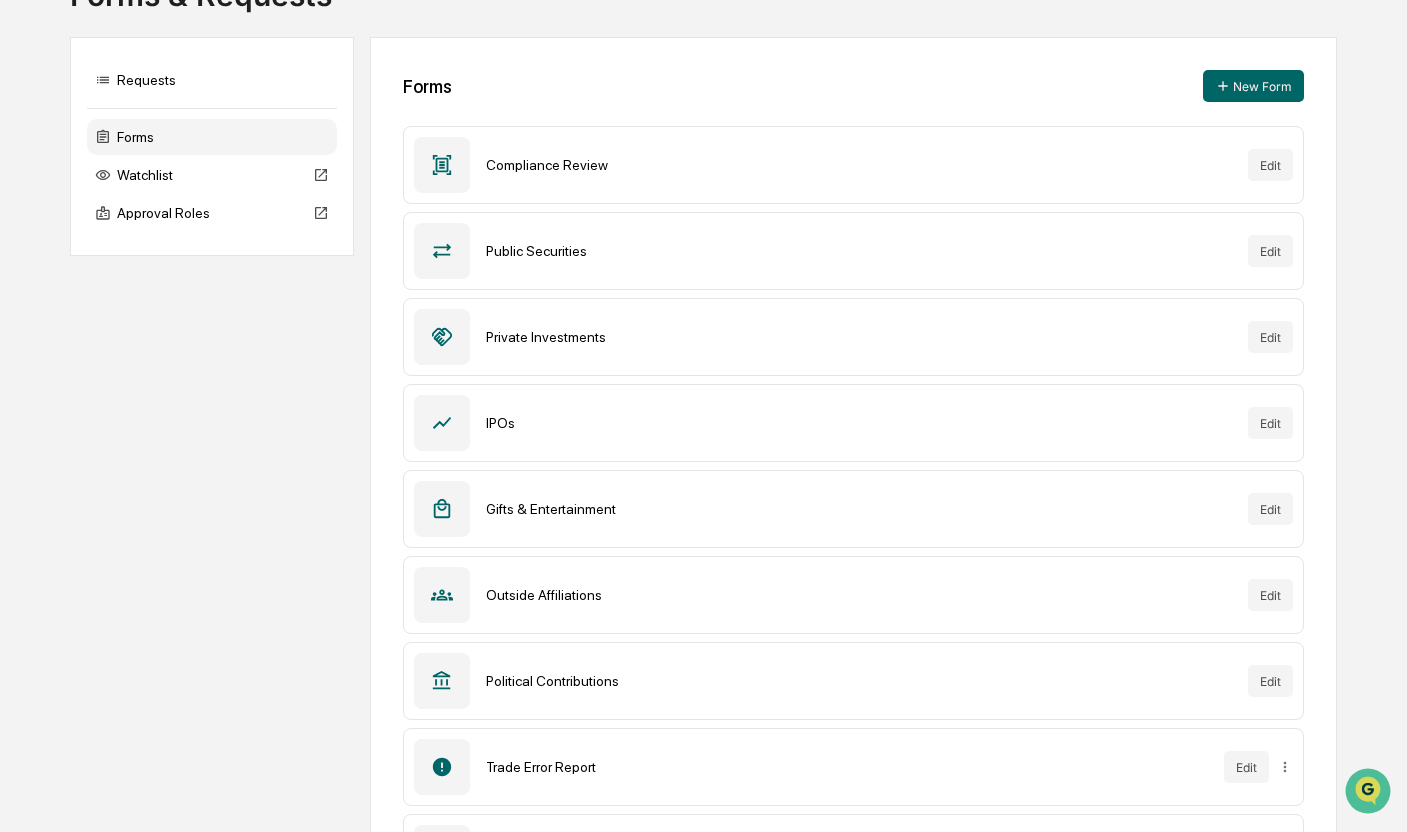 scroll, scrollTop: 201, scrollLeft: 0, axis: vertical 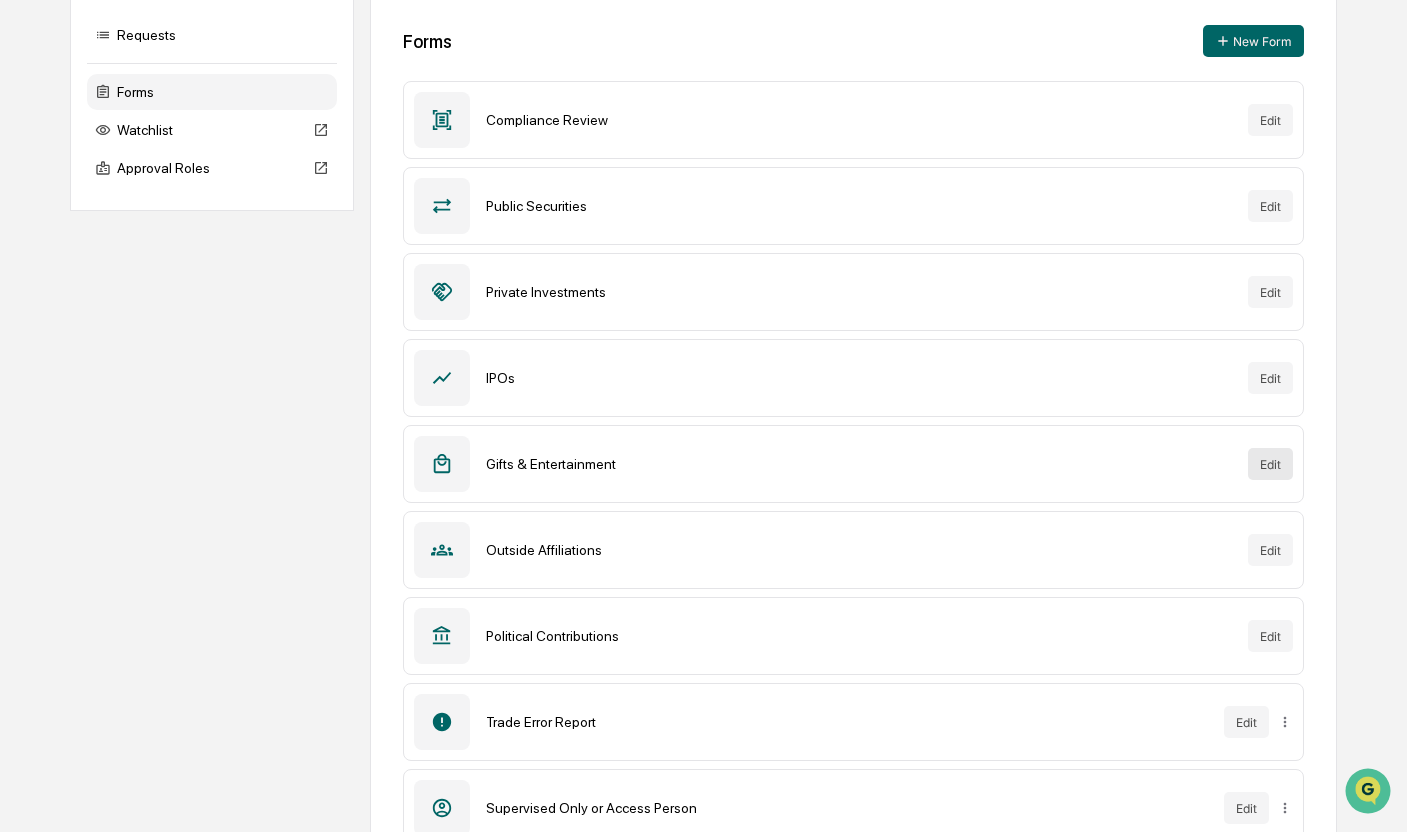 click on "Edit" at bounding box center (1270, 464) 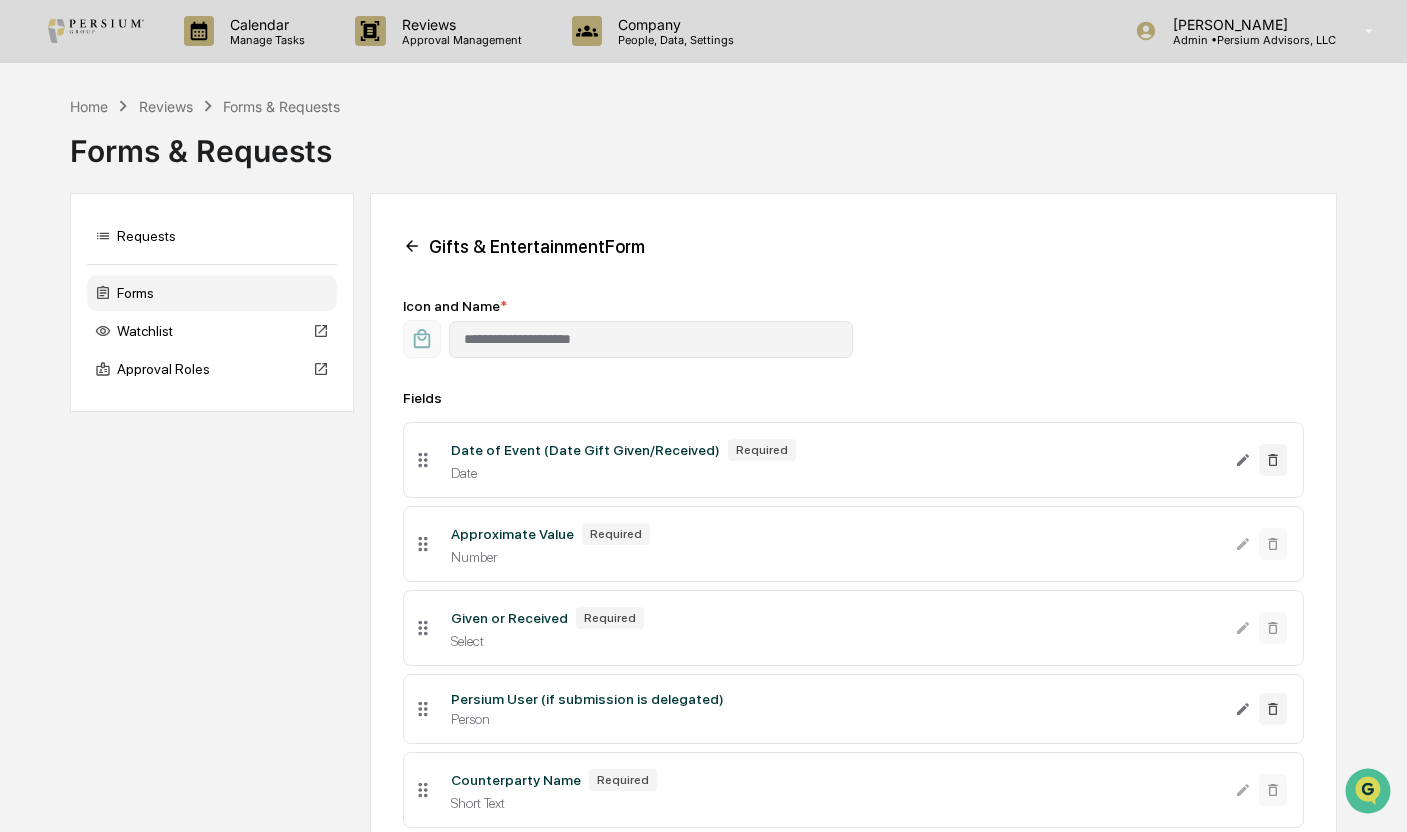 click 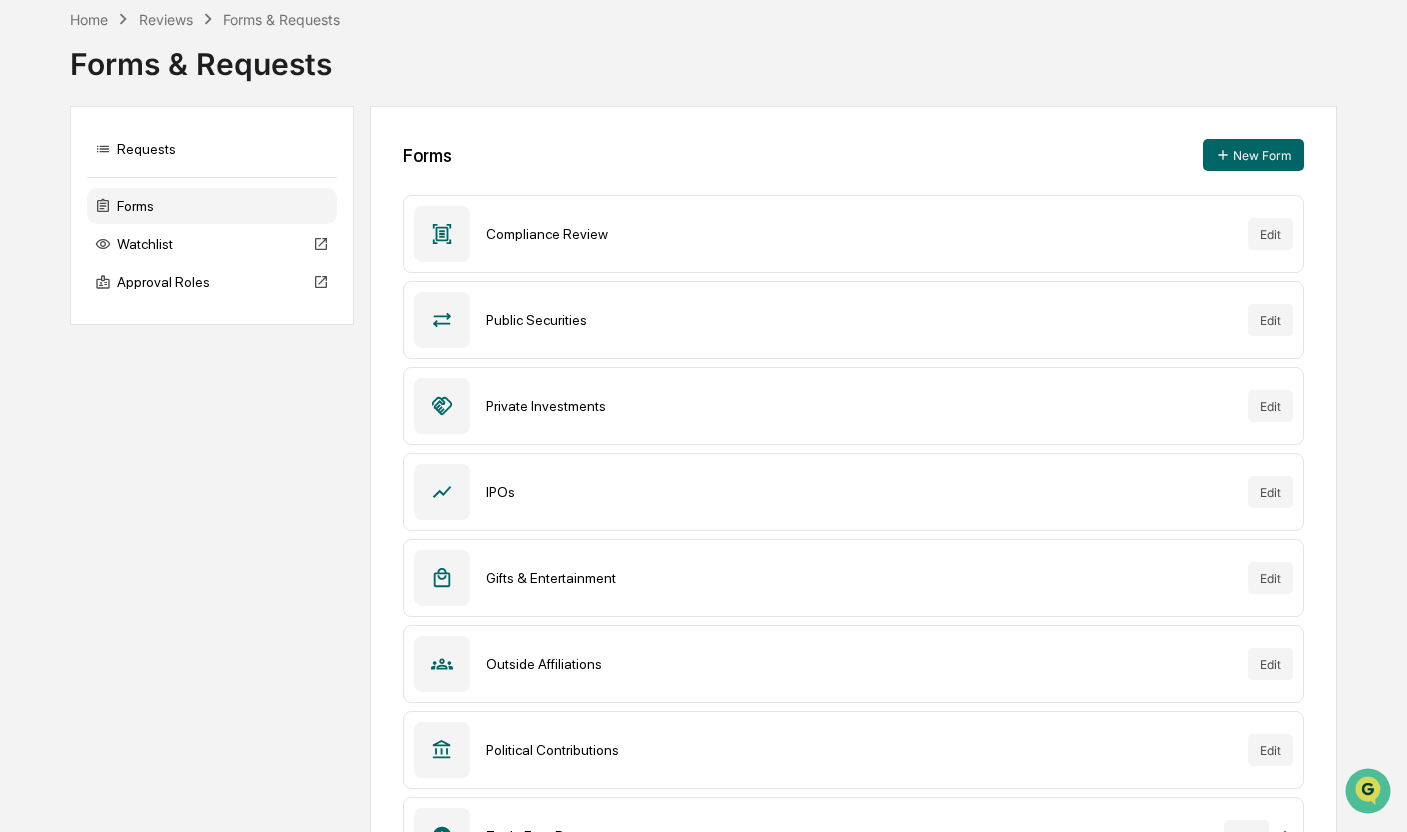 scroll, scrollTop: 200, scrollLeft: 0, axis: vertical 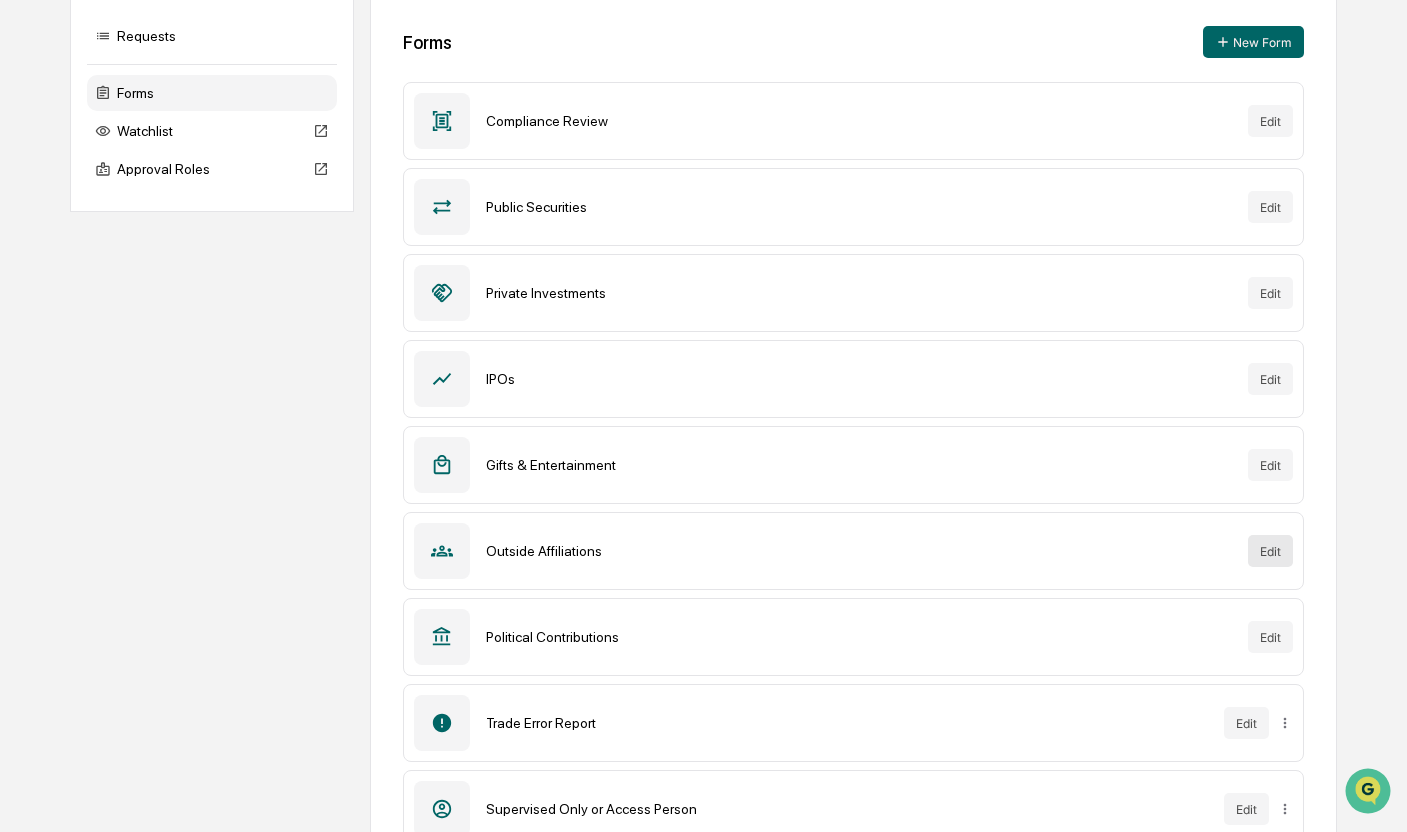 click on "Edit" at bounding box center [1270, 551] 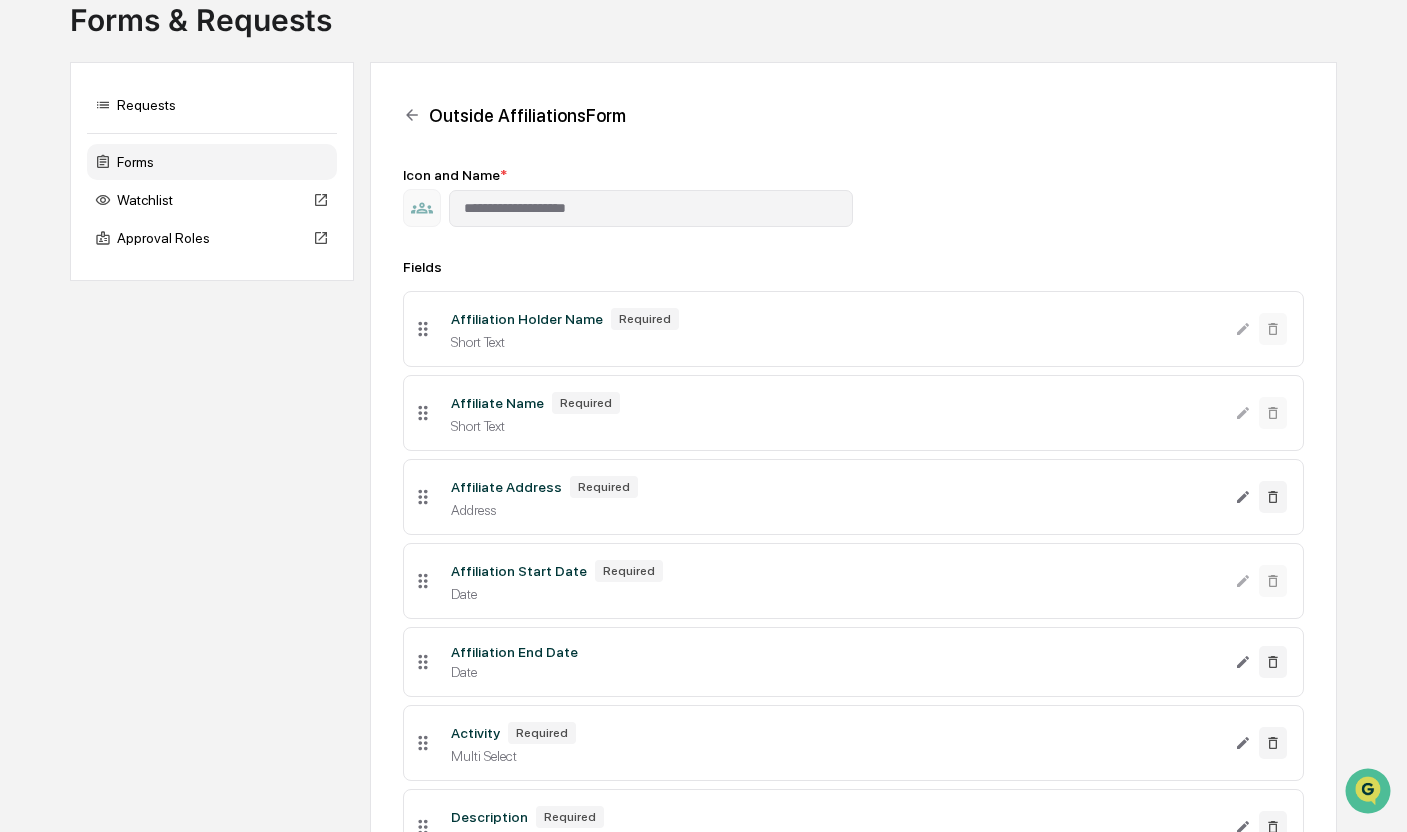 scroll, scrollTop: 0, scrollLeft: 0, axis: both 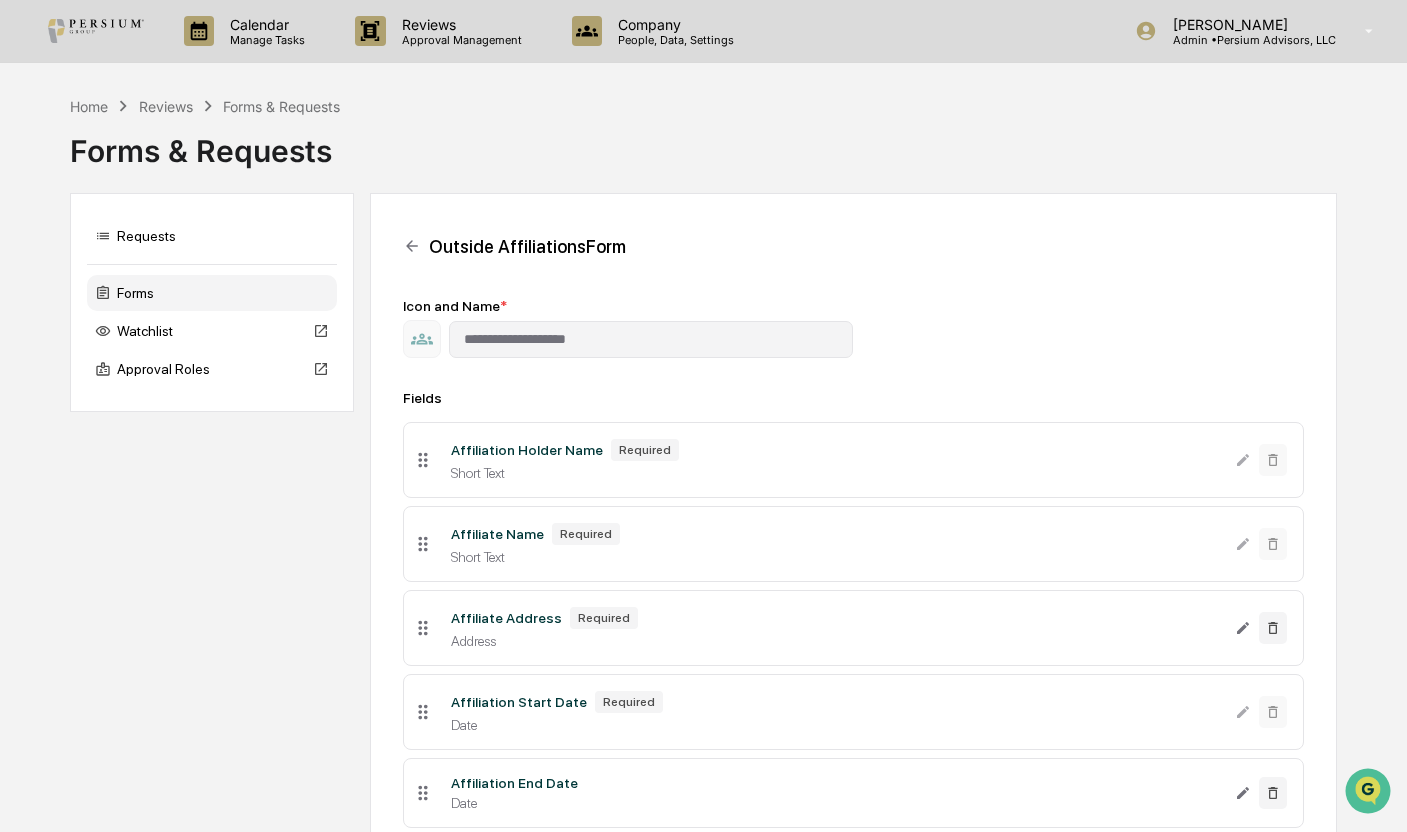 click on "Outside Affiliations  Form" at bounding box center (853, 246) 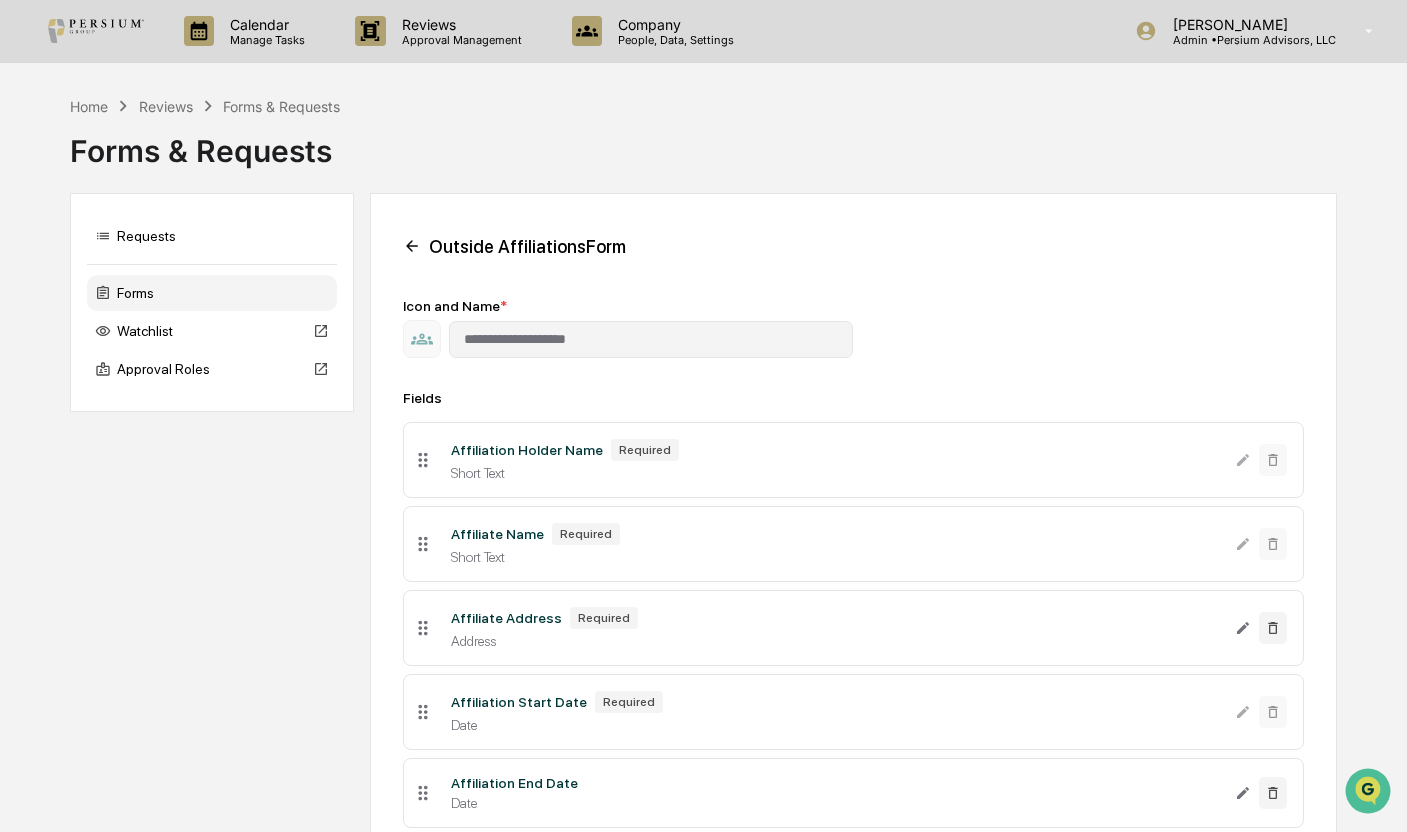 click 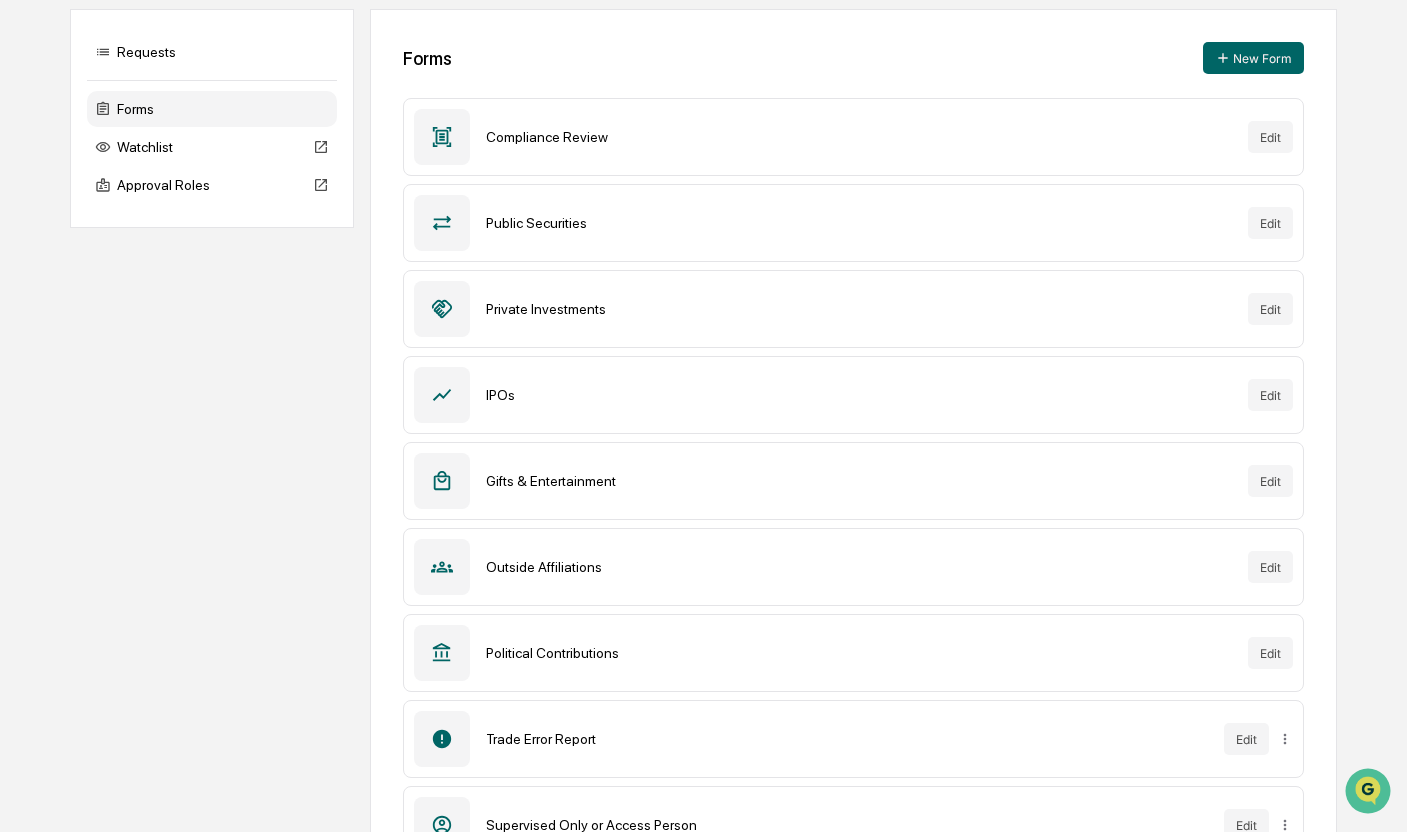 scroll, scrollTop: 429, scrollLeft: 0, axis: vertical 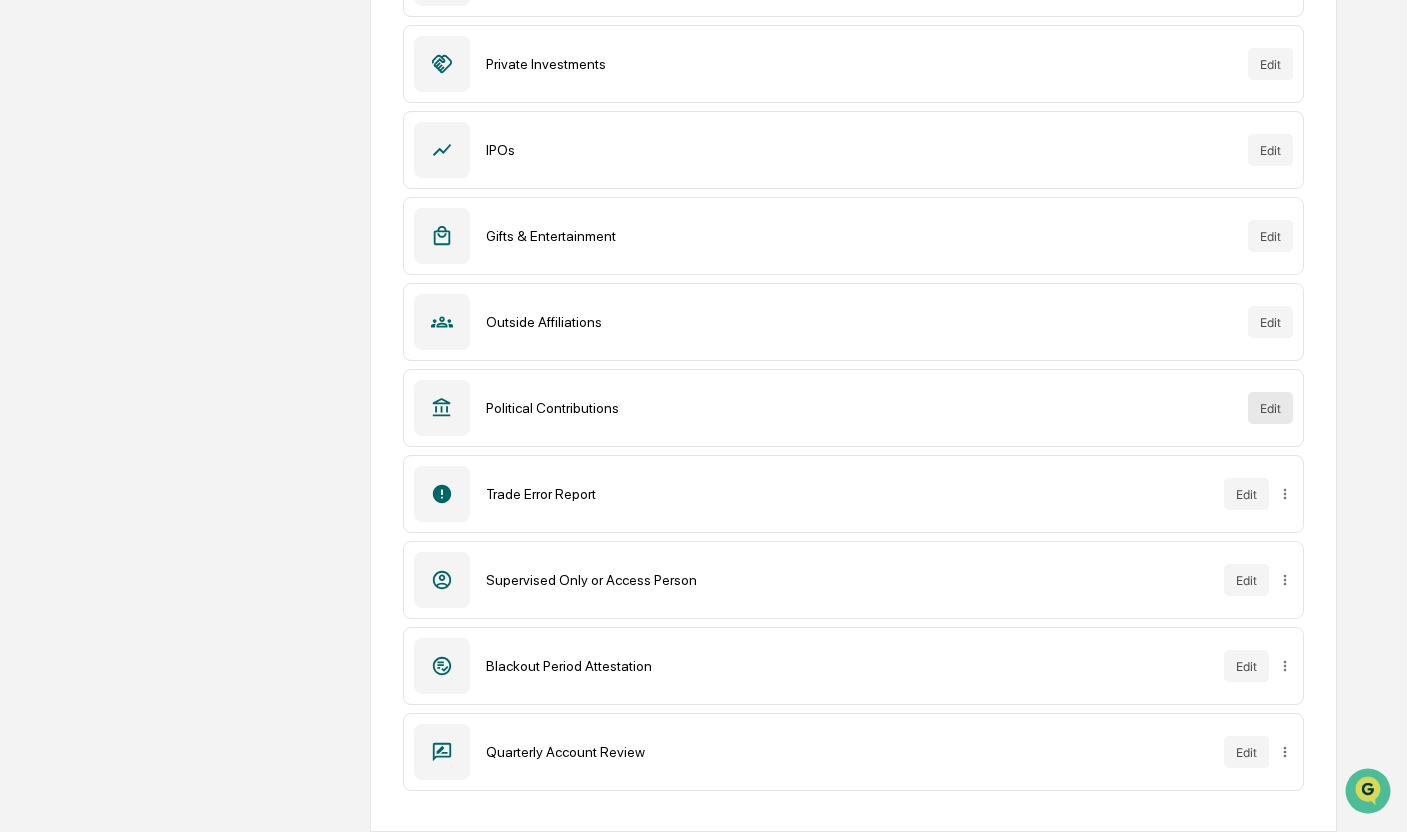 click on "Edit" at bounding box center [1270, 408] 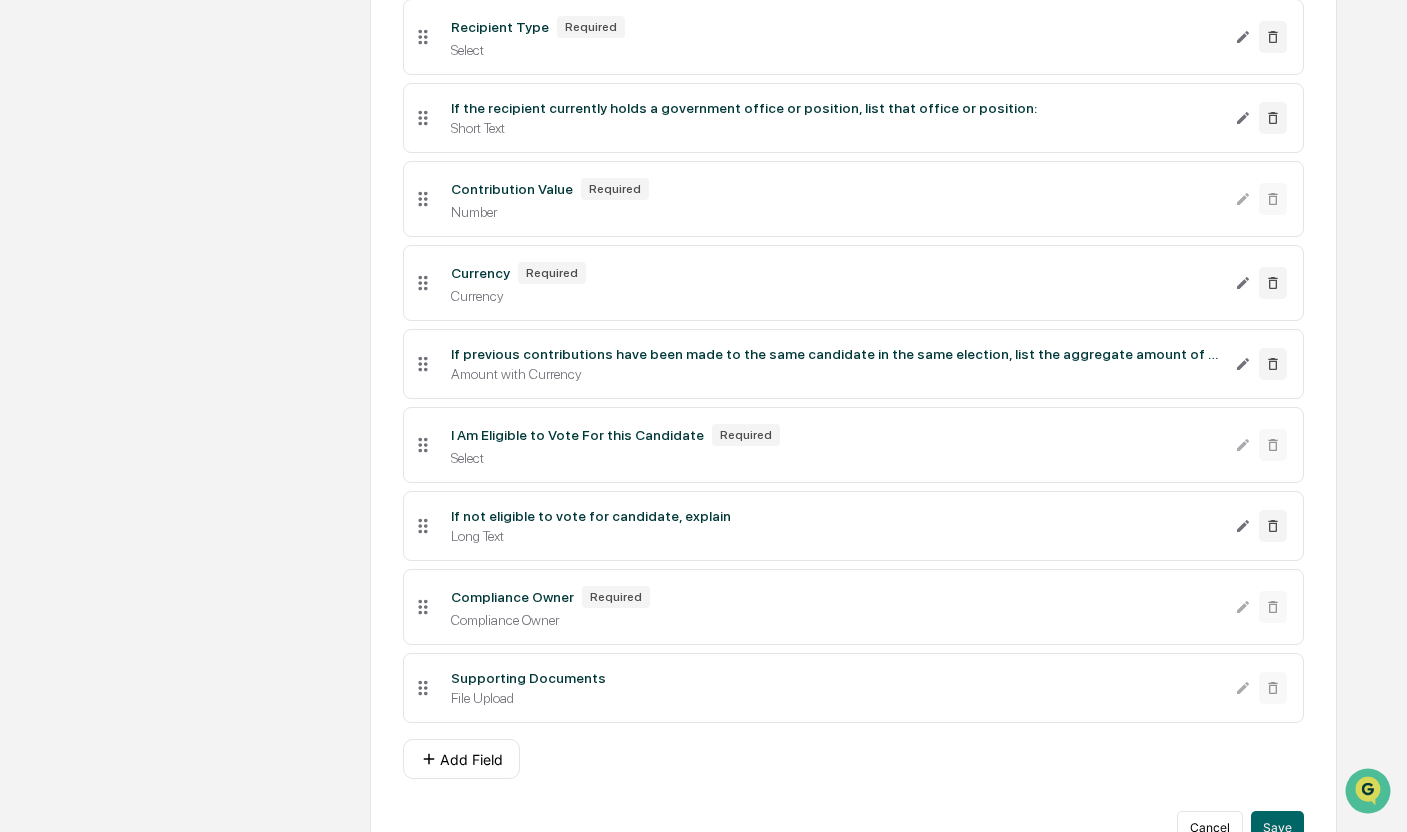 scroll, scrollTop: 791, scrollLeft: 0, axis: vertical 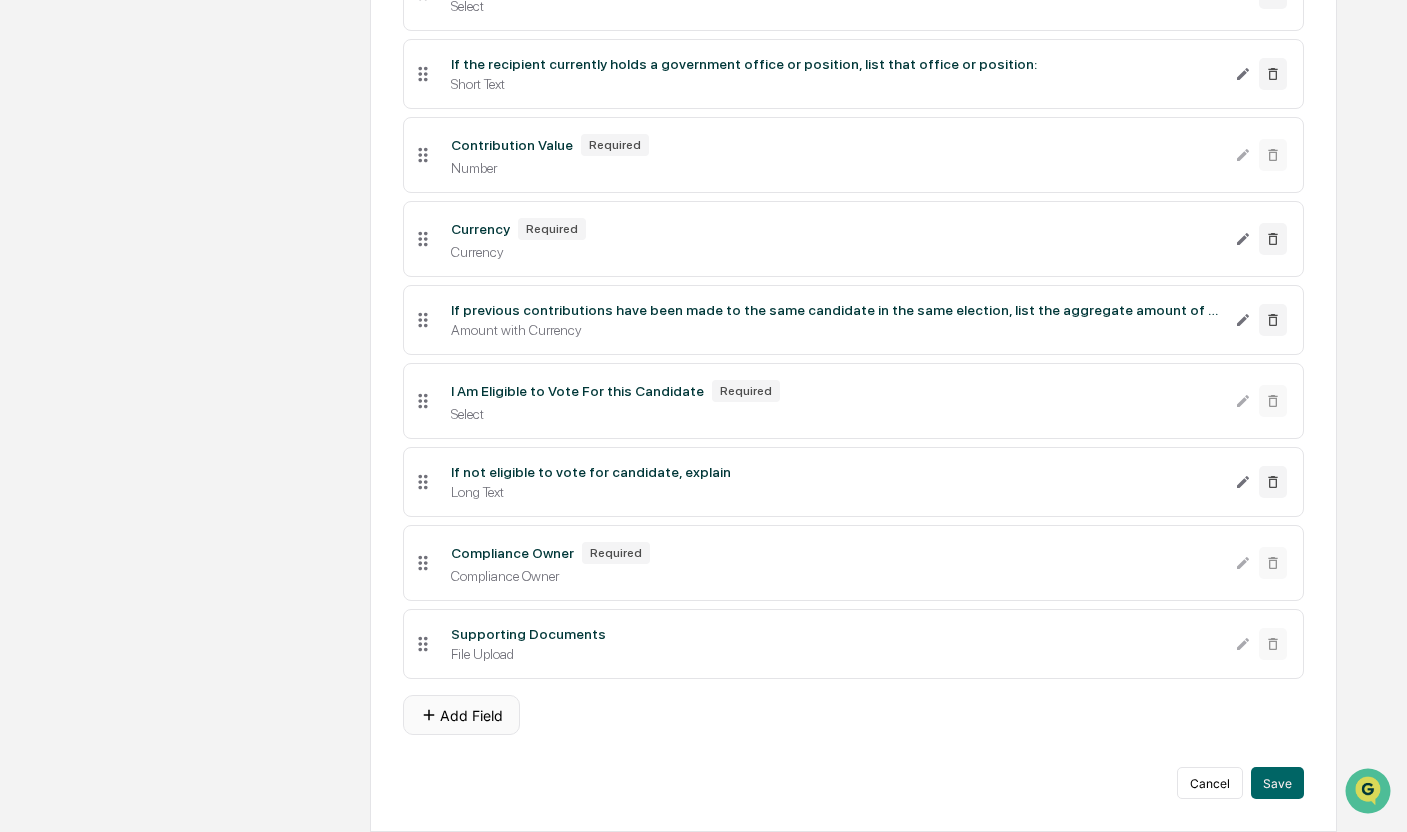 click on "Add Field" at bounding box center (461, 715) 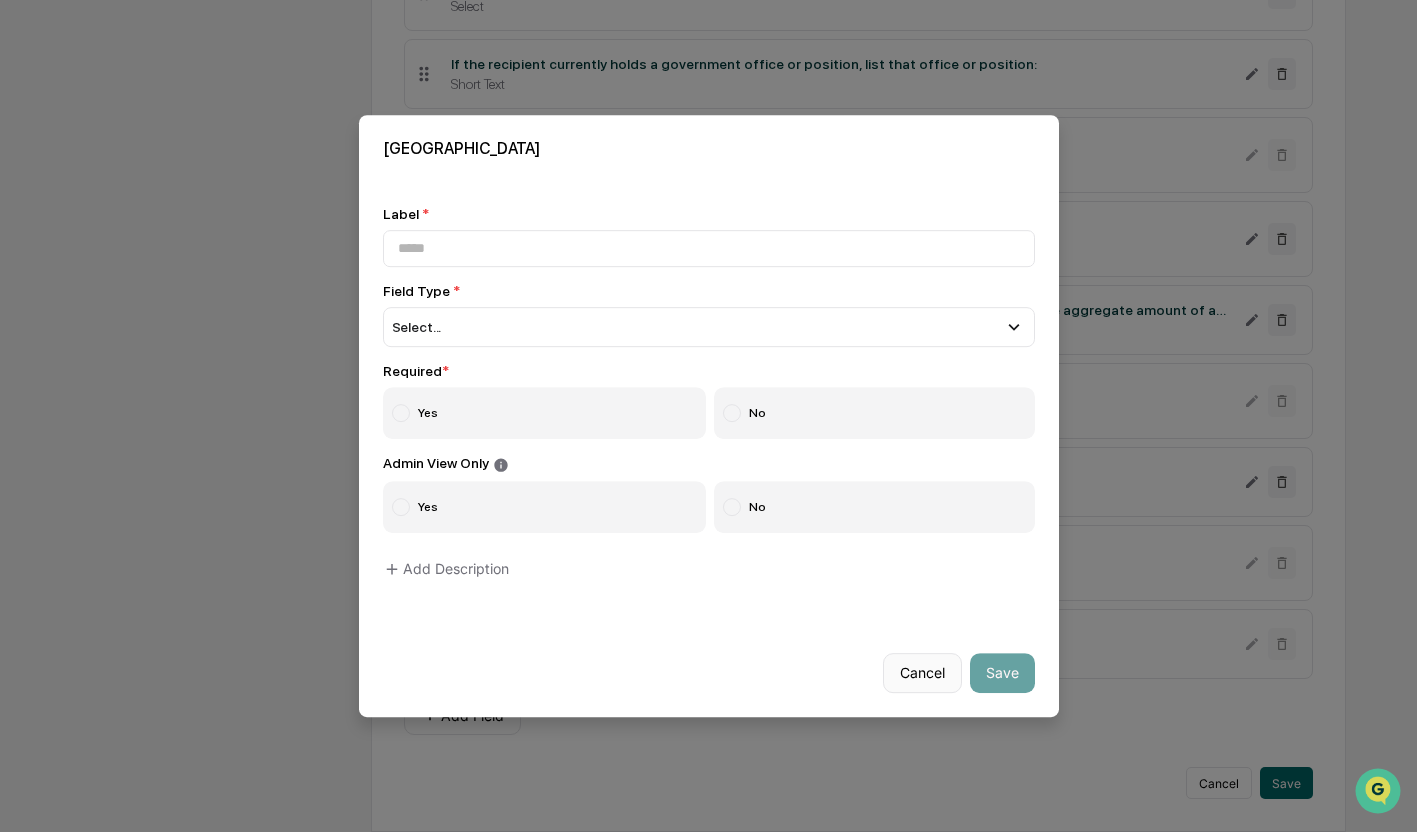 click on "Cancel" at bounding box center [922, 673] 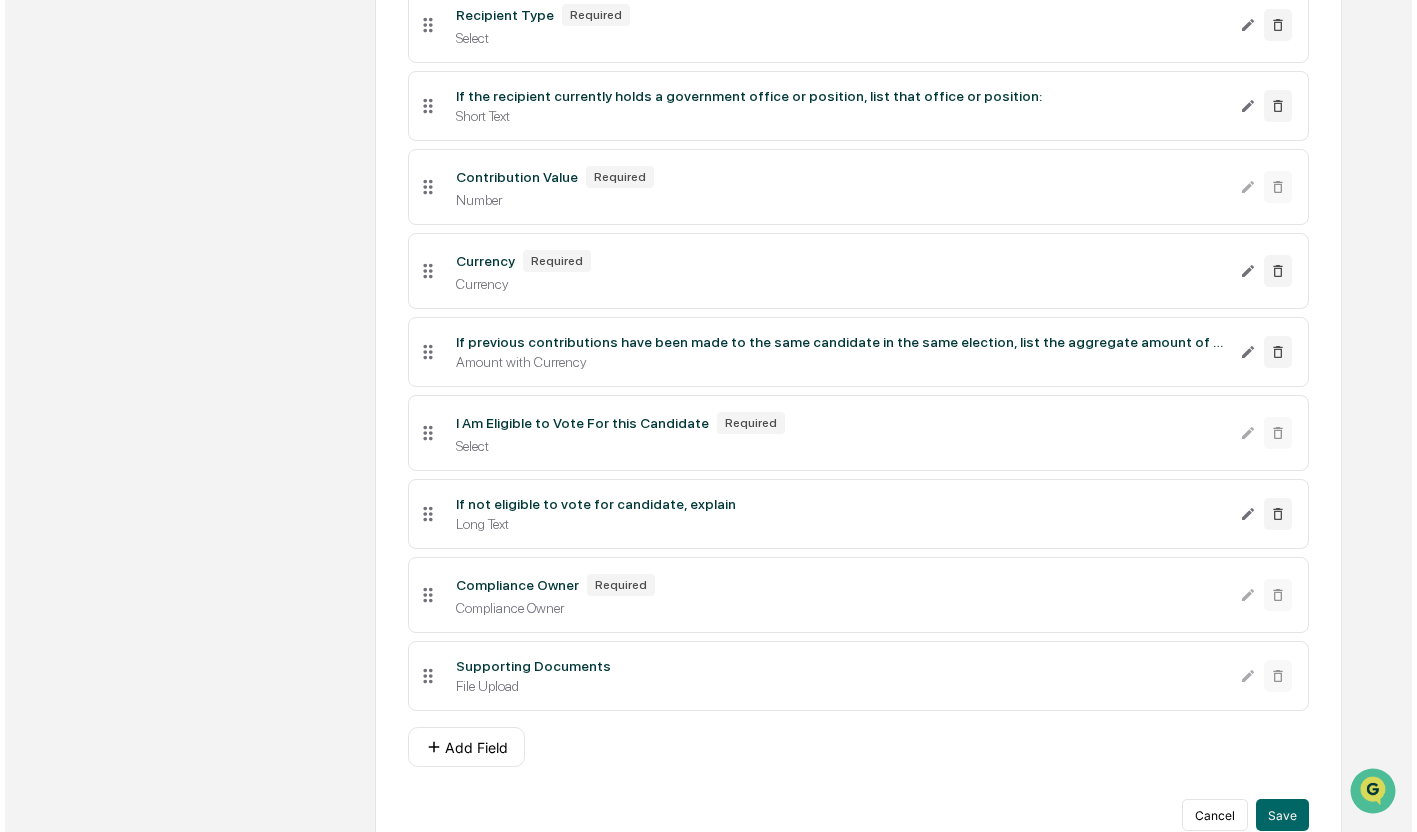 scroll, scrollTop: 791, scrollLeft: 0, axis: vertical 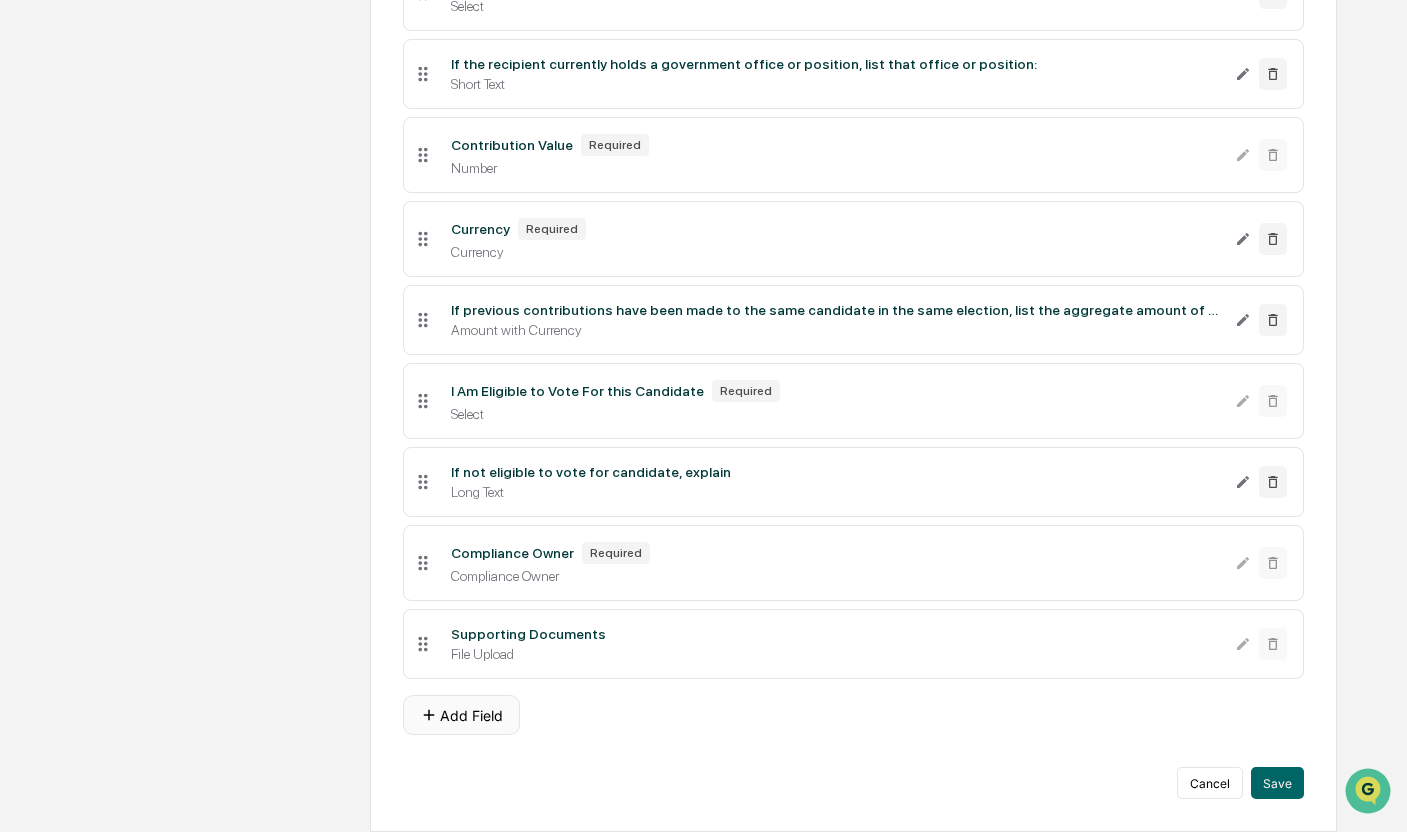 click on "Add Field" at bounding box center (461, 715) 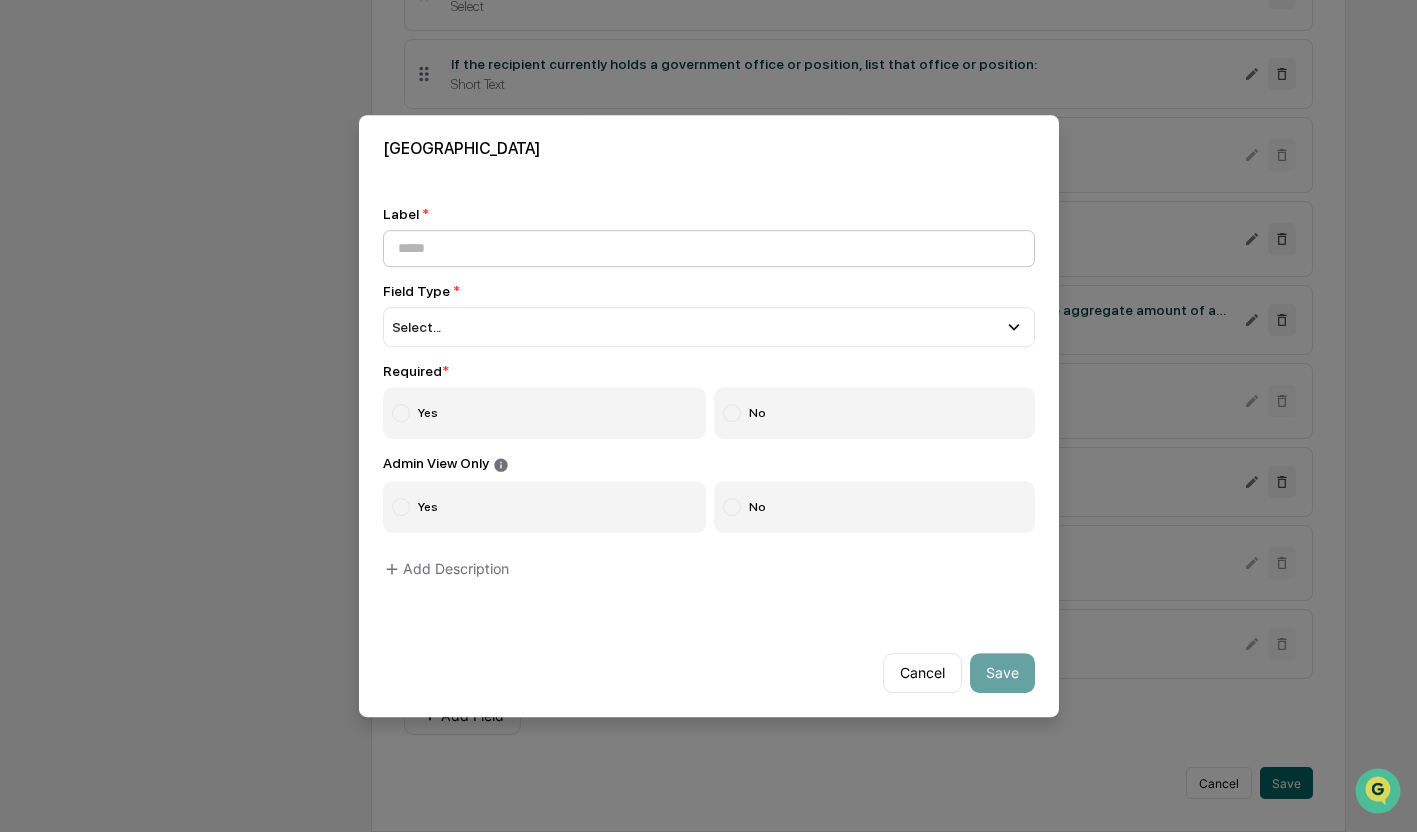 click at bounding box center (709, 248) 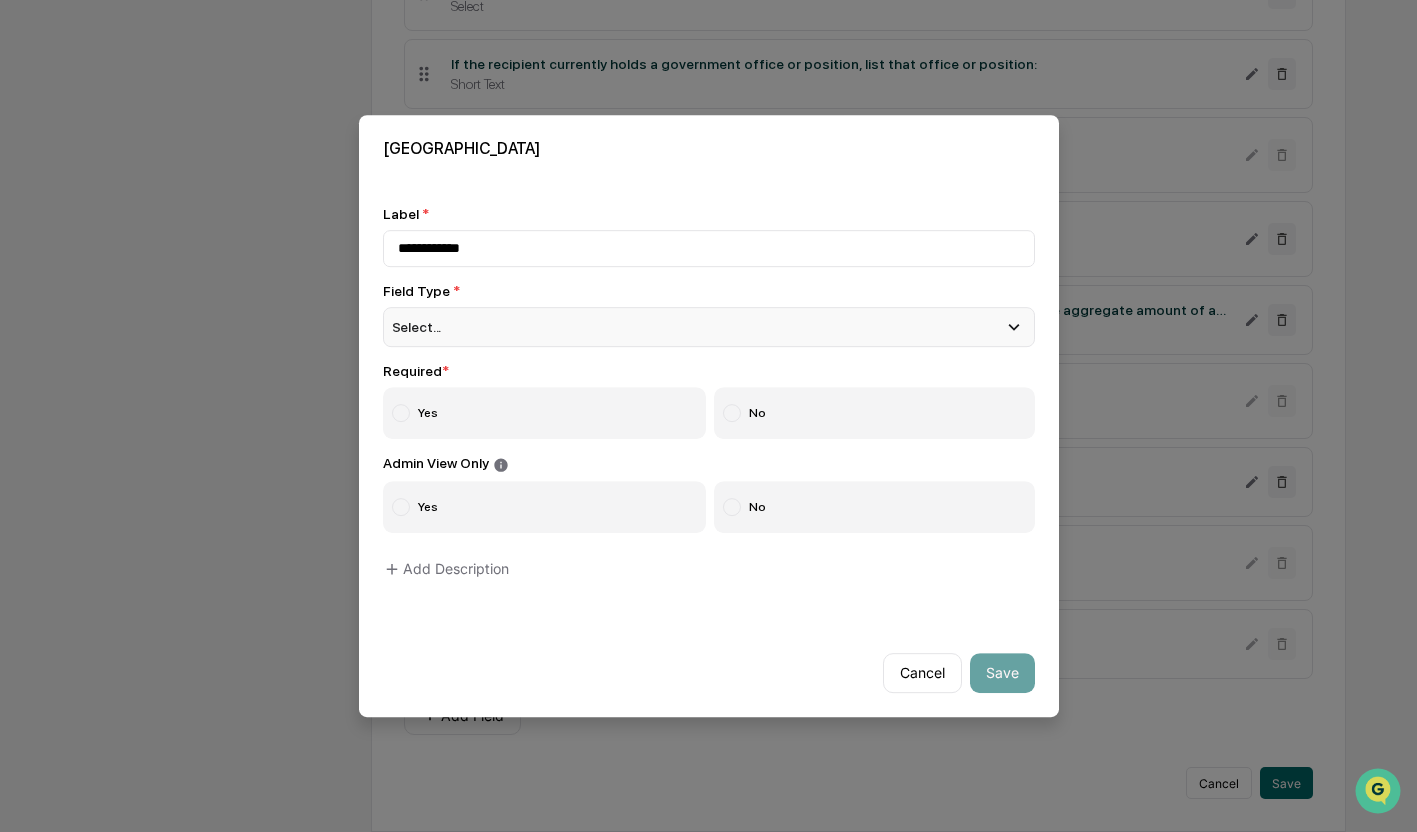 type on "**********" 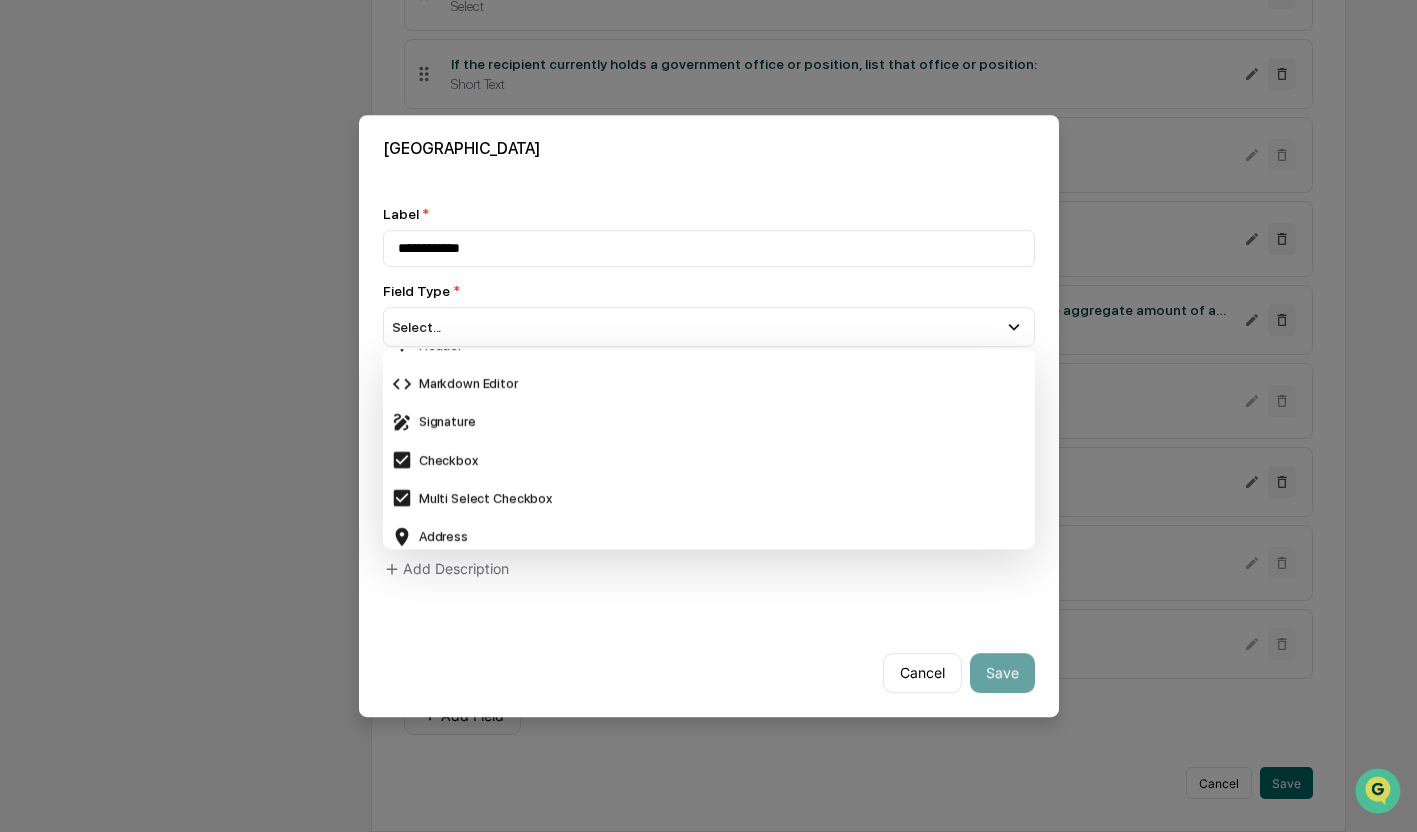 scroll, scrollTop: 557, scrollLeft: 0, axis: vertical 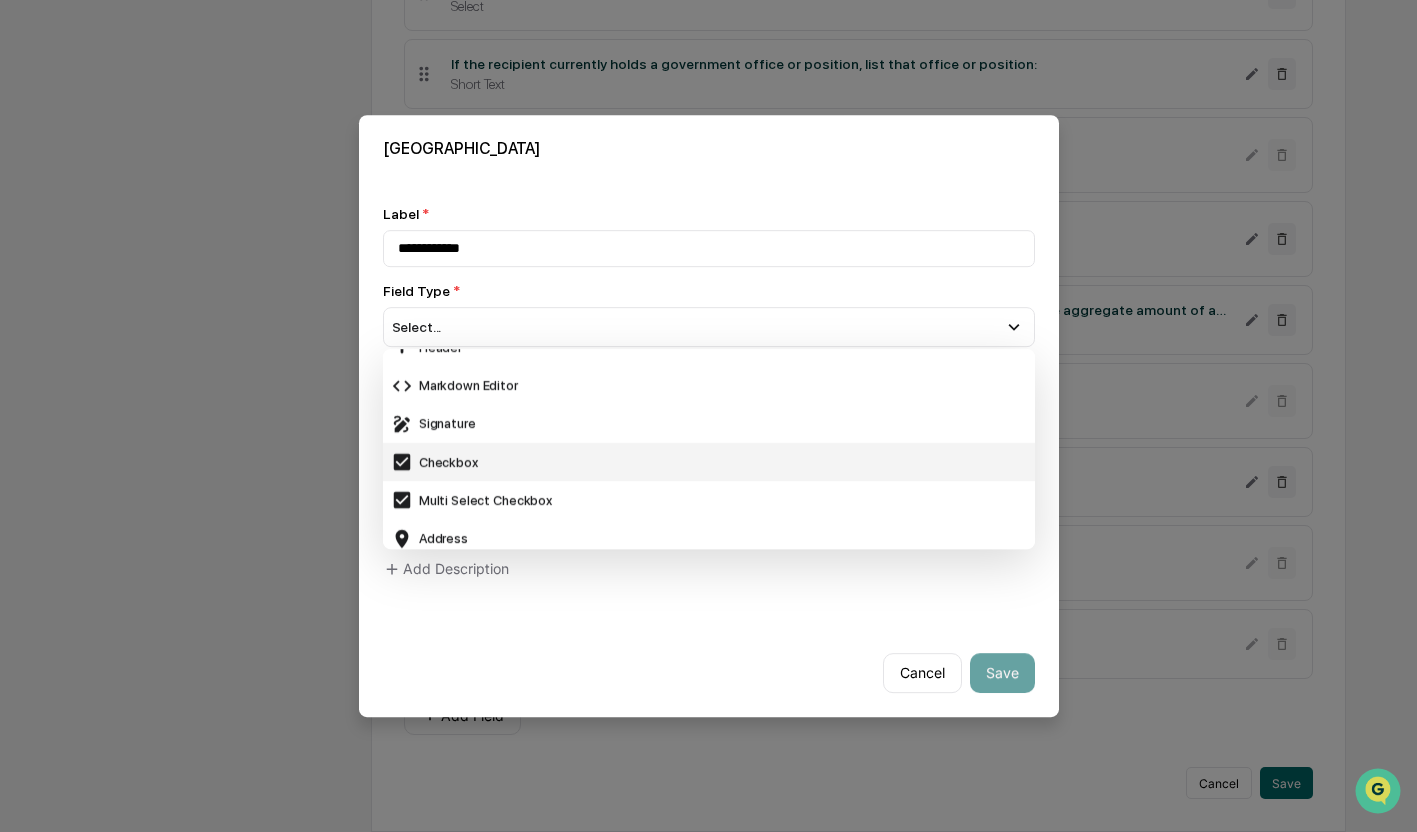 click on "Checkbox" at bounding box center (709, 462) 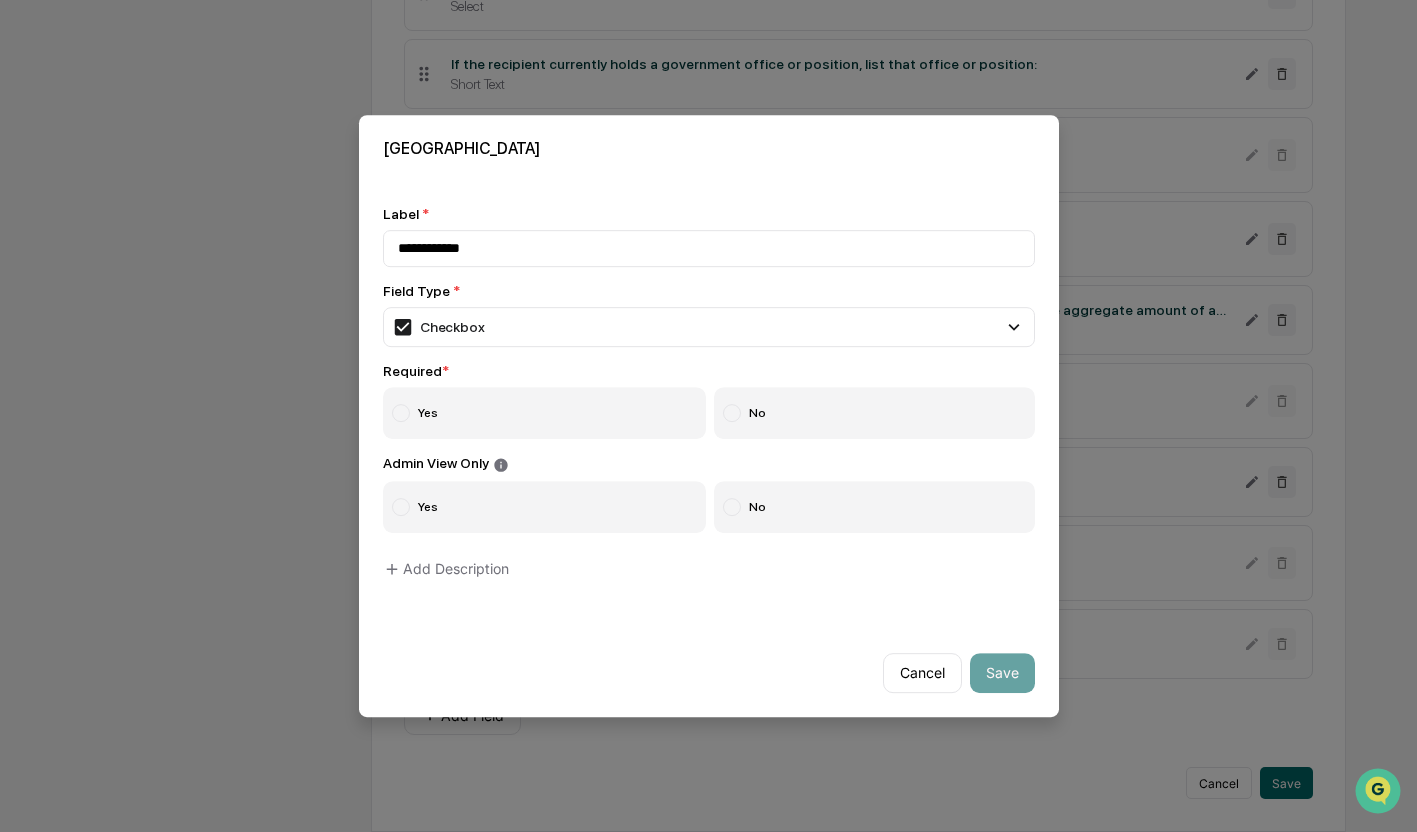 click on "Yes" at bounding box center [545, 413] 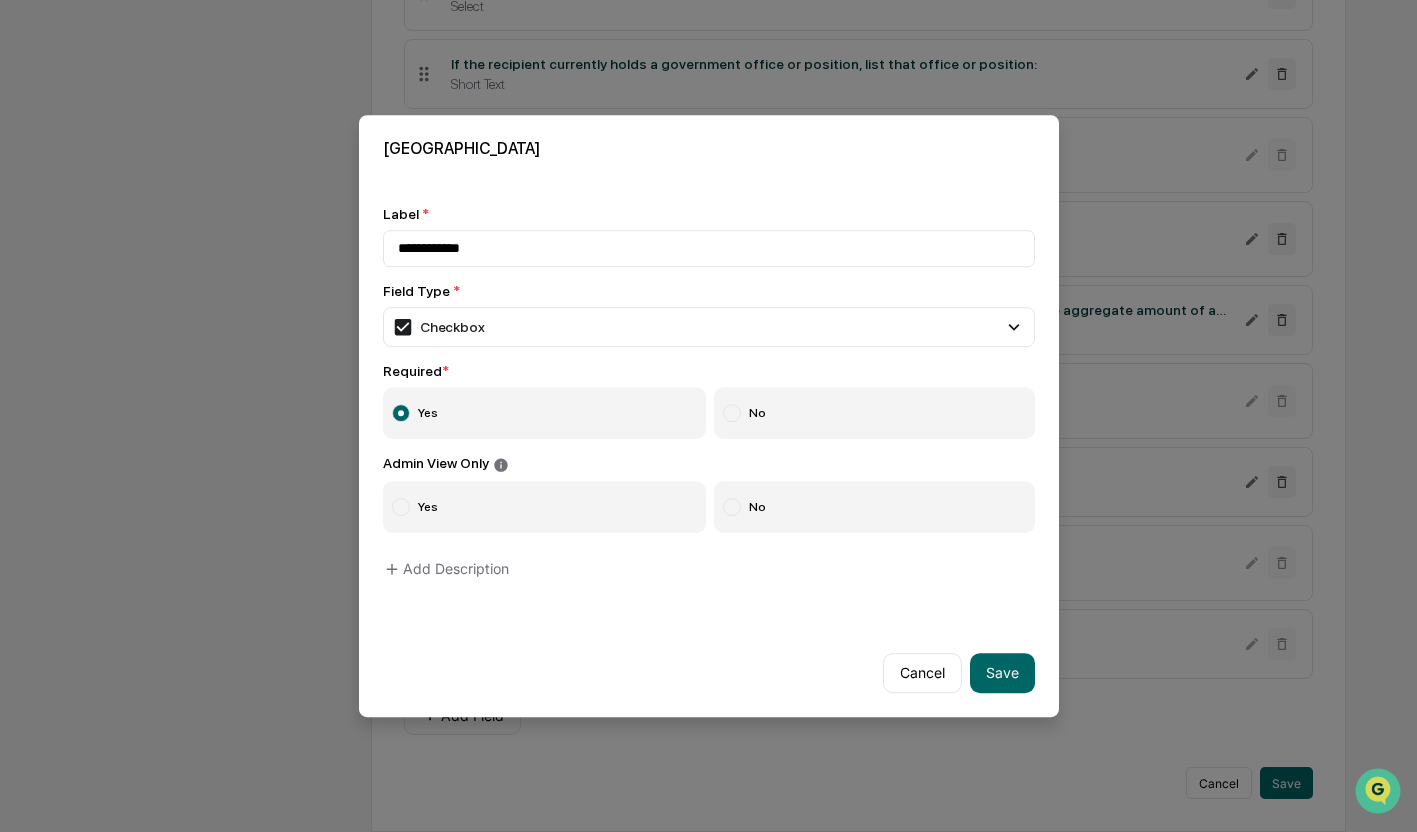 click on "Yes" at bounding box center [545, 507] 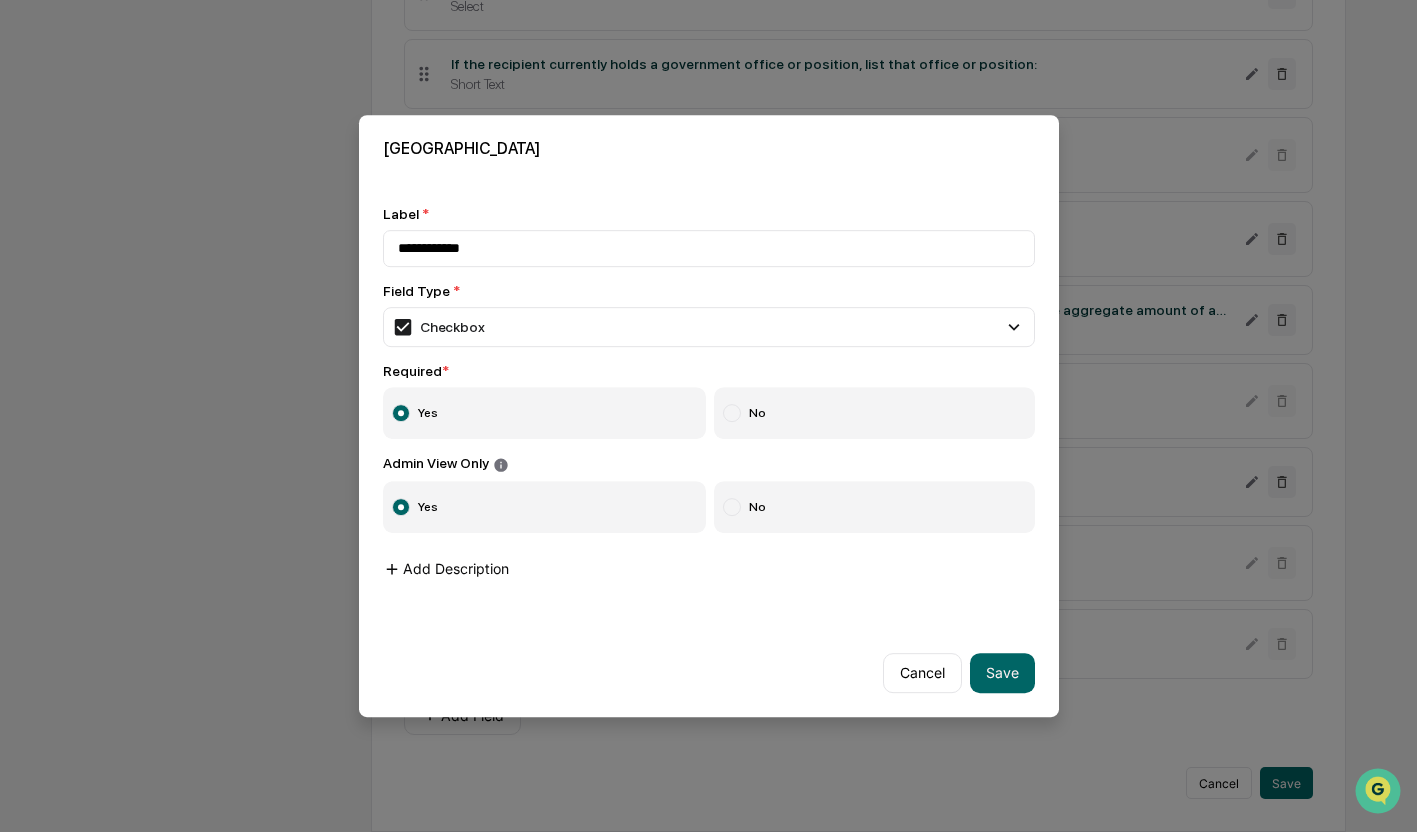 click on "Add Description" at bounding box center [446, 569] 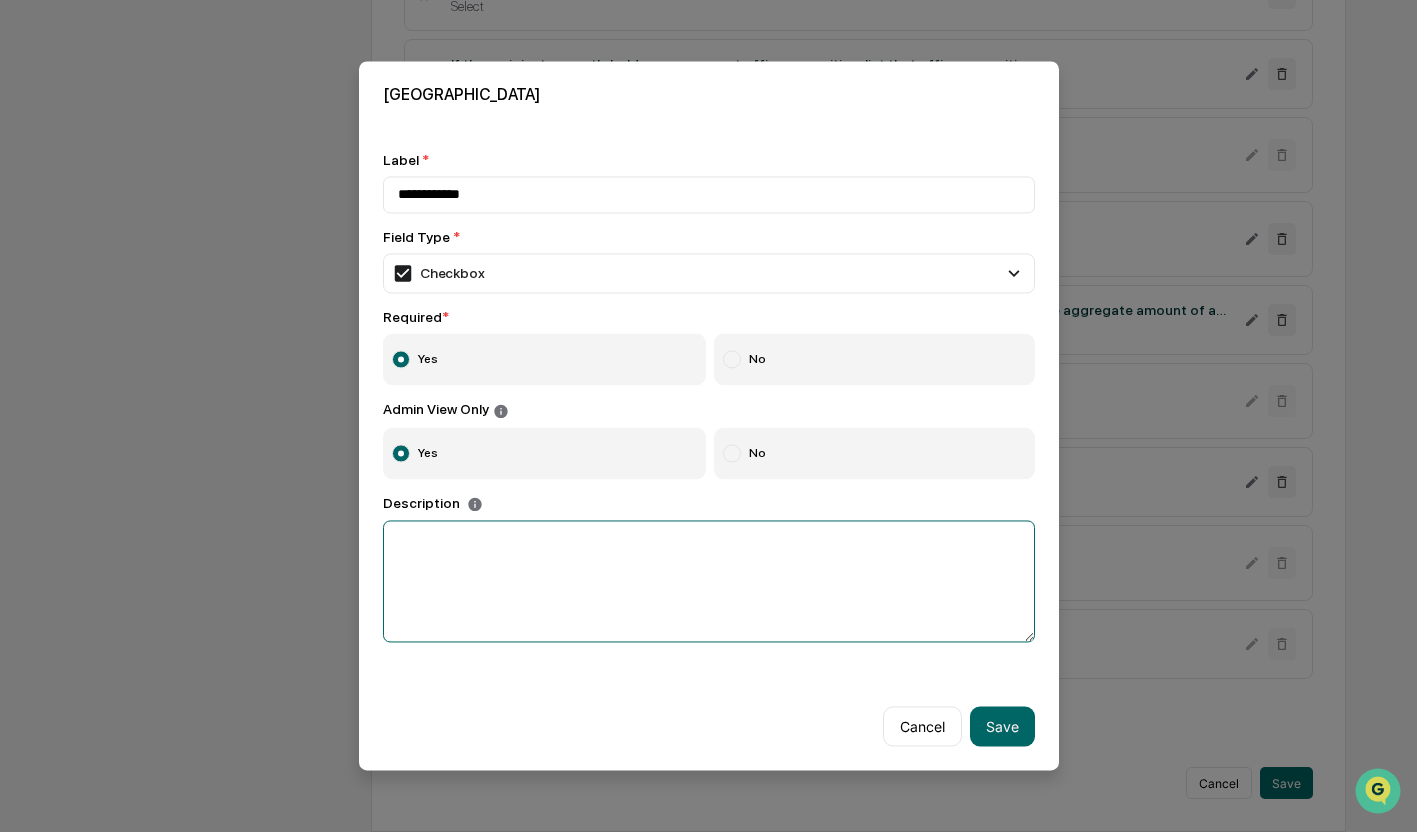 click at bounding box center (709, 582) 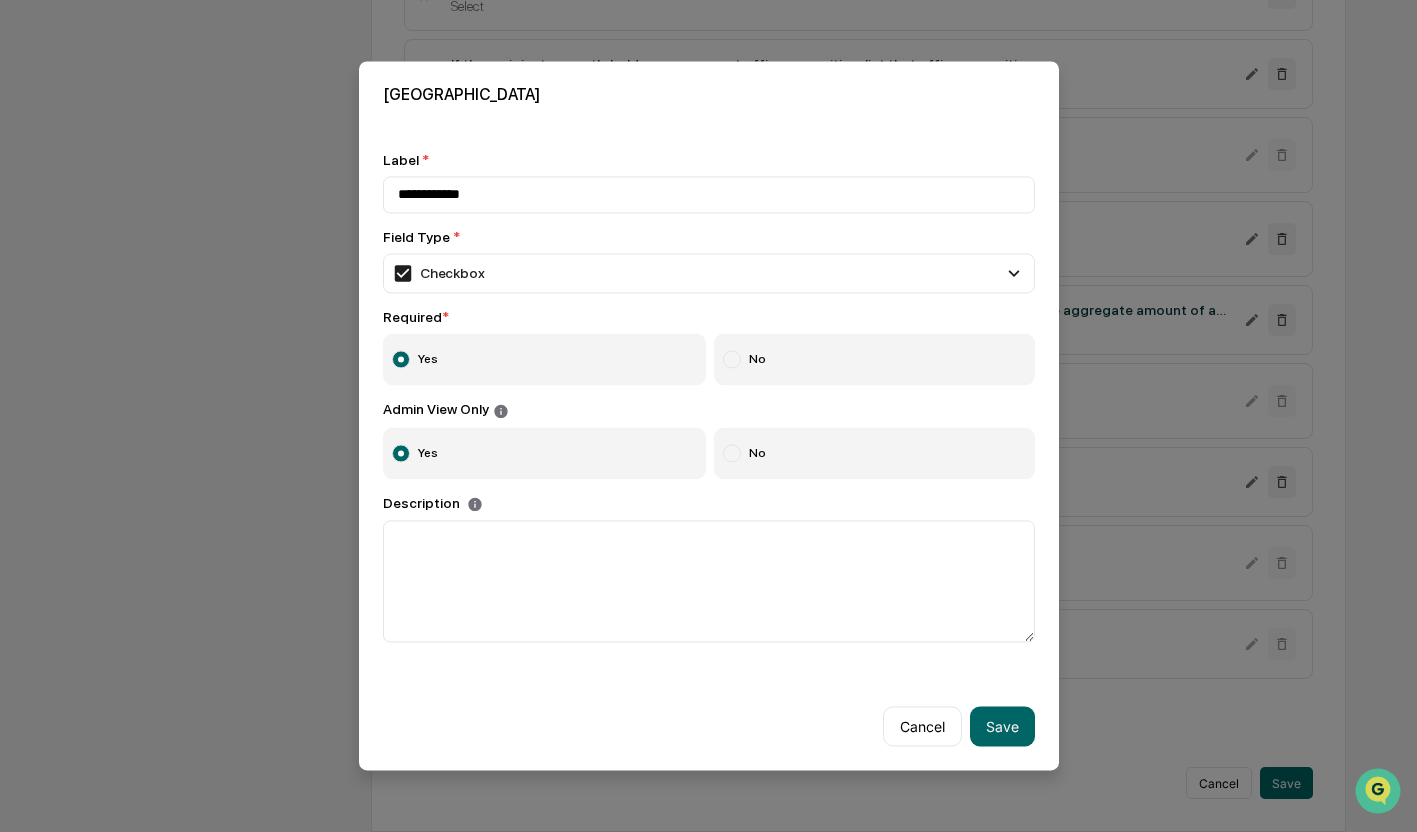 click on "Cancel Save" at bounding box center [709, 719] 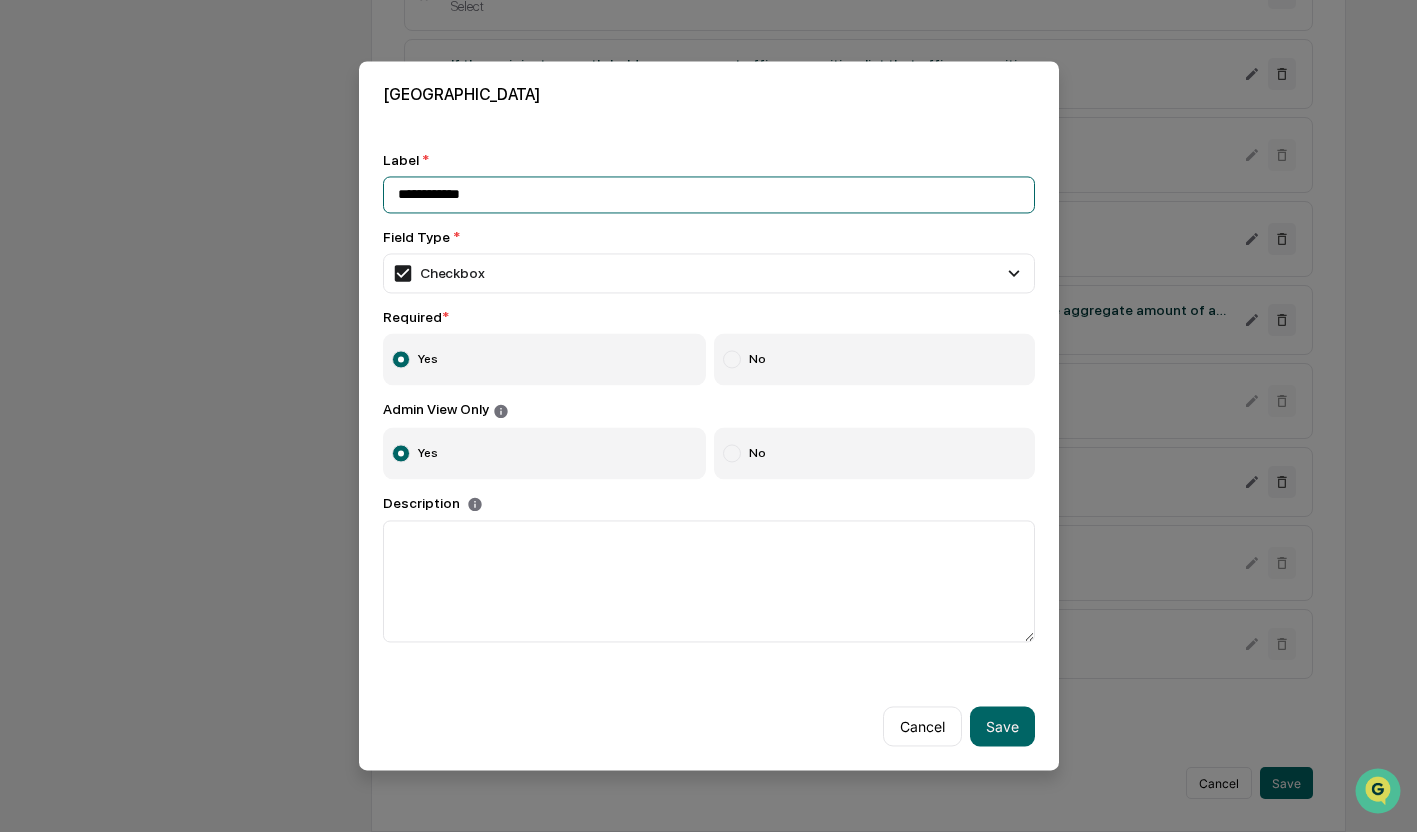 drag, startPoint x: 537, startPoint y: 202, endPoint x: 535, endPoint y: 185, distance: 17.117243 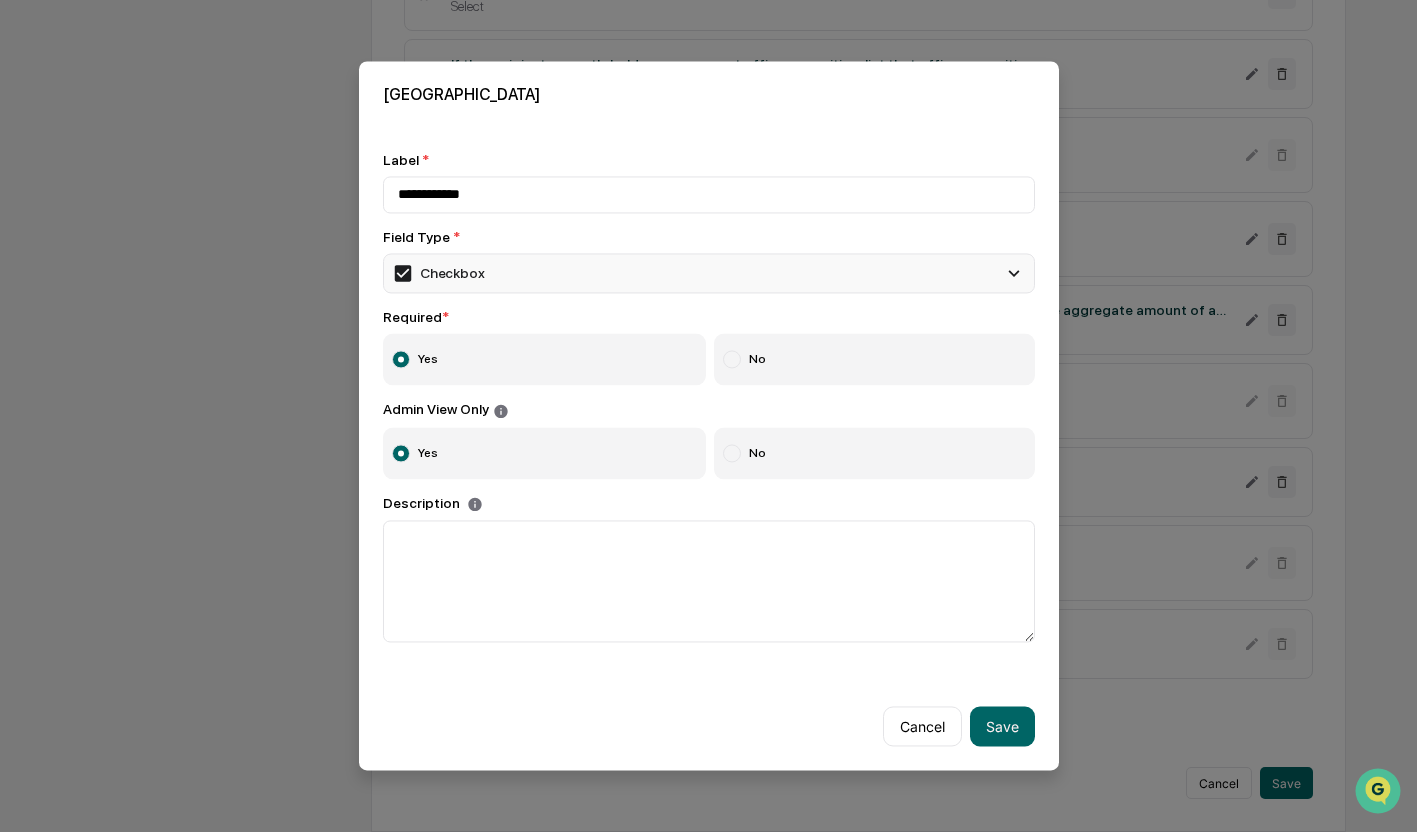 click on "Checkbox" at bounding box center (438, 273) 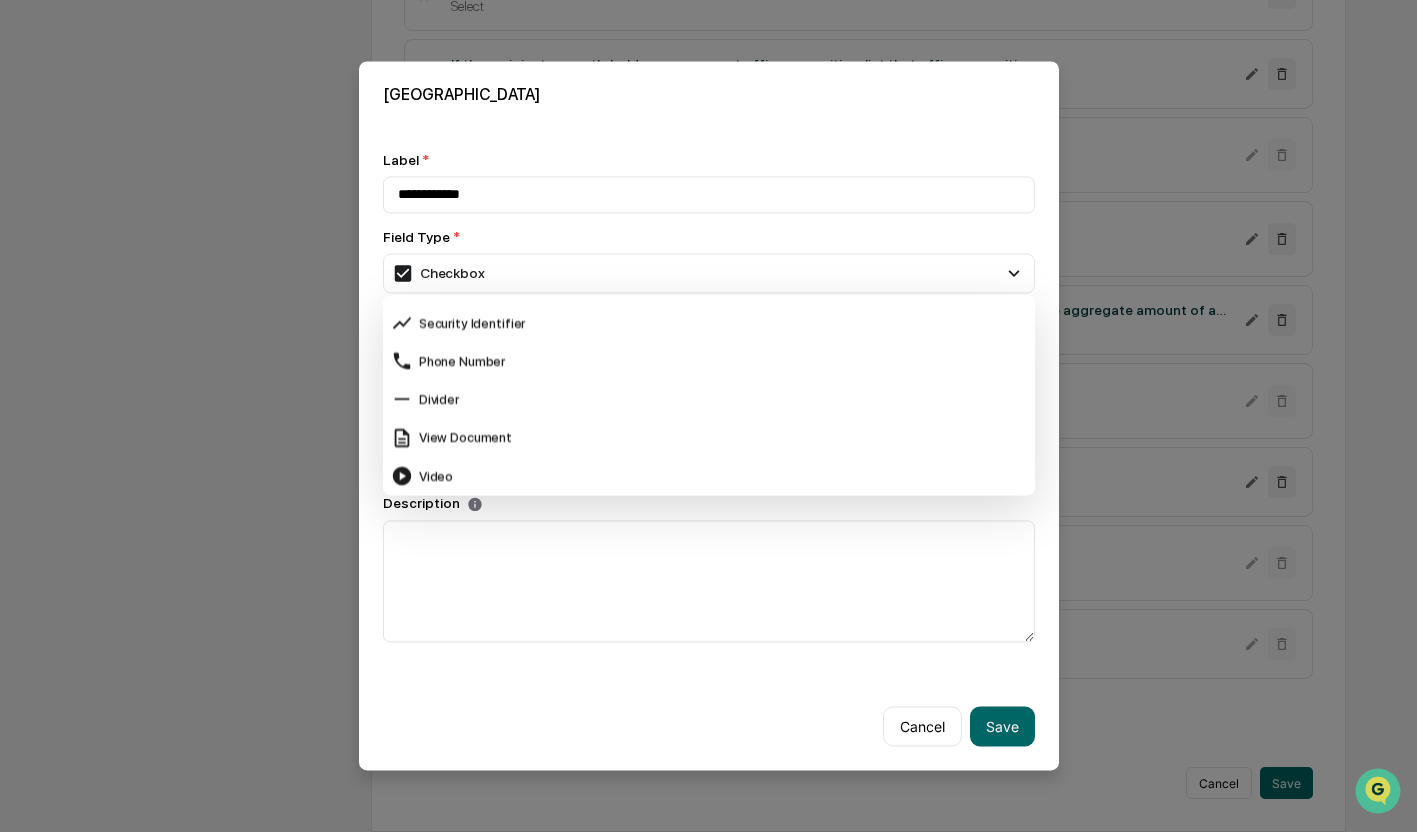 scroll, scrollTop: 157, scrollLeft: 0, axis: vertical 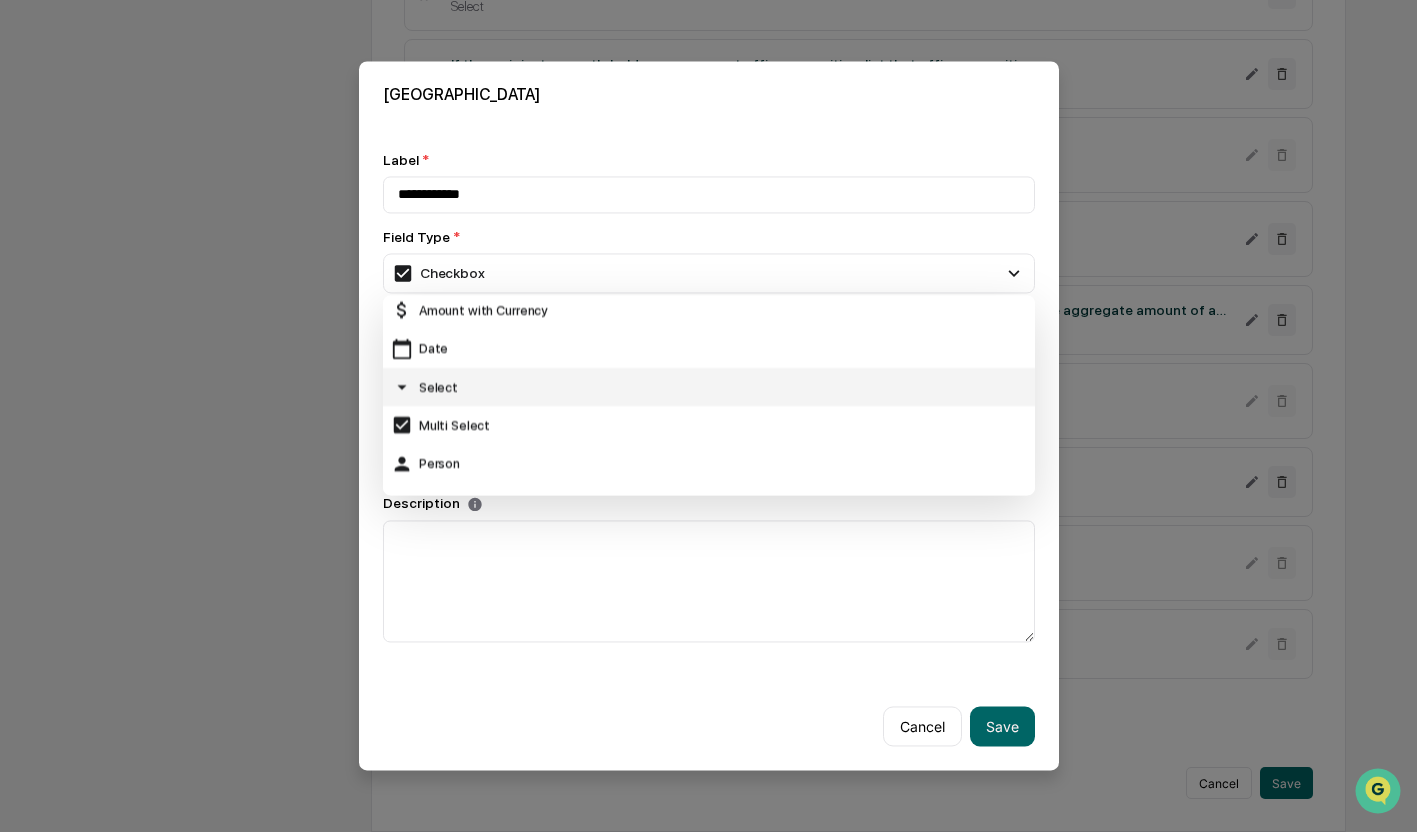 click on "Select" at bounding box center (709, 387) 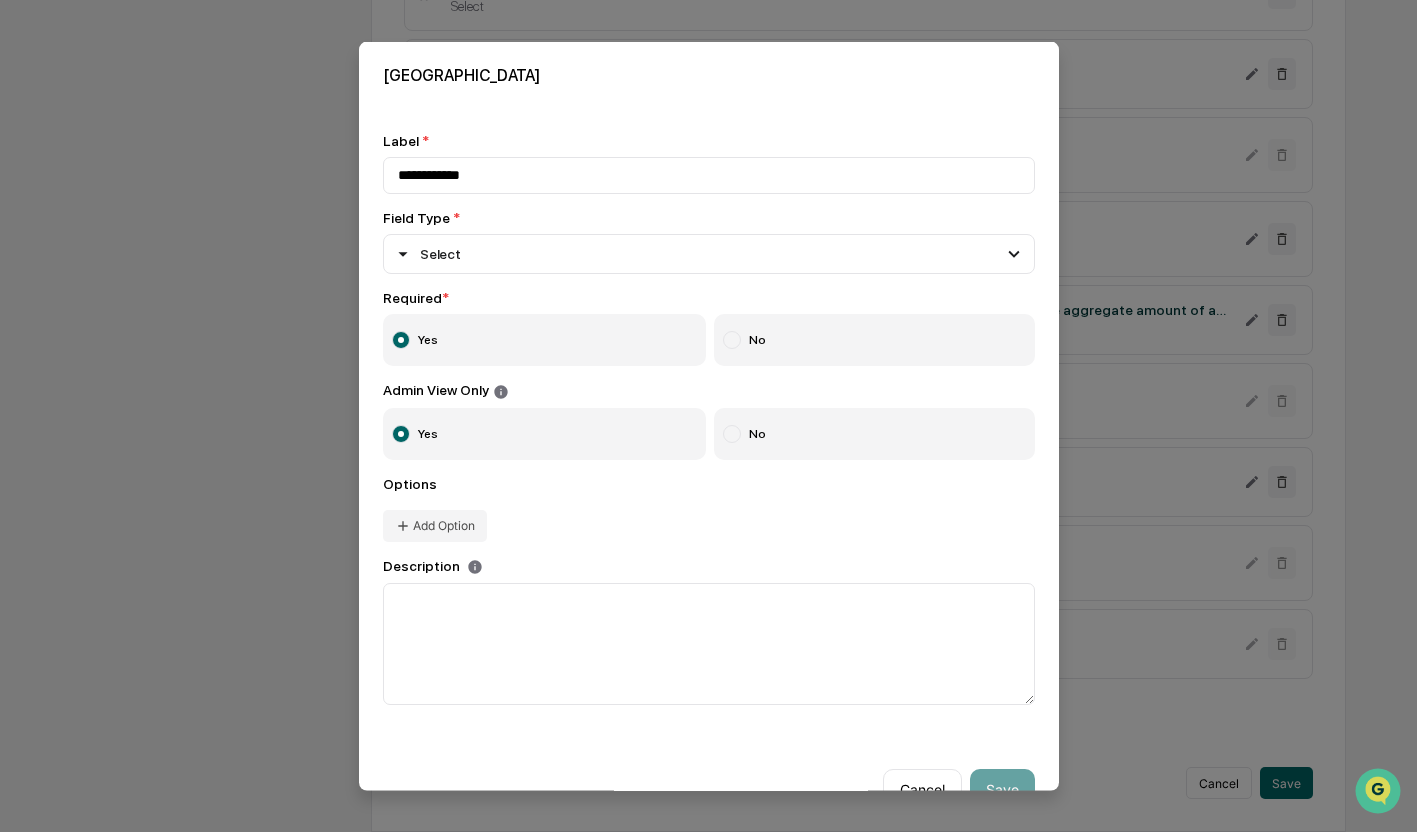 click on "**********" at bounding box center [709, 419] 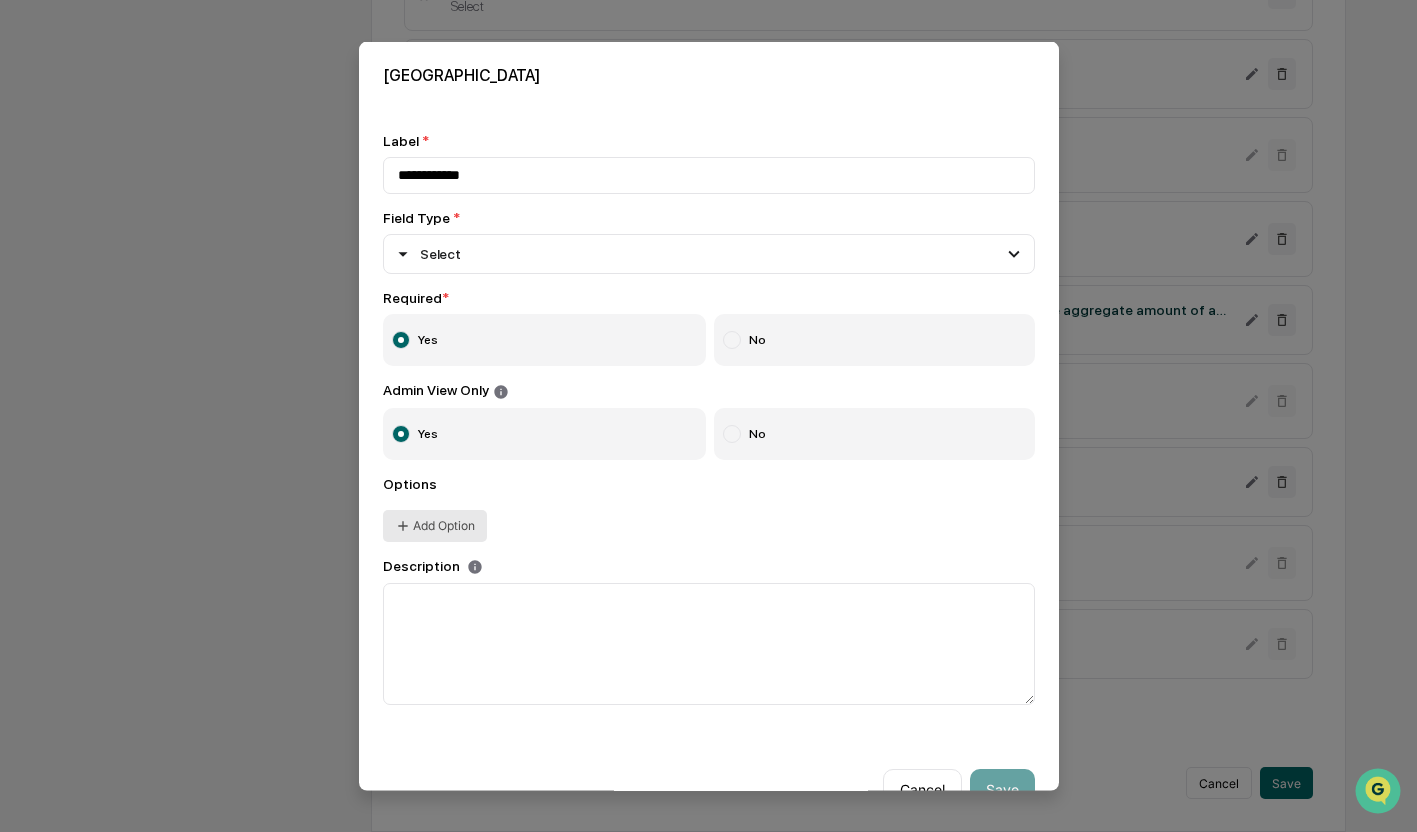 click on "Add Option" at bounding box center (435, 525) 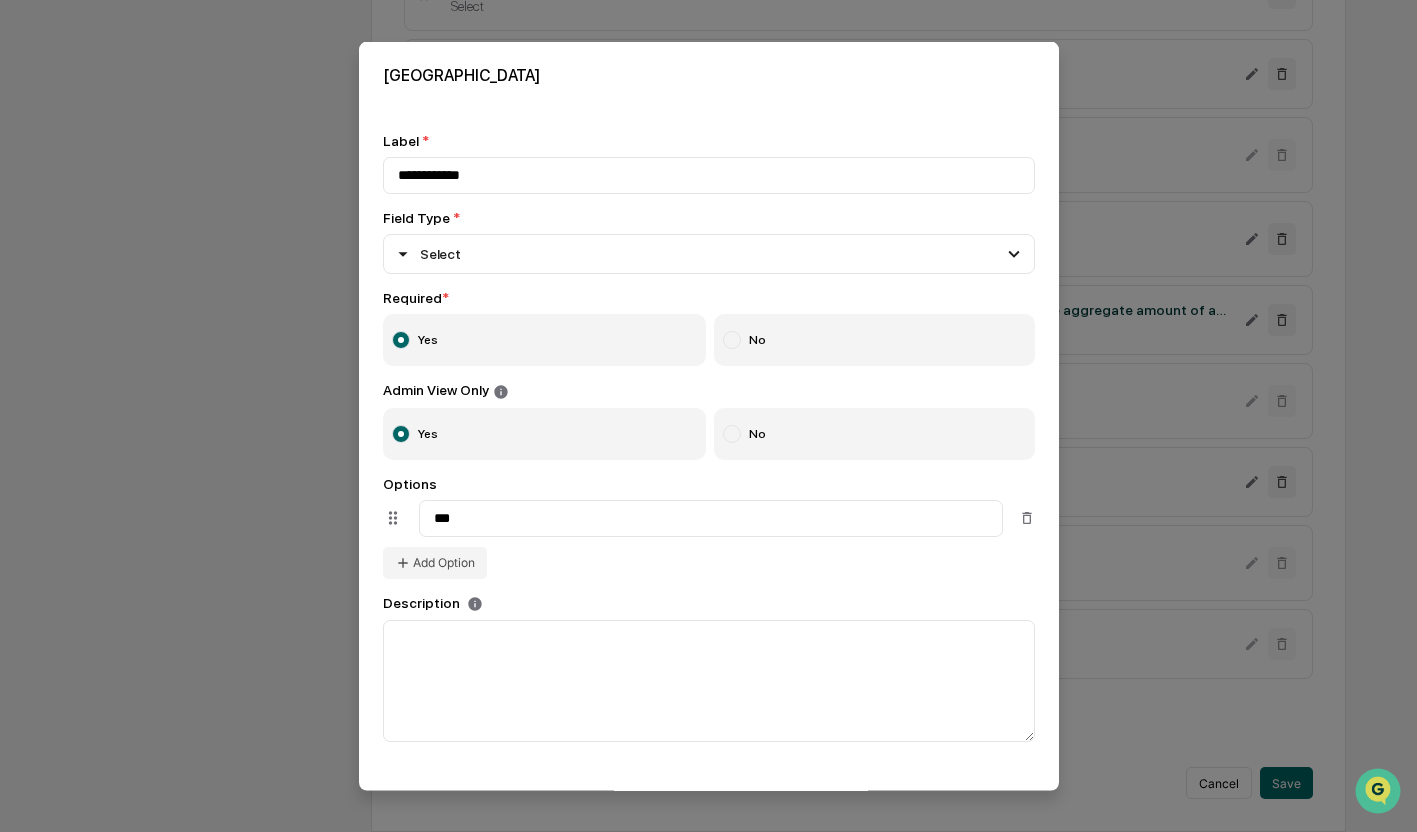 type on "***" 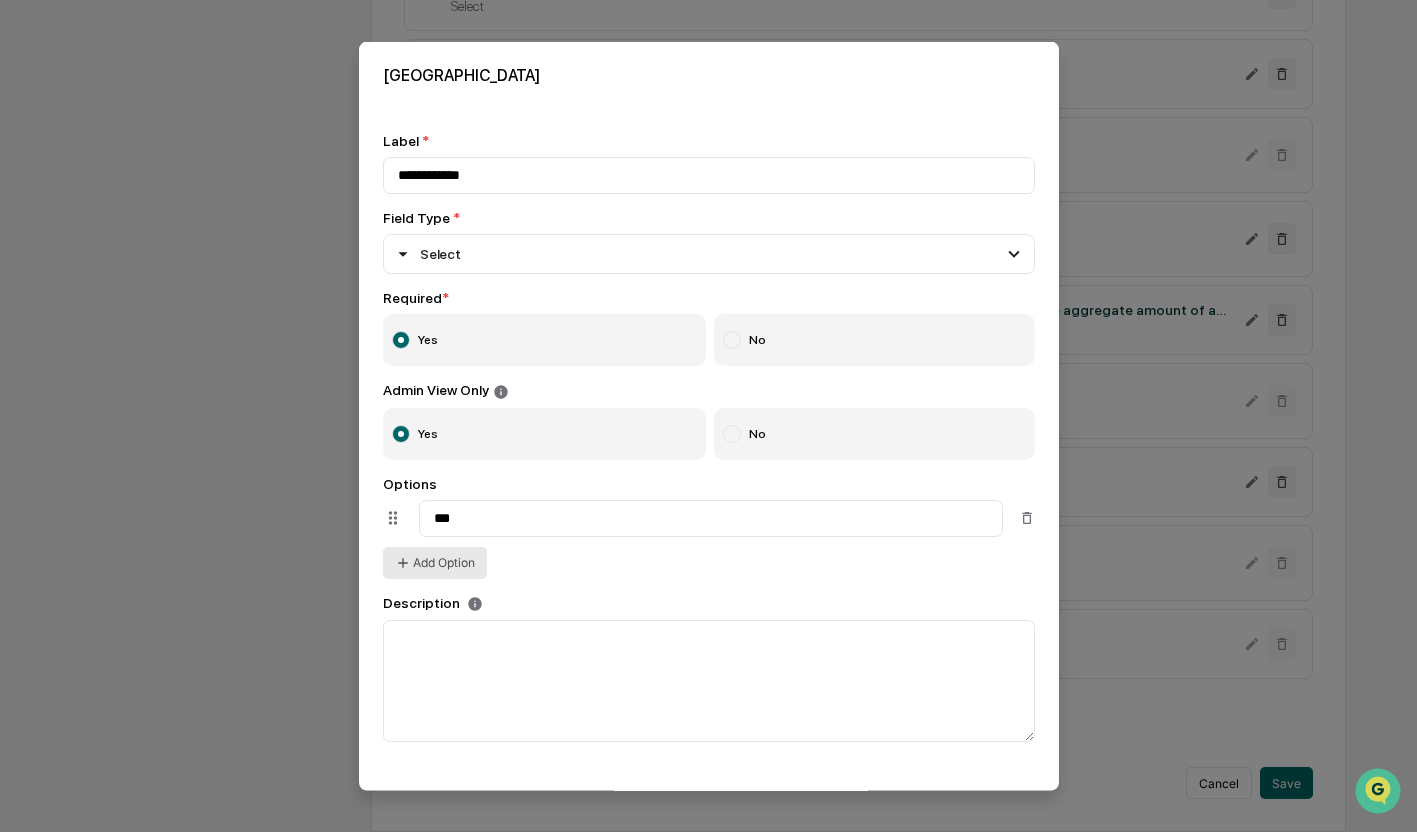 click on "Add Option" at bounding box center (435, 562) 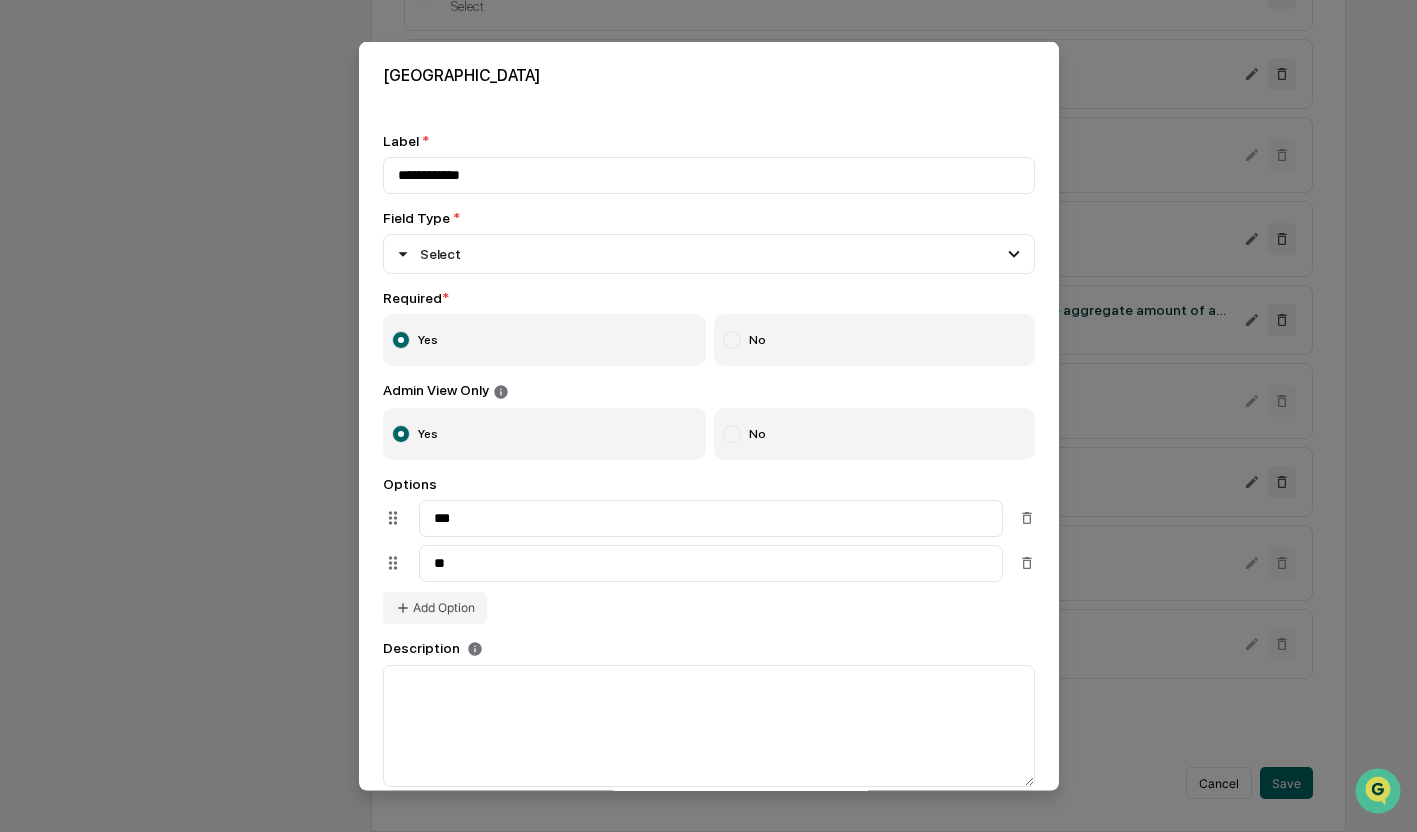 type on "**" 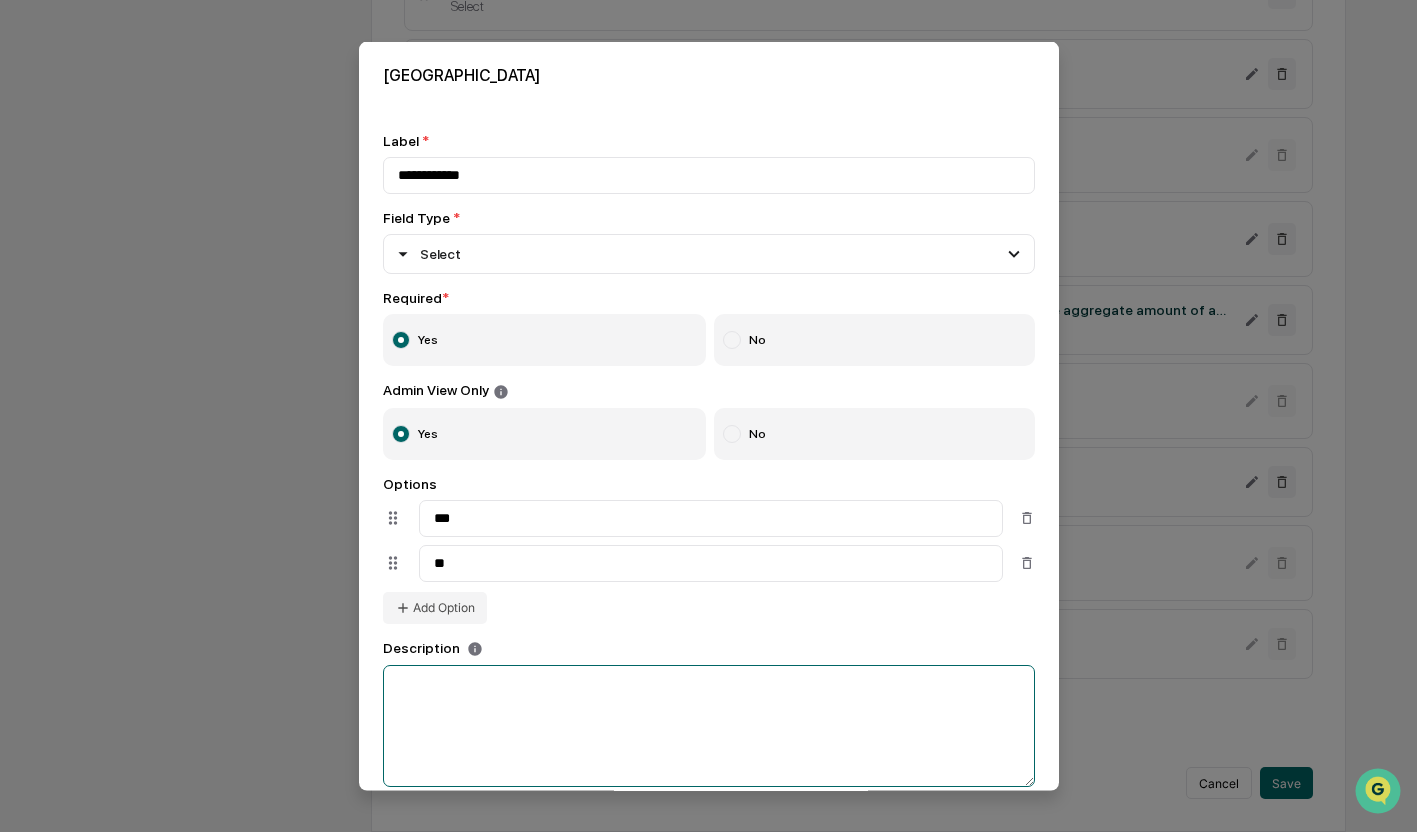 click at bounding box center [709, 726] 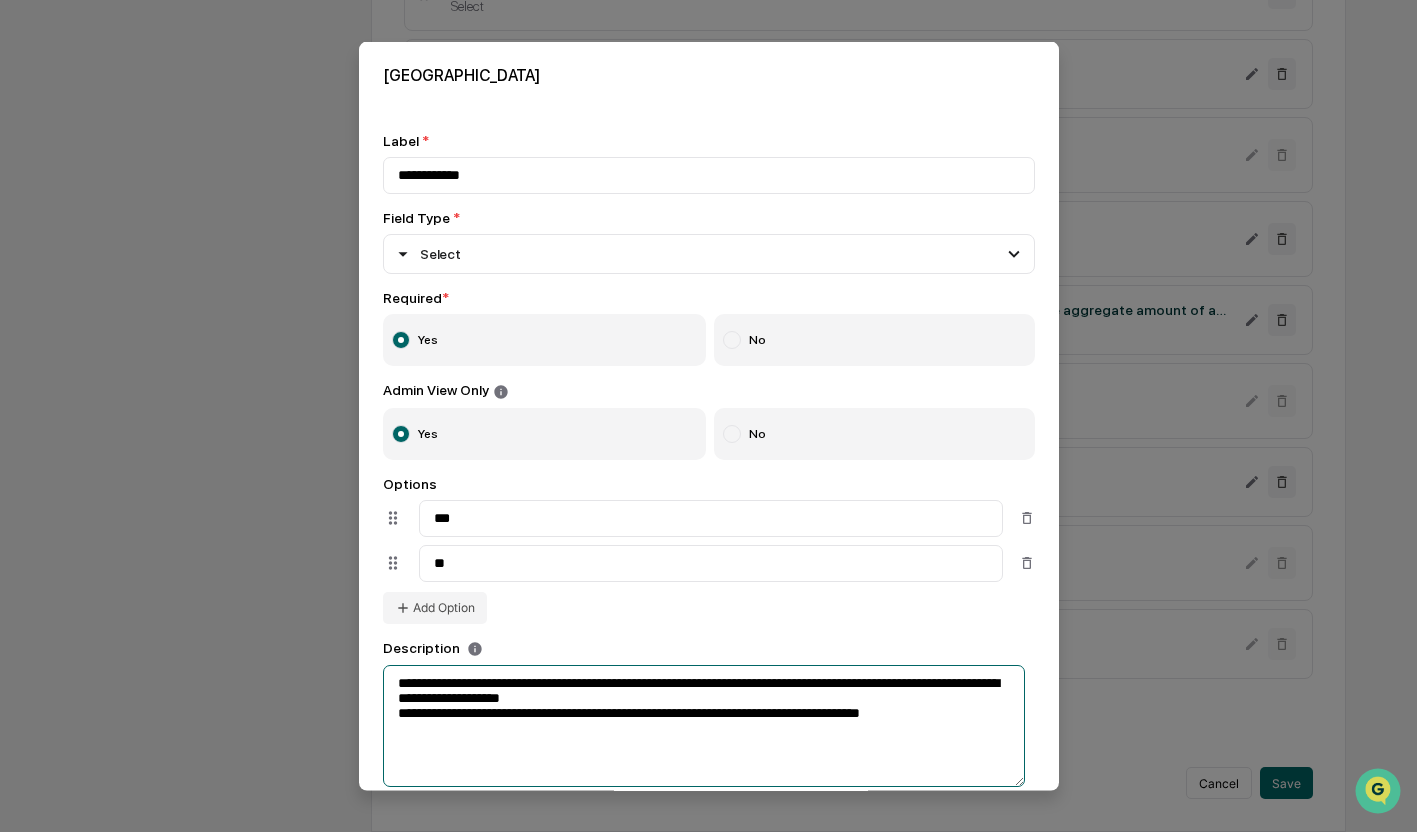 drag, startPoint x: 412, startPoint y: 688, endPoint x: 349, endPoint y: 687, distance: 63.007935 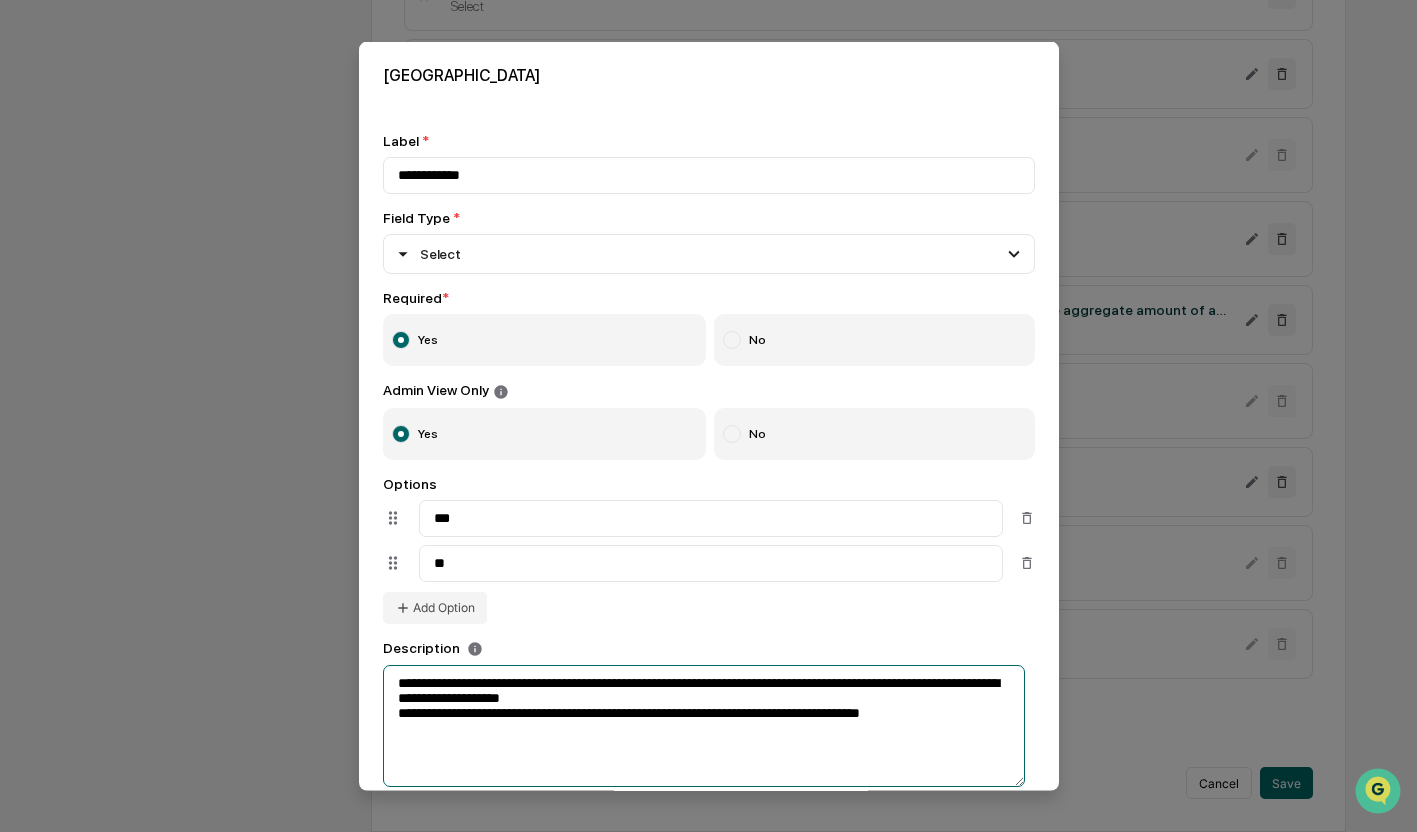 click on "**********" at bounding box center (708, 20) 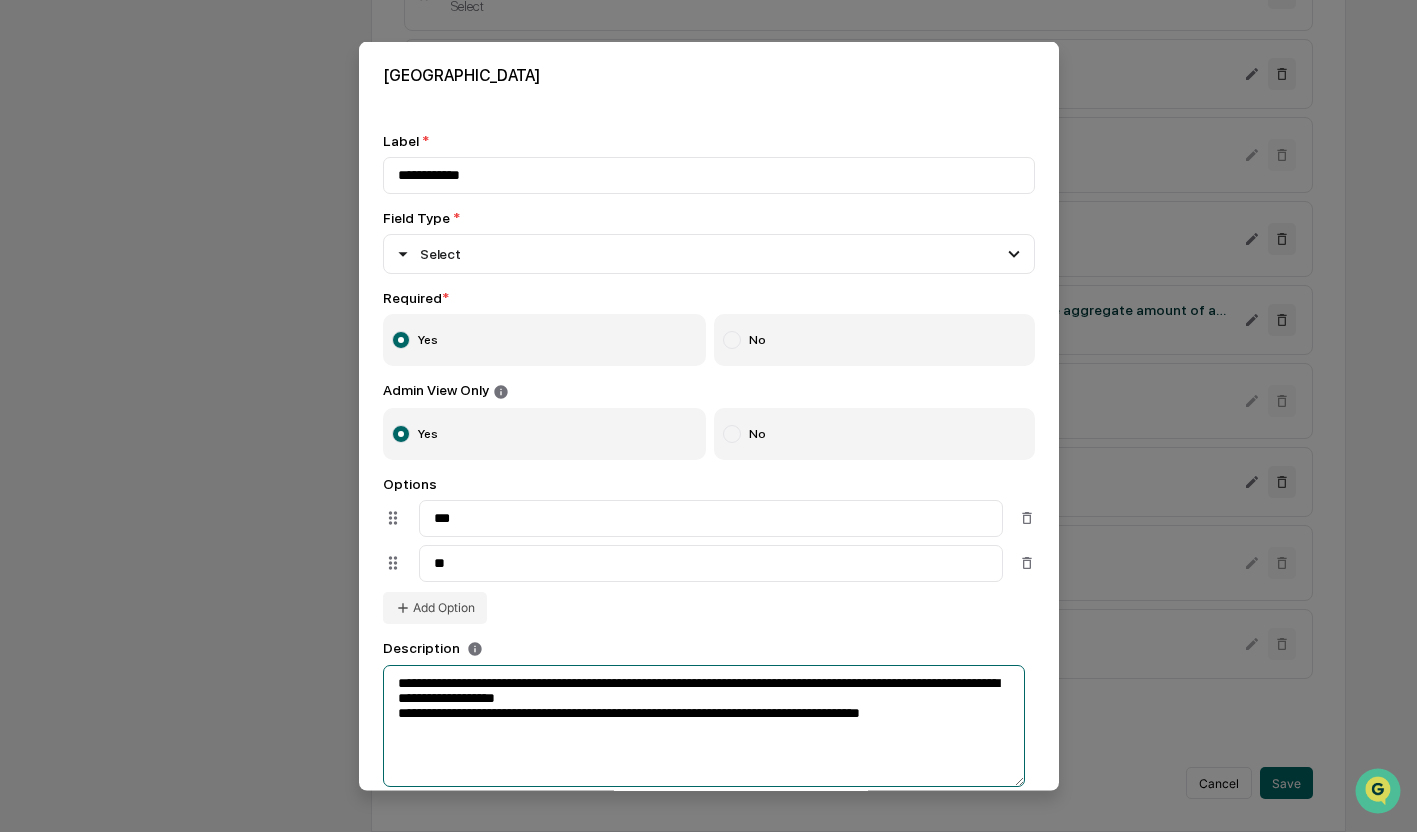 click on "**********" at bounding box center (704, 726) 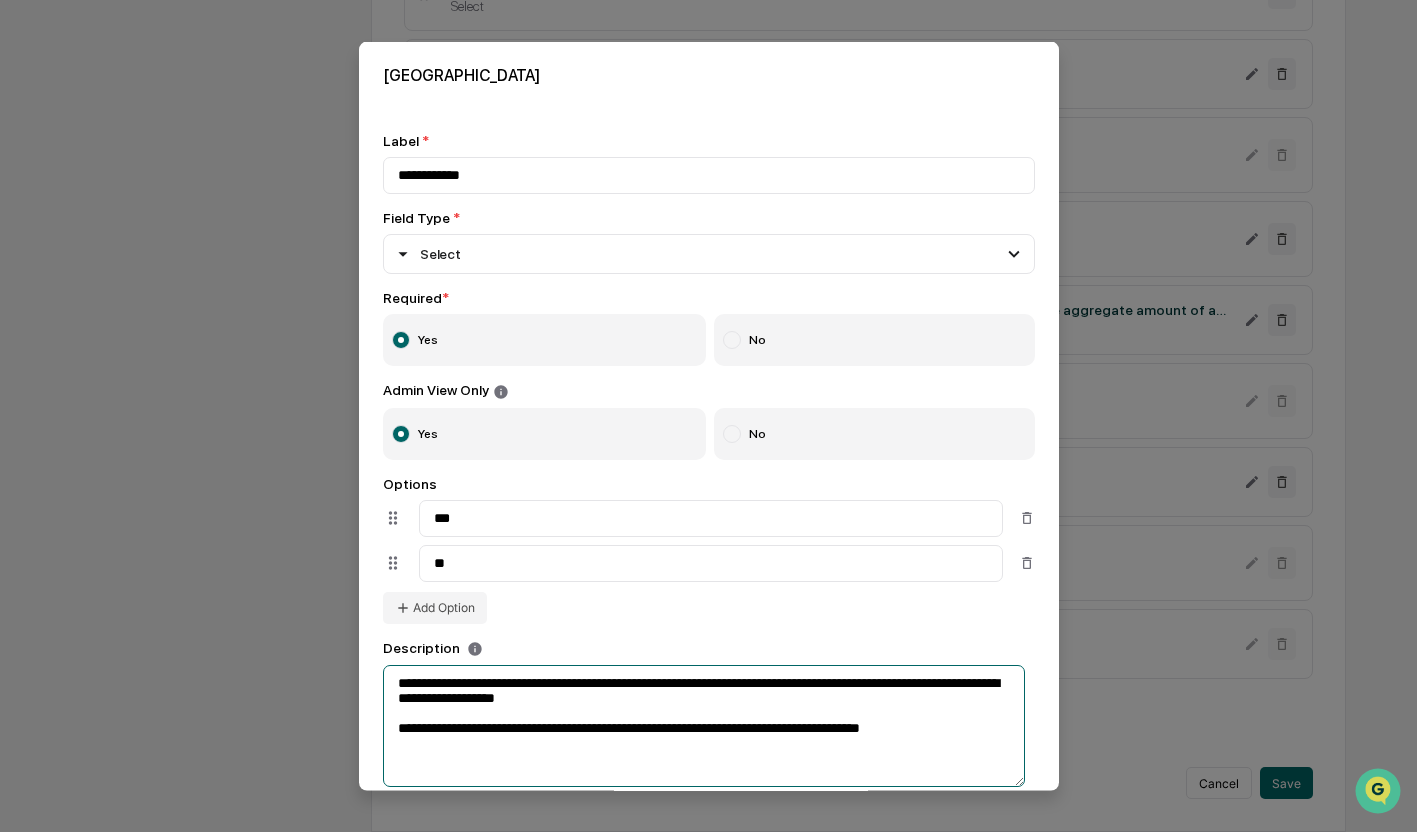 click on "**********" at bounding box center (704, 726) 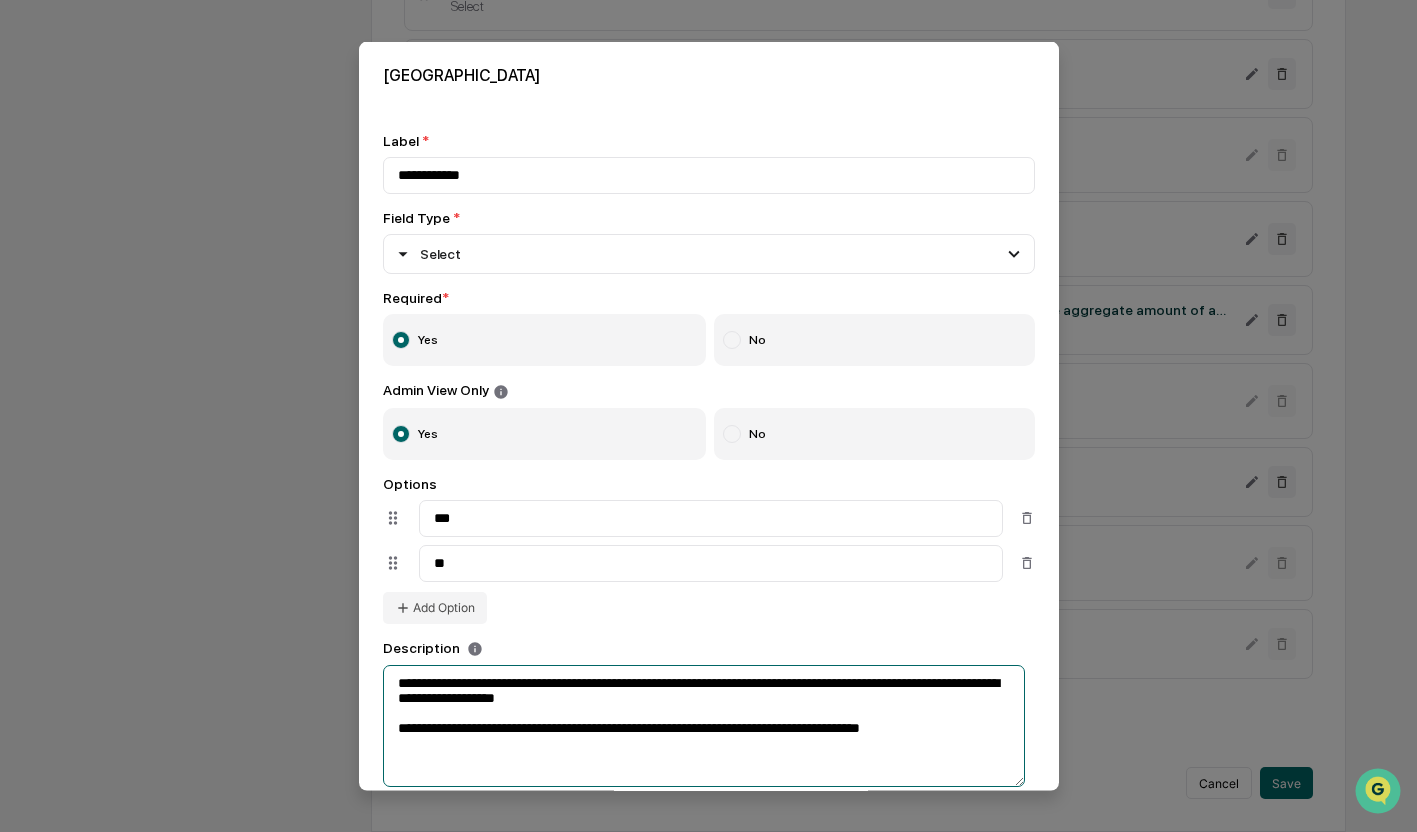 click on "**********" at bounding box center [704, 726] 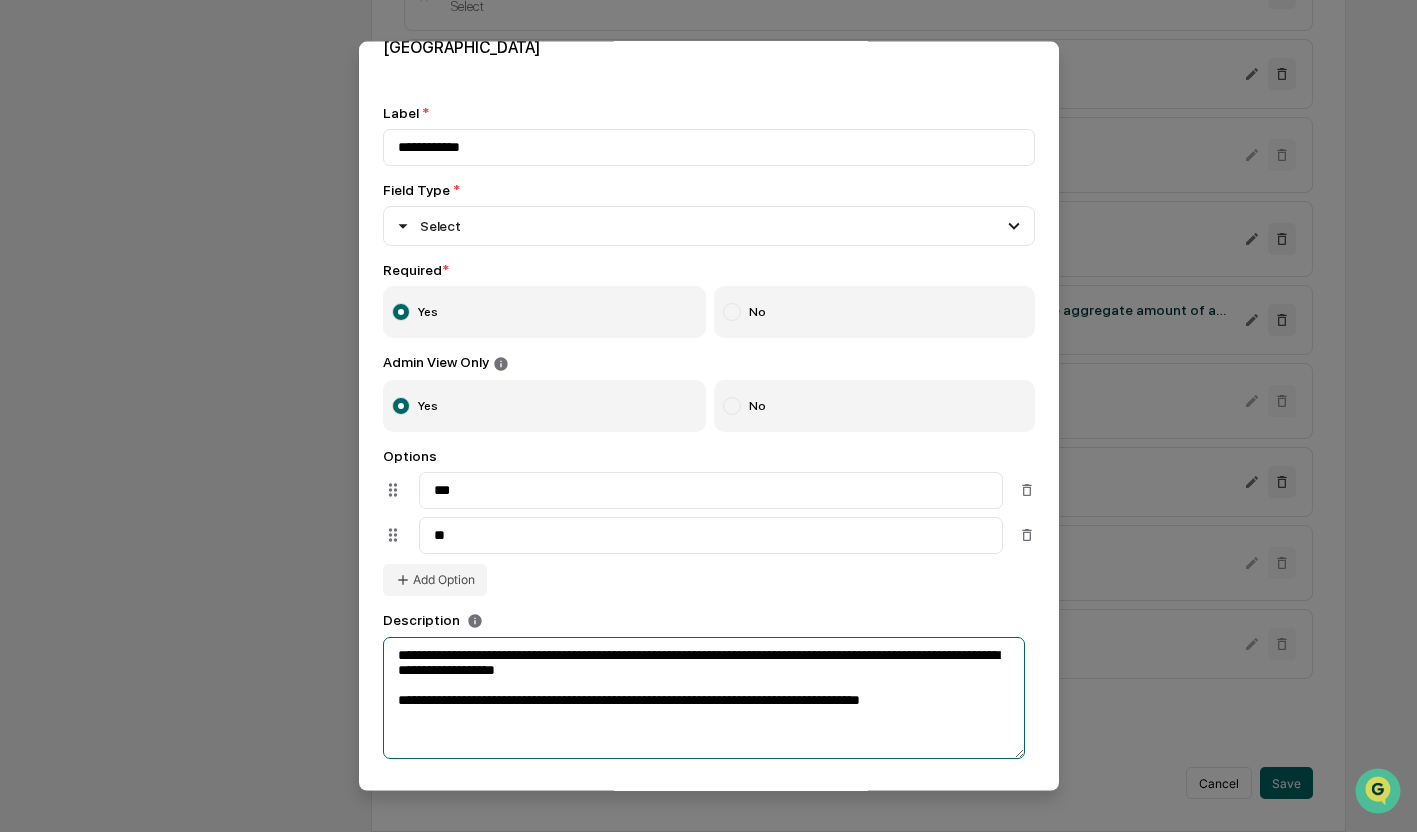 scroll, scrollTop: 27, scrollLeft: 0, axis: vertical 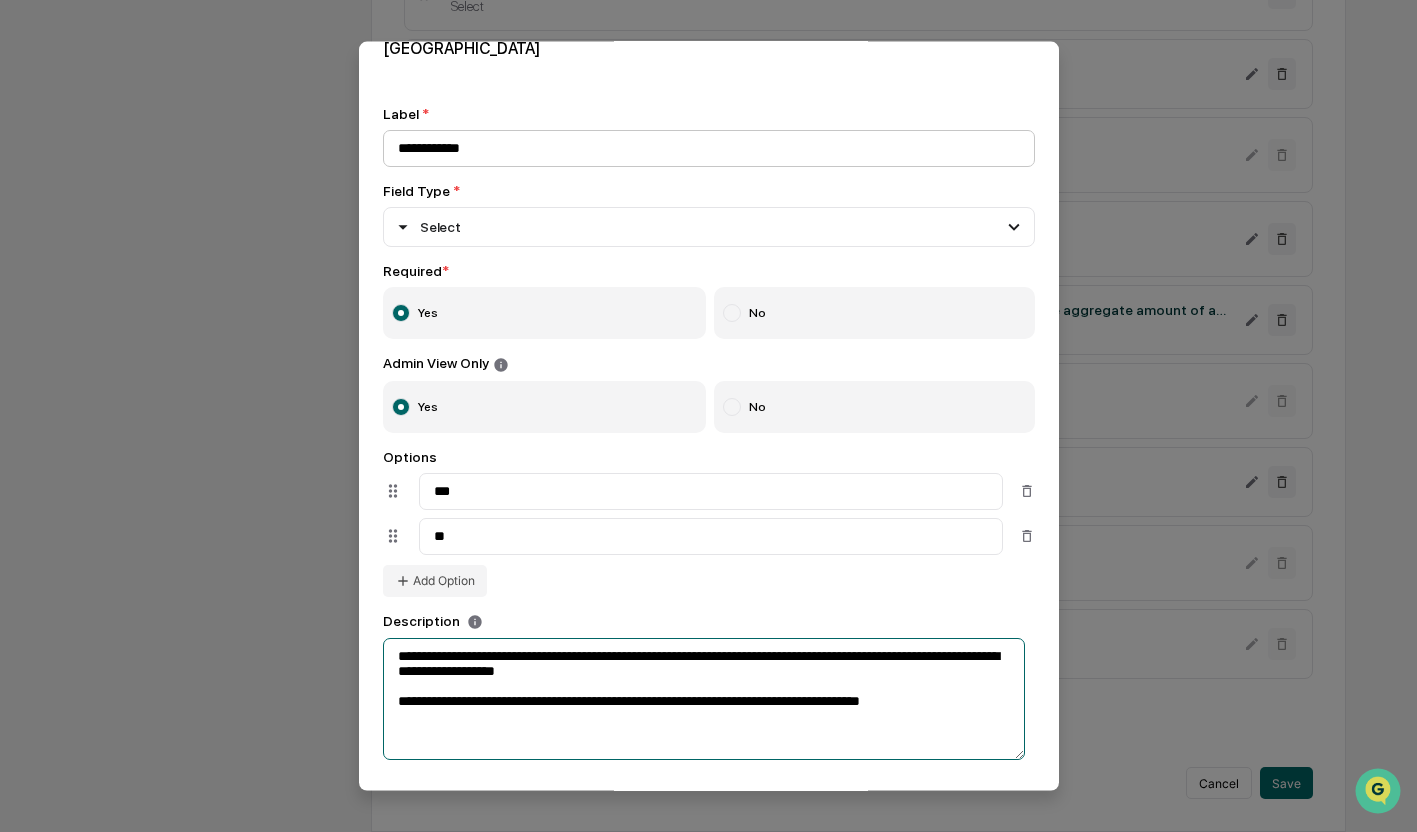 type on "**********" 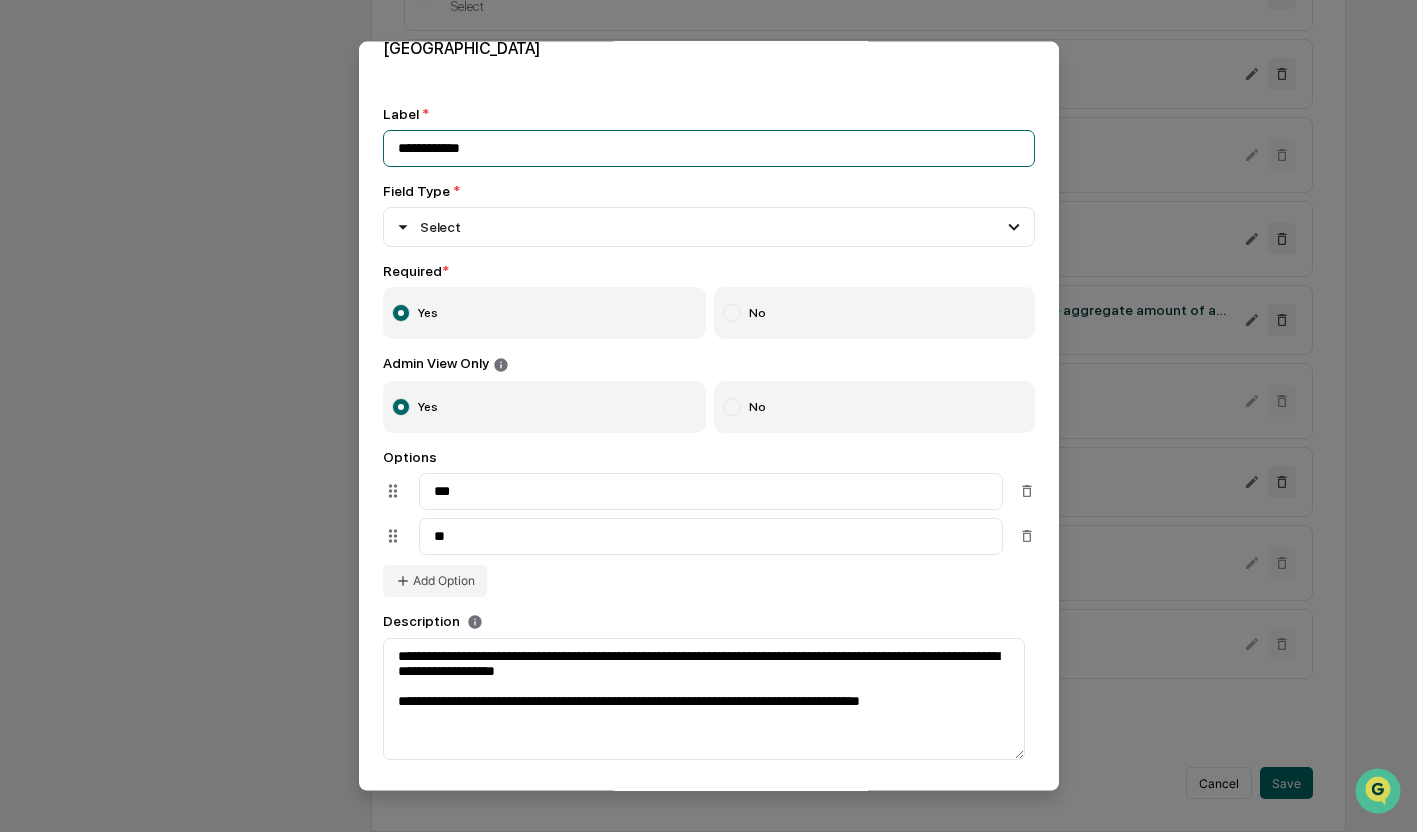drag, startPoint x: 523, startPoint y: 140, endPoint x: 353, endPoint y: 153, distance: 170.49634 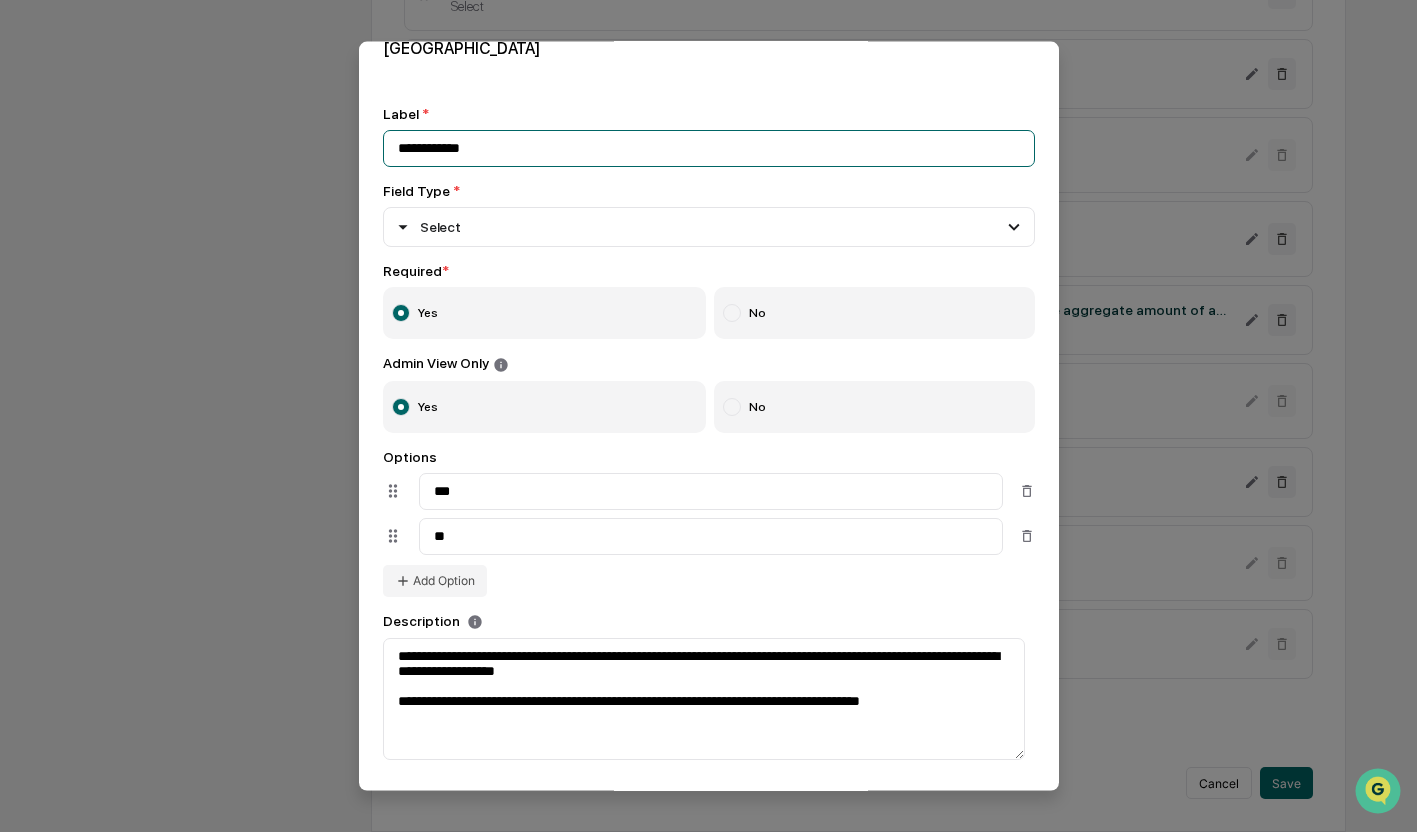 click on "**********" at bounding box center [708, 20] 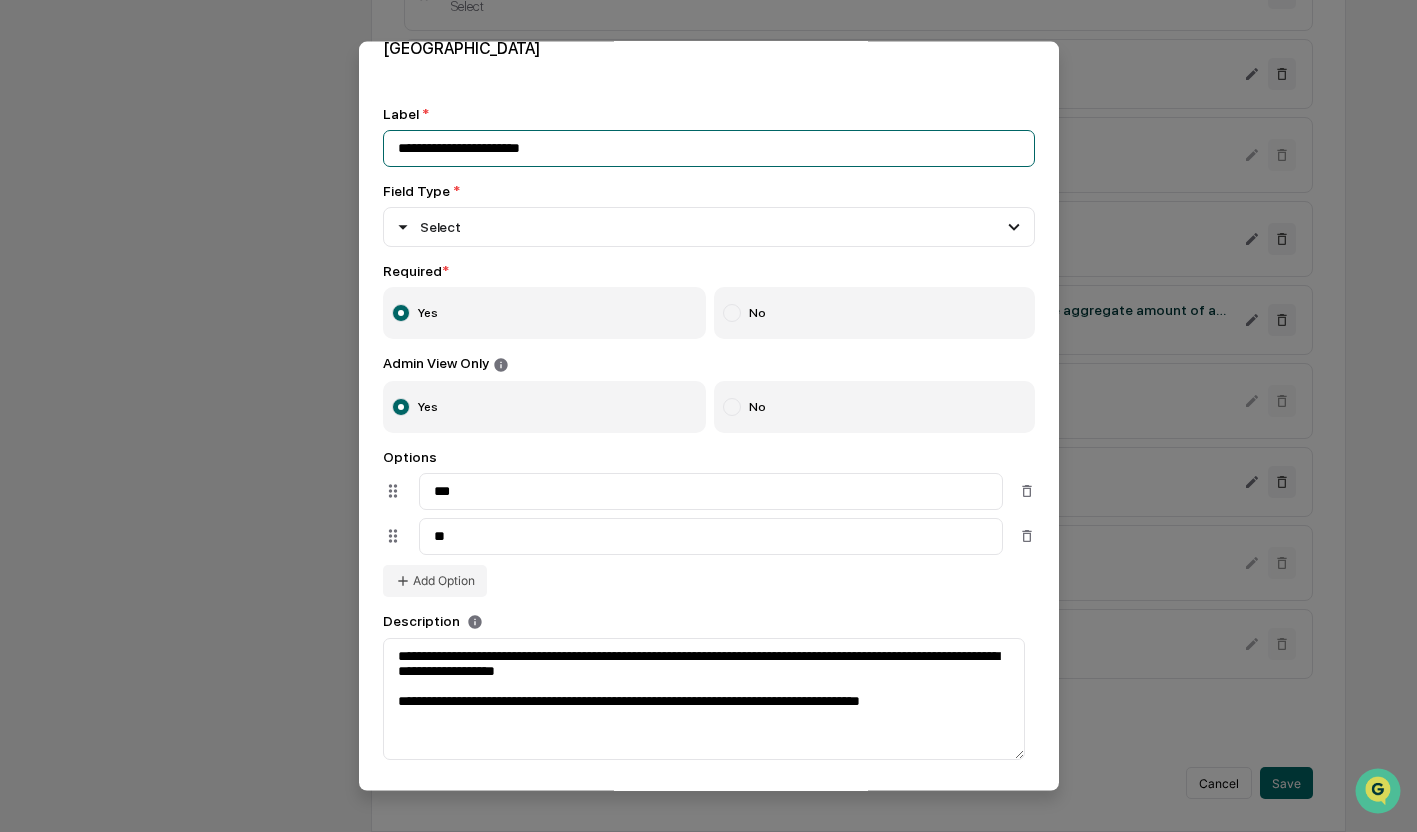 type on "**********" 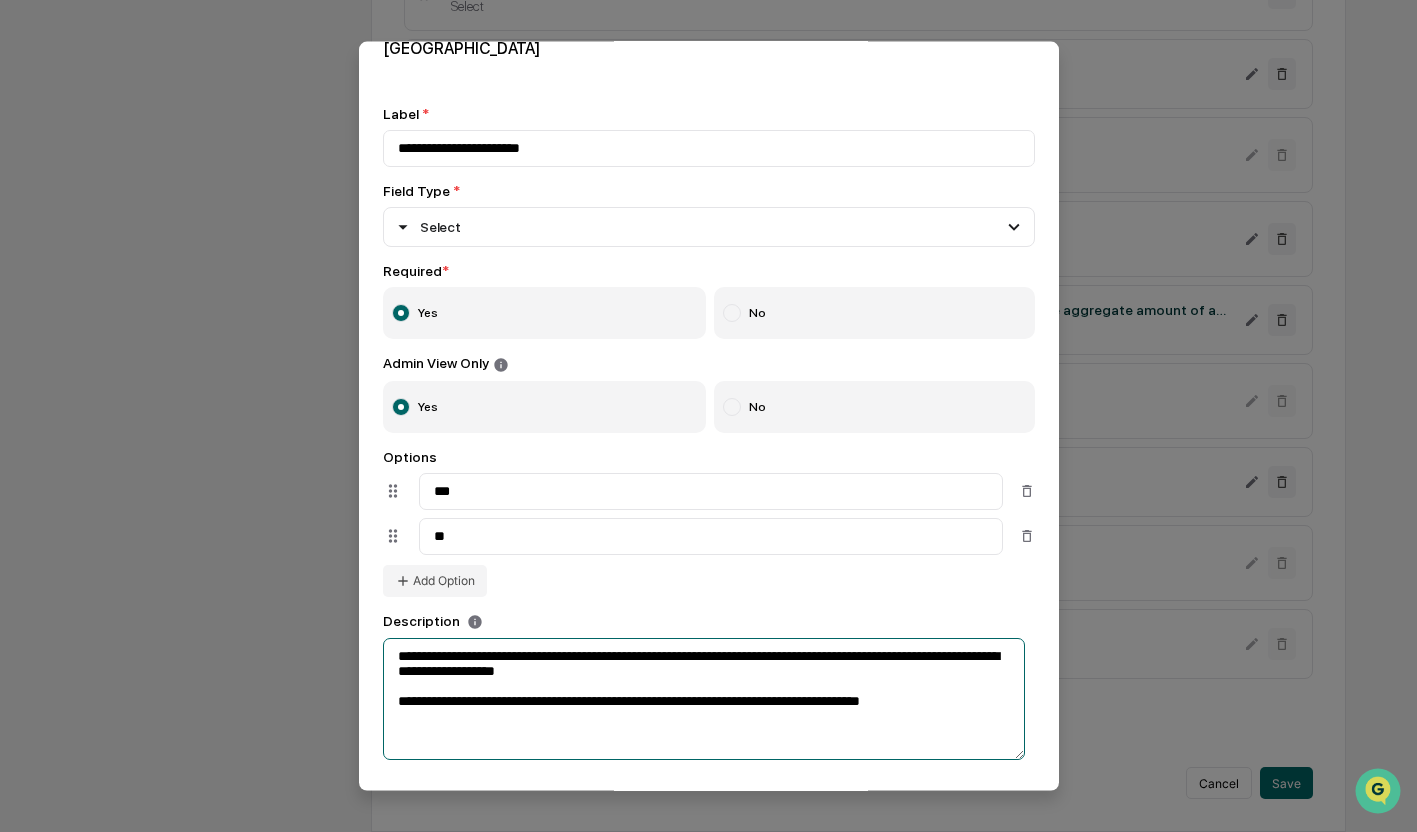 click on "**********" at bounding box center [704, 699] 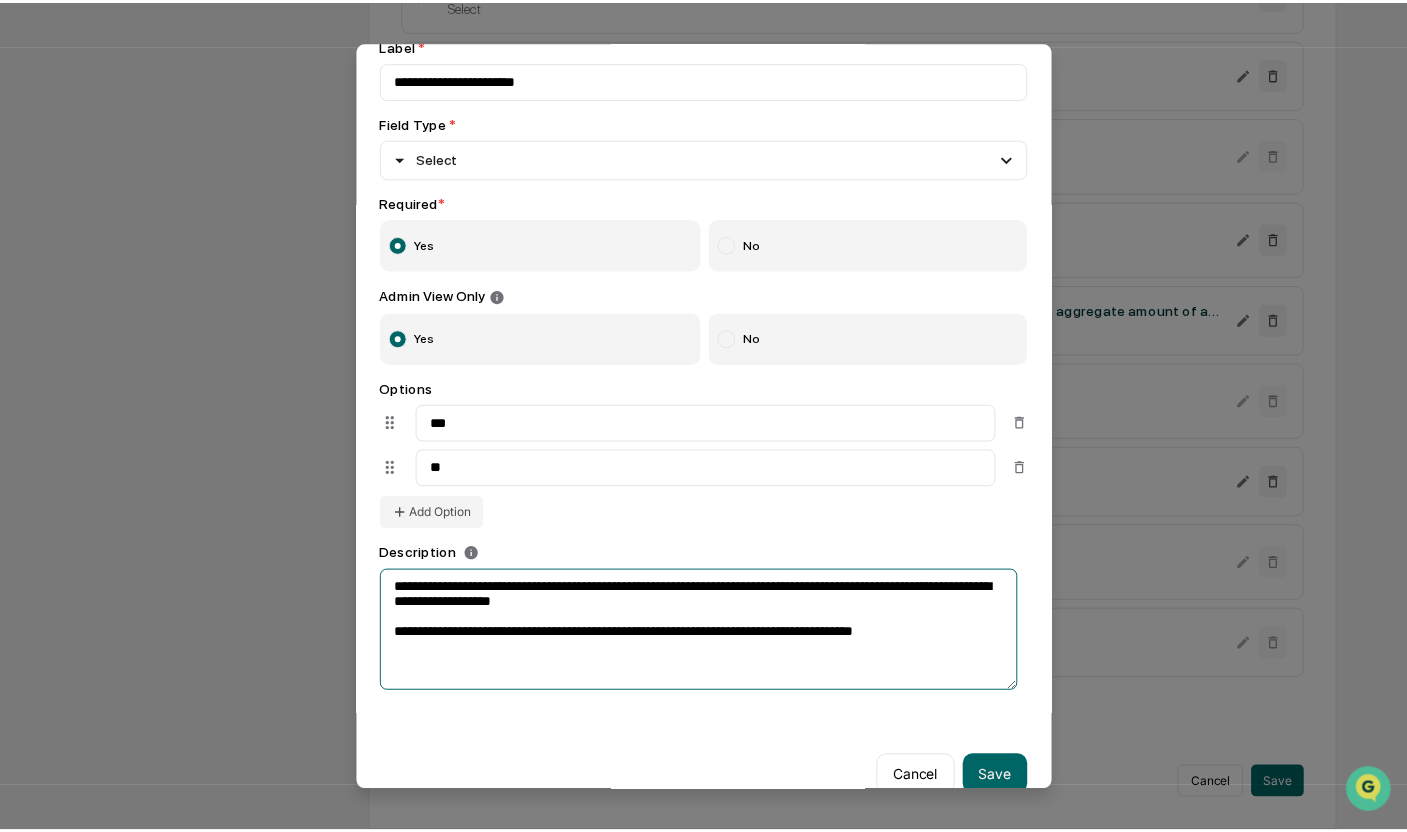 scroll, scrollTop: 127, scrollLeft: 0, axis: vertical 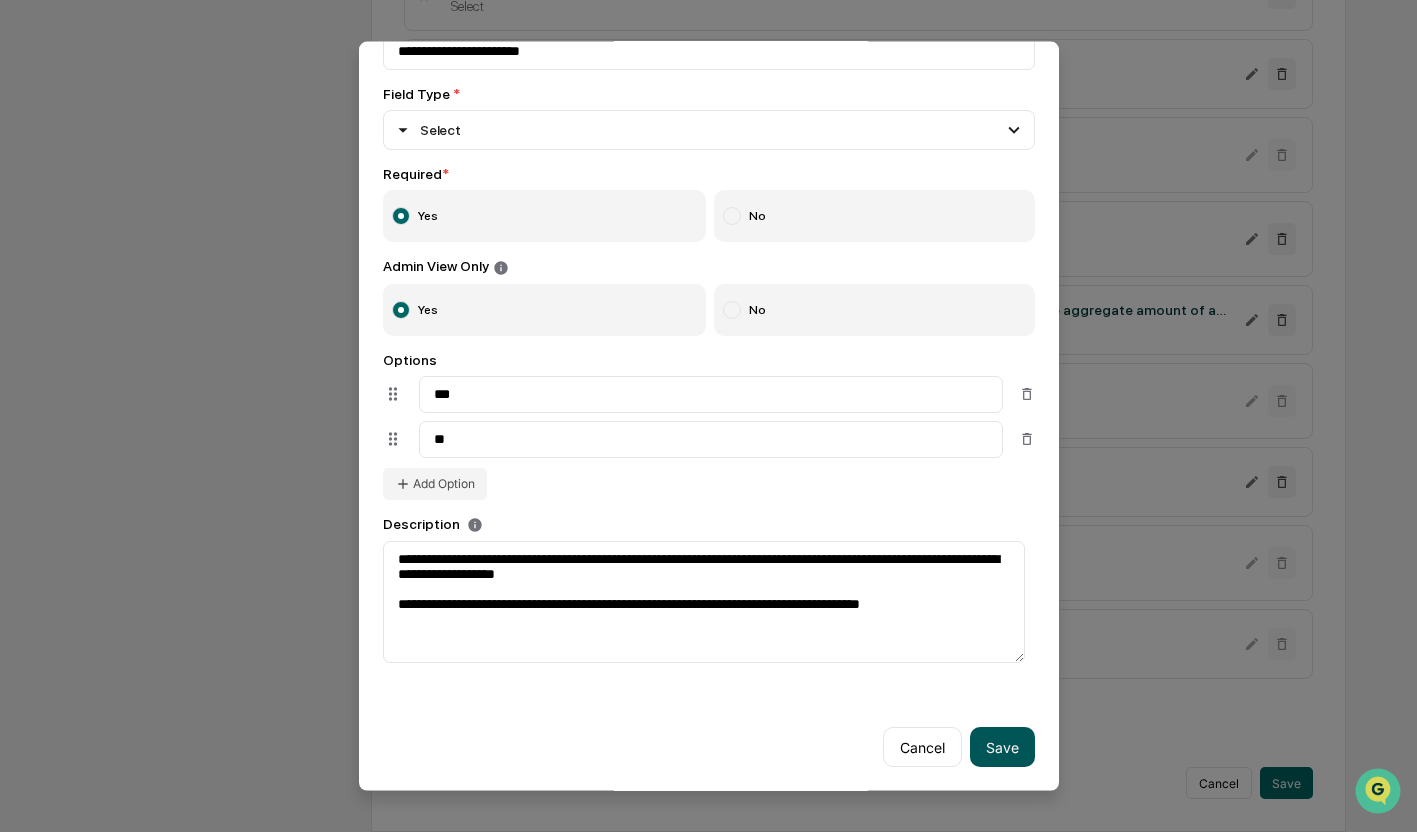 click on "Save" at bounding box center [1002, 747] 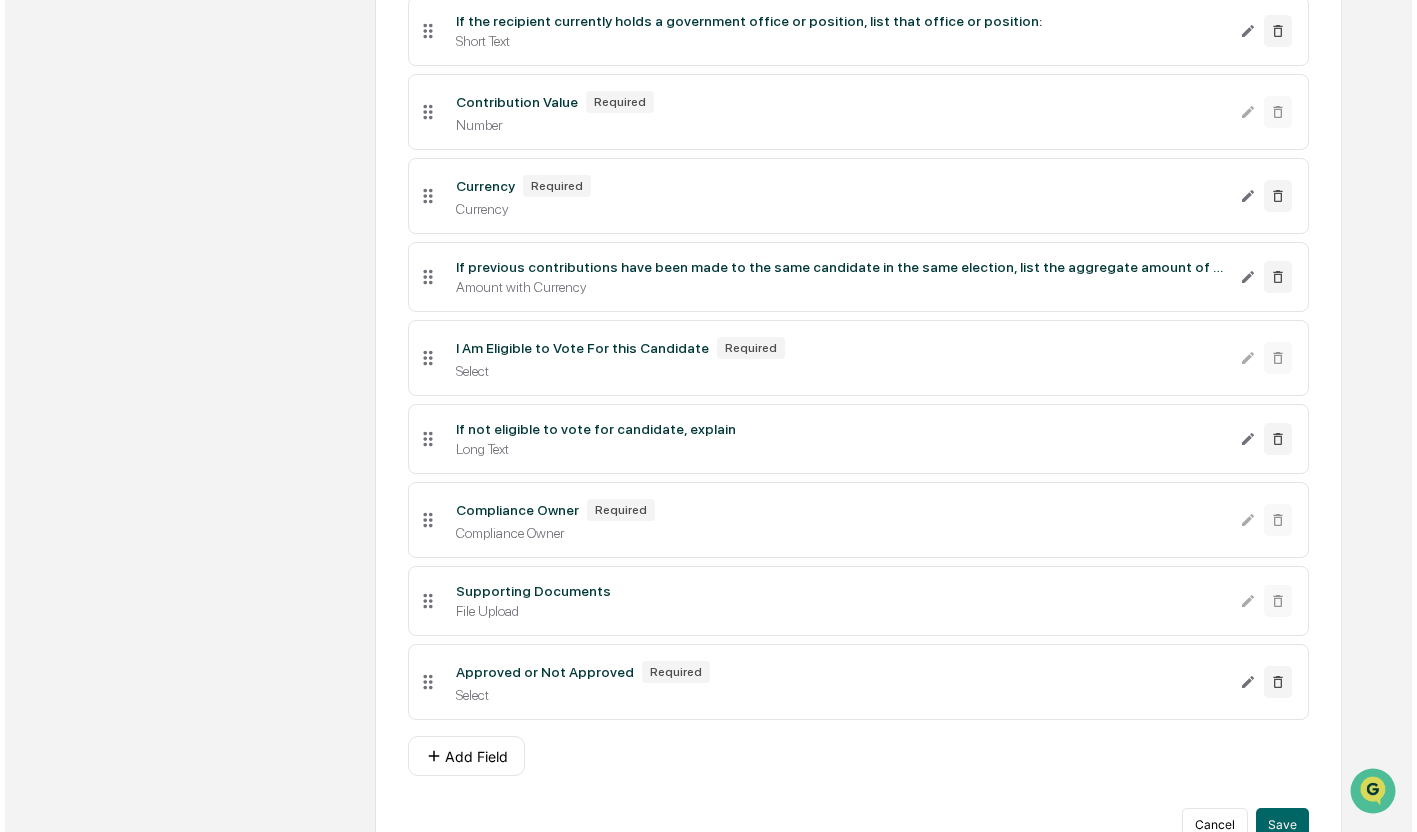 scroll, scrollTop: 875, scrollLeft: 0, axis: vertical 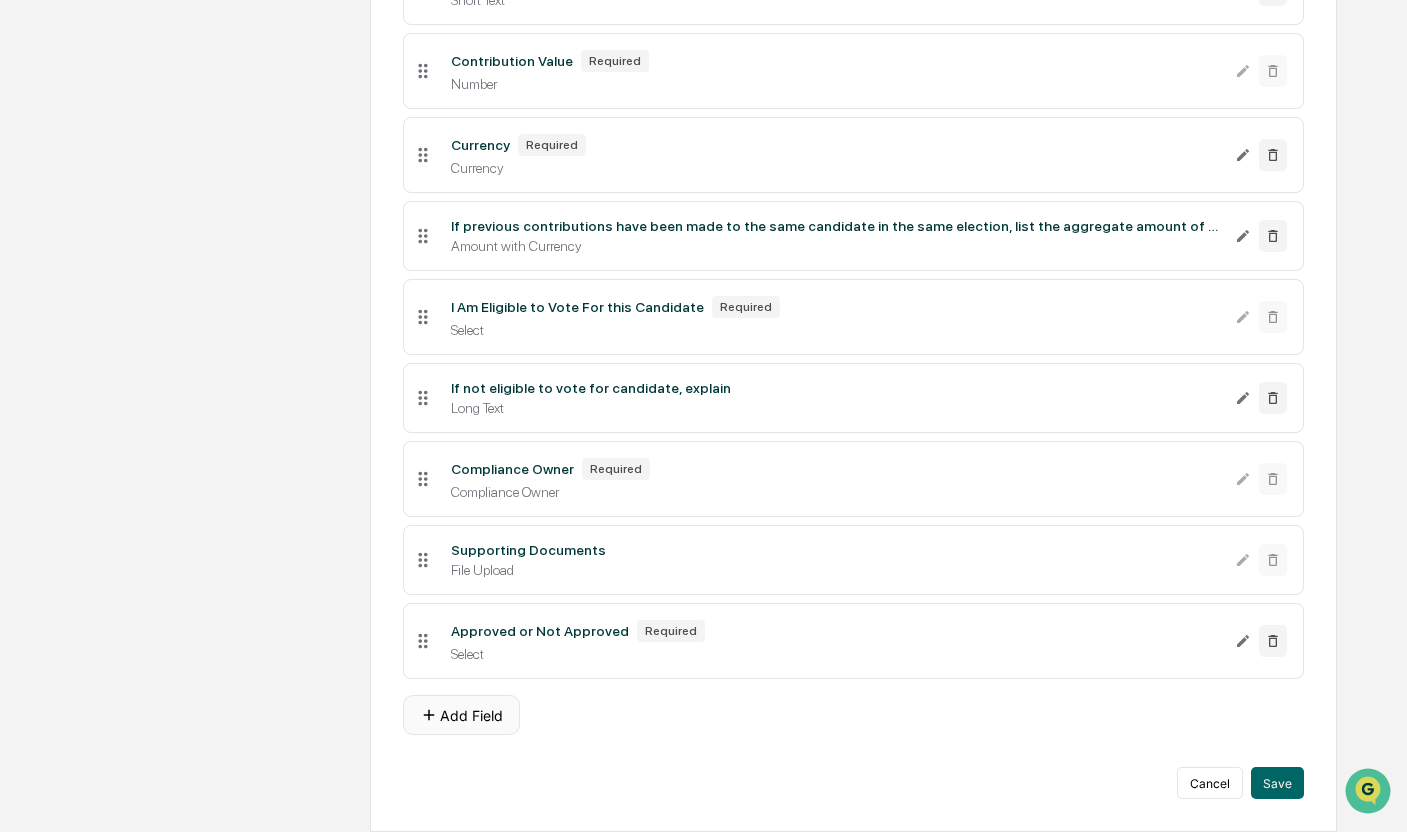 click on "Add Field" at bounding box center (461, 715) 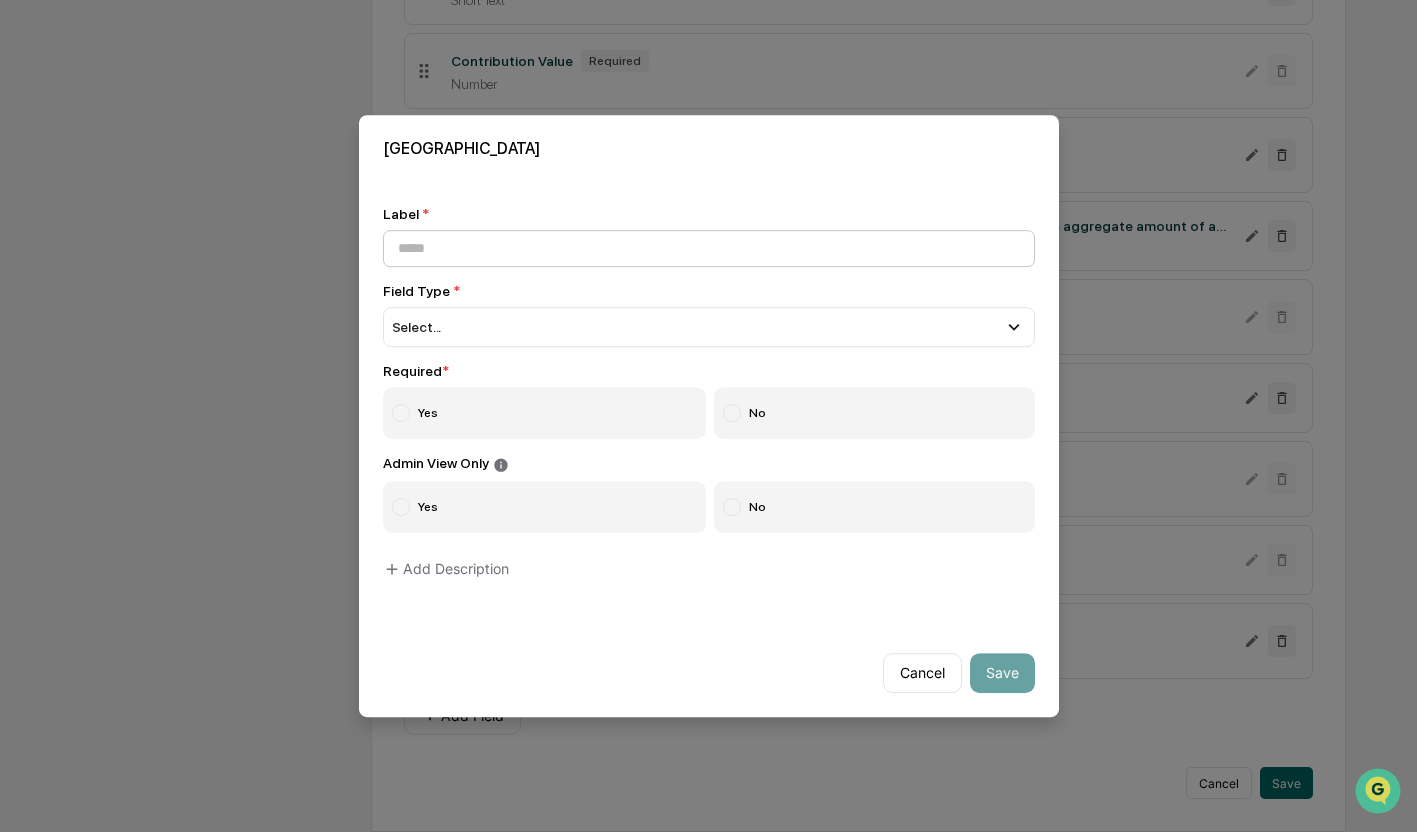 click at bounding box center [709, 248] 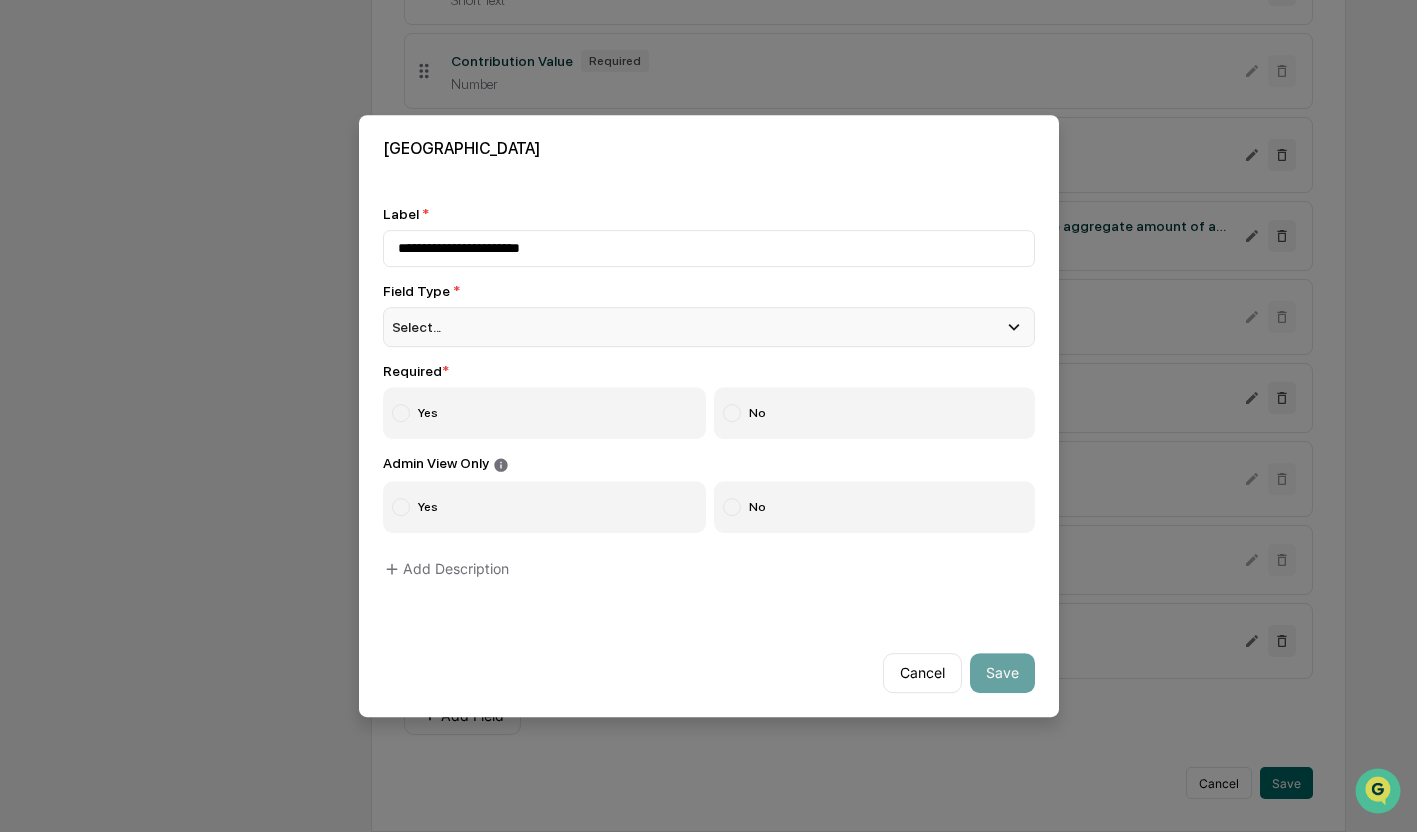 type on "**********" 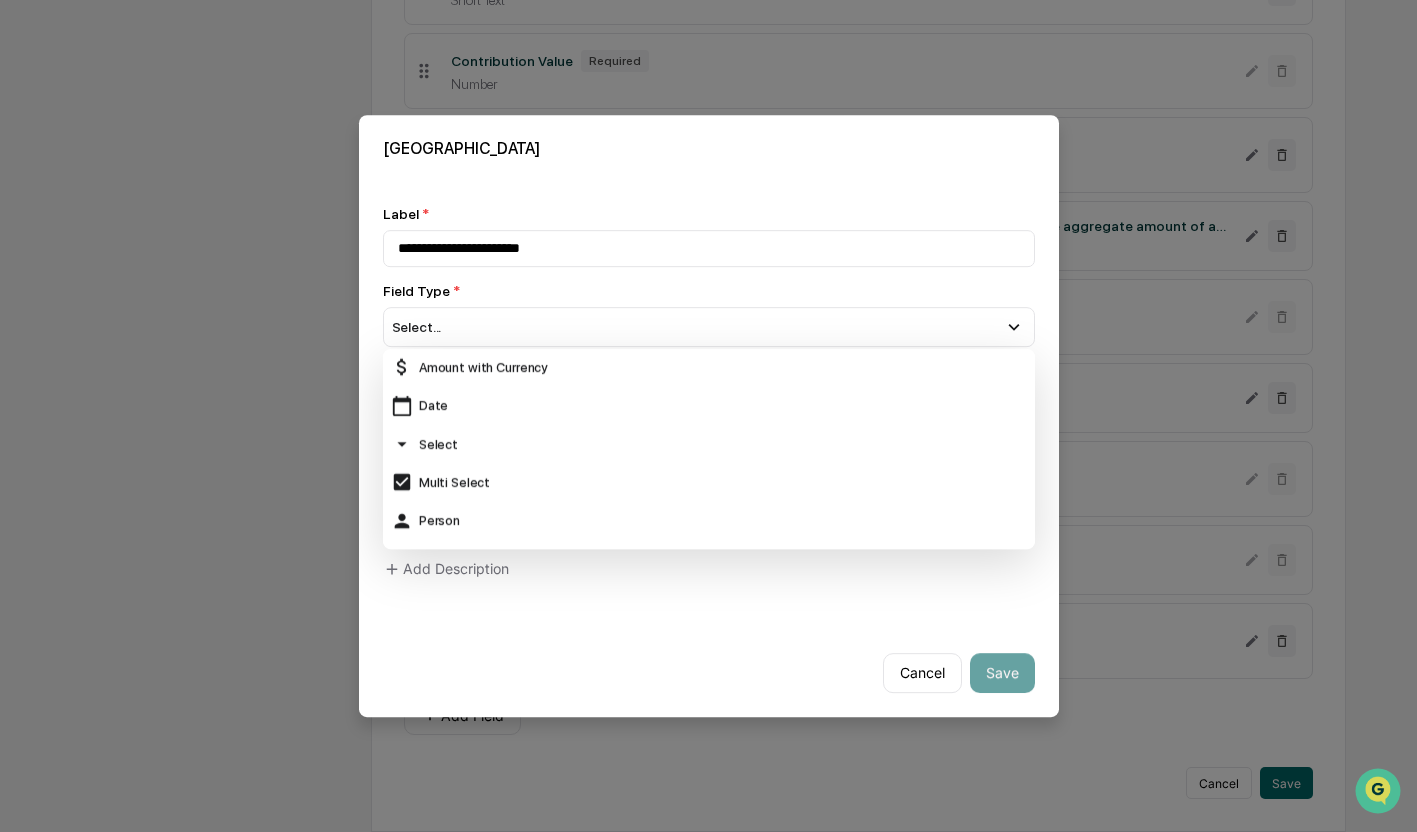 scroll, scrollTop: 200, scrollLeft: 0, axis: vertical 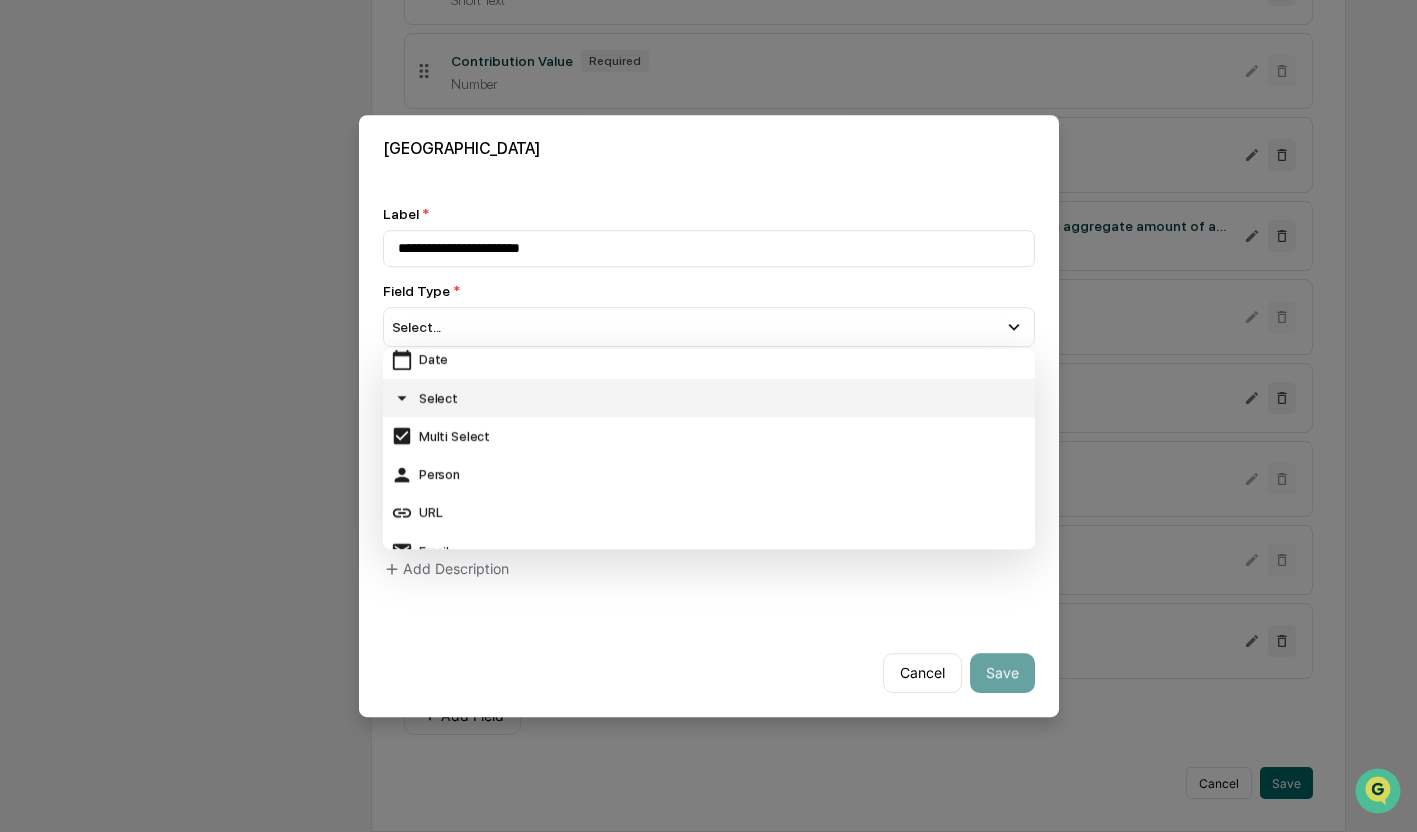 click on "Select" at bounding box center [709, 398] 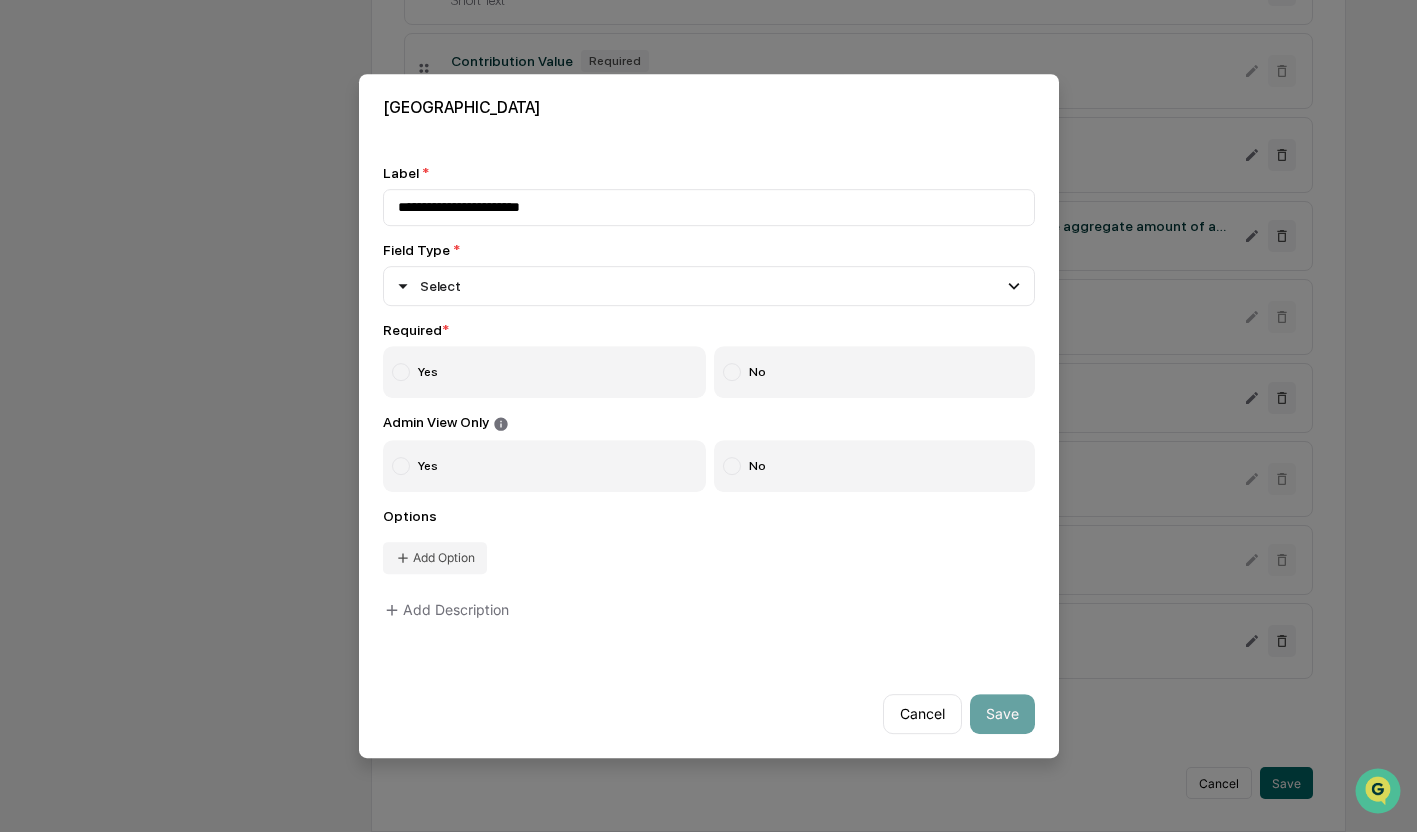 click on "Yes" at bounding box center [545, 372] 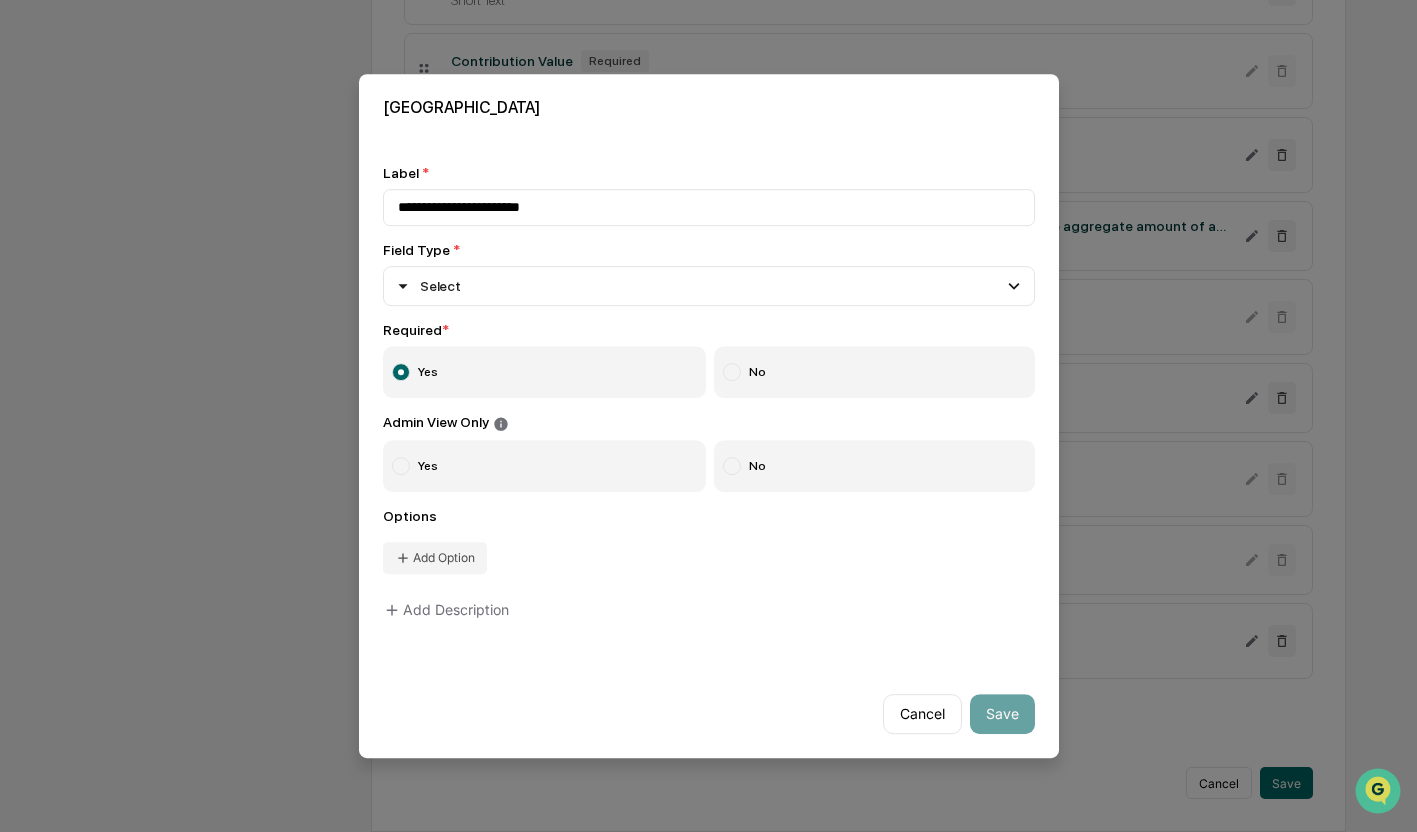 click at bounding box center [401, 466] 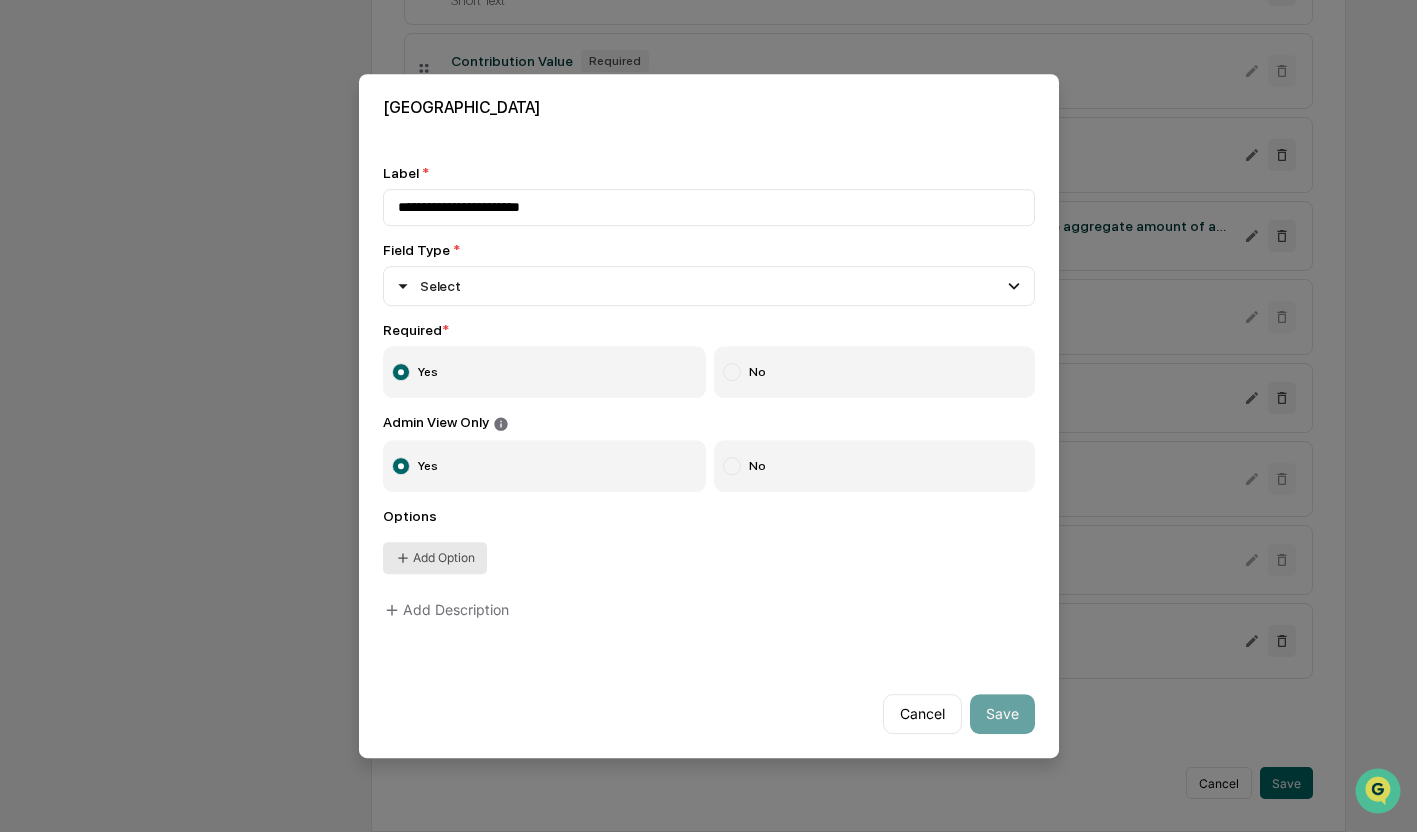 click on "Add Option" at bounding box center [435, 558] 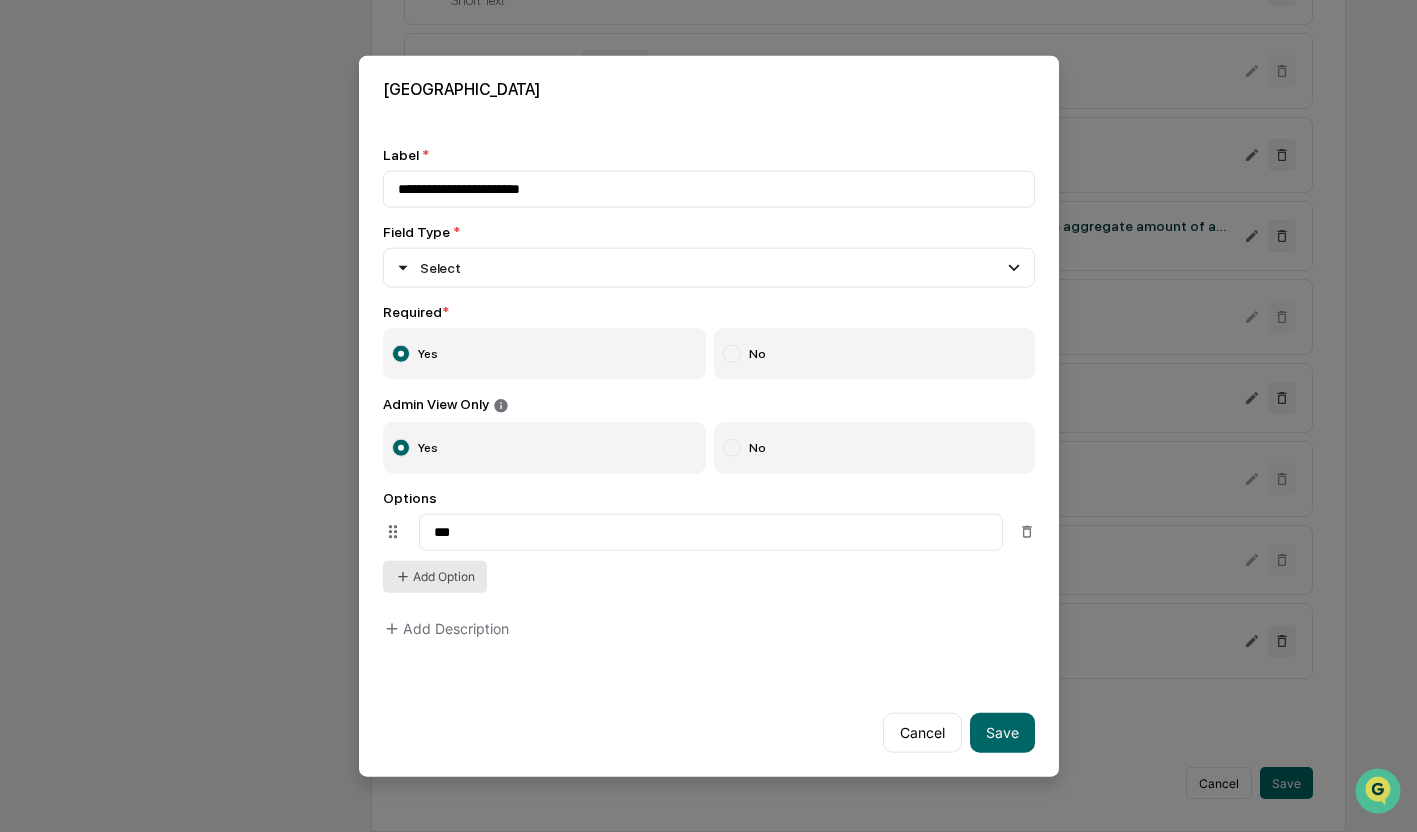 type on "***" 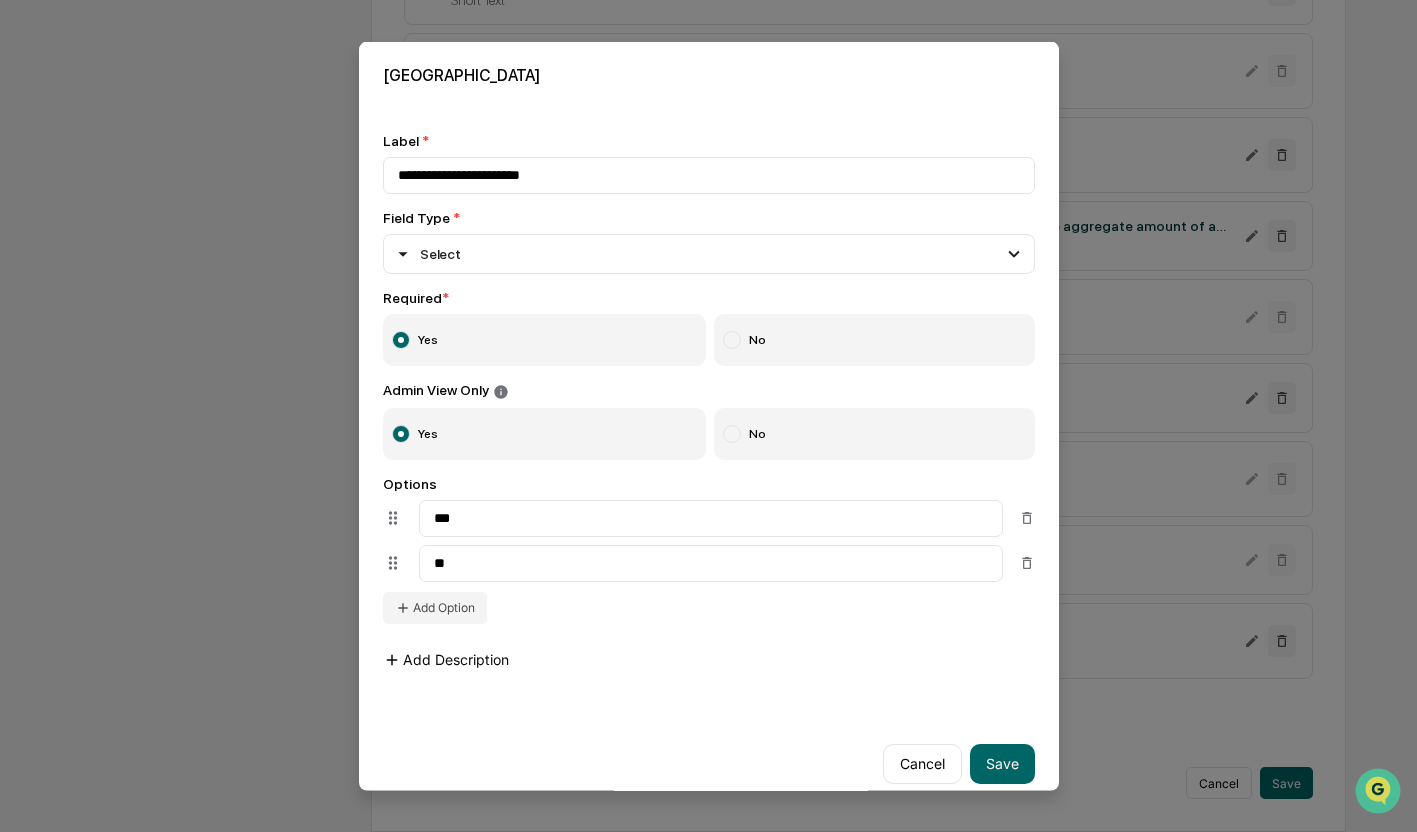 type on "**" 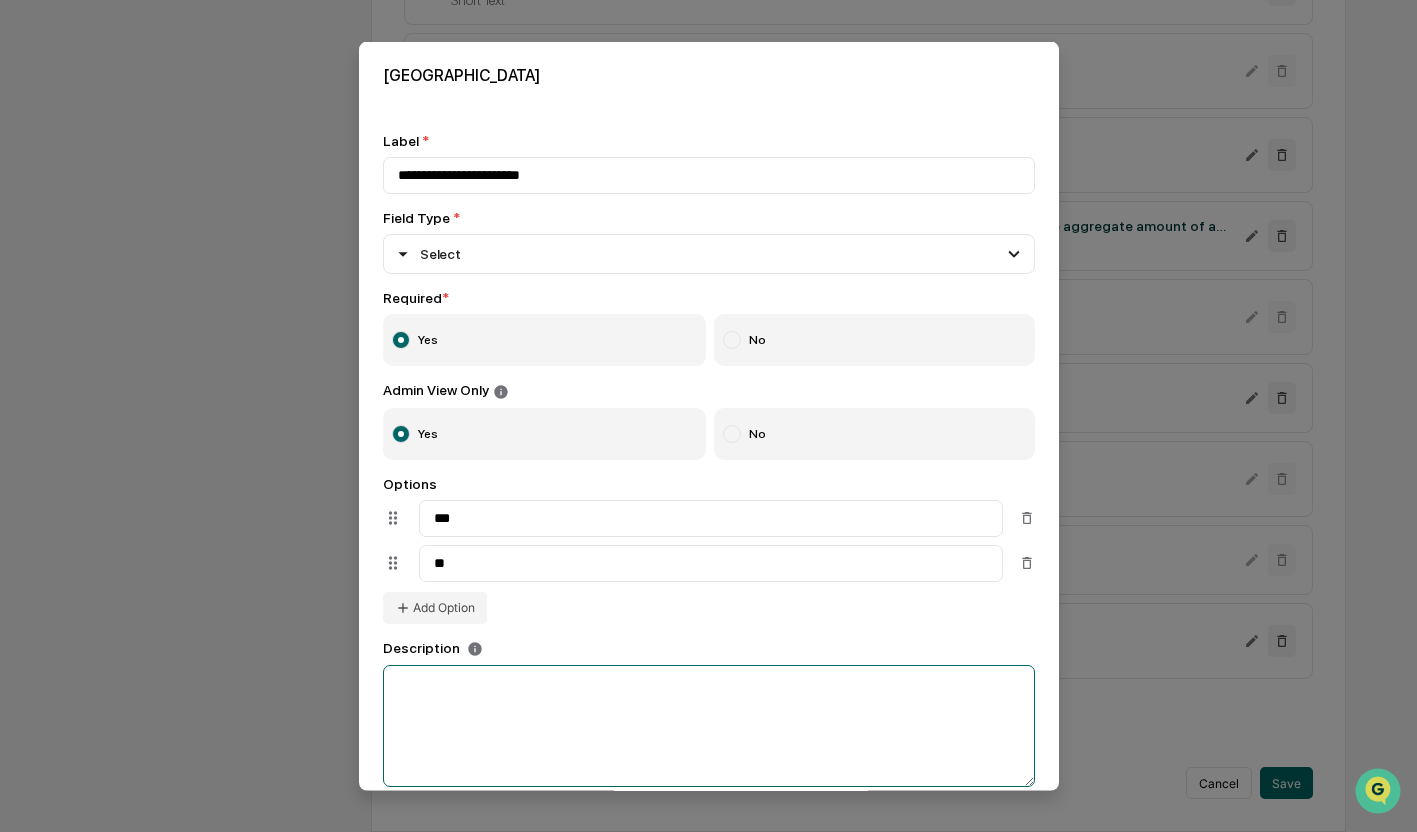 click at bounding box center (709, 726) 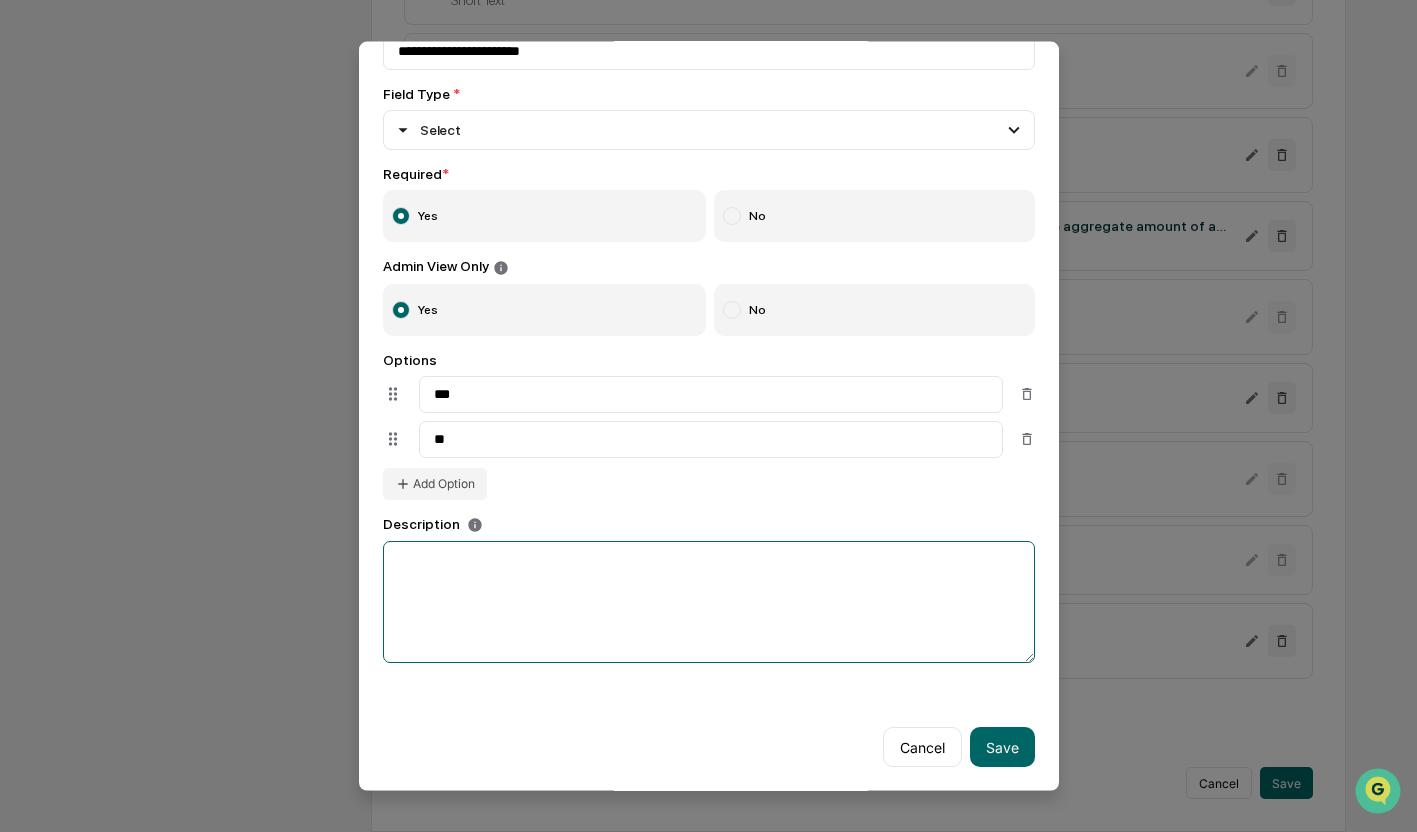 scroll, scrollTop: 127, scrollLeft: 0, axis: vertical 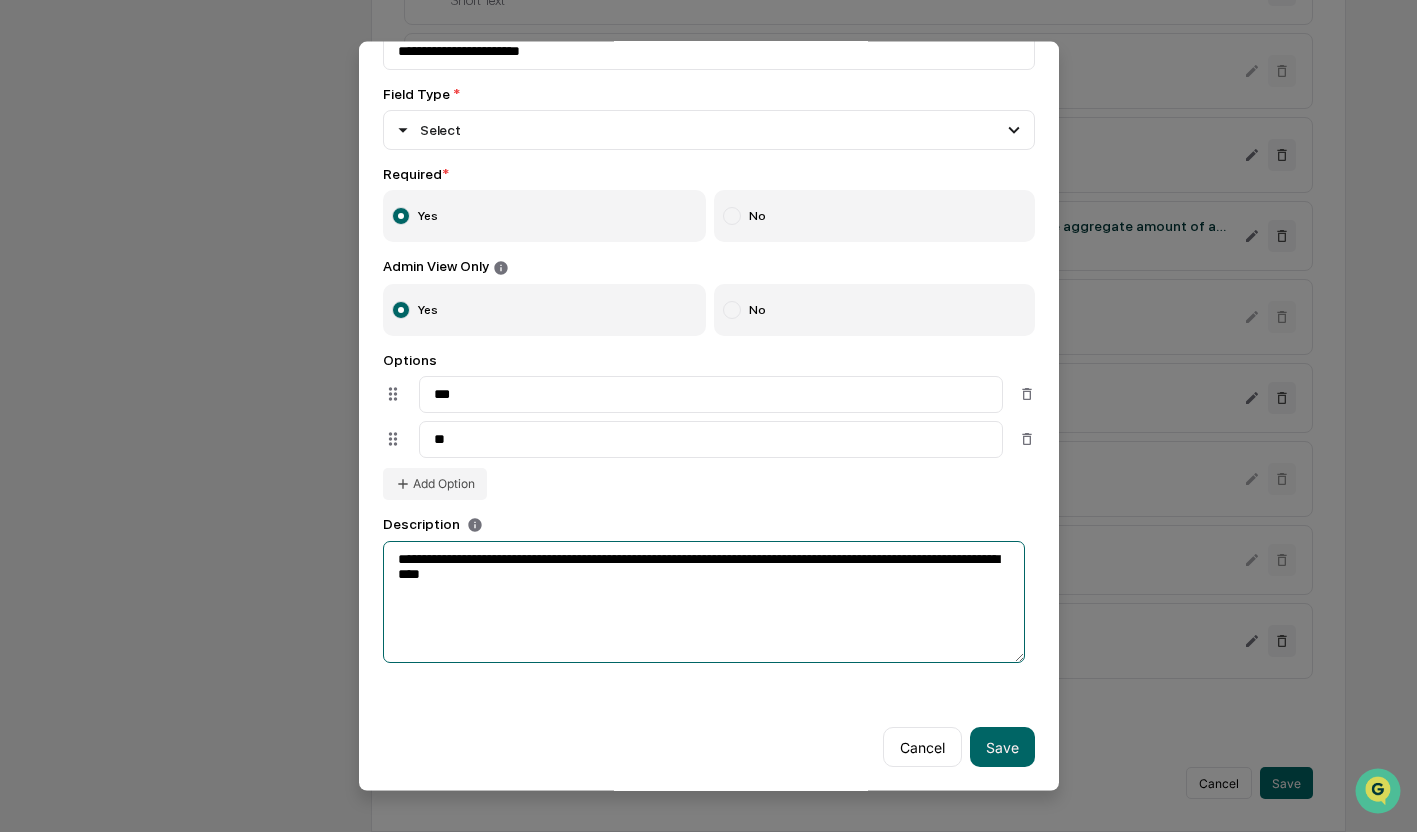 drag, startPoint x: 542, startPoint y: 583, endPoint x: 379, endPoint y: 541, distance: 168.3241 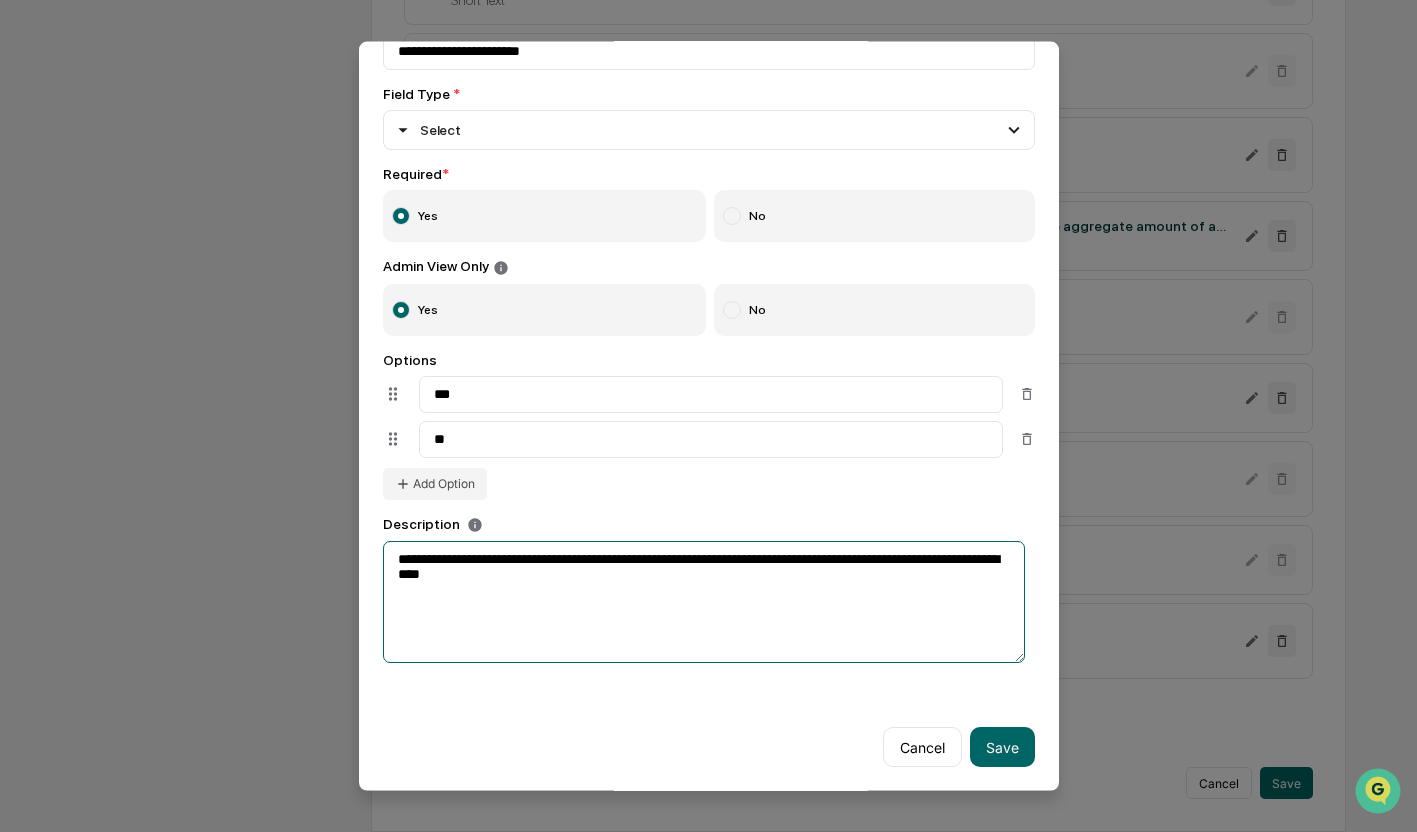 click on "**********" at bounding box center (709, 336) 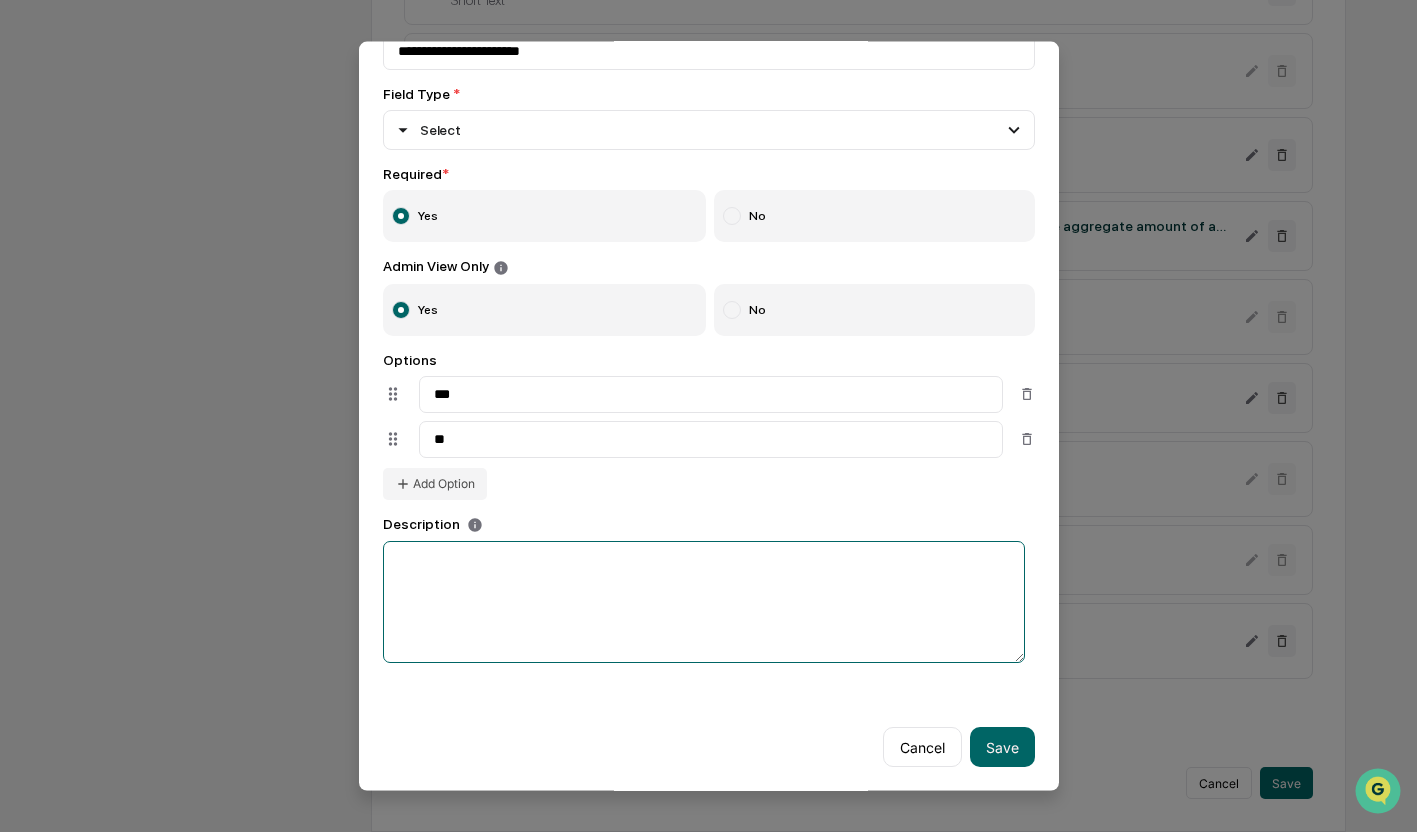 click at bounding box center [704, 602] 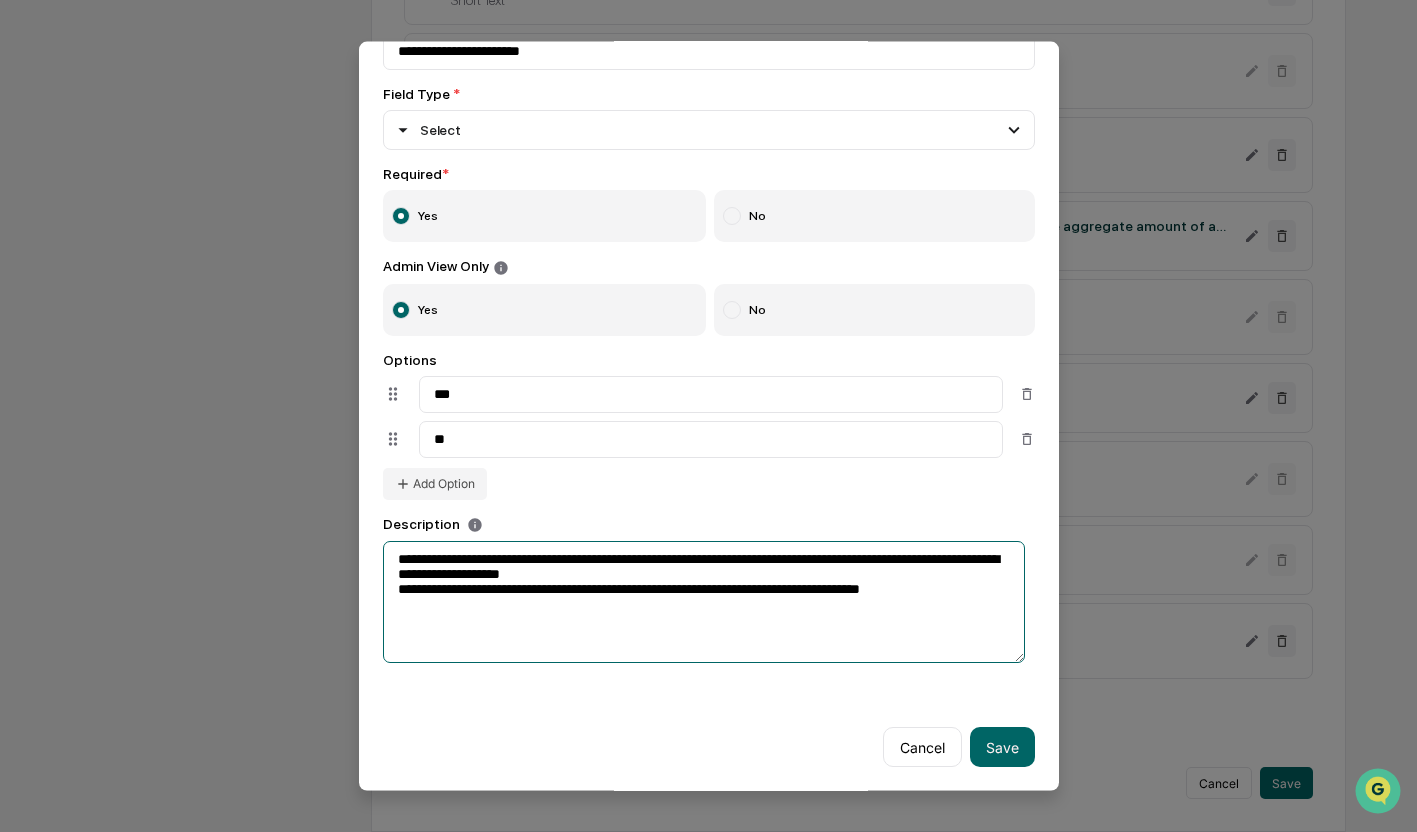 drag, startPoint x: 411, startPoint y: 561, endPoint x: 343, endPoint y: 559, distance: 68.0294 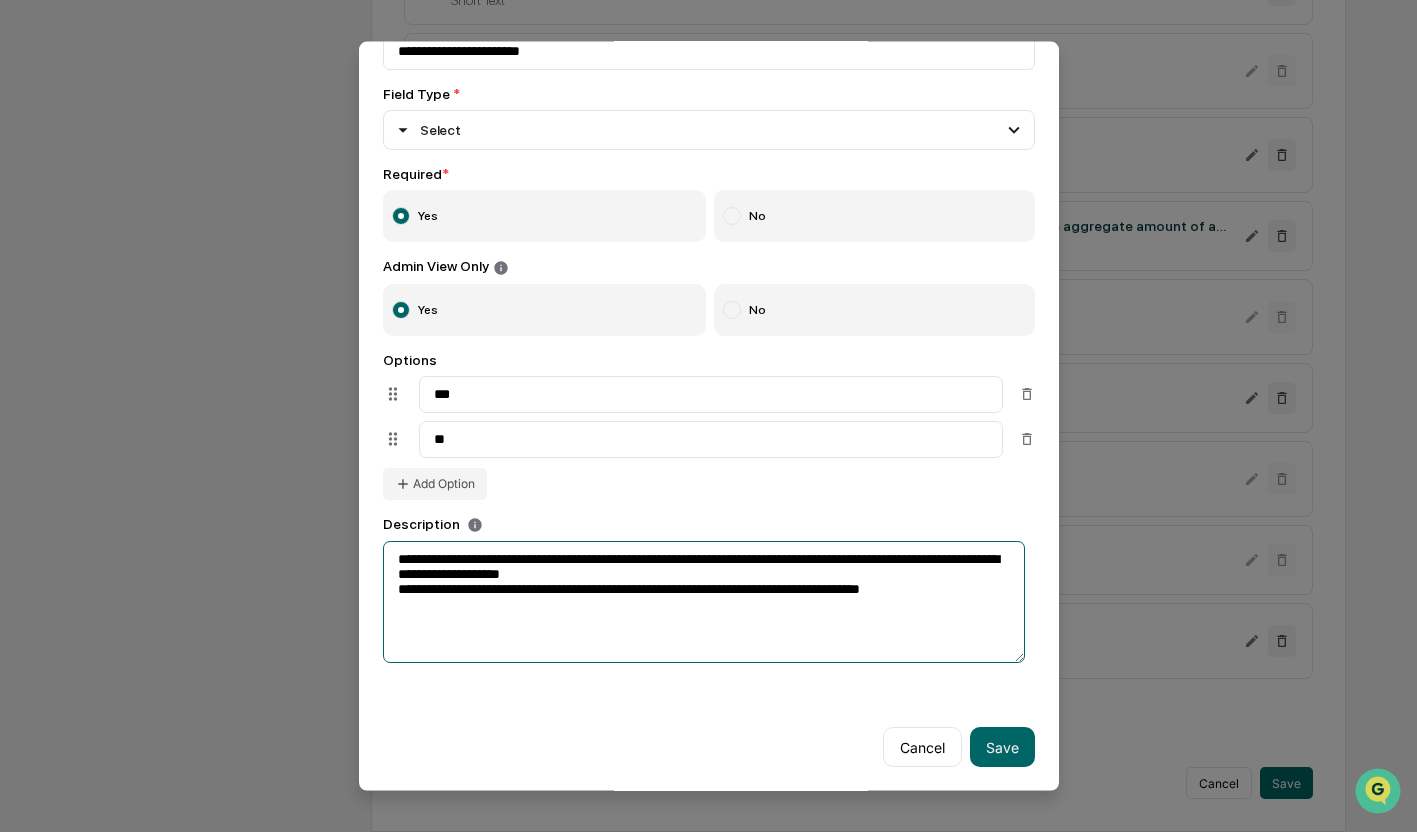 click on "**********" at bounding box center (708, -22) 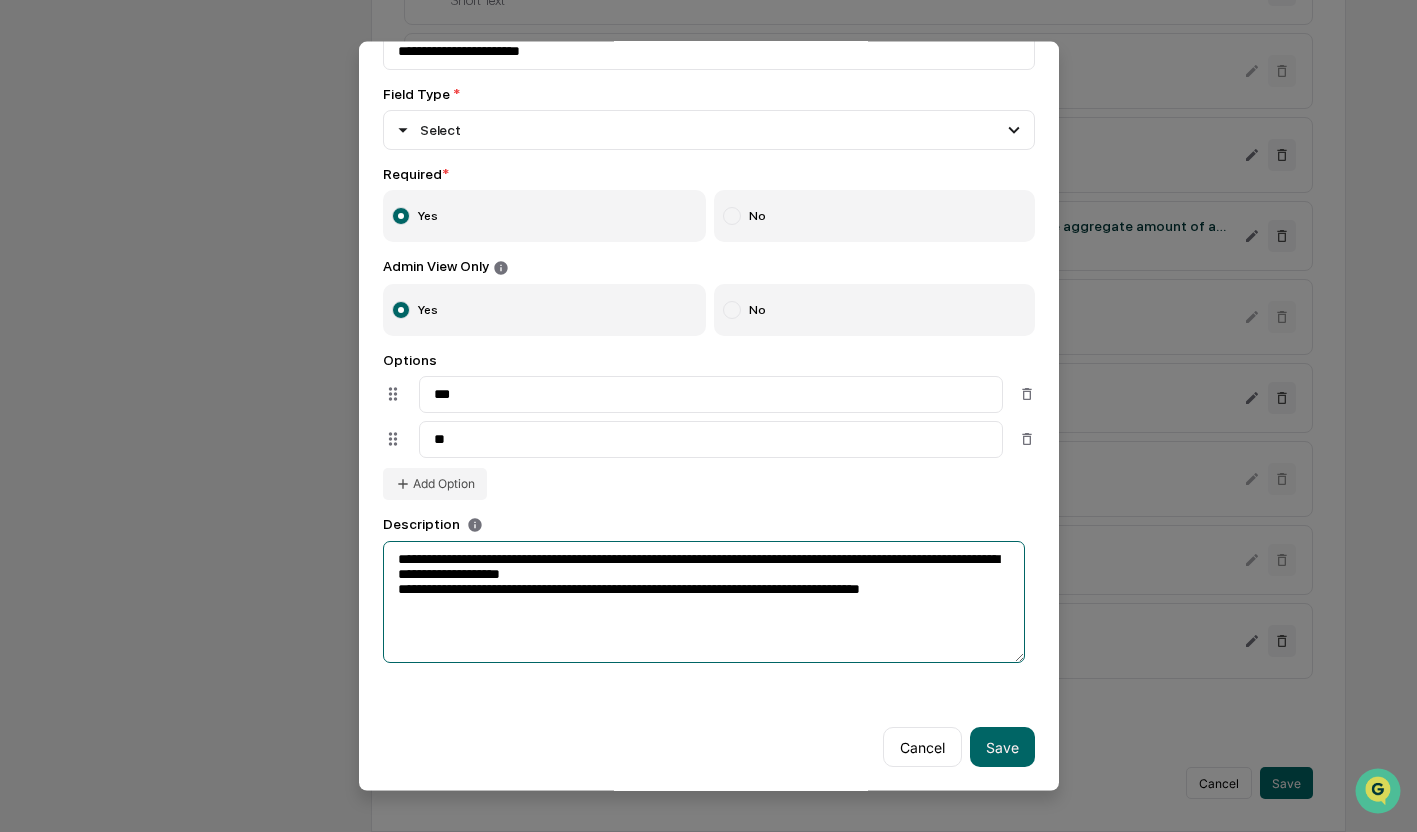 drag, startPoint x: 957, startPoint y: 599, endPoint x: 362, endPoint y: 502, distance: 602.85486 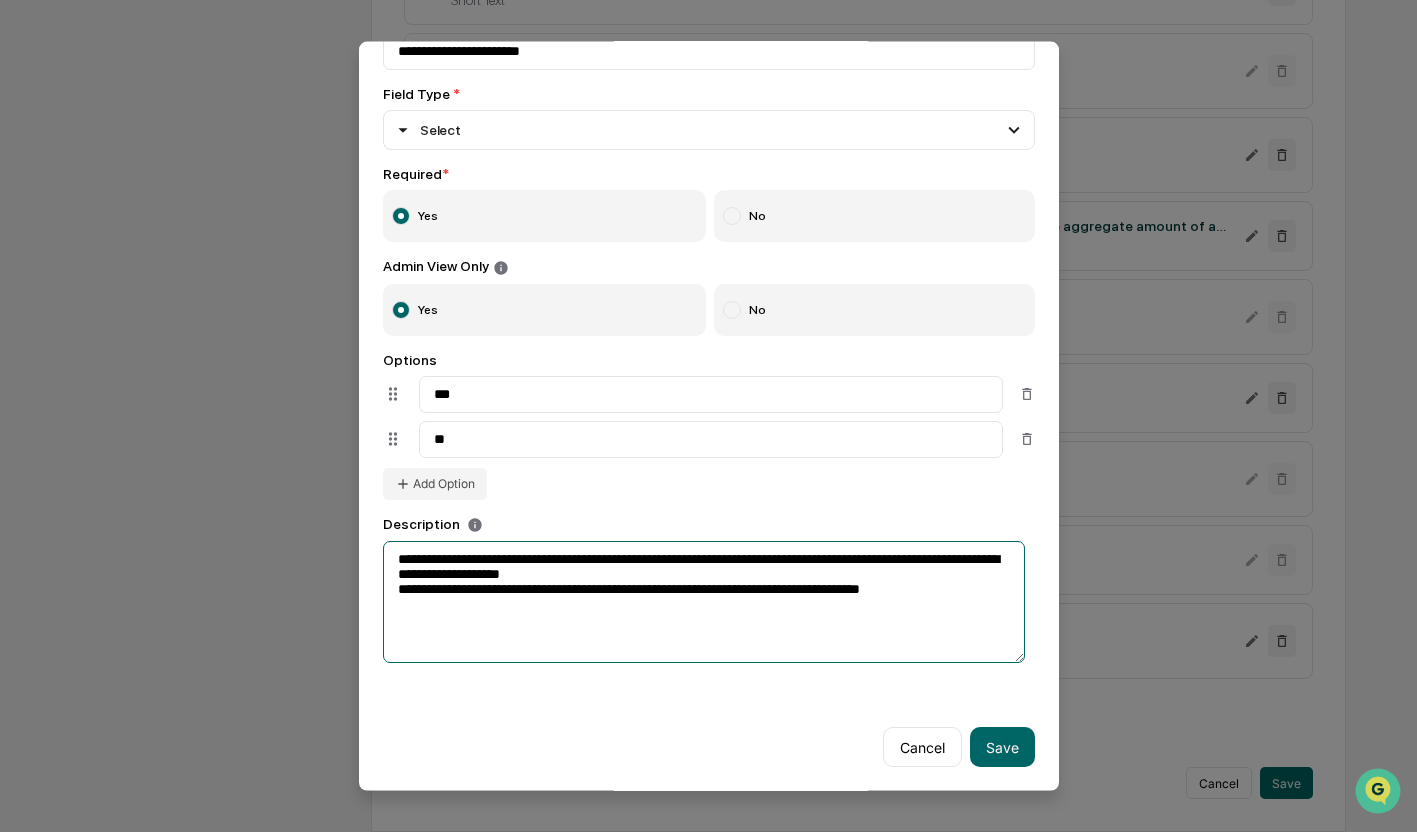 click on "**********" at bounding box center (709, 336) 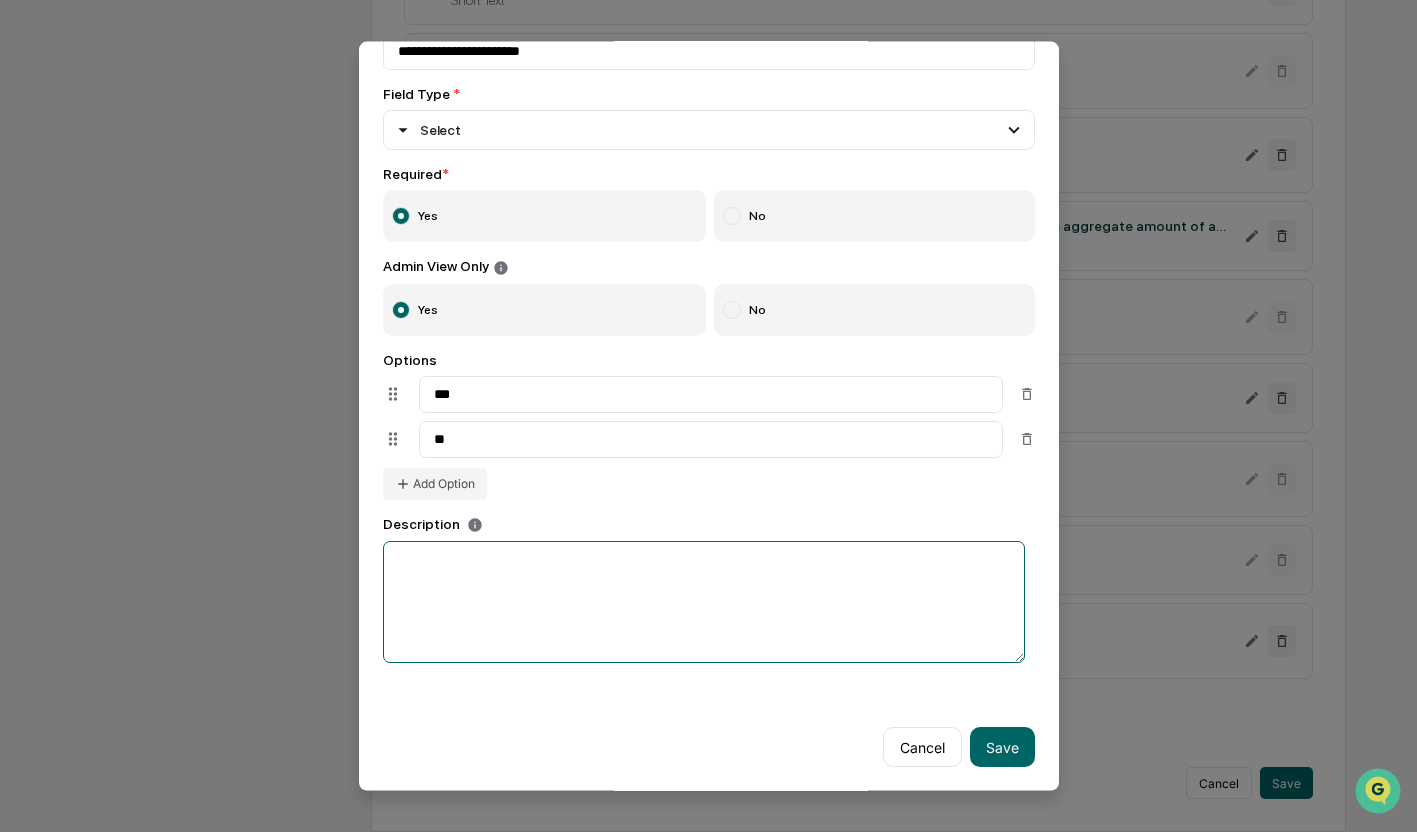 paste on "**********" 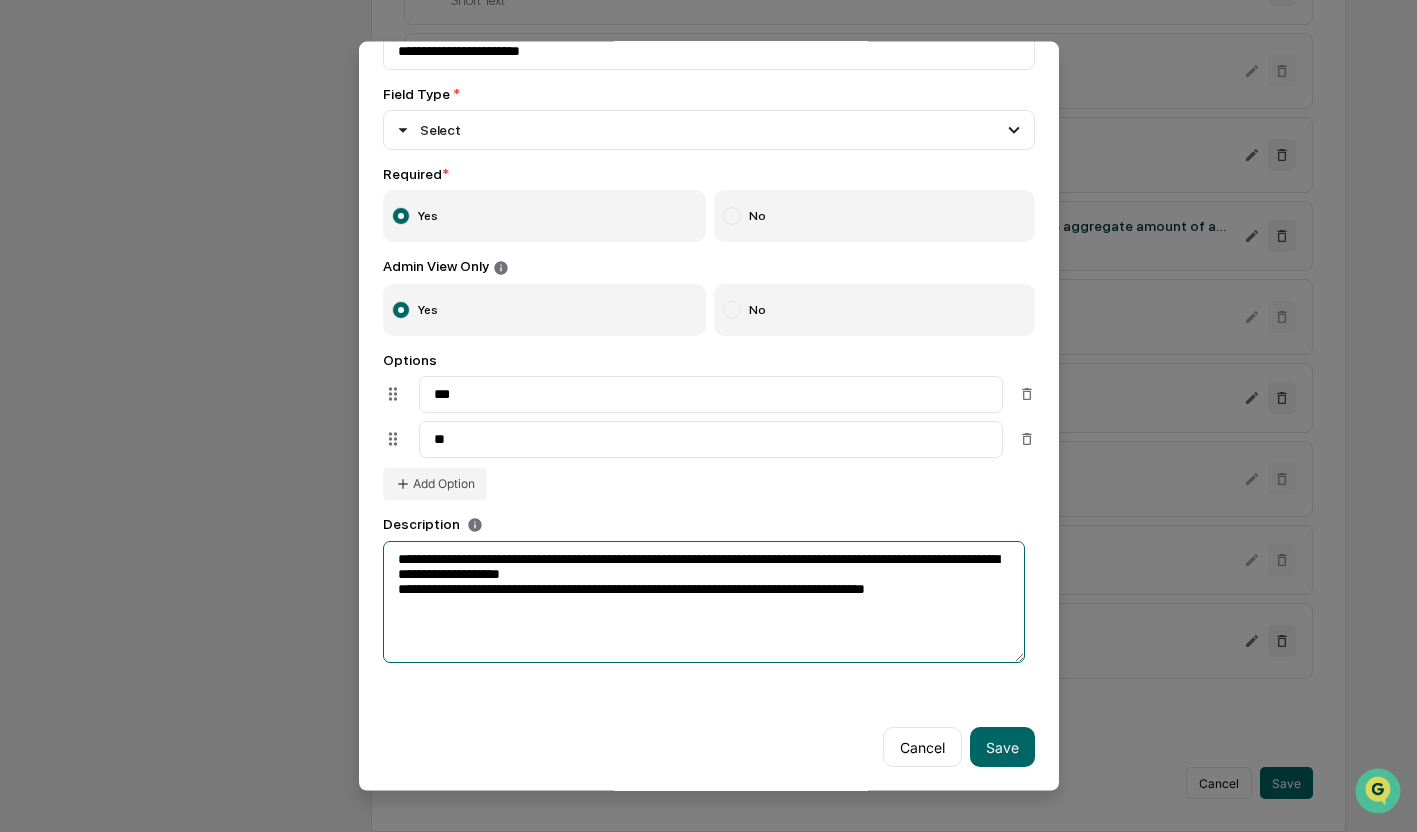 type on "**********" 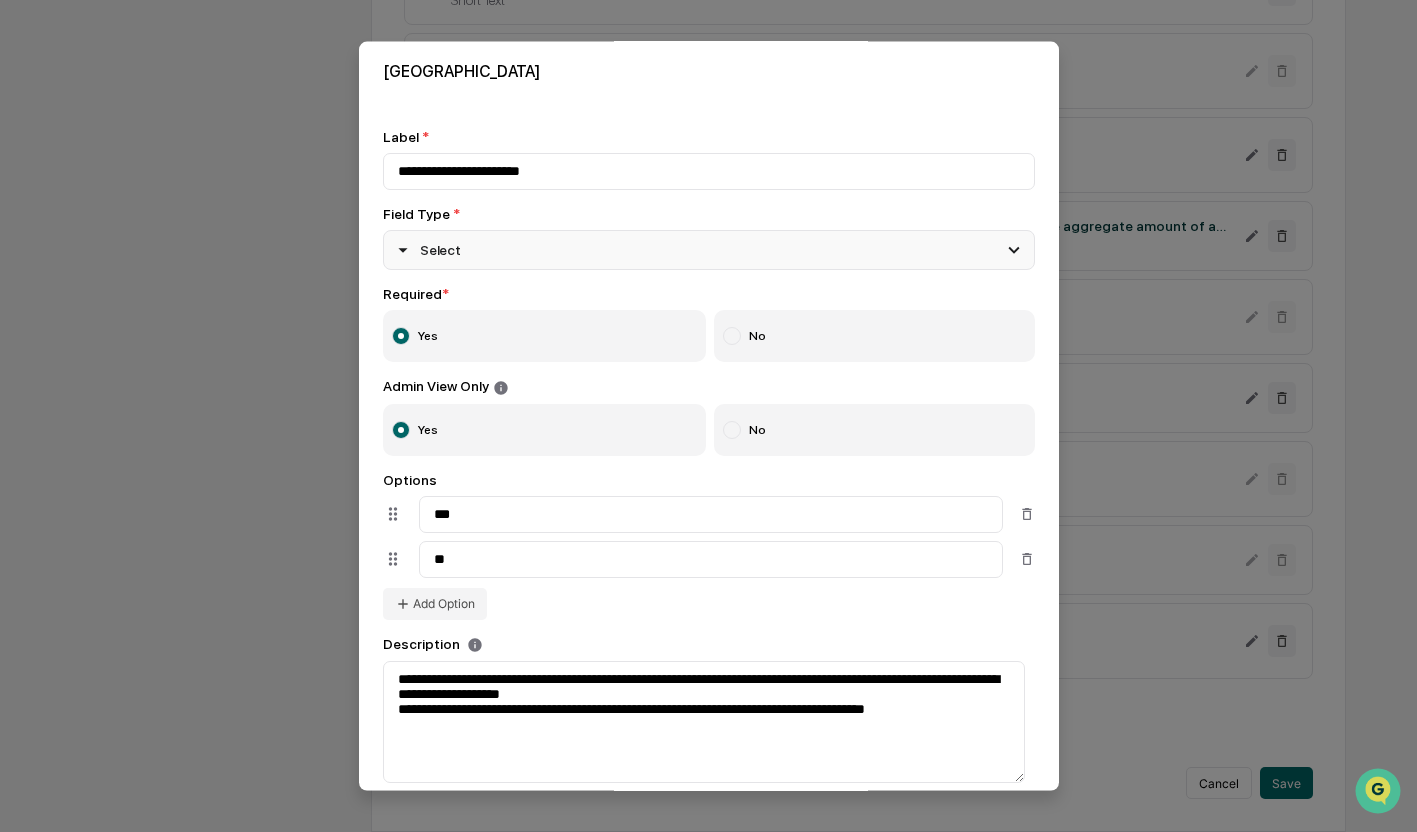 scroll, scrollTop: 0, scrollLeft: 0, axis: both 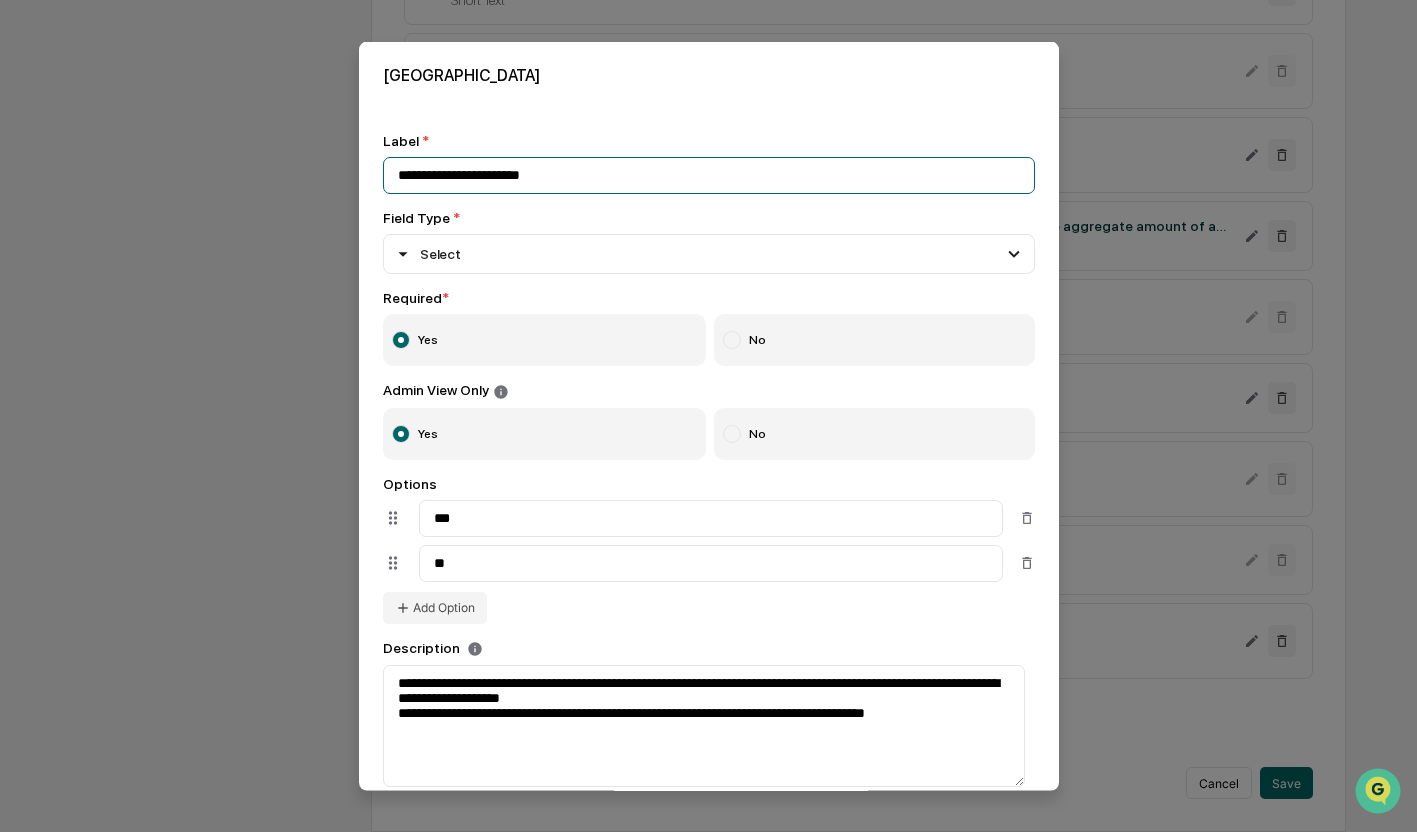 drag, startPoint x: 600, startPoint y: 178, endPoint x: 267, endPoint y: 170, distance: 333.09607 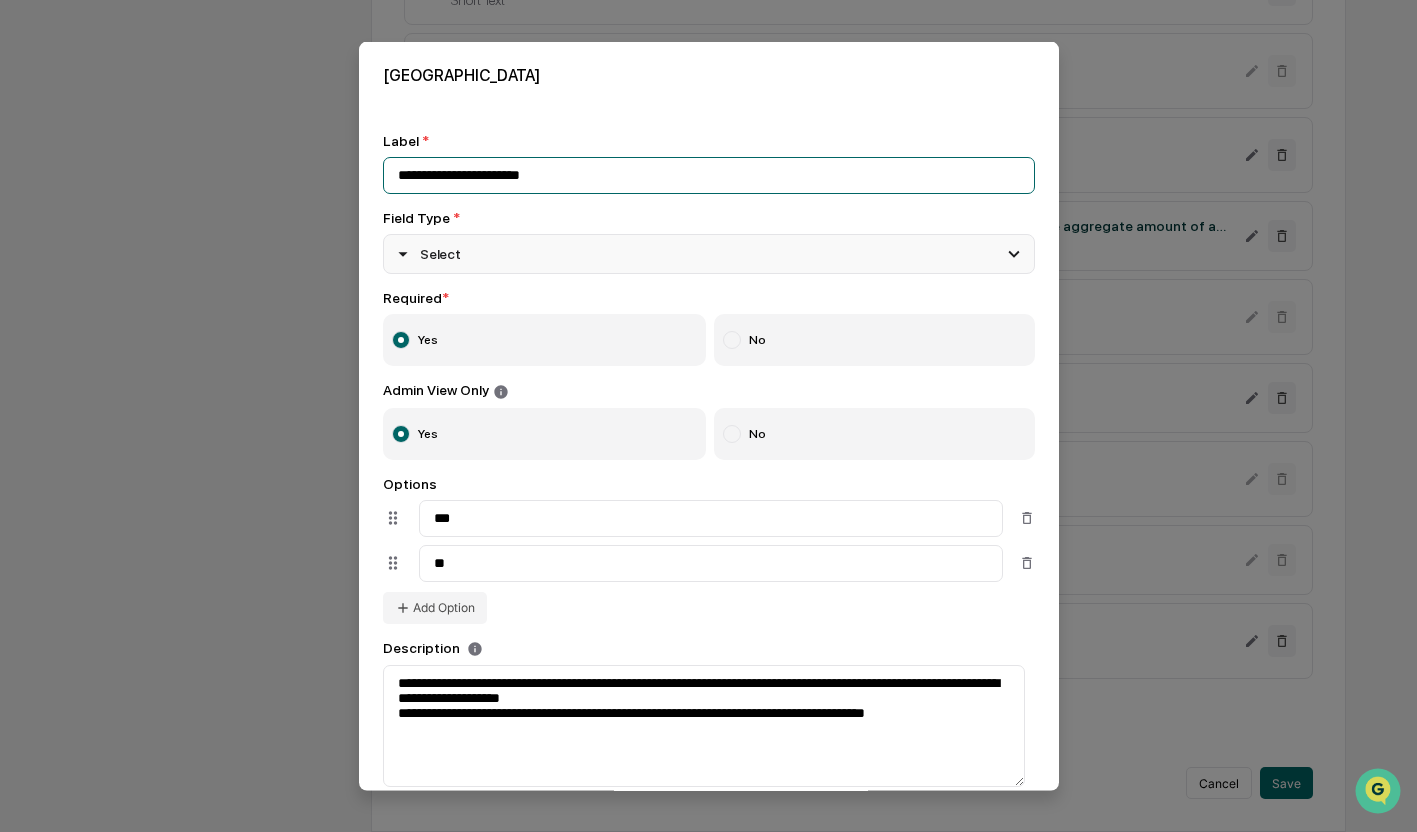 paste on "**********" 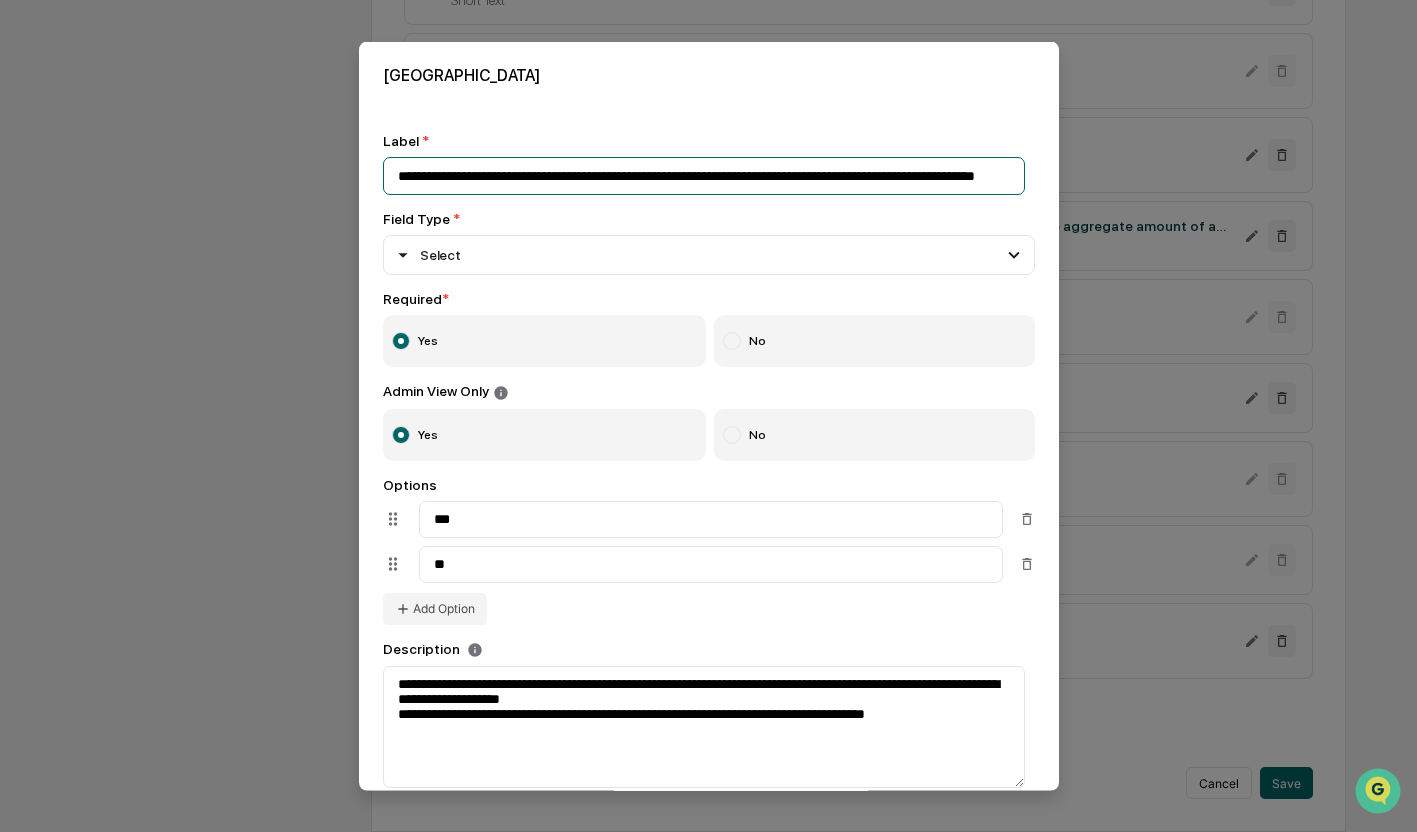 scroll, scrollTop: 0, scrollLeft: 0, axis: both 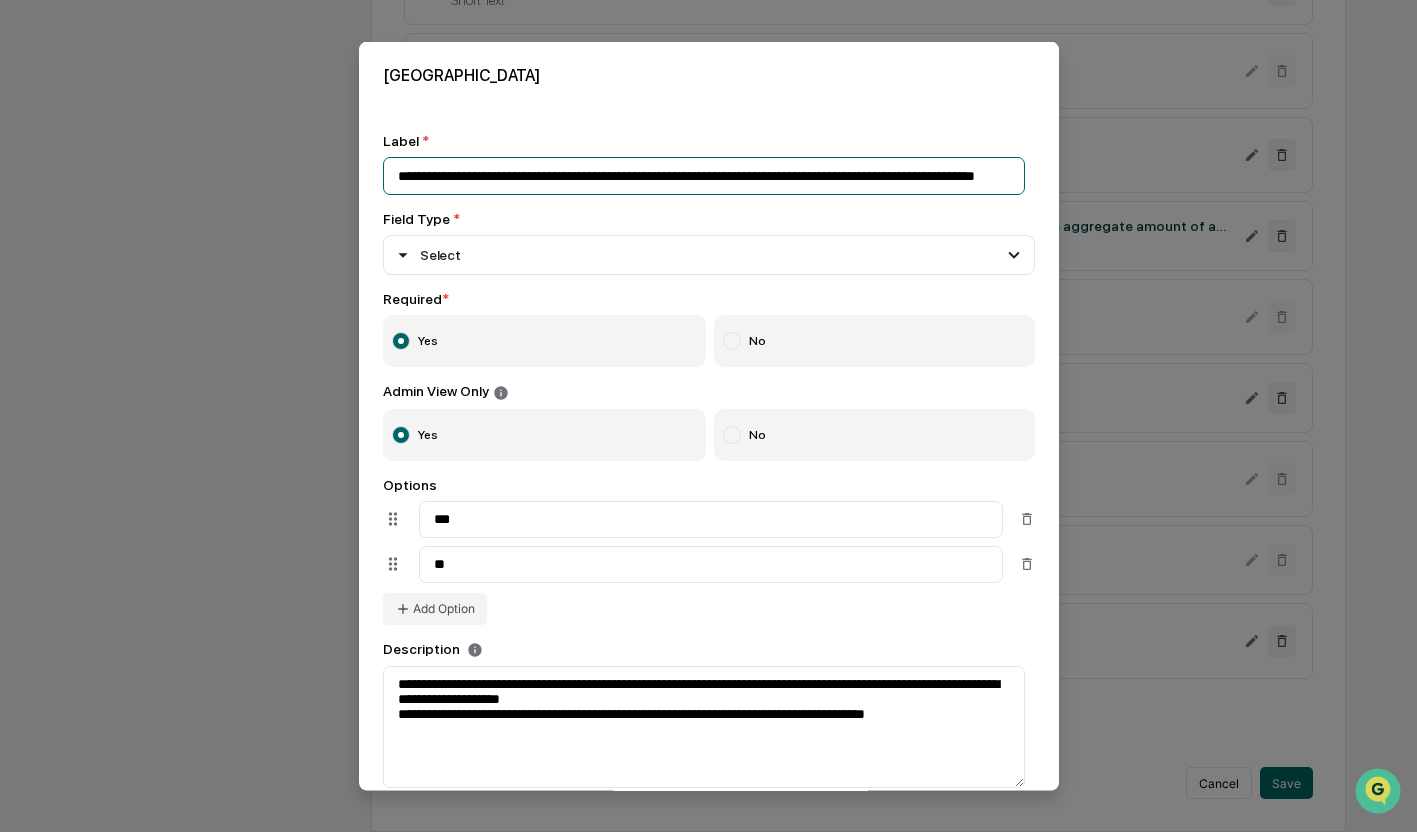 drag, startPoint x: 560, startPoint y: 168, endPoint x: 316, endPoint y: 173, distance: 244.05122 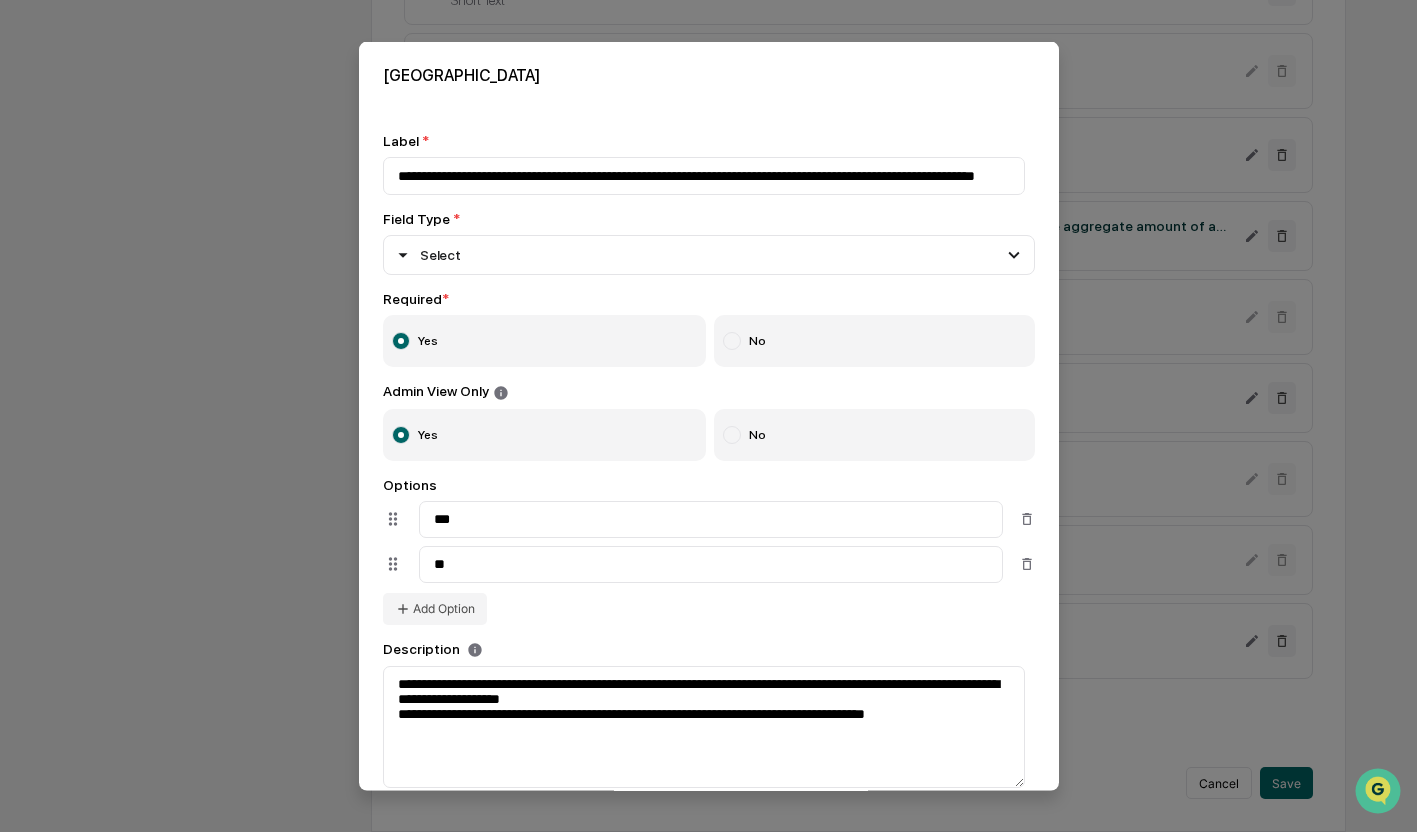 click on "**********" at bounding box center (709, 460) 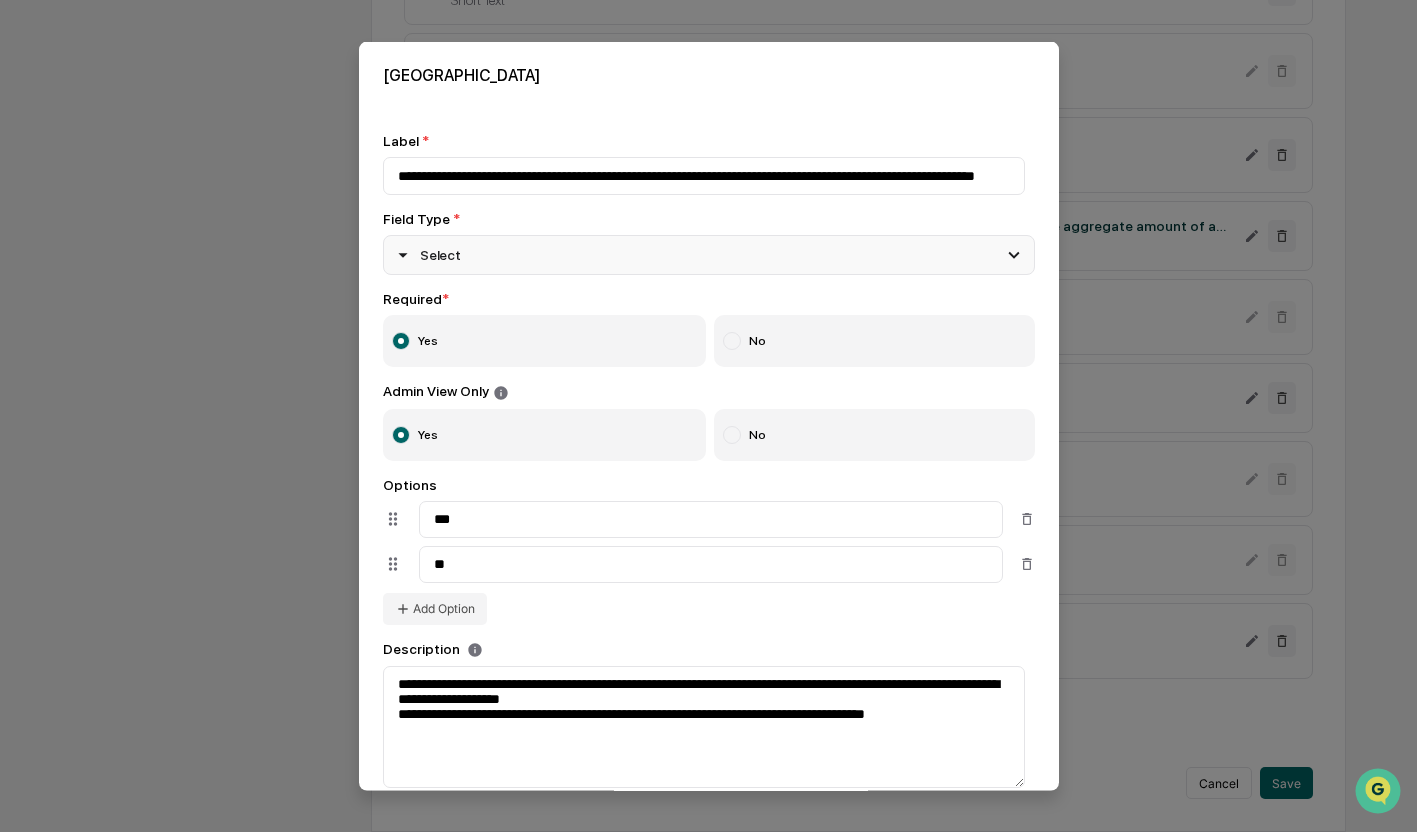 click on "Select" at bounding box center [709, 255] 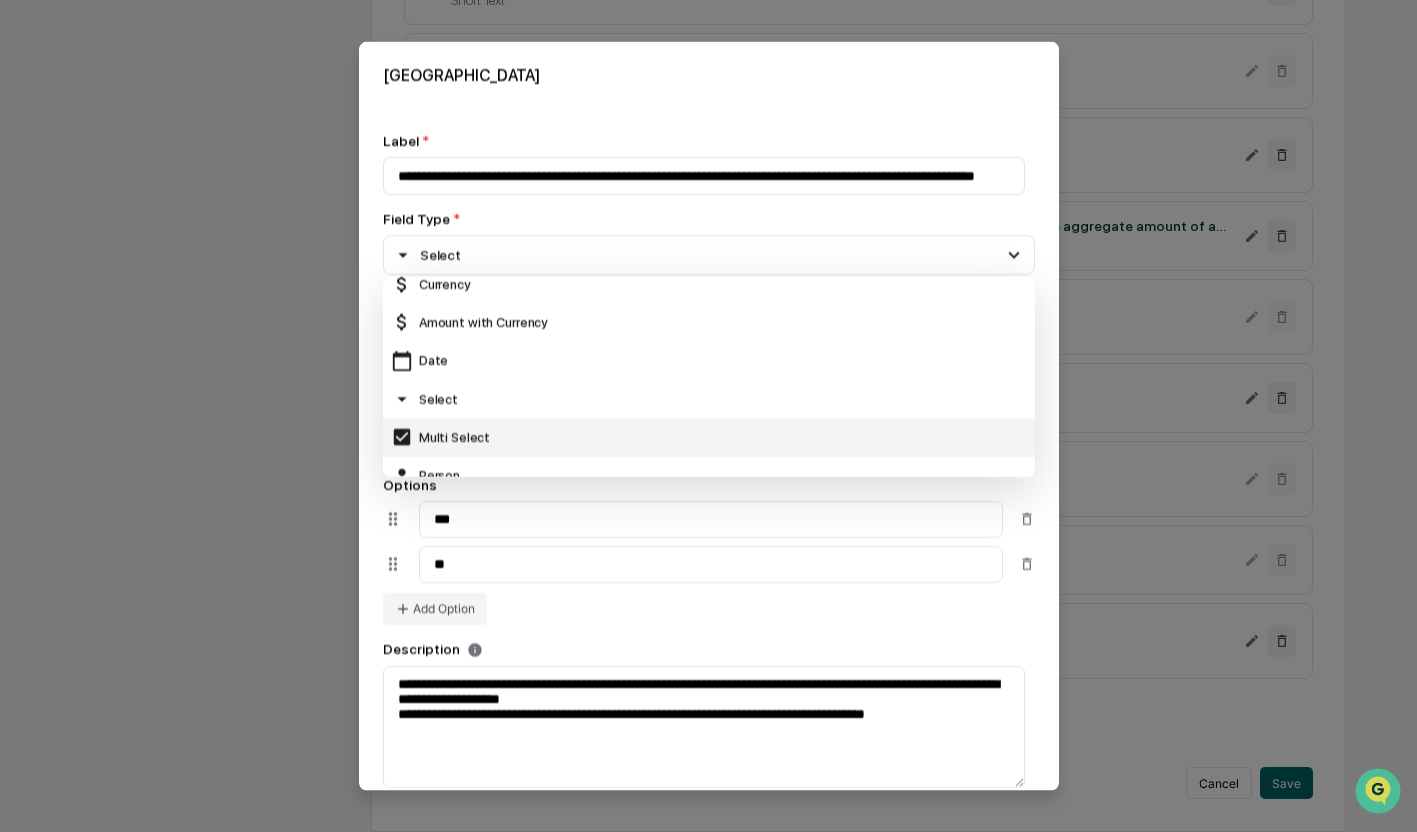scroll, scrollTop: 0, scrollLeft: 0, axis: both 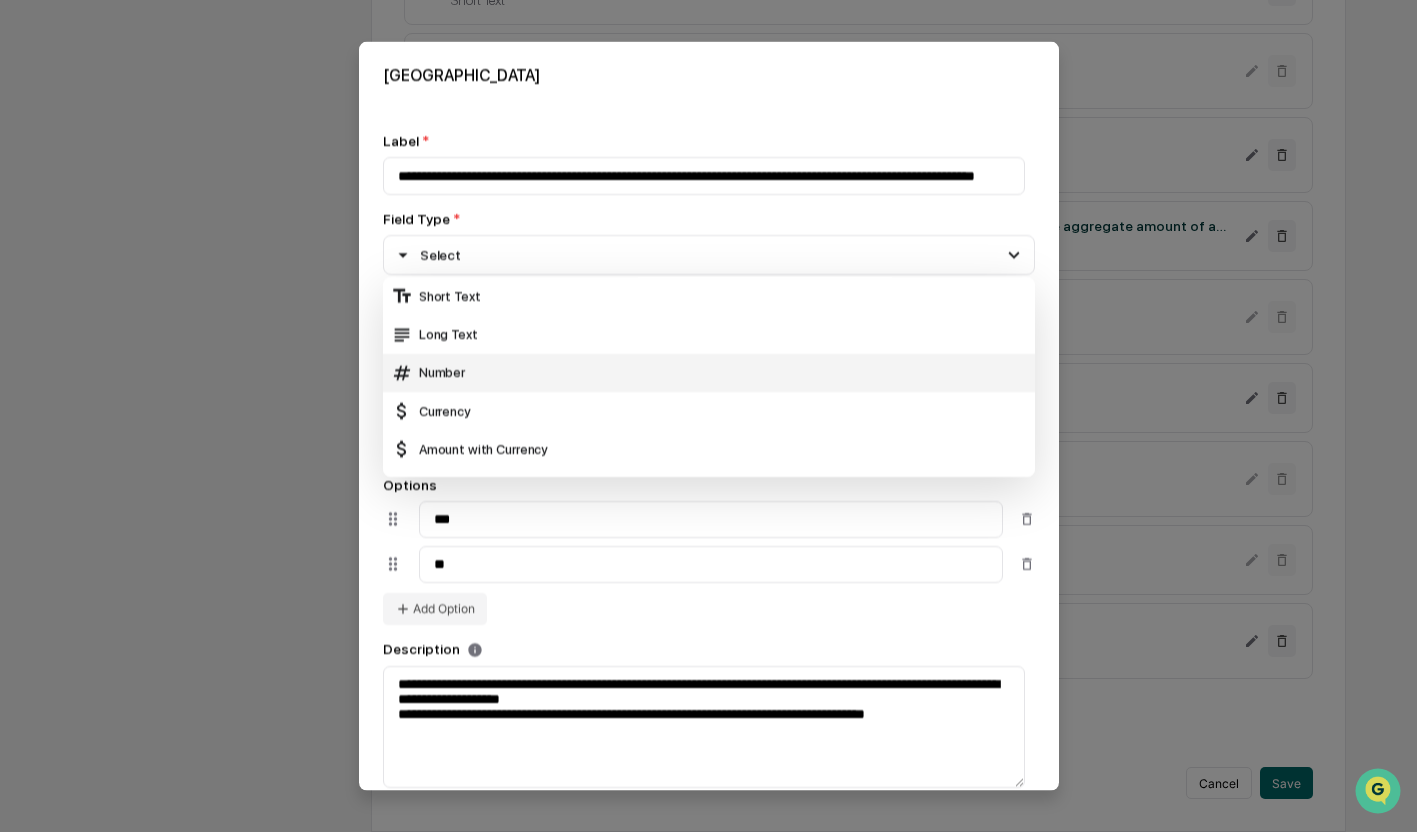 click on "Number" at bounding box center [709, 372] 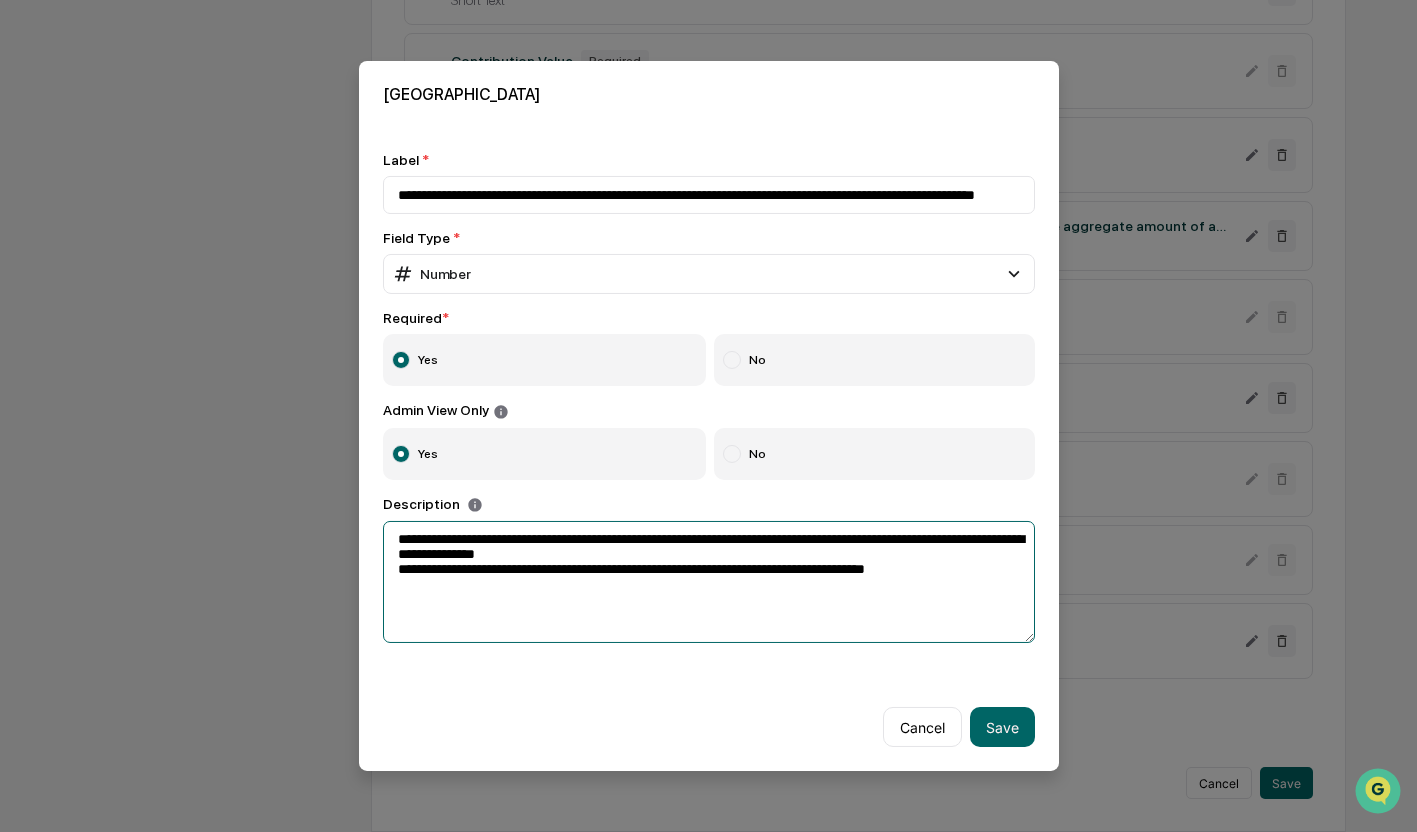 click on "**********" at bounding box center [709, 582] 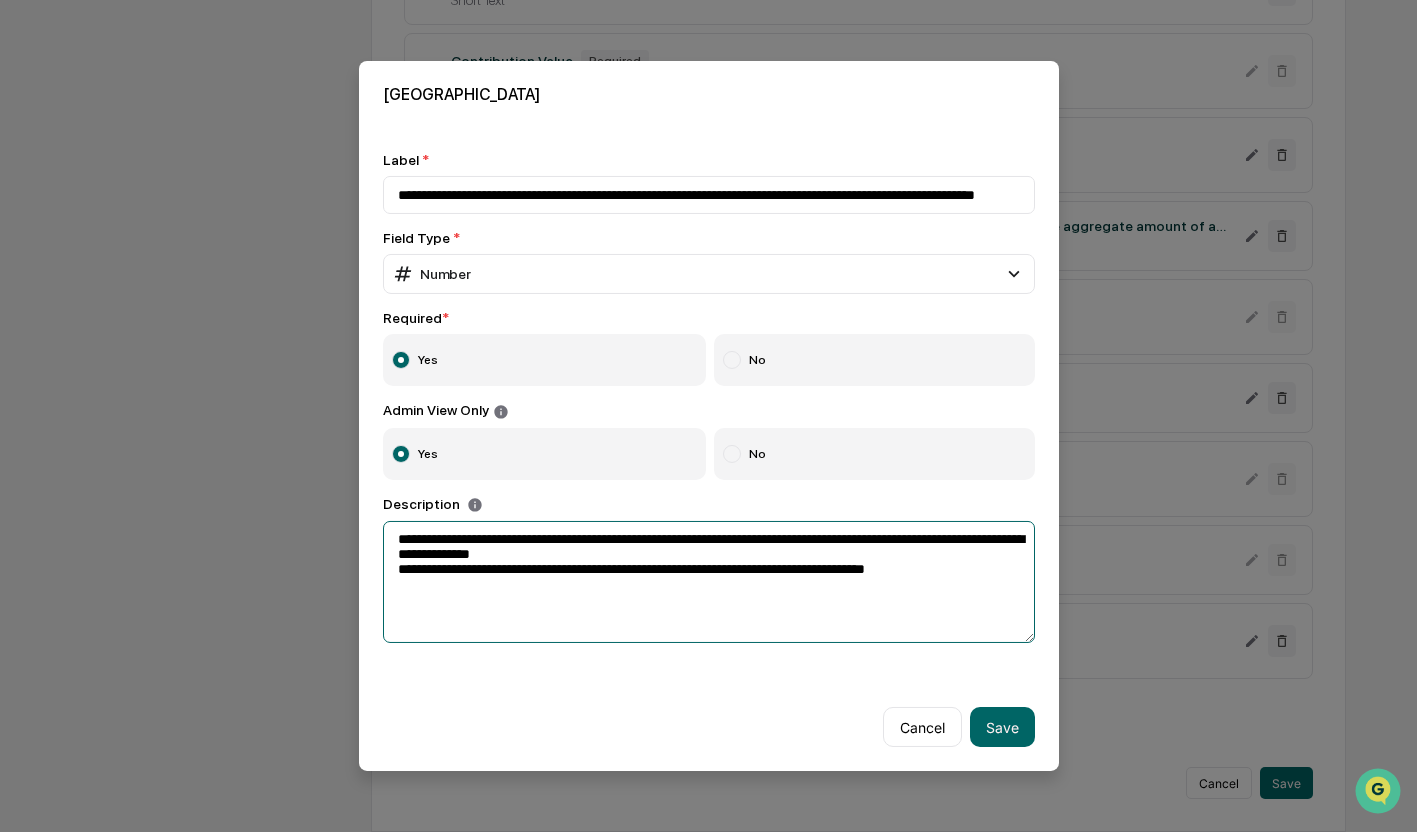 click on "**********" at bounding box center [709, 582] 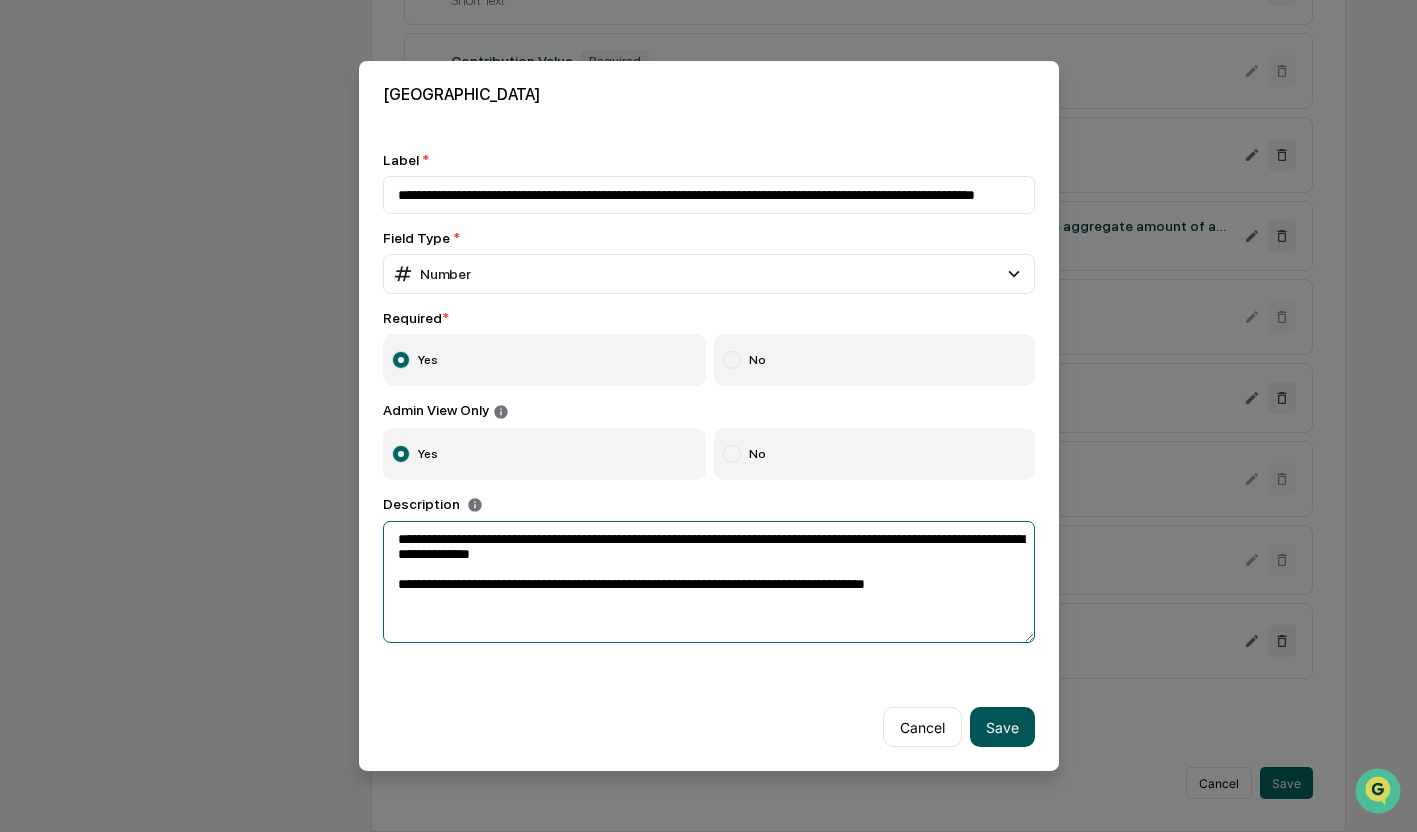 type on "**********" 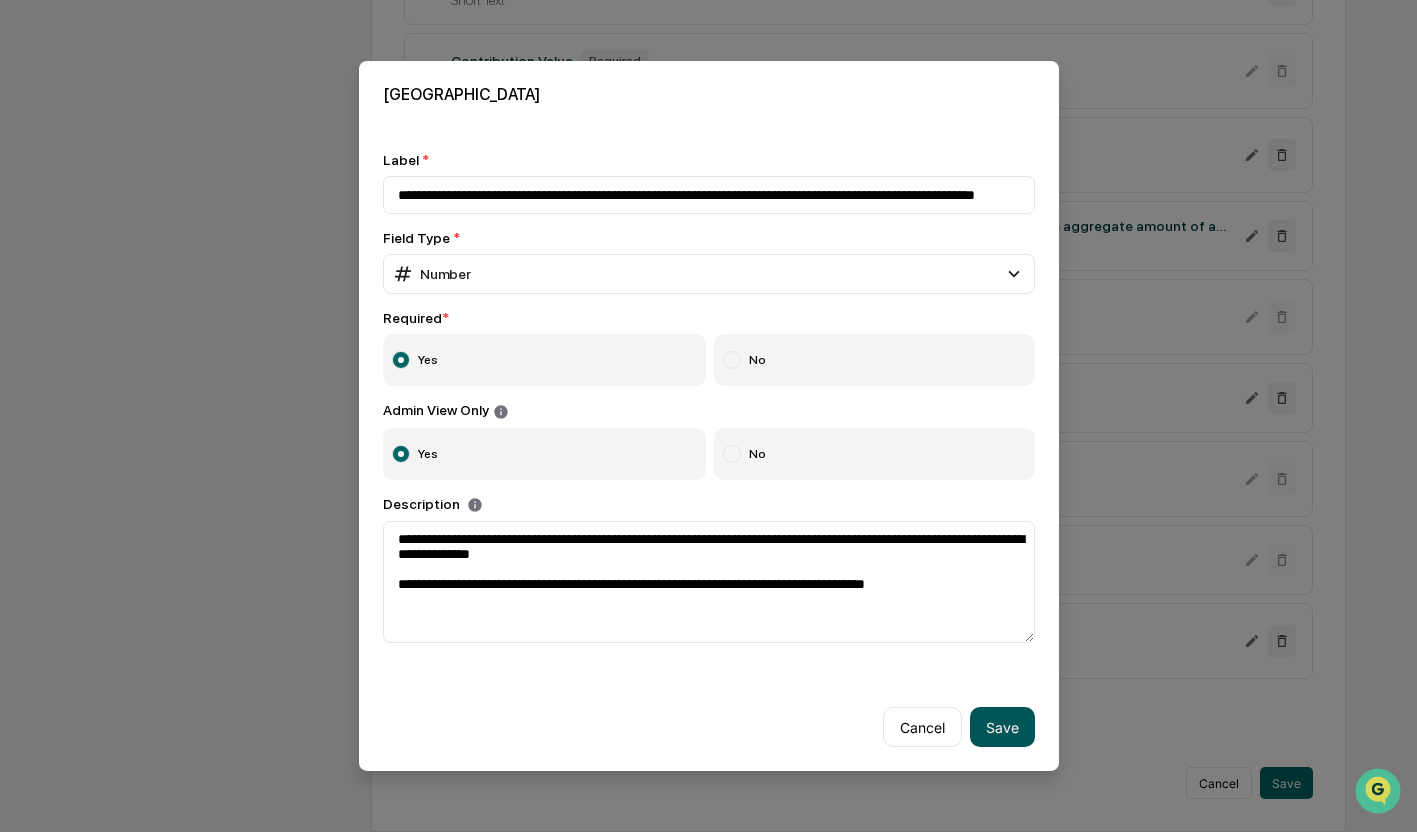 click on "Save" at bounding box center [1002, 727] 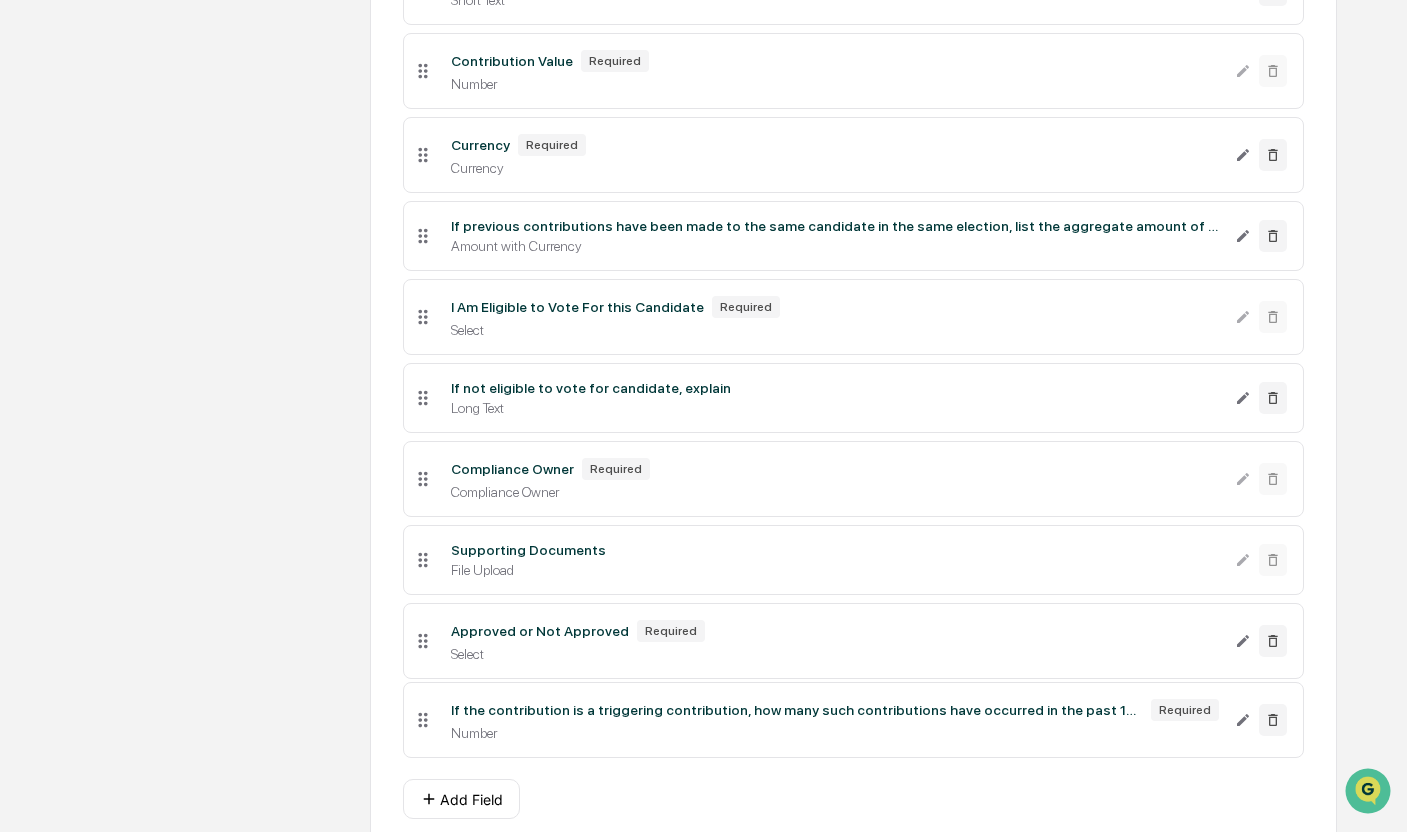 click 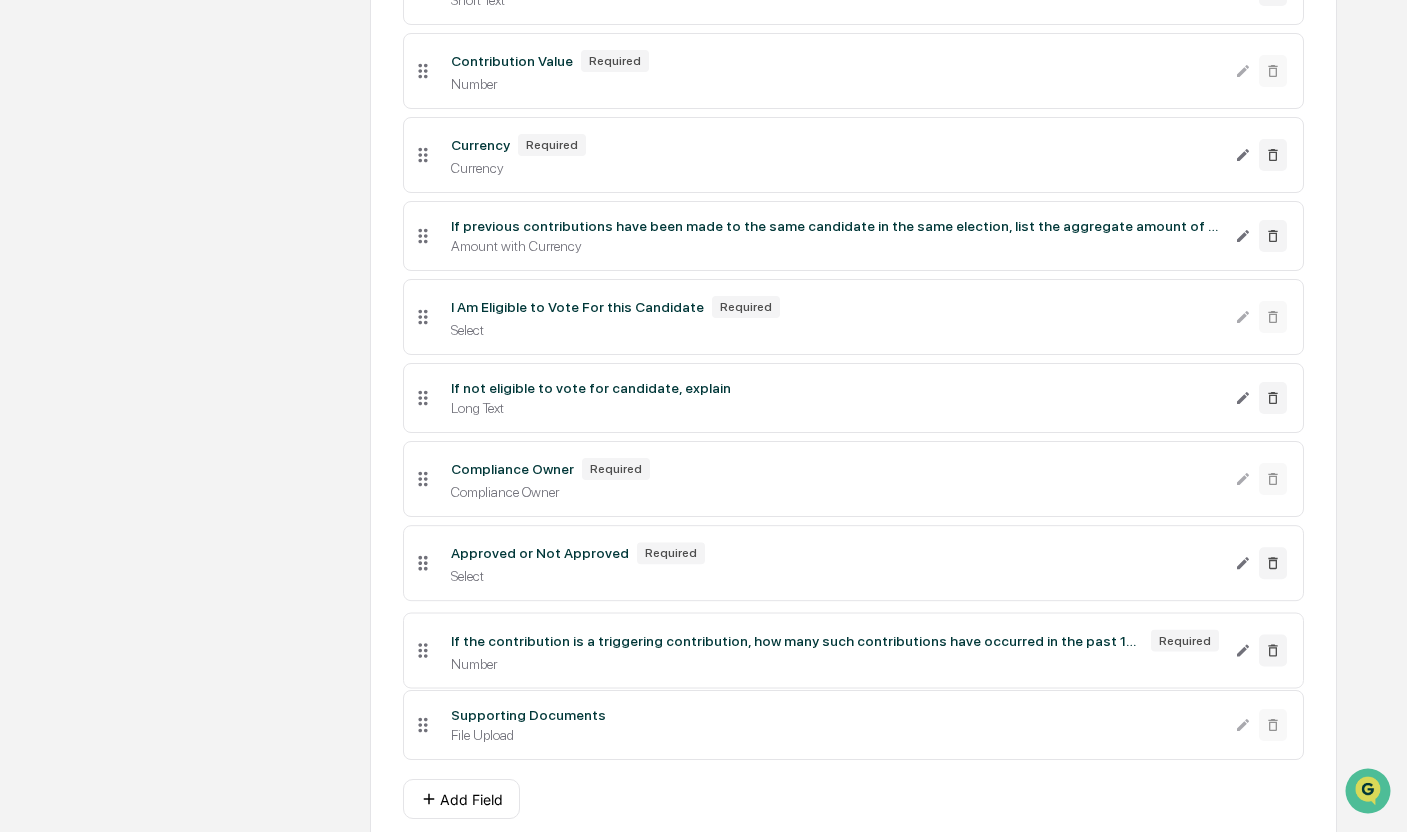 drag, startPoint x: 423, startPoint y: 555, endPoint x: 423, endPoint y: 720, distance: 165 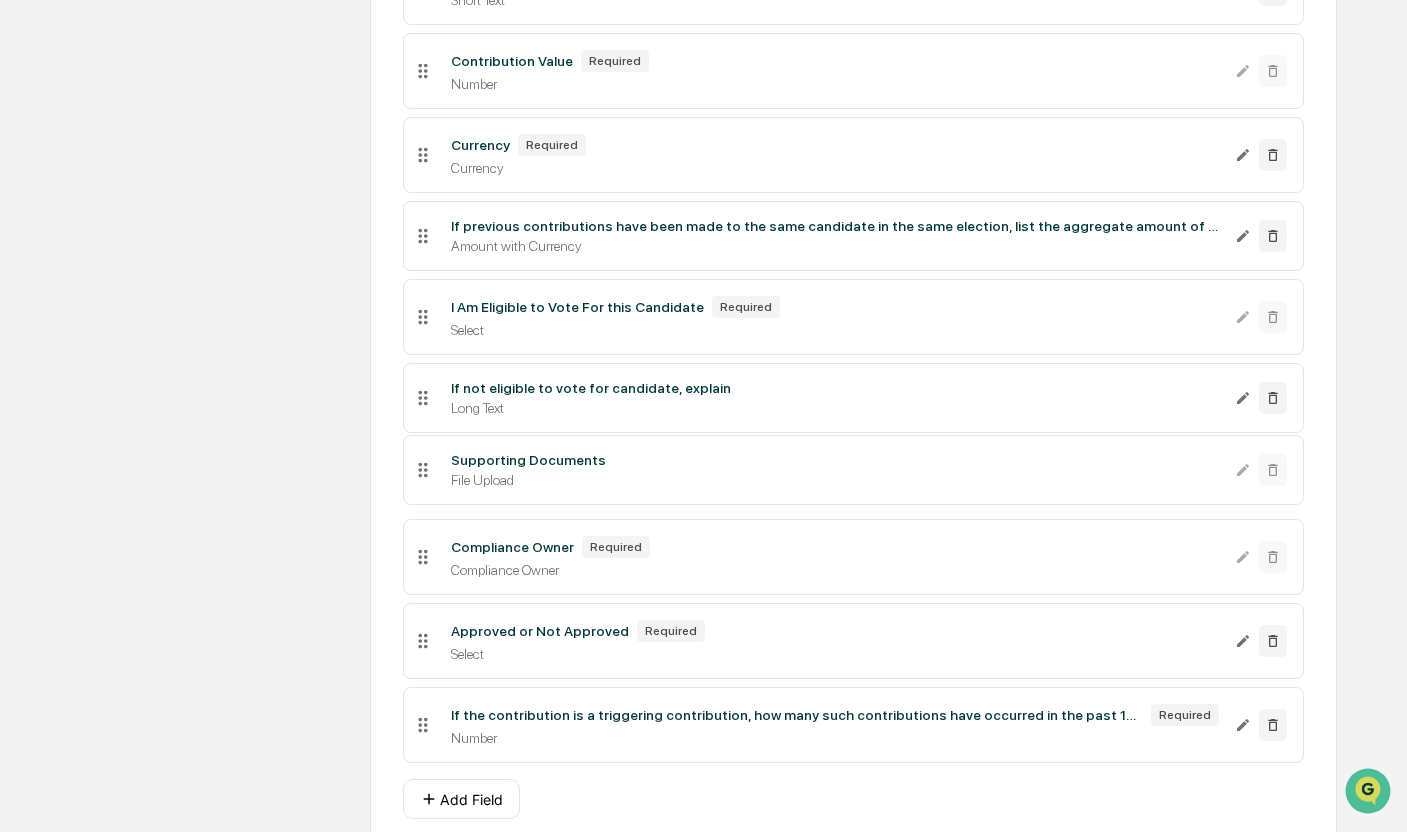 drag, startPoint x: 424, startPoint y: 733, endPoint x: 411, endPoint y: 475, distance: 258.3273 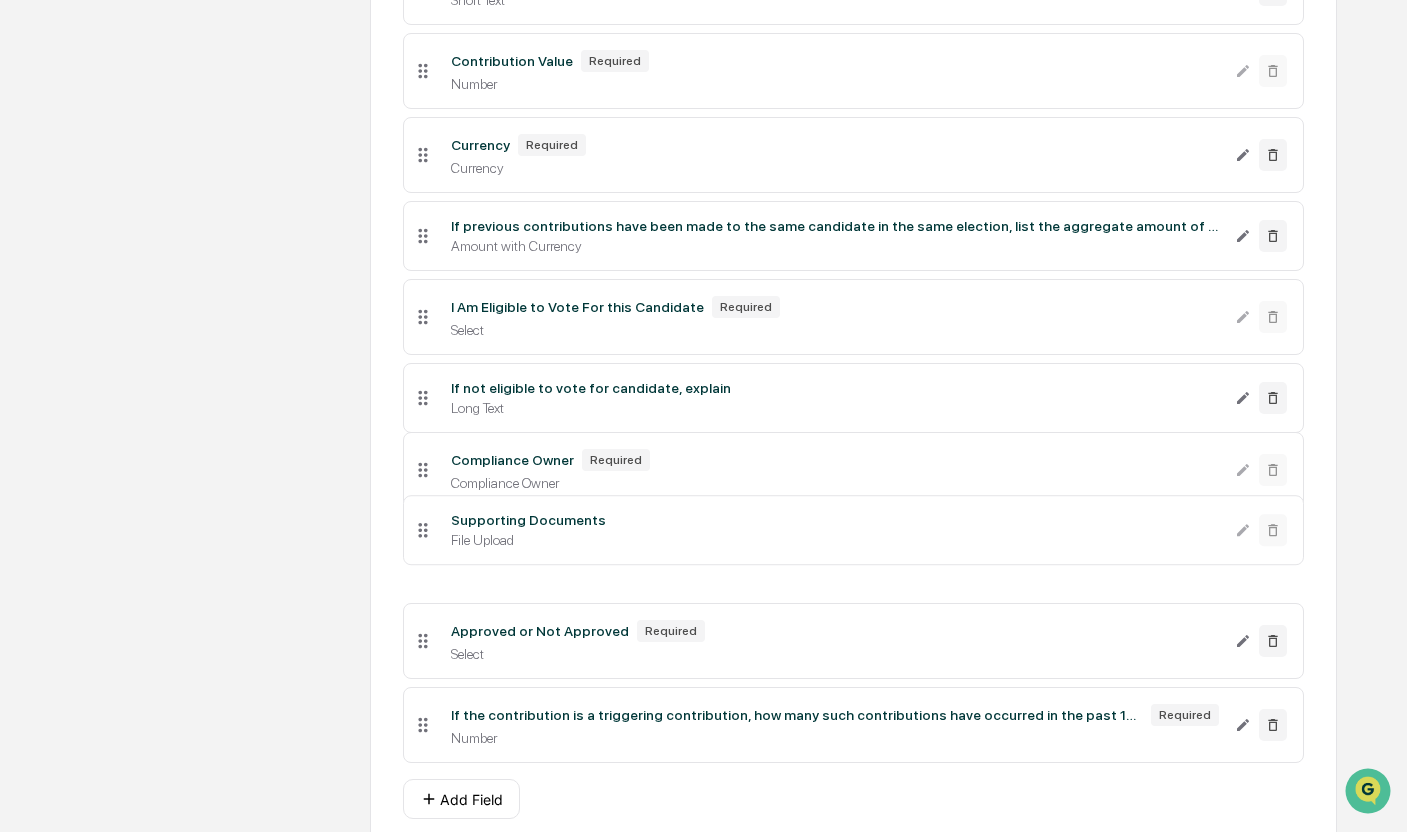 drag, startPoint x: 421, startPoint y: 552, endPoint x: 418, endPoint y: 463, distance: 89.050545 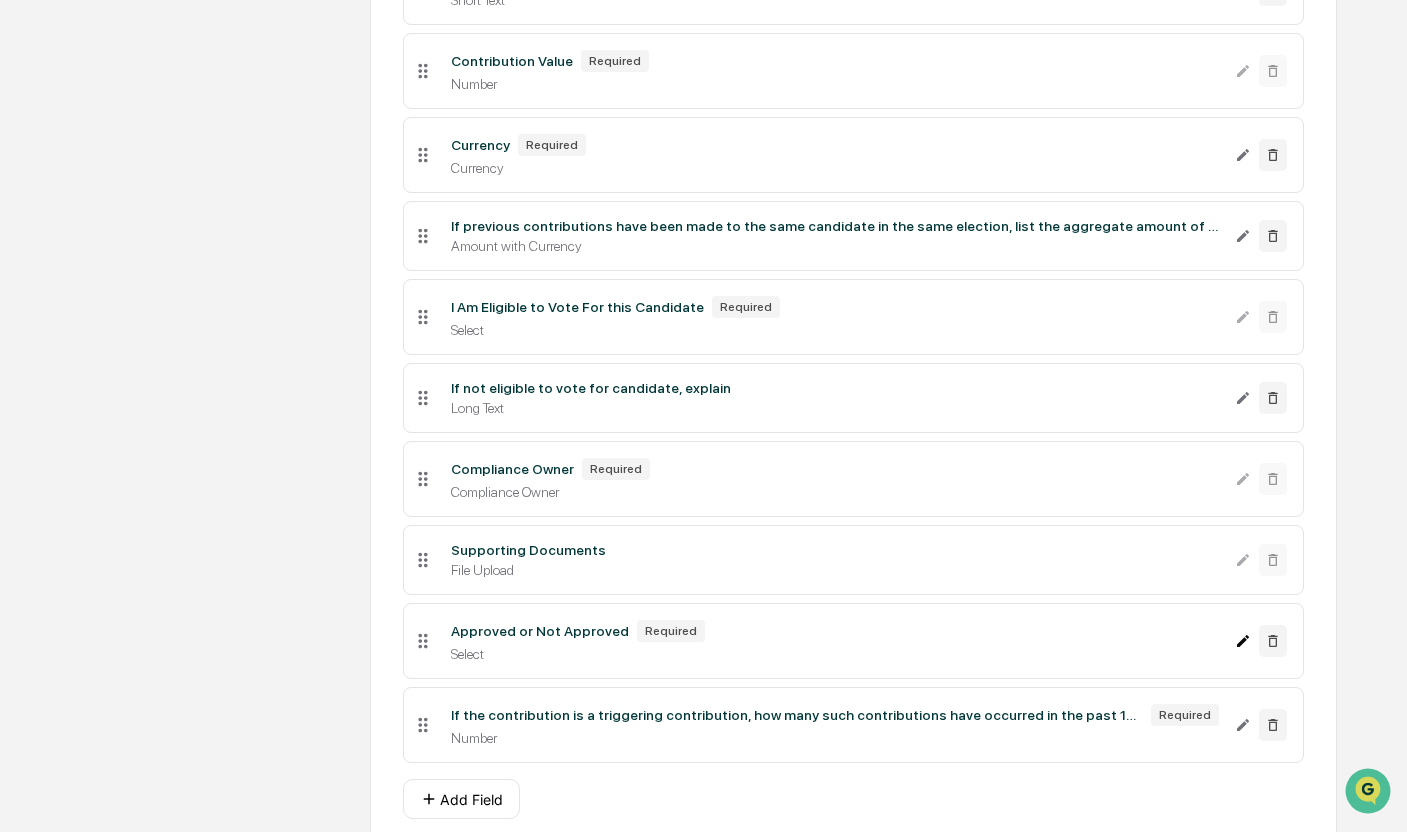 click 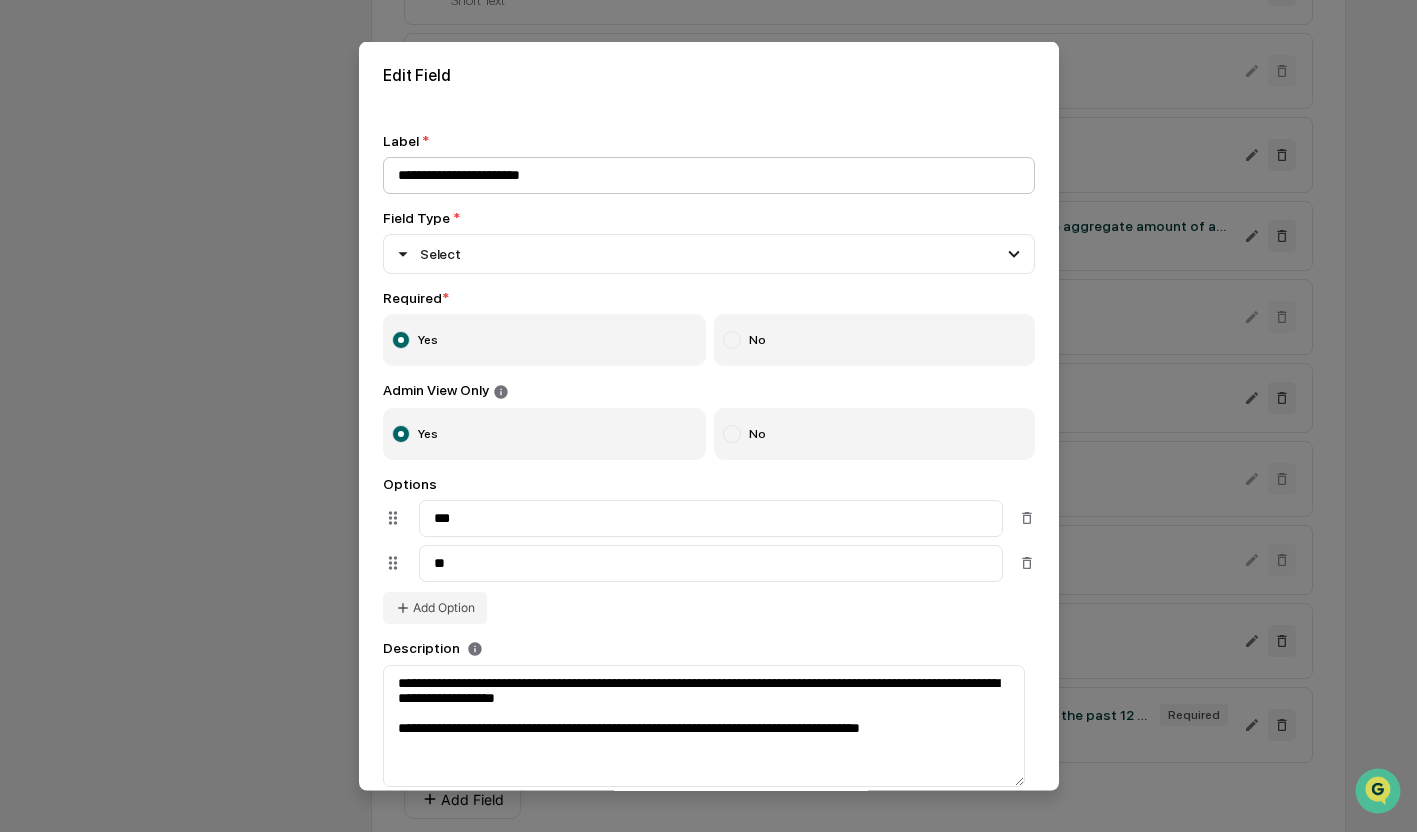 click on "**********" at bounding box center [709, 175] 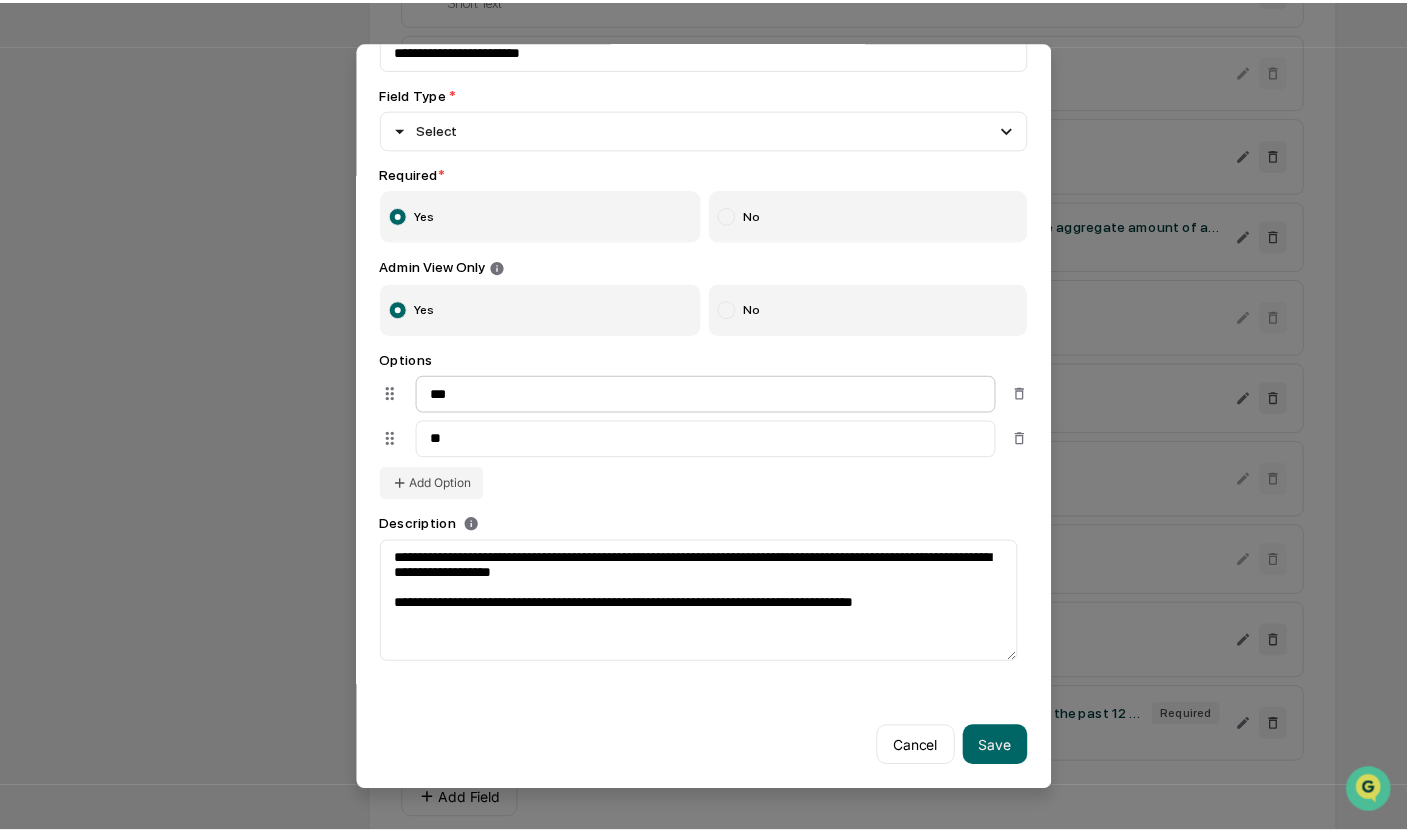 scroll, scrollTop: 127, scrollLeft: 0, axis: vertical 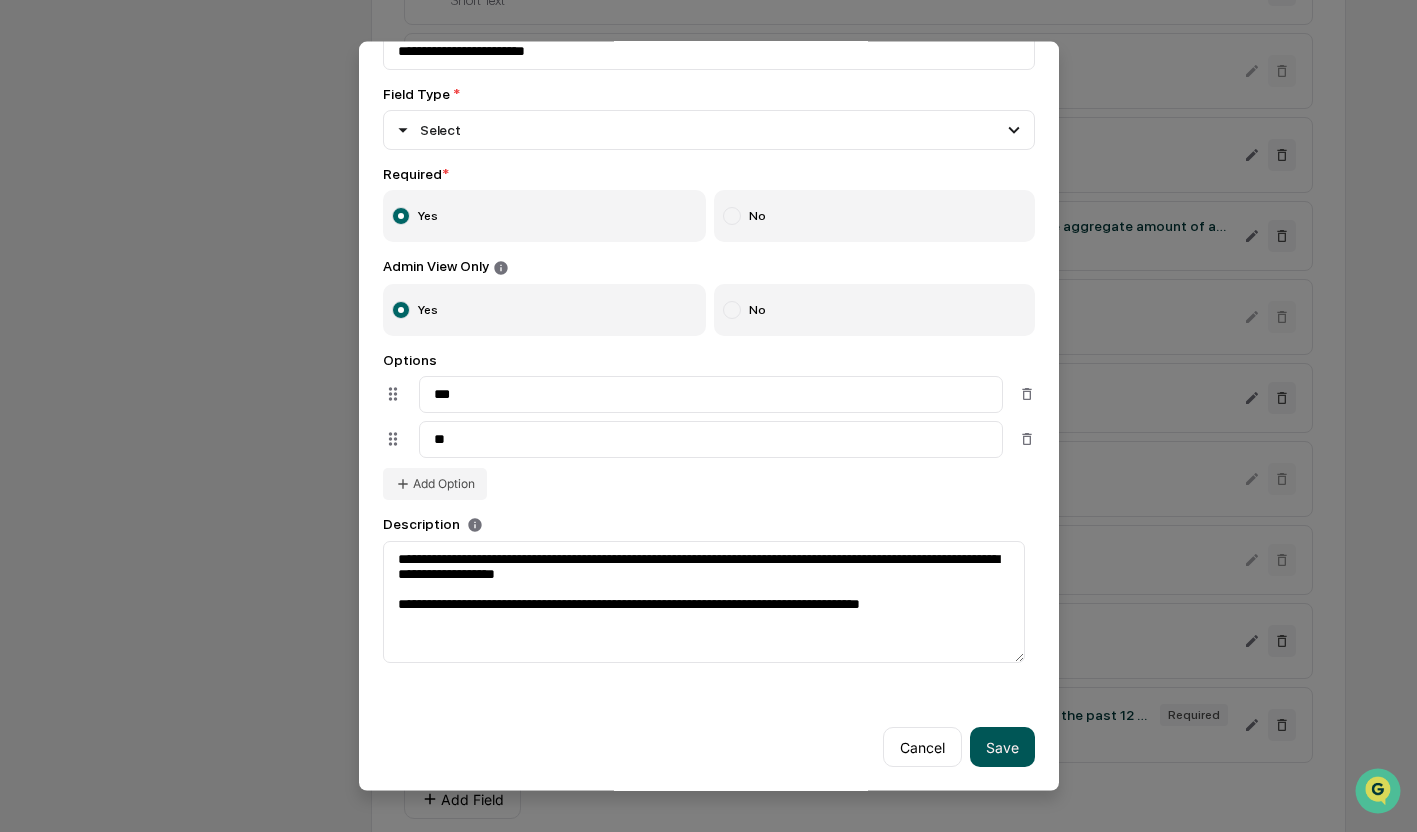 type on "**********" 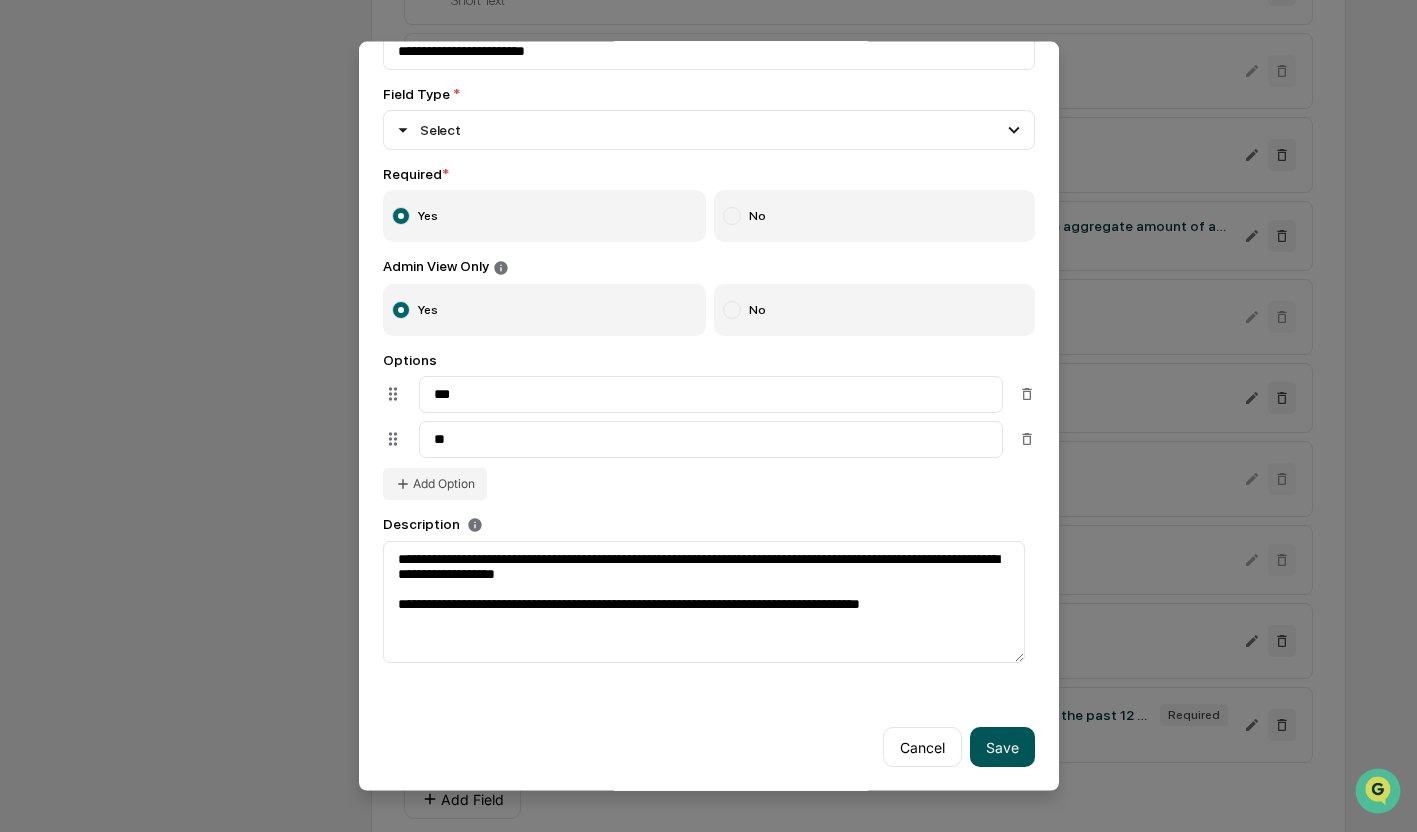 click on "Save" at bounding box center (1002, 747) 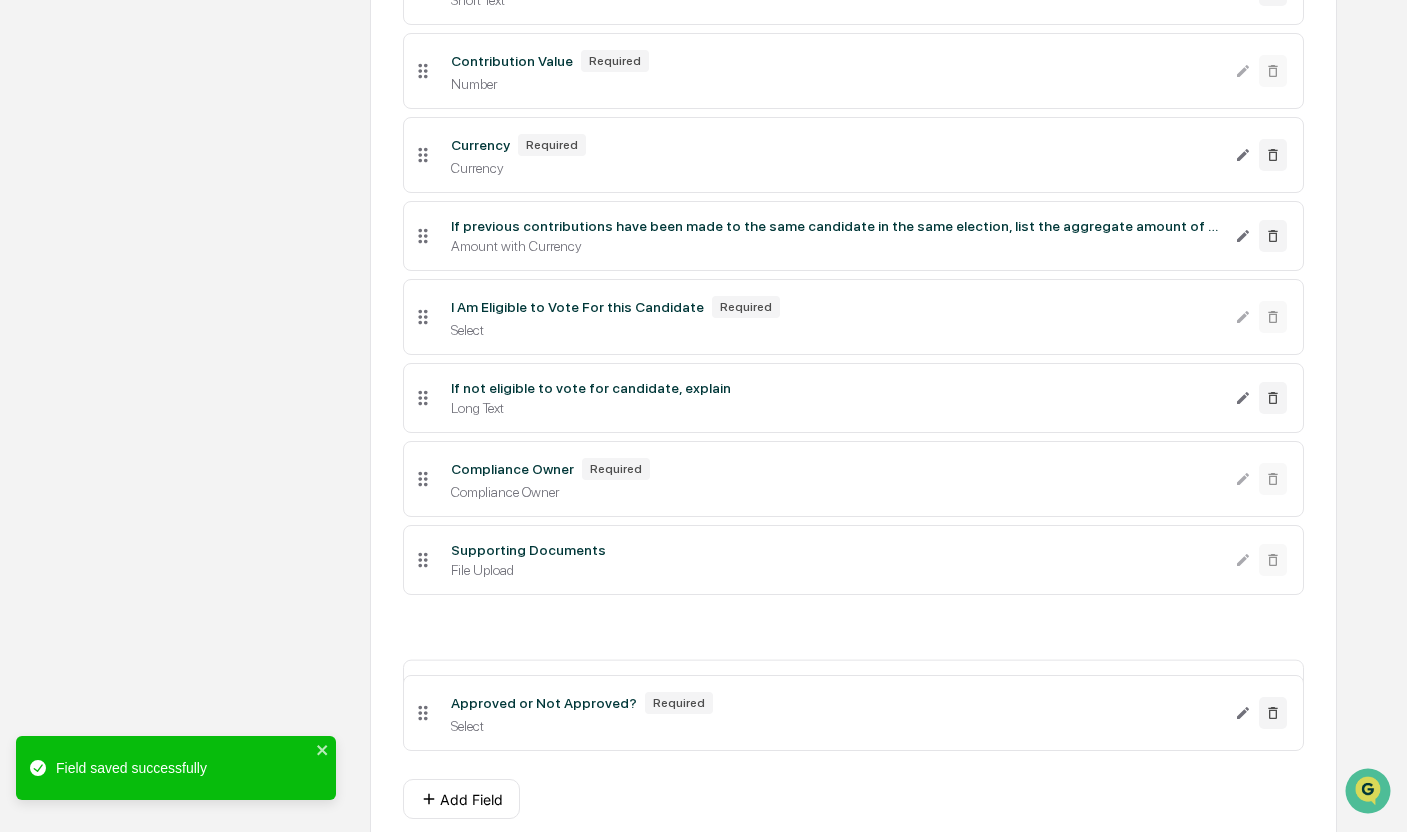 drag, startPoint x: 423, startPoint y: 641, endPoint x: 419, endPoint y: 713, distance: 72.11102 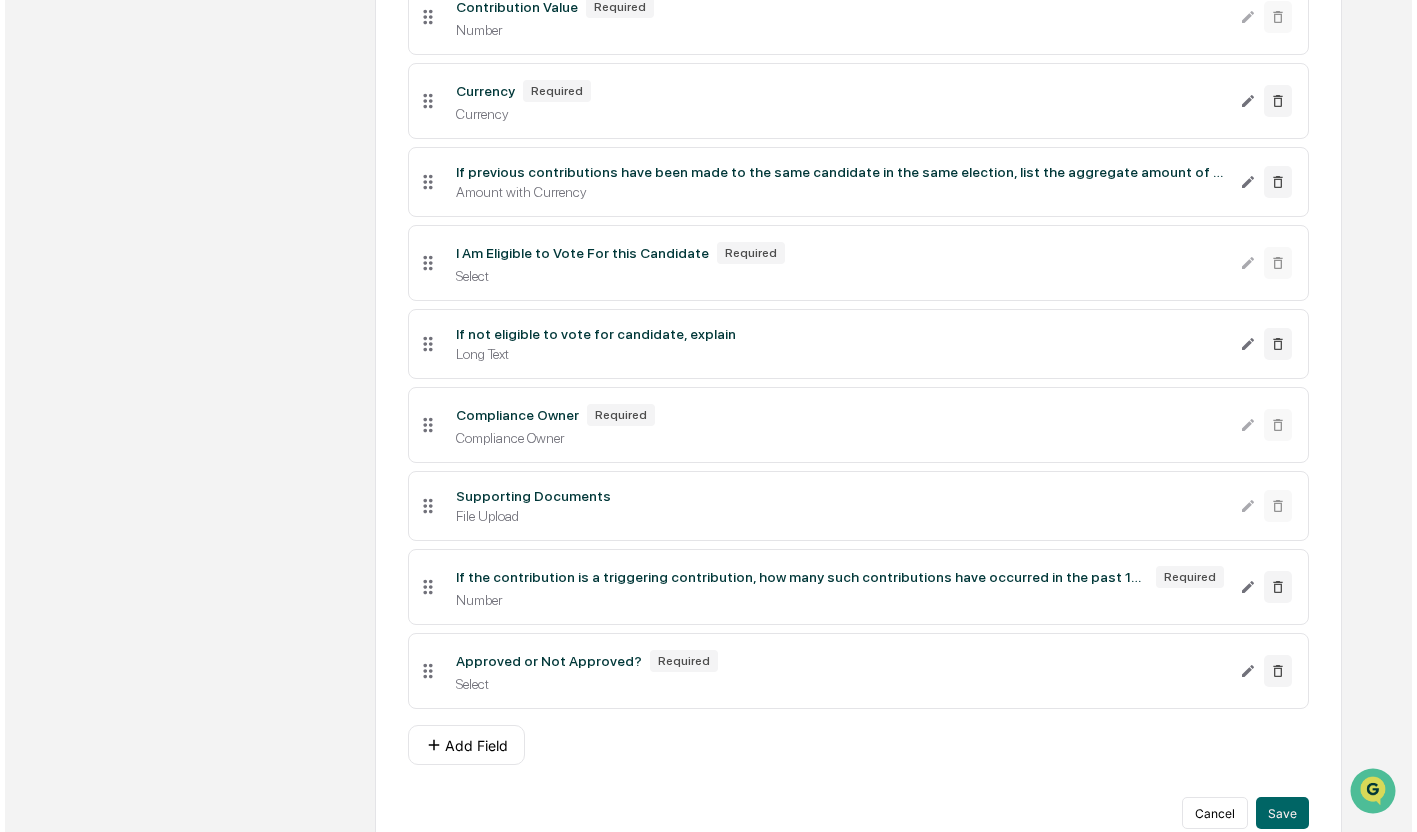 scroll, scrollTop: 959, scrollLeft: 0, axis: vertical 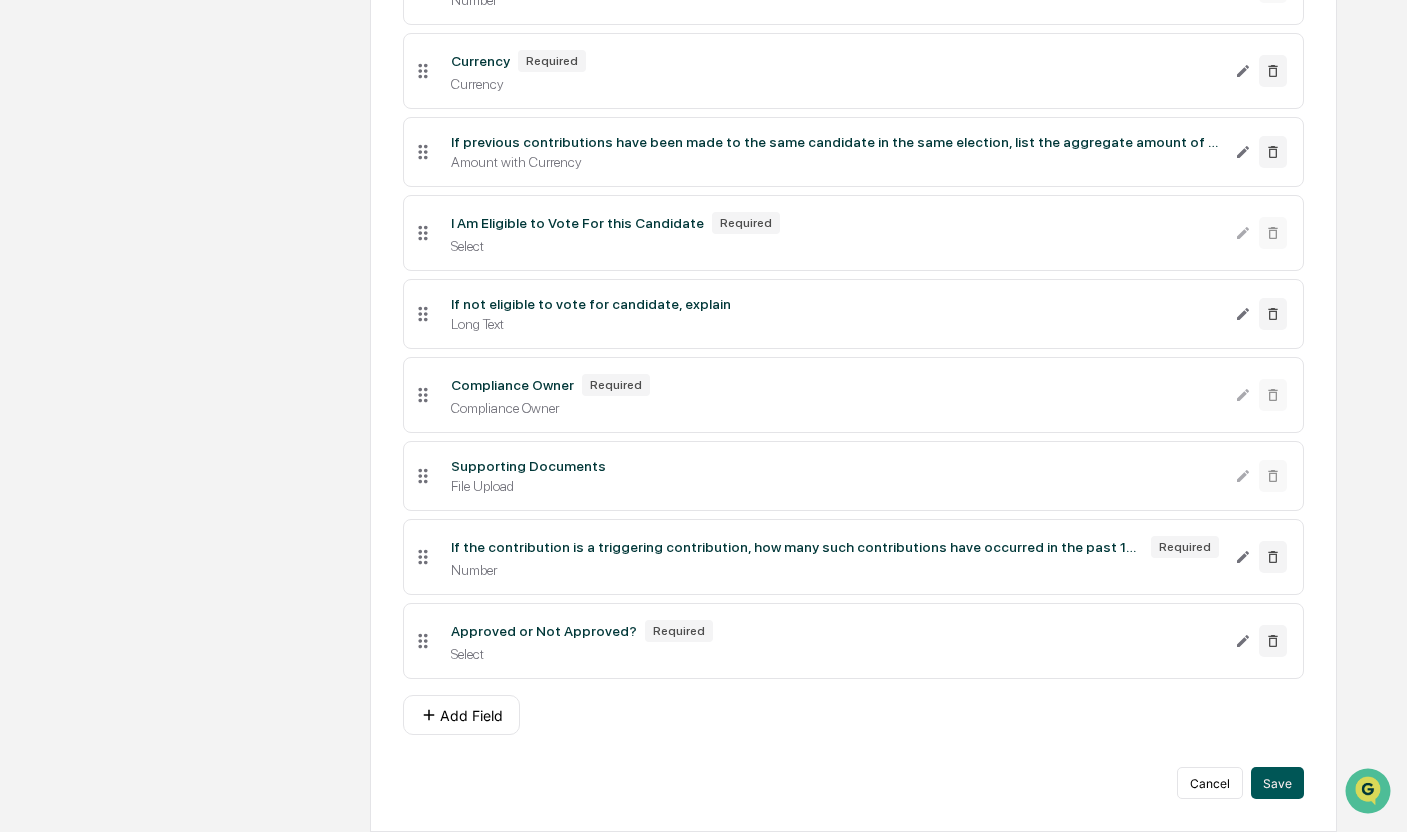 click on "Save" at bounding box center (1277, 783) 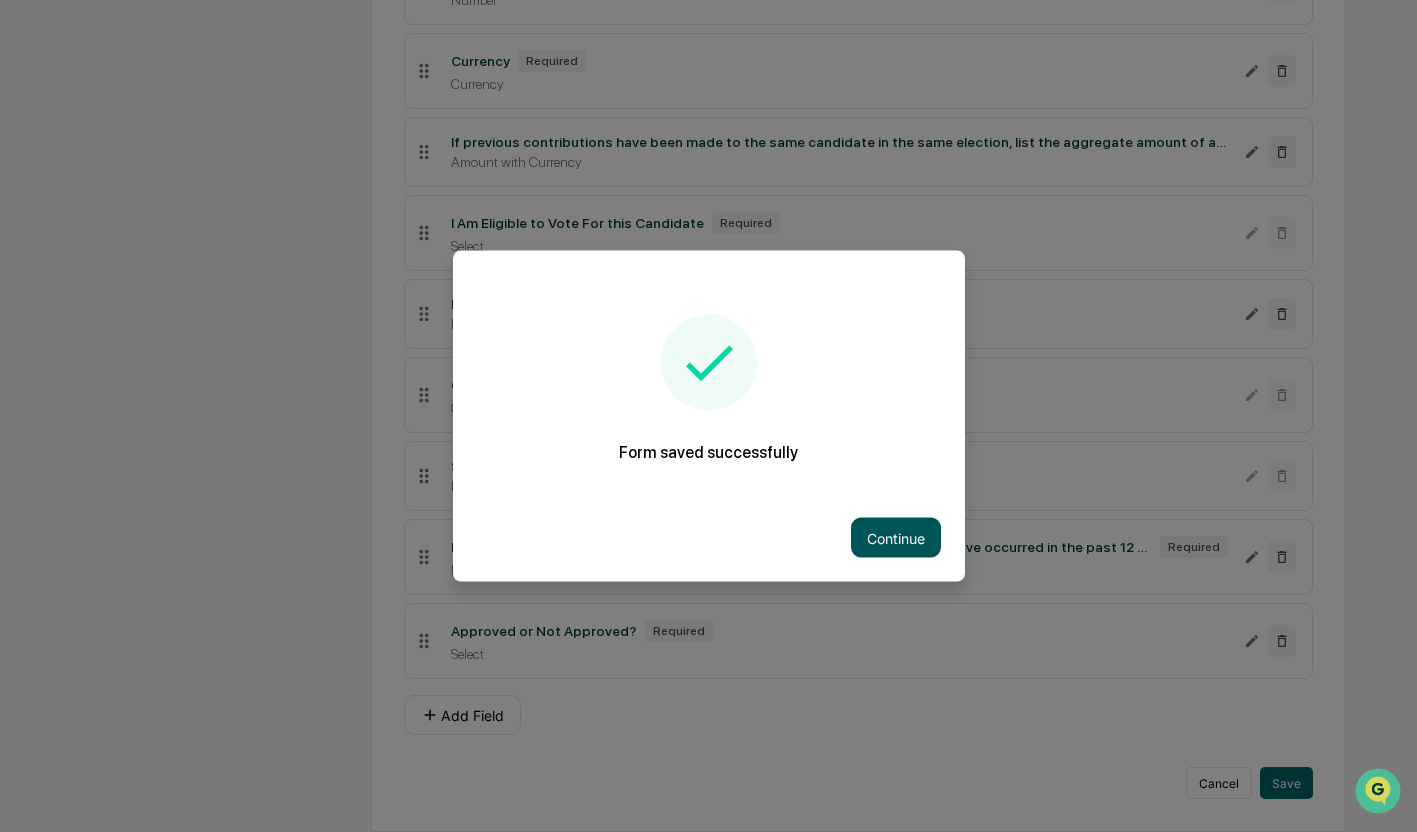 click on "Continue" at bounding box center (896, 538) 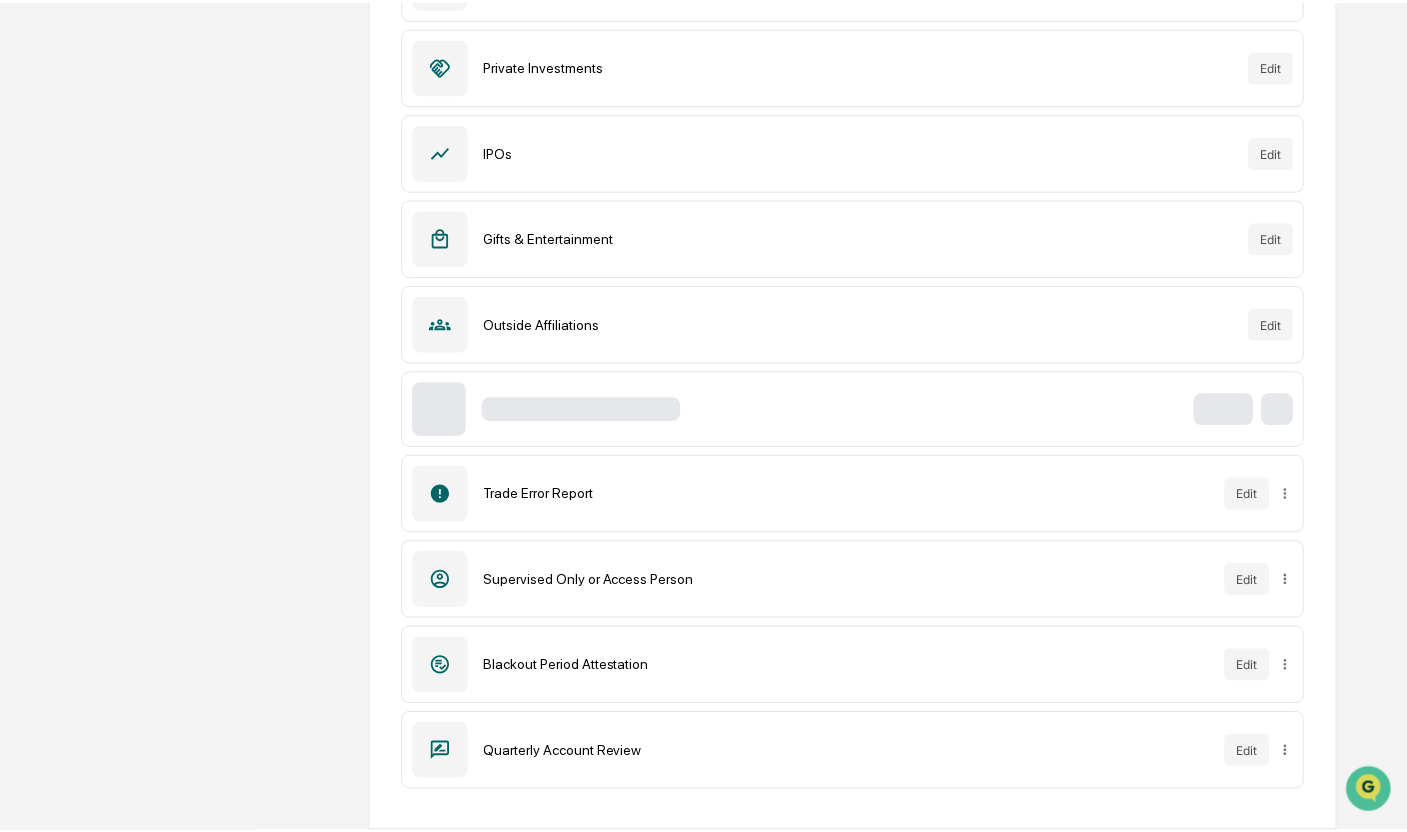 scroll, scrollTop: 429, scrollLeft: 0, axis: vertical 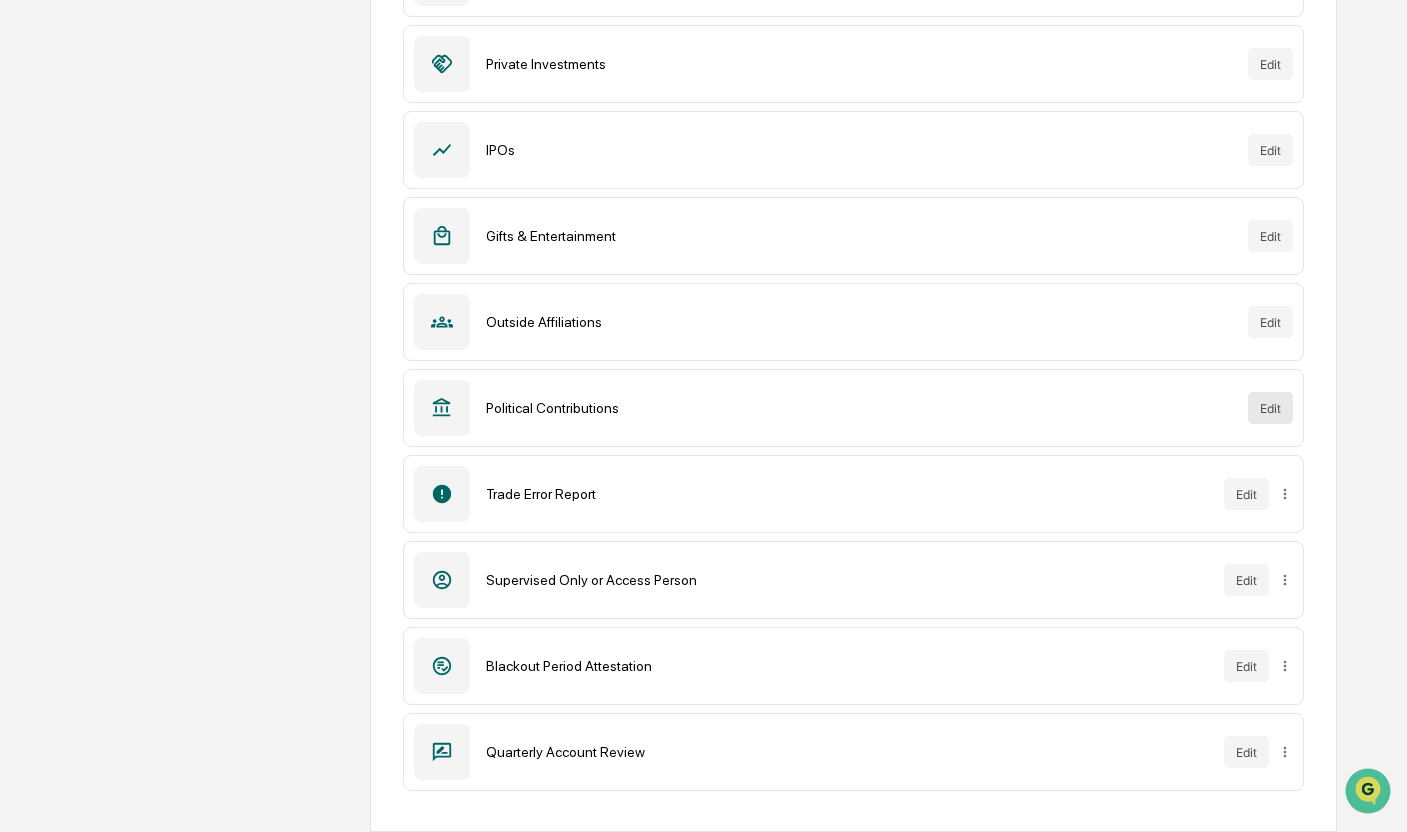 click on "Edit" at bounding box center [1270, 408] 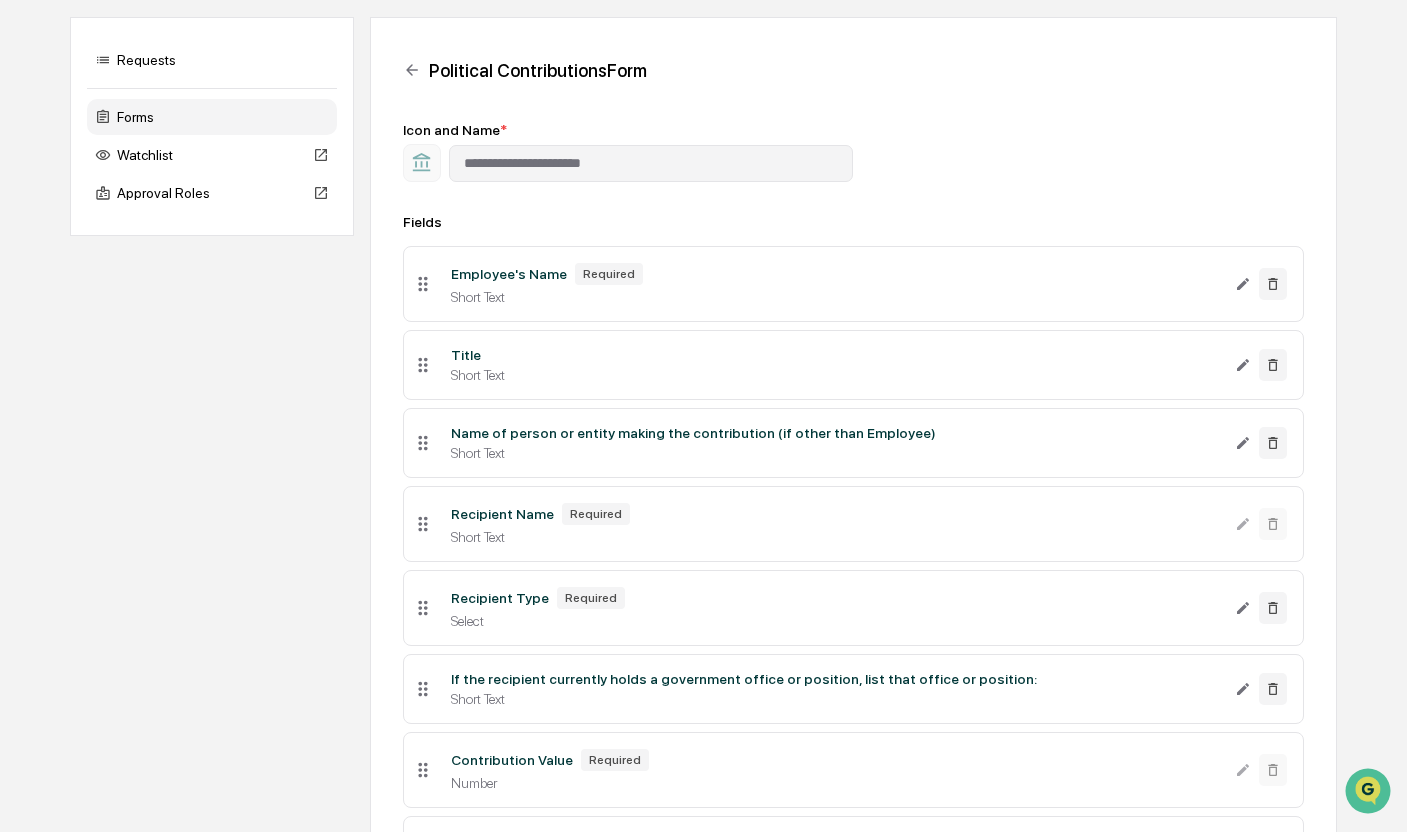scroll, scrollTop: 0, scrollLeft: 0, axis: both 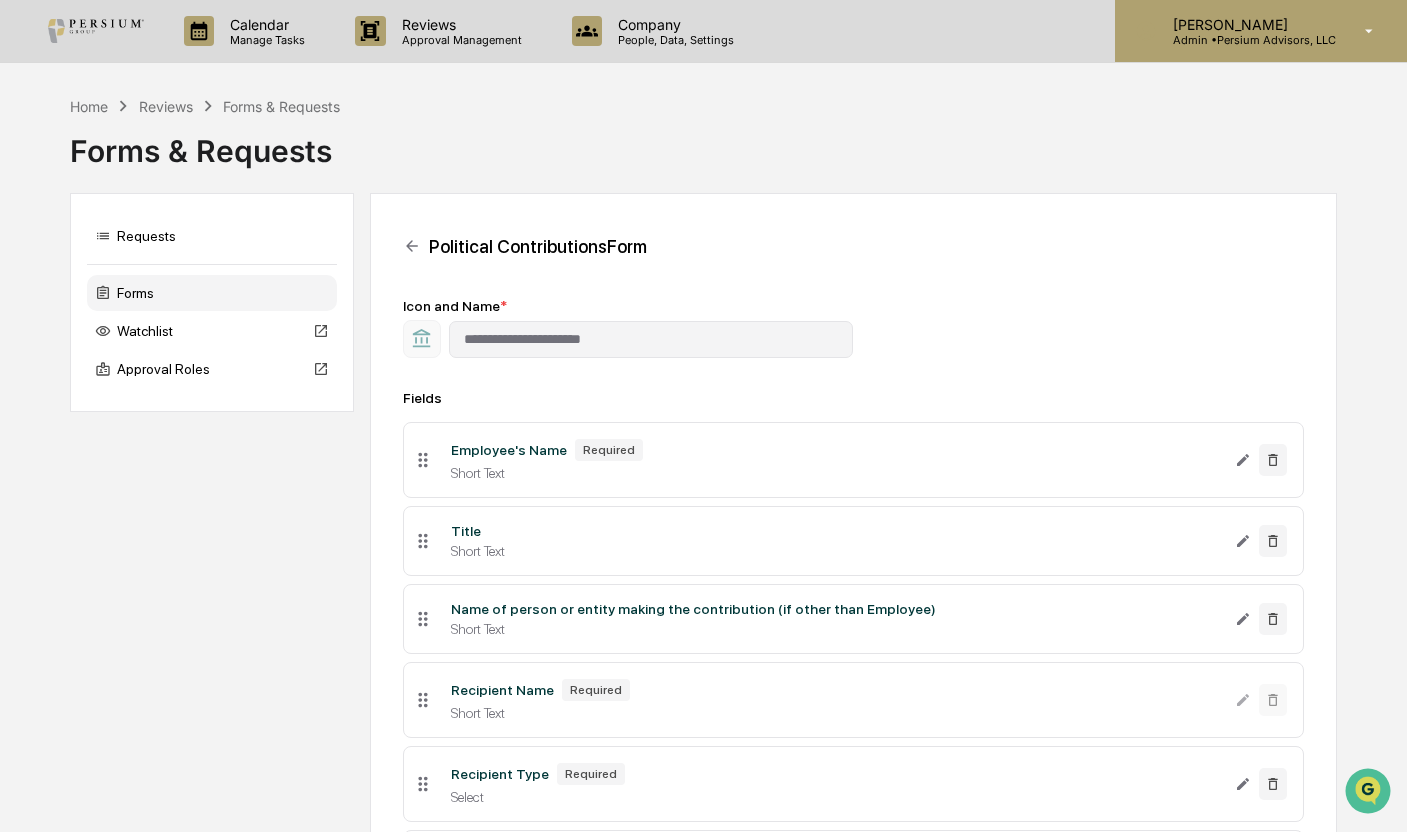 click on "[PERSON_NAME] Admin •  Persium Advisors, LLC" at bounding box center (1261, 31) 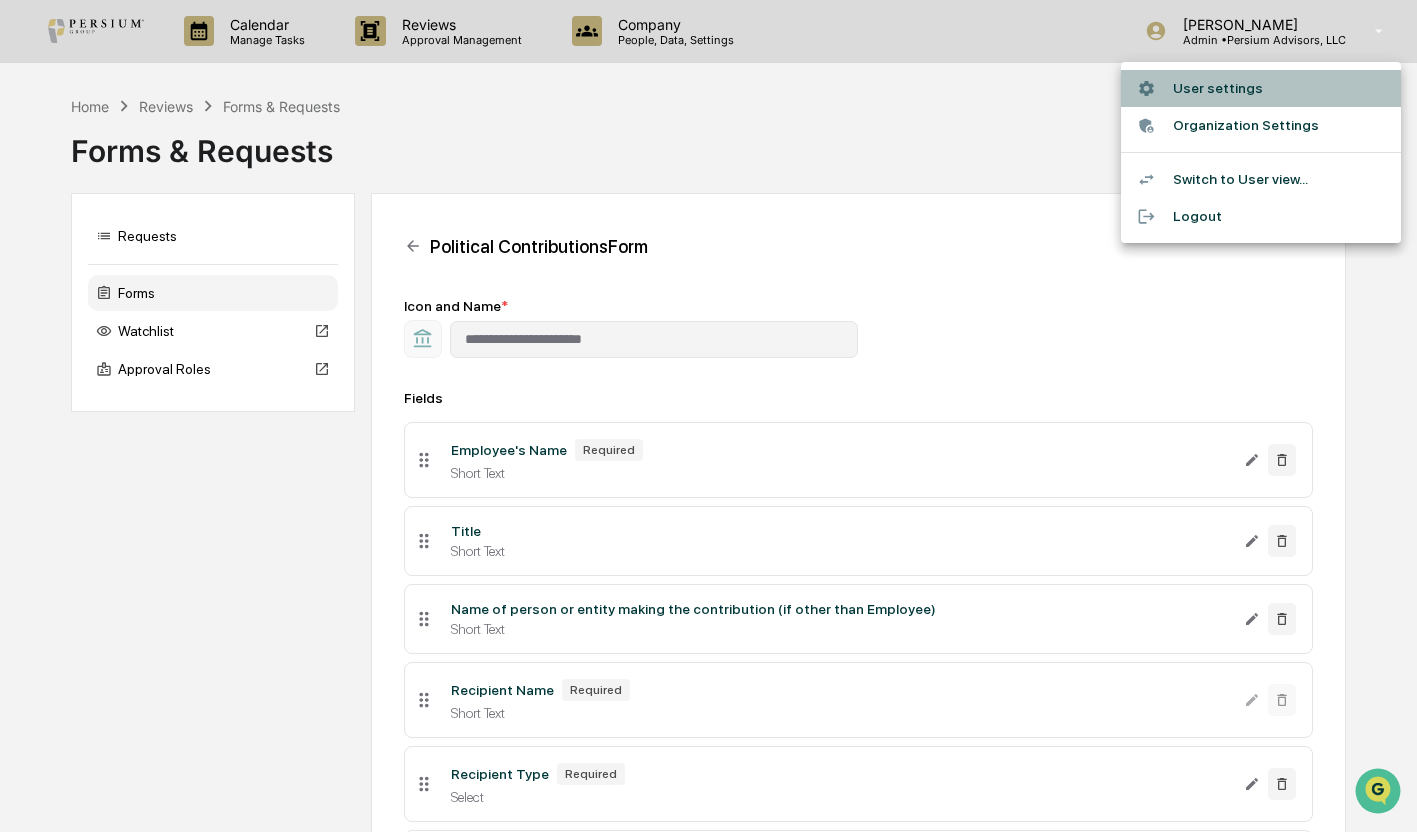 click on "User settings" at bounding box center [1261, 88] 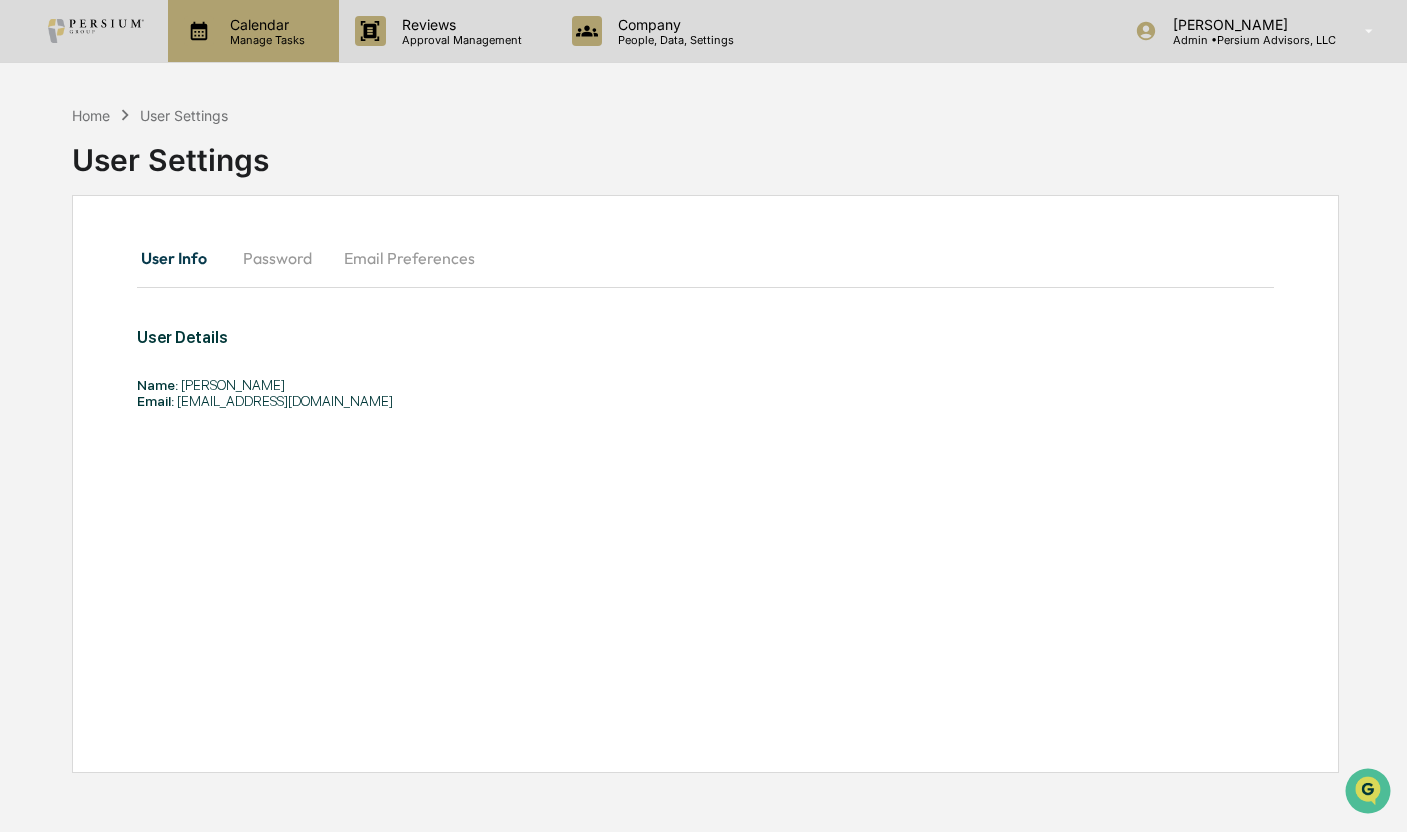 click on "Manage Tasks" at bounding box center [264, 40] 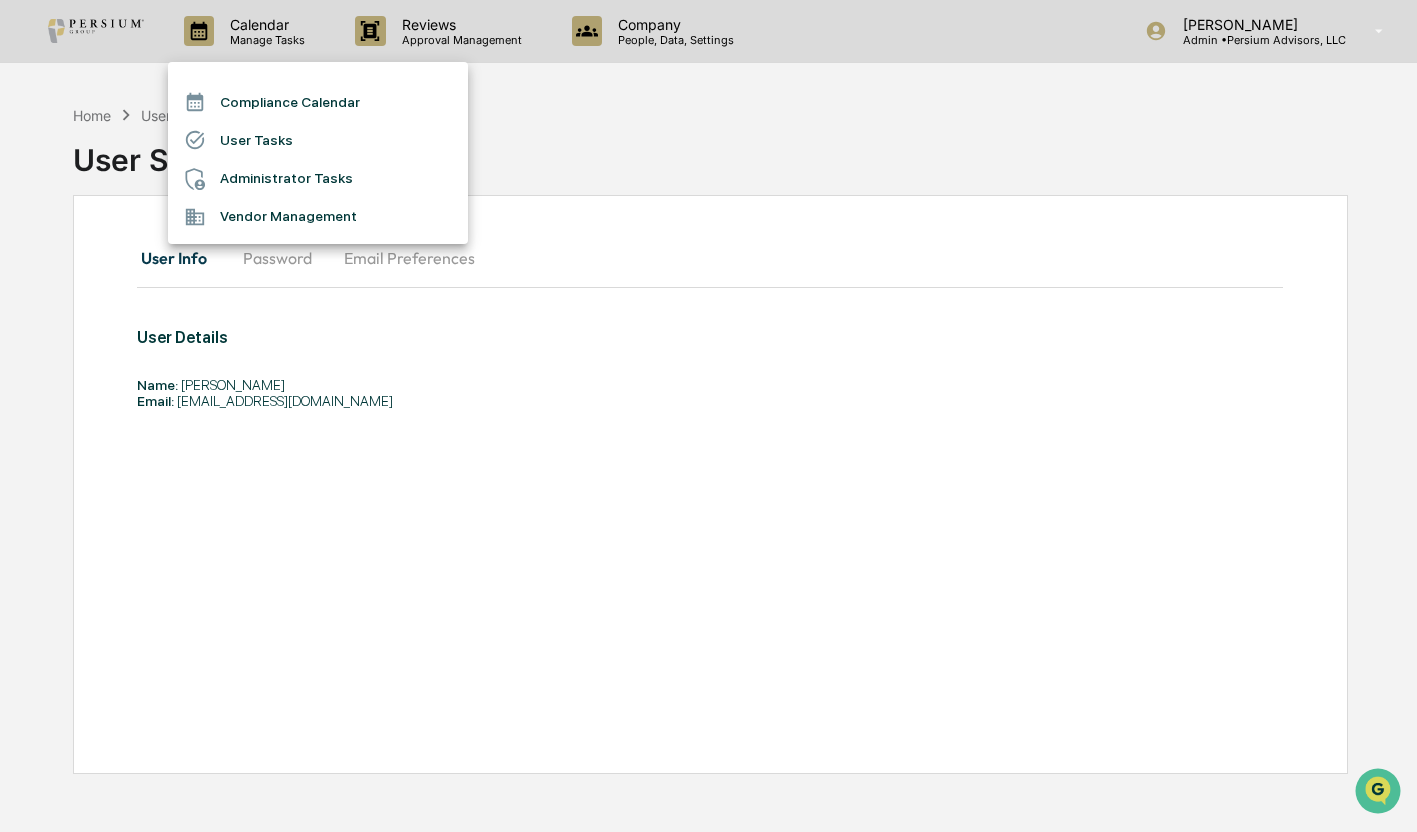 click at bounding box center (708, 416) 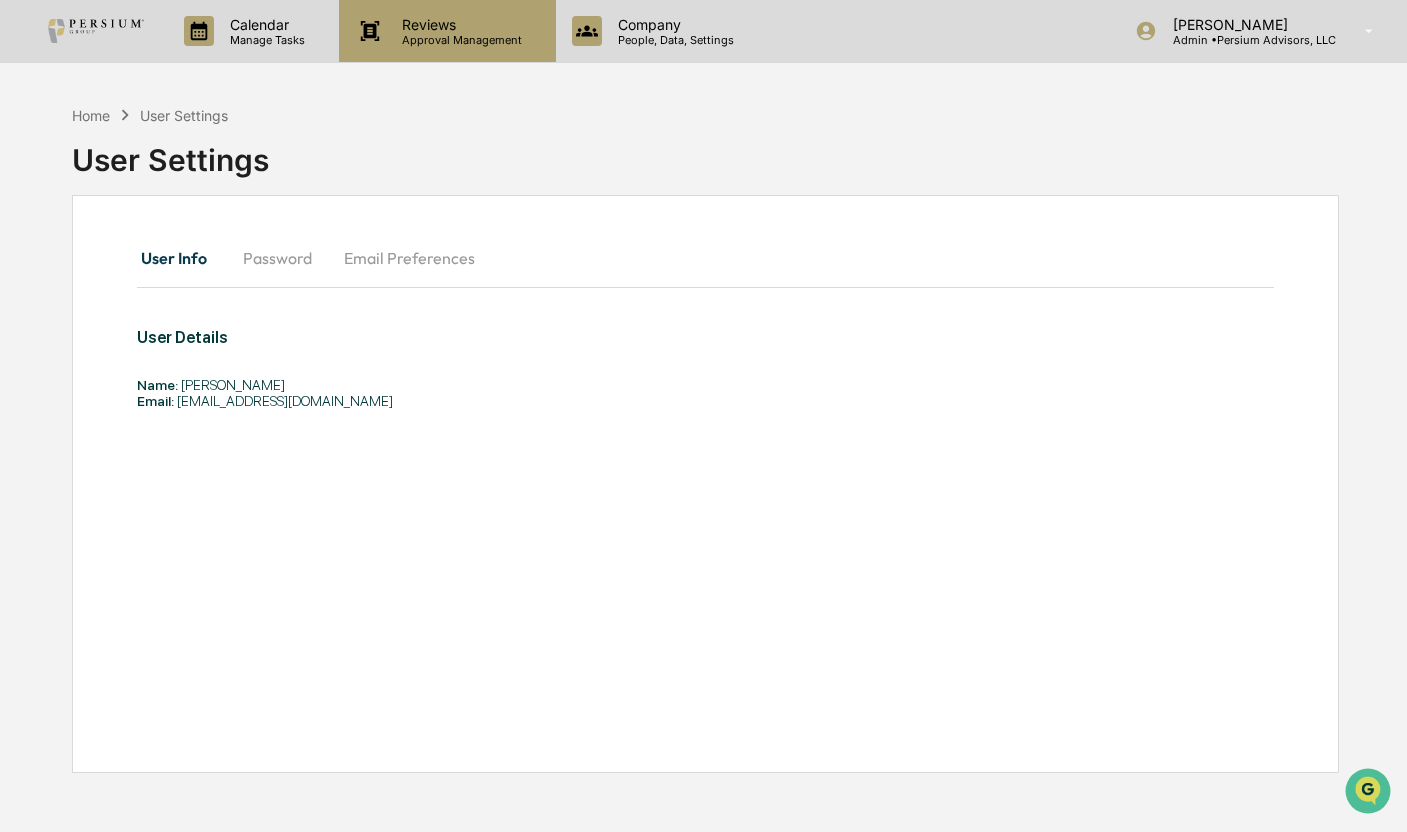 click on "Approval Management" at bounding box center (459, 40) 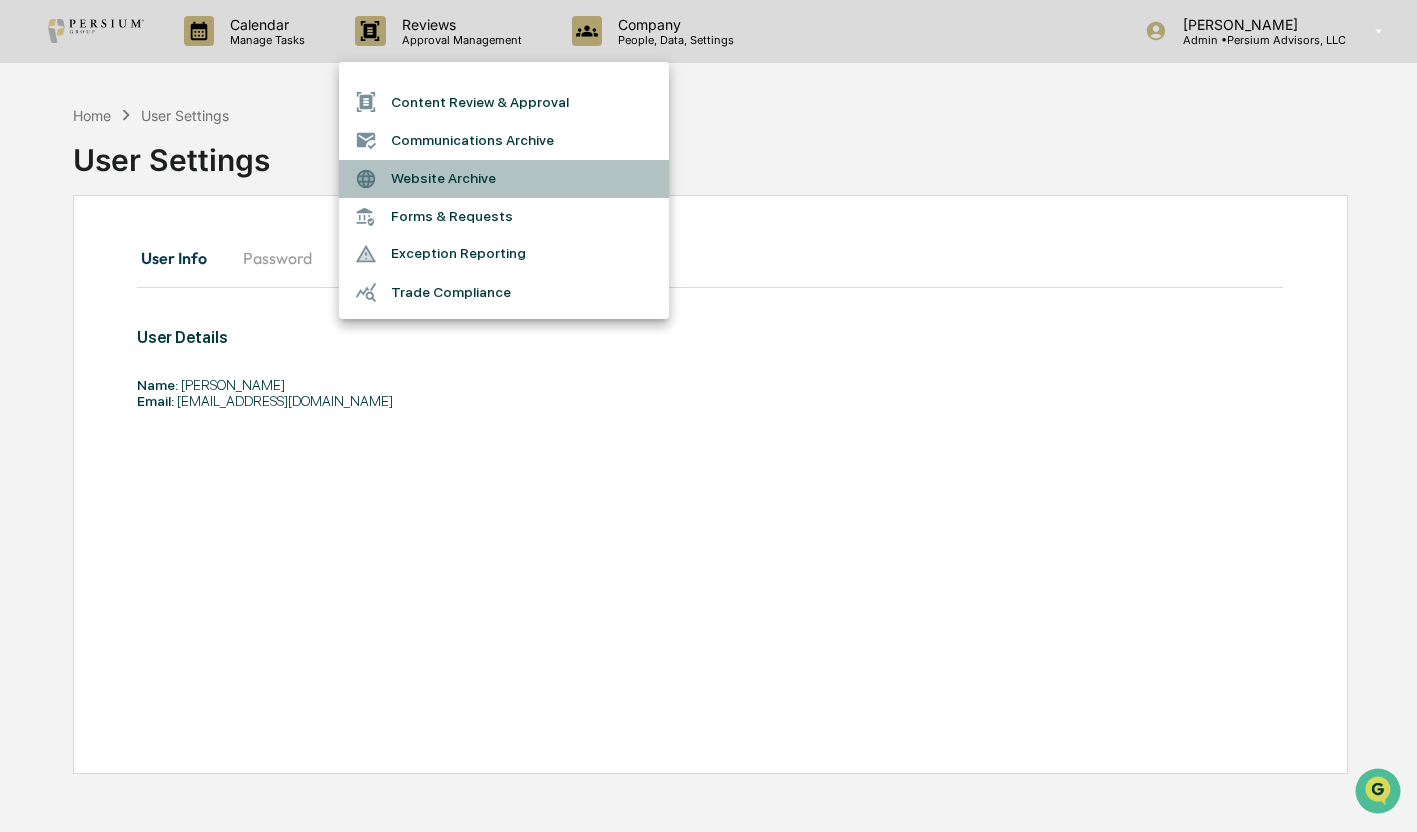 click on "Website Archive" at bounding box center [504, 179] 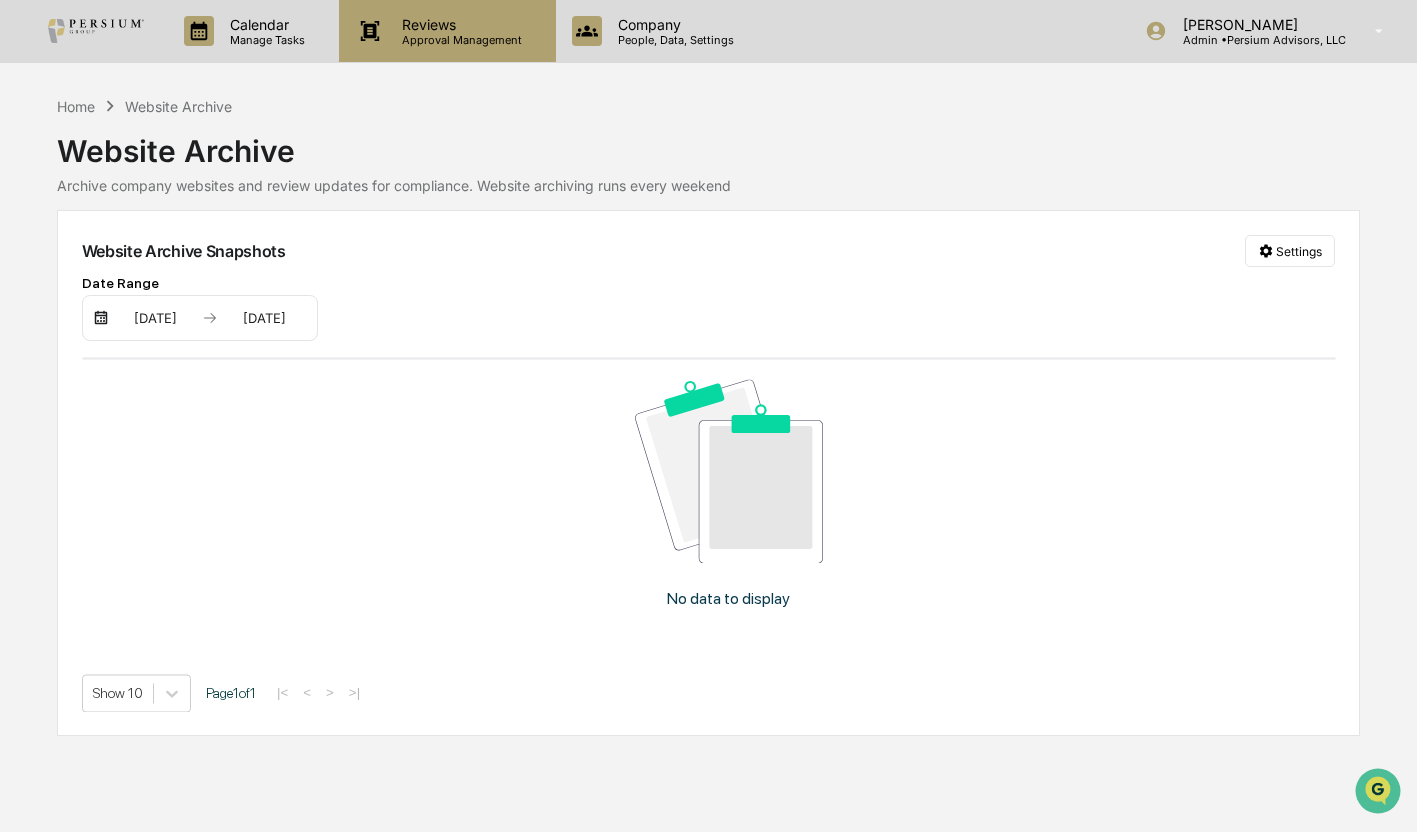 click on "Reviews" at bounding box center [459, 24] 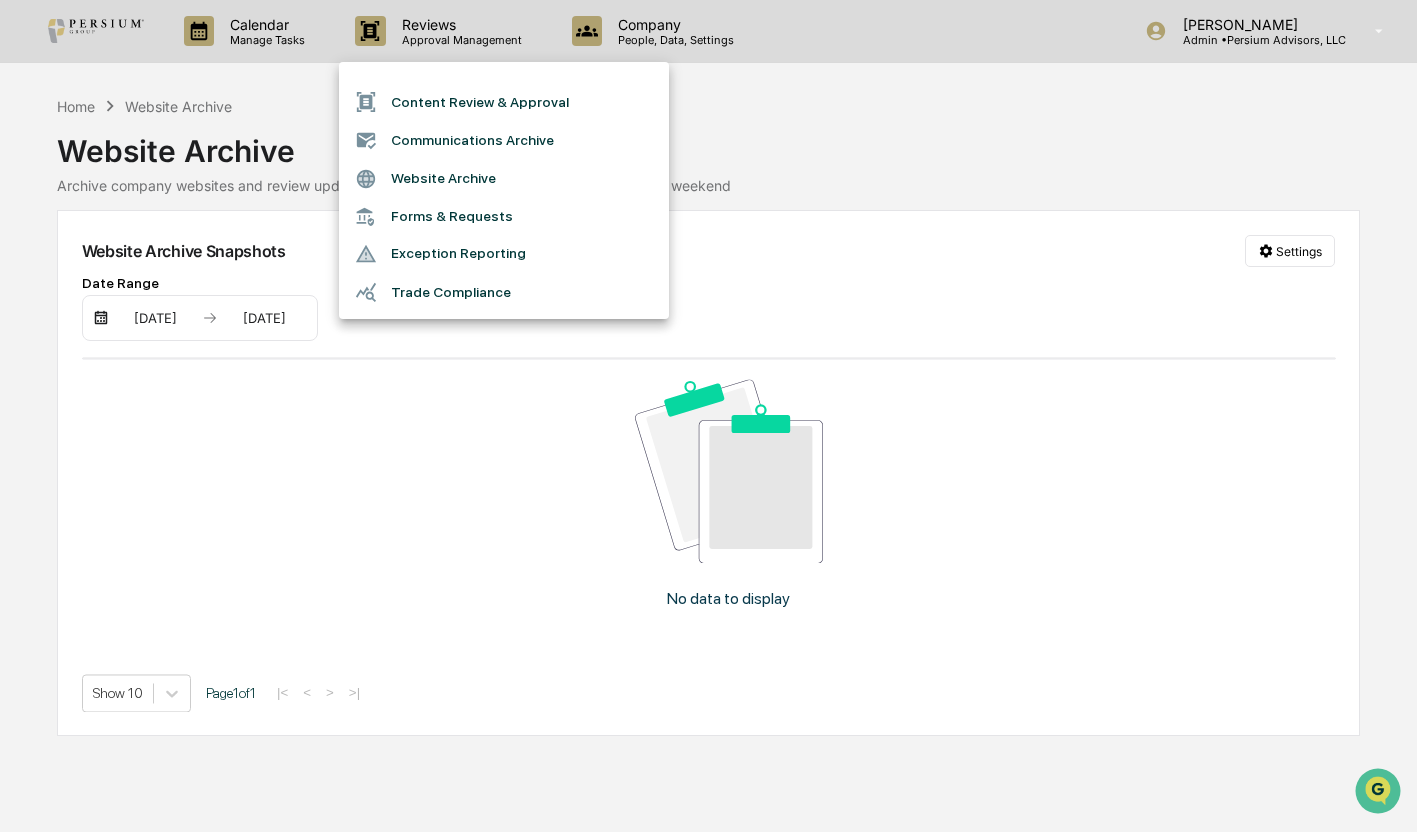 click at bounding box center (708, 416) 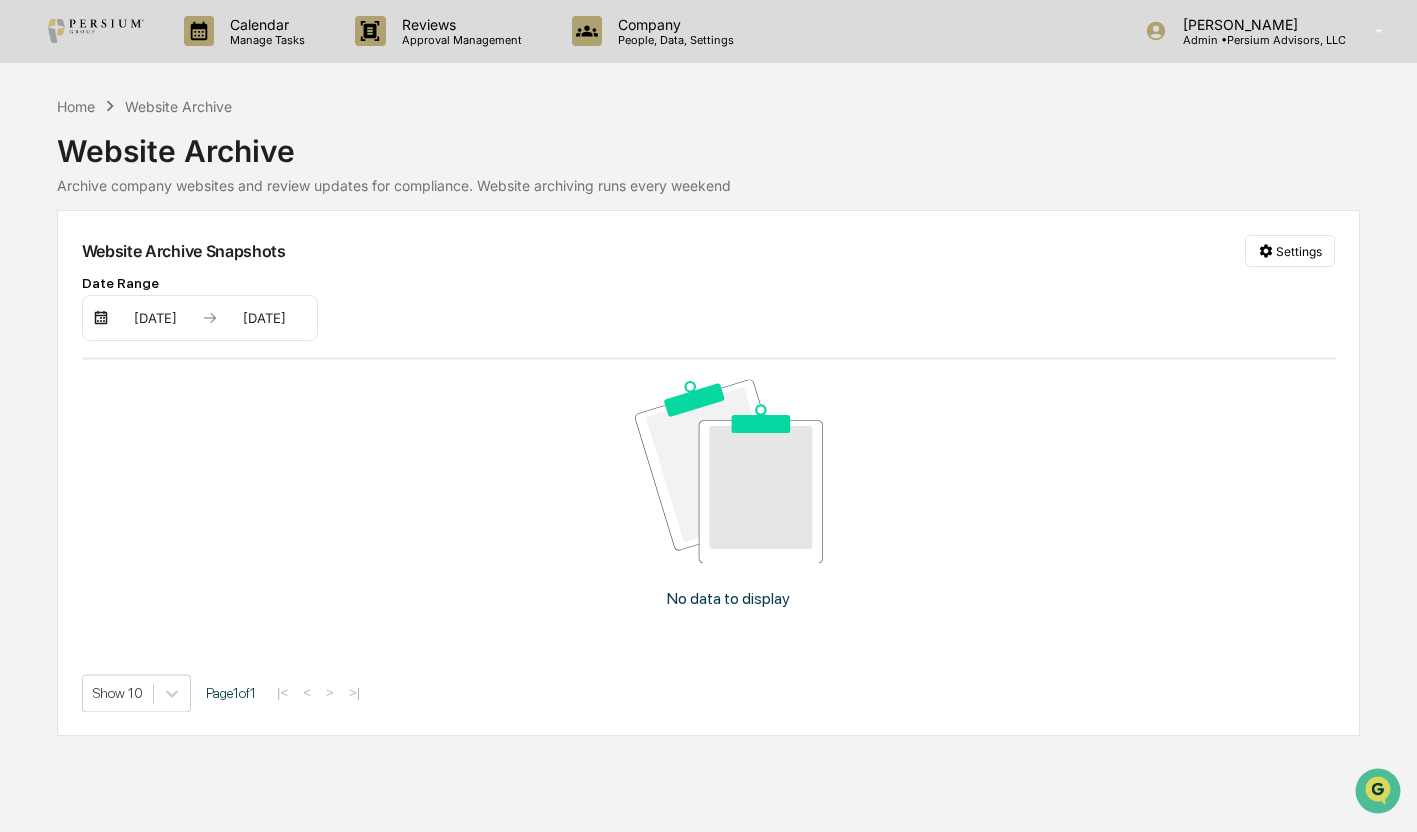 click on "Content Review & Approval Communications Archive Website Archive Forms & Requests Exception Reporting Trade Compliance" at bounding box center (708, 416) 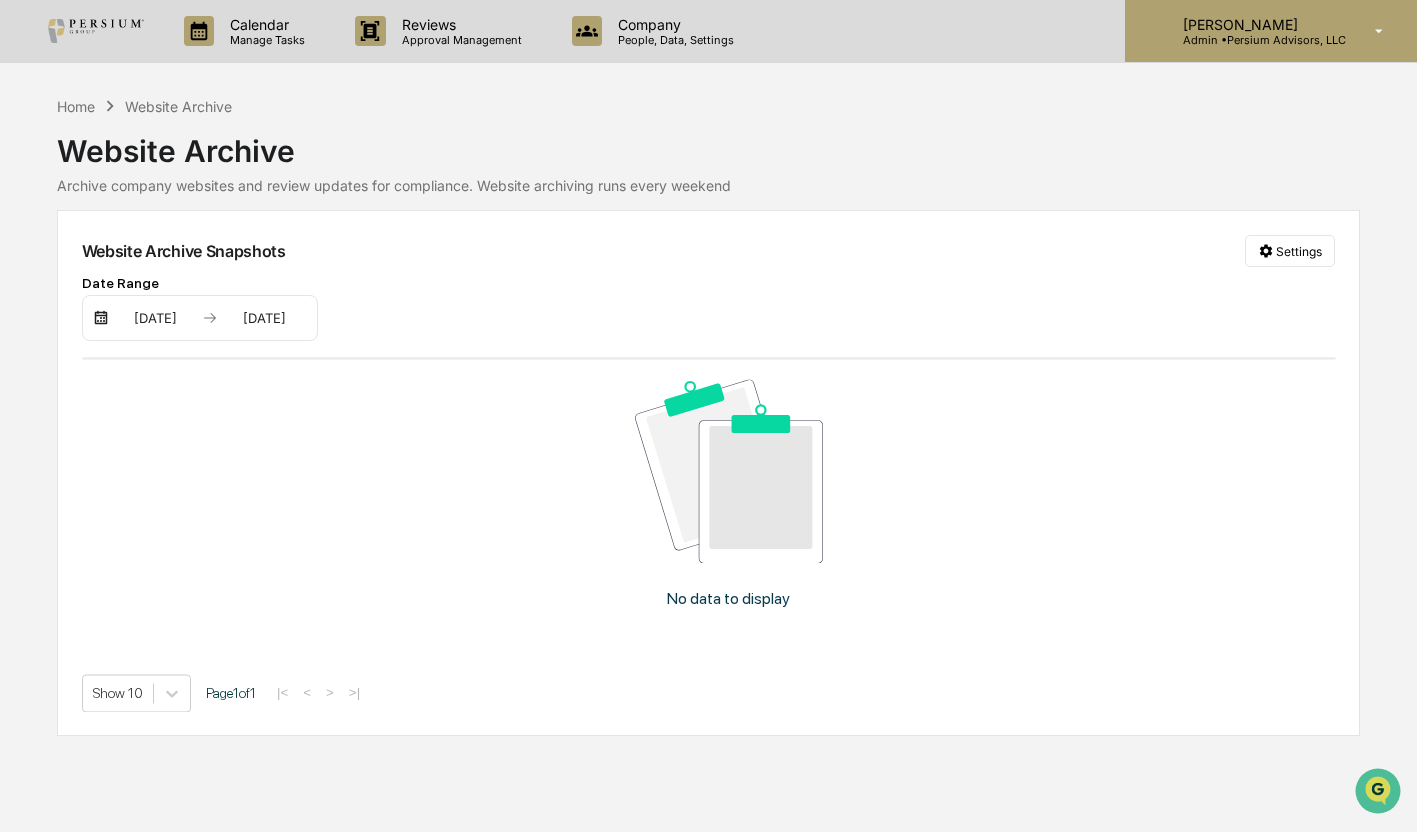 click on "Admin •  Persium Advisors, LLC" at bounding box center [1256, 40] 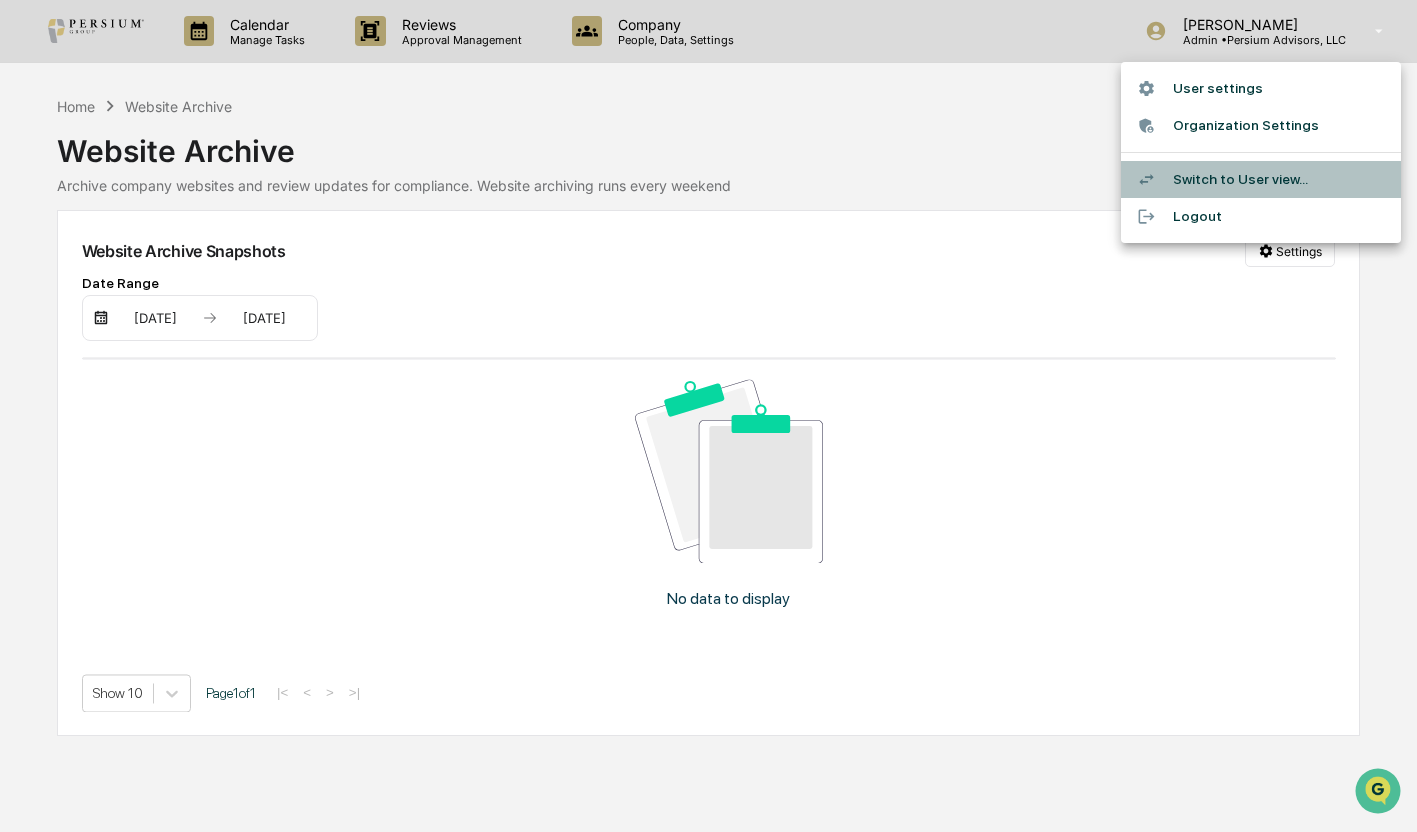 click on "Switch to User view..." at bounding box center (1261, 179) 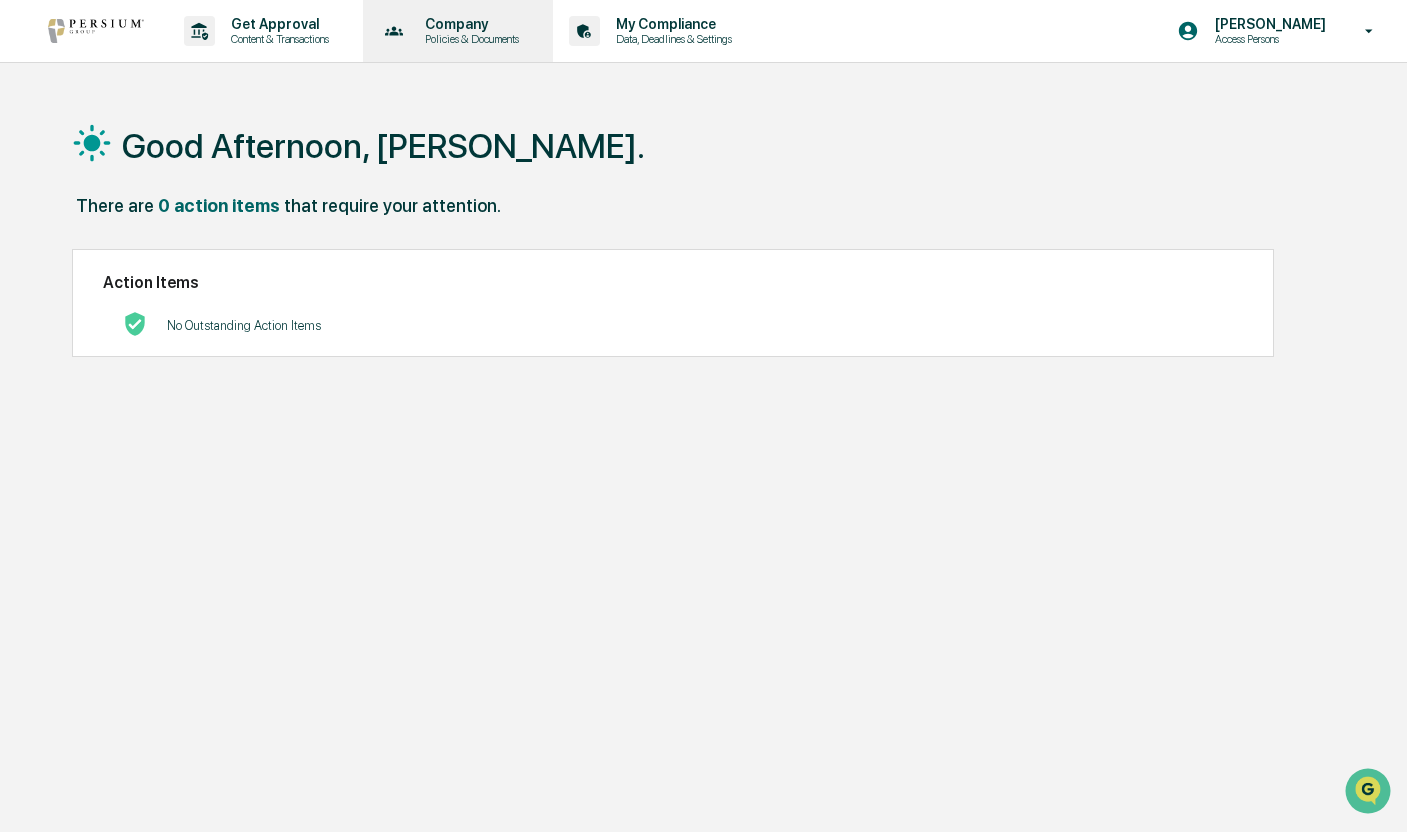 click on "Company" at bounding box center [469, 24] 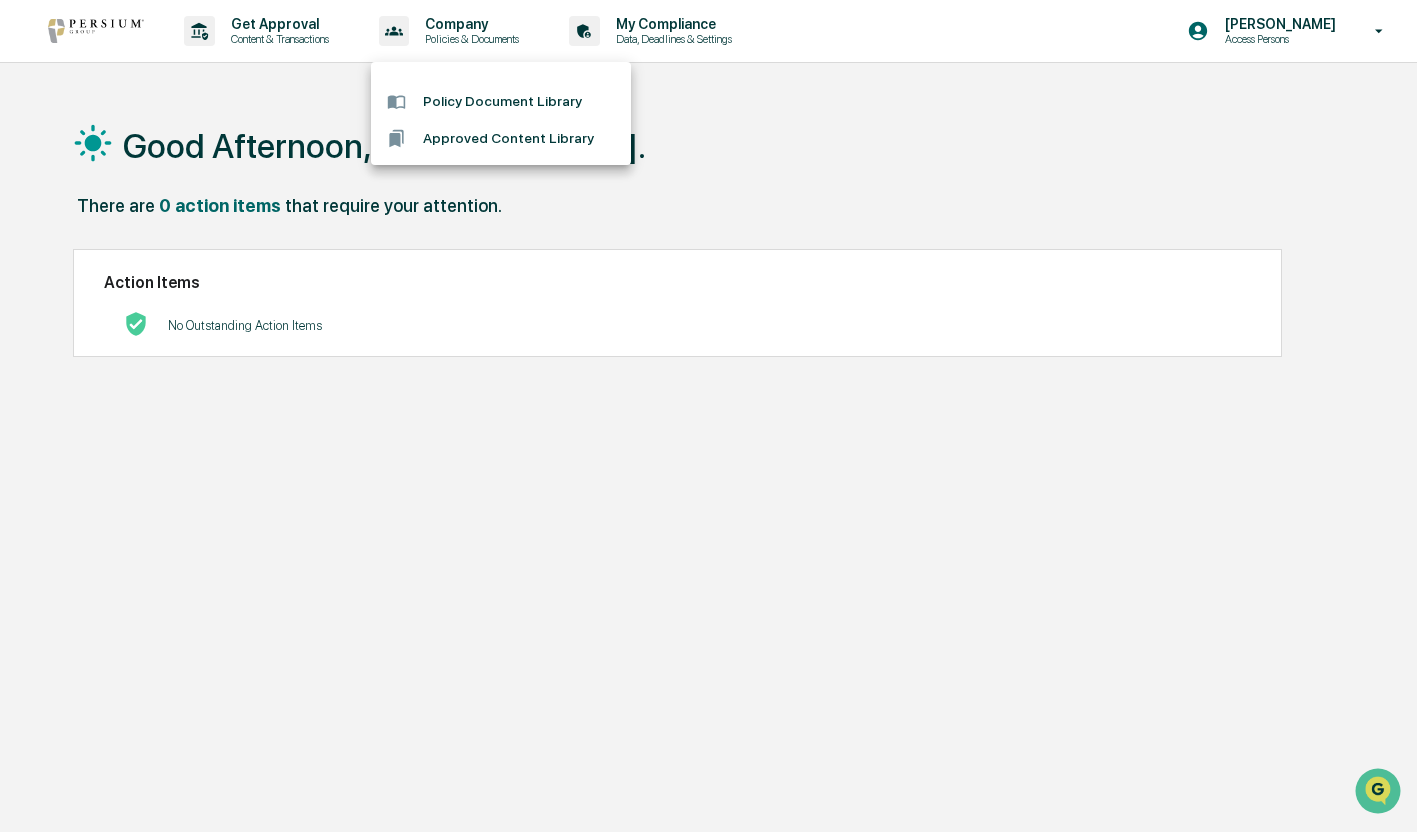 click at bounding box center (708, 416) 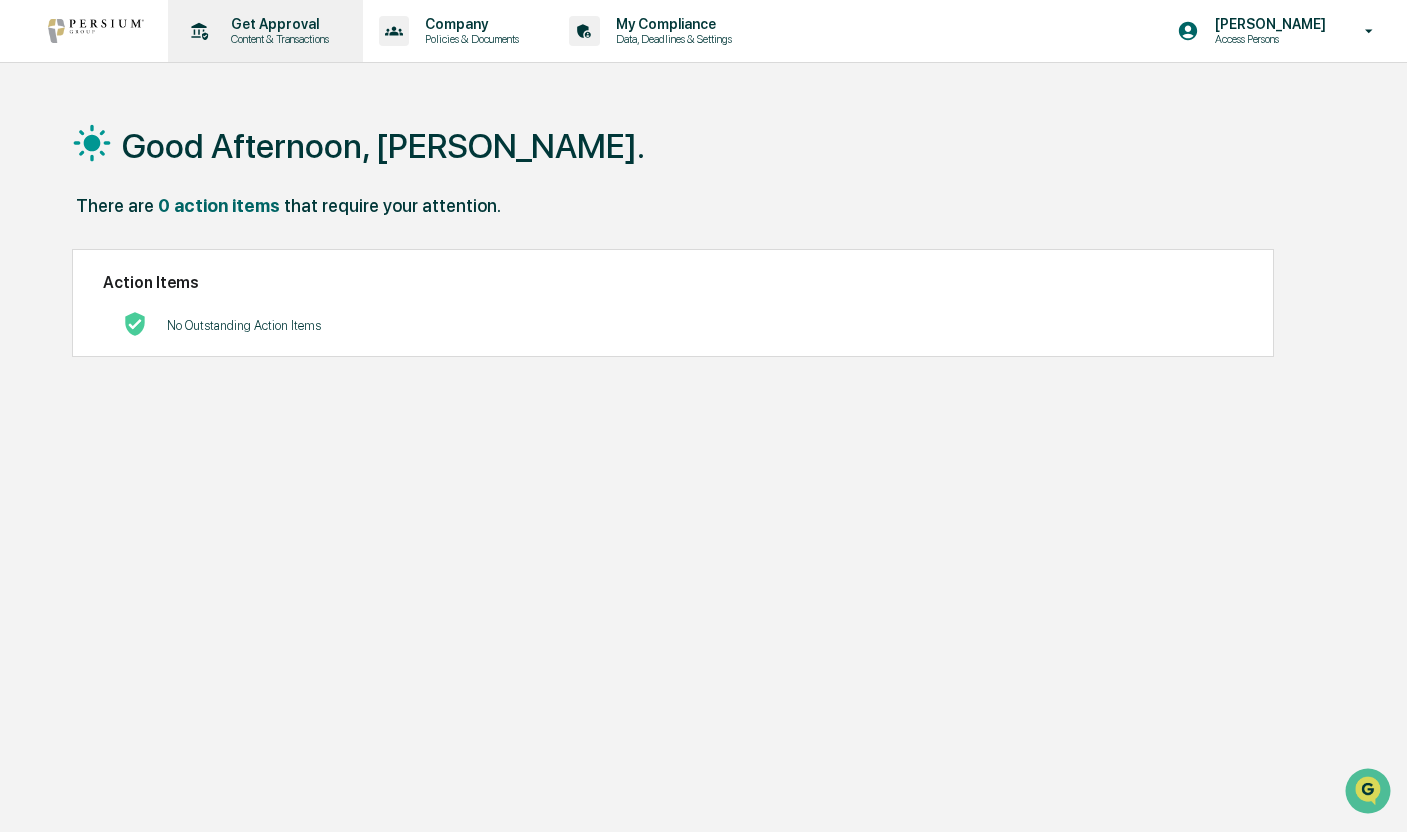 click on "Get Approval" at bounding box center (277, 24) 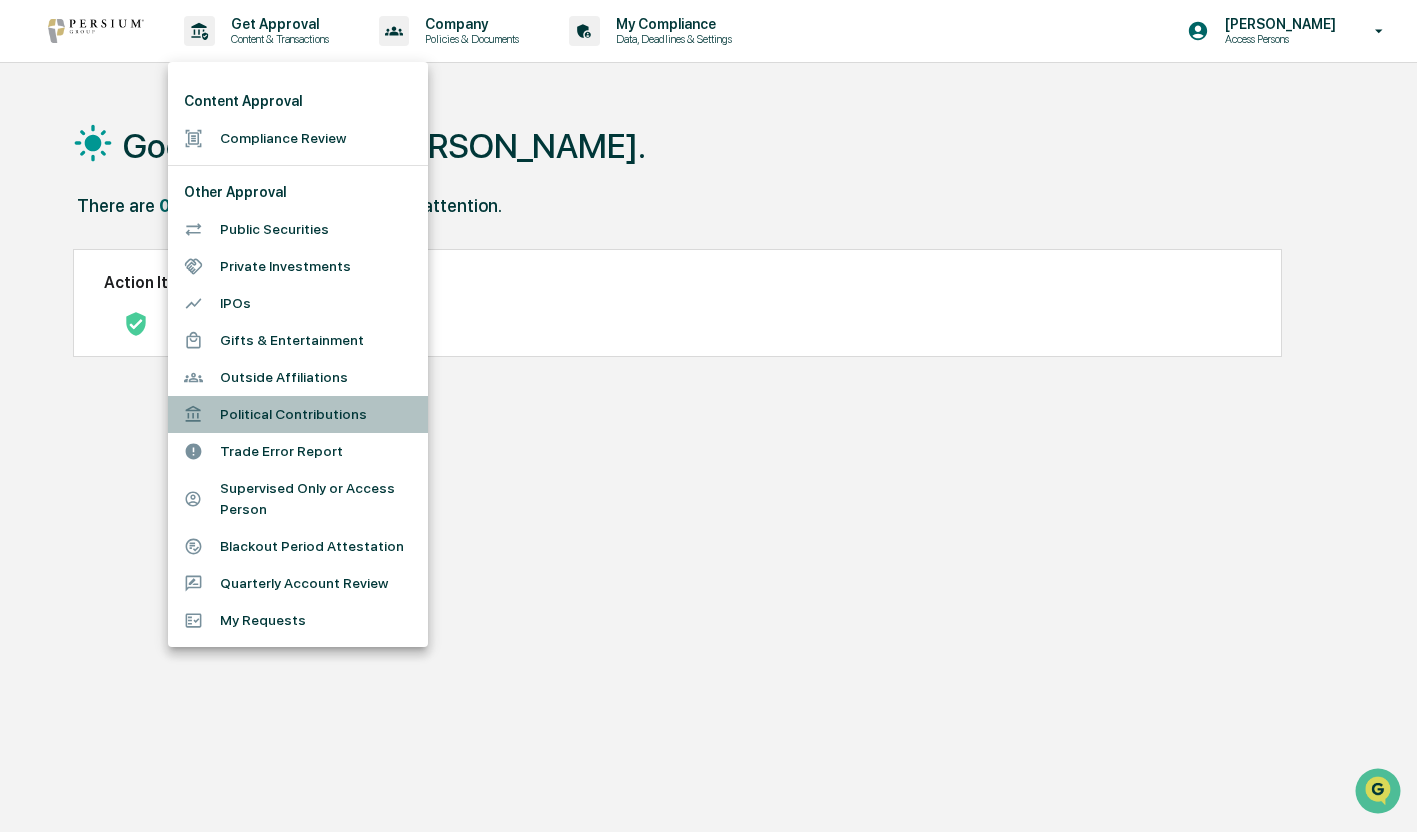 click on "Political Contributions" at bounding box center [298, 414] 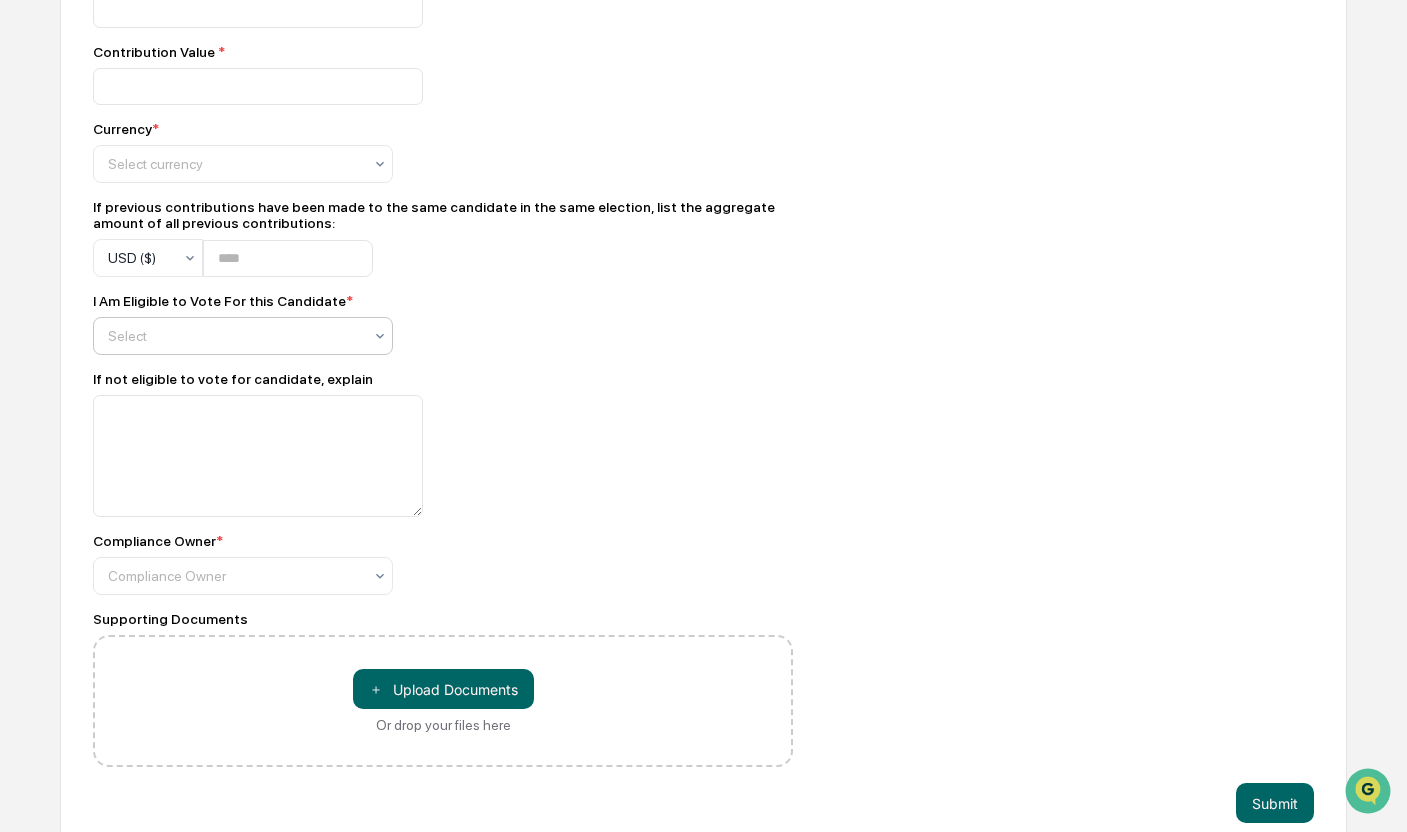 scroll, scrollTop: 1100, scrollLeft: 0, axis: vertical 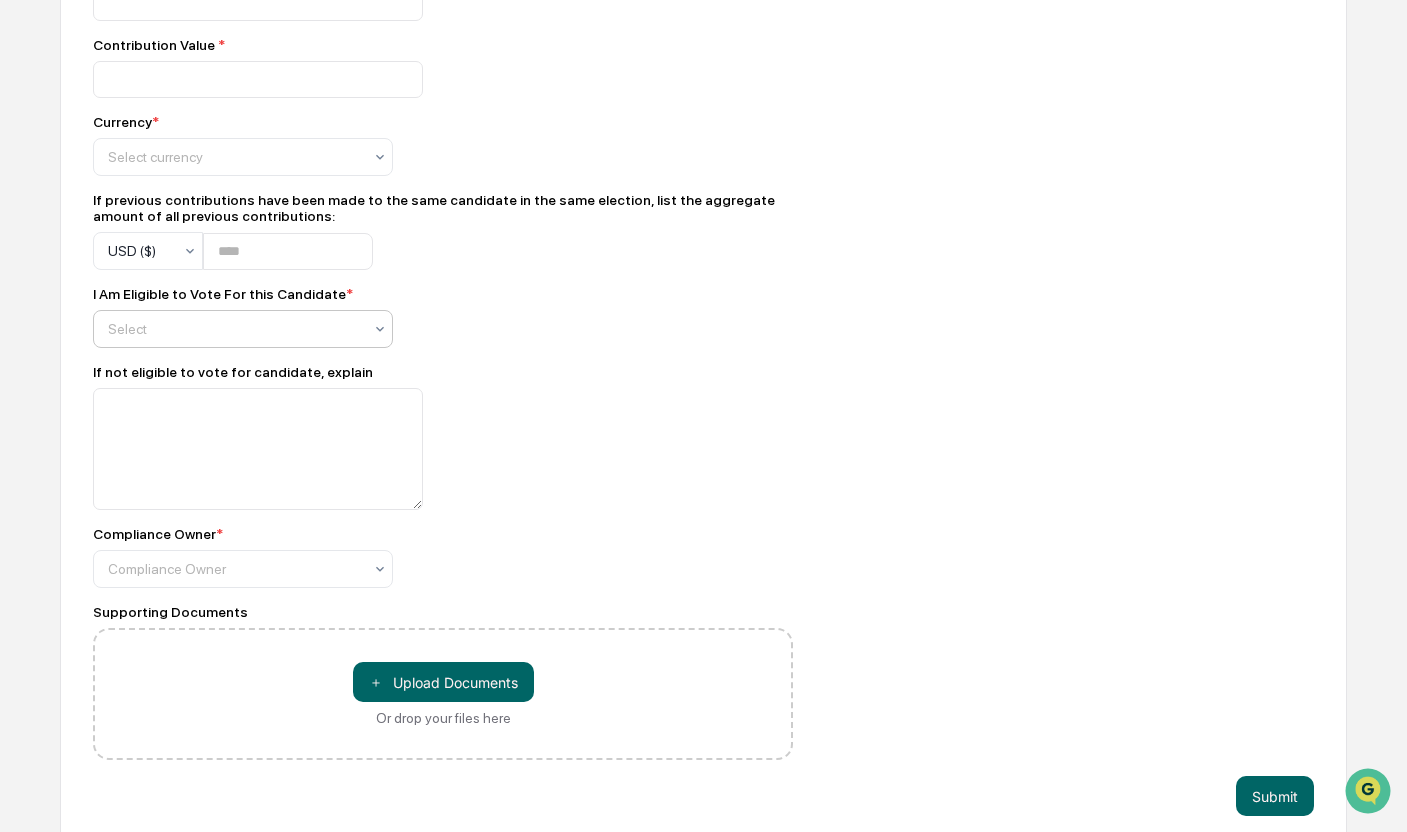 click at bounding box center [235, -75] 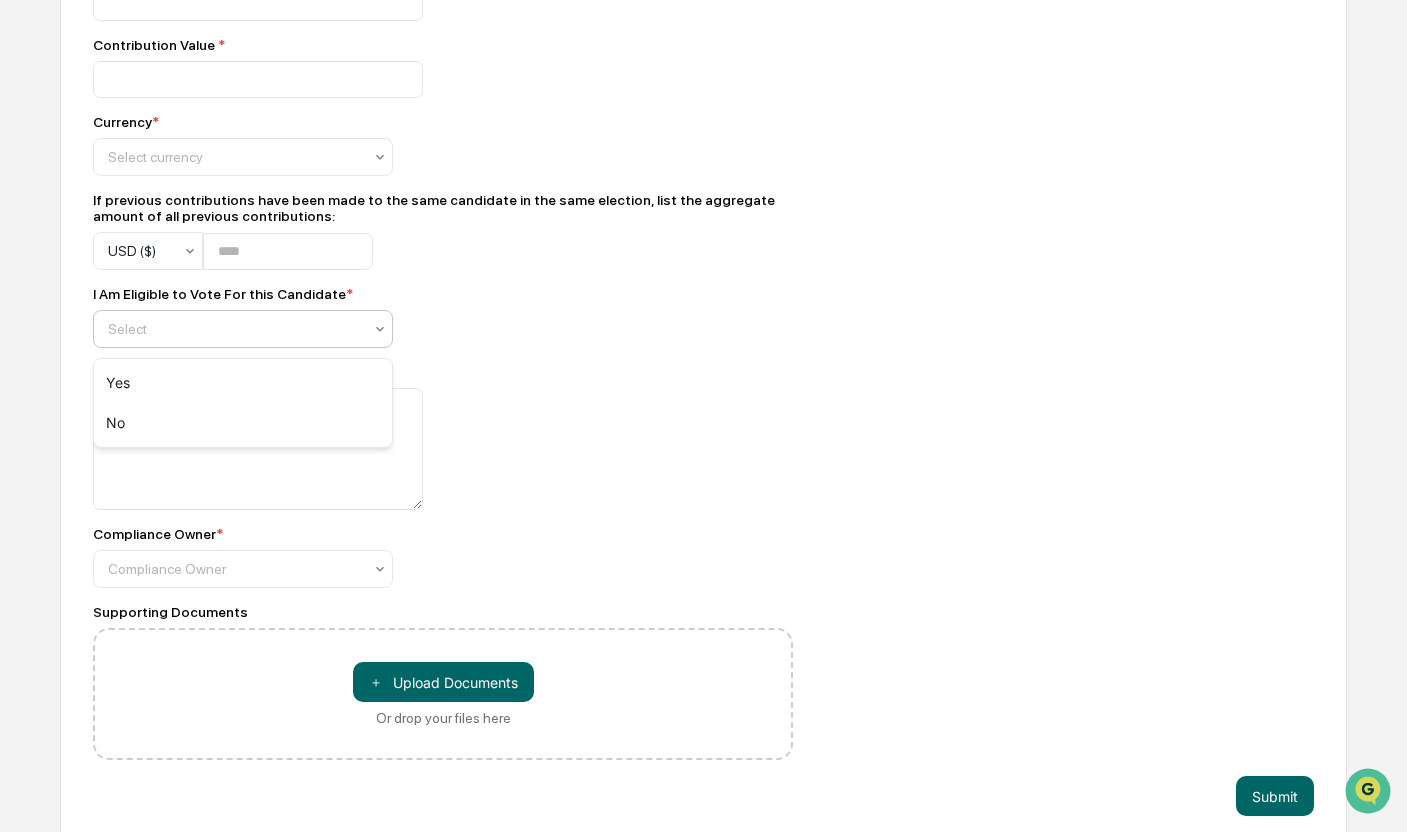 click on "I Am Eligible to Vote For this Candidate  * 2 results available. Use Up and Down to choose options, press Enter to select the currently focused option, press Escape to exit the menu, press Tab to select the option and exit the menu. Select" at bounding box center (443, 317) 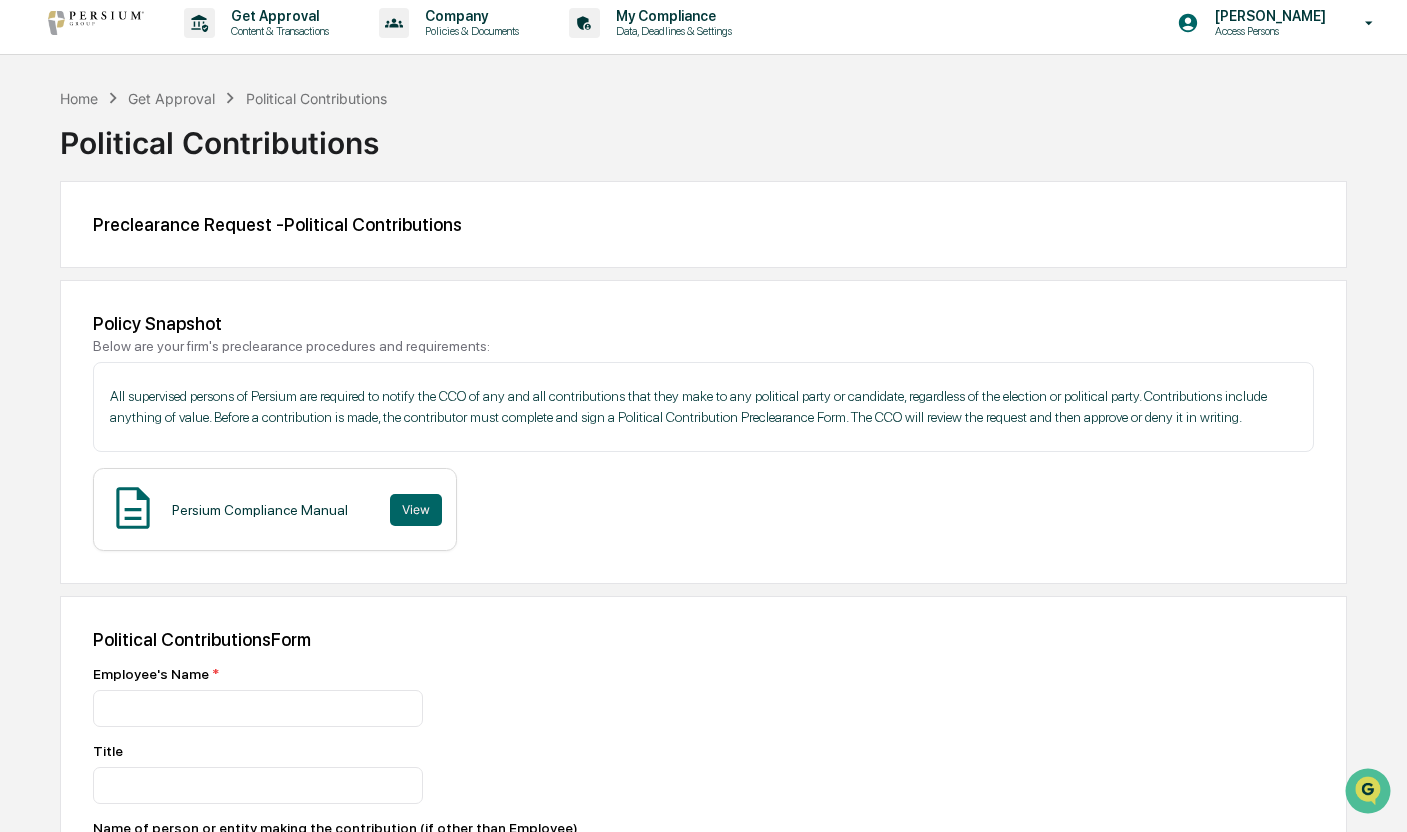scroll, scrollTop: 0, scrollLeft: 0, axis: both 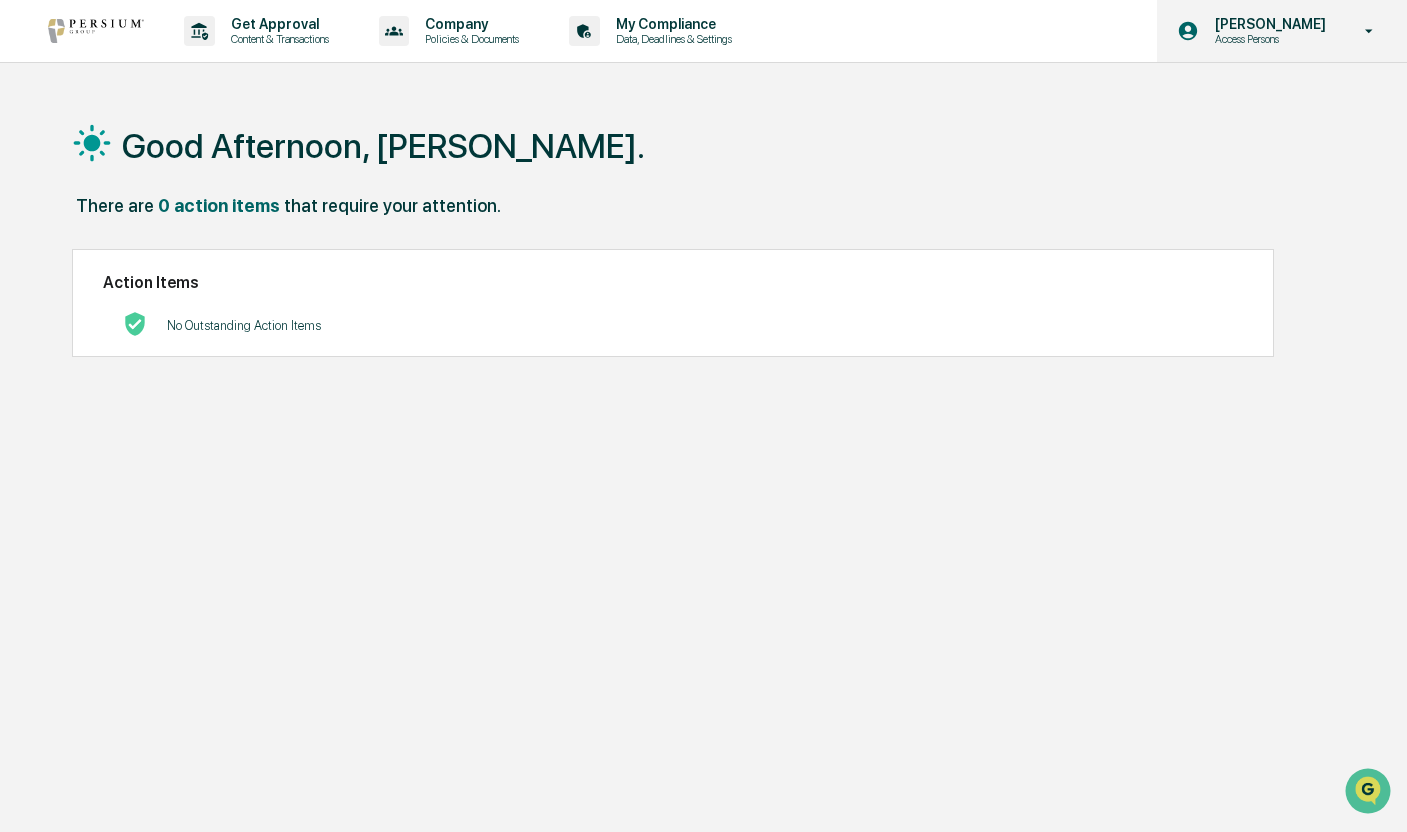 click on "[PERSON_NAME] Access Persons" at bounding box center [1282, 31] 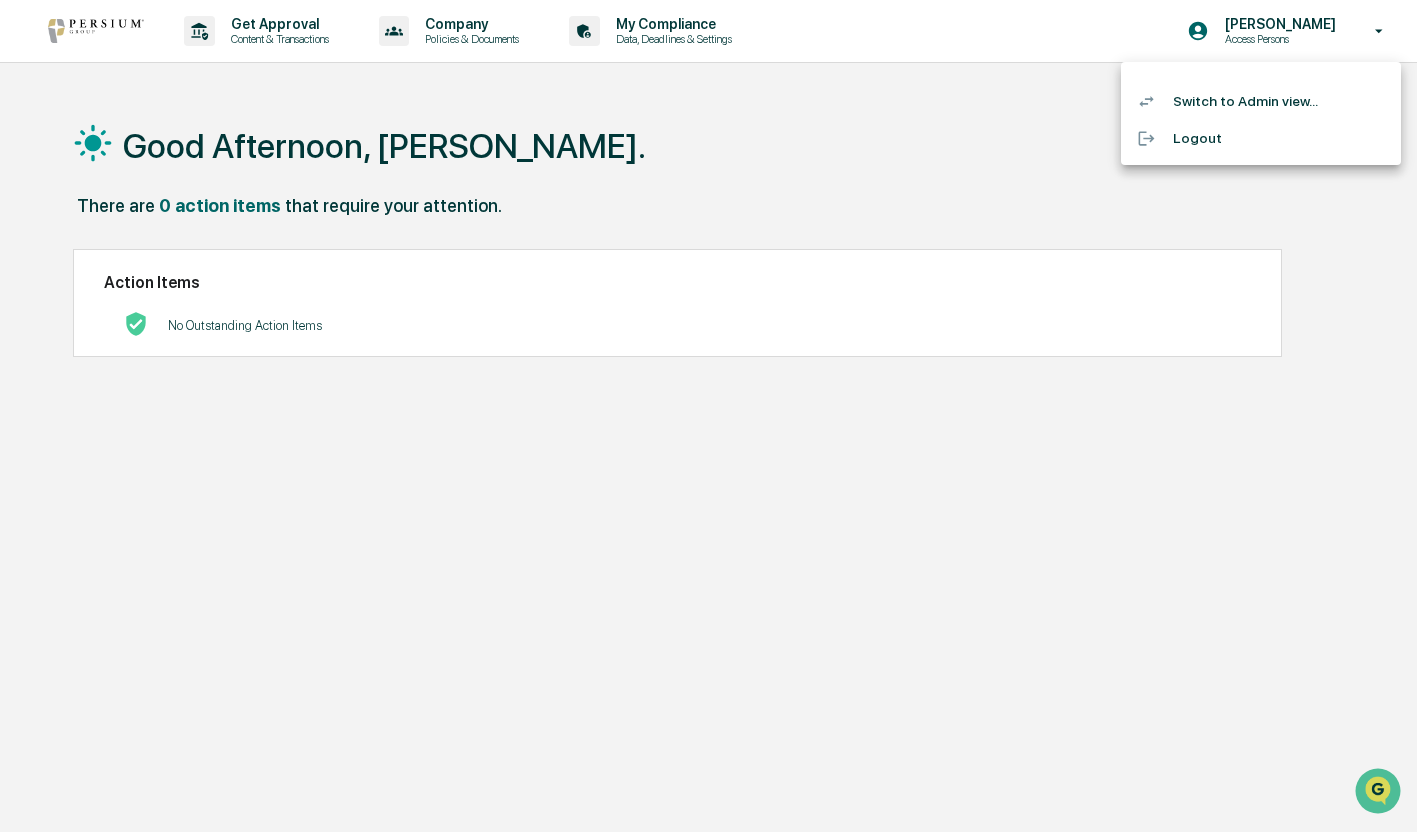 click on "Switch to Admin view..." at bounding box center (1261, 101) 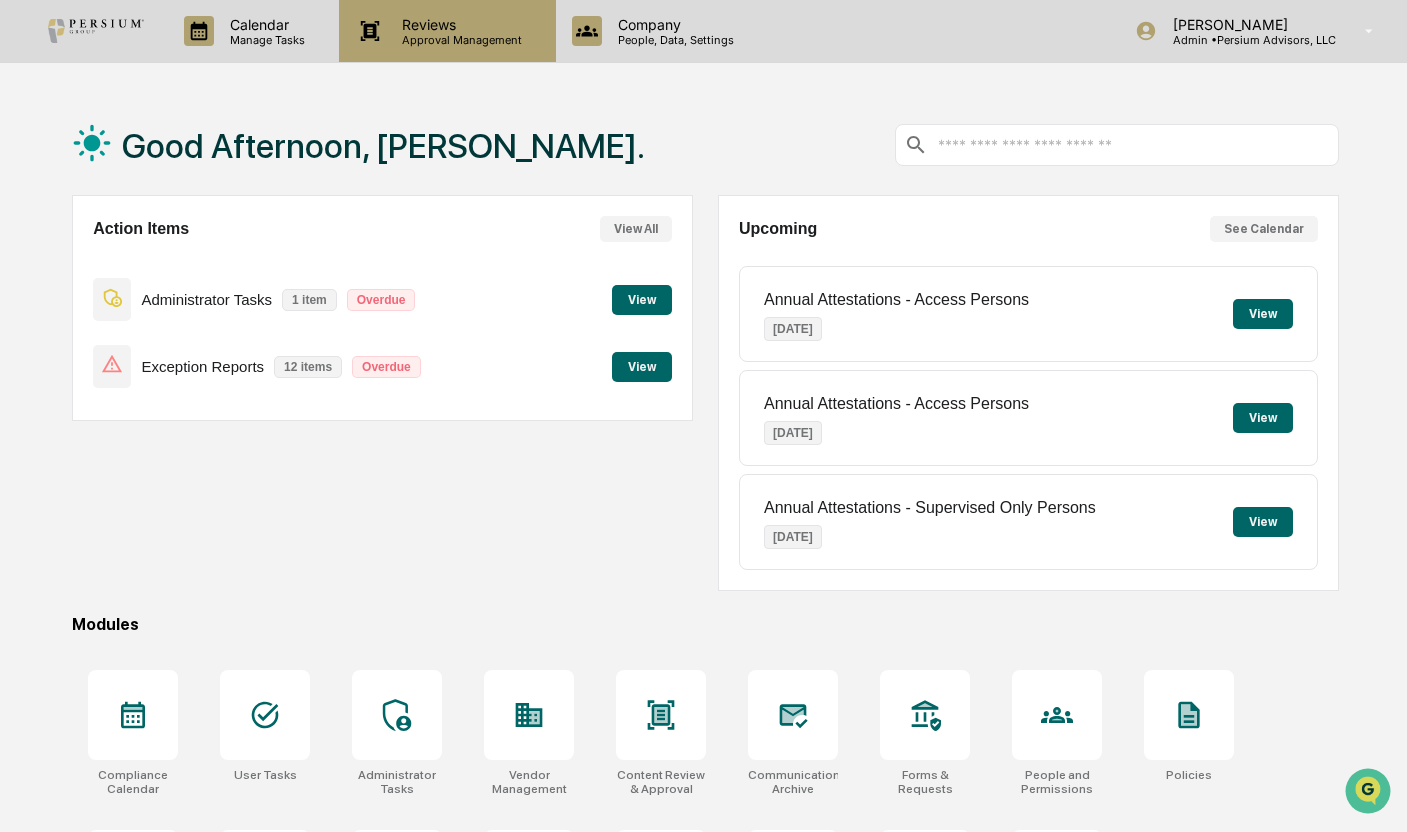 click on "Approval Management" at bounding box center (459, 40) 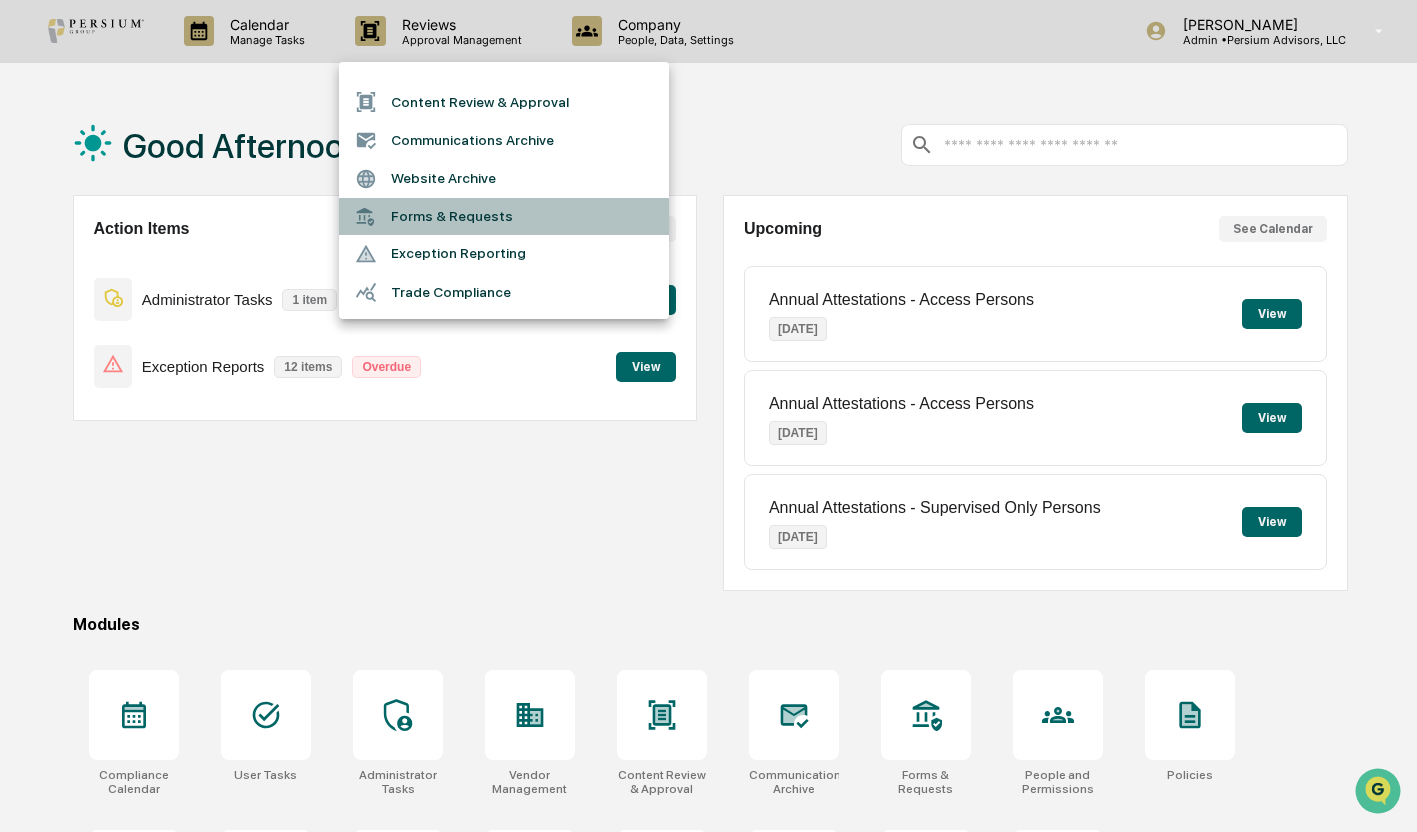 click on "Forms & Requests" at bounding box center [504, 216] 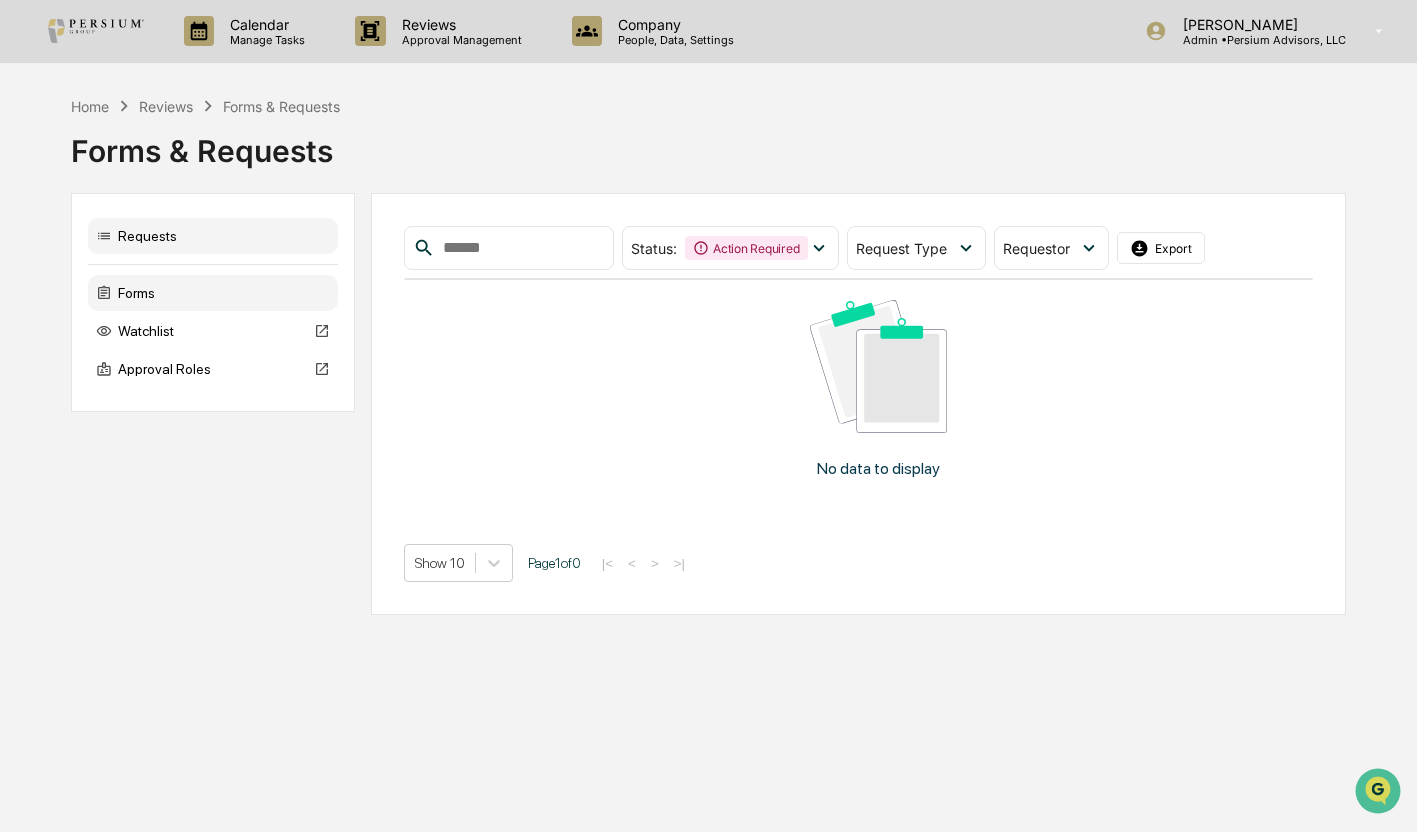 click on "Forms" at bounding box center (213, 293) 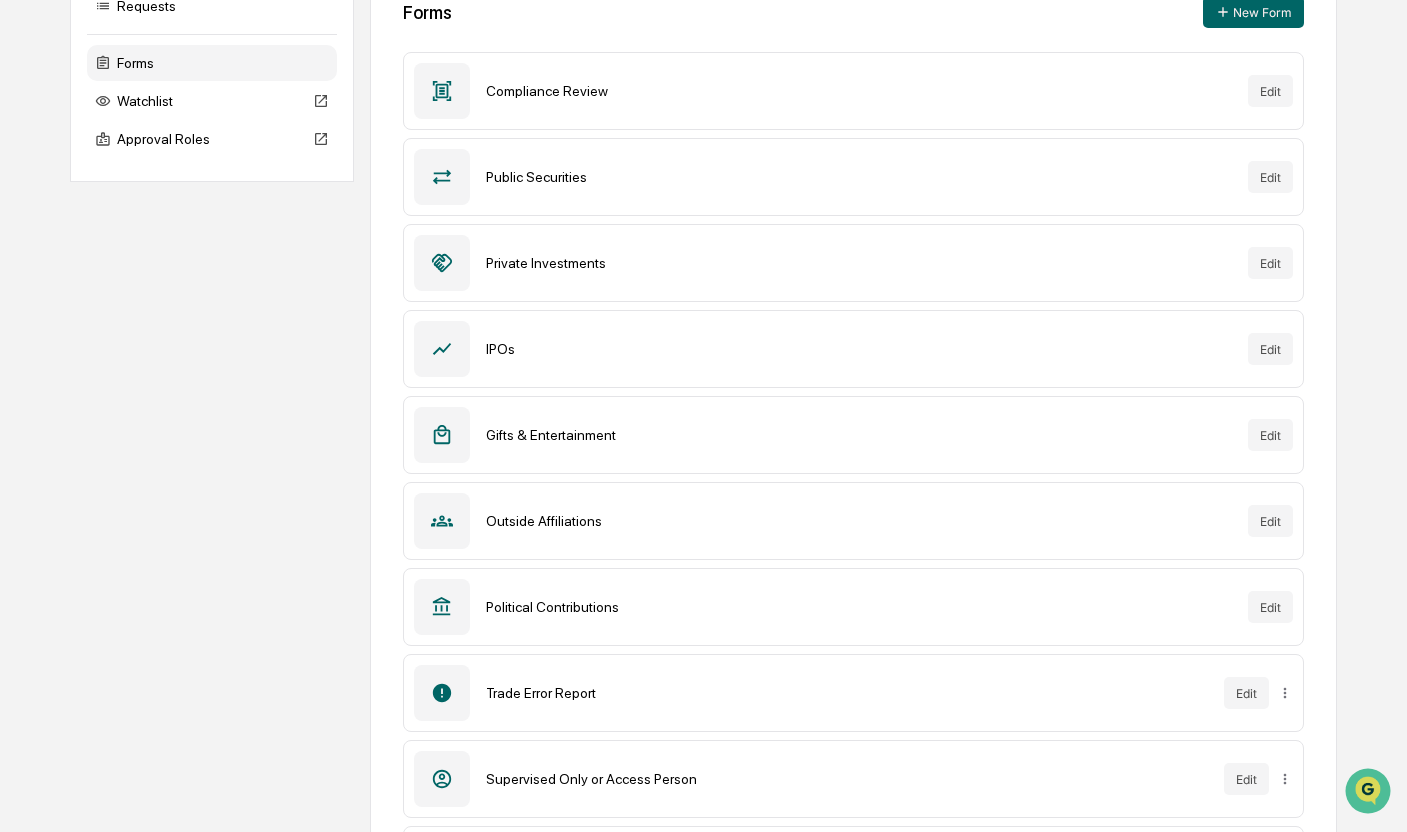 scroll, scrollTop: 429, scrollLeft: 0, axis: vertical 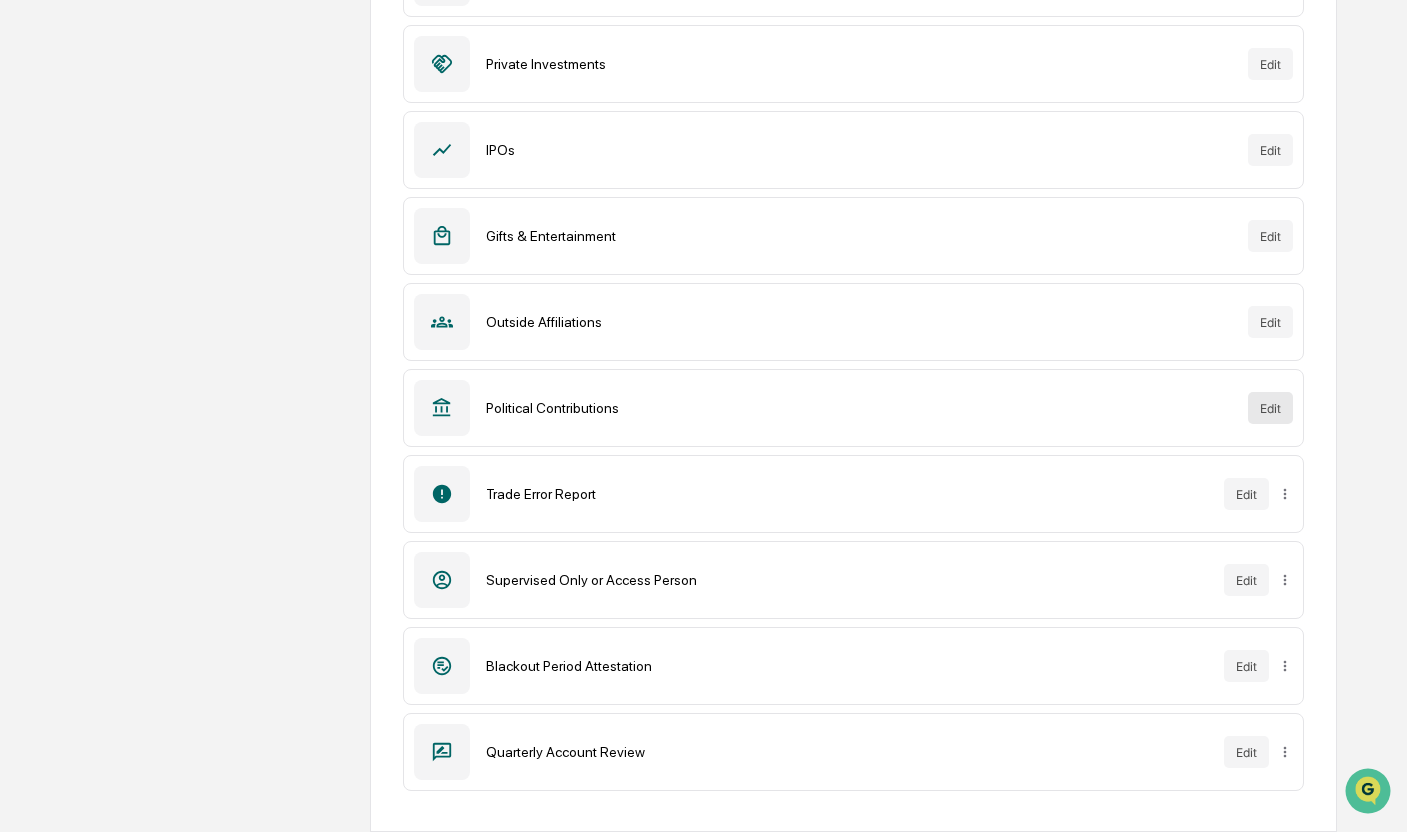 click on "Edit" at bounding box center (1270, 408) 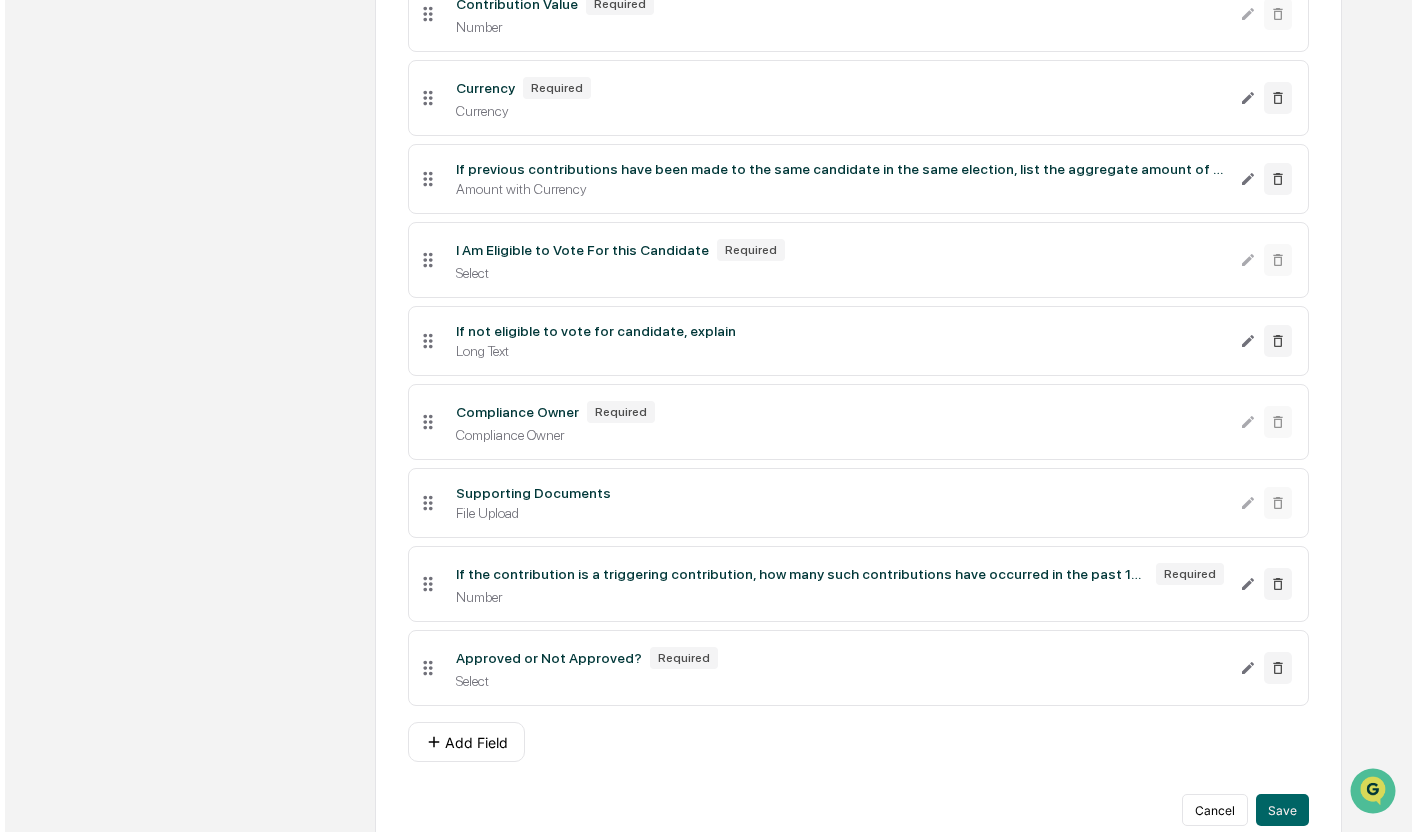 scroll, scrollTop: 959, scrollLeft: 0, axis: vertical 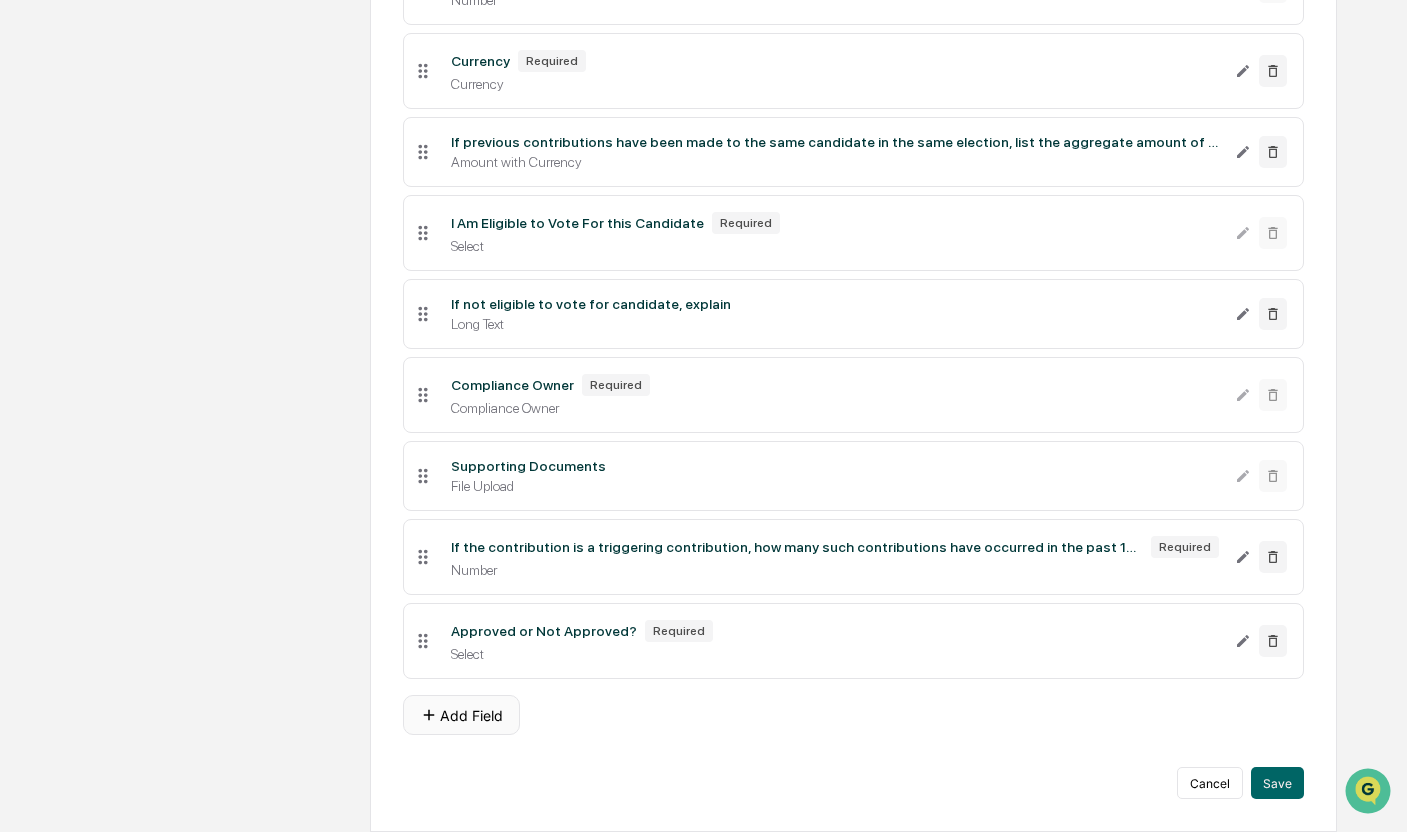 click on "Add Field" at bounding box center (461, 715) 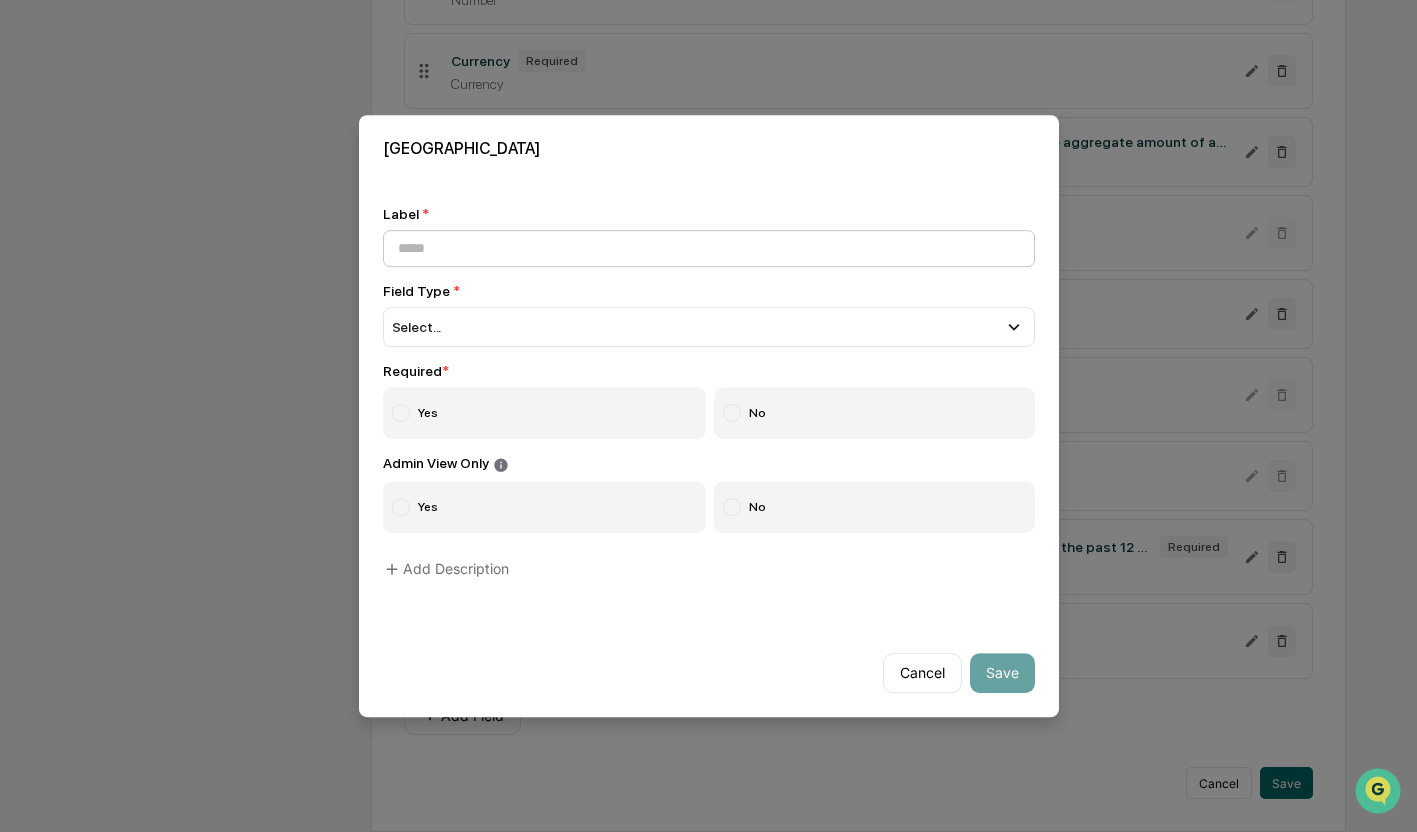 click at bounding box center (709, 248) 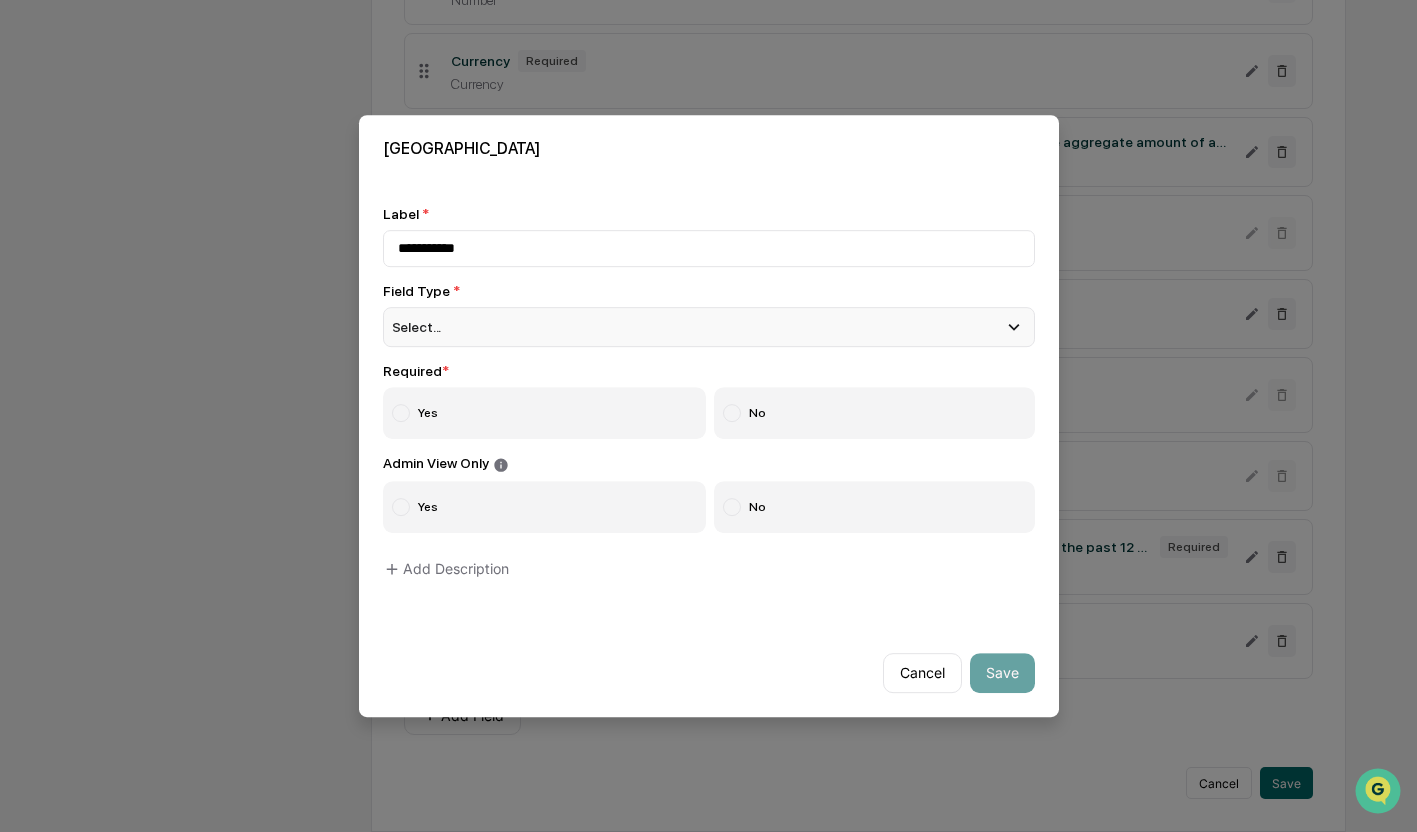 type on "**********" 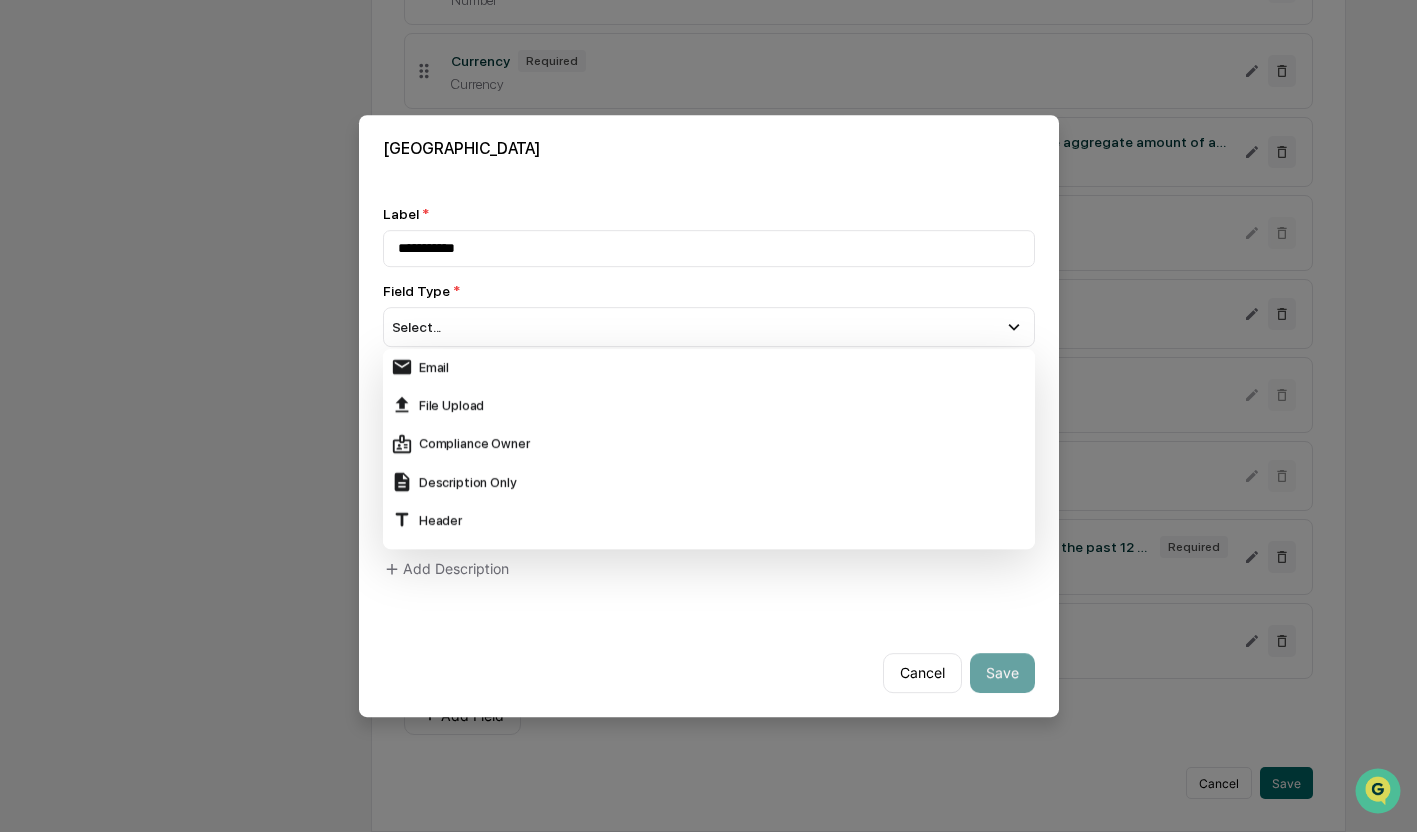 scroll, scrollTop: 557, scrollLeft: 0, axis: vertical 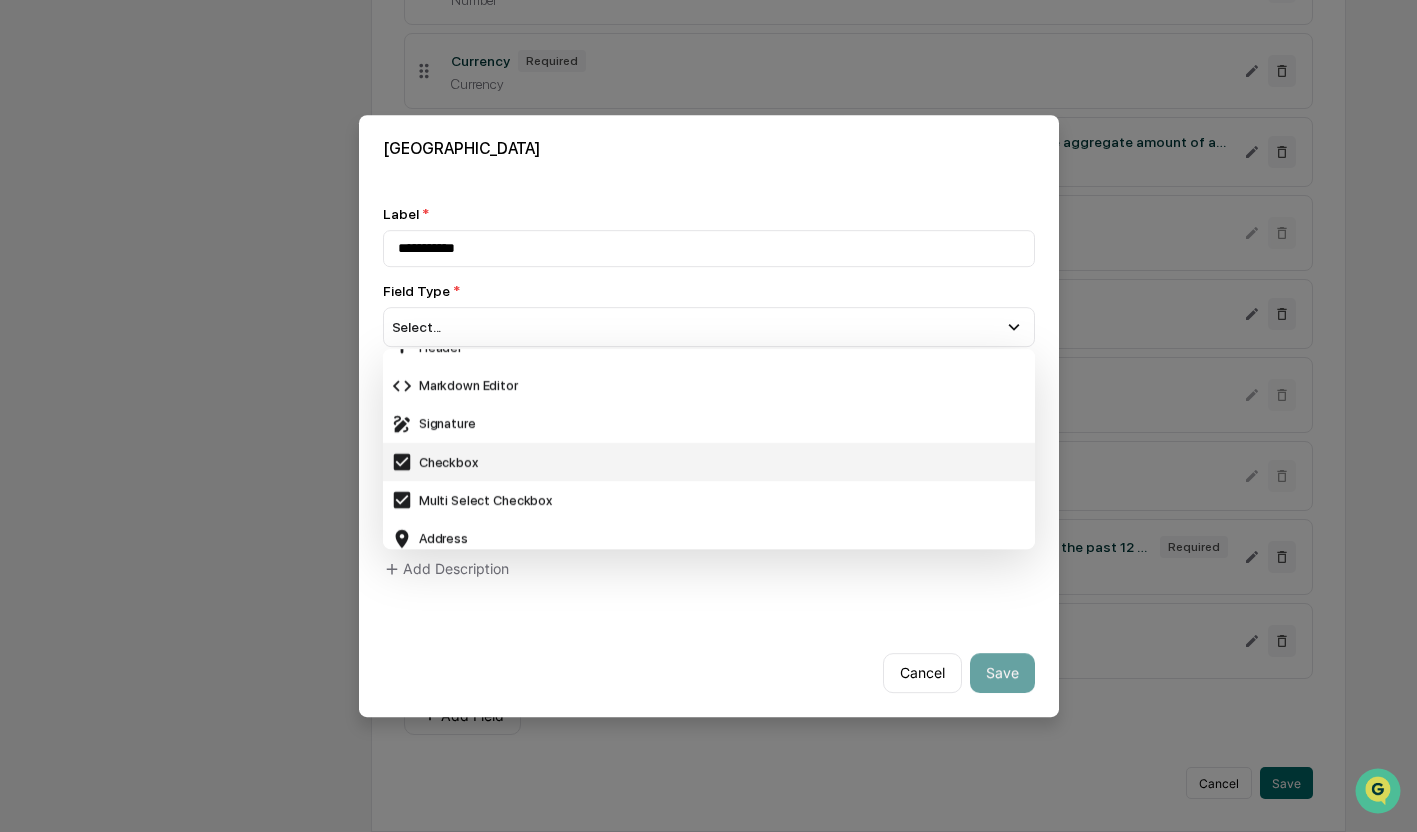 click on "Checkbox" at bounding box center [709, 462] 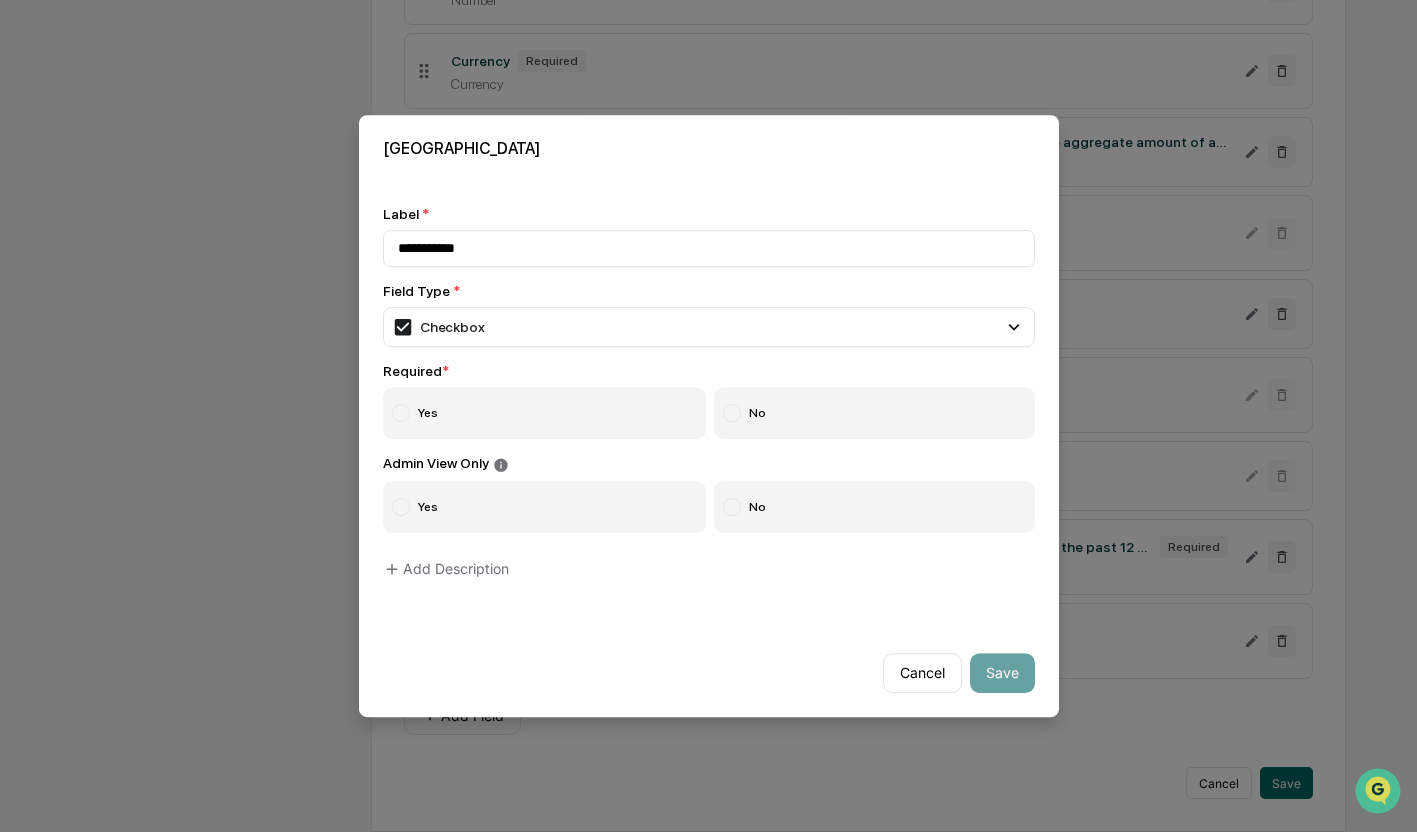 click at bounding box center [401, 413] 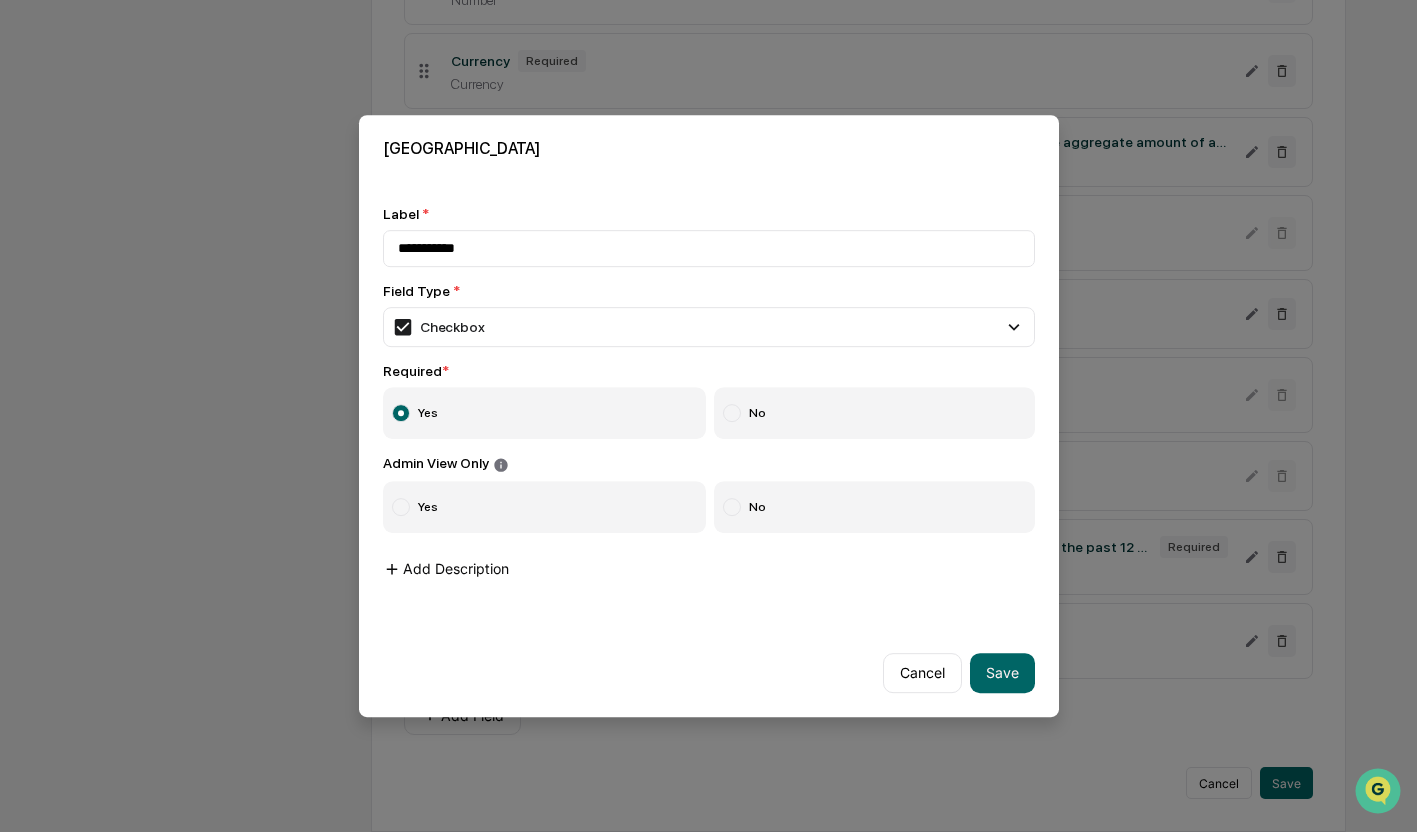 click 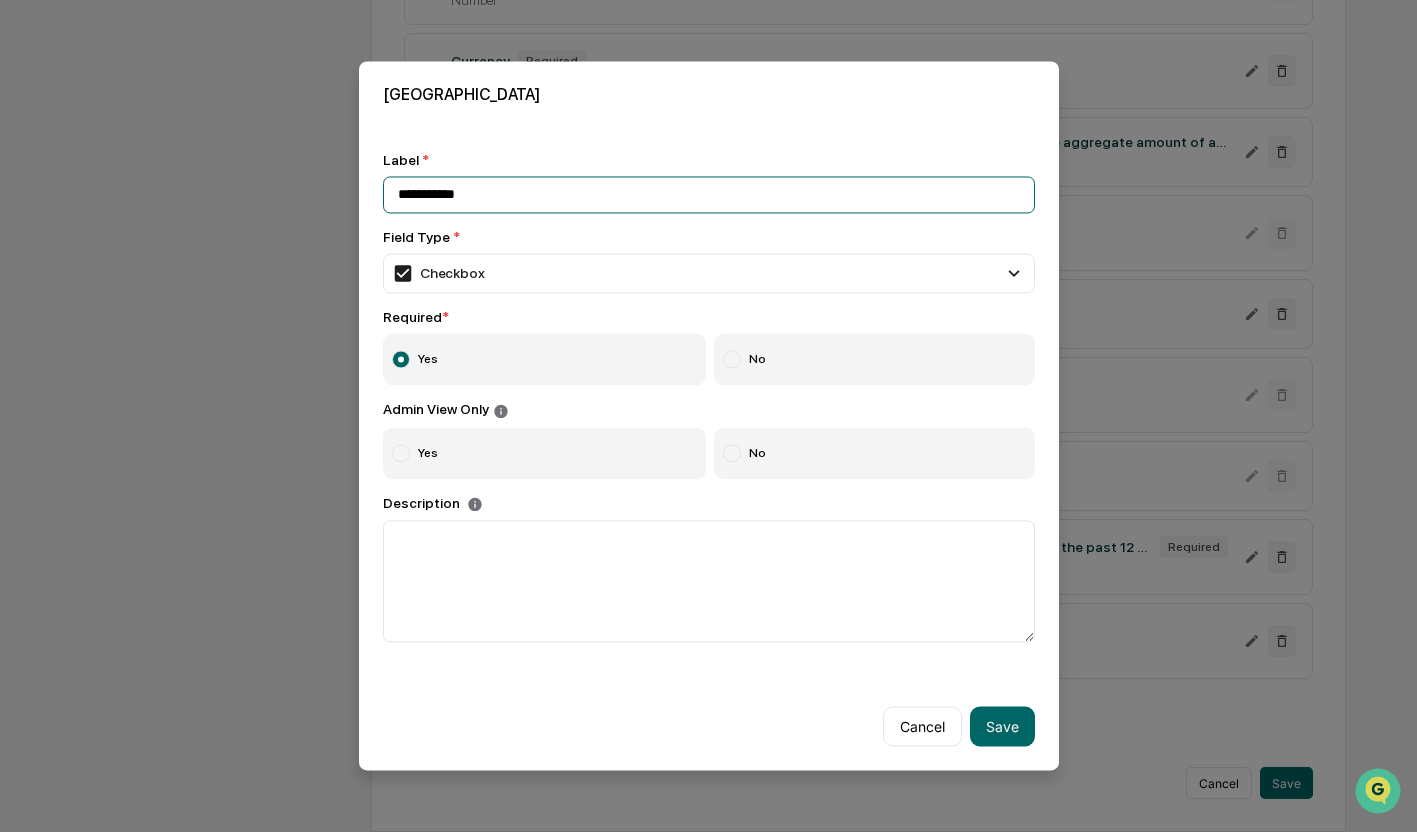 click on "**********" at bounding box center (709, 194) 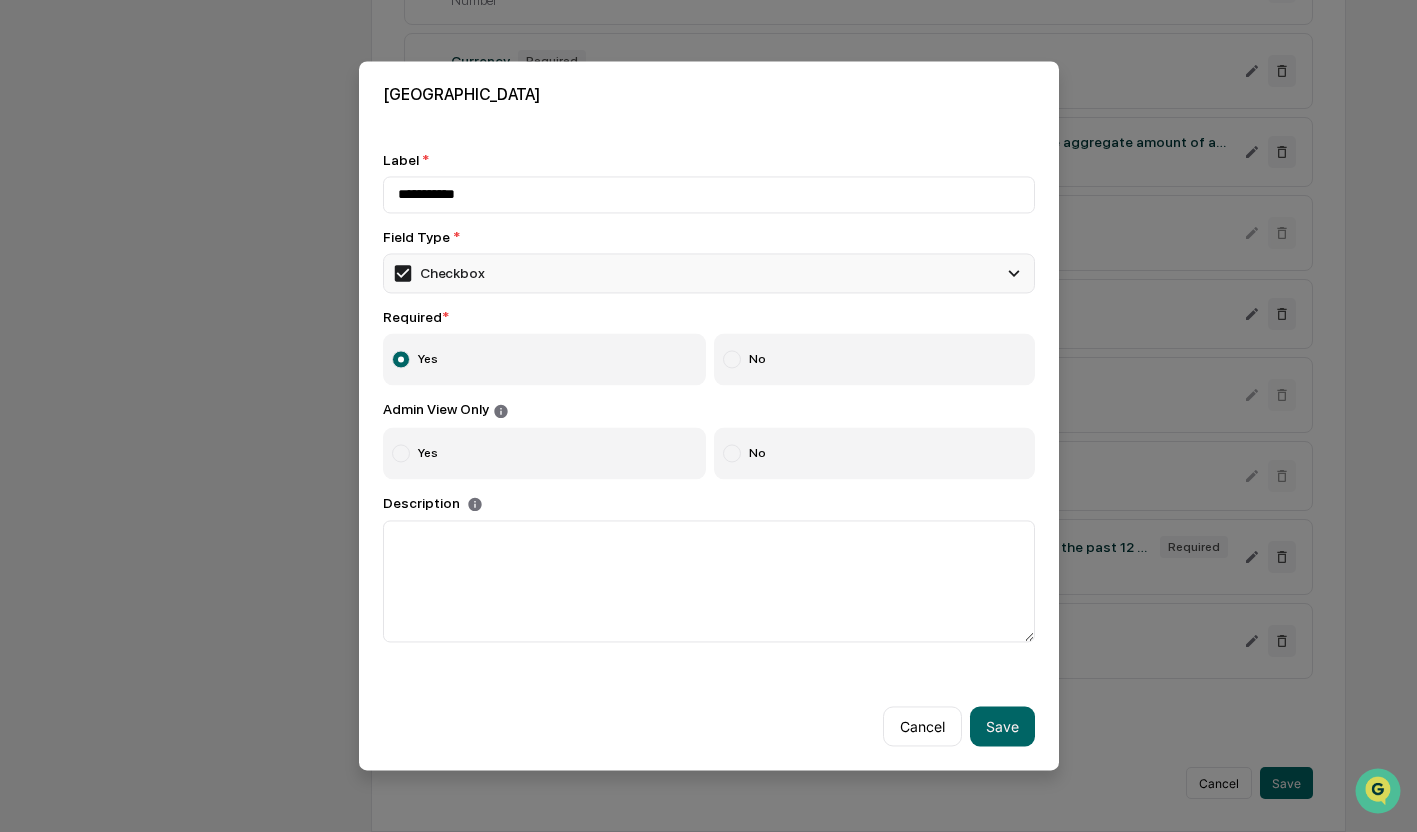 click on "Checkbox" at bounding box center (709, 273) 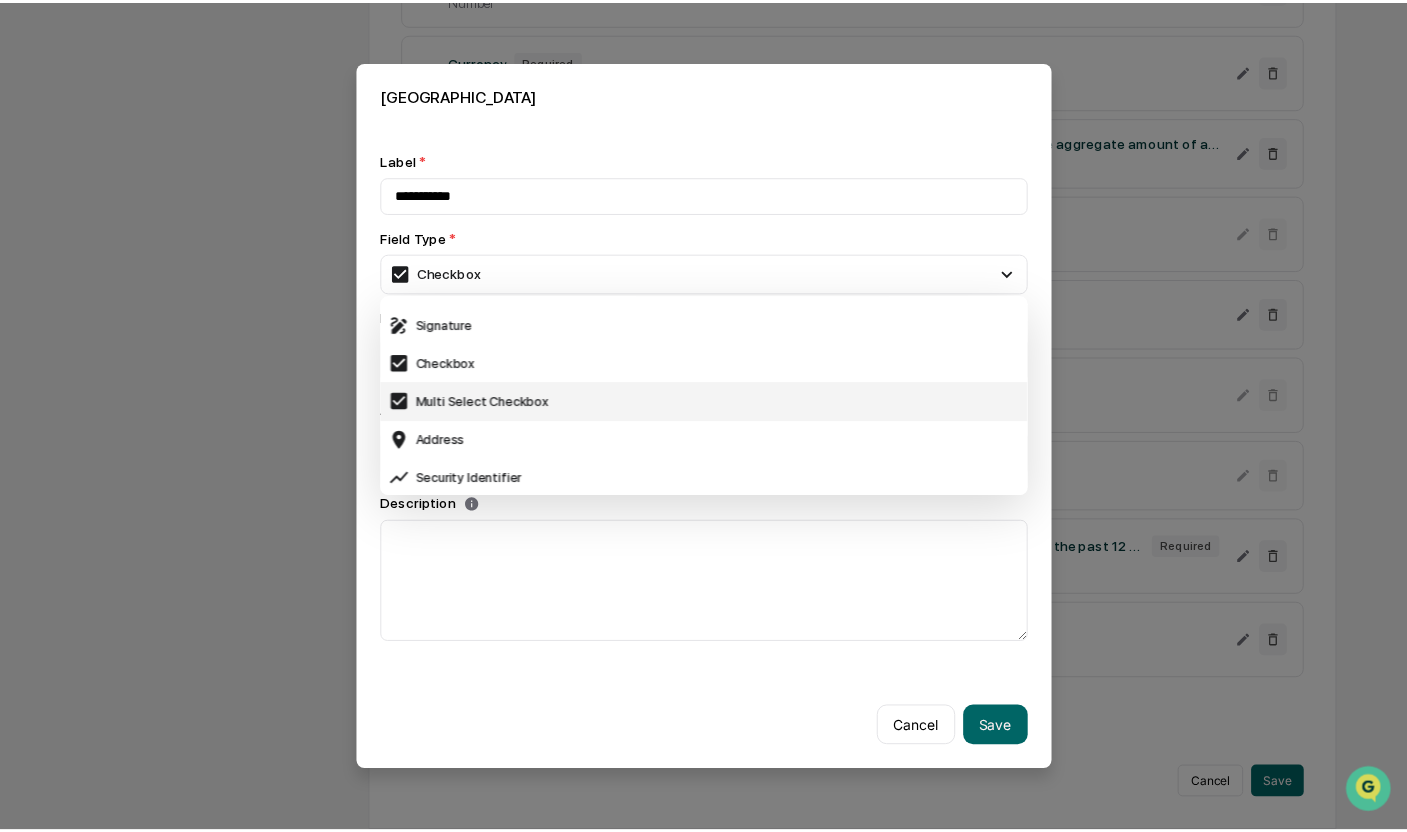 scroll, scrollTop: 557, scrollLeft: 0, axis: vertical 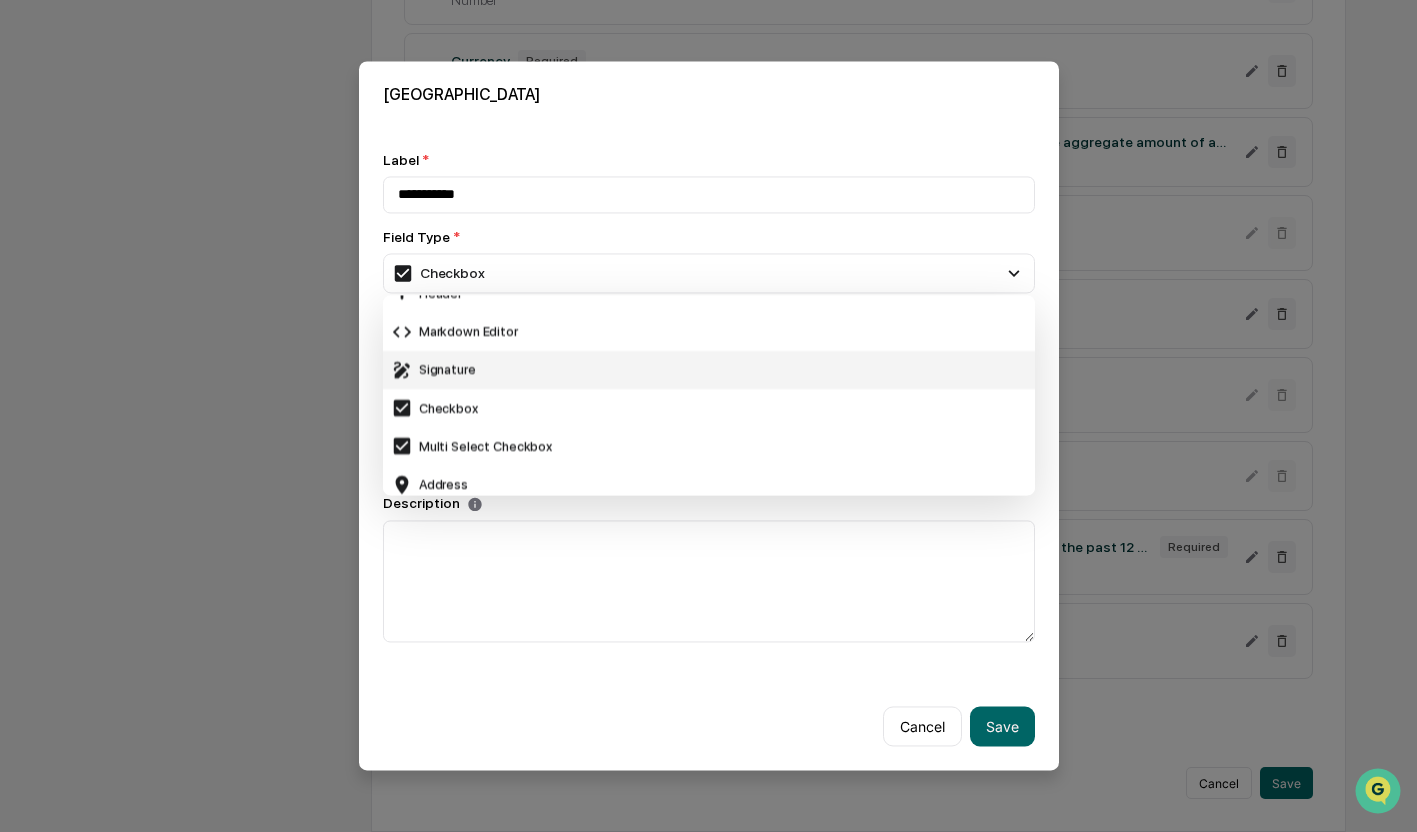 click on "Signature" at bounding box center (709, 370) 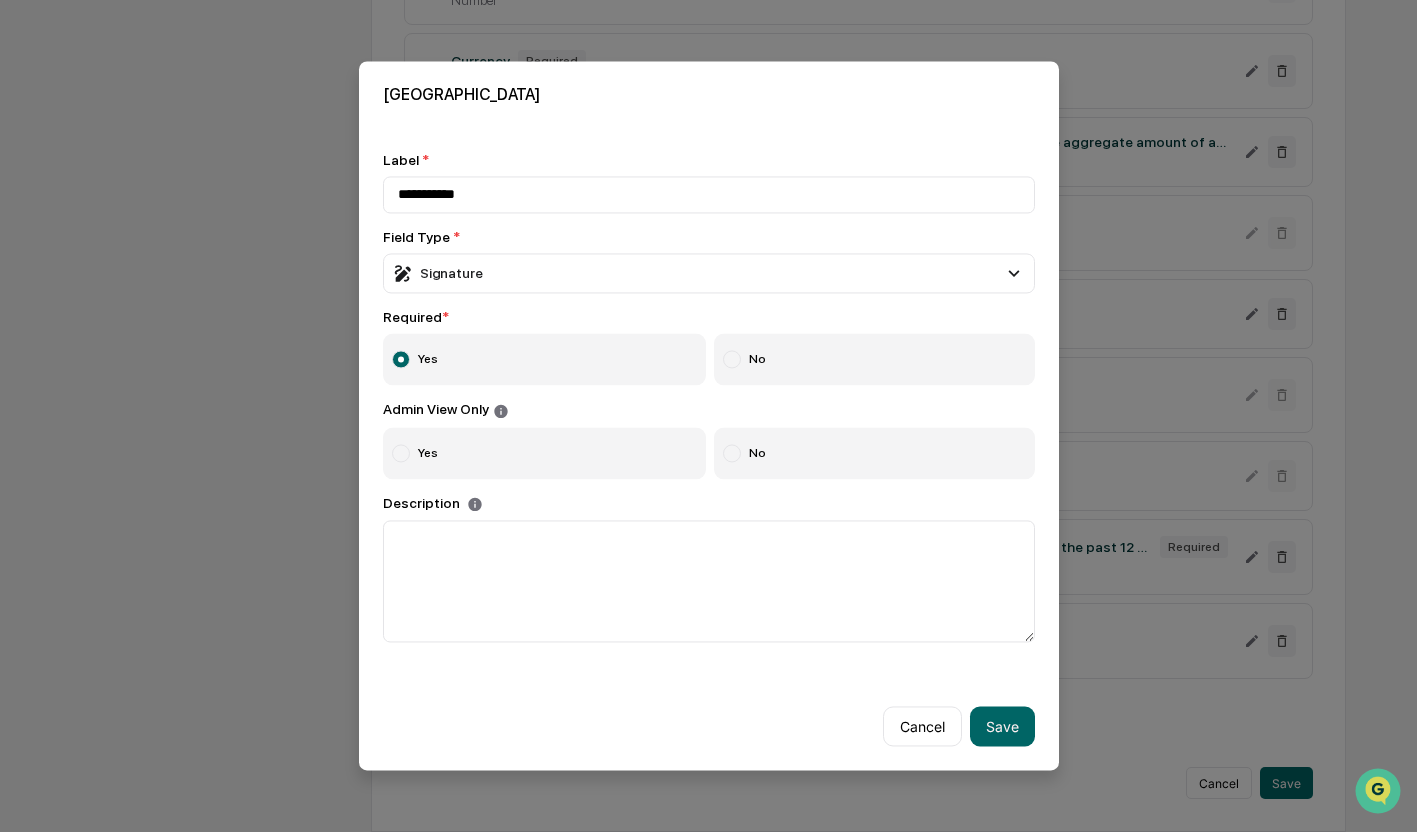 click at bounding box center (732, 453) 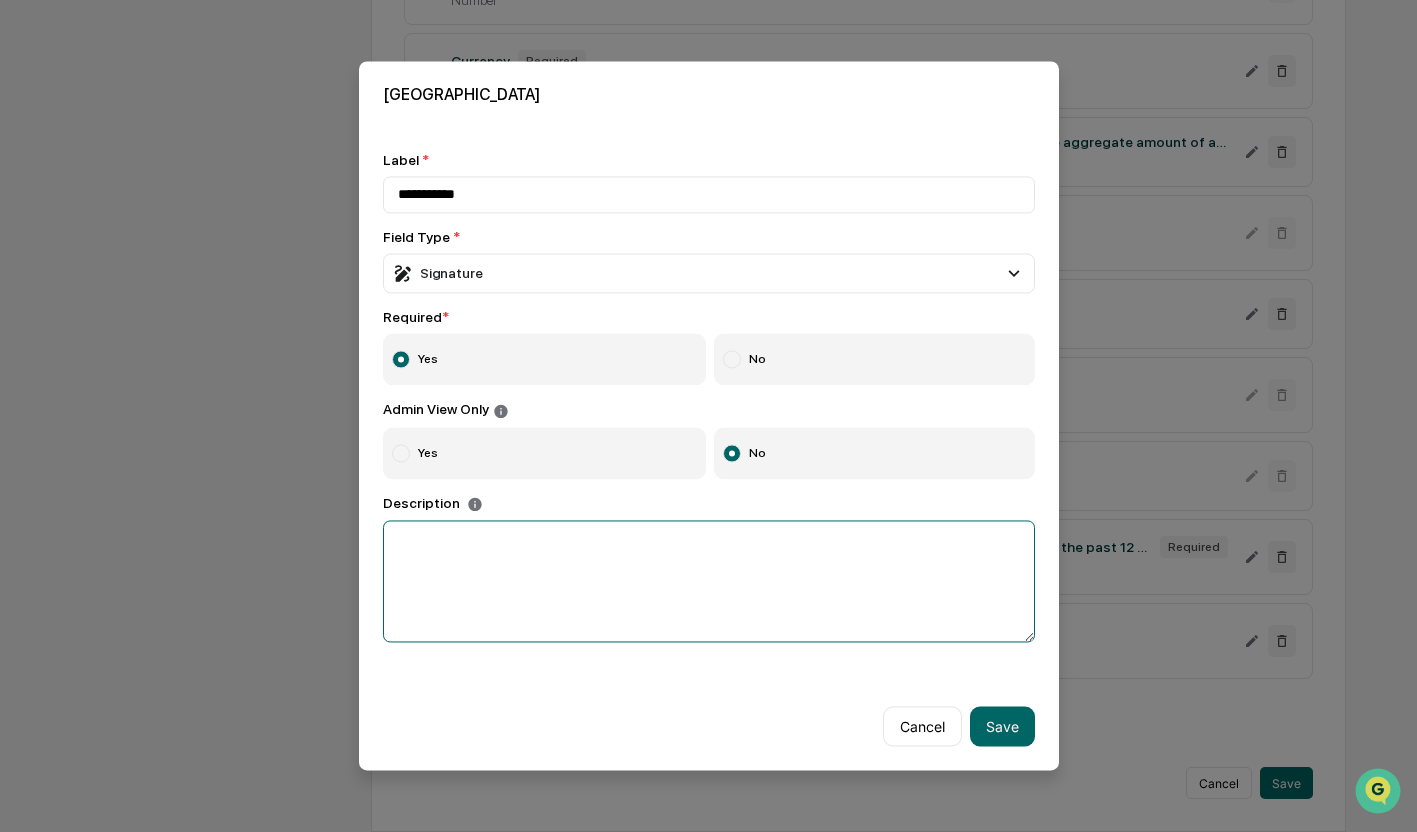 click at bounding box center (709, 582) 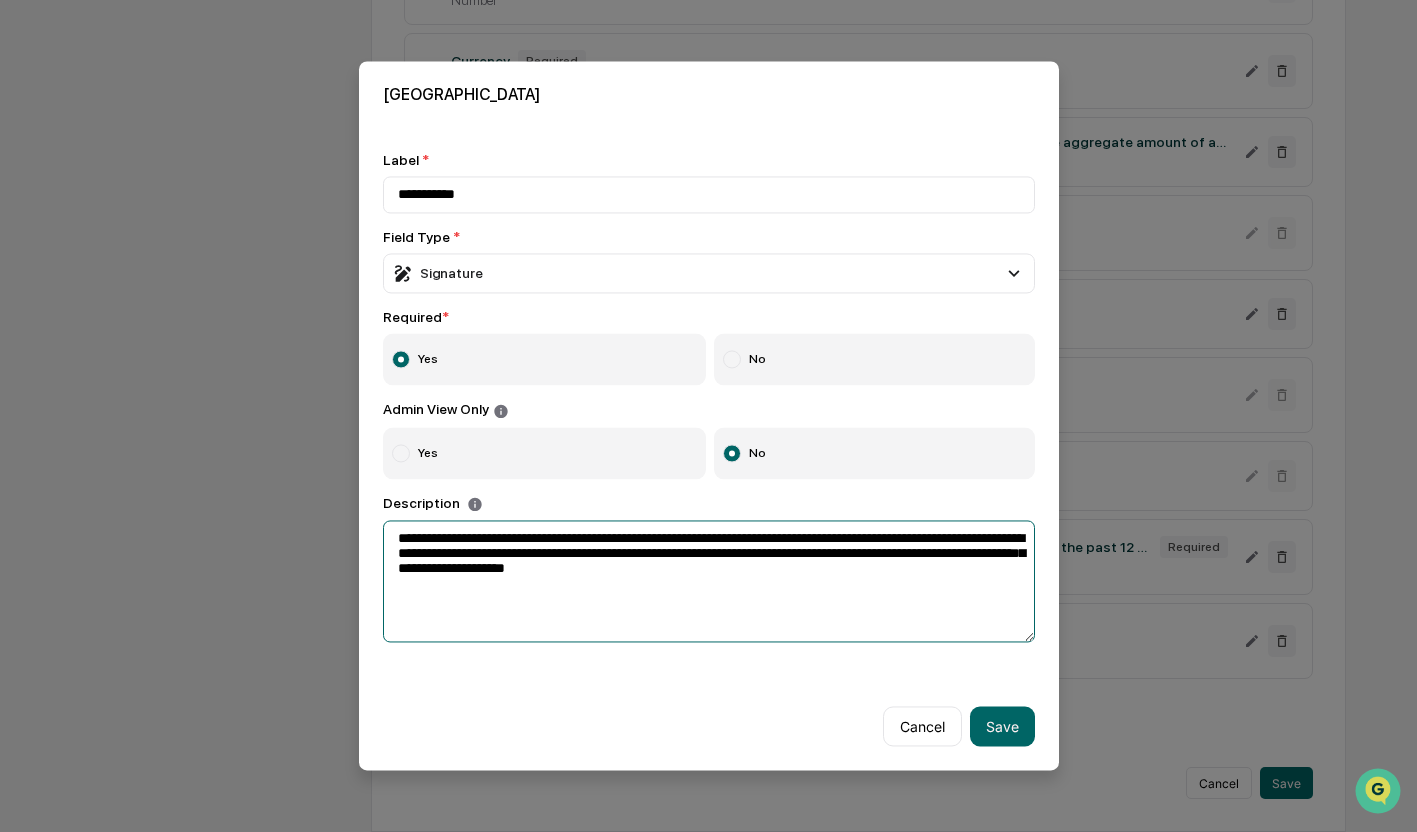drag, startPoint x: 494, startPoint y: 547, endPoint x: 464, endPoint y: 540, distance: 30.805843 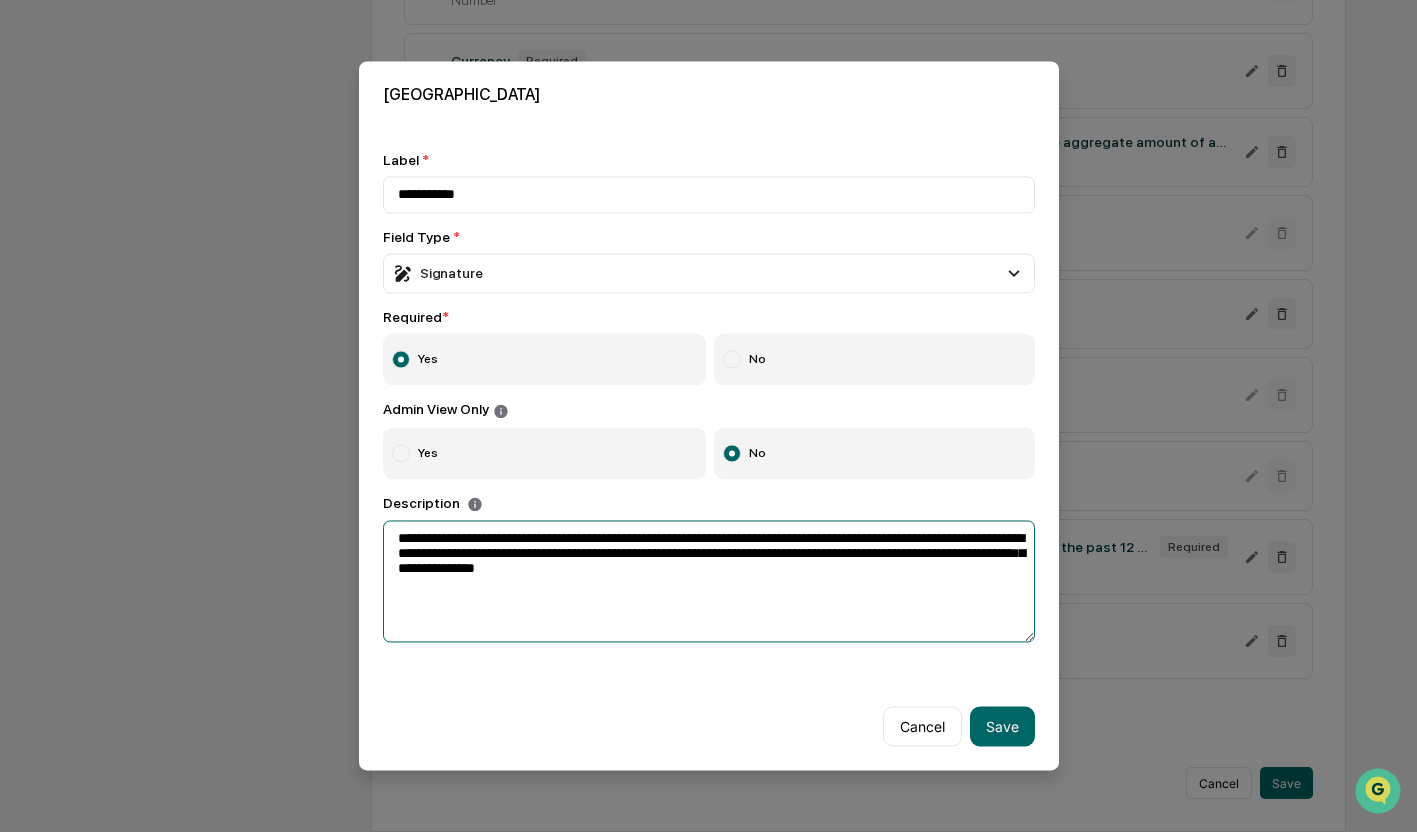 click on "**********" at bounding box center [709, 582] 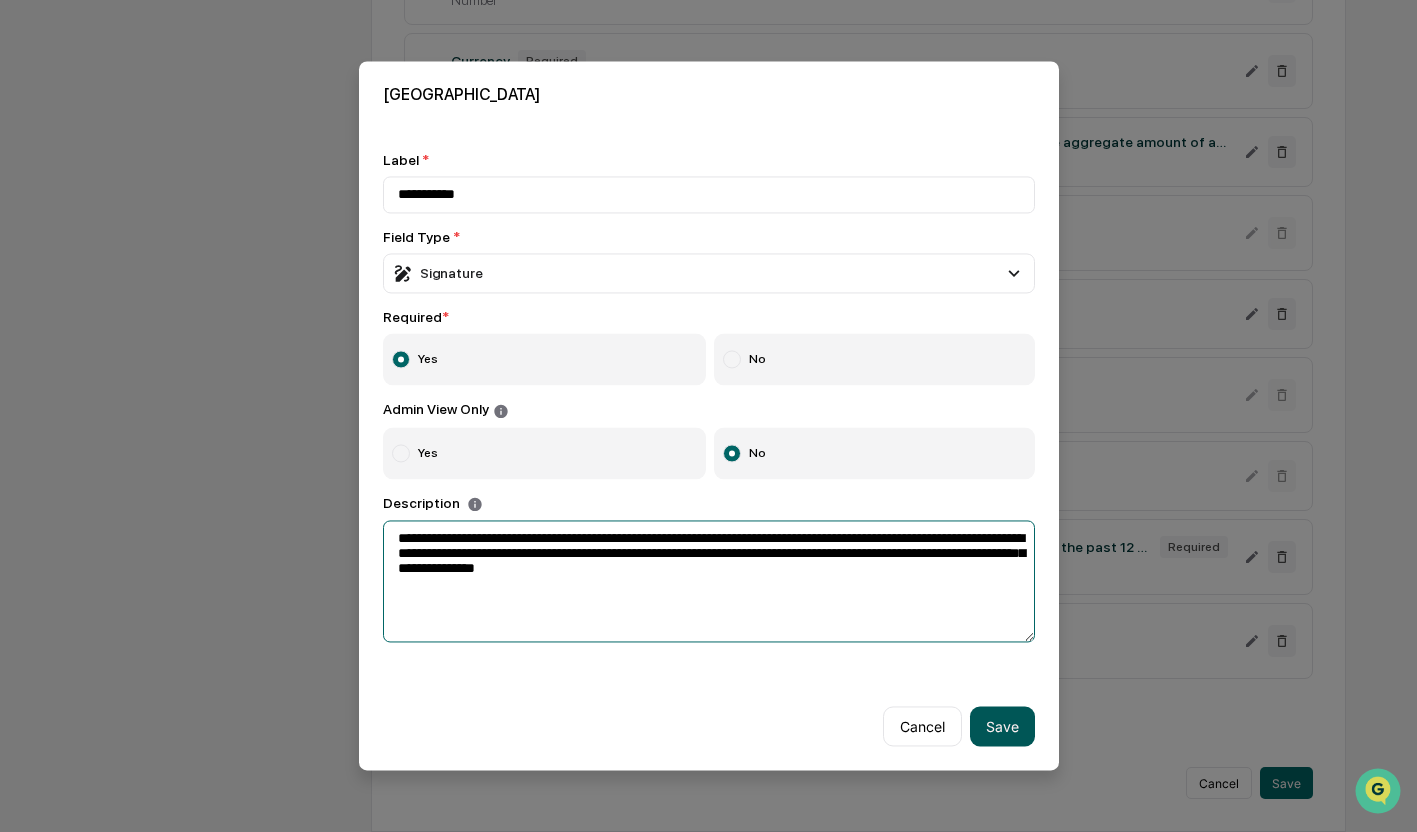 type on "**********" 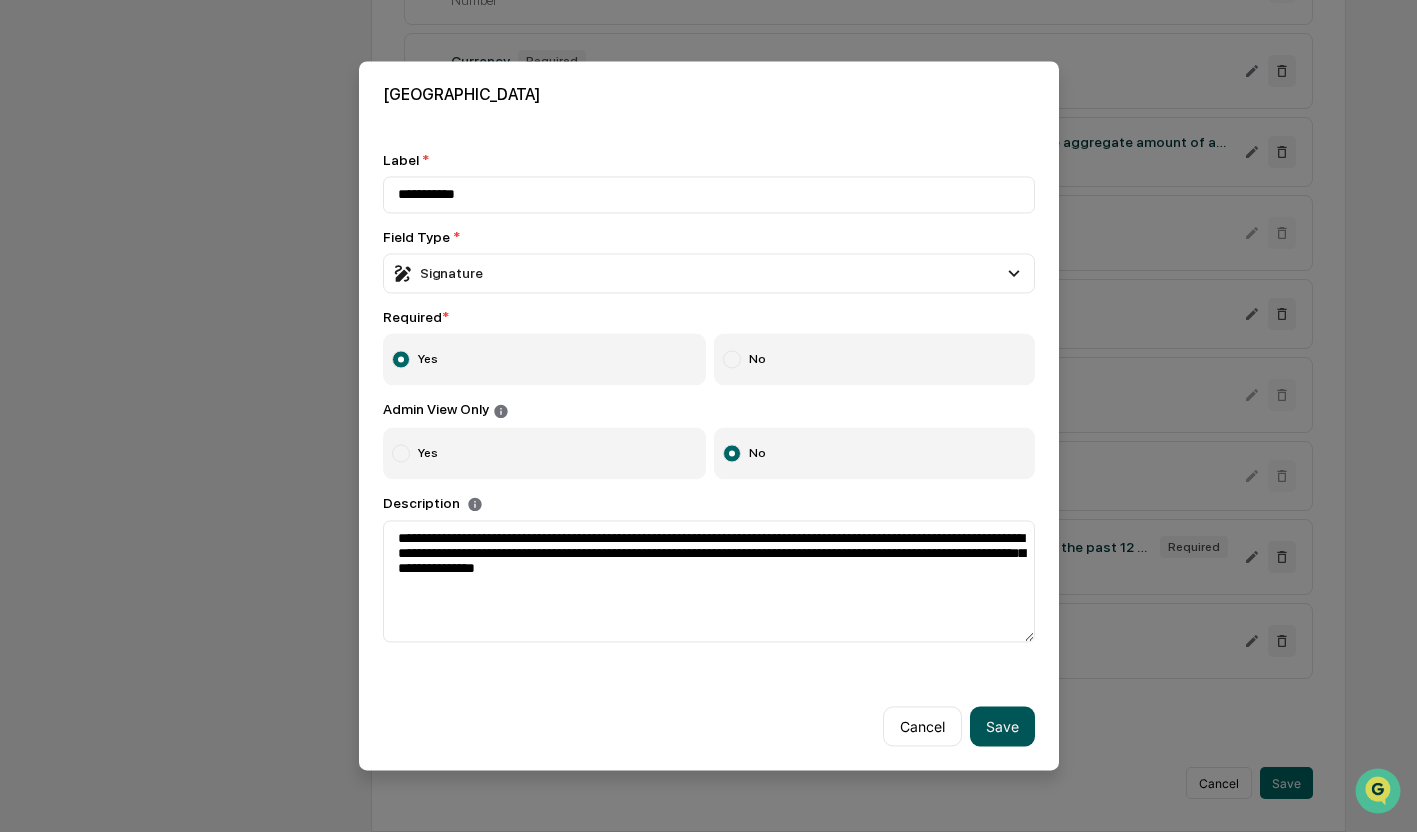 click on "Save" at bounding box center [1002, 727] 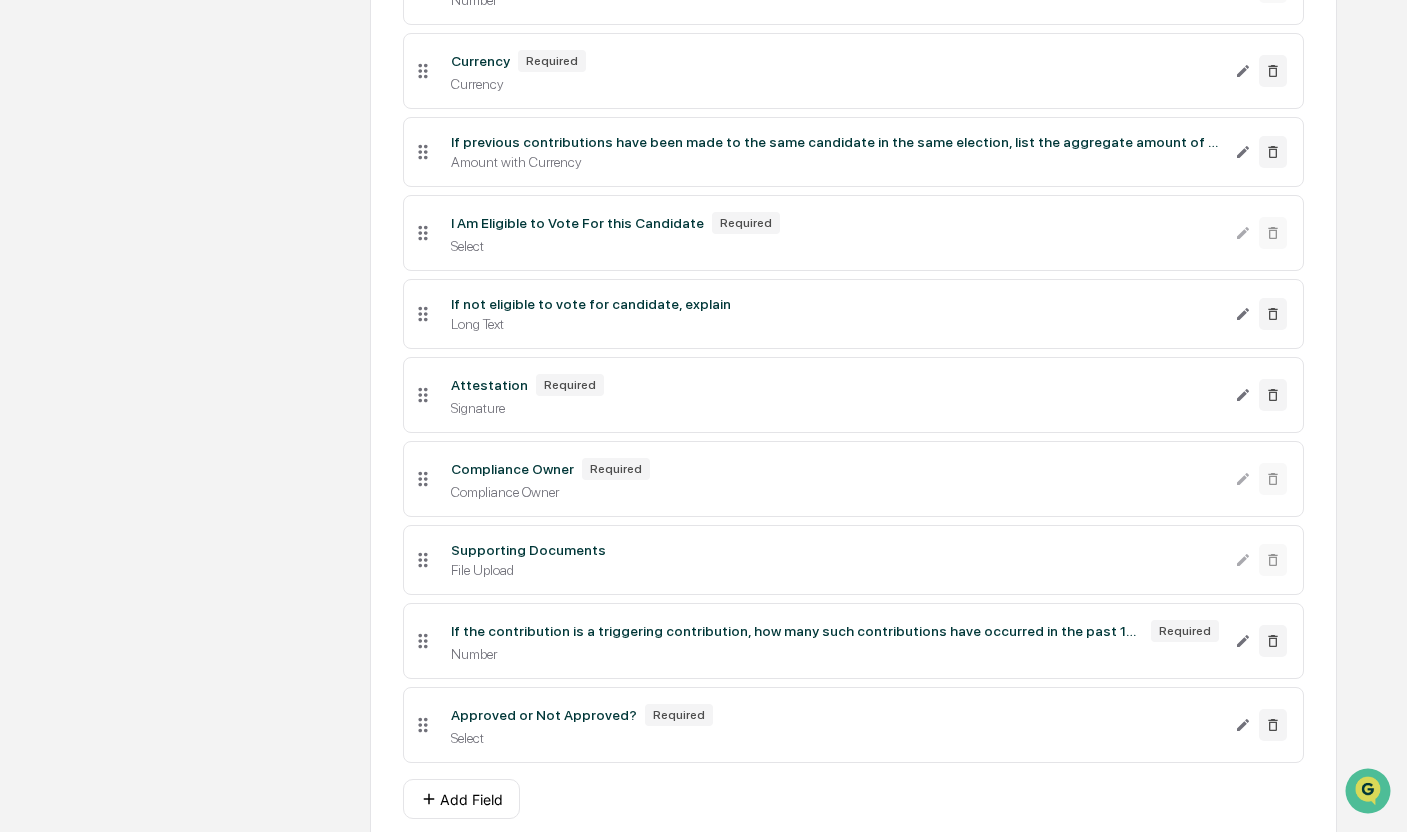 drag, startPoint x: 420, startPoint y: 727, endPoint x: 428, endPoint y: 397, distance: 330.09695 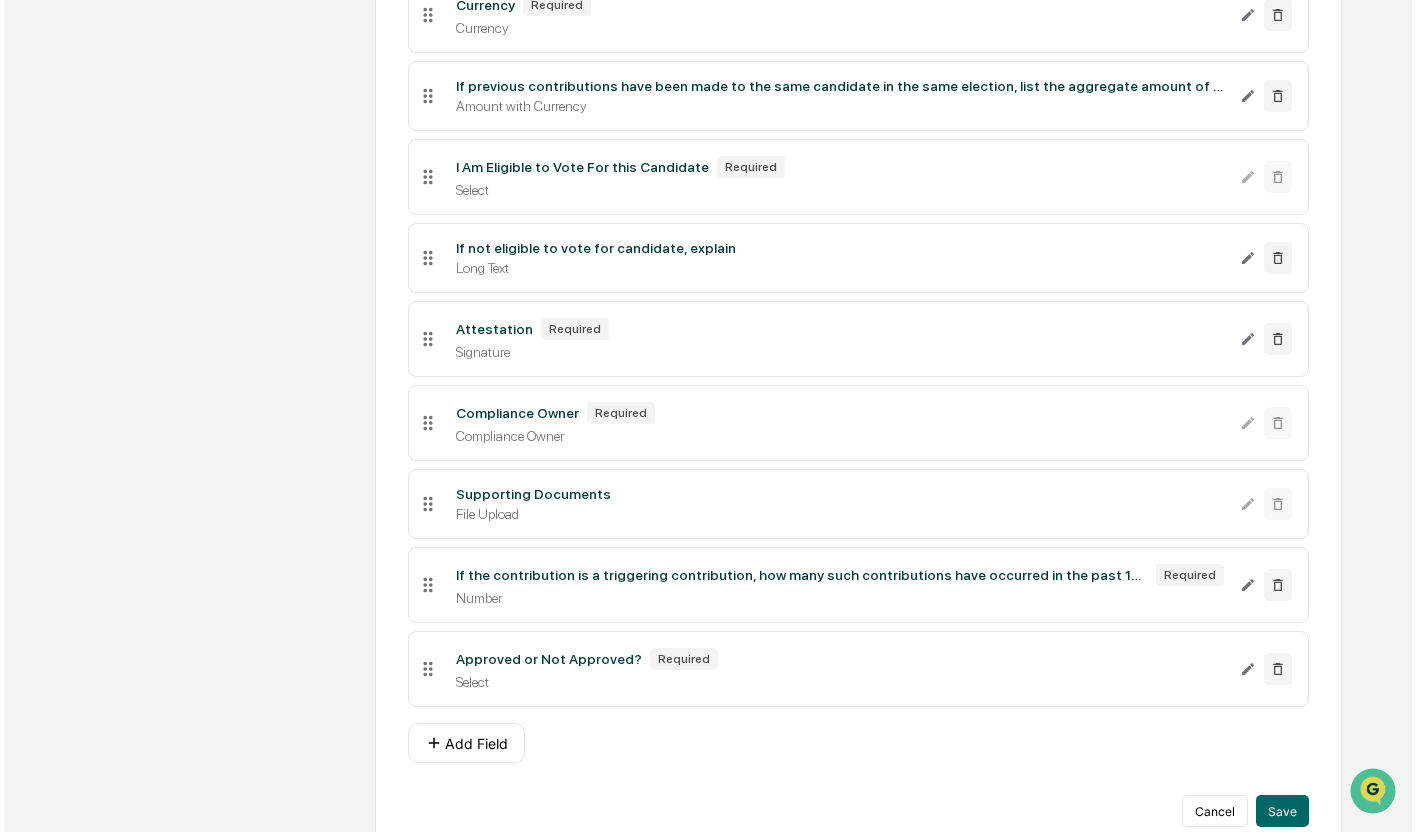 scroll, scrollTop: 1043, scrollLeft: 0, axis: vertical 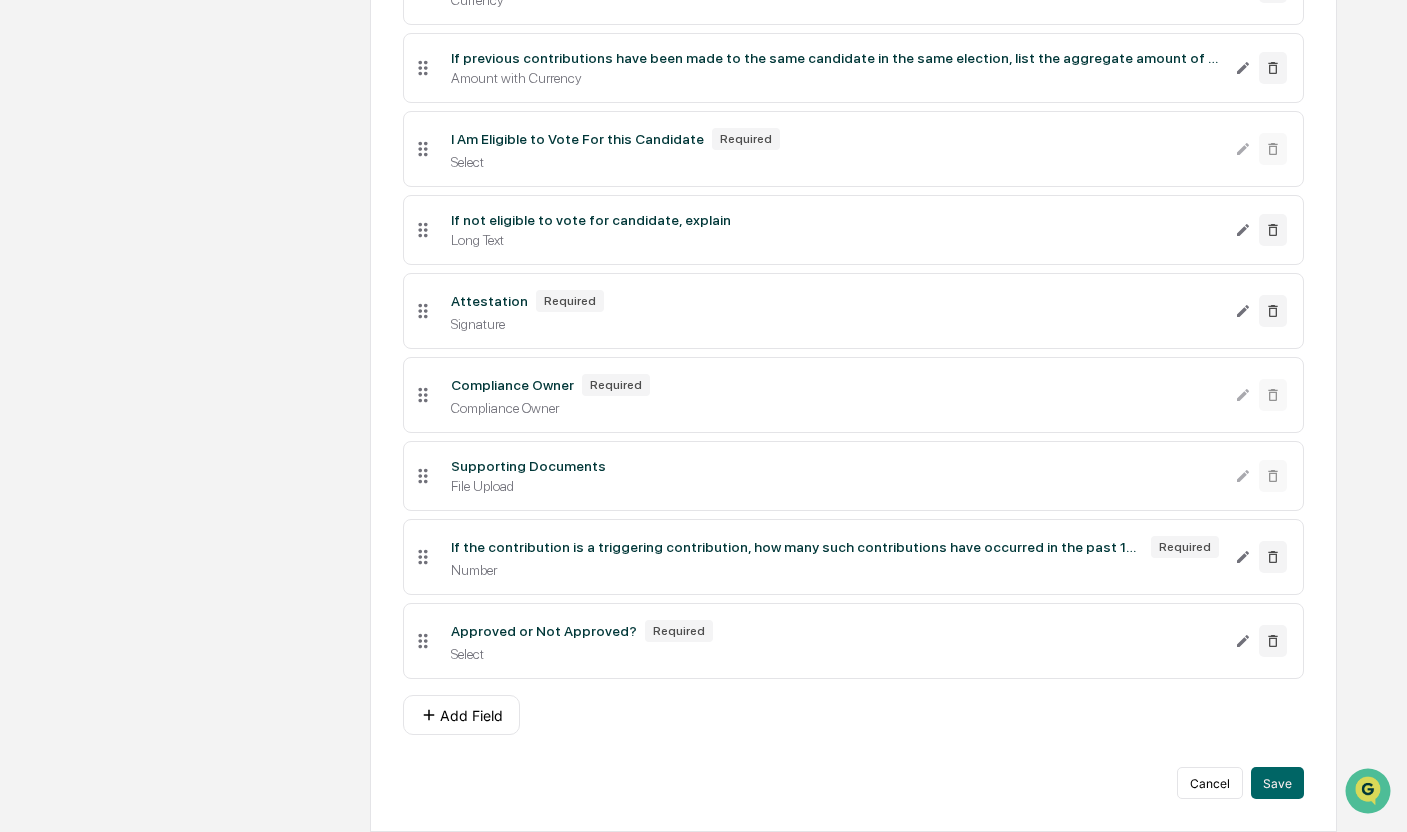 click on "**********" at bounding box center [853, 27] 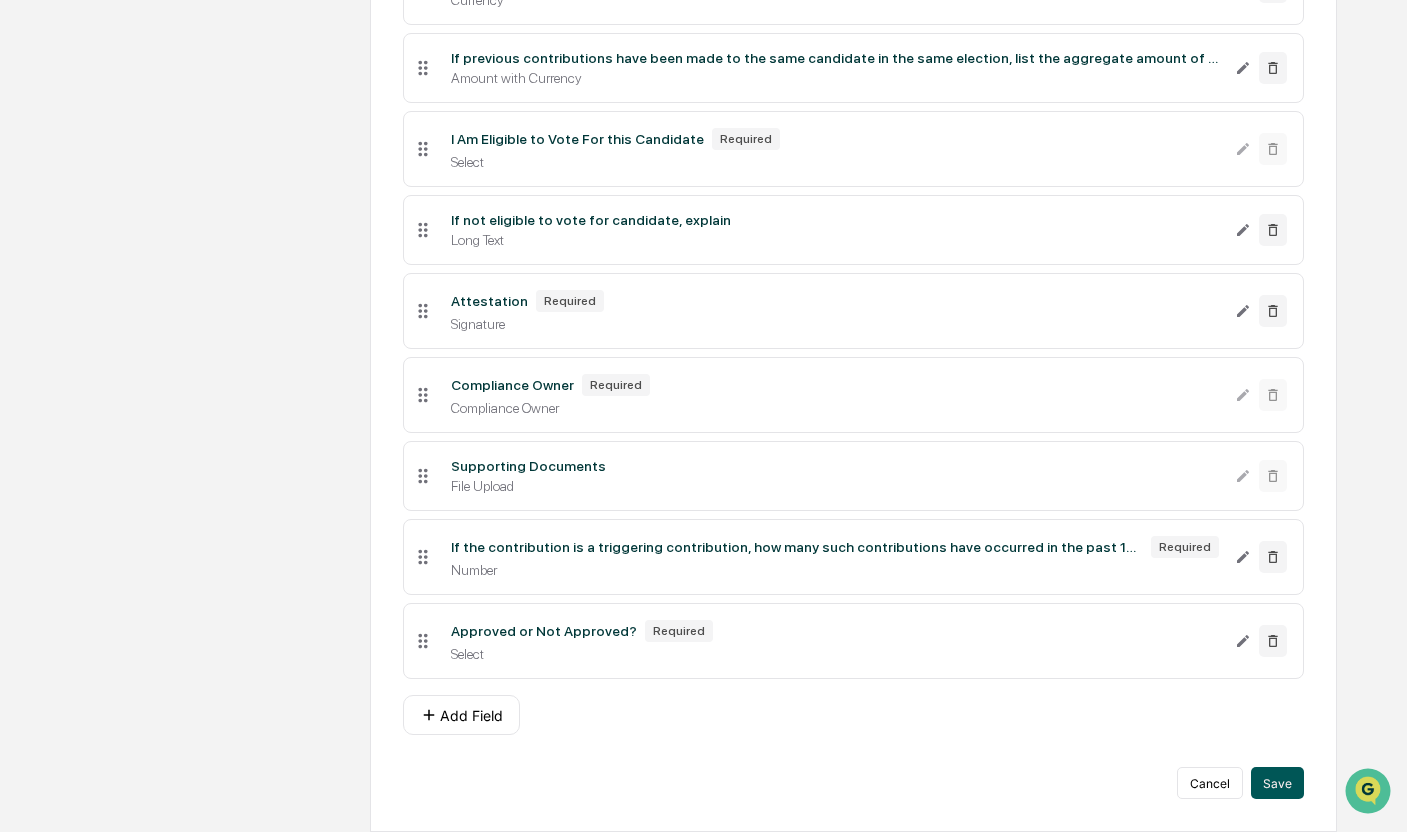 click on "Save" at bounding box center (1277, 783) 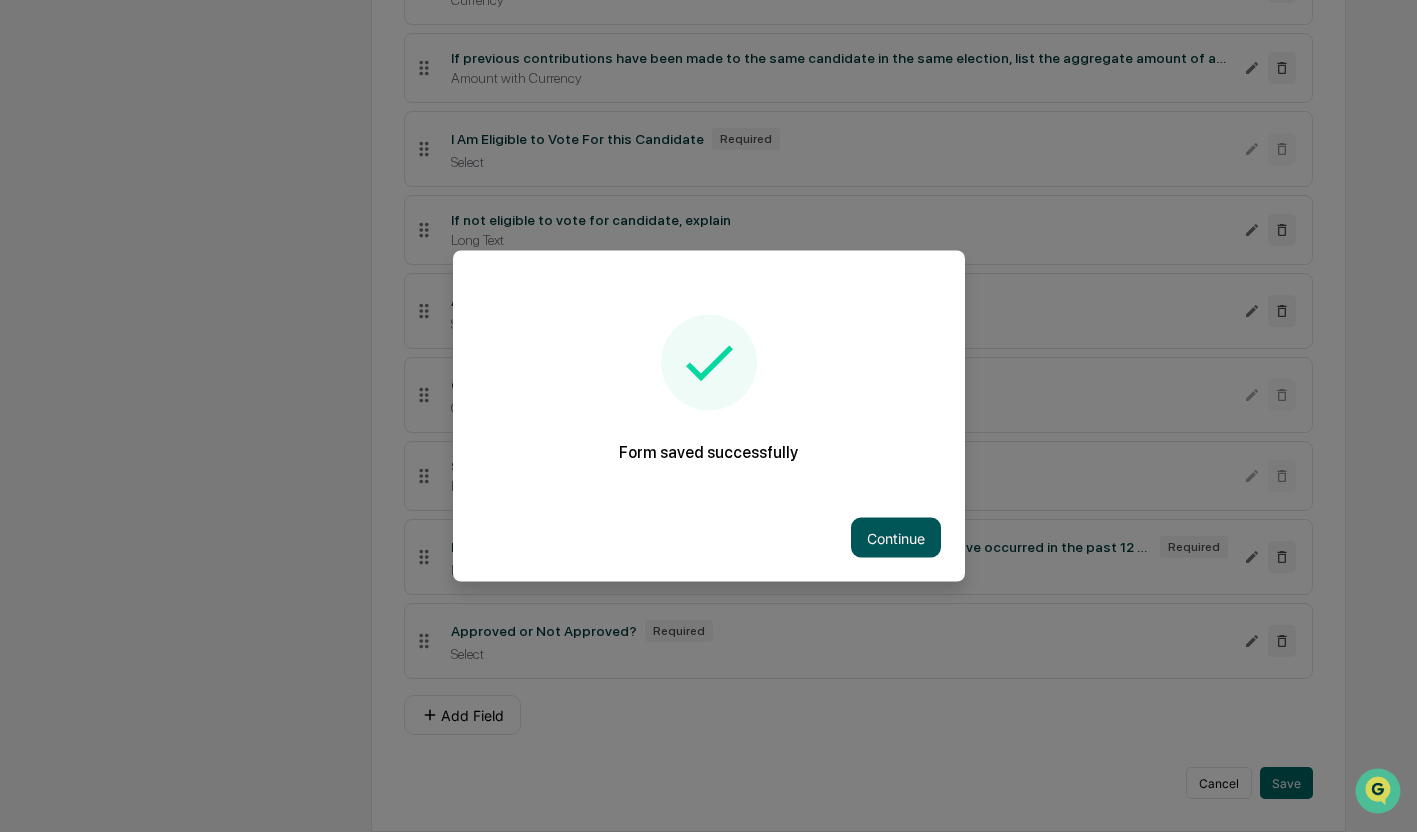 click on "Continue" at bounding box center (896, 538) 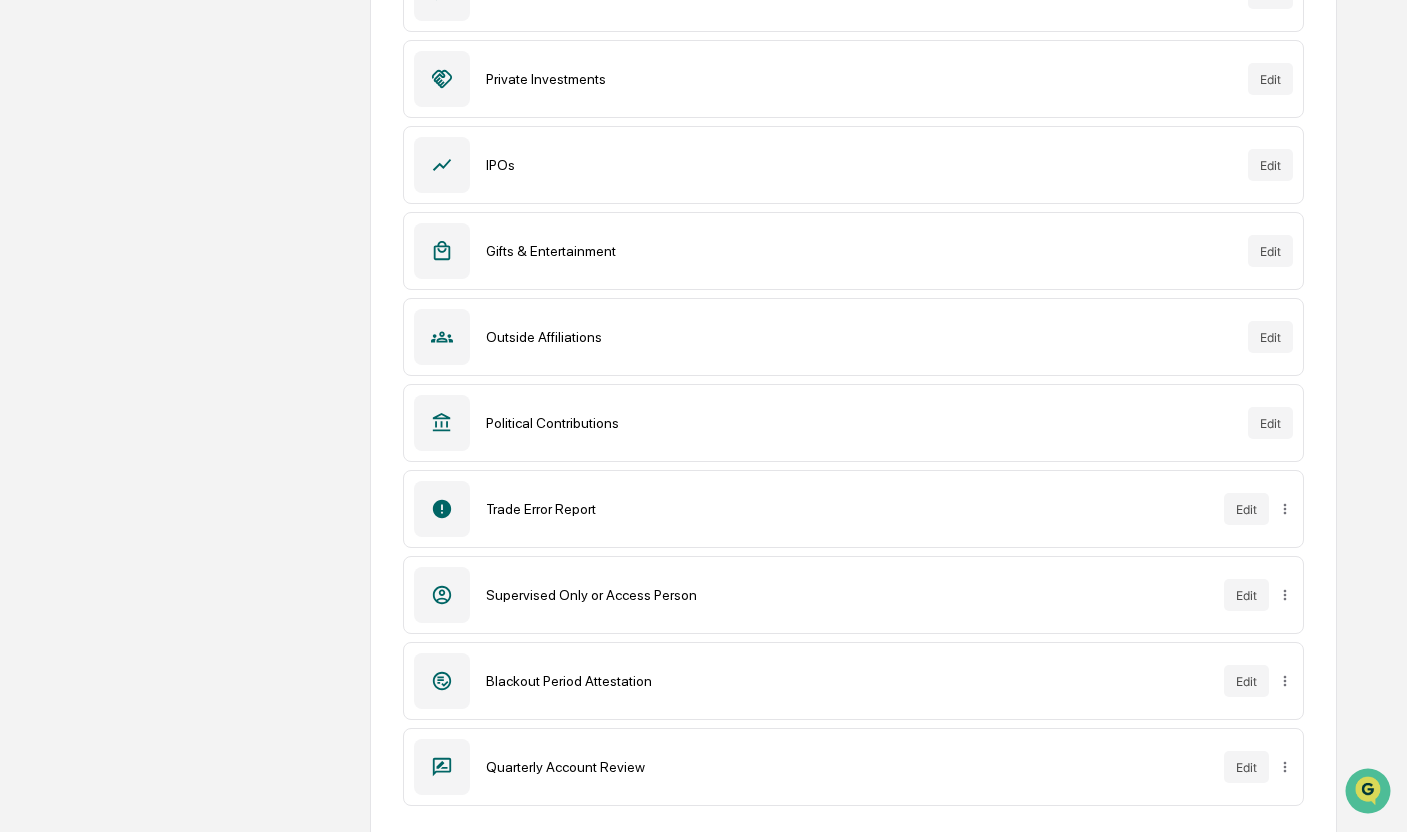 scroll, scrollTop: 0, scrollLeft: 0, axis: both 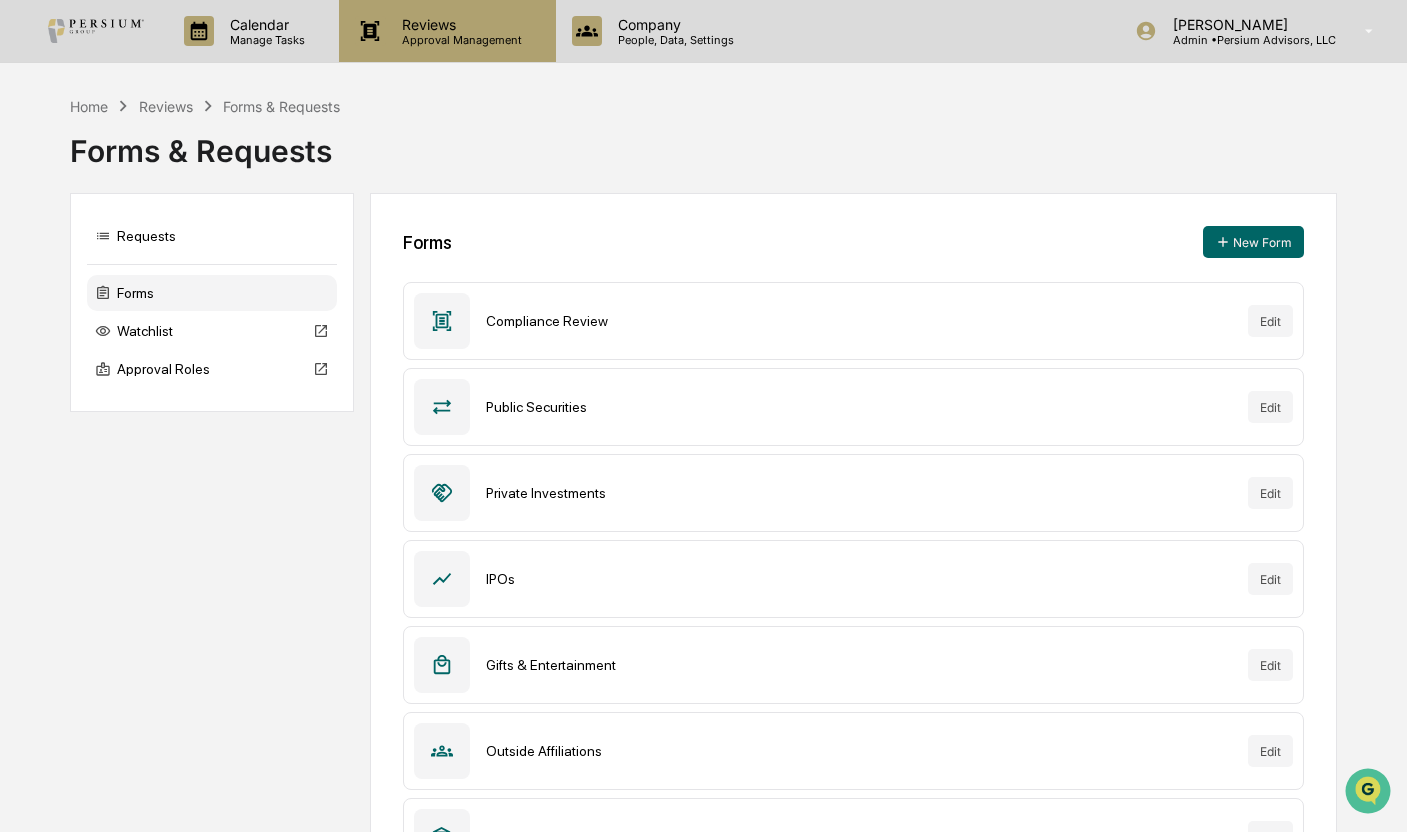 click on "Reviews" at bounding box center (459, 24) 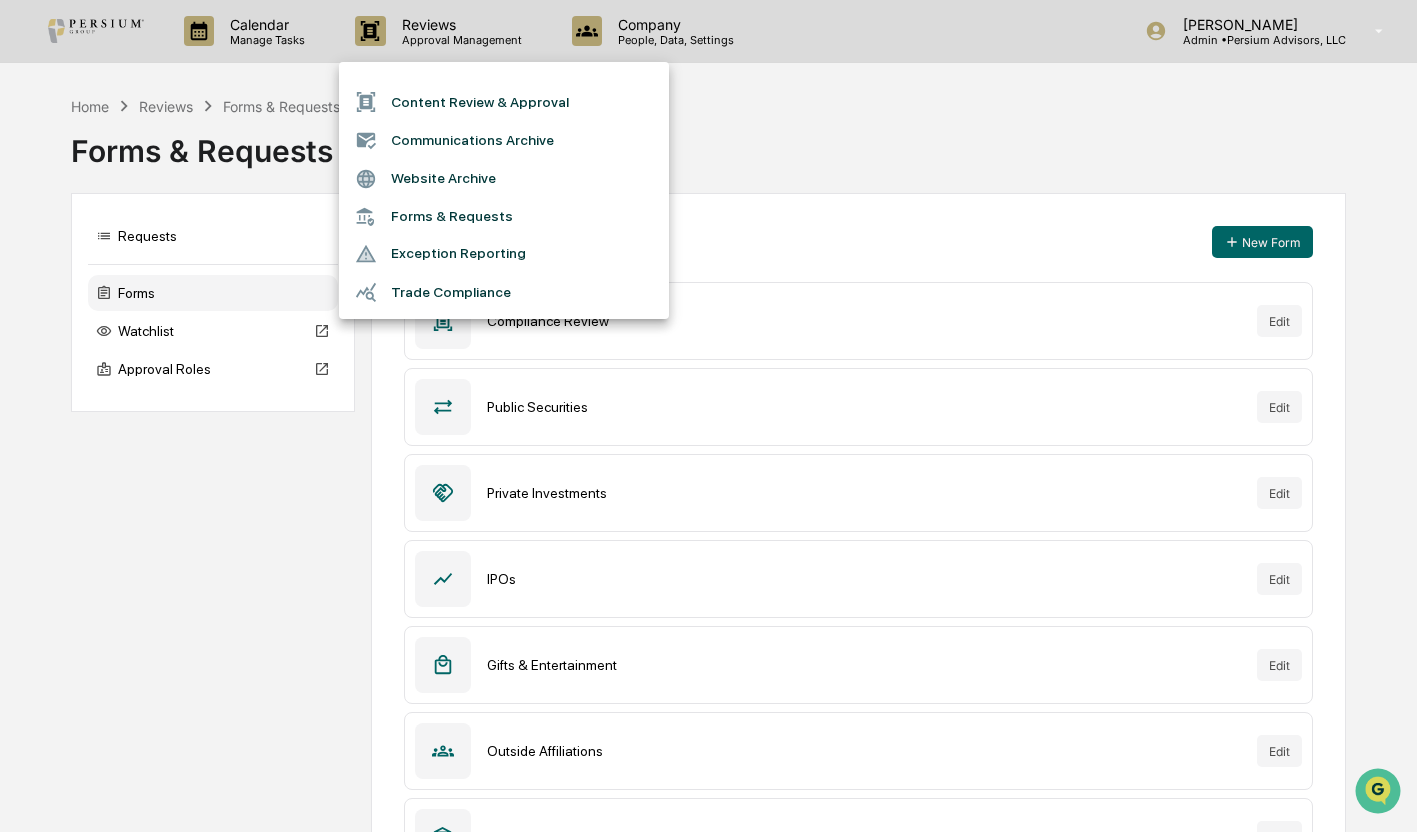 click at bounding box center [708, 416] 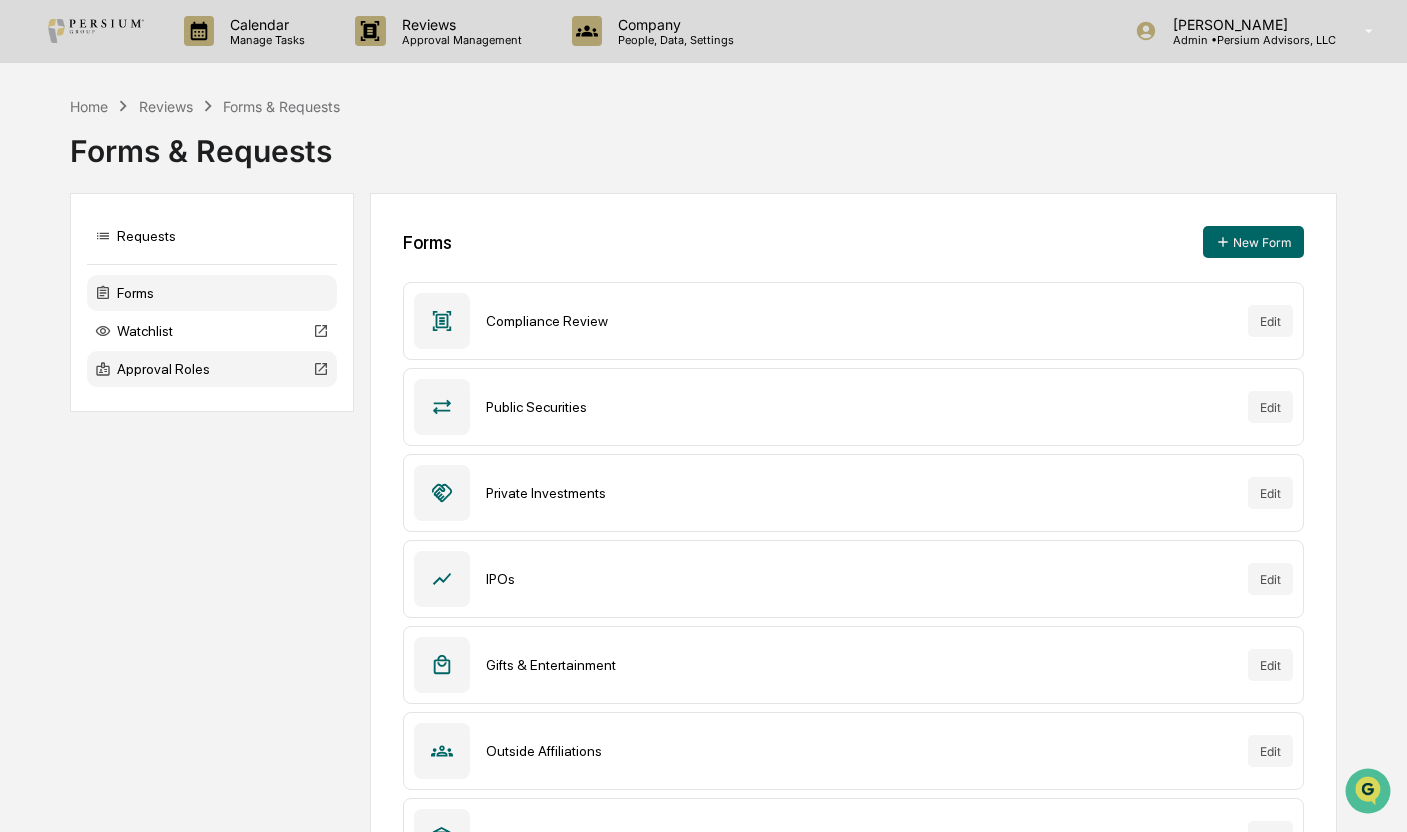 click on "Approval Roles" at bounding box center [212, 369] 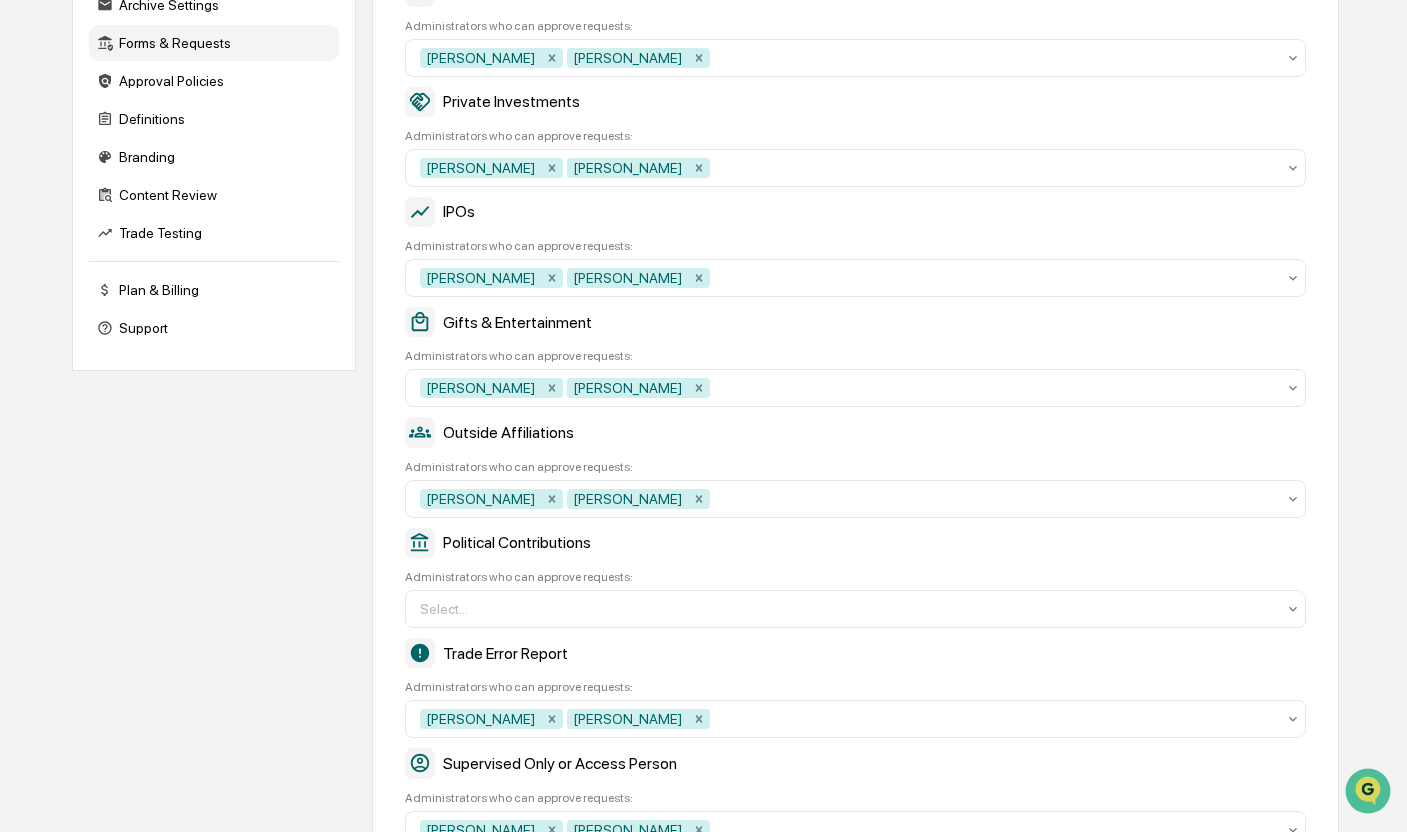 scroll, scrollTop: 500, scrollLeft: 0, axis: vertical 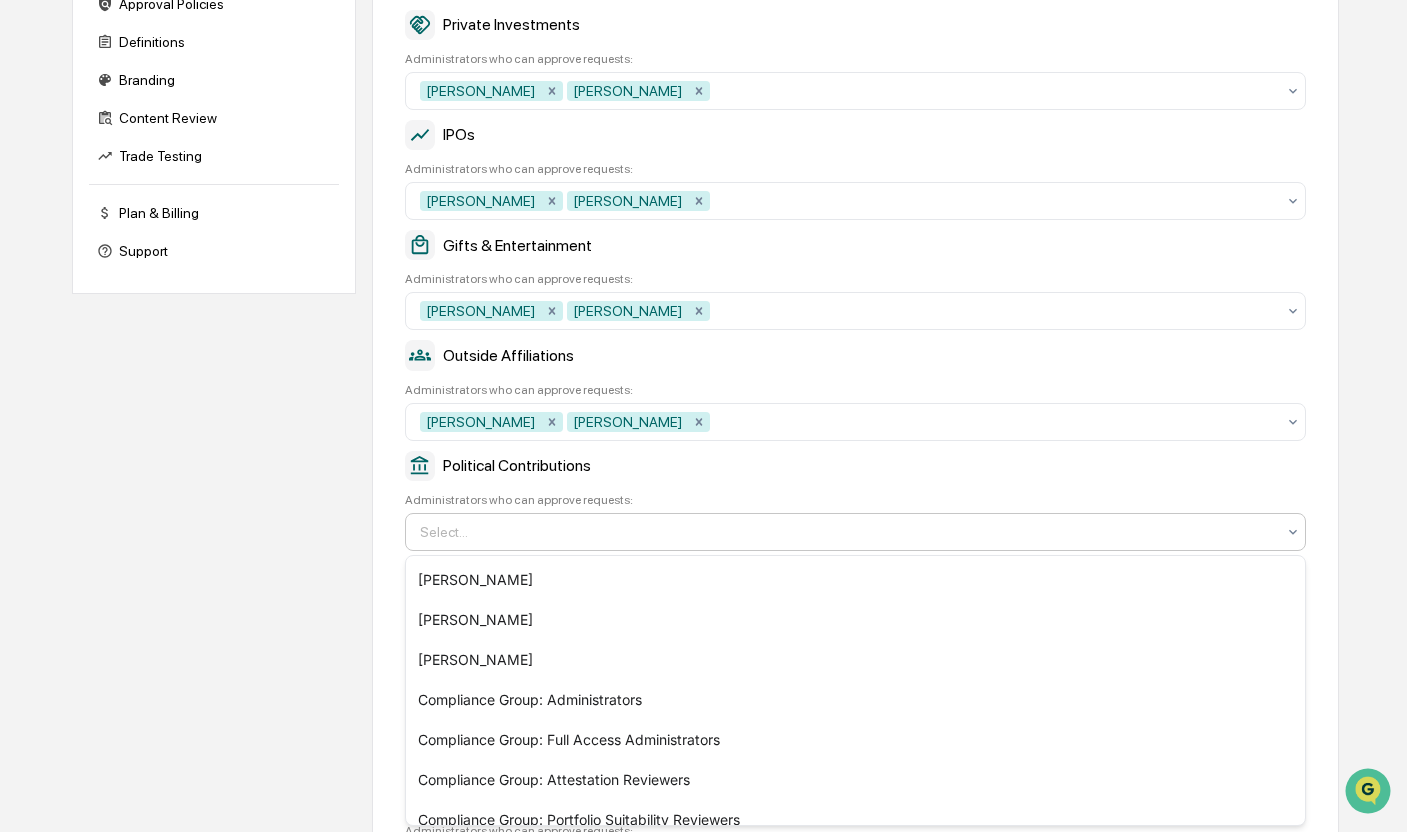 click on "Select..." at bounding box center [847, 532] 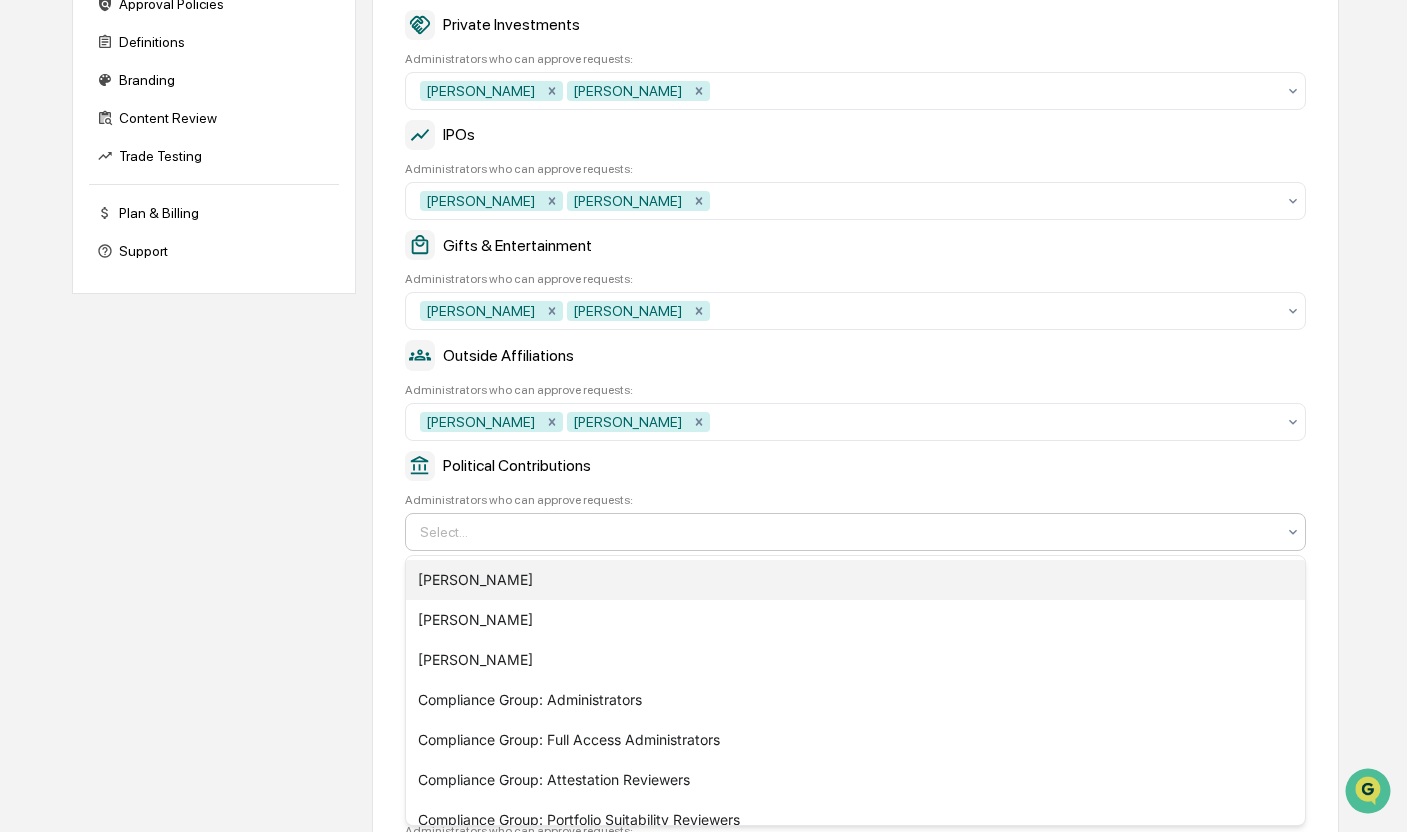 click on "[PERSON_NAME]" at bounding box center (855, 580) 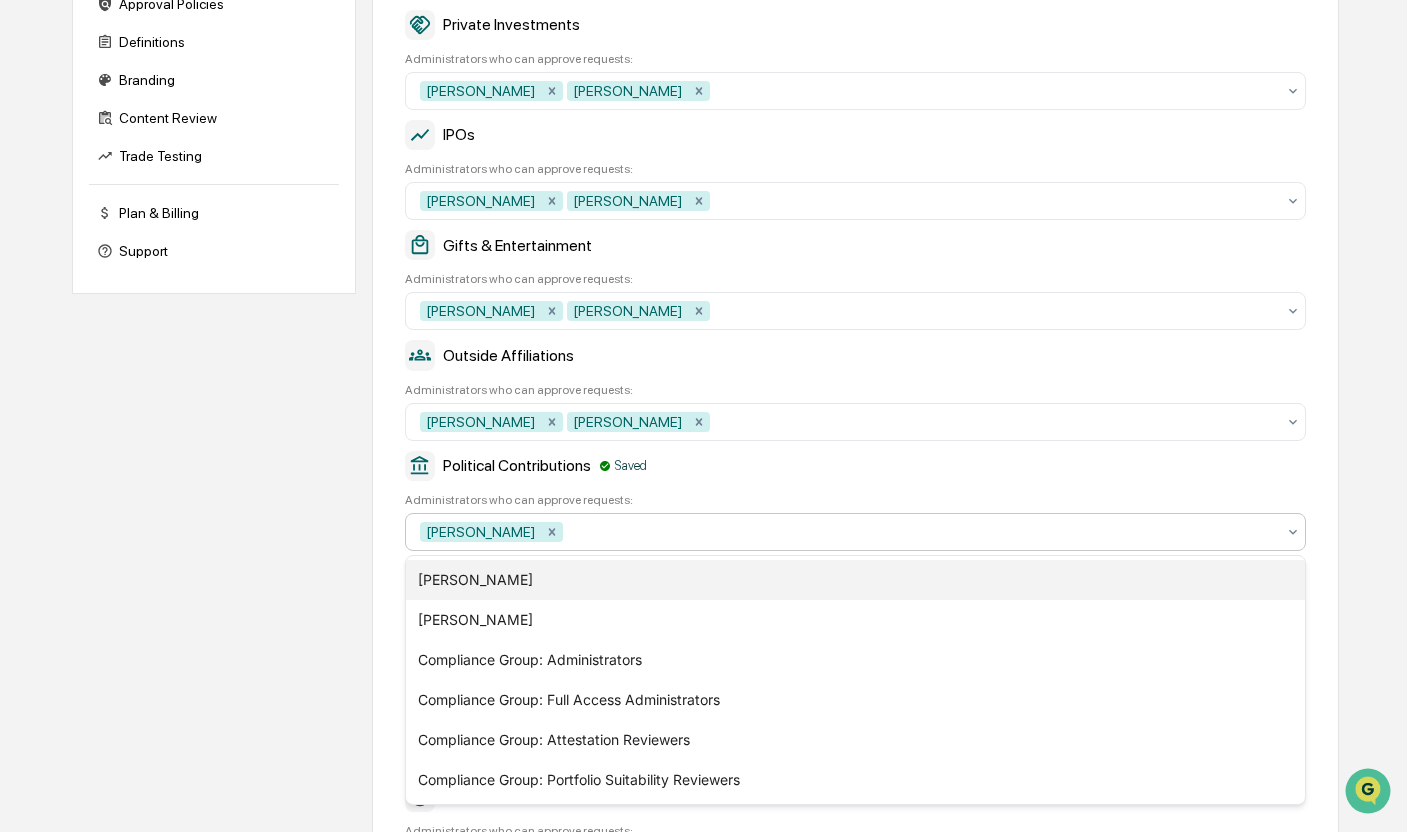 click on "[PERSON_NAME]" at bounding box center (855, 580) 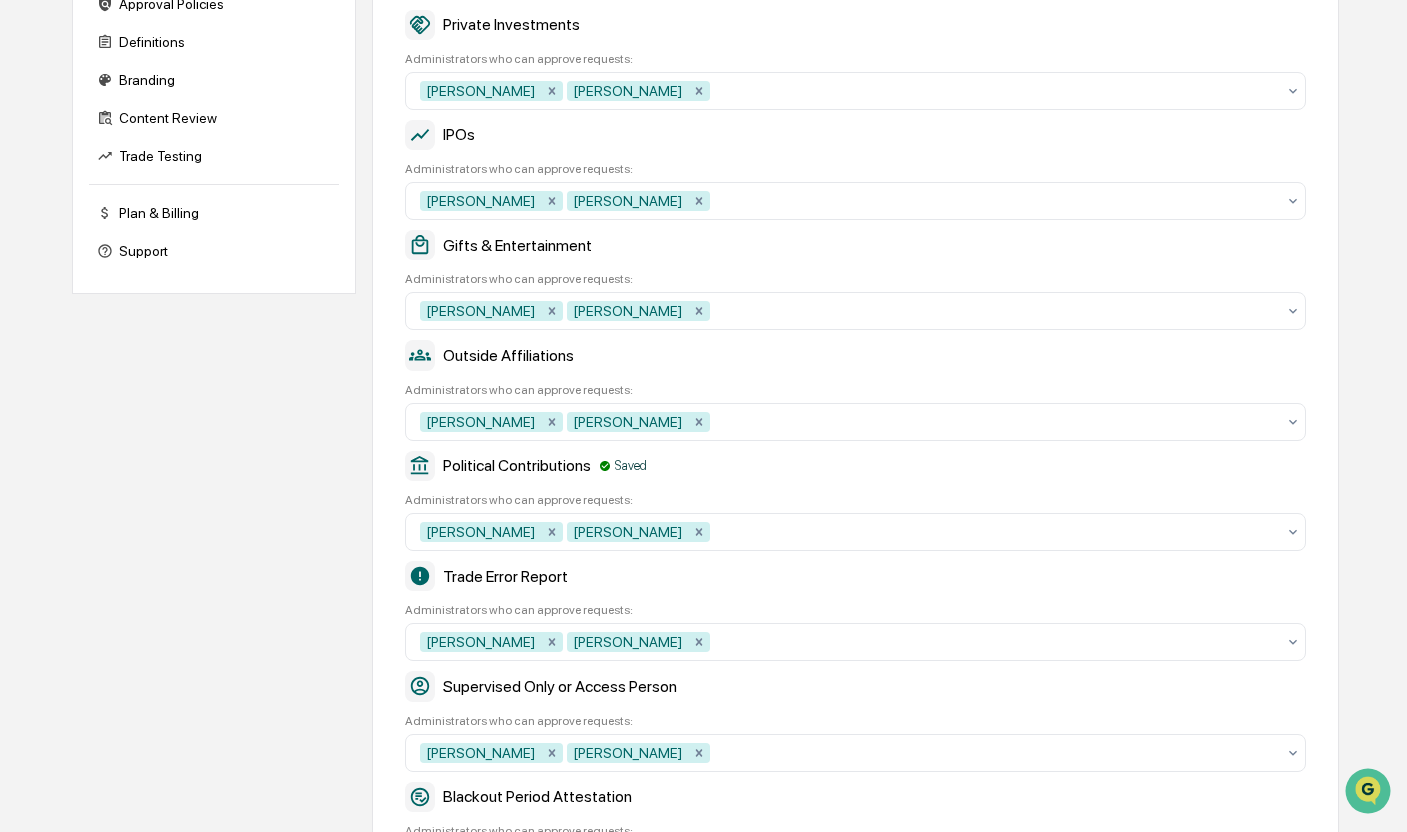 click on "Administrators who can approve requests:" at bounding box center (855, 500) 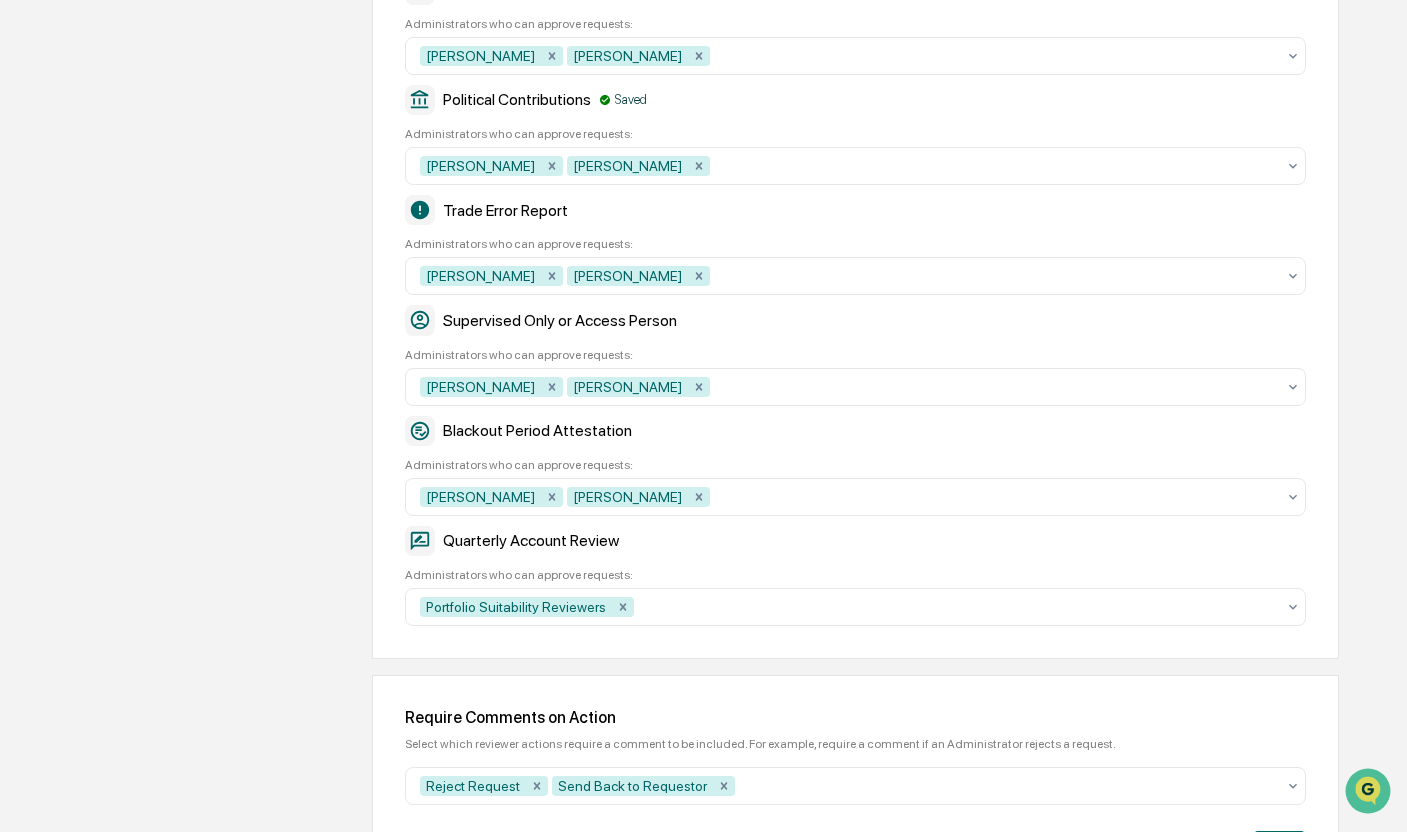scroll, scrollTop: 930, scrollLeft: 0, axis: vertical 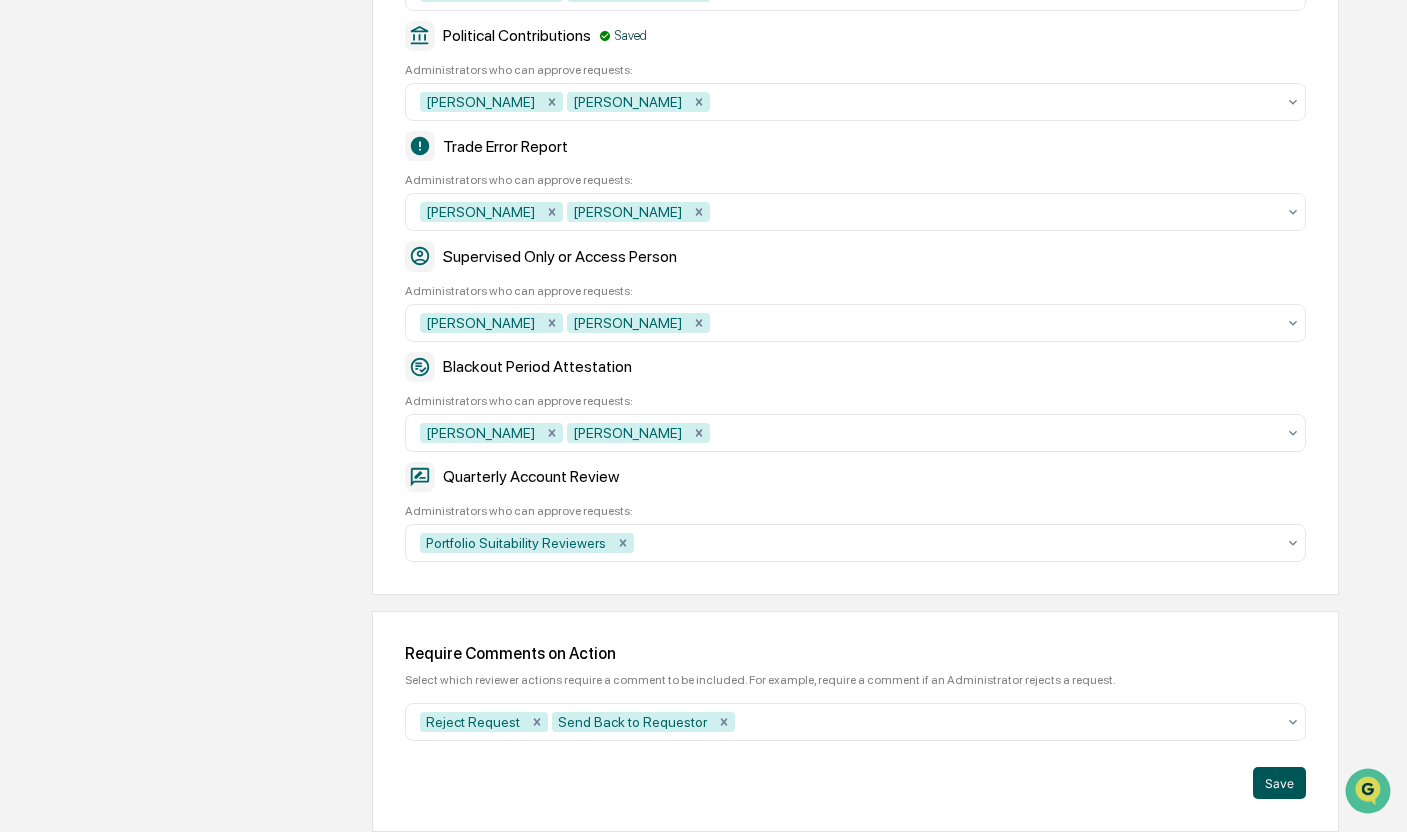 click on "Save" at bounding box center [1279, 783] 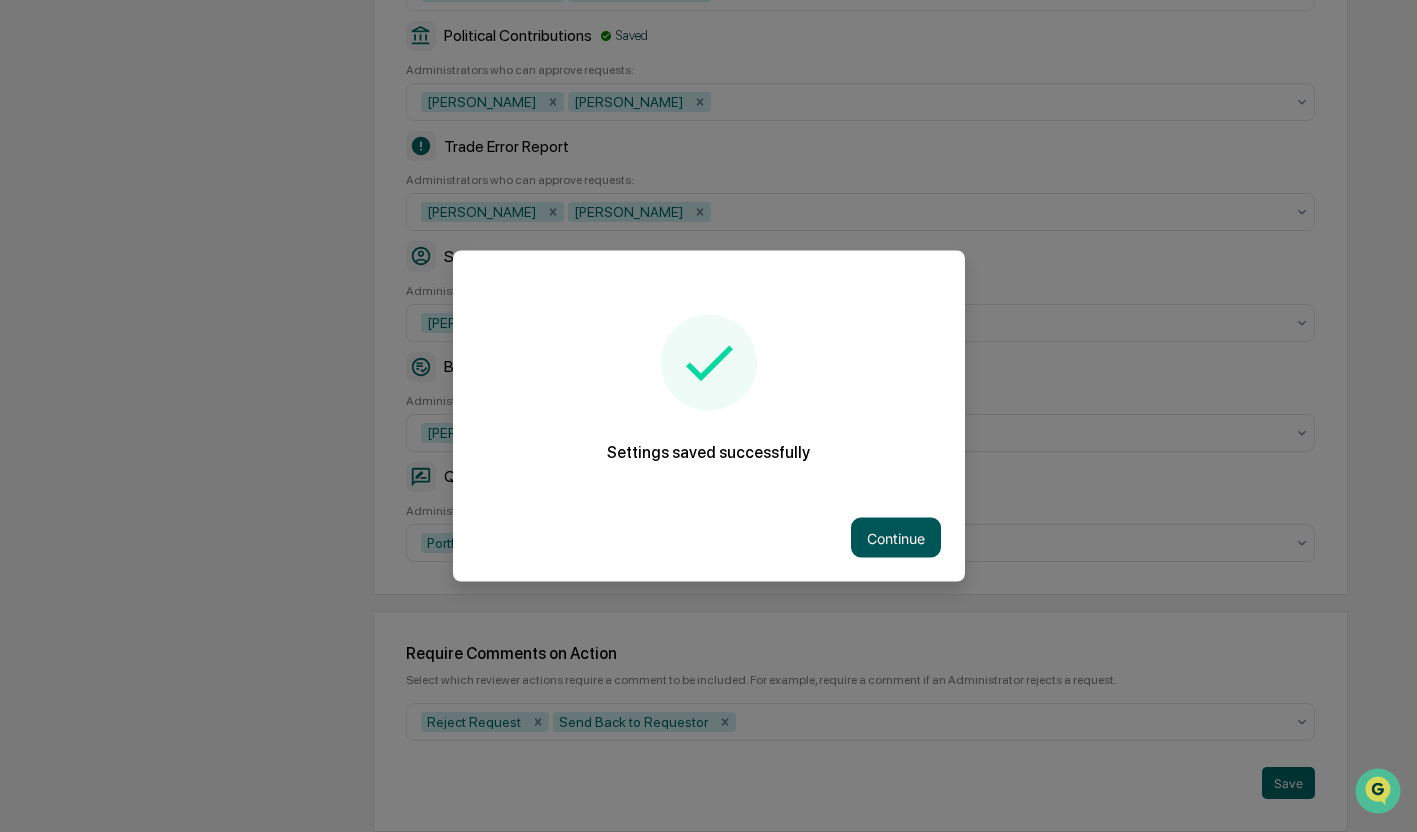 click on "Continue" at bounding box center (896, 538) 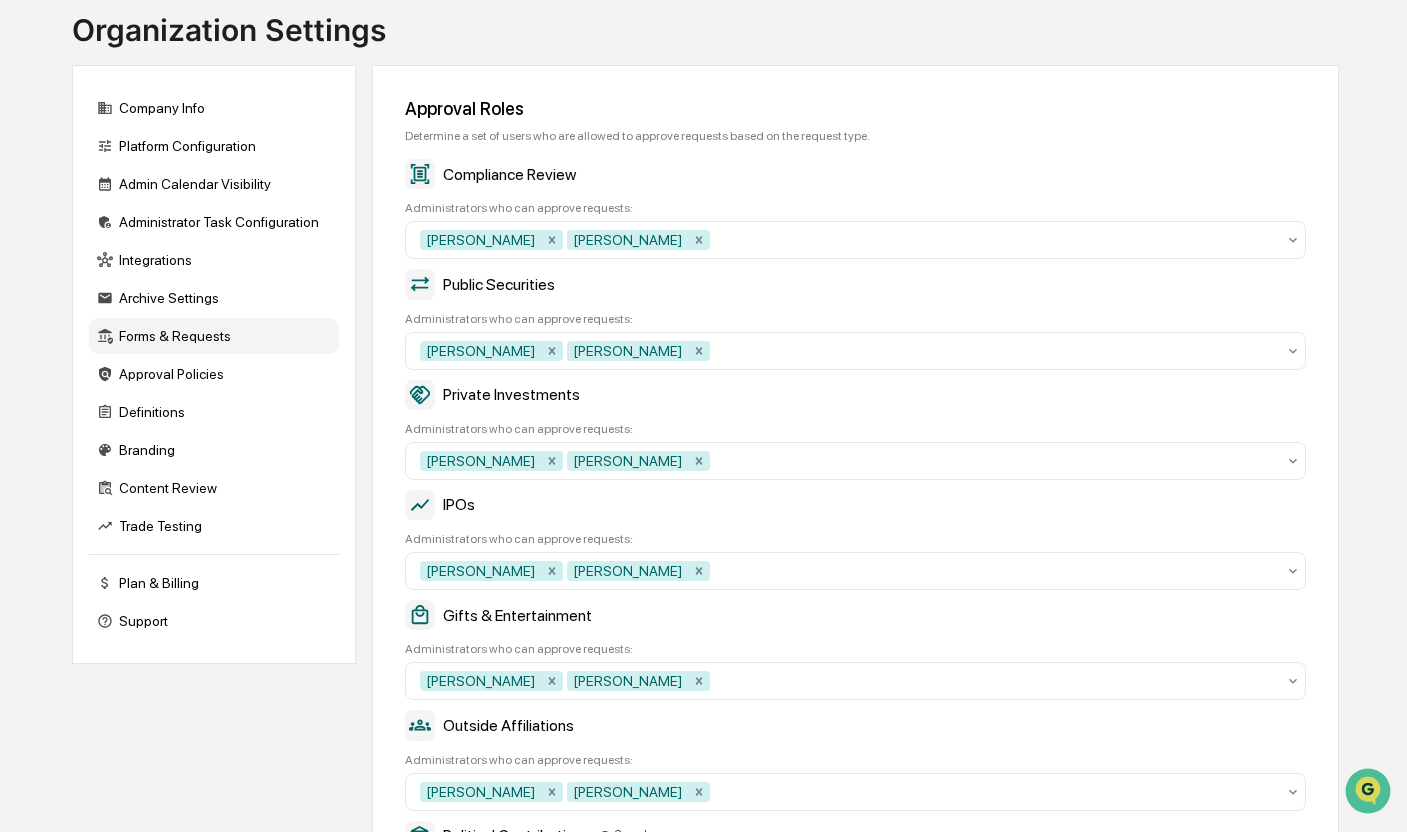 scroll, scrollTop: 0, scrollLeft: 0, axis: both 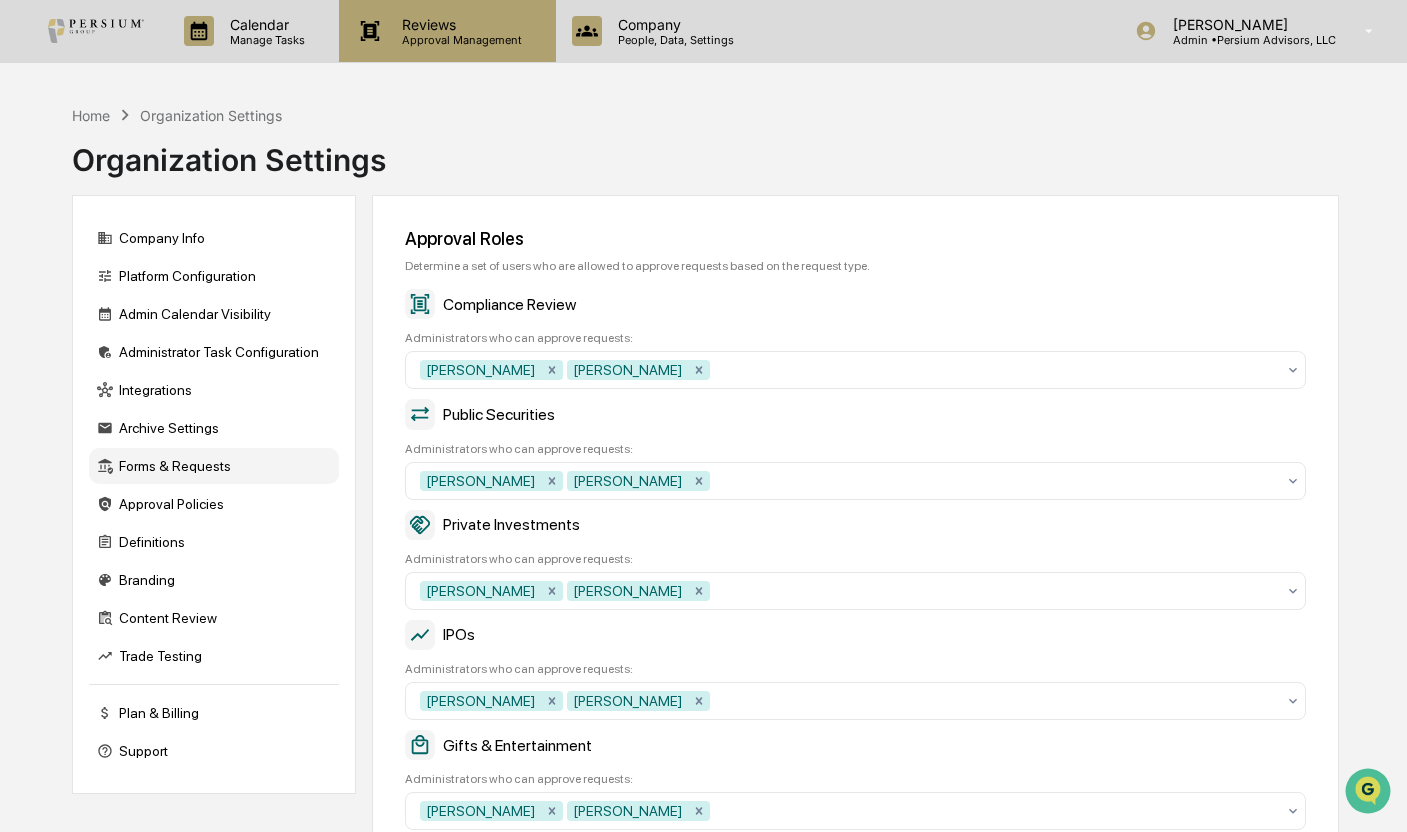 click on "Reviews" at bounding box center (459, 24) 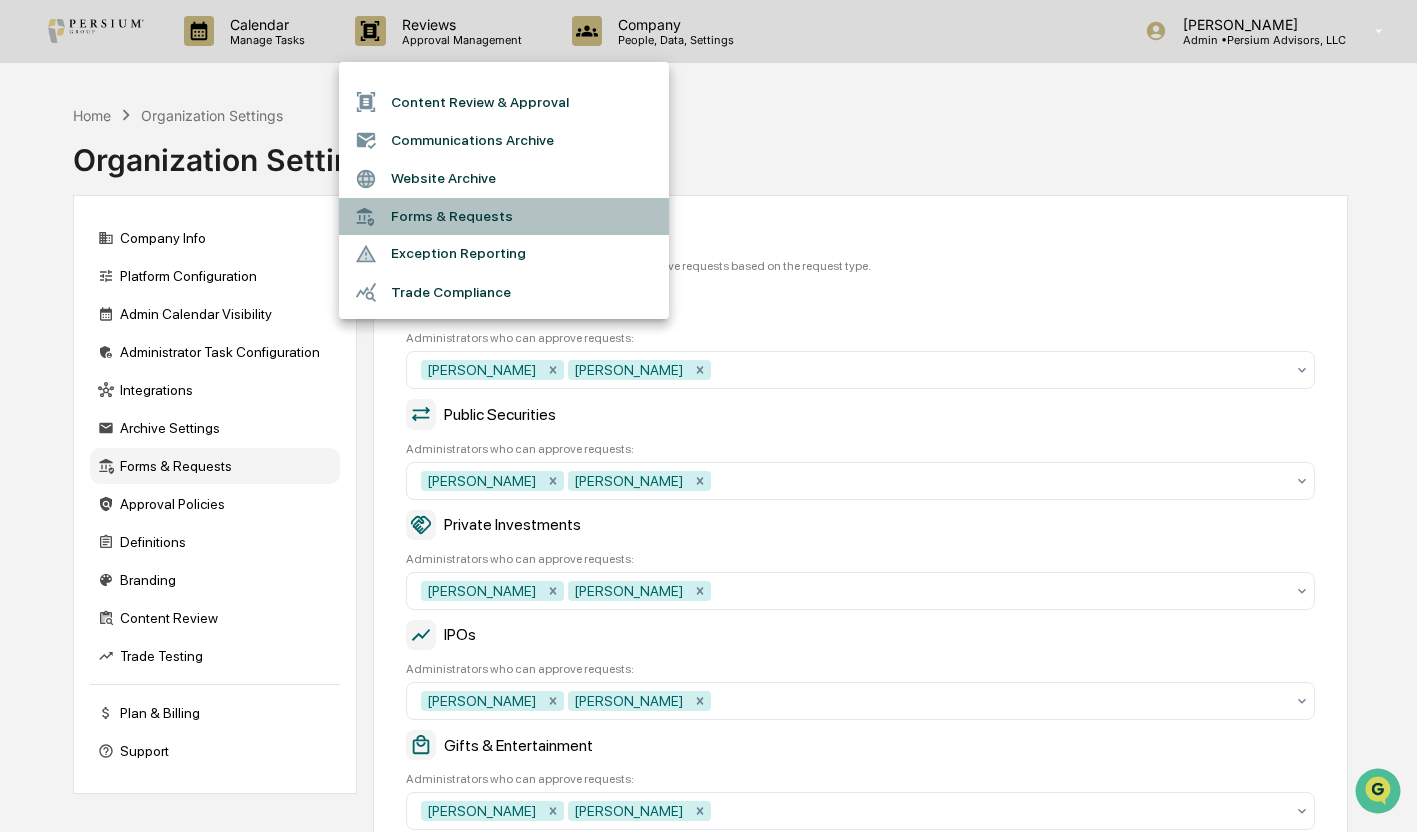 click on "Forms & Requests" at bounding box center (504, 216) 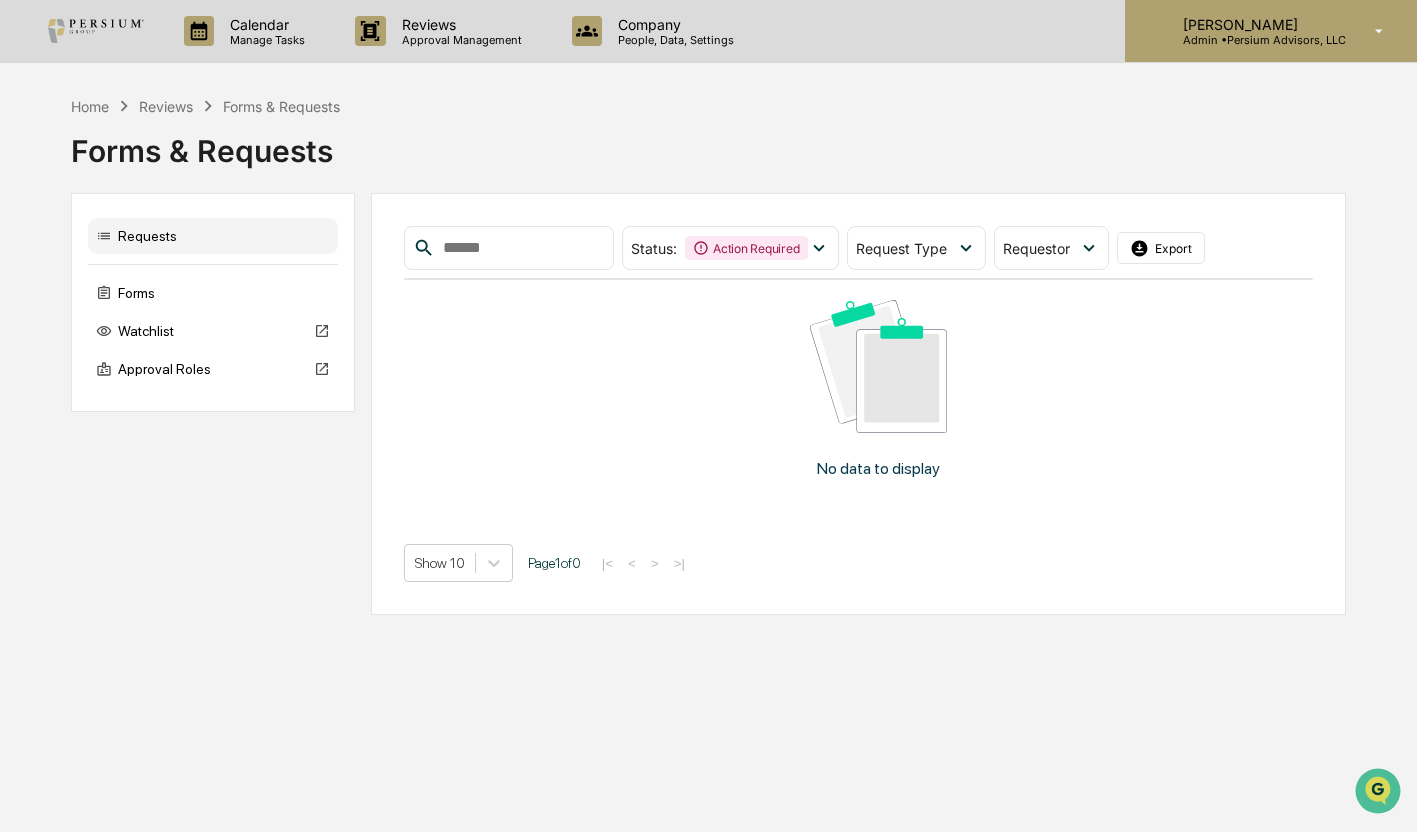 click on "Admin •  Persium Advisors, LLC" at bounding box center (1256, 40) 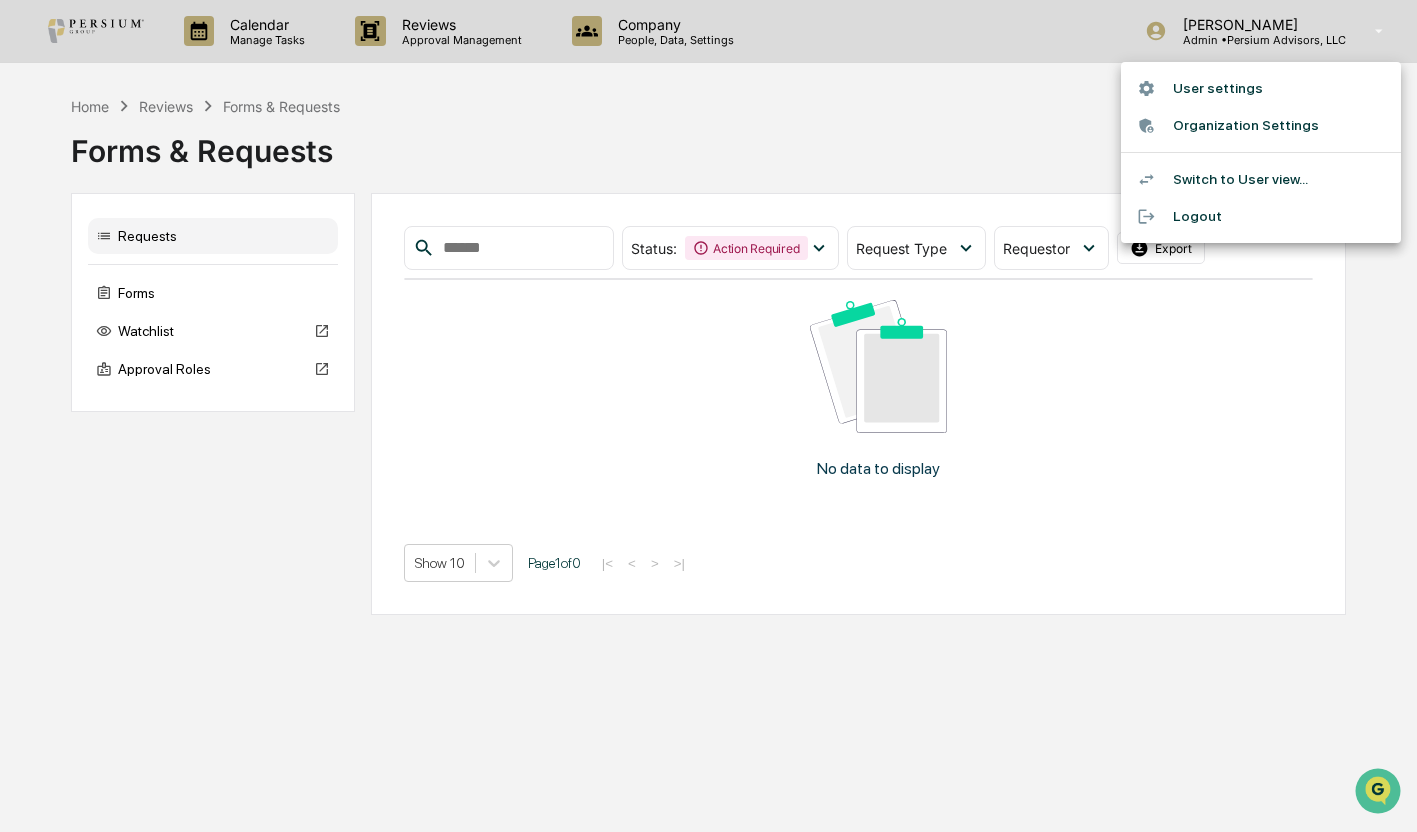 click on "Switch to User view..." at bounding box center (1261, 179) 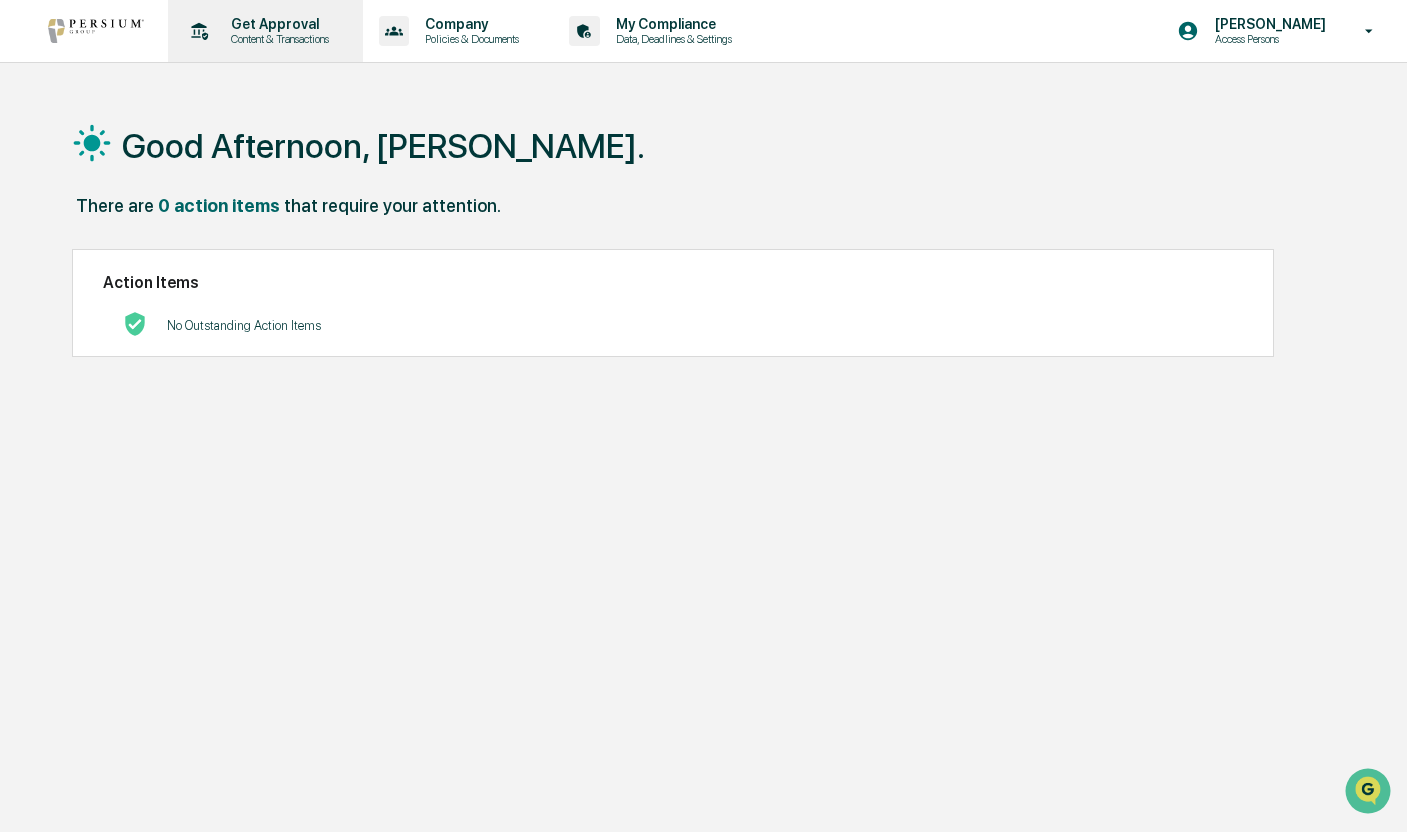 click on "Content & Transactions" at bounding box center [277, 39] 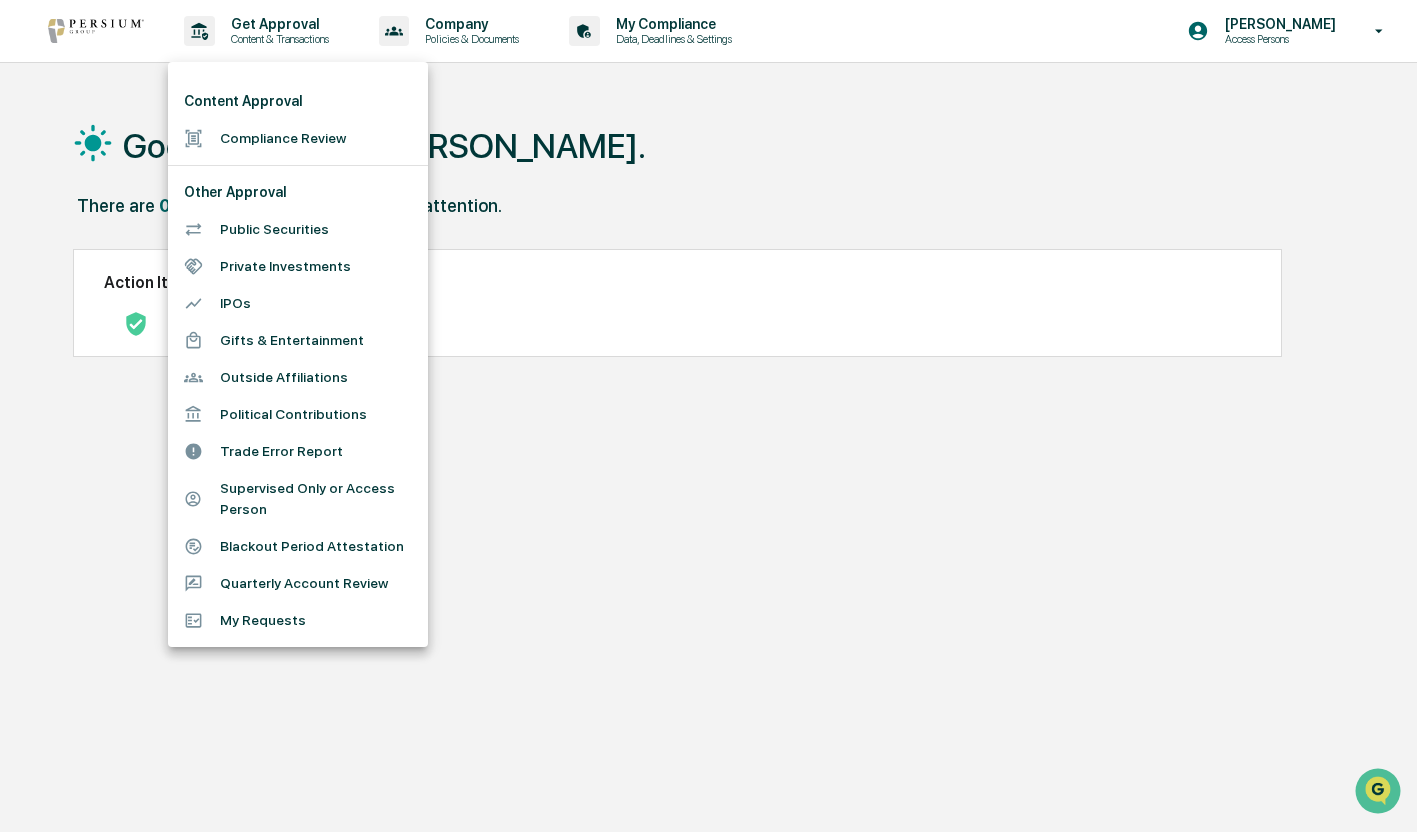 click on "Public Securities" at bounding box center [298, 229] 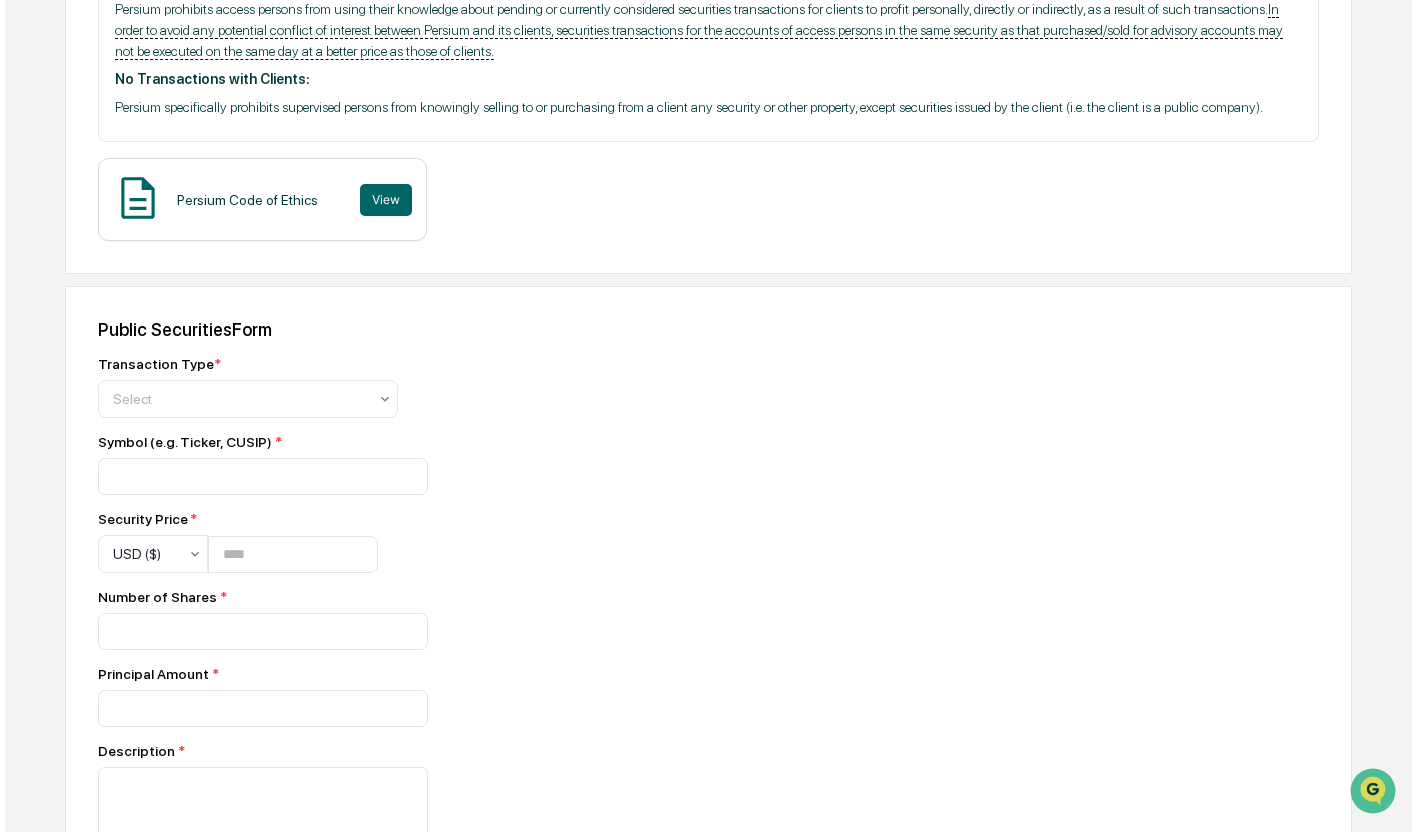scroll, scrollTop: 22, scrollLeft: 0, axis: vertical 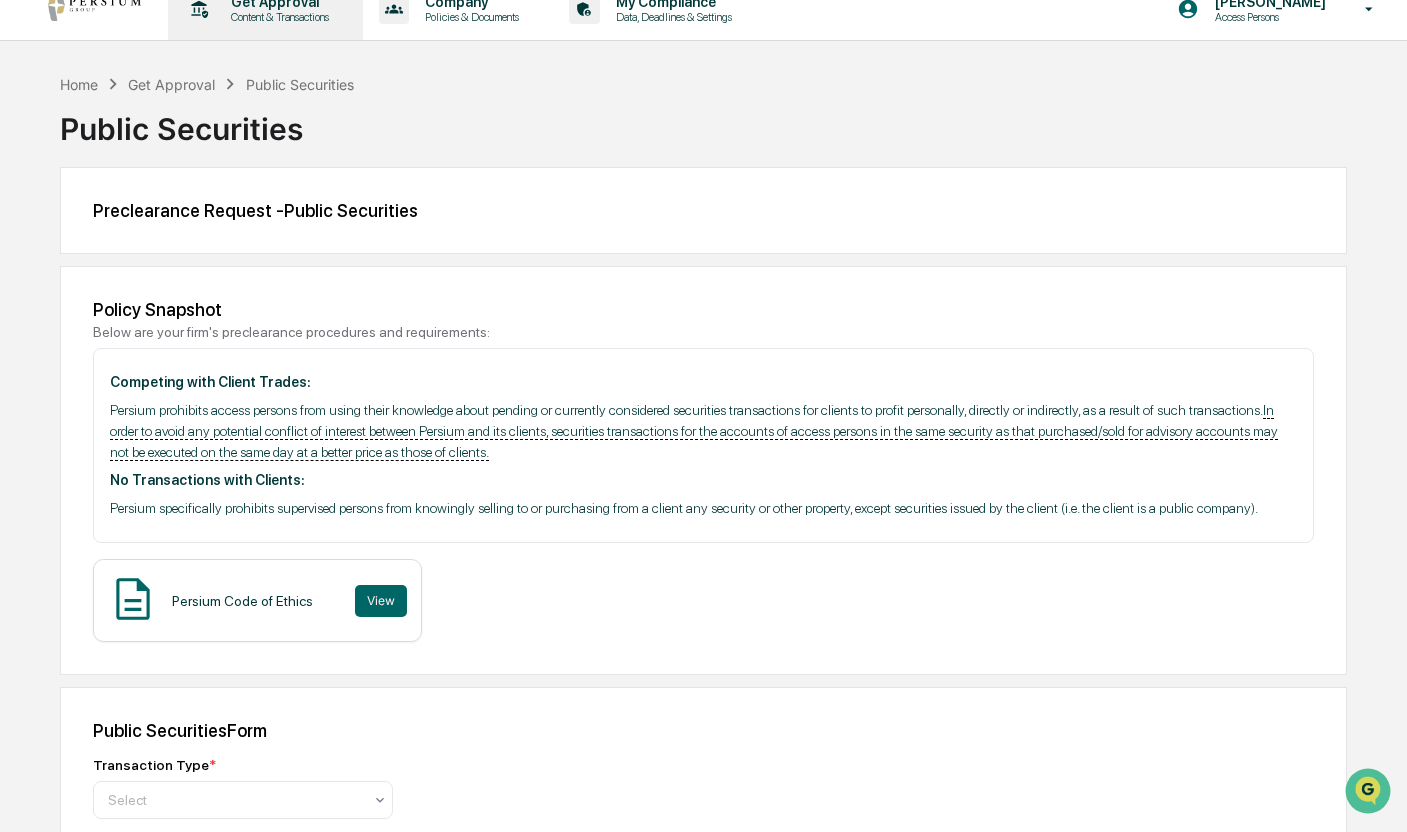 click on "Content & Transactions" at bounding box center (277, 17) 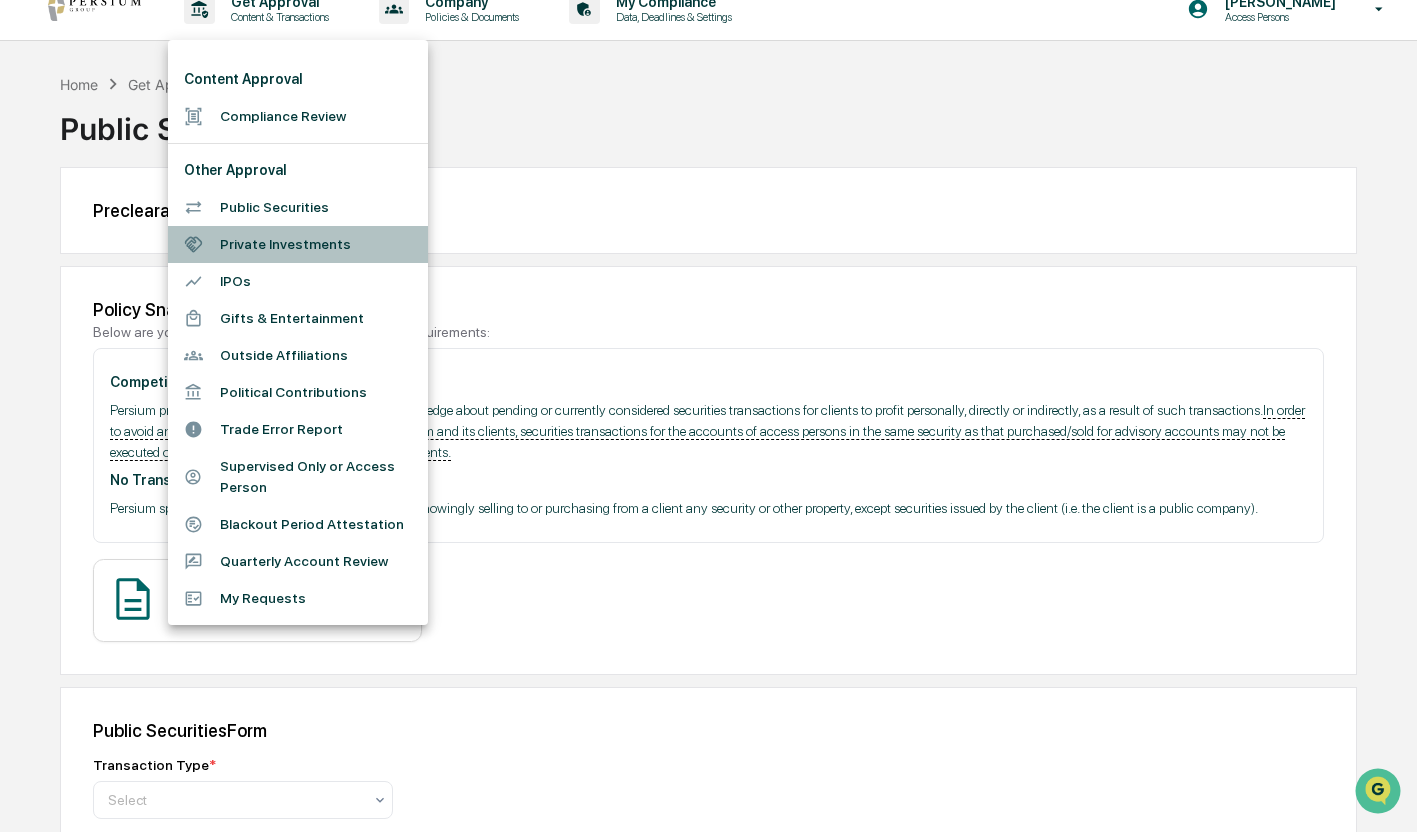 click on "Private Investments" at bounding box center [298, 244] 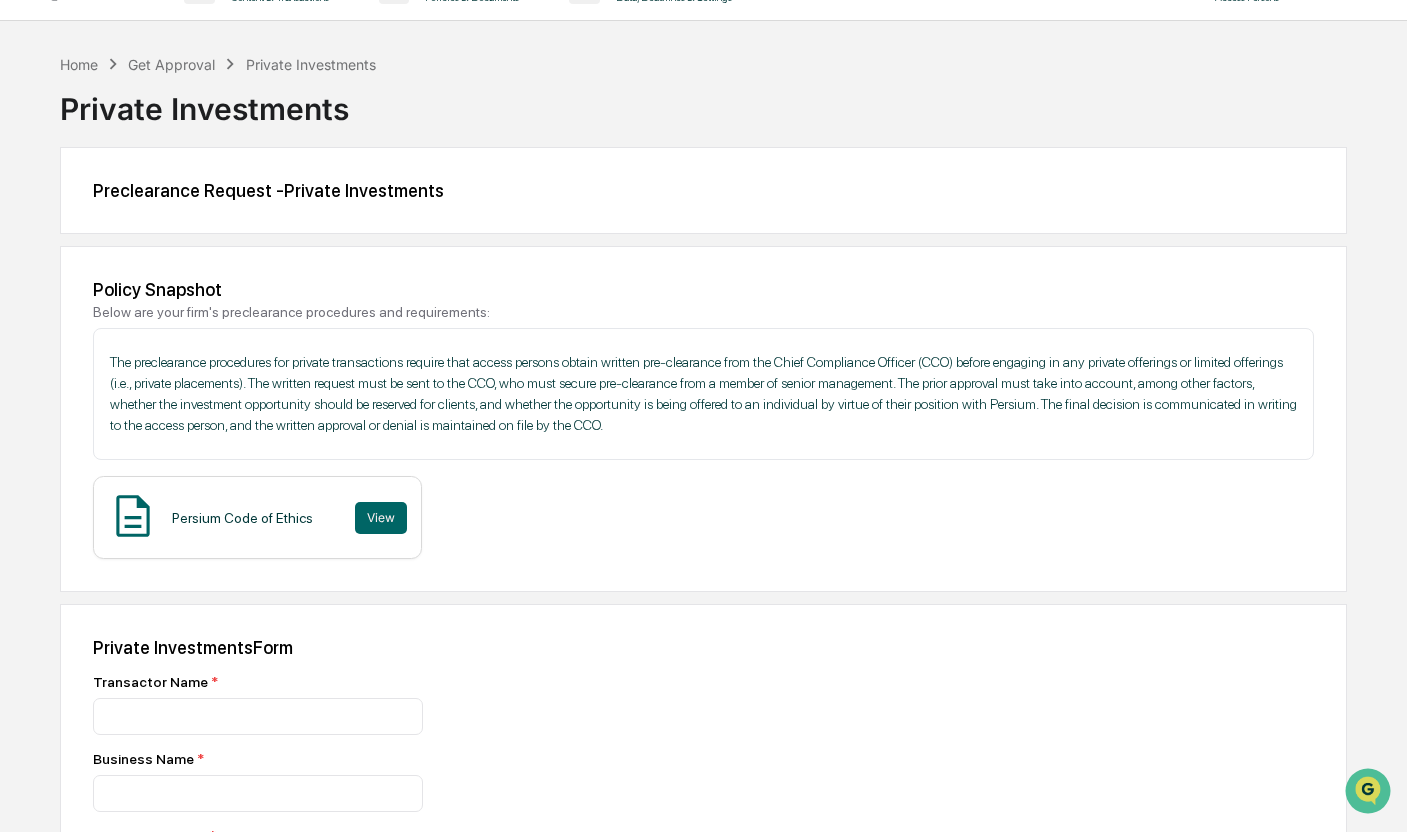 scroll, scrollTop: 0, scrollLeft: 0, axis: both 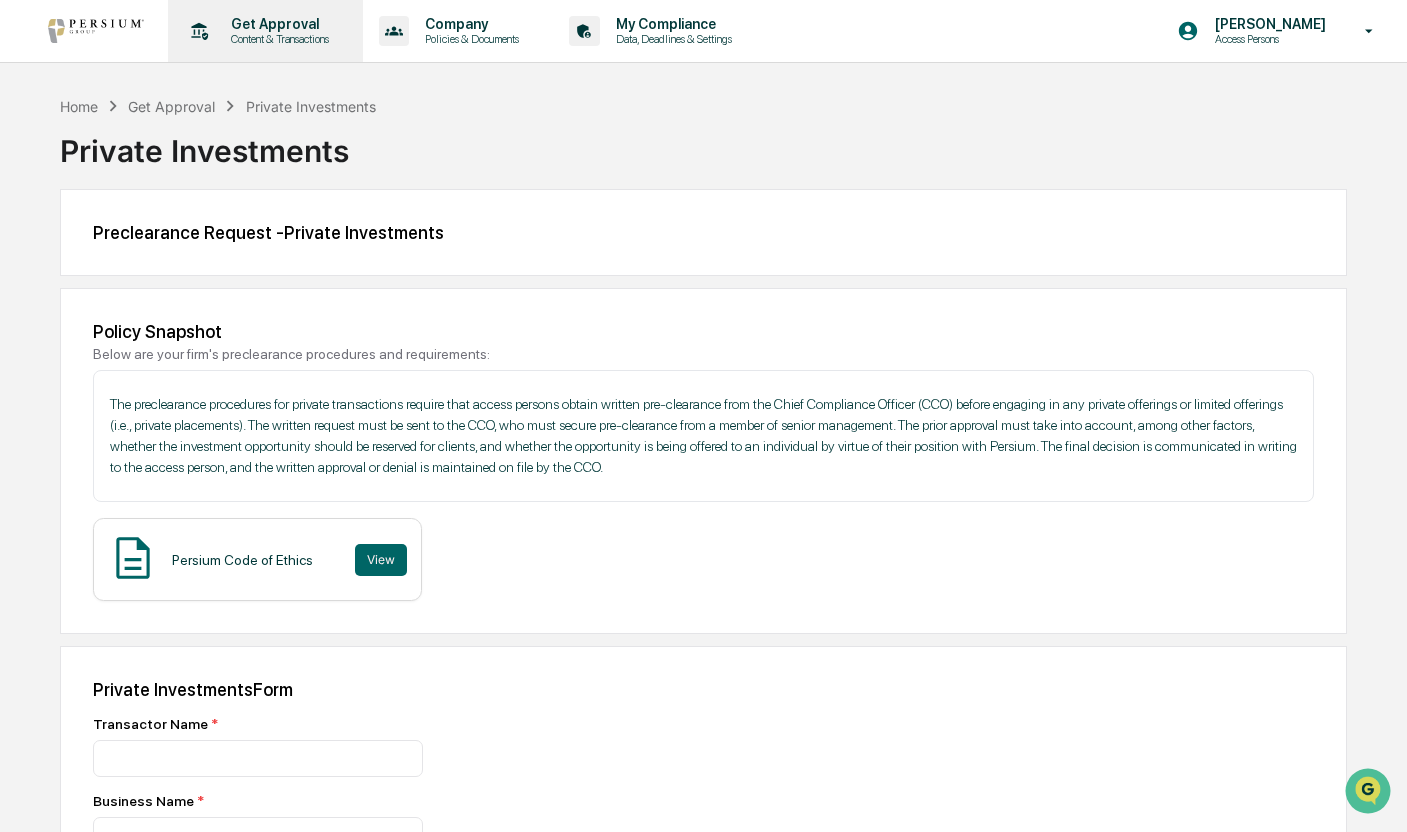 click on "Get Approval" at bounding box center [277, 24] 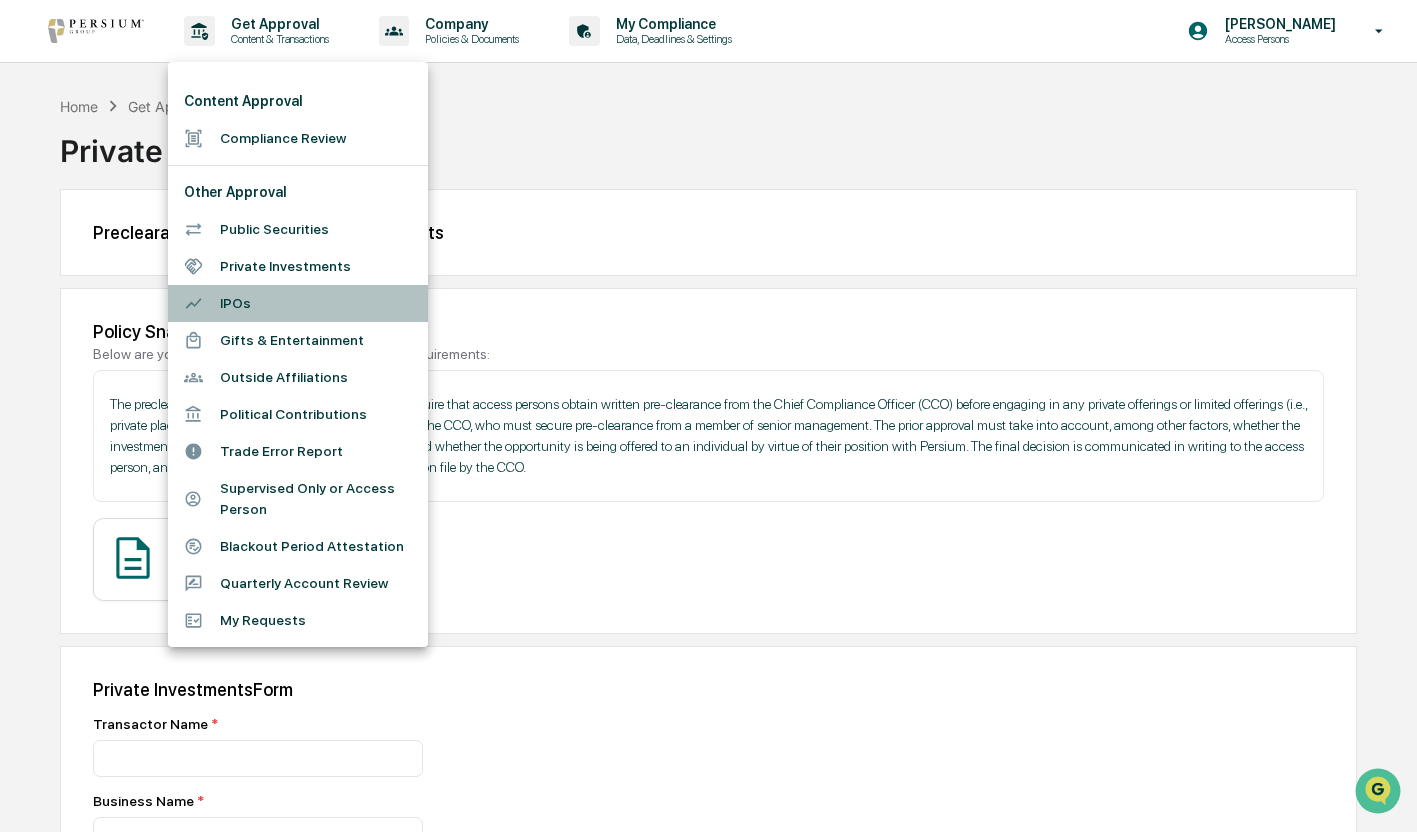 click on "IPOs" at bounding box center [298, 303] 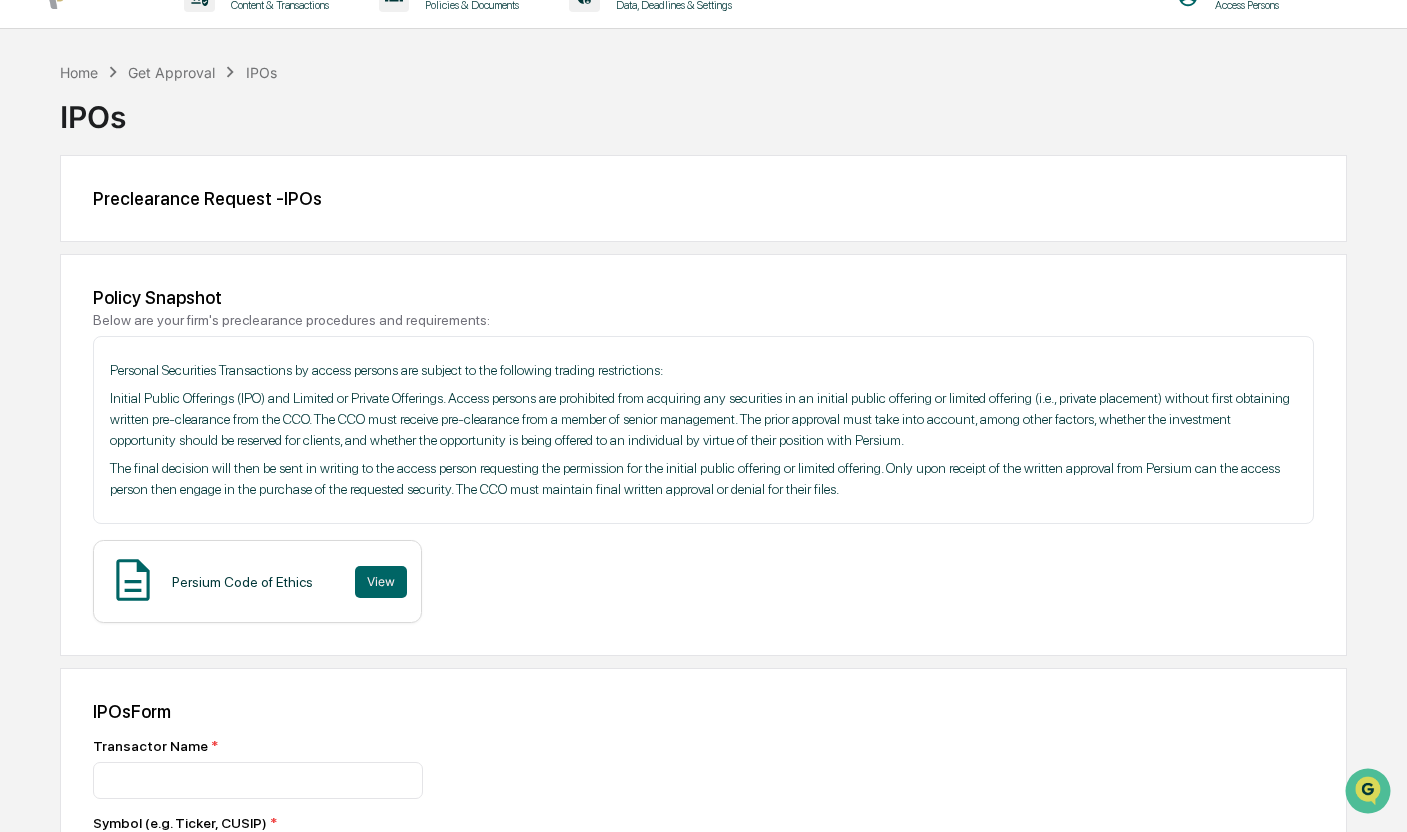 scroll, scrollTop: 0, scrollLeft: 0, axis: both 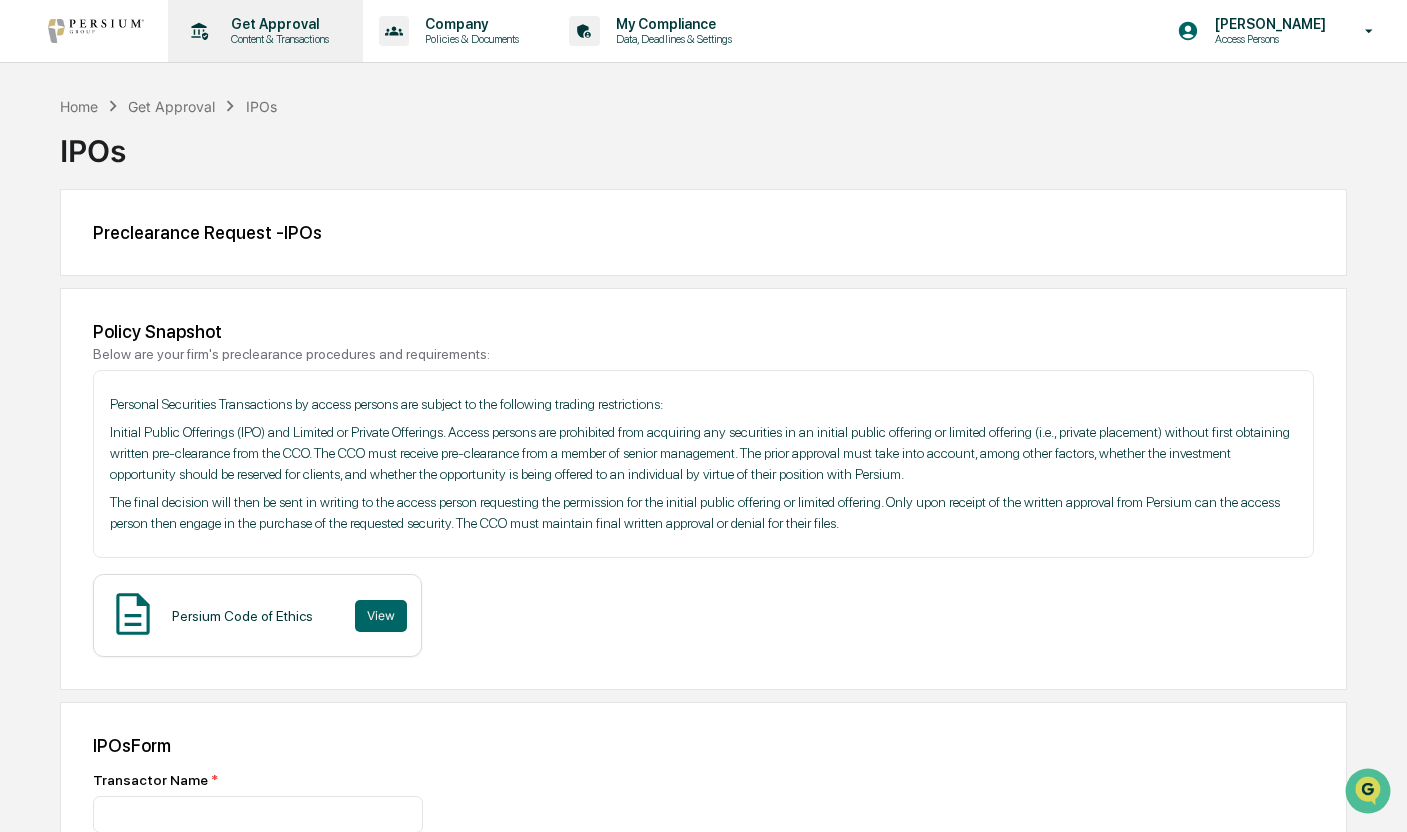 click on "Get Approval Content & Transactions" at bounding box center [263, 31] 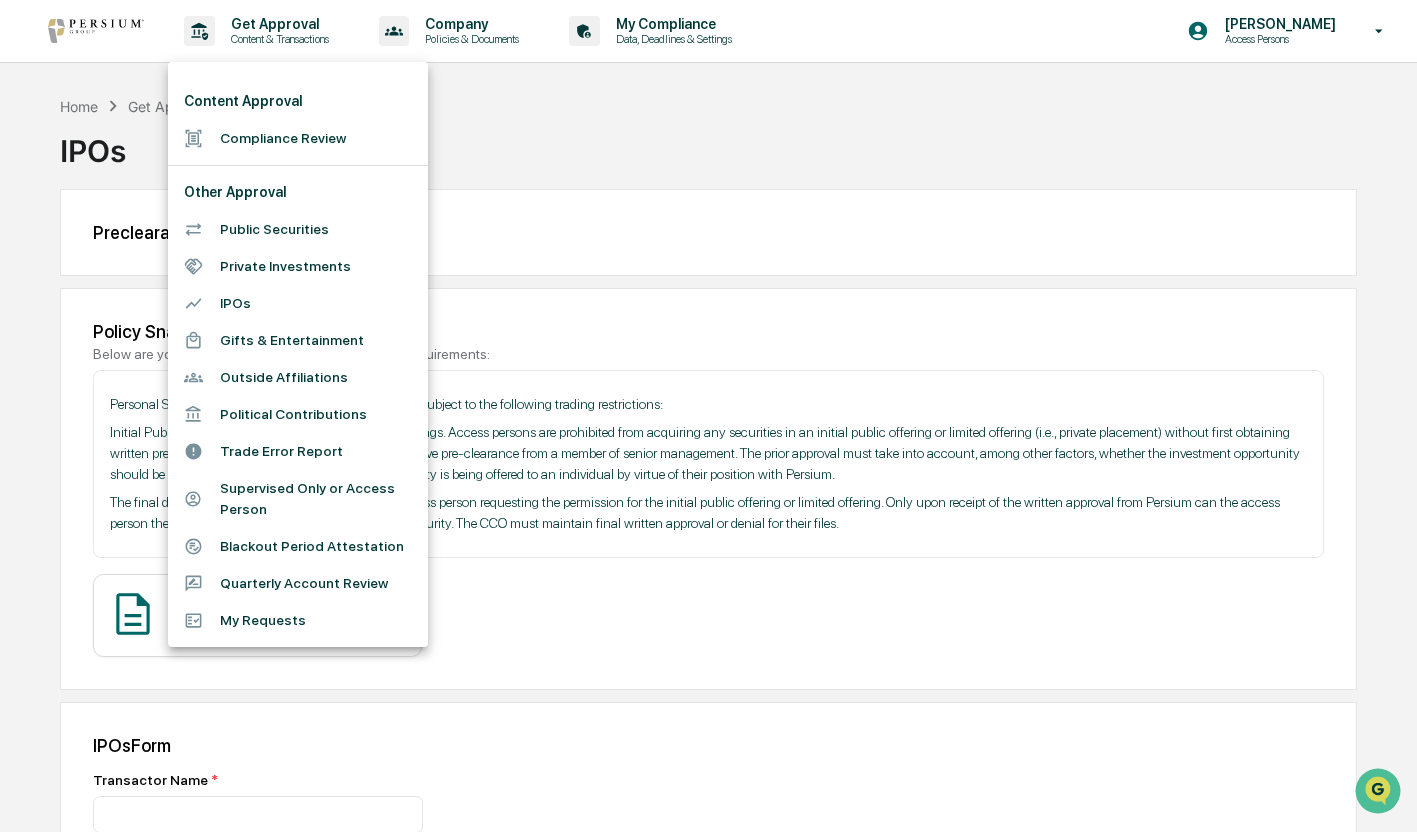 click on "Gifts & Entertainment" at bounding box center (298, 340) 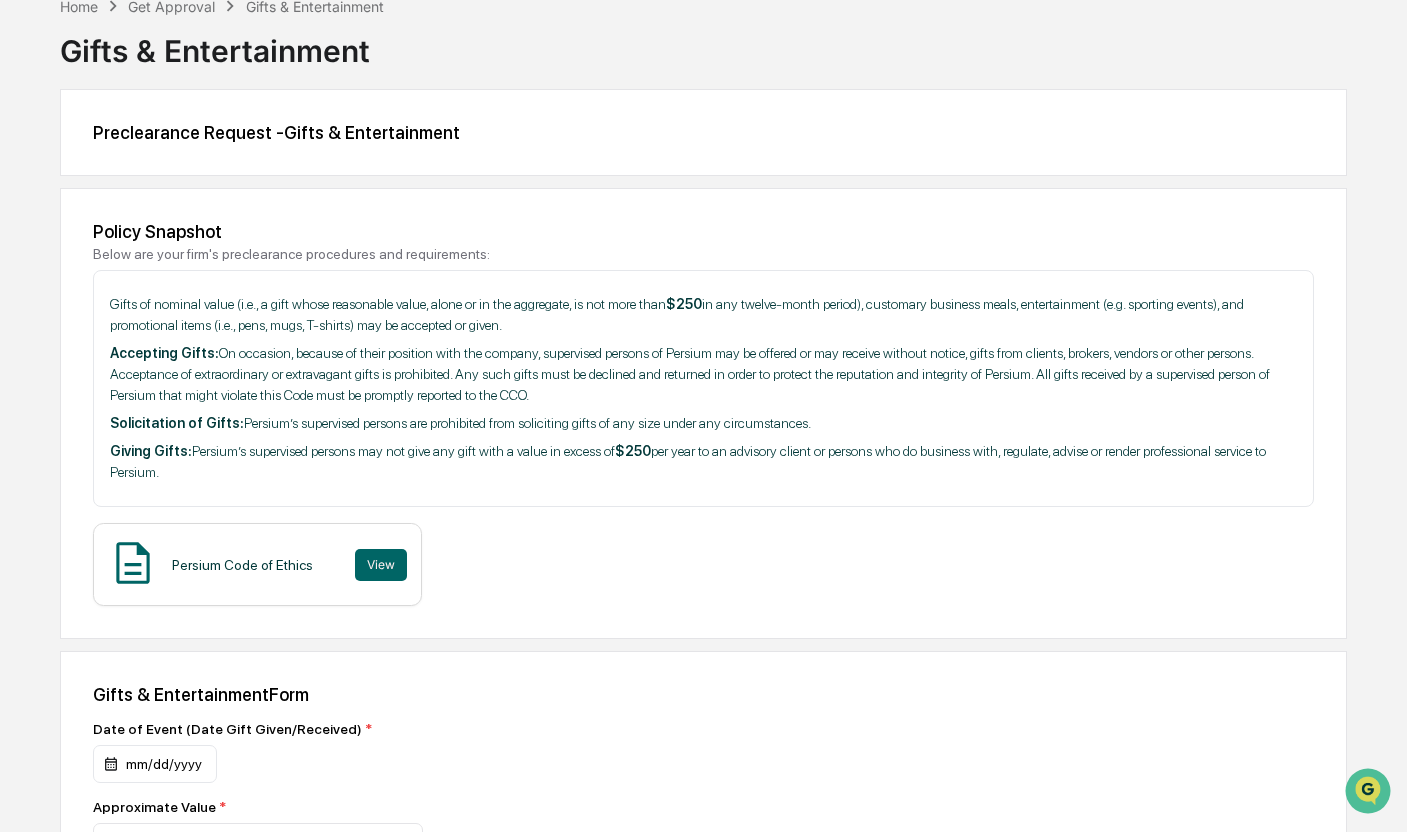 scroll, scrollTop: 0, scrollLeft: 0, axis: both 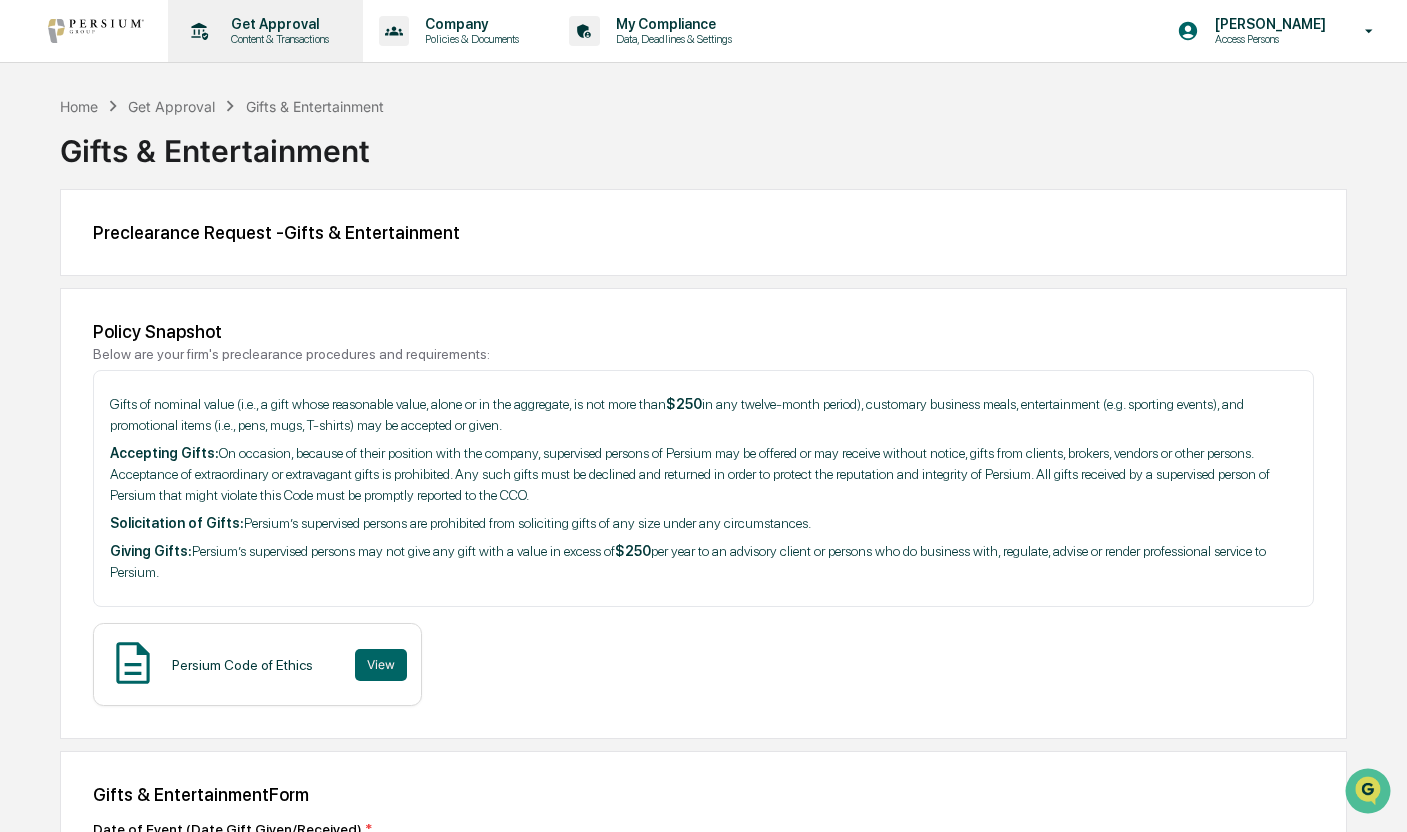 click on "Get Approval Content & Transactions" at bounding box center [263, 31] 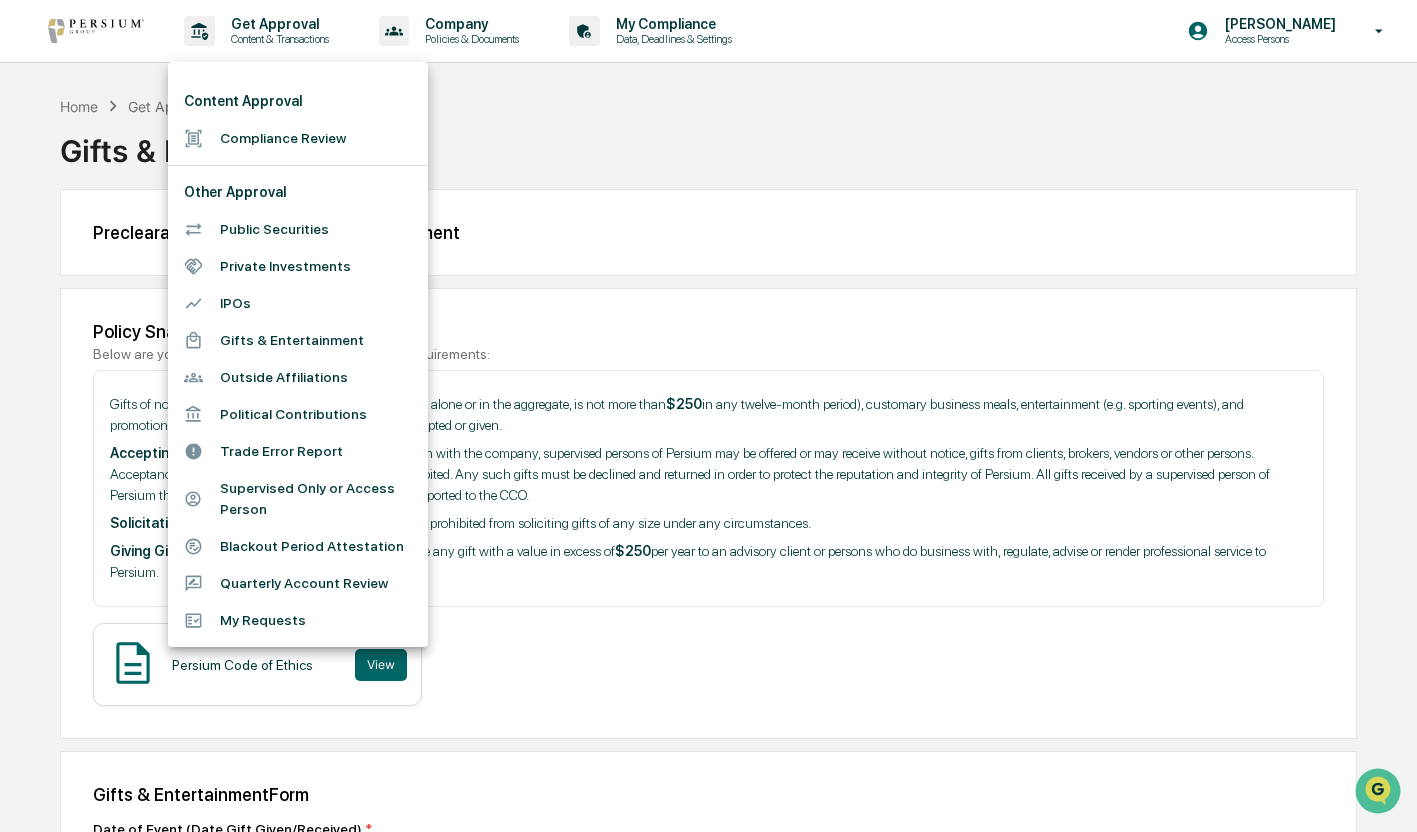 click on "Outside Affiliations" at bounding box center [298, 377] 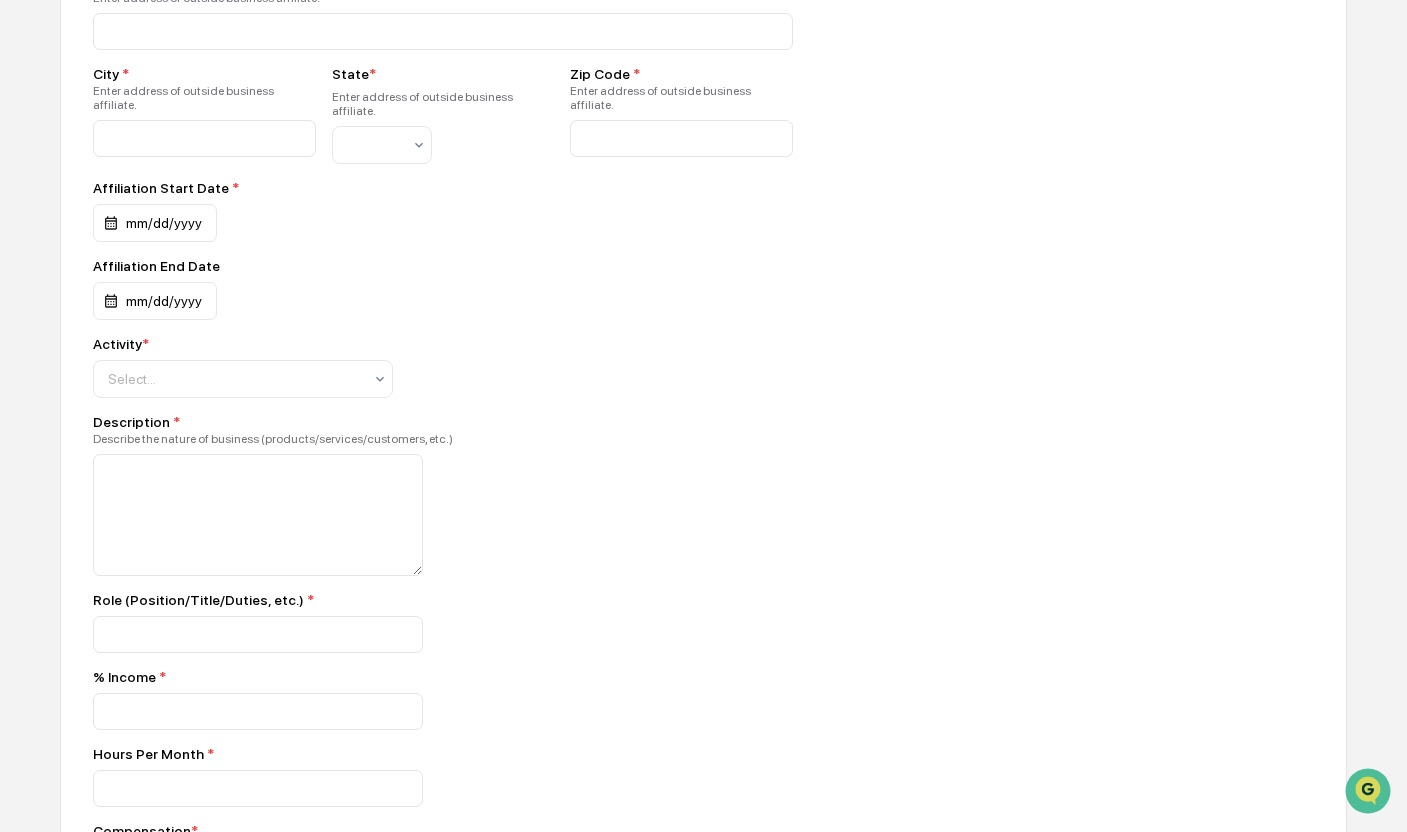 scroll, scrollTop: 1200, scrollLeft: 0, axis: vertical 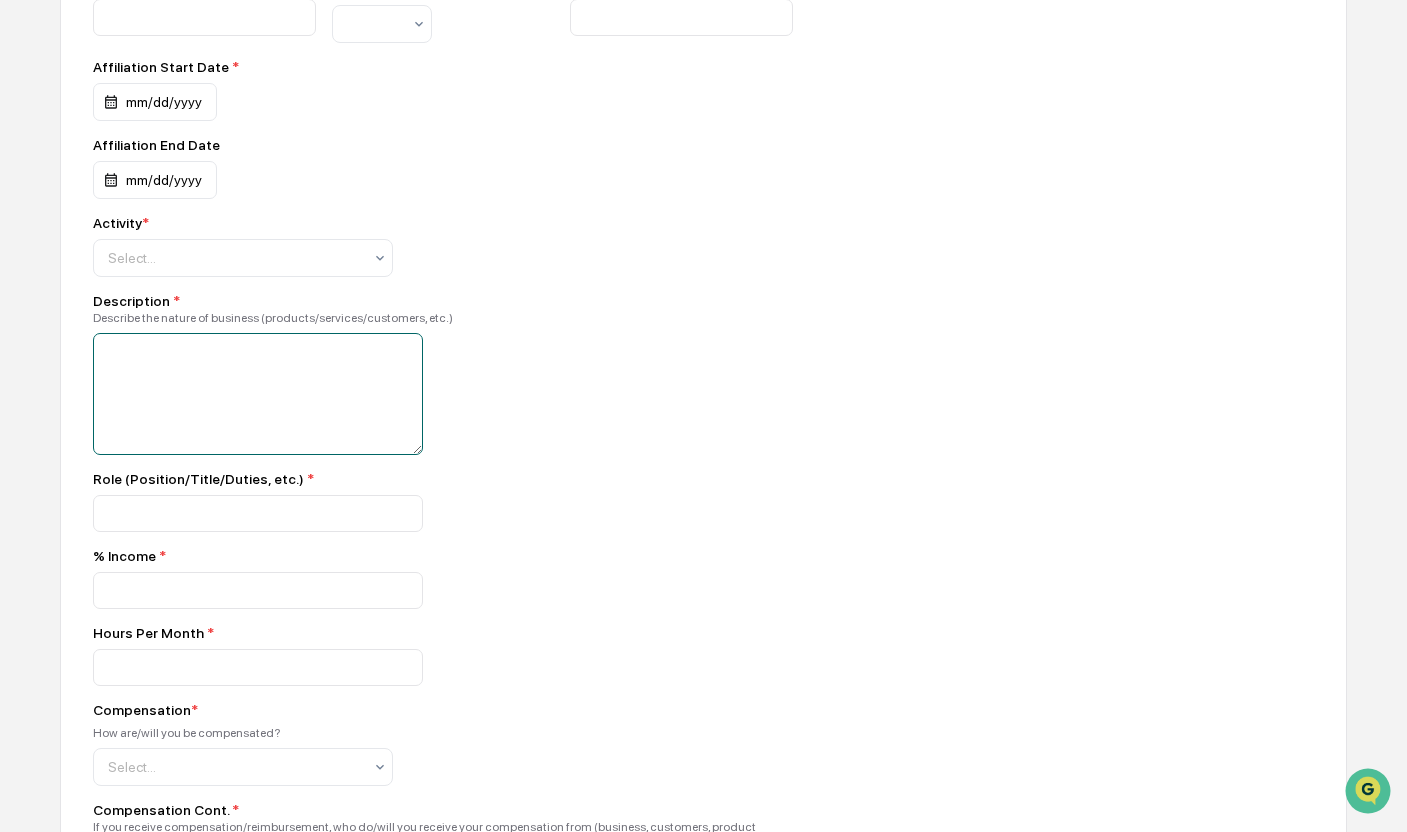 click at bounding box center [258, 394] 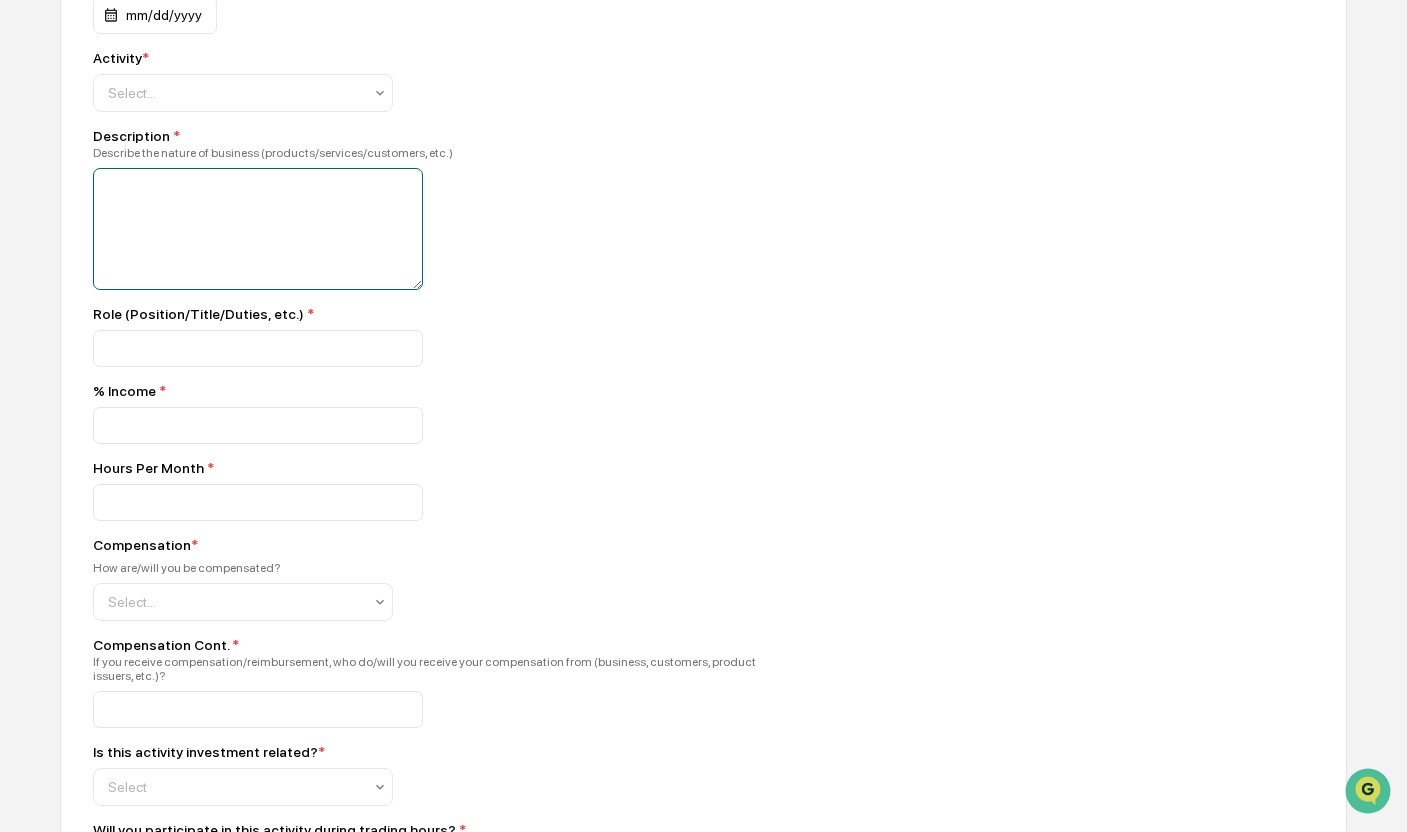 scroll, scrollTop: 1400, scrollLeft: 0, axis: vertical 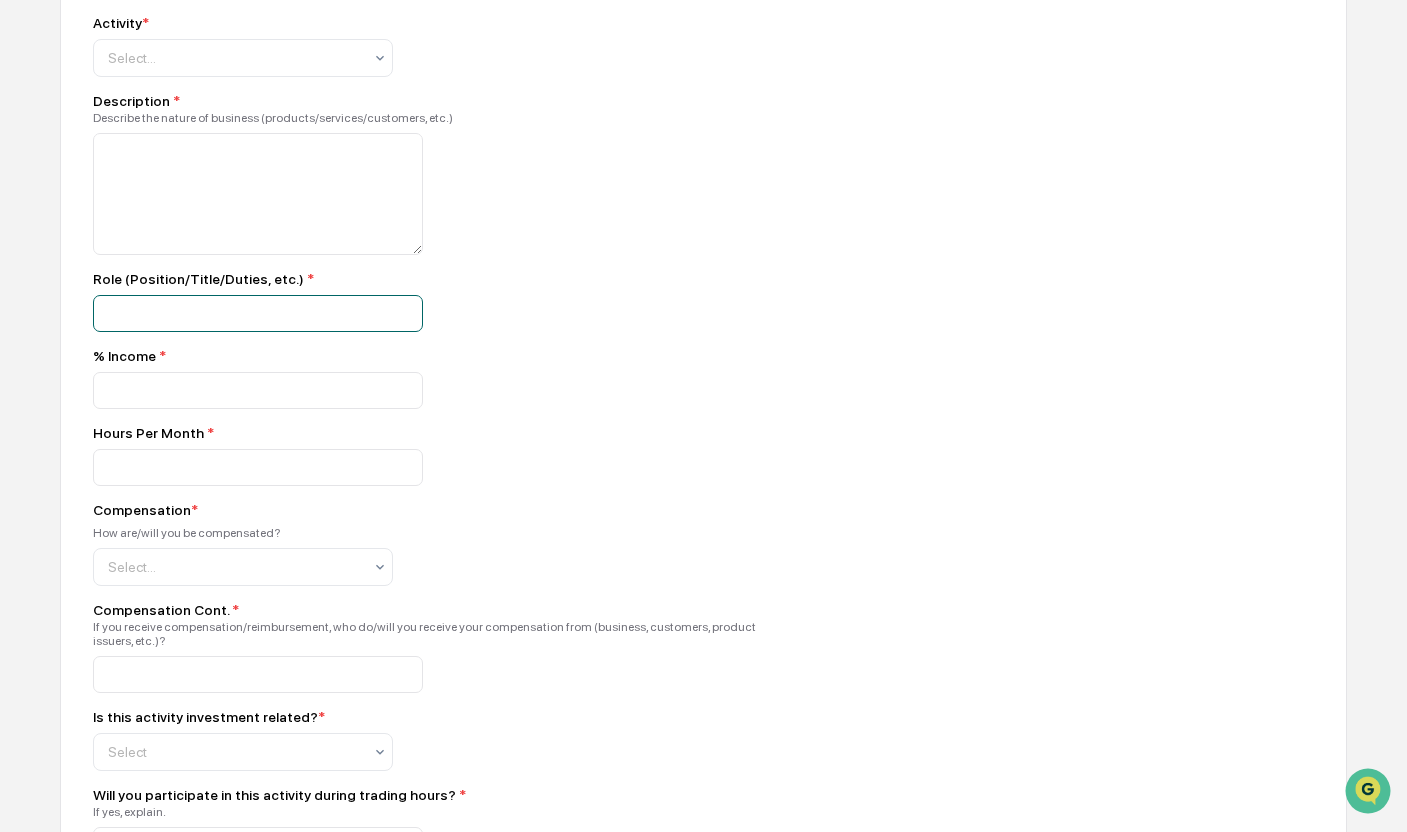 click at bounding box center [258, -593] 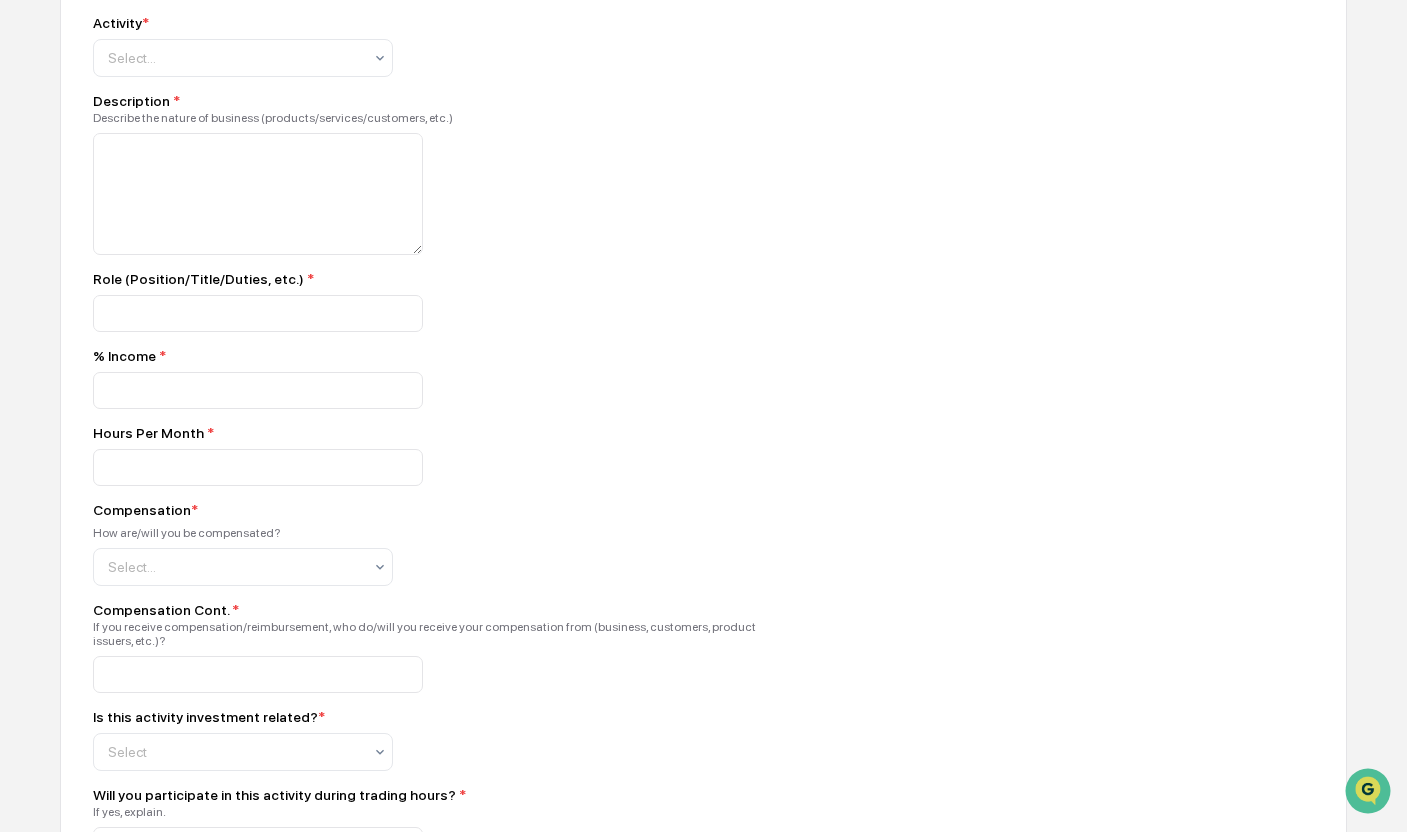 drag, startPoint x: 598, startPoint y: 259, endPoint x: 560, endPoint y: 262, distance: 38.118237 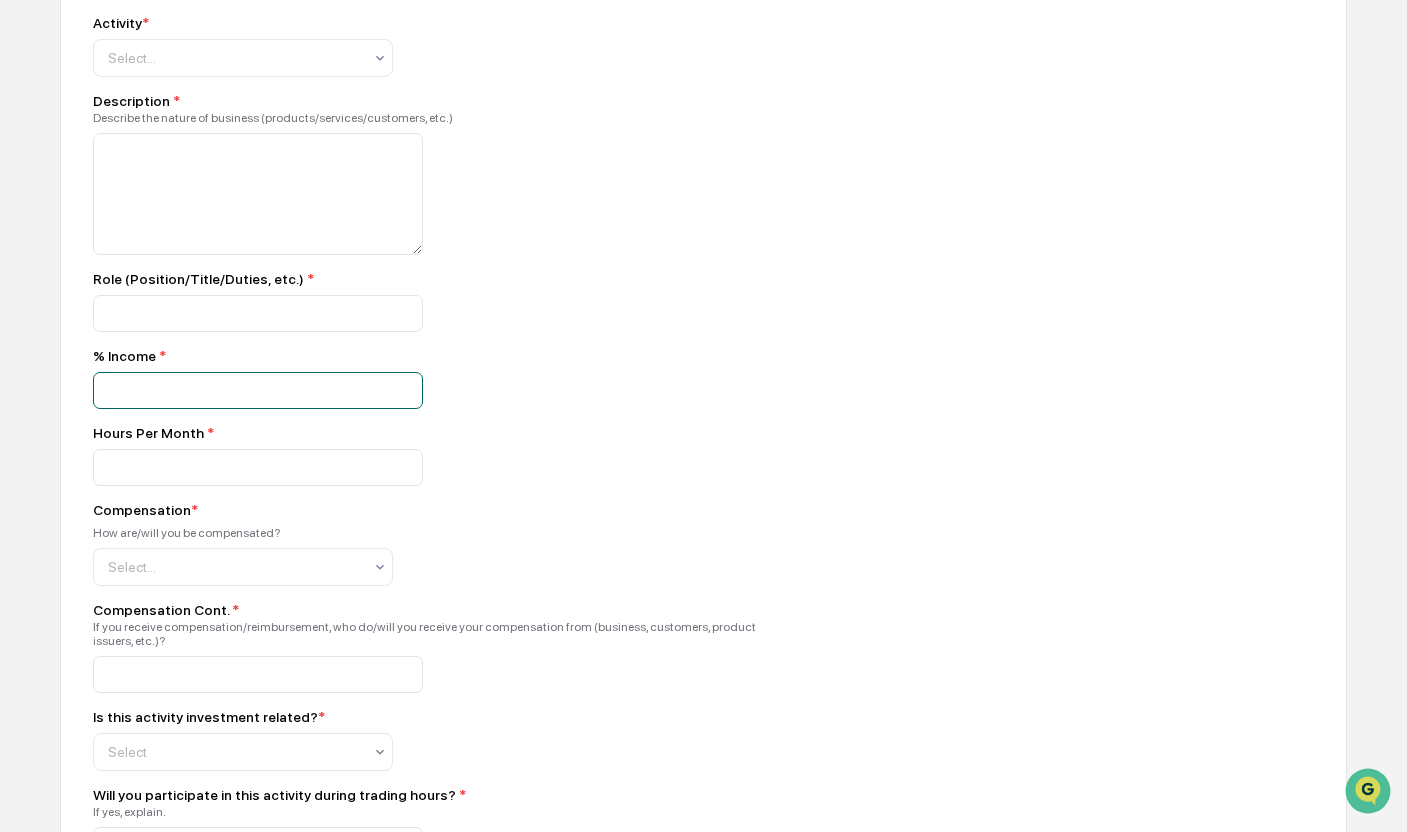 click at bounding box center [258, 390] 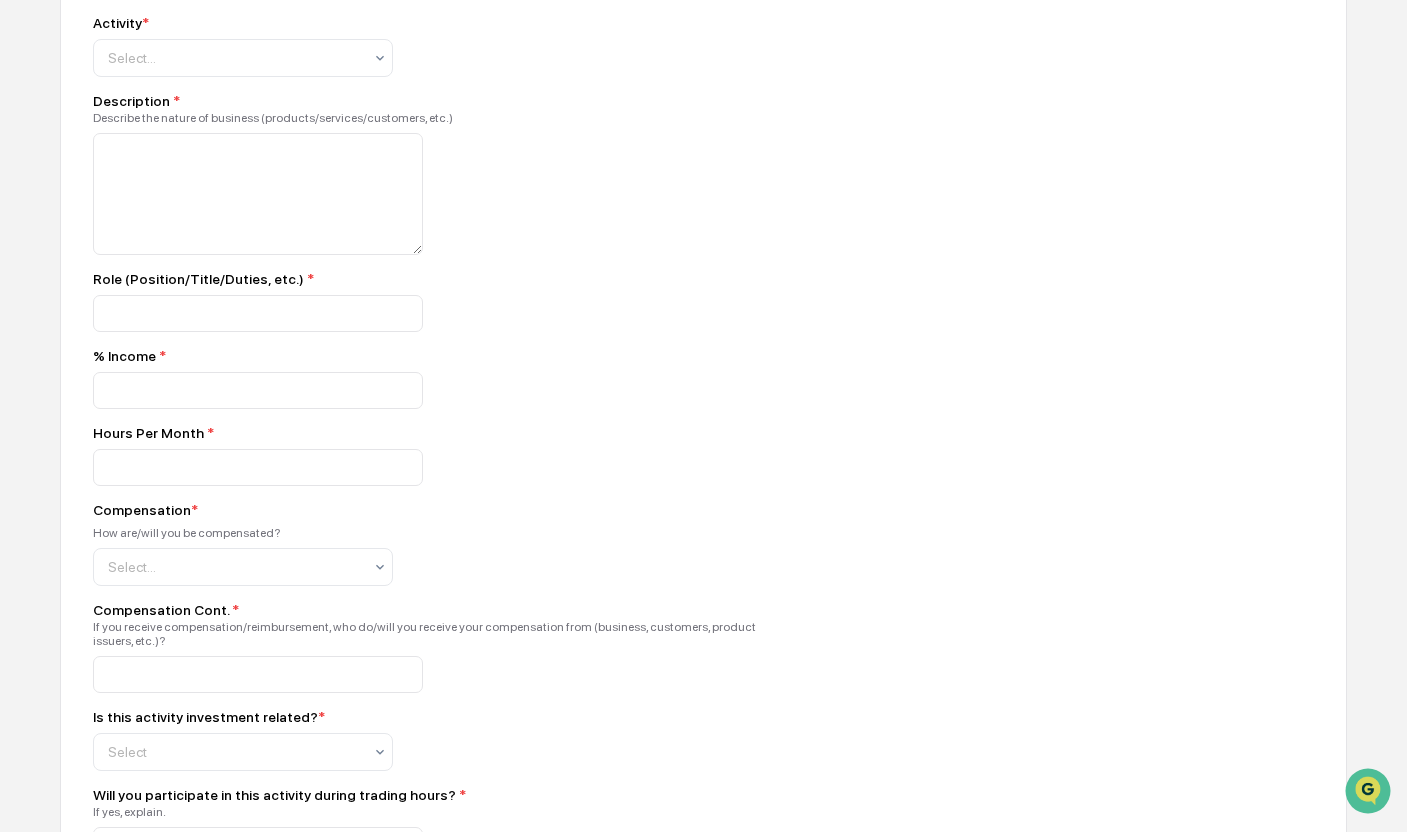 click on "Role (Position/Title/Duties, etc.)   *" at bounding box center (443, 279) 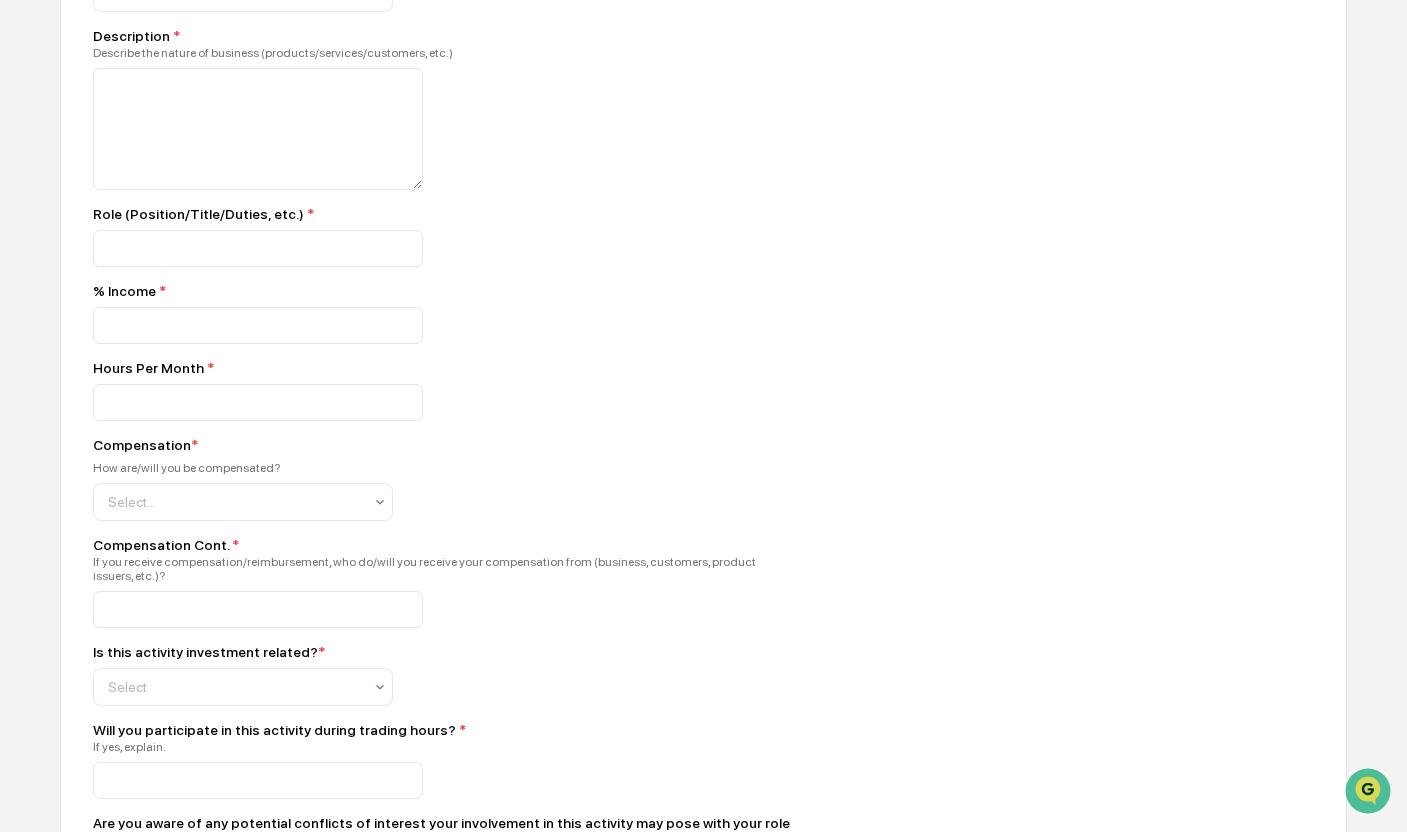scroll, scrollTop: 1500, scrollLeft: 0, axis: vertical 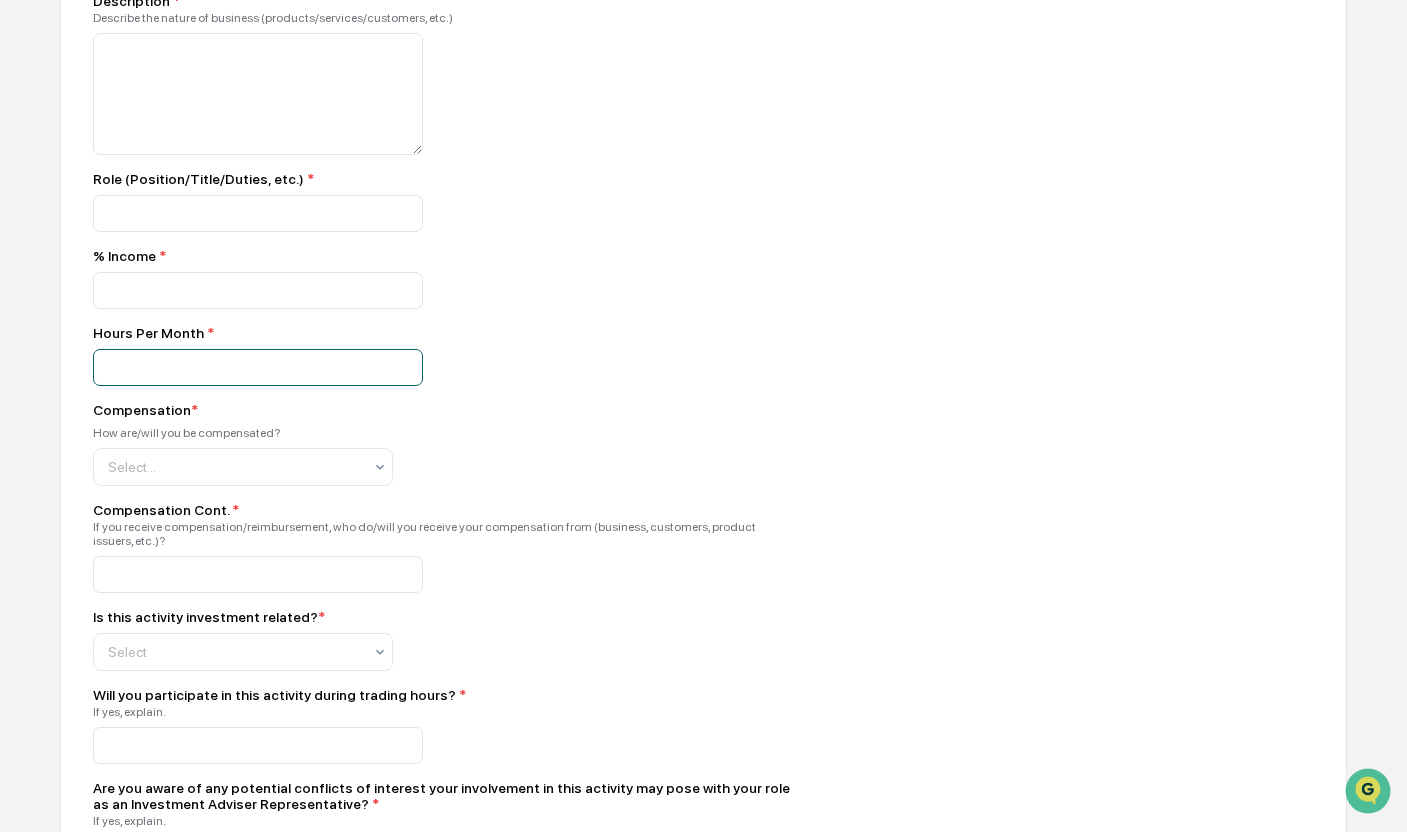 click at bounding box center [258, 290] 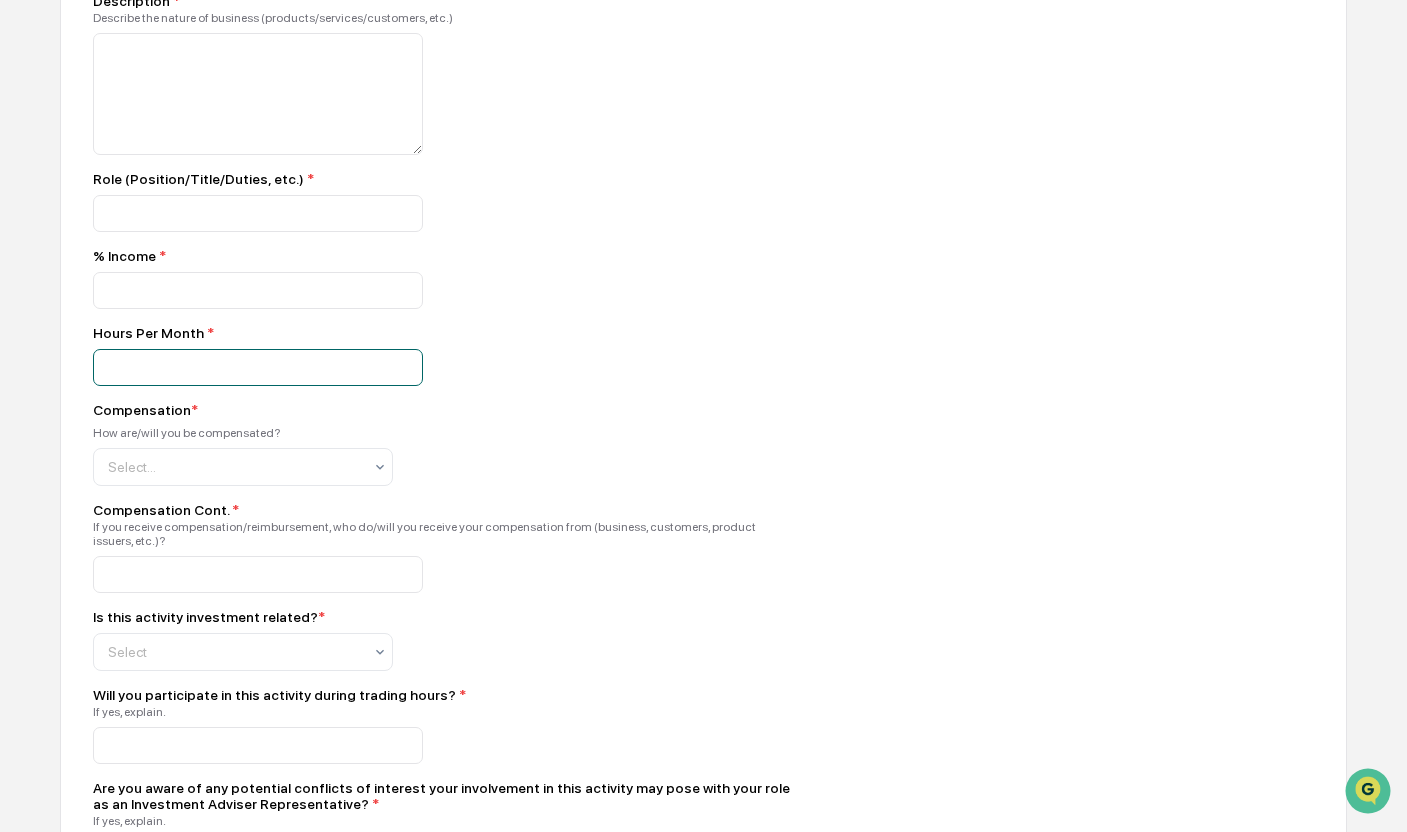 type on "*" 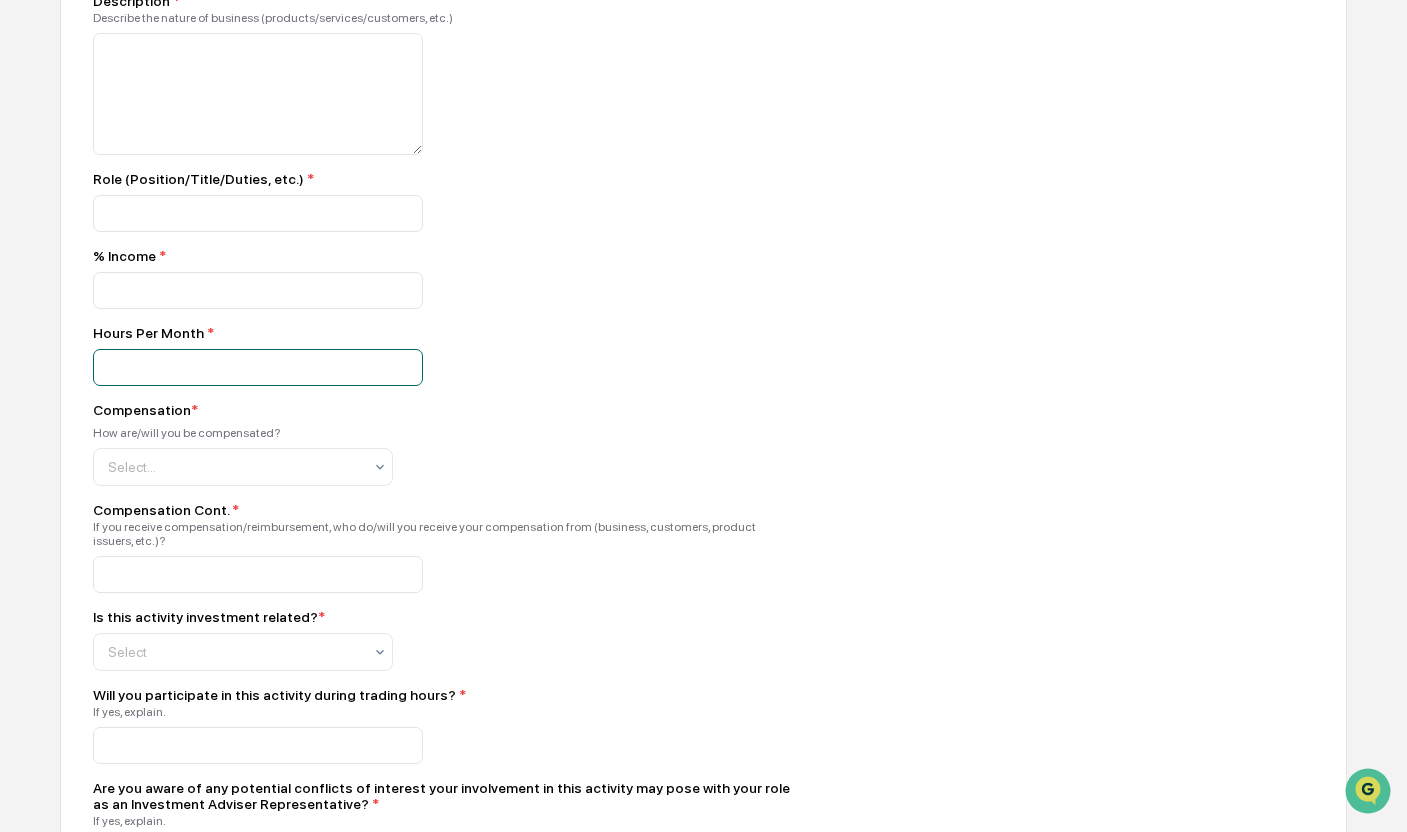 click on "Hours Per Month   * *" at bounding box center (443, 355) 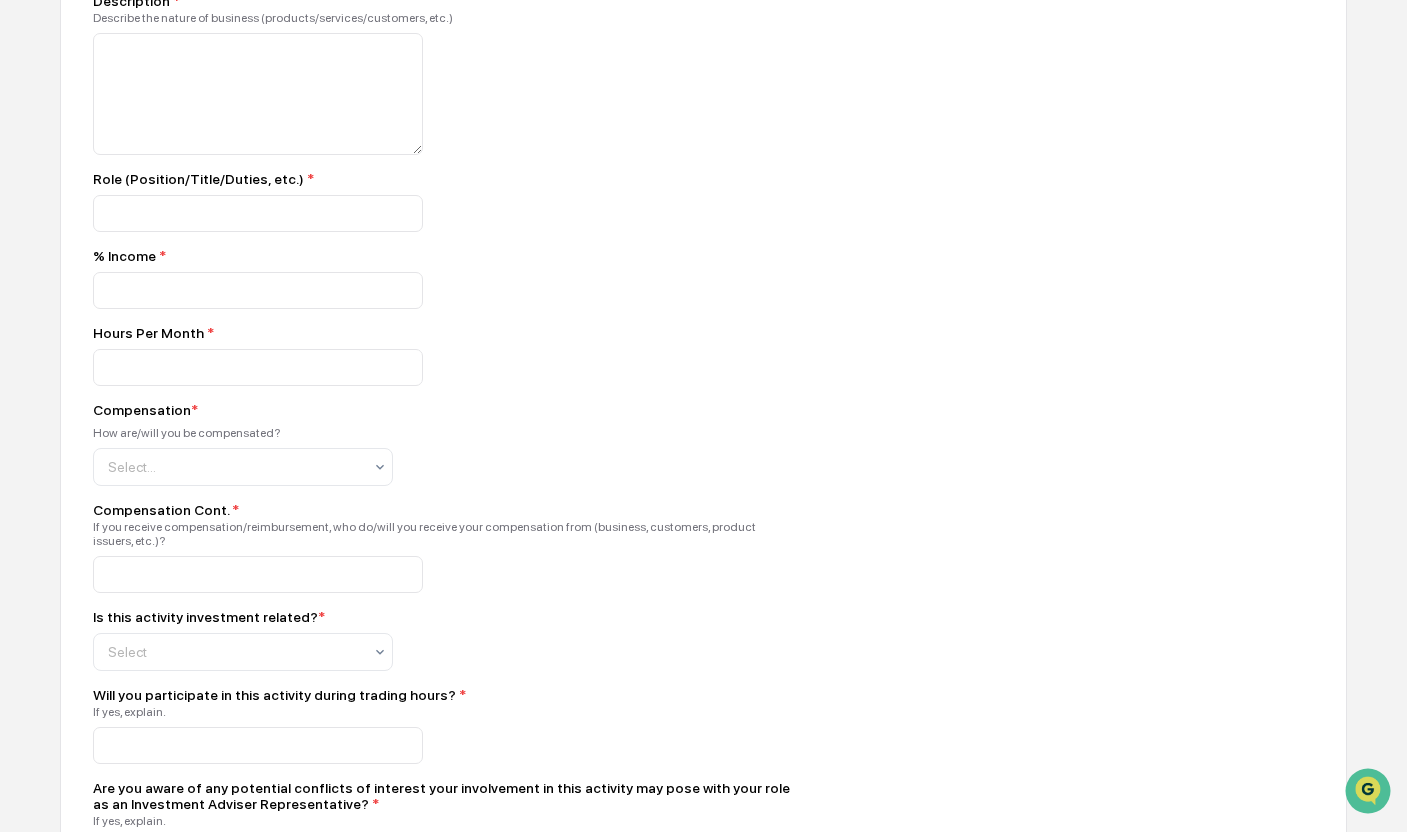 click at bounding box center (443, 290) 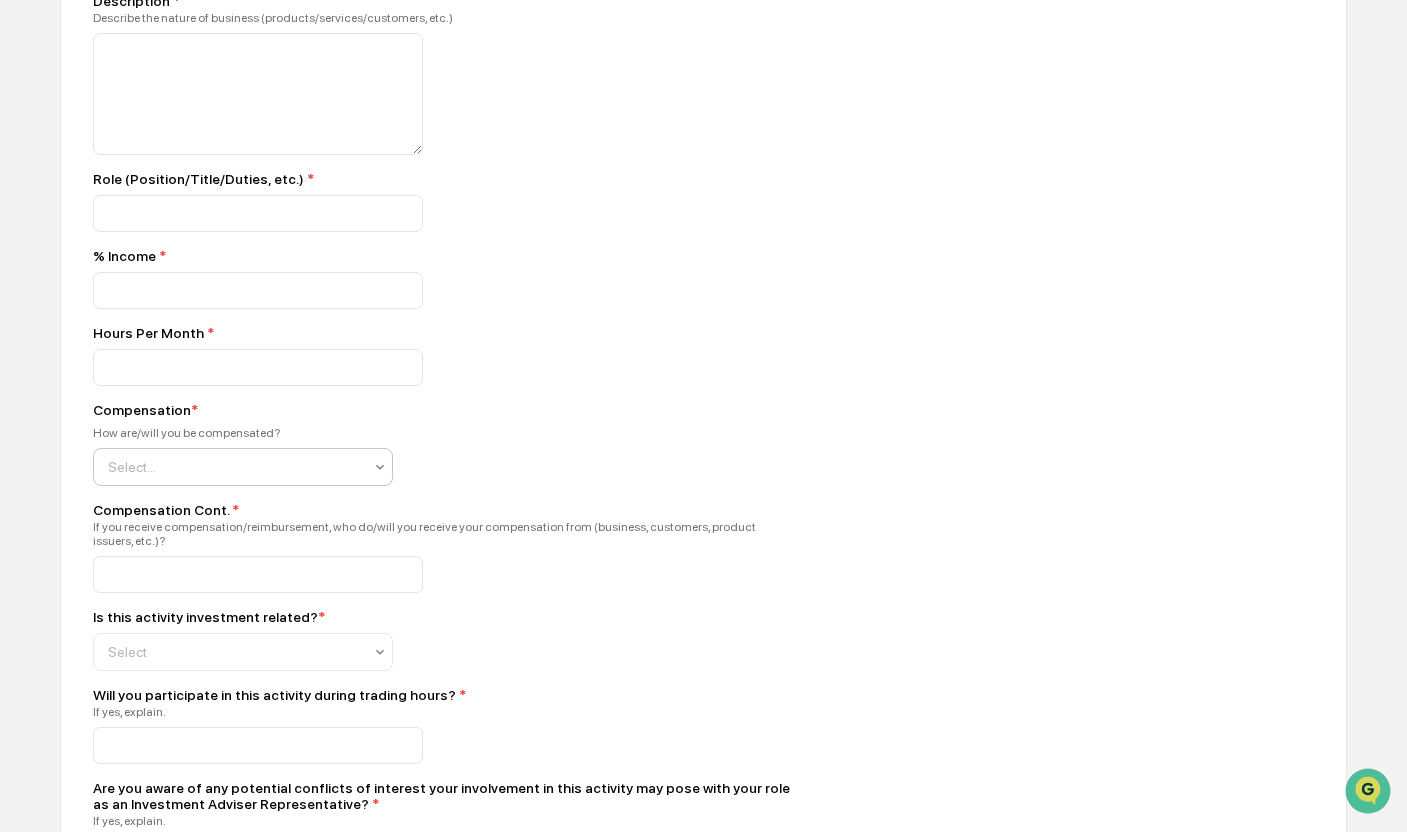 click on "Select..." at bounding box center (235, -42) 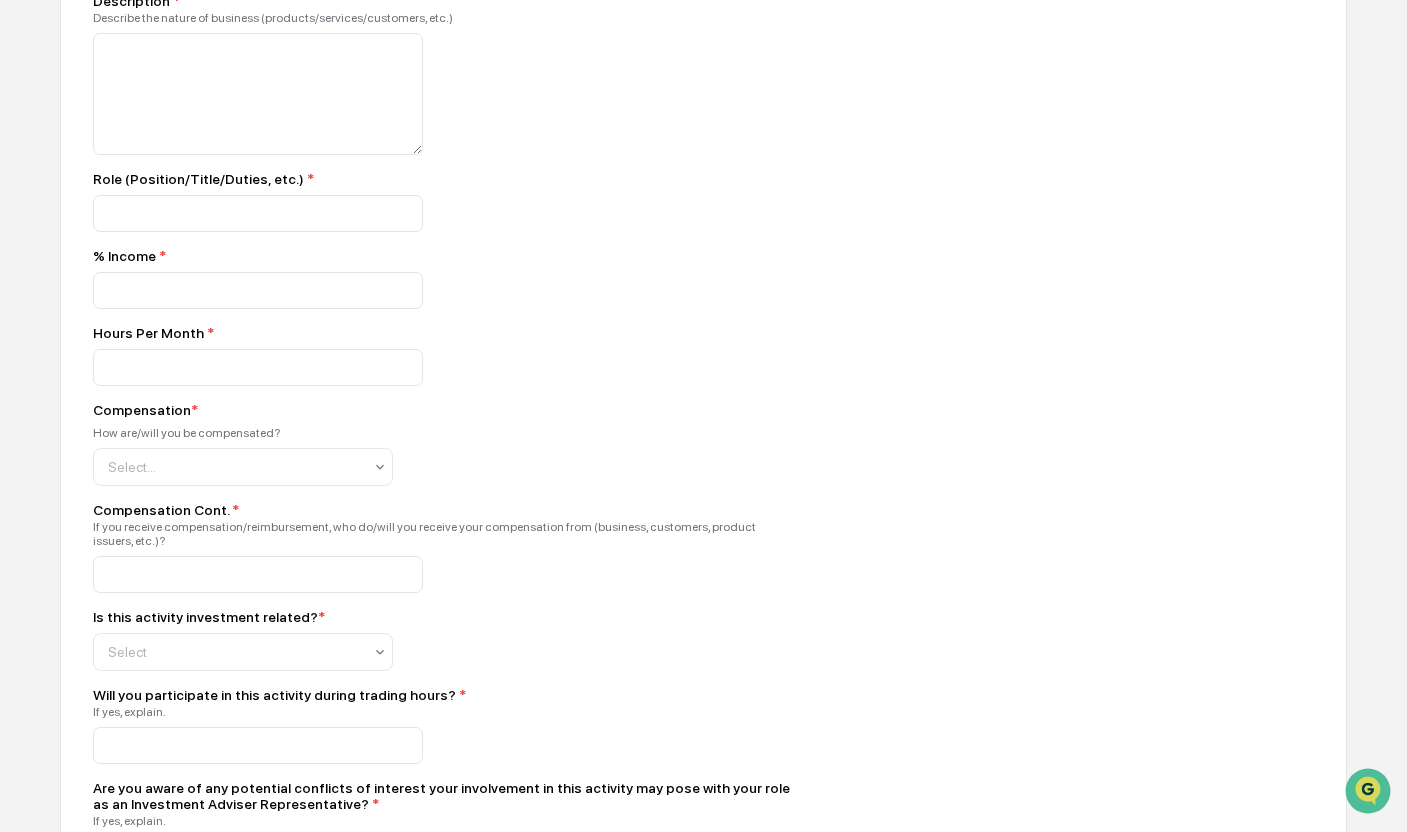 click at bounding box center (443, 367) 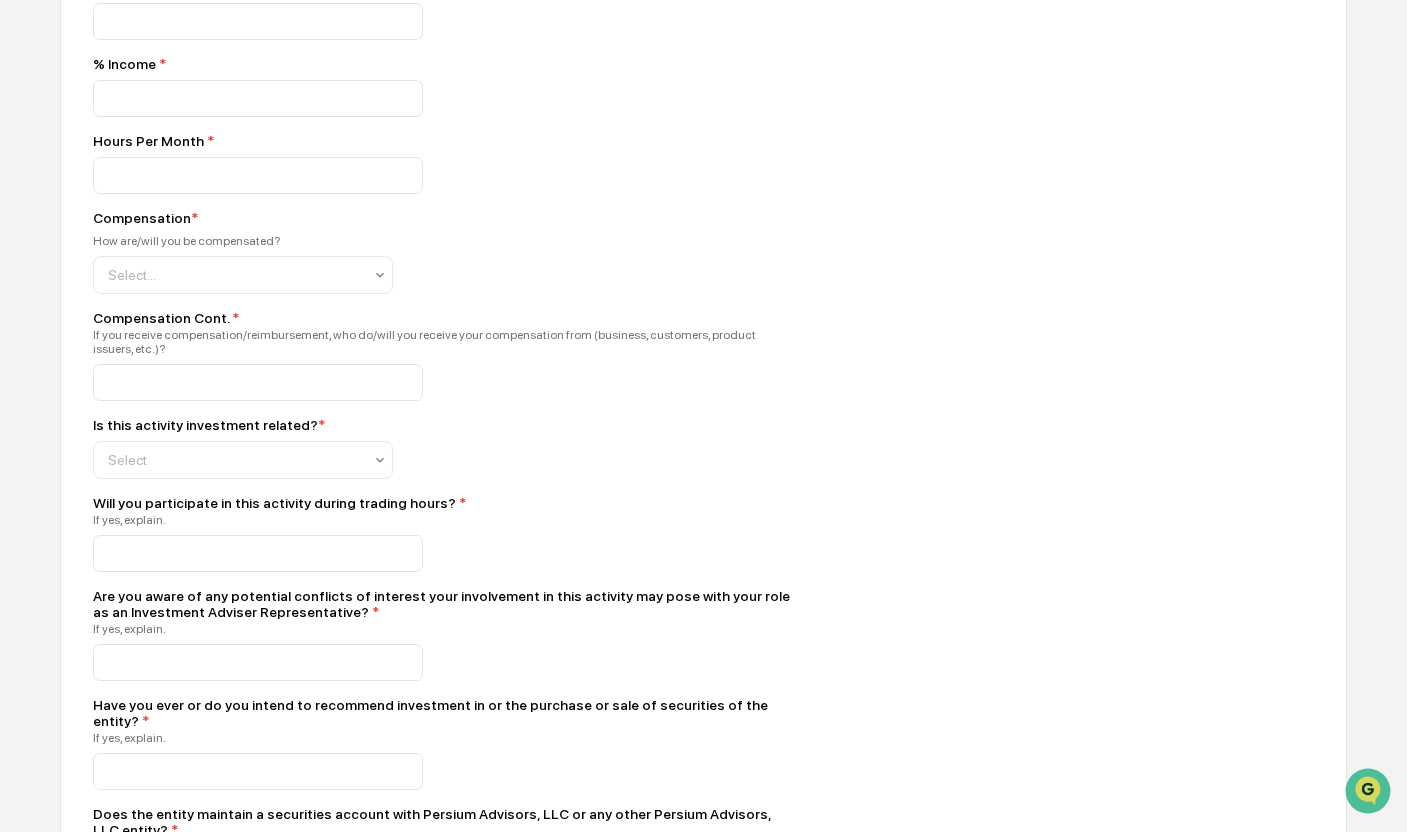 scroll, scrollTop: 1700, scrollLeft: 0, axis: vertical 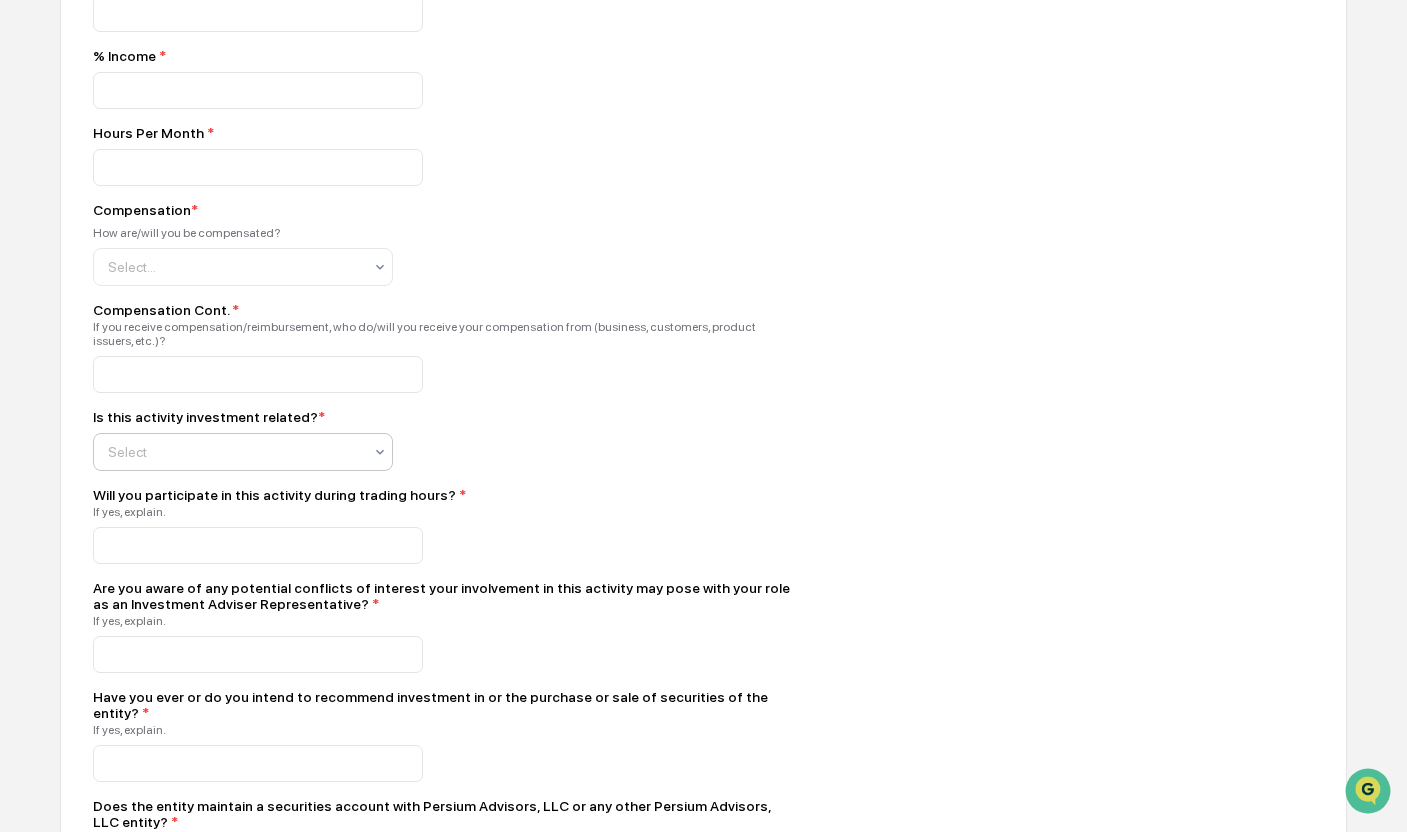 click at bounding box center [235, 452] 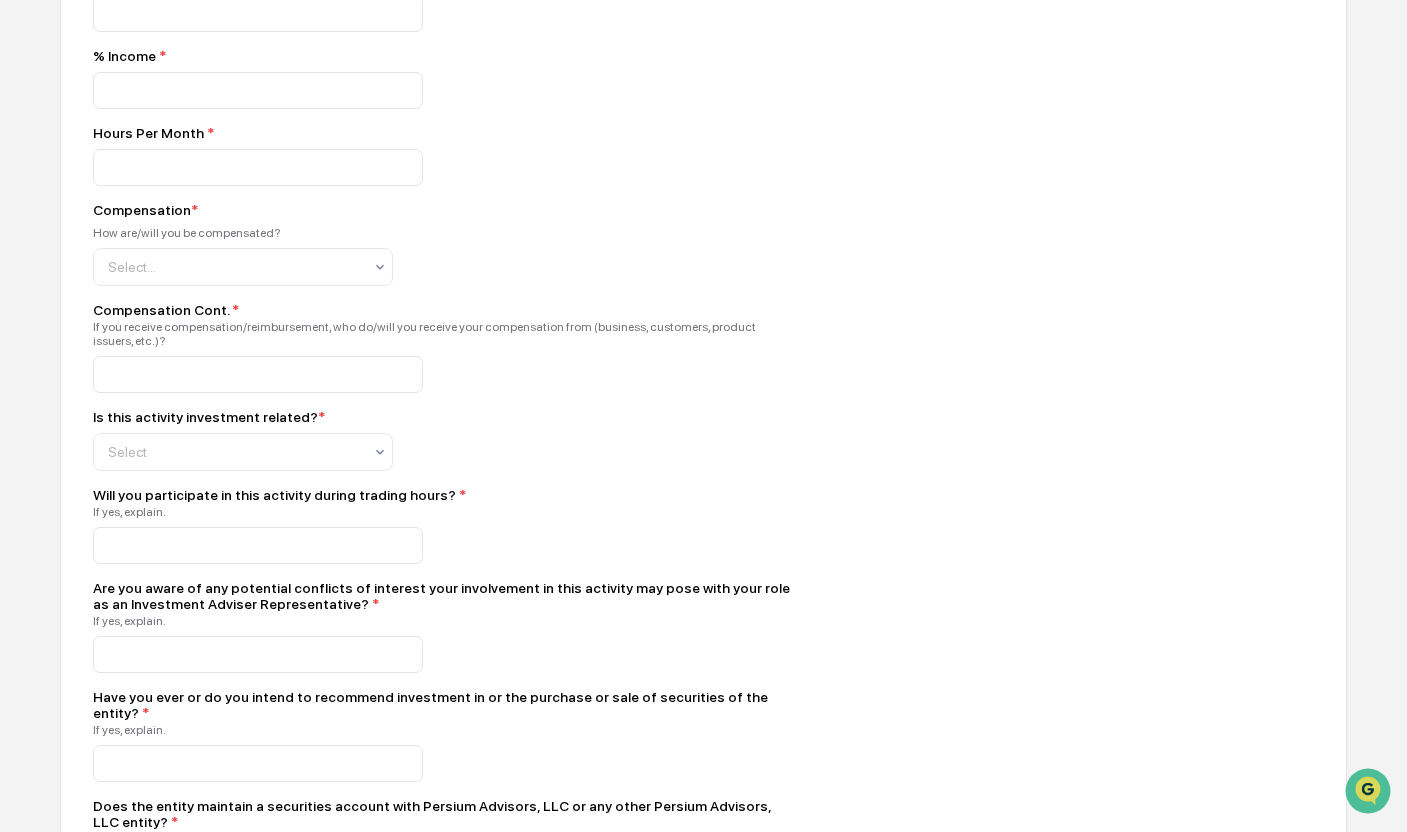 click on "Is this activity investment related?   * Select" at bounding box center [443, 440] 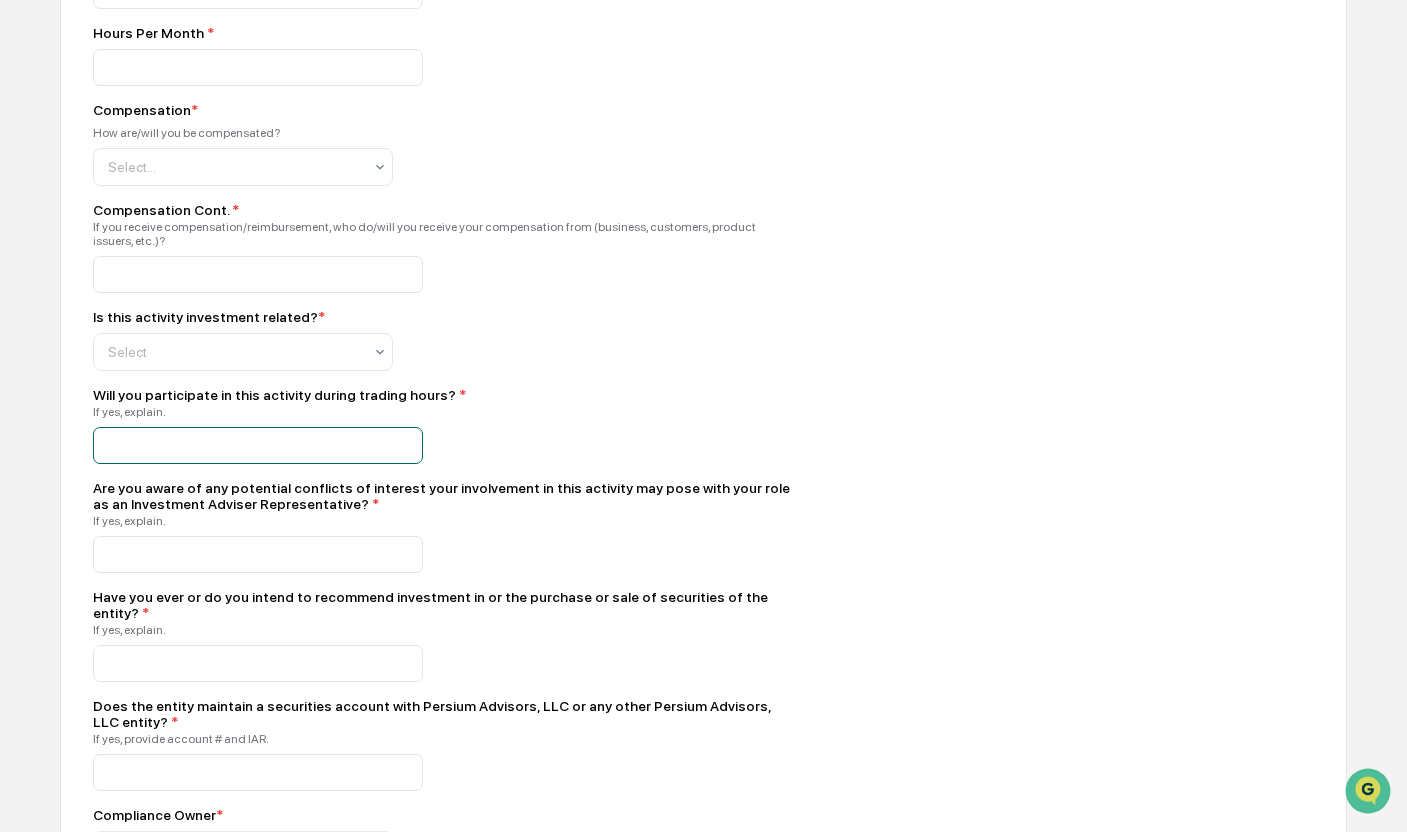 click at bounding box center [258, -993] 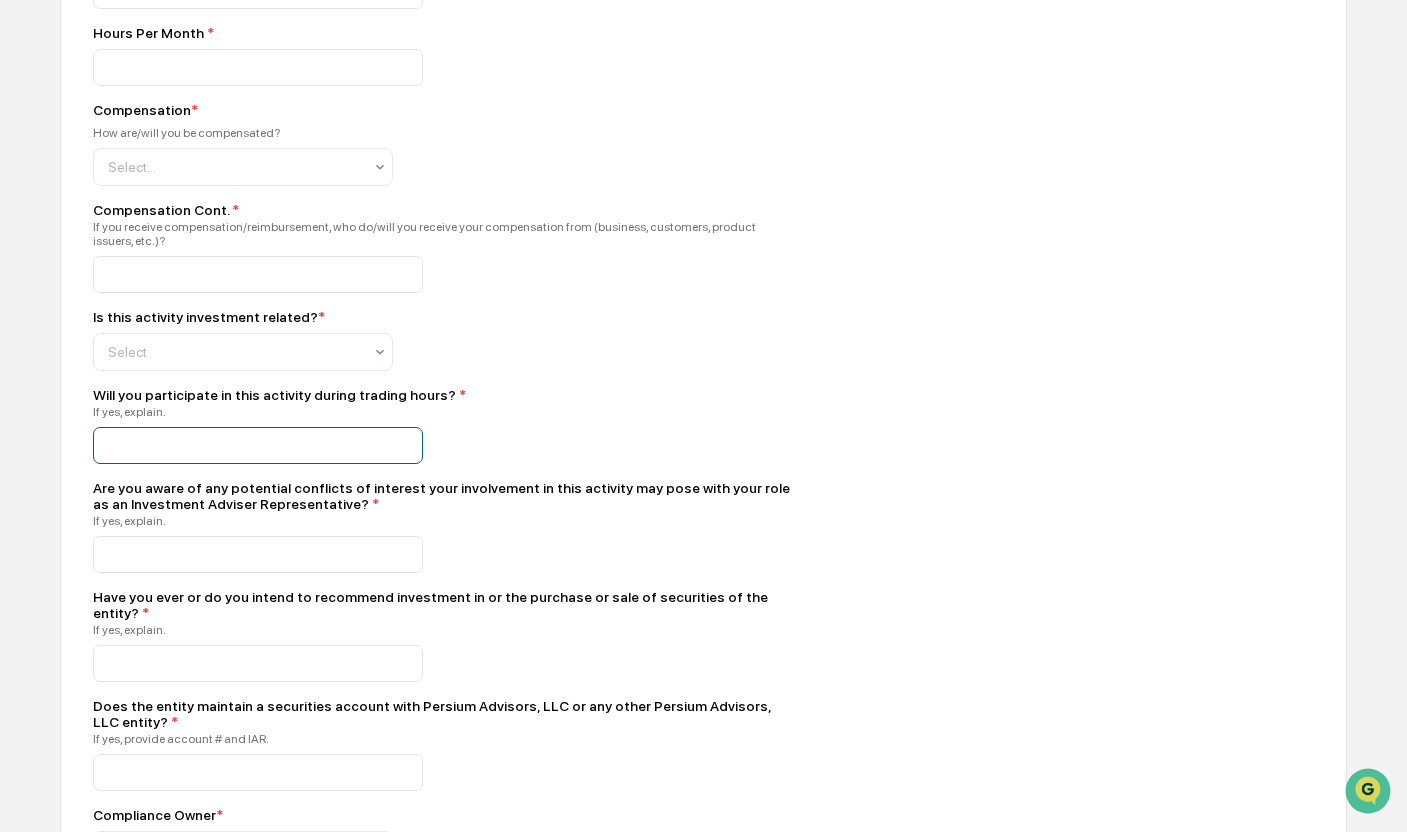 click at bounding box center (258, -993) 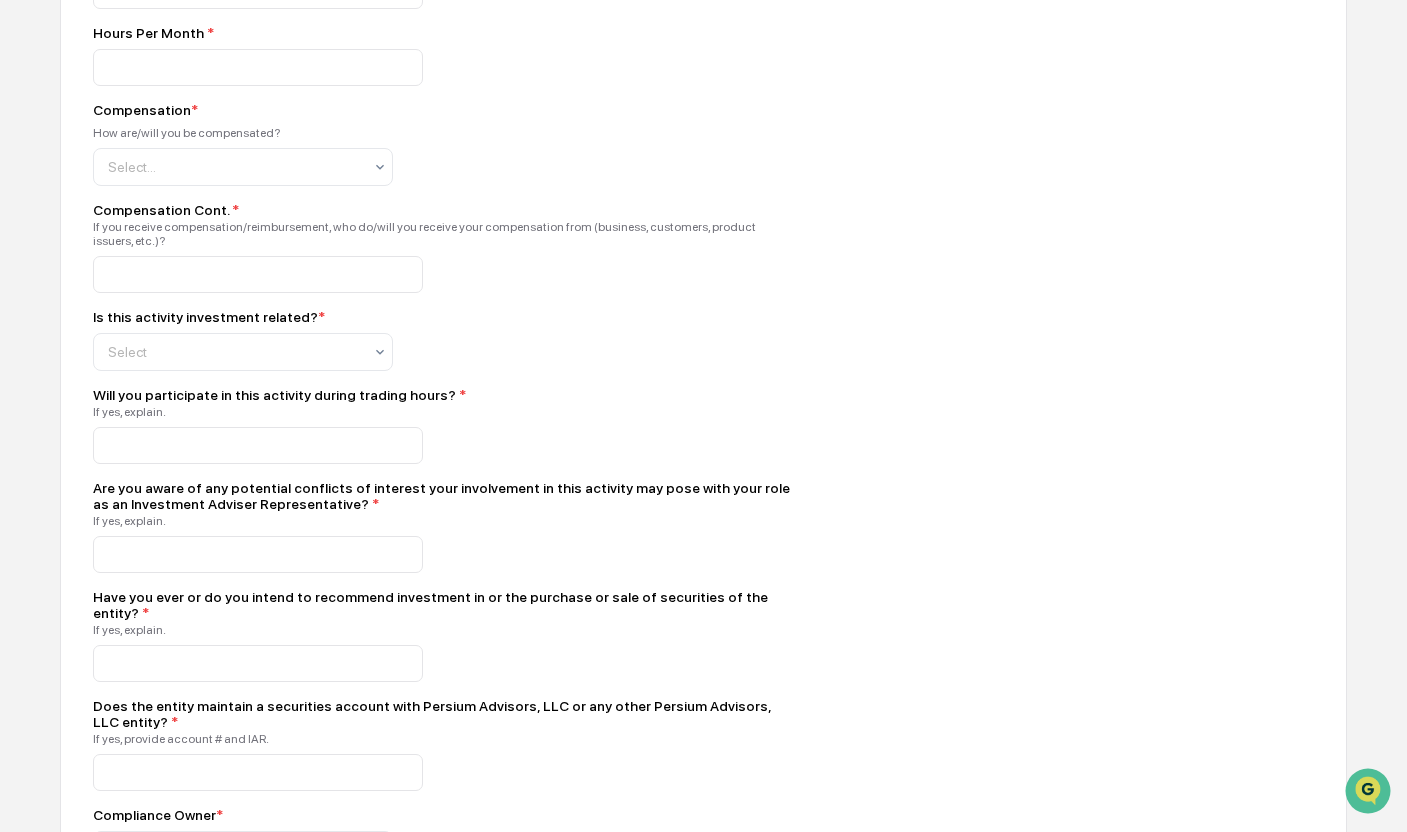 click on "Affiliation Holder Name   * Affiliate Name   * Affiliate Address Street Address   * Enter address of outside business affiliate. Street Address 2 (optional)   Enter address of outside business affiliate. City   * Enter address of outside business affiliate. State  * Enter address of outside business affiliate. Zip Code   * Enter address of outside business affiliate. Affiliation Start Date   * mm/dd/yyyy Affiliation End Date   mm/dd/yyyy Activity  * Select... Description   * Describe the nature of business (products/services/customers, etc.) Role (Position/Title/Duties, etc.)   * % Income   * Hours Per Month   * Compensation  * How are/will you be compensated? Select... Compensation Cont.   * If you receive compensation/reimbursement, who do/will you receive your compensation from (business, customers, product issuers, etc.)? Is this activity investment related?   * Select Will you participate in this activity during trading hours?   * If yes, explain.    * If yes, explain.    * If yes, explain.    *  * ＋" at bounding box center (443, 141) 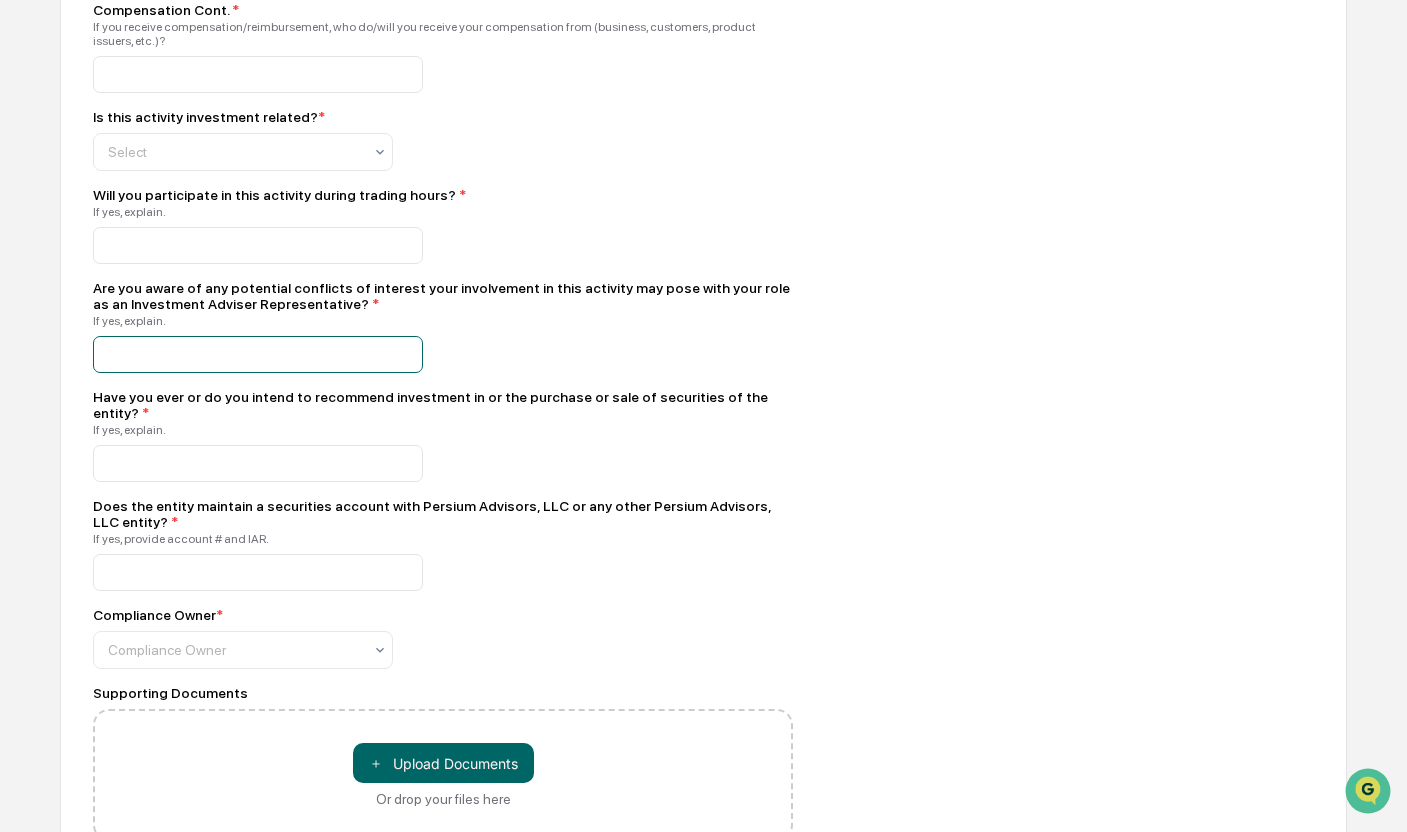 click at bounding box center (258, -1193) 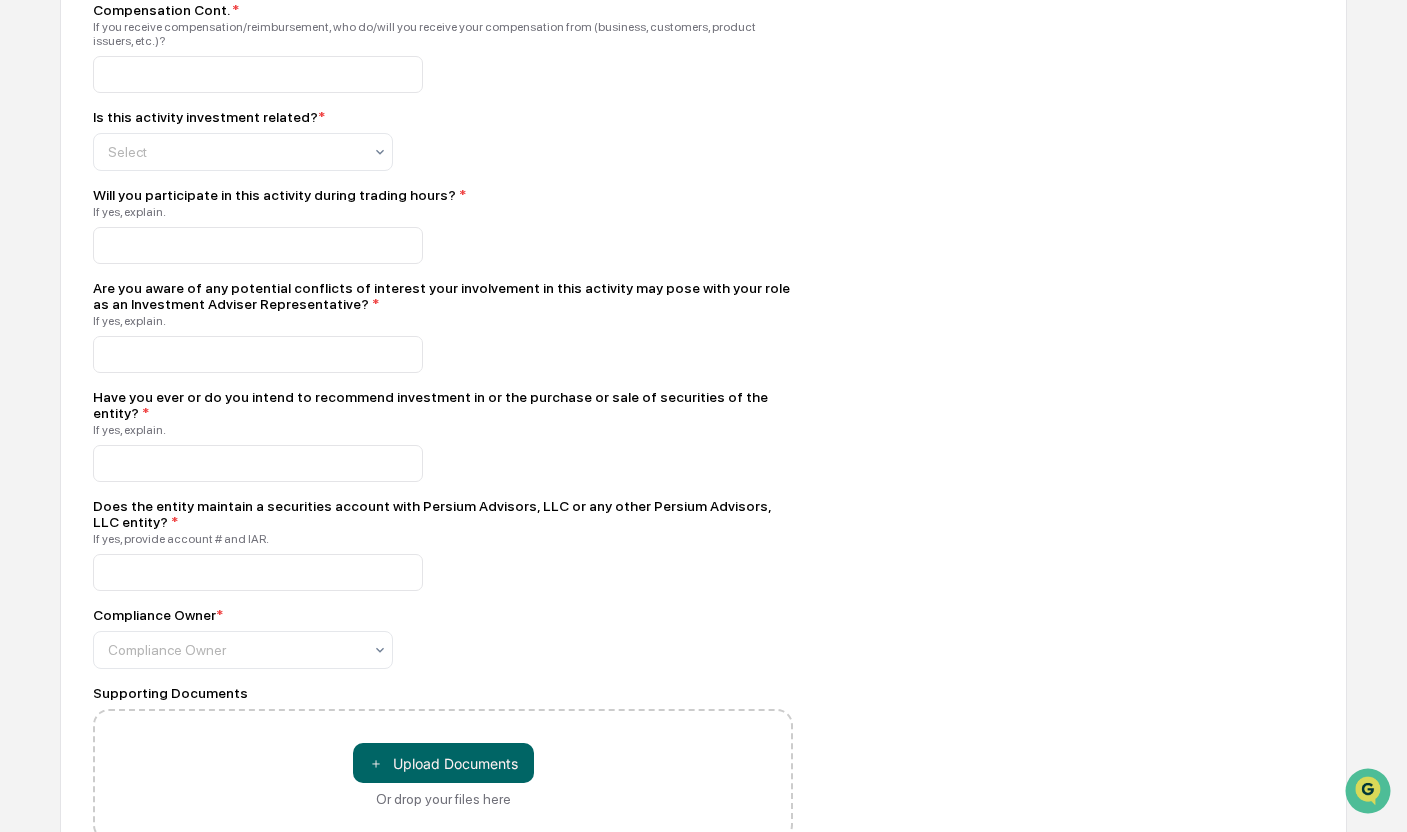 click at bounding box center [443, 245] 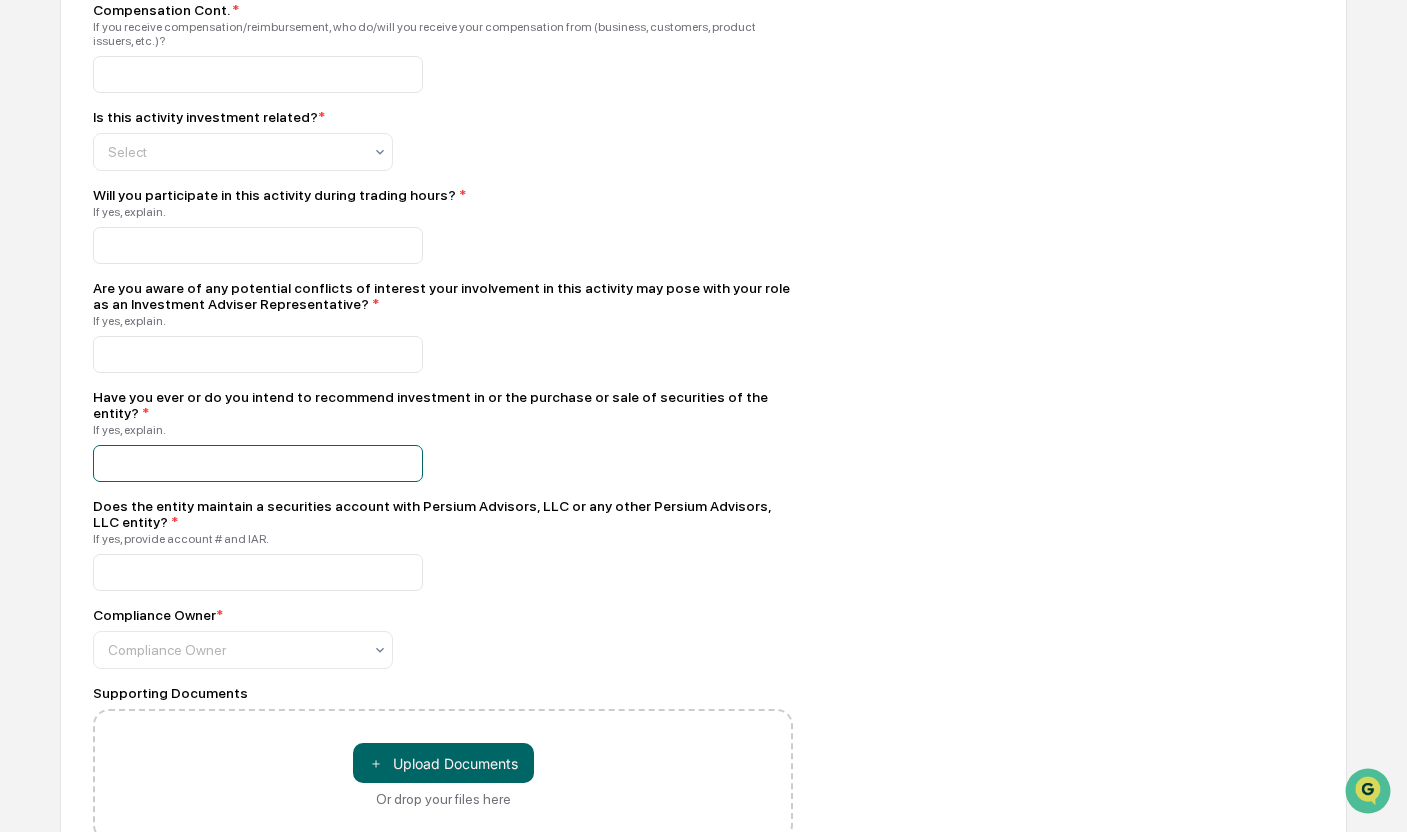 click at bounding box center [258, -1193] 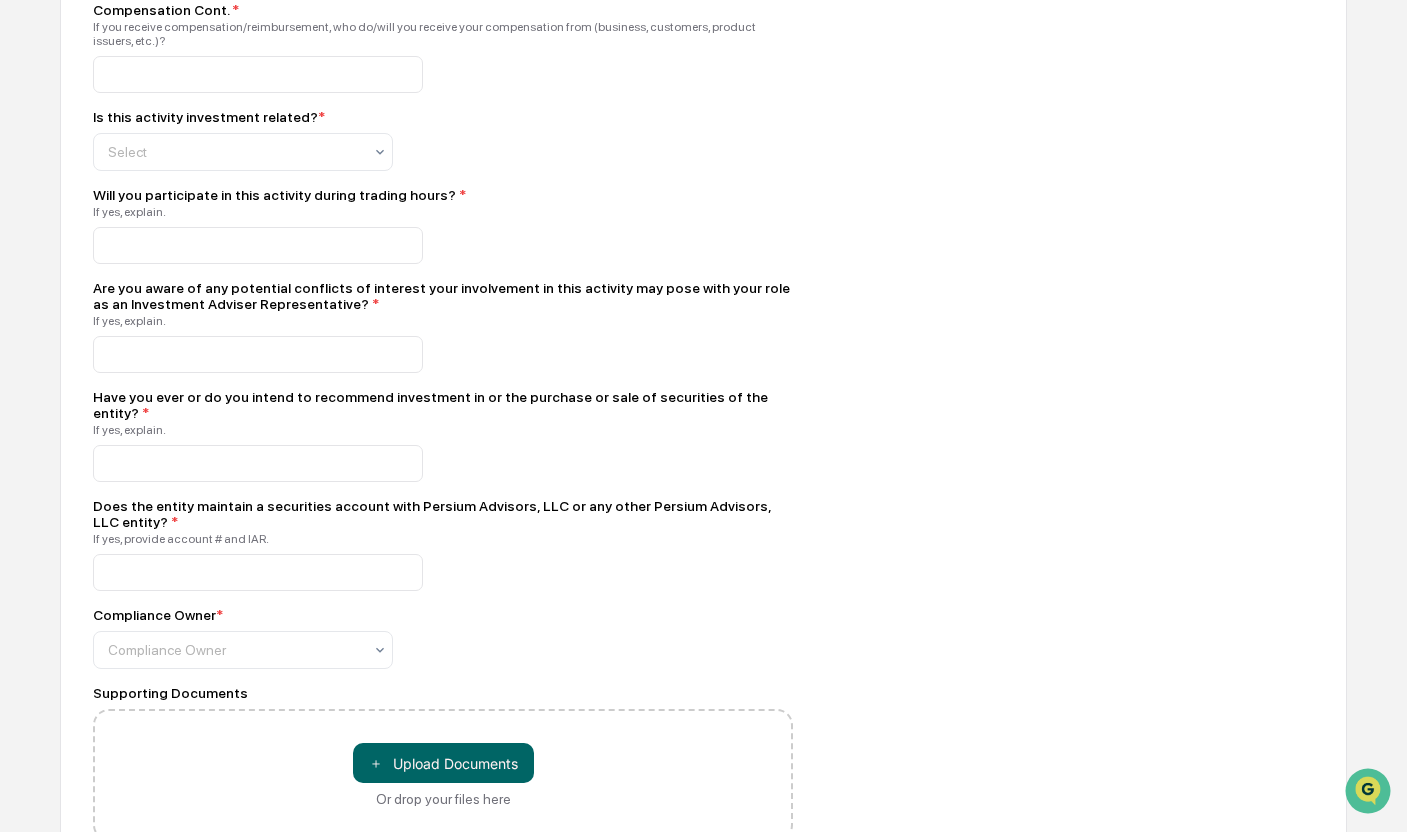 click at bounding box center (443, 354) 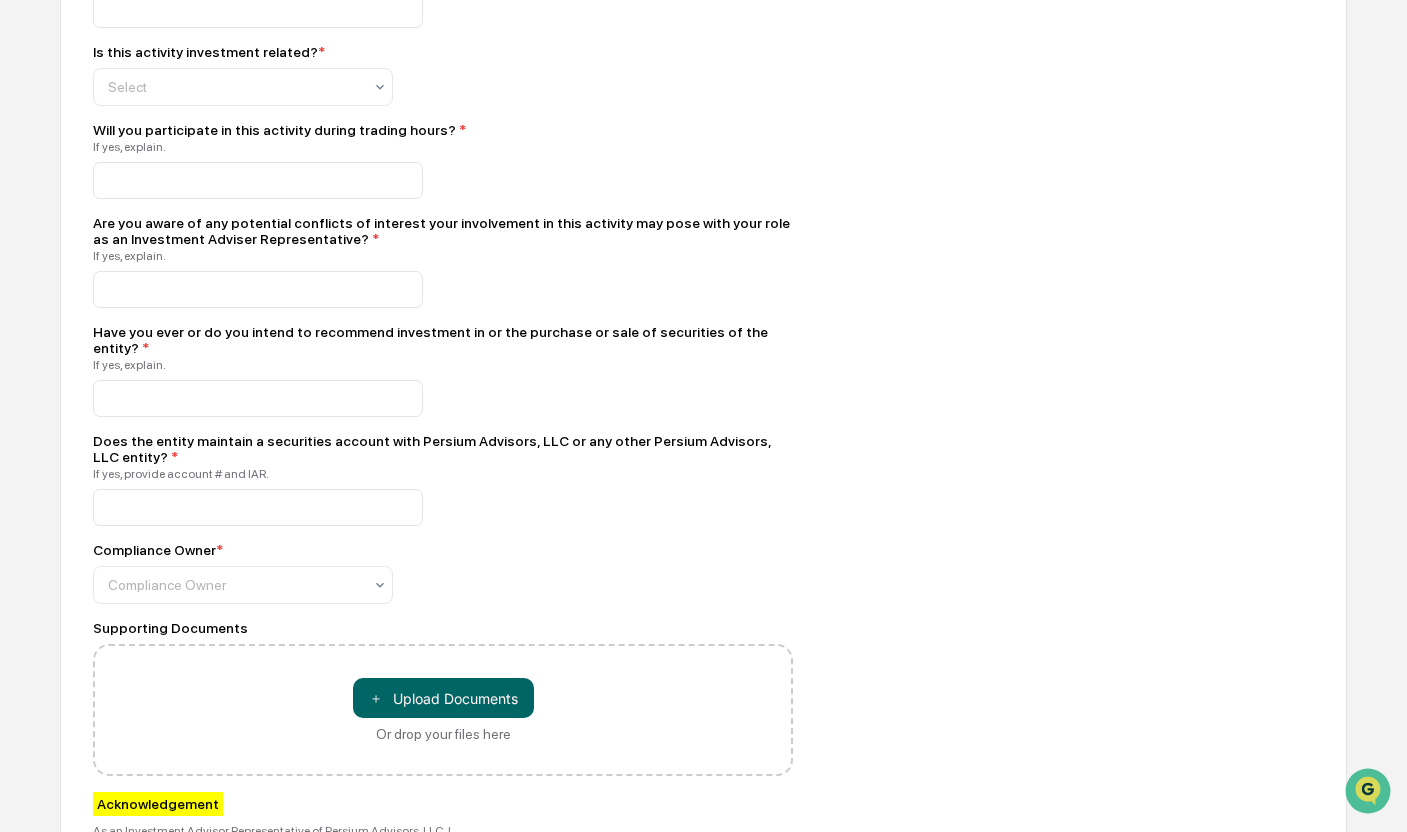 scroll, scrollTop: 2100, scrollLeft: 0, axis: vertical 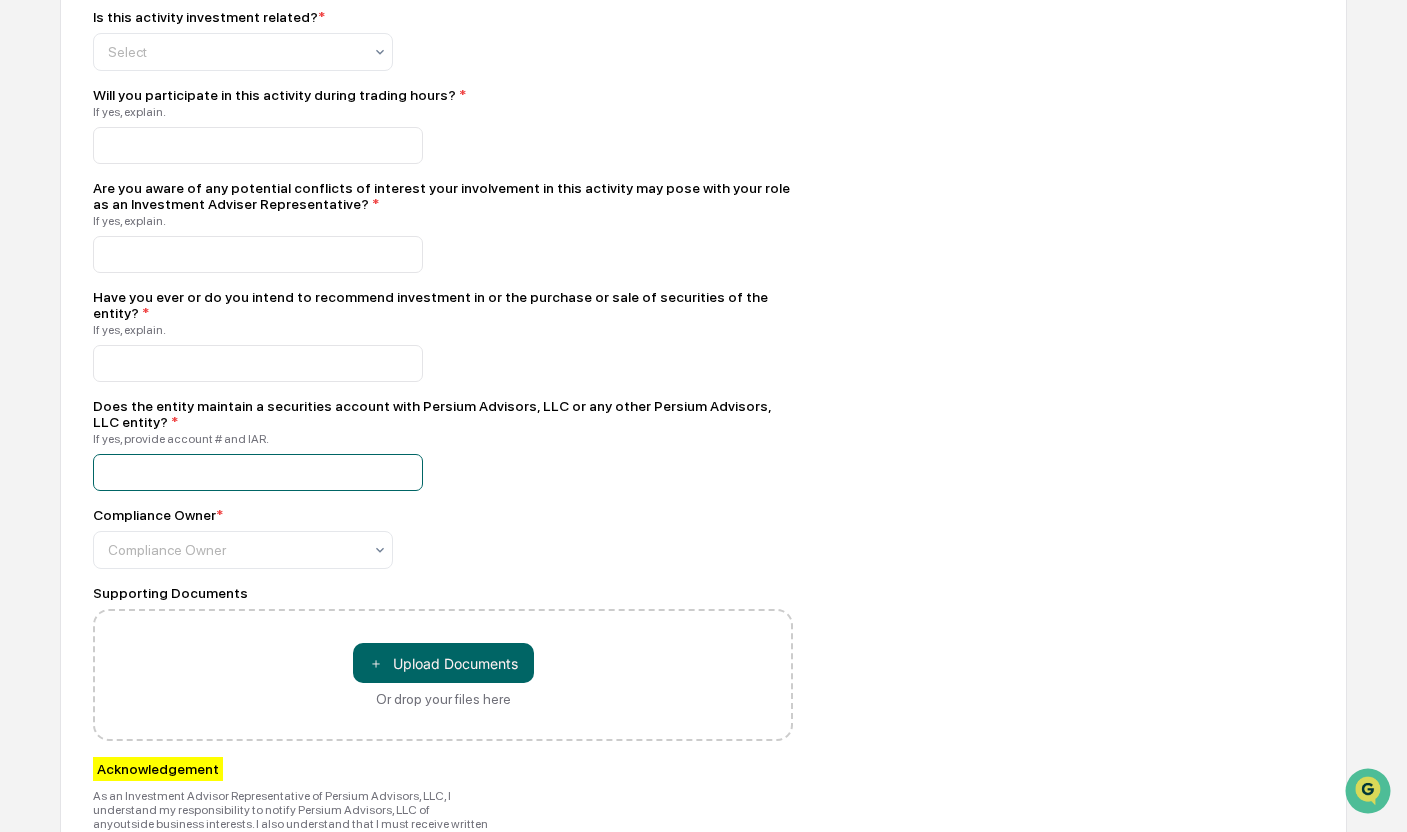 click at bounding box center [258, -1293] 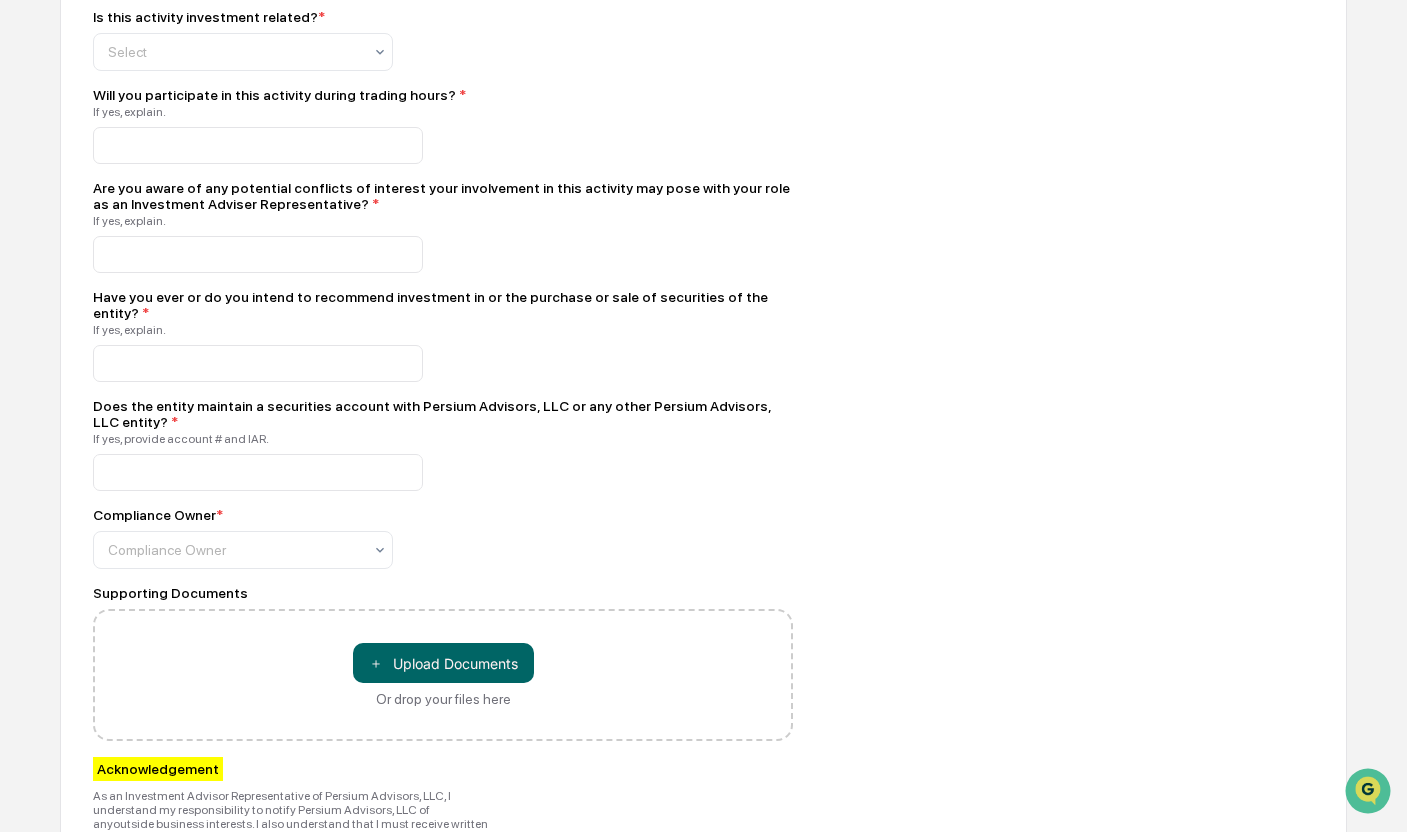 click on "Does the entity maintain a securities account with Persium Advisors, LLC or any other Persium Advisors, LLC entity?    *" at bounding box center [443, 414] 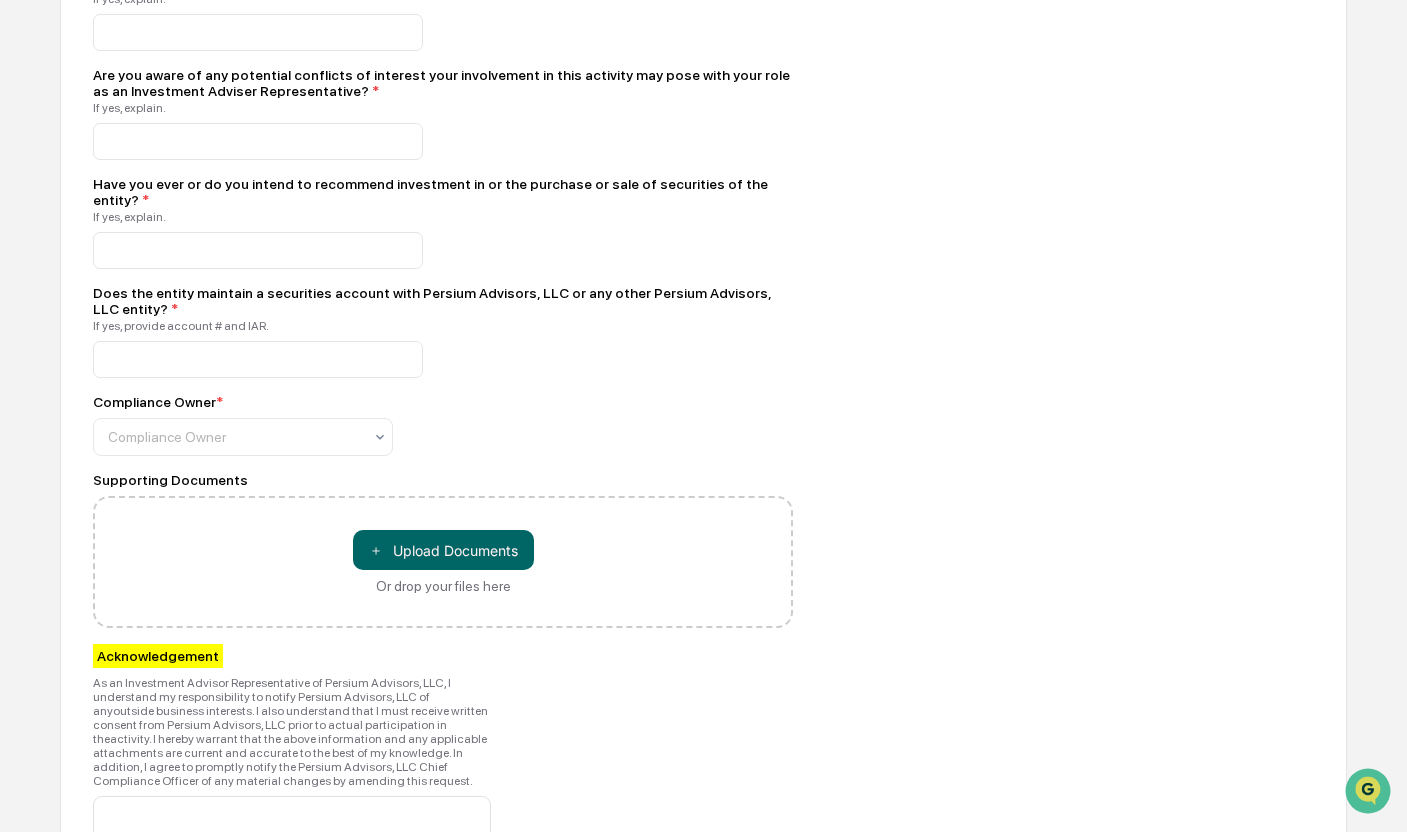 scroll, scrollTop: 2300, scrollLeft: 0, axis: vertical 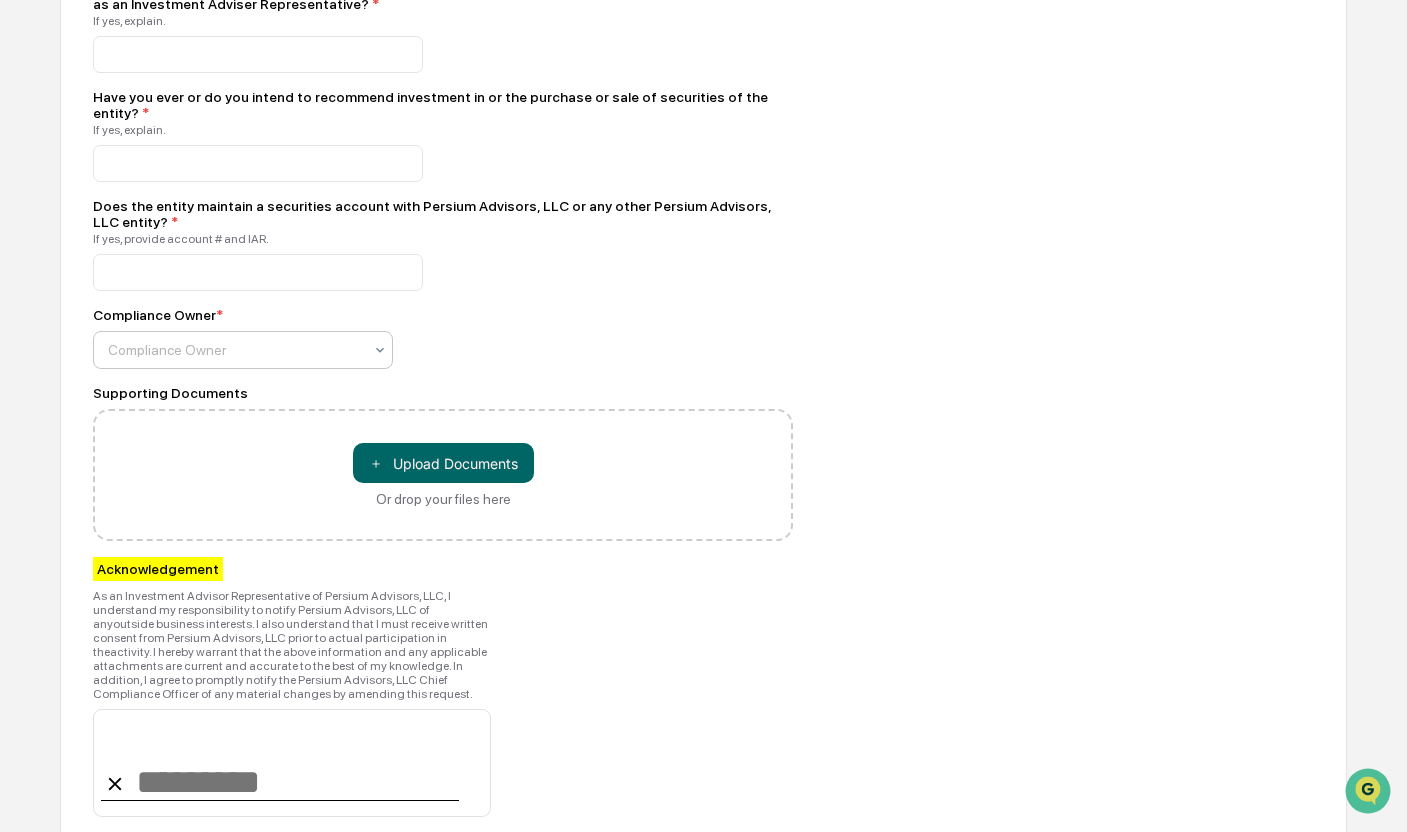 click on "Compliance Owner" at bounding box center (235, -148) 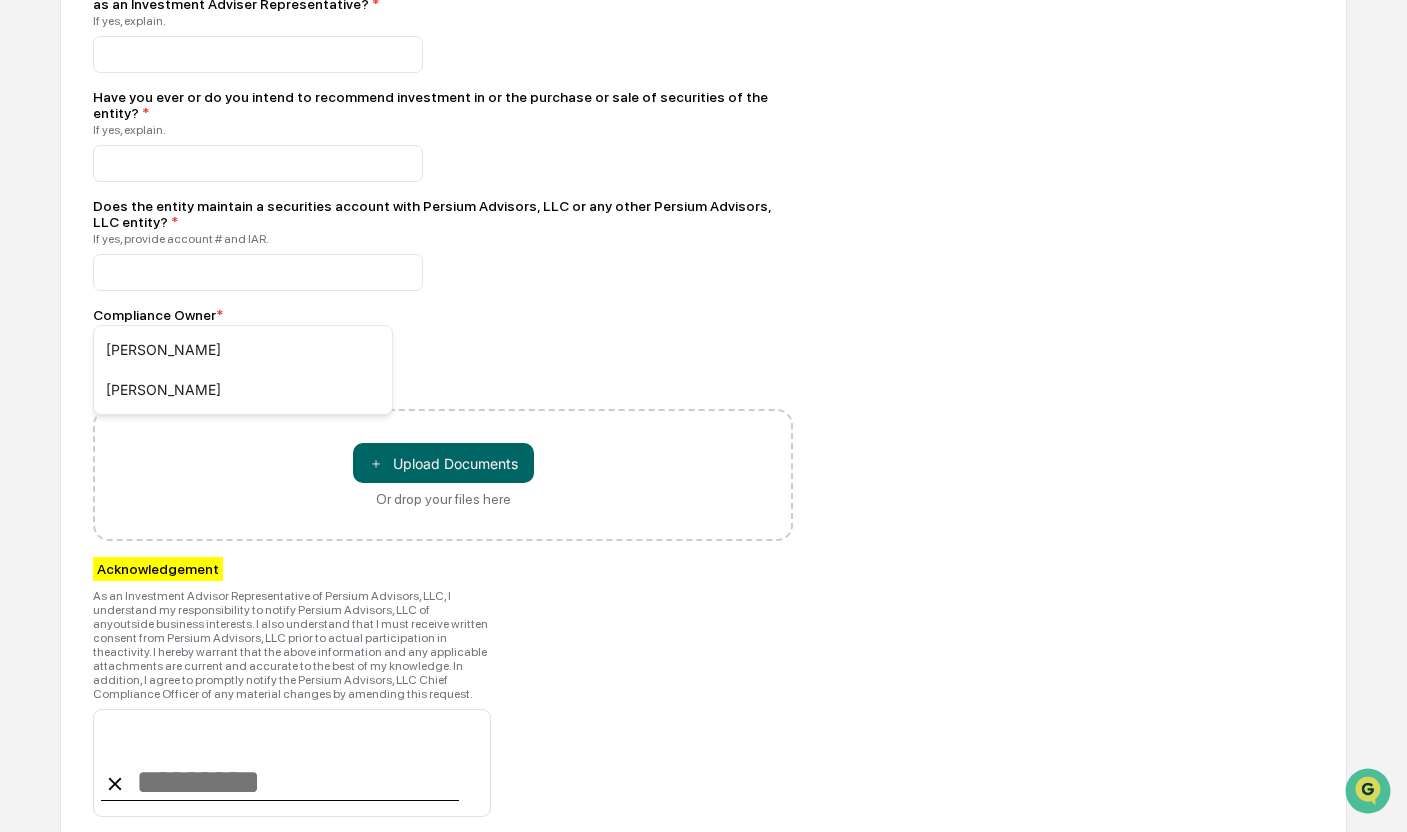 click on "Compliance Owner  *" at bounding box center [443, 315] 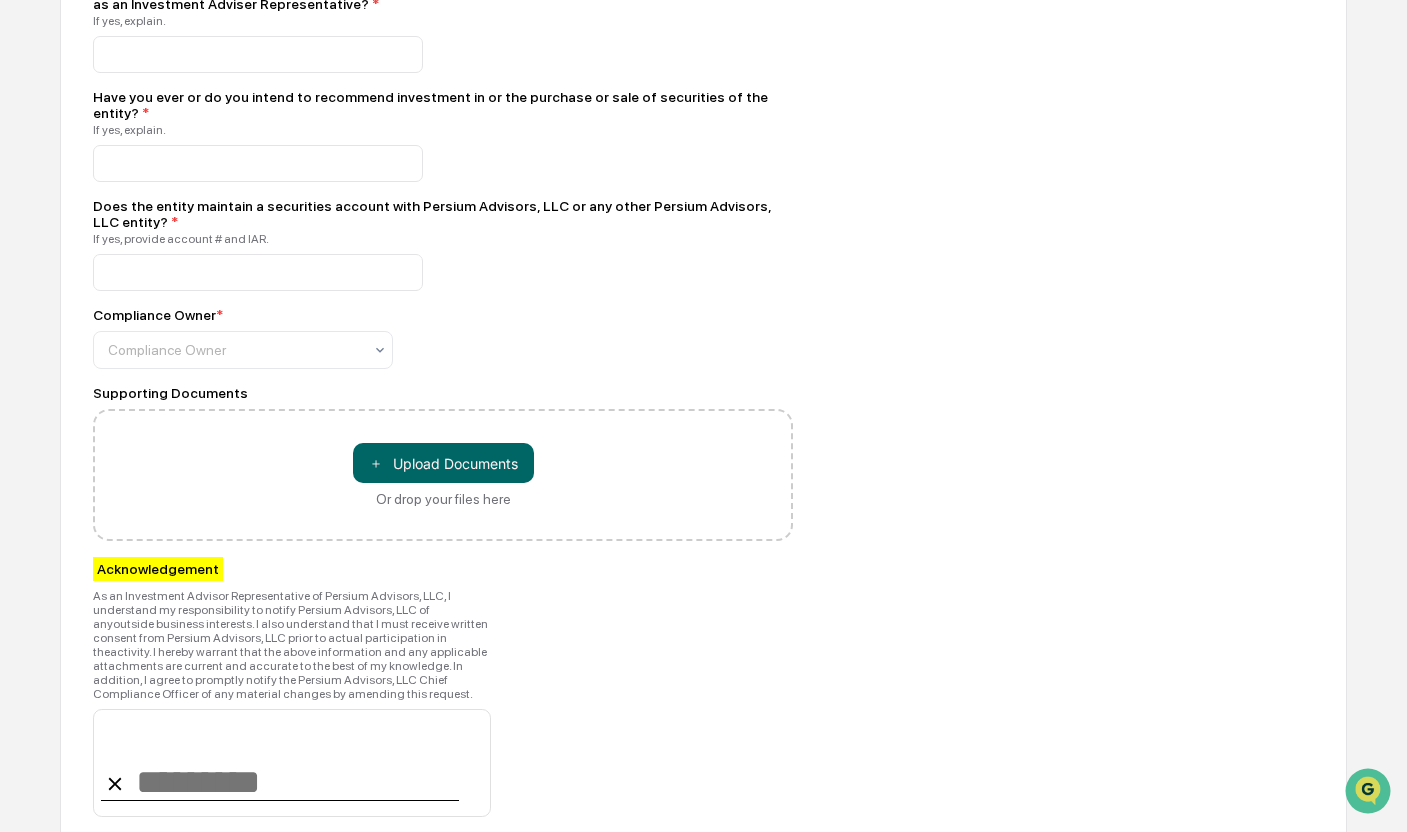 click on "Affiliation Holder Name   * Affiliate Name   * Affiliate Address Street Address   * Enter address of outside business affiliate. Street Address 2 (optional)   Enter address of outside business affiliate. City   * Enter address of outside business affiliate. State  * Enter address of outside business affiliate. Zip Code   * Enter address of outside business affiliate. Affiliation Start Date   * mm/dd/yyyy Affiliation End Date   mm/dd/yyyy Activity  * Select... Description   * Describe the nature of business (products/services/customers, etc.) Role (Position/Title/Duties, etc.)   * % Income   * Hours Per Month   * Compensation  * How are/will you be compensated? Select... Compensation Cont.   * If you receive compensation/reimbursement, who do/will you receive your compensation from (business, customers, product issuers, etc.)? Is this activity investment related?   * Select Will you participate in this activity during trading hours?   * If yes, explain.    * If yes, explain.    * If yes, explain.    *  * ＋" at bounding box center (443, -359) 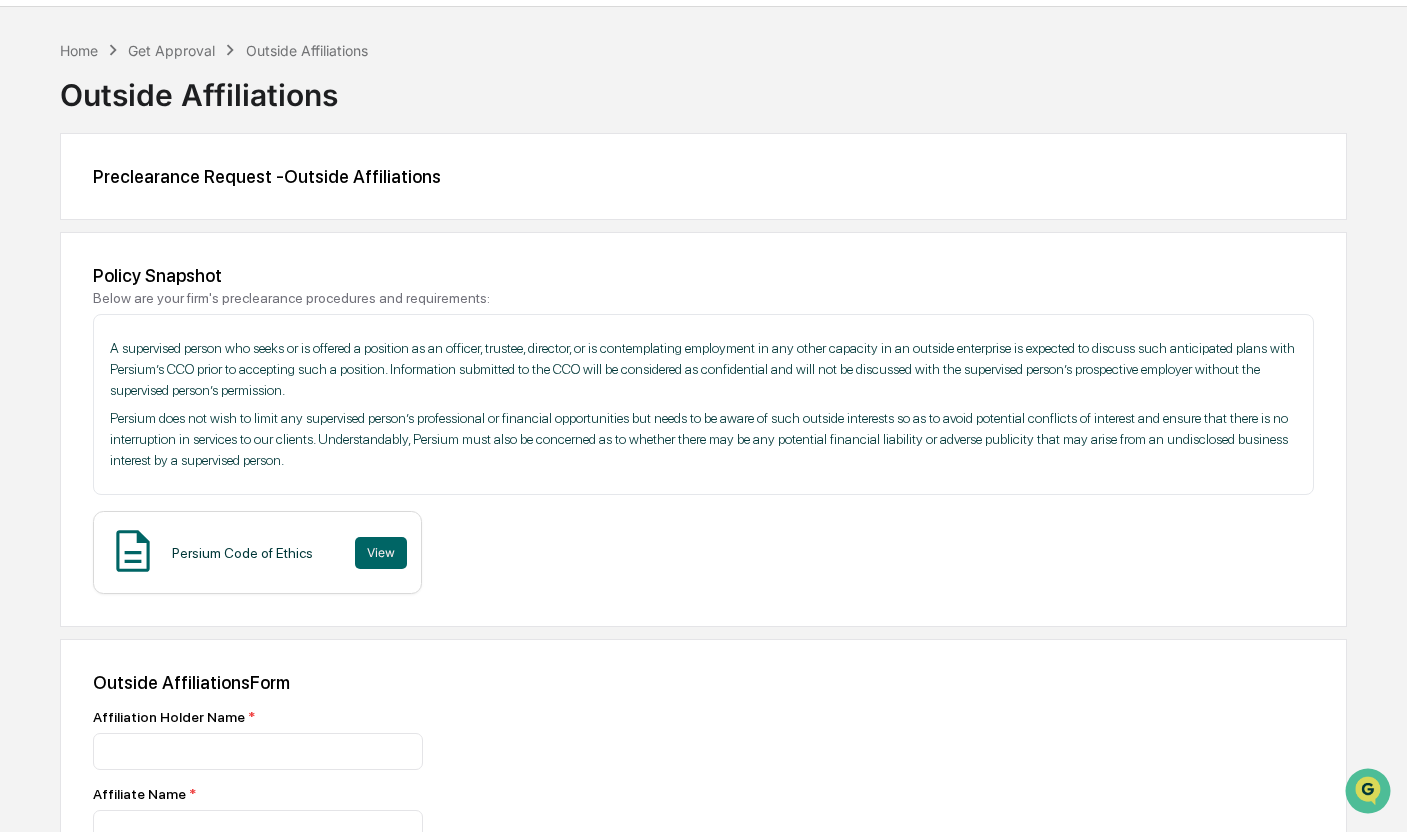 scroll, scrollTop: 0, scrollLeft: 0, axis: both 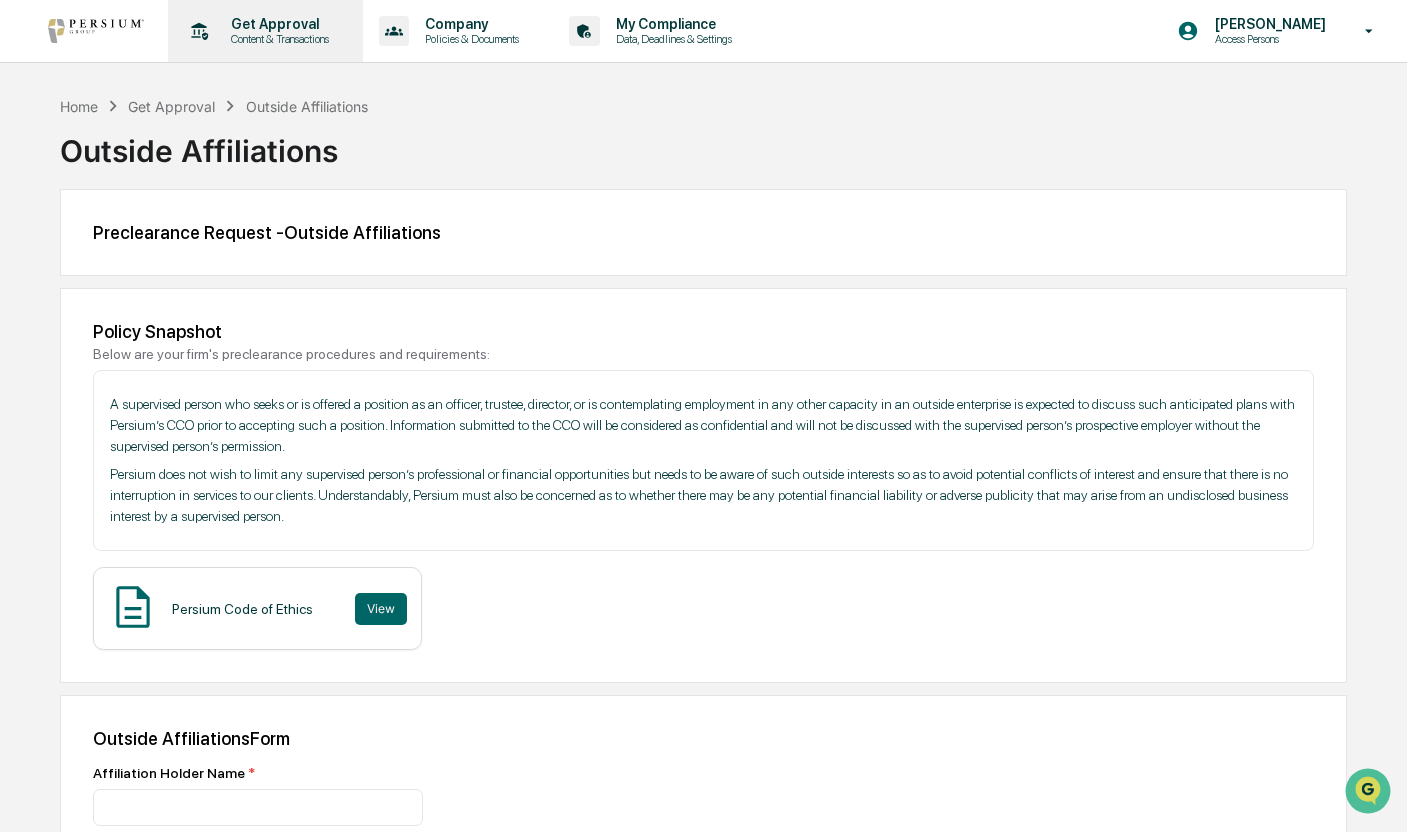 click on "Get Approval" at bounding box center [277, 24] 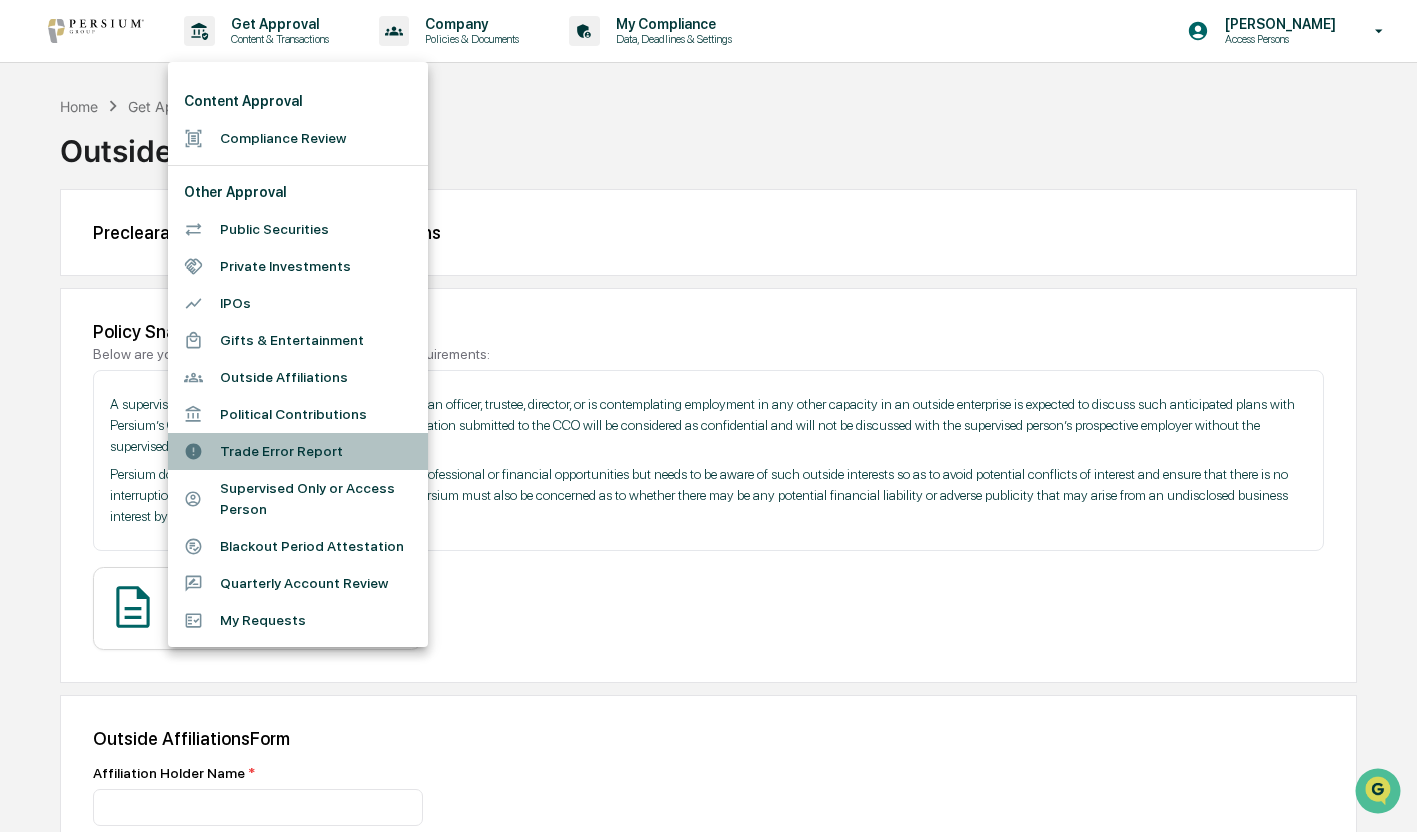 click on "Trade Error Report" at bounding box center (298, 451) 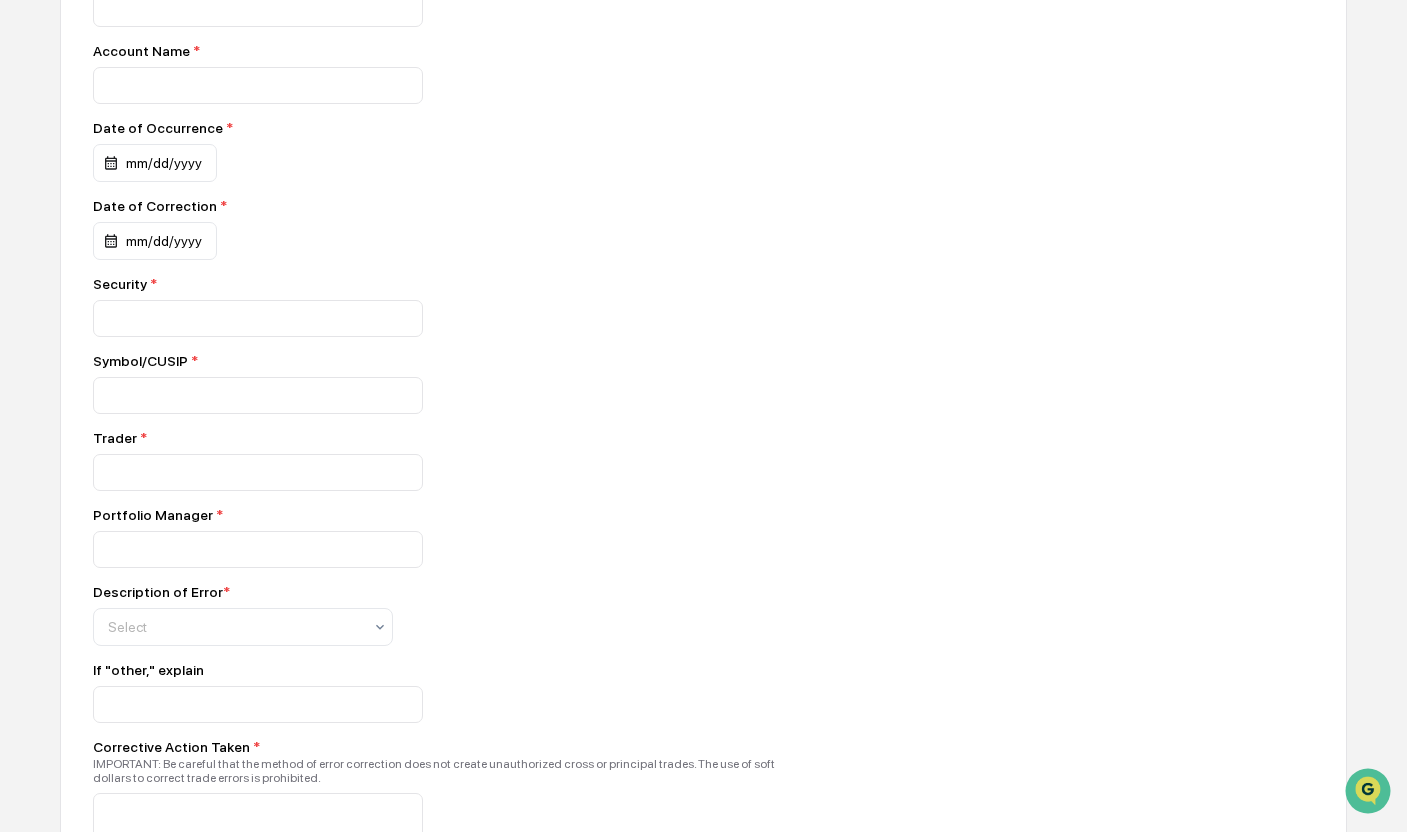 scroll, scrollTop: 0, scrollLeft: 0, axis: both 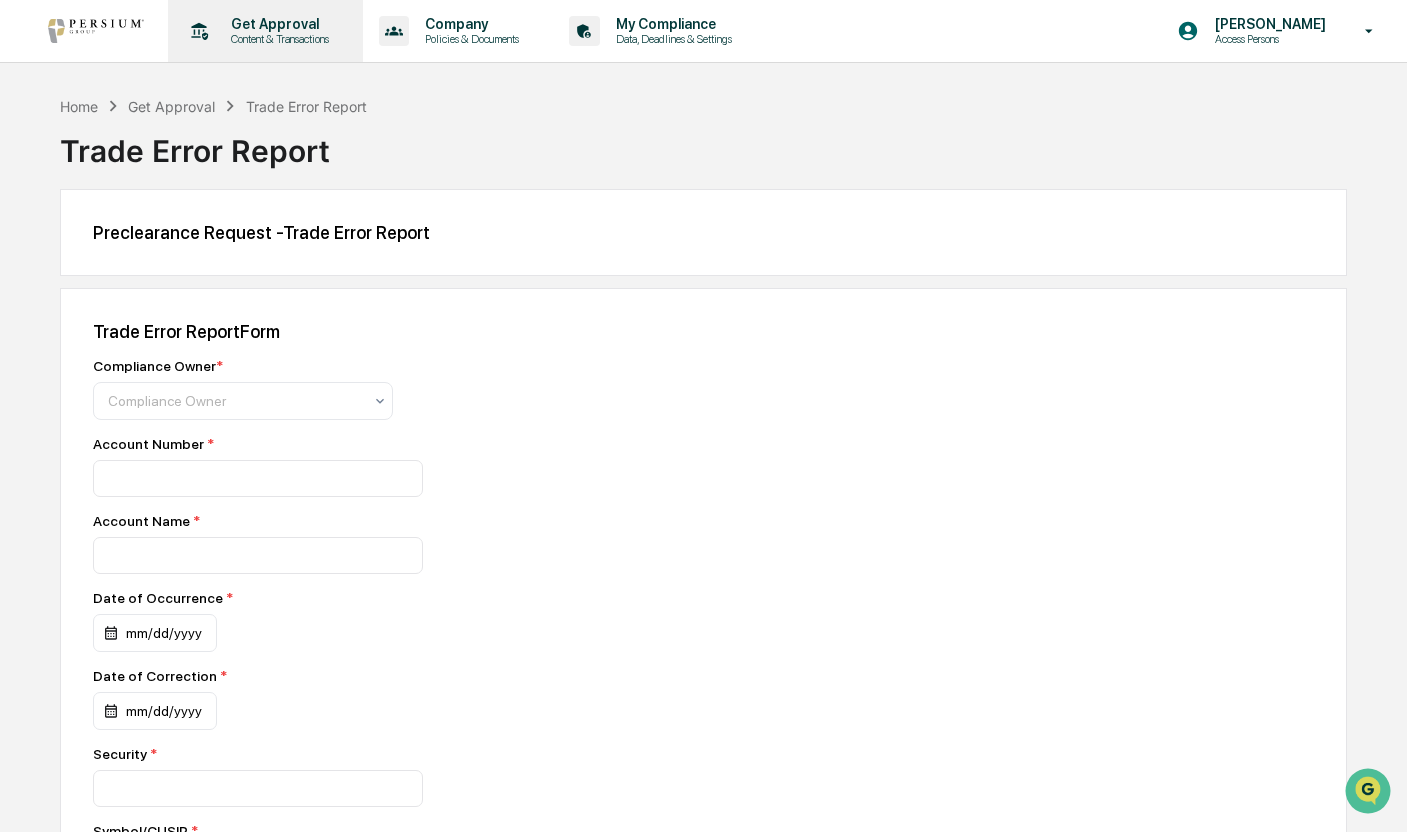 click on "Get Approval Content & Transactions" at bounding box center [263, 31] 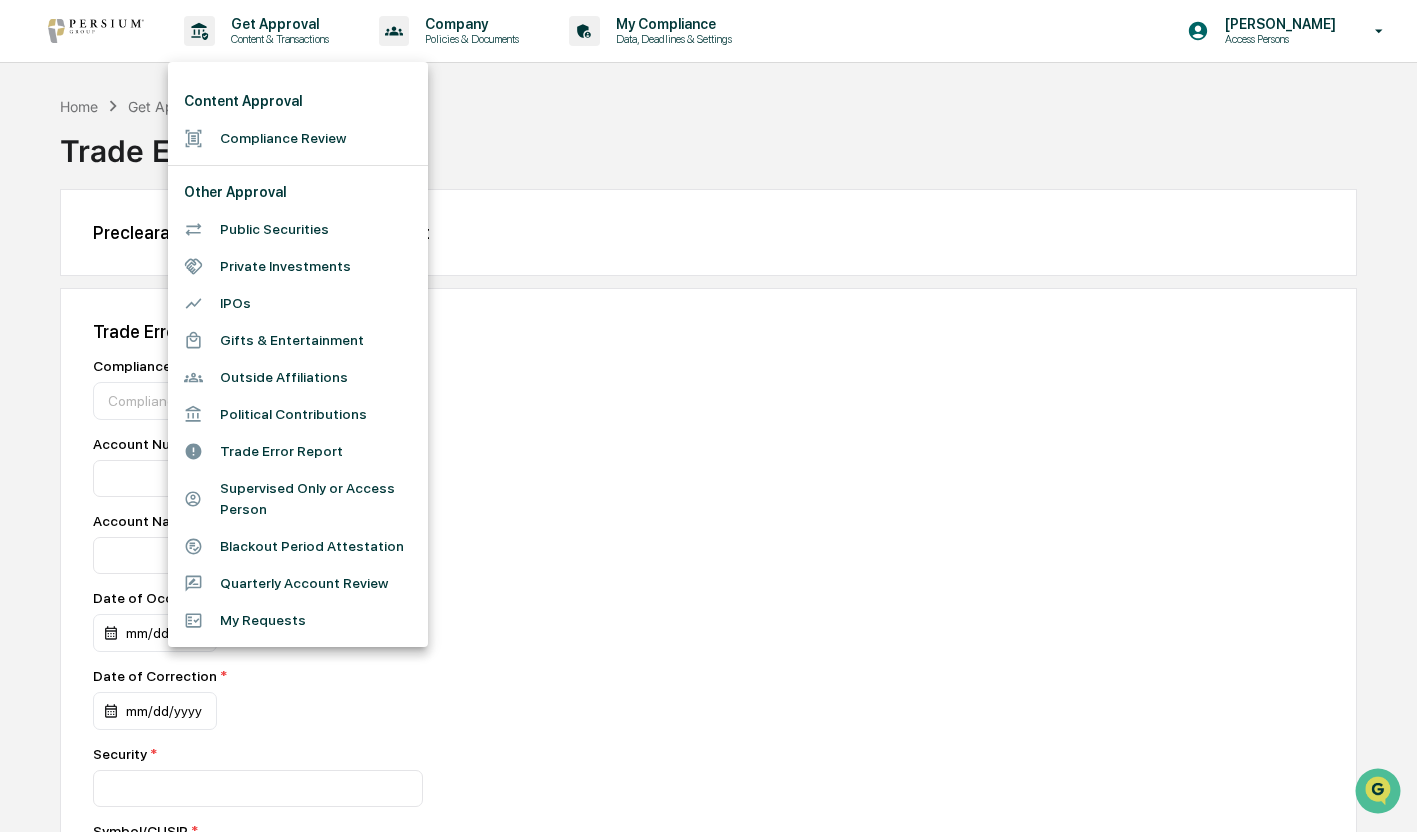 click at bounding box center (708, 416) 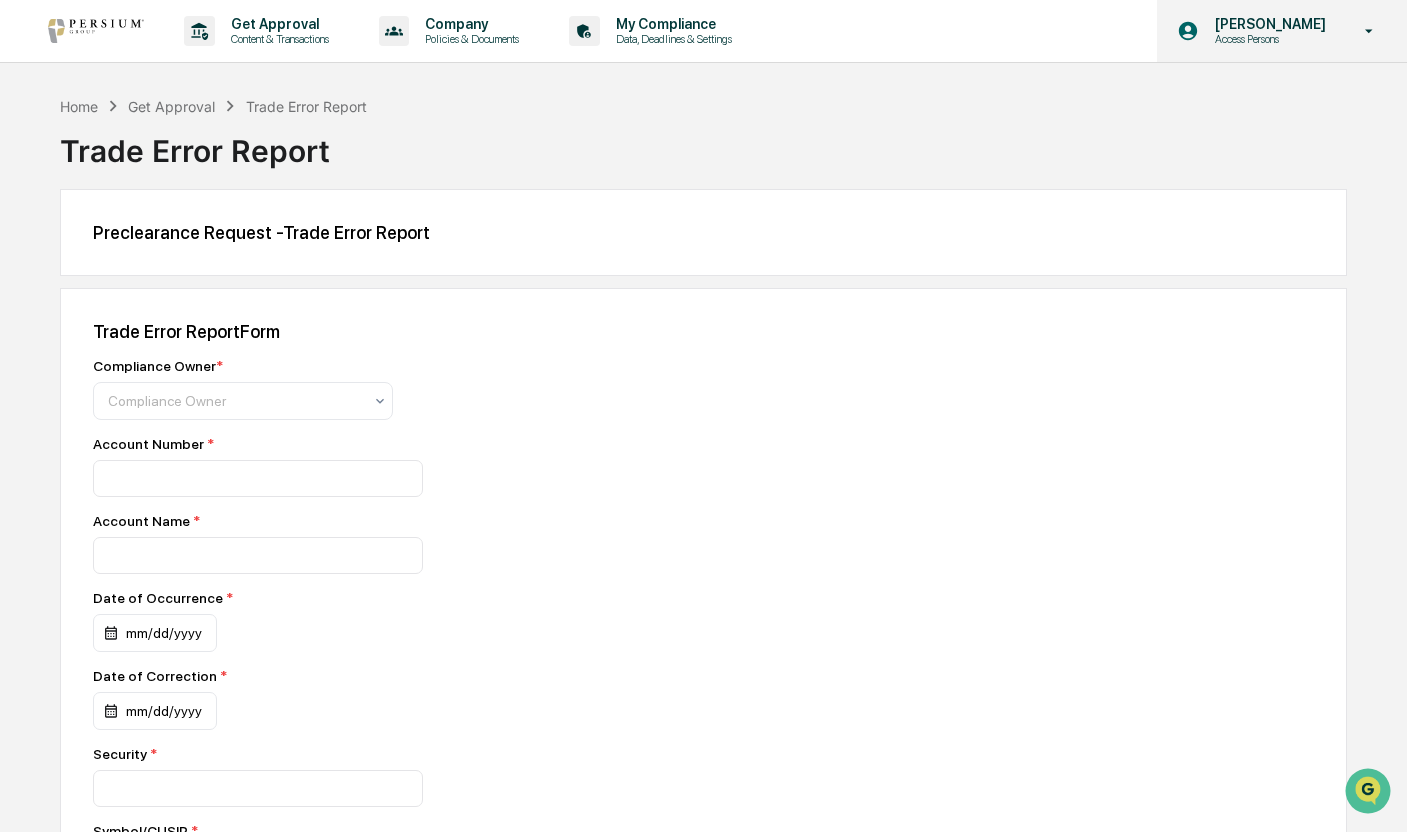click on "[PERSON_NAME]" at bounding box center [1267, 24] 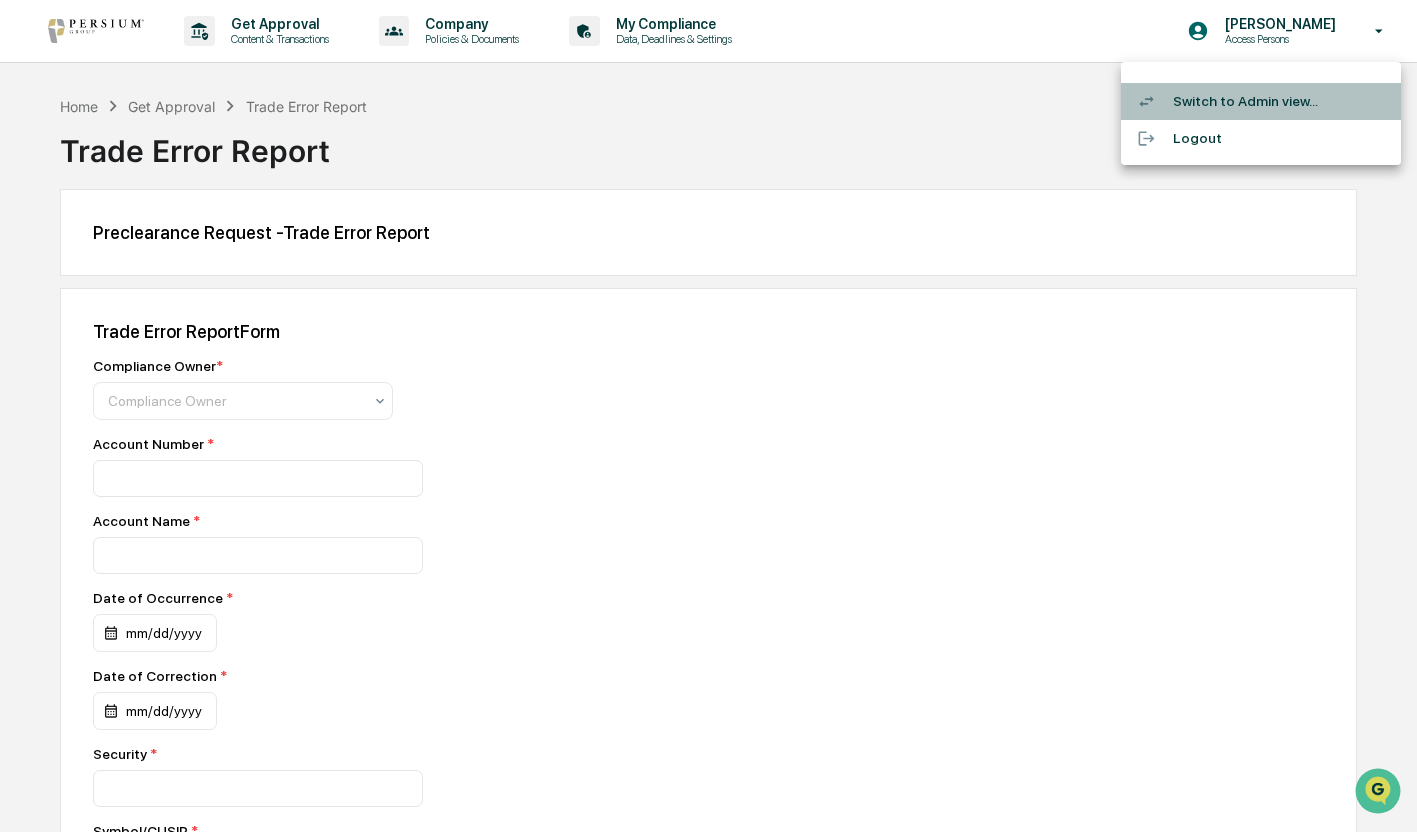 click on "Switch to Admin view..." at bounding box center (1261, 101) 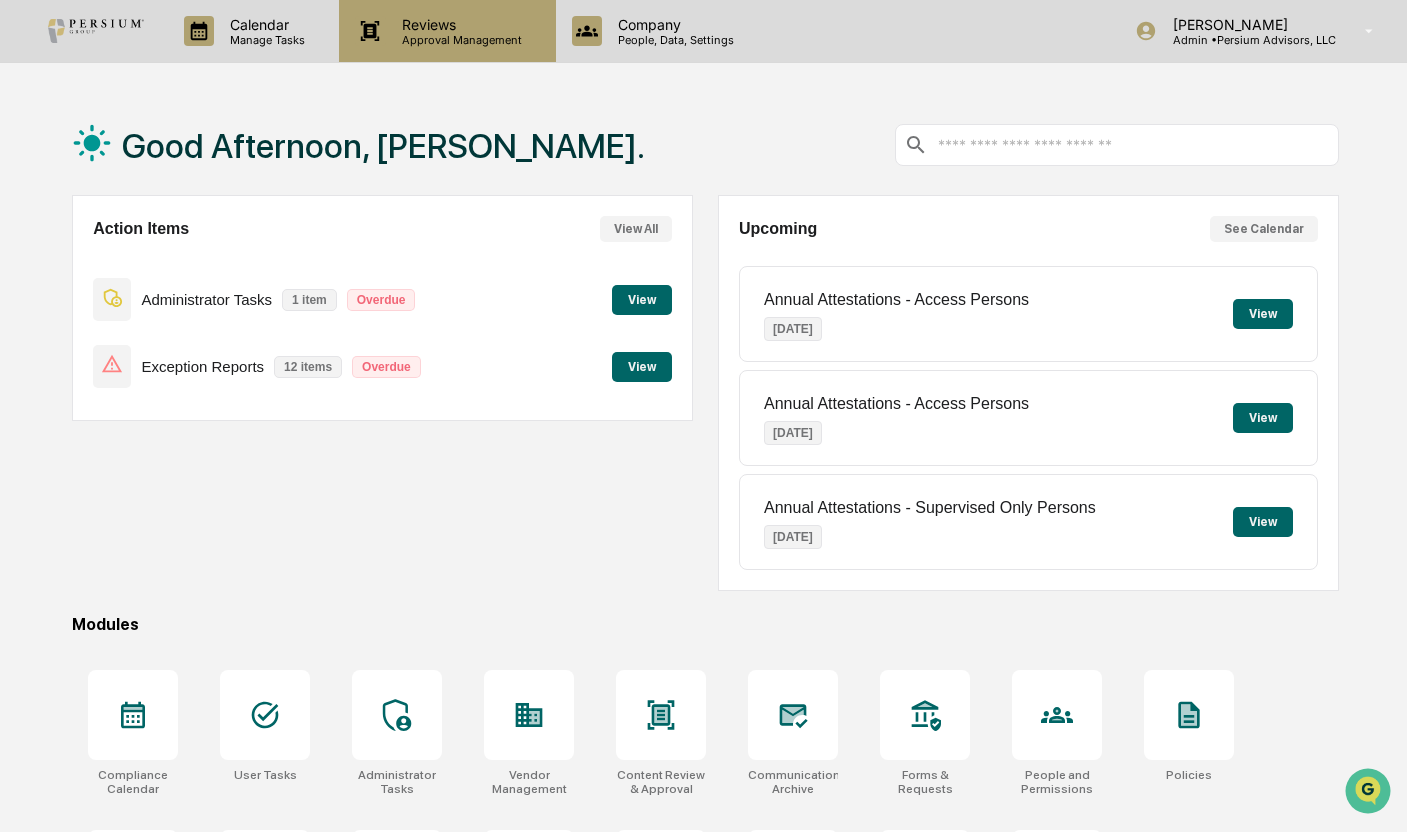click on "Approval Management" at bounding box center [459, 40] 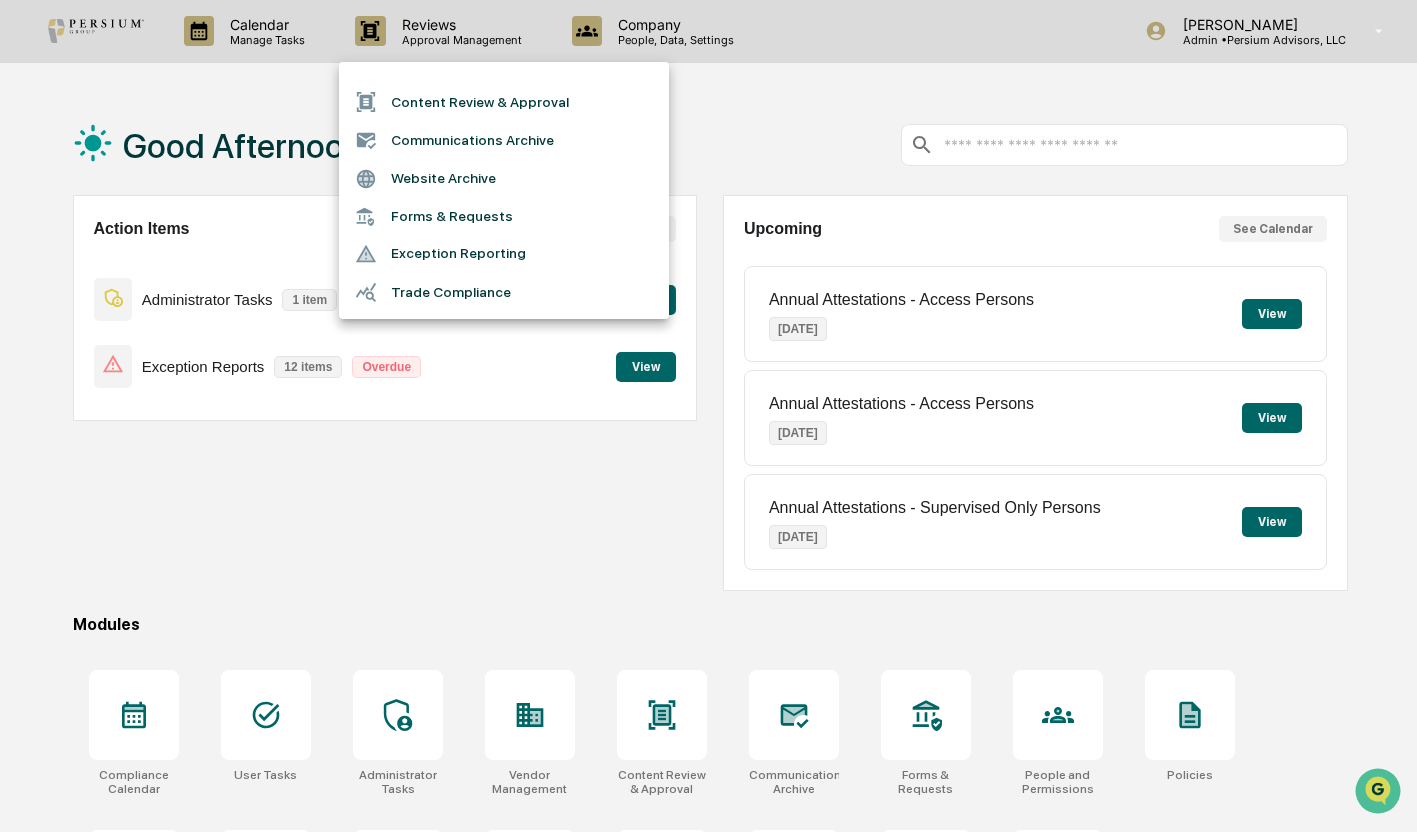 click on "Forms & Requests" at bounding box center (504, 216) 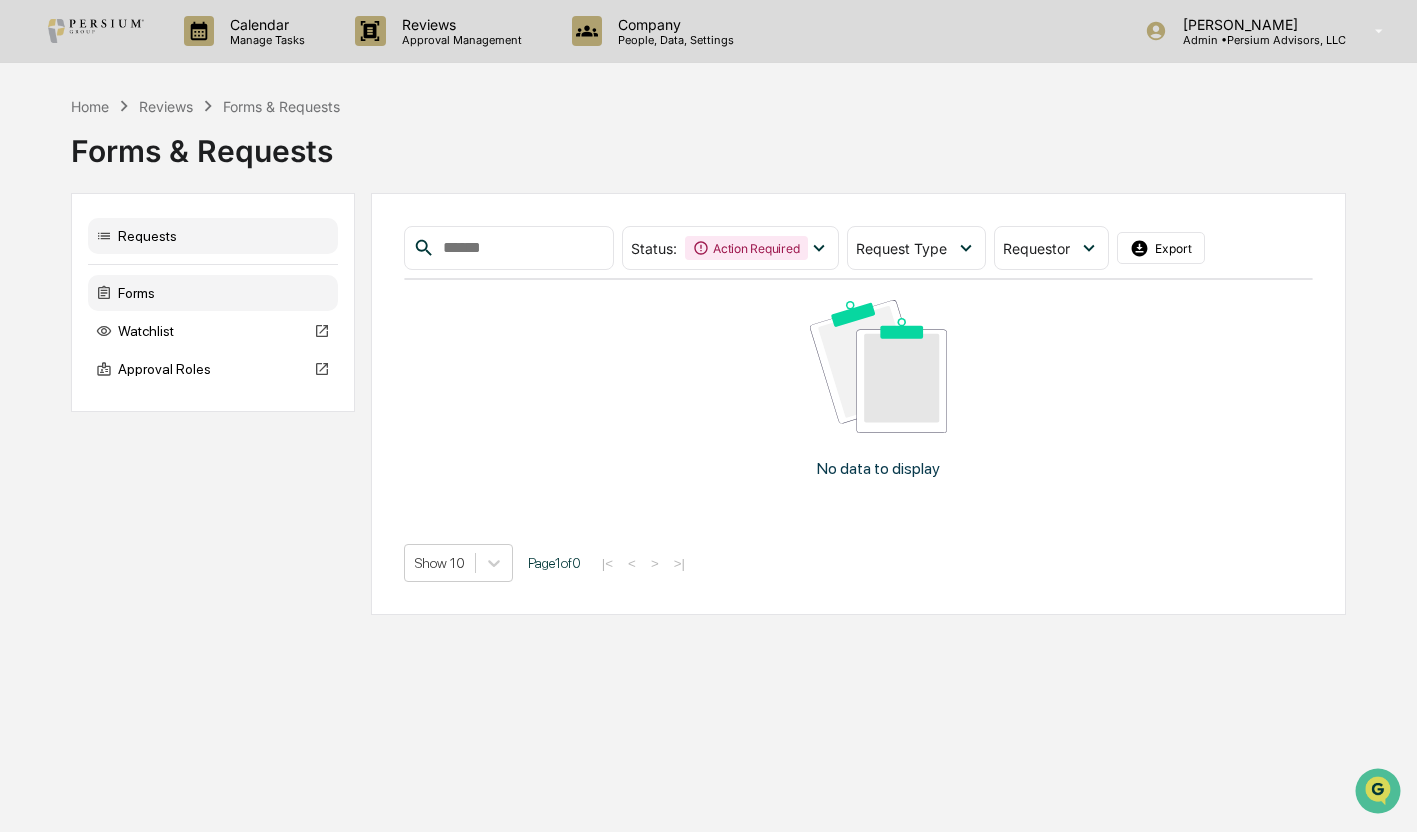 click on "Forms" at bounding box center (213, 293) 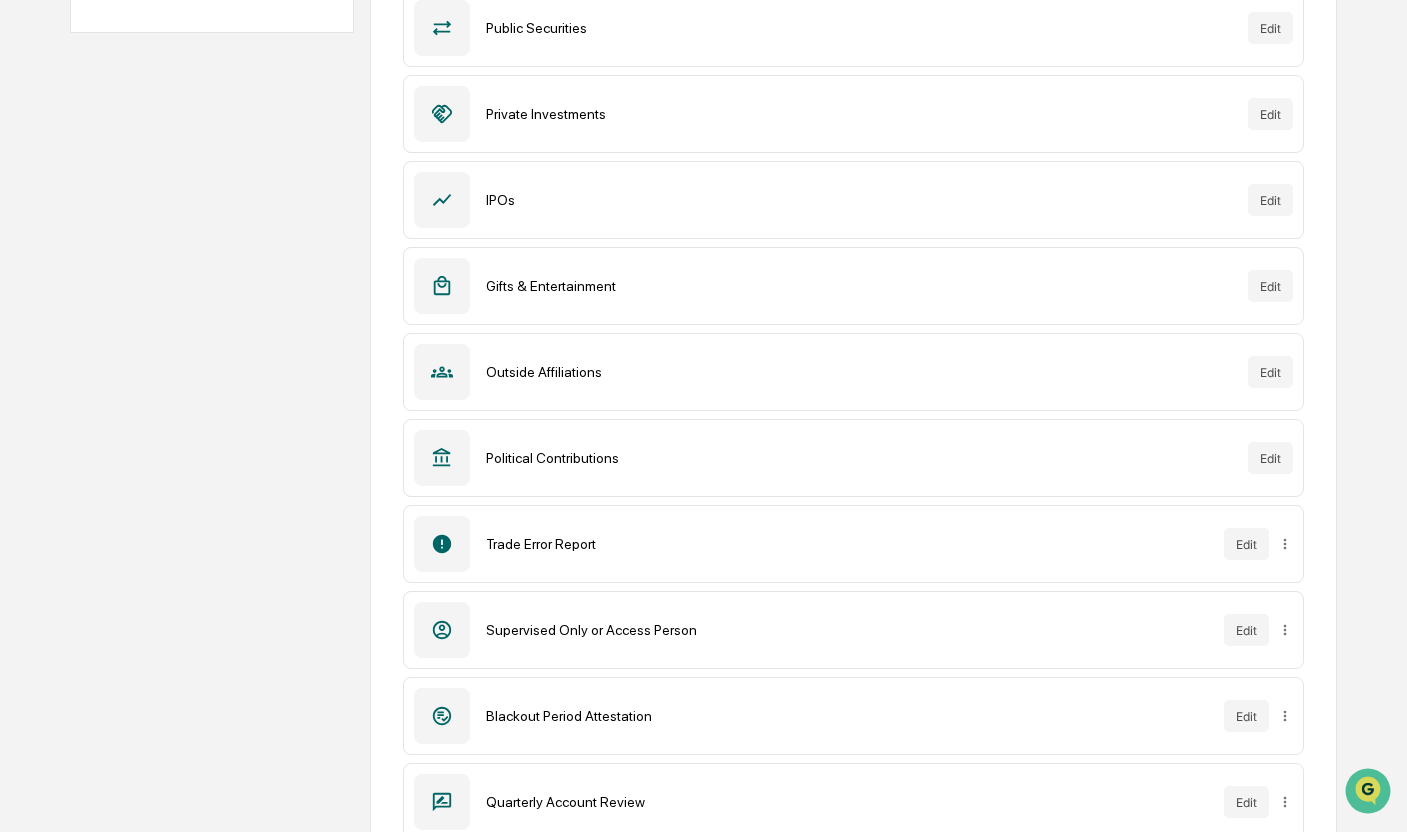 scroll, scrollTop: 400, scrollLeft: 0, axis: vertical 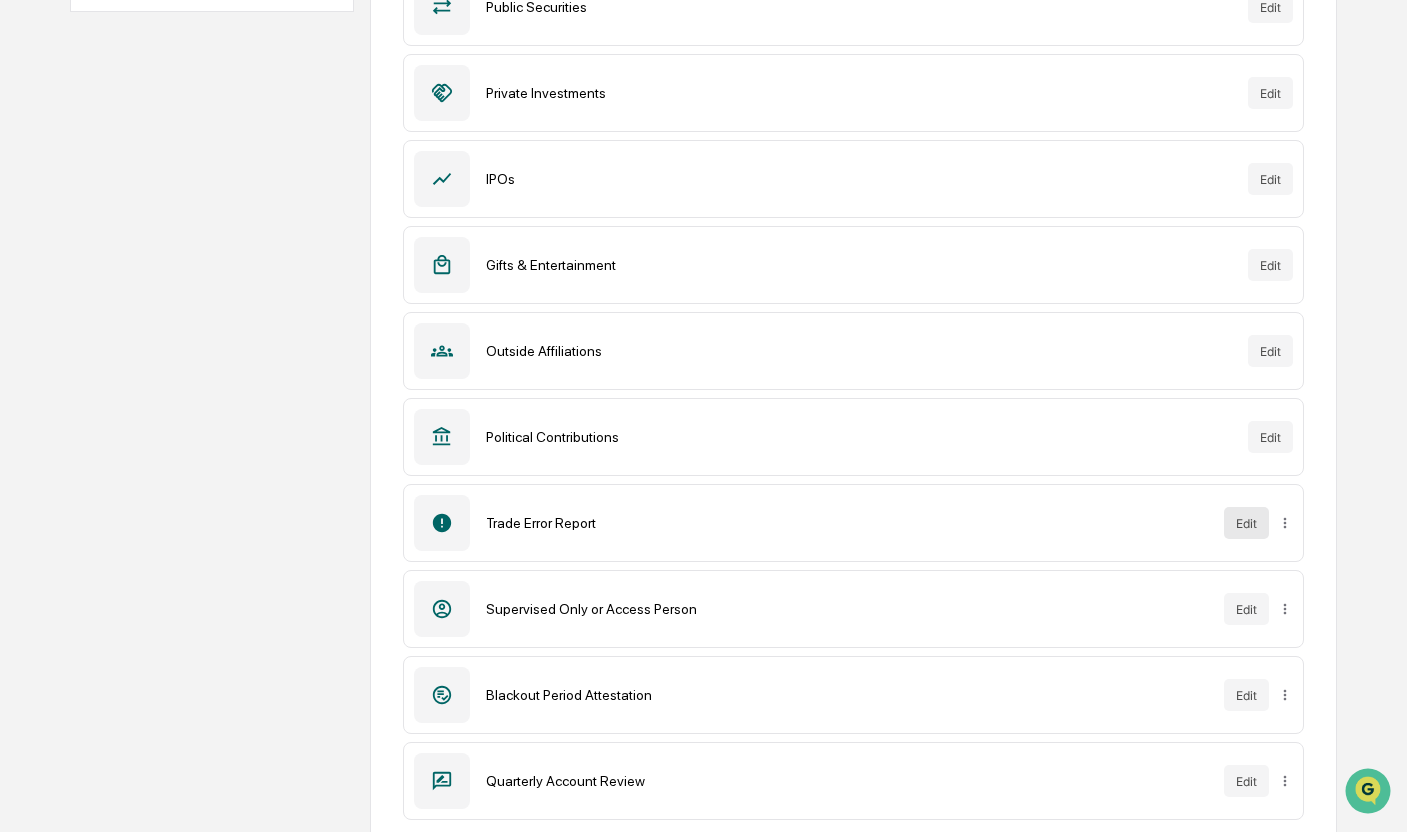 click on "Edit" at bounding box center [1246, 523] 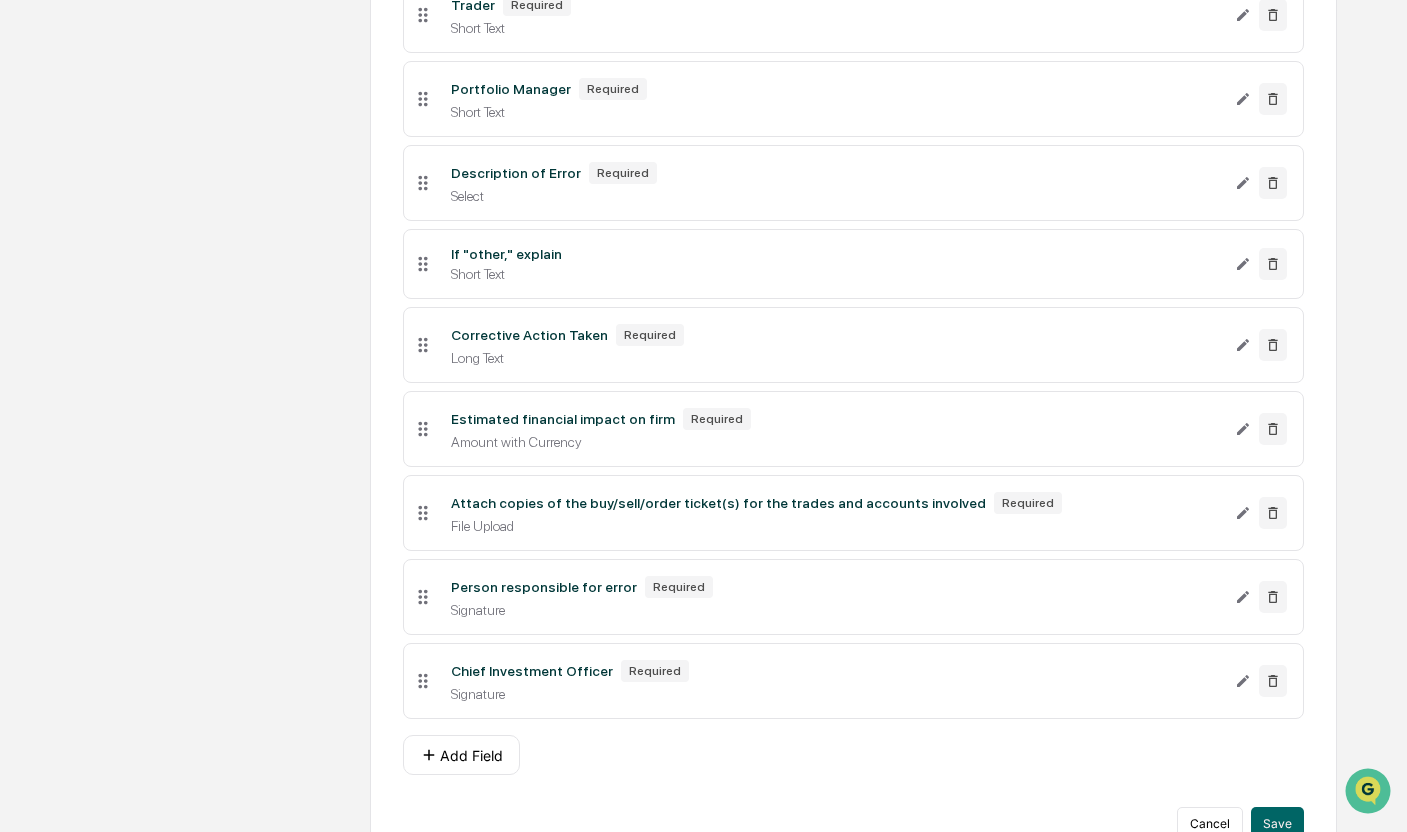 scroll, scrollTop: 1073, scrollLeft: 0, axis: vertical 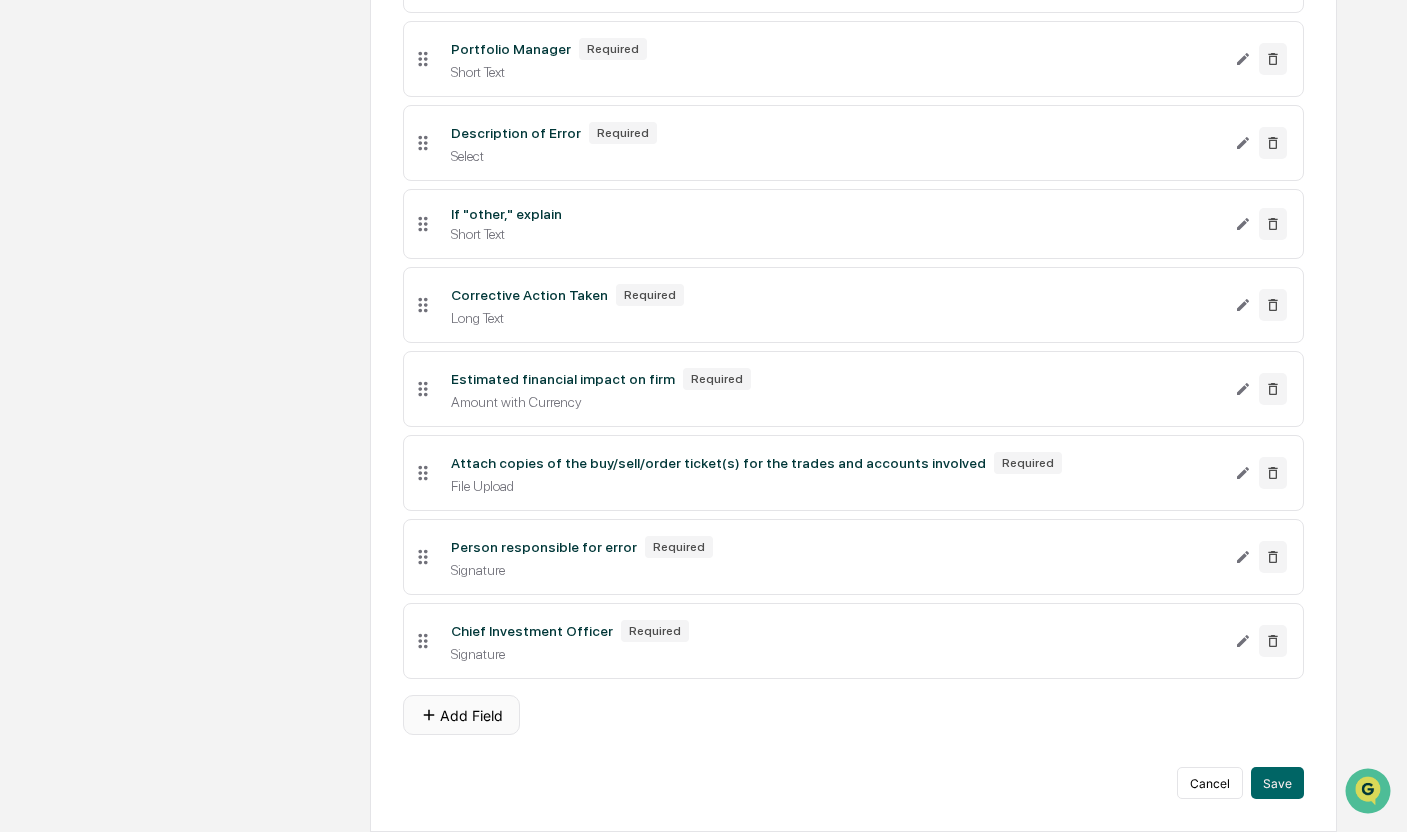 click on "Add Field" at bounding box center [461, 715] 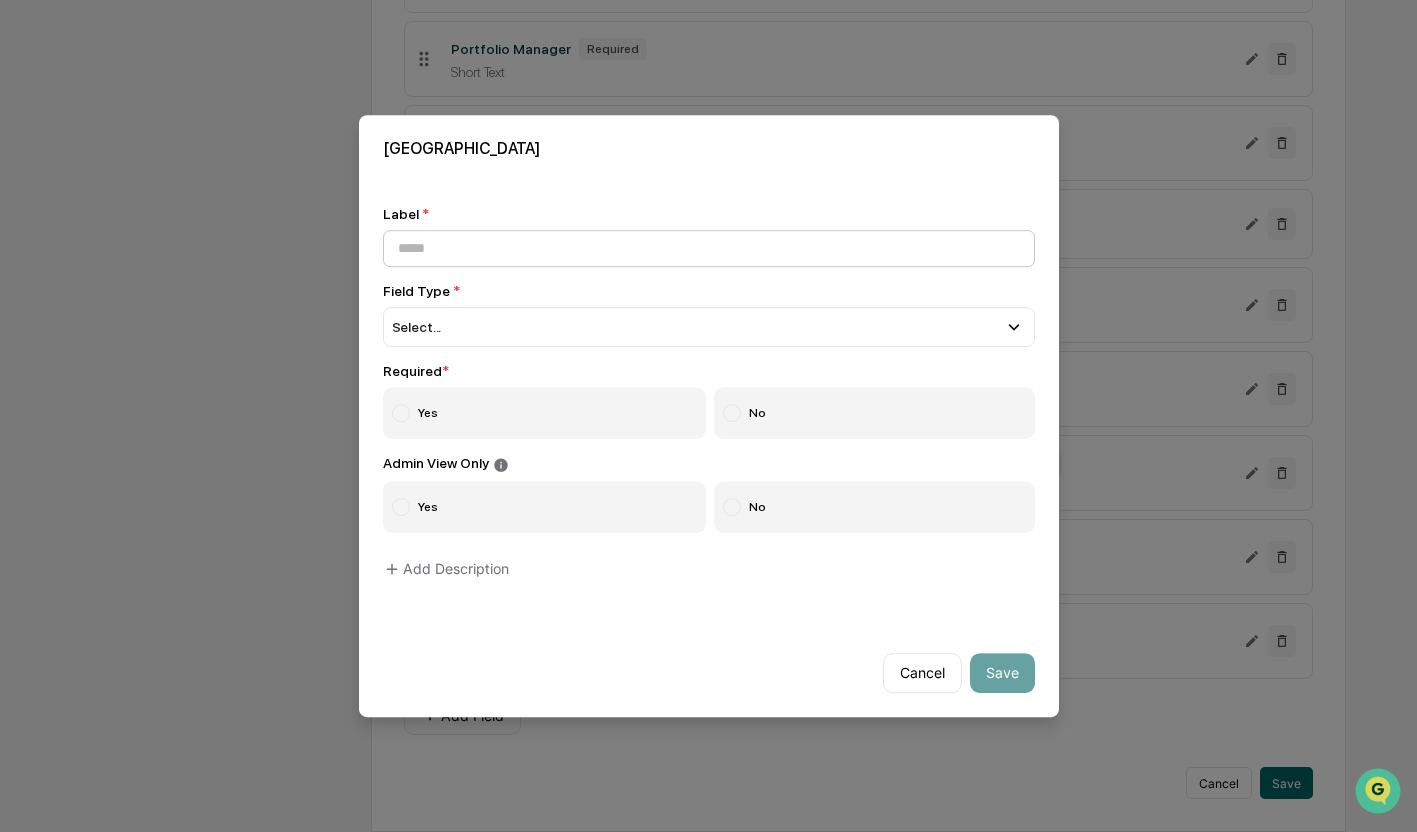 click at bounding box center (709, 248) 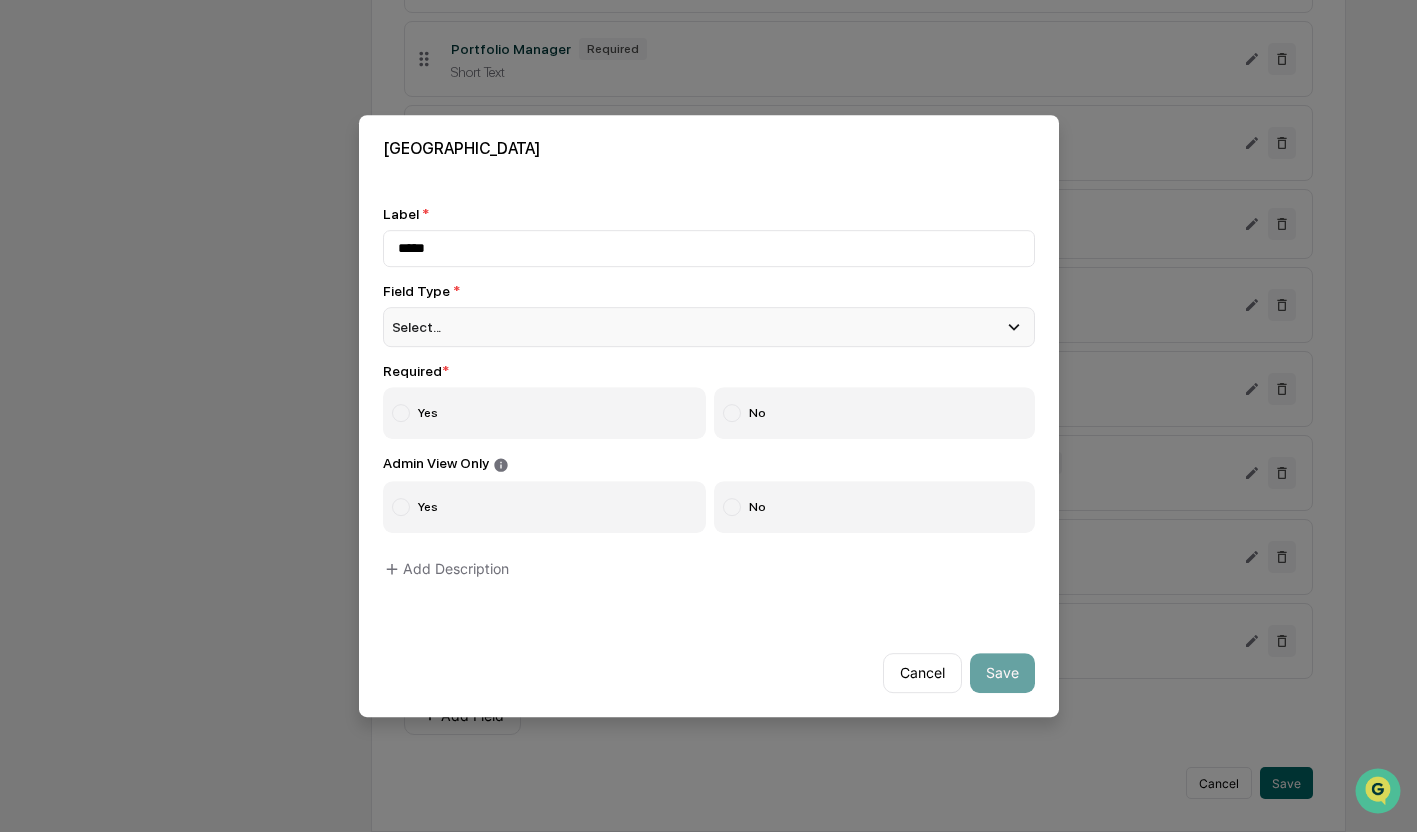 type on "*****" 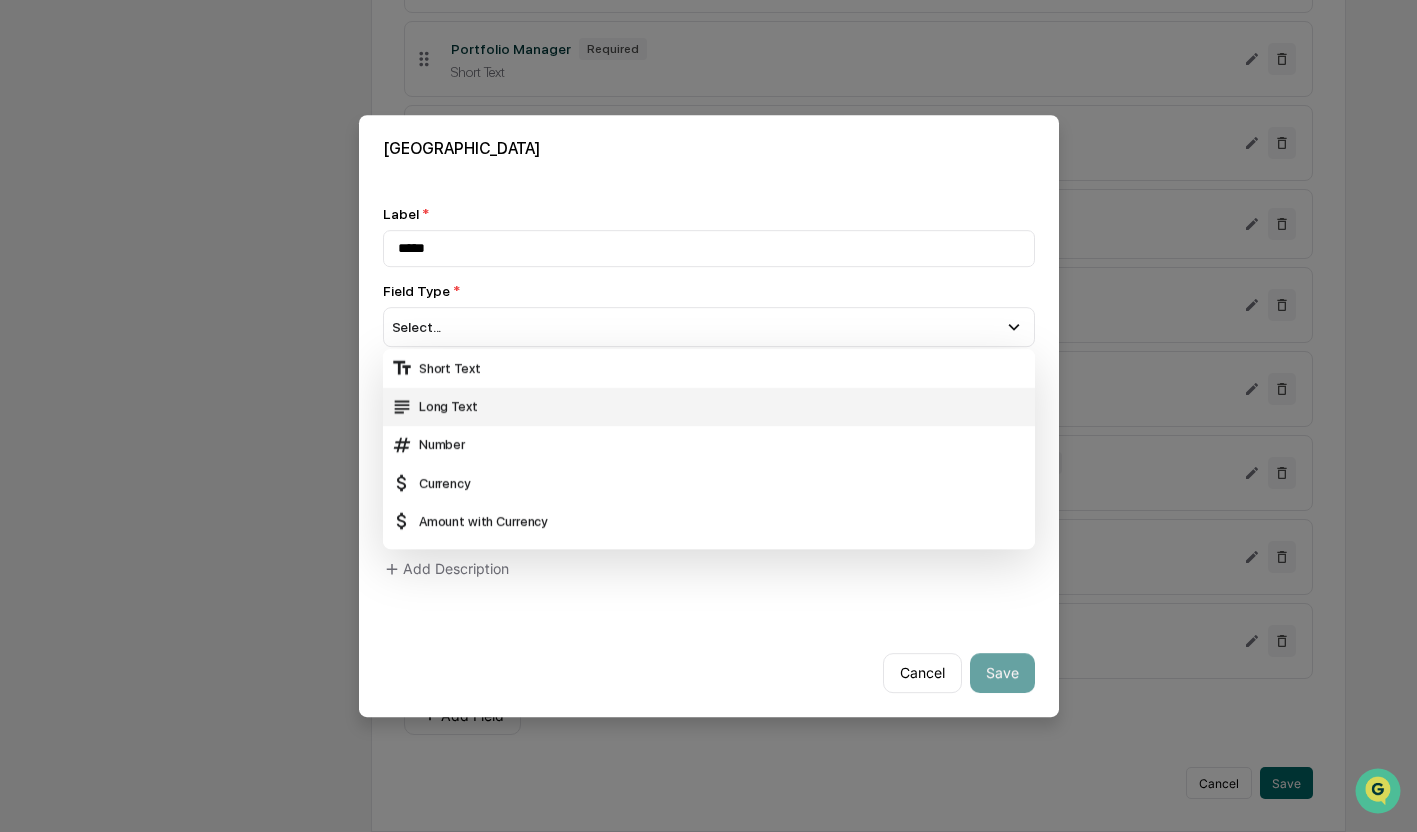 click on "Long Text" at bounding box center (709, 407) 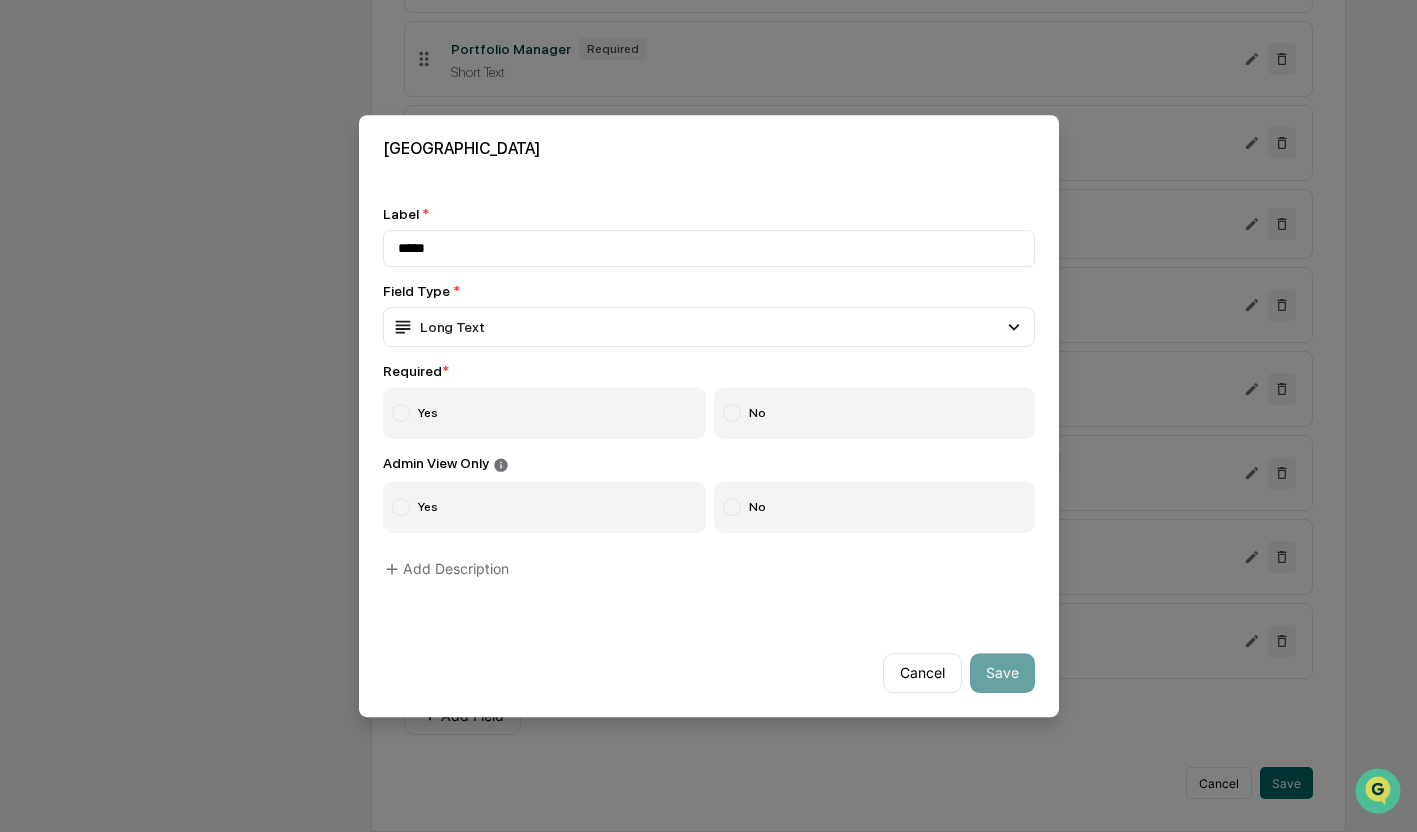 drag, startPoint x: 690, startPoint y: 401, endPoint x: 742, endPoint y: 410, distance: 52.773098 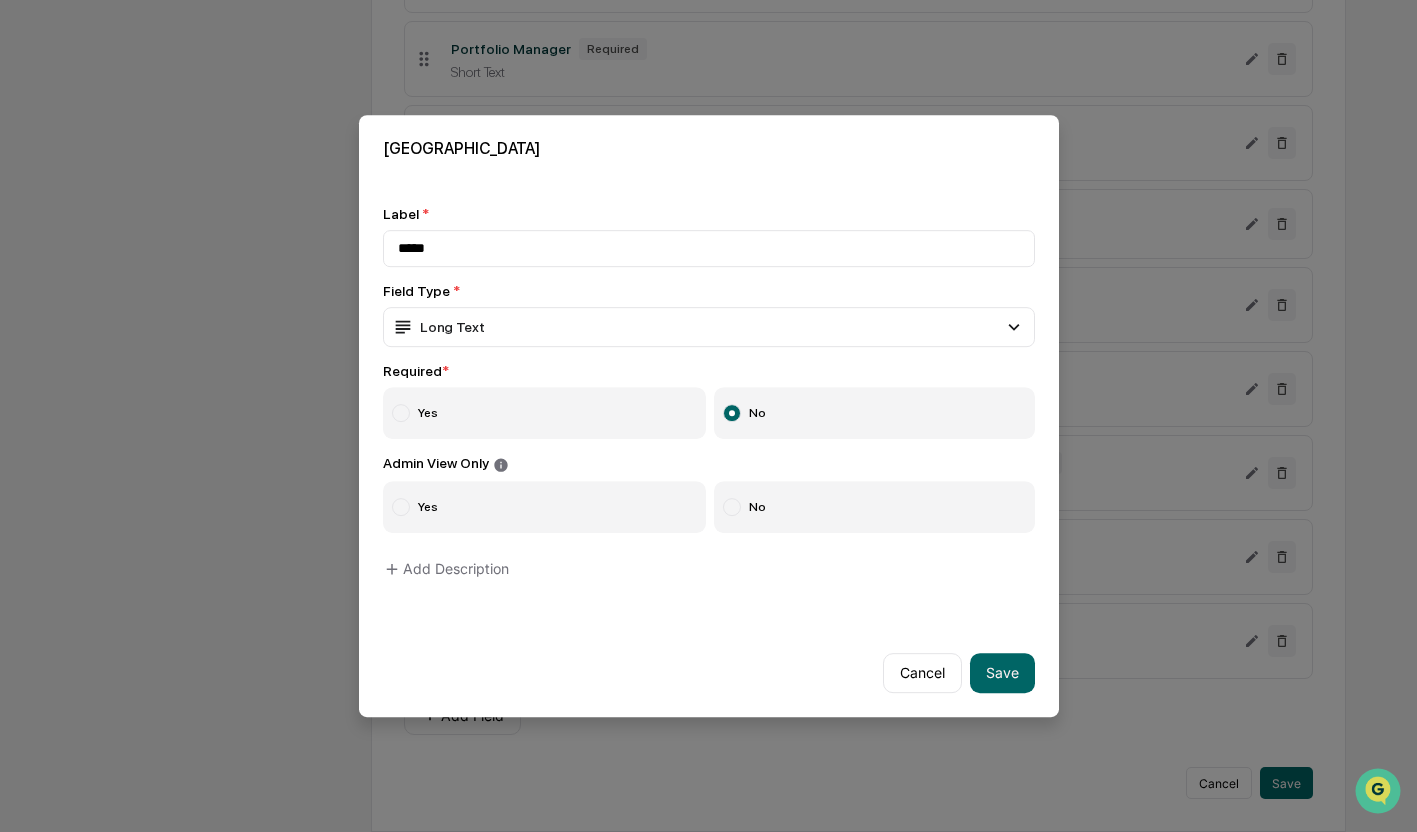 click on "No" at bounding box center (874, 507) 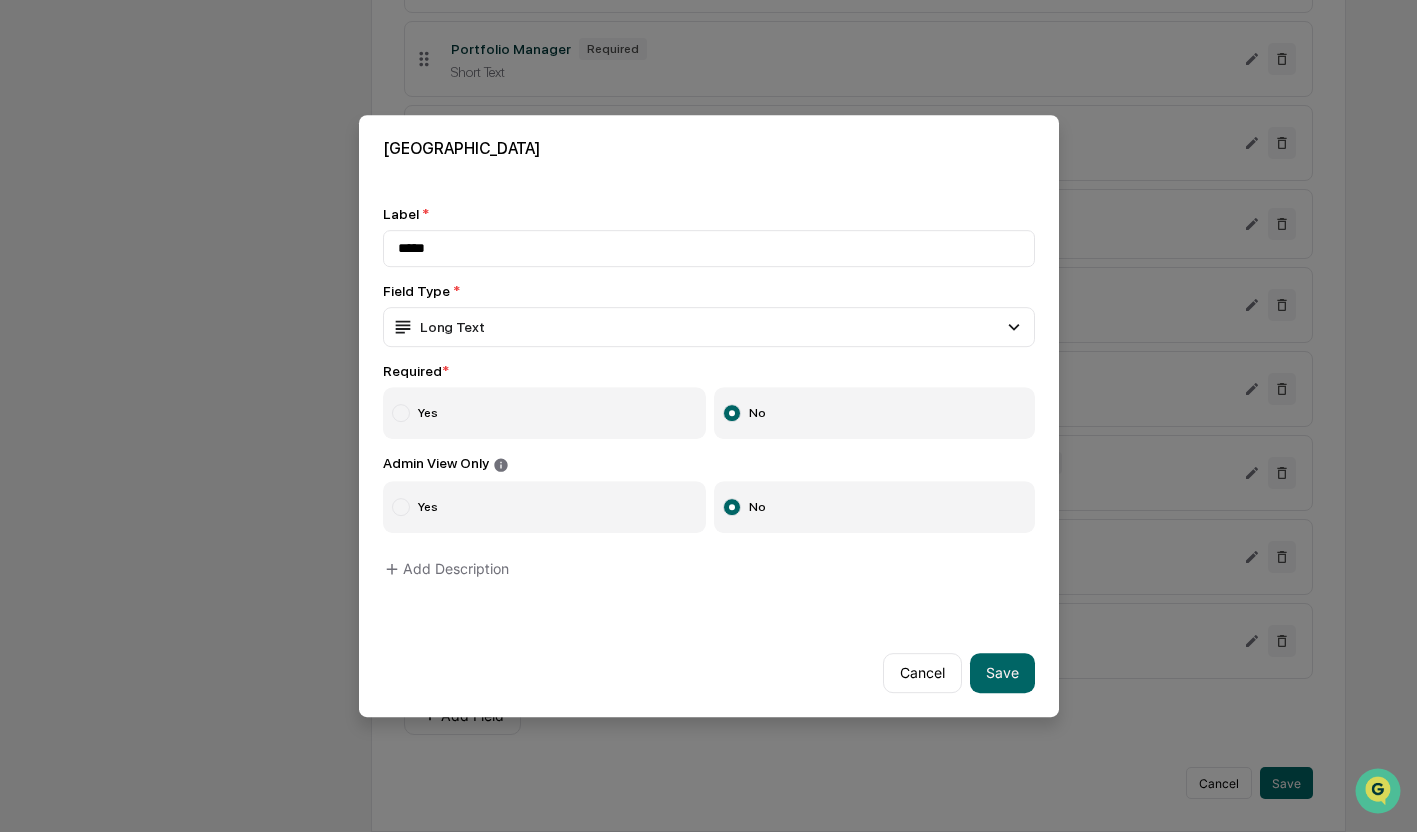 click on "Label   * ***** Field Type   * Long Text Short Text Long Text Number Currency Amount with Currency Date Select Multi Select Person URL Email File Upload Compliance Owner Description Only Header Markdown Editor Signature Checkbox Multi Select Checkbox Address Security Identifier Phone Number Divider View Document Video Required  * Yes No Admin View Only Yes No Add Description" at bounding box center [709, 397] 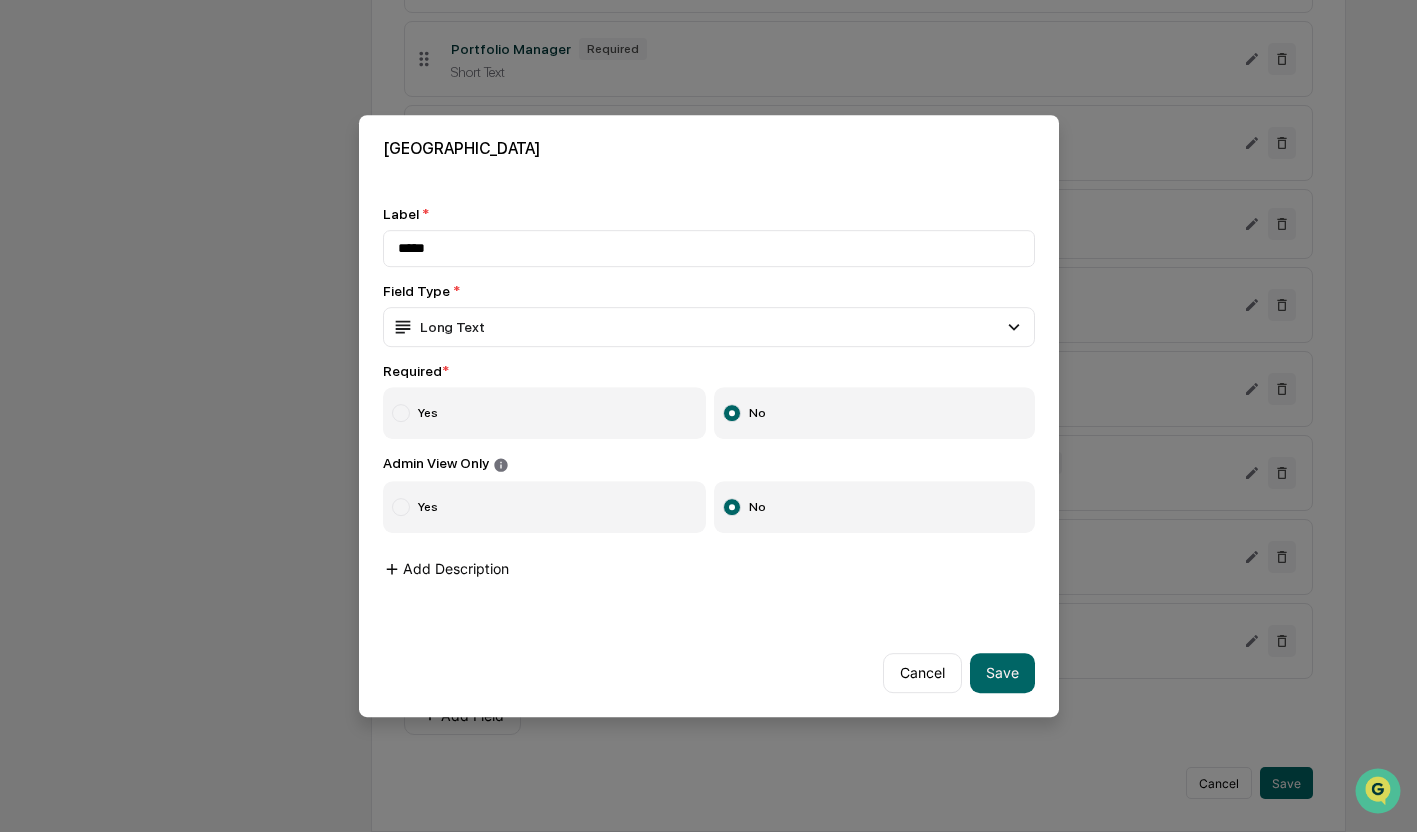 click on "Add Description" at bounding box center (446, 569) 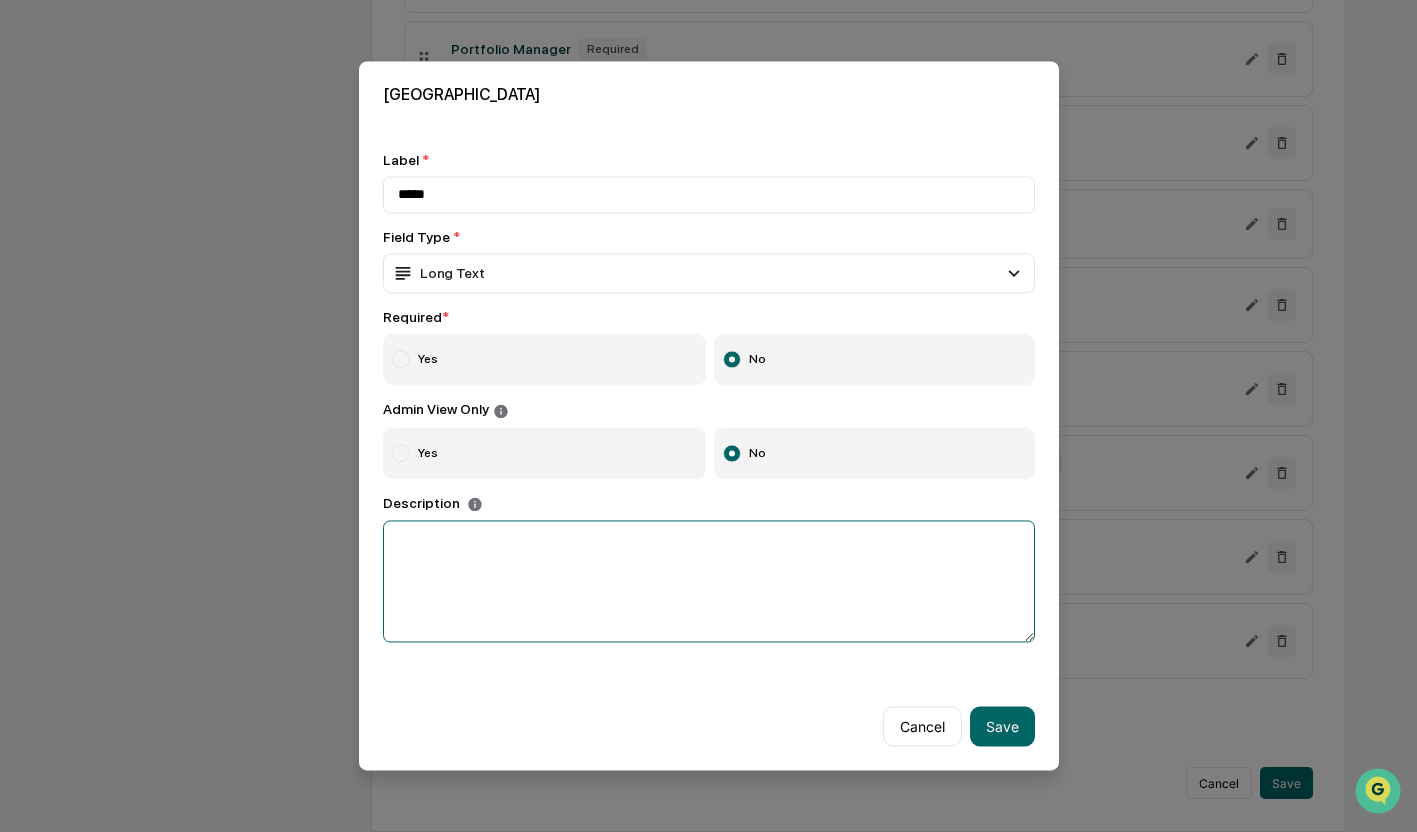 click at bounding box center (709, 582) 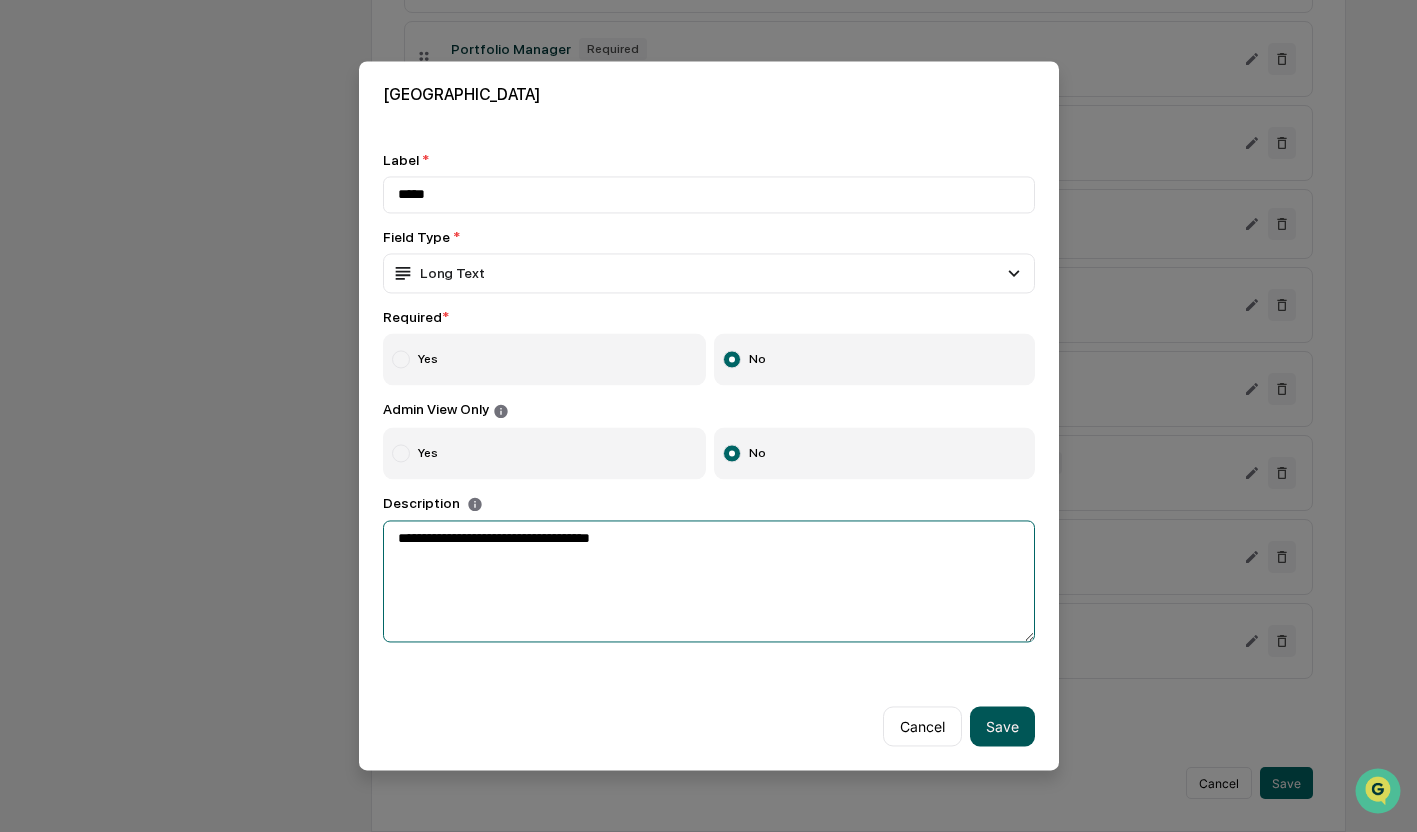 type on "**********" 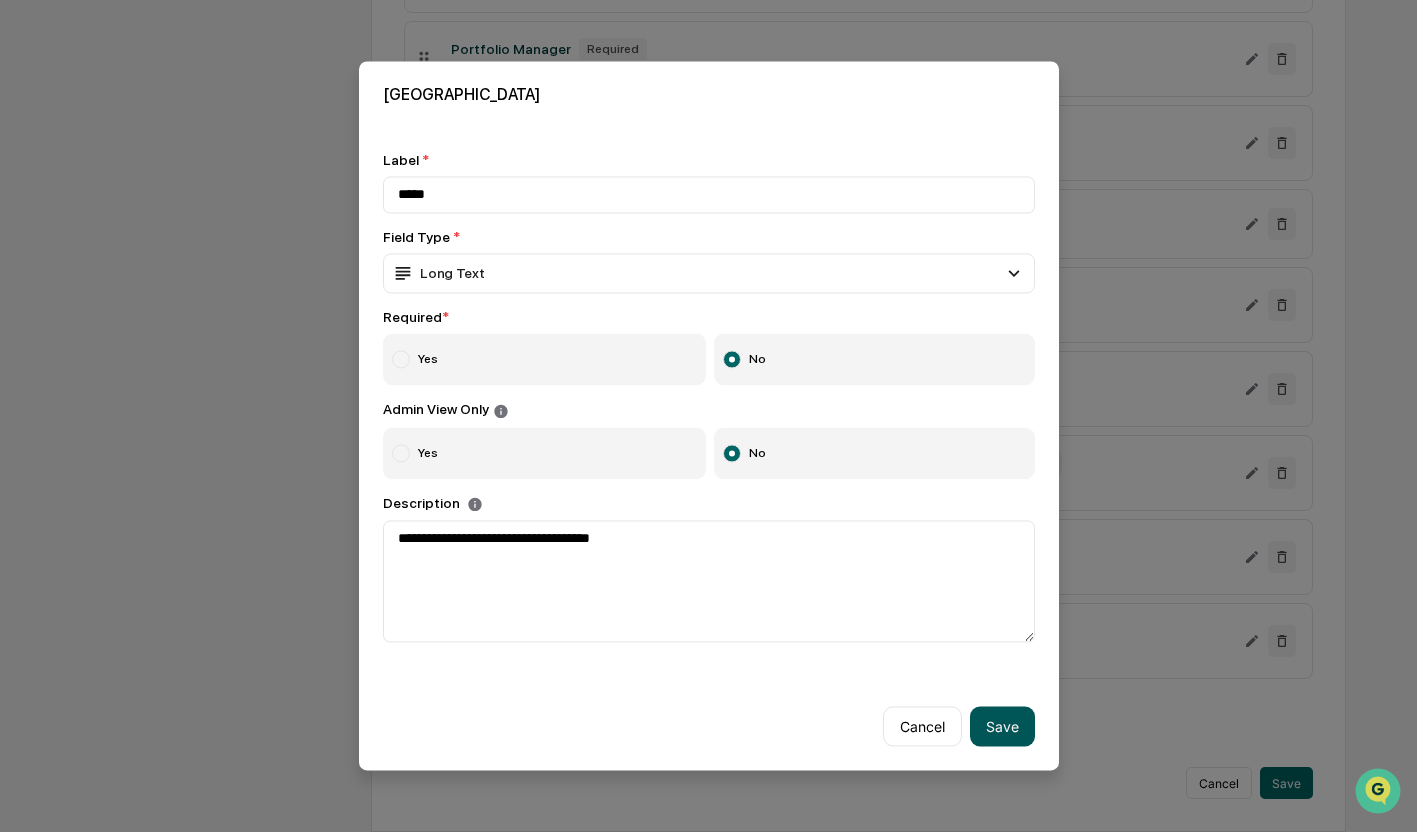 click on "Save" at bounding box center (1002, 727) 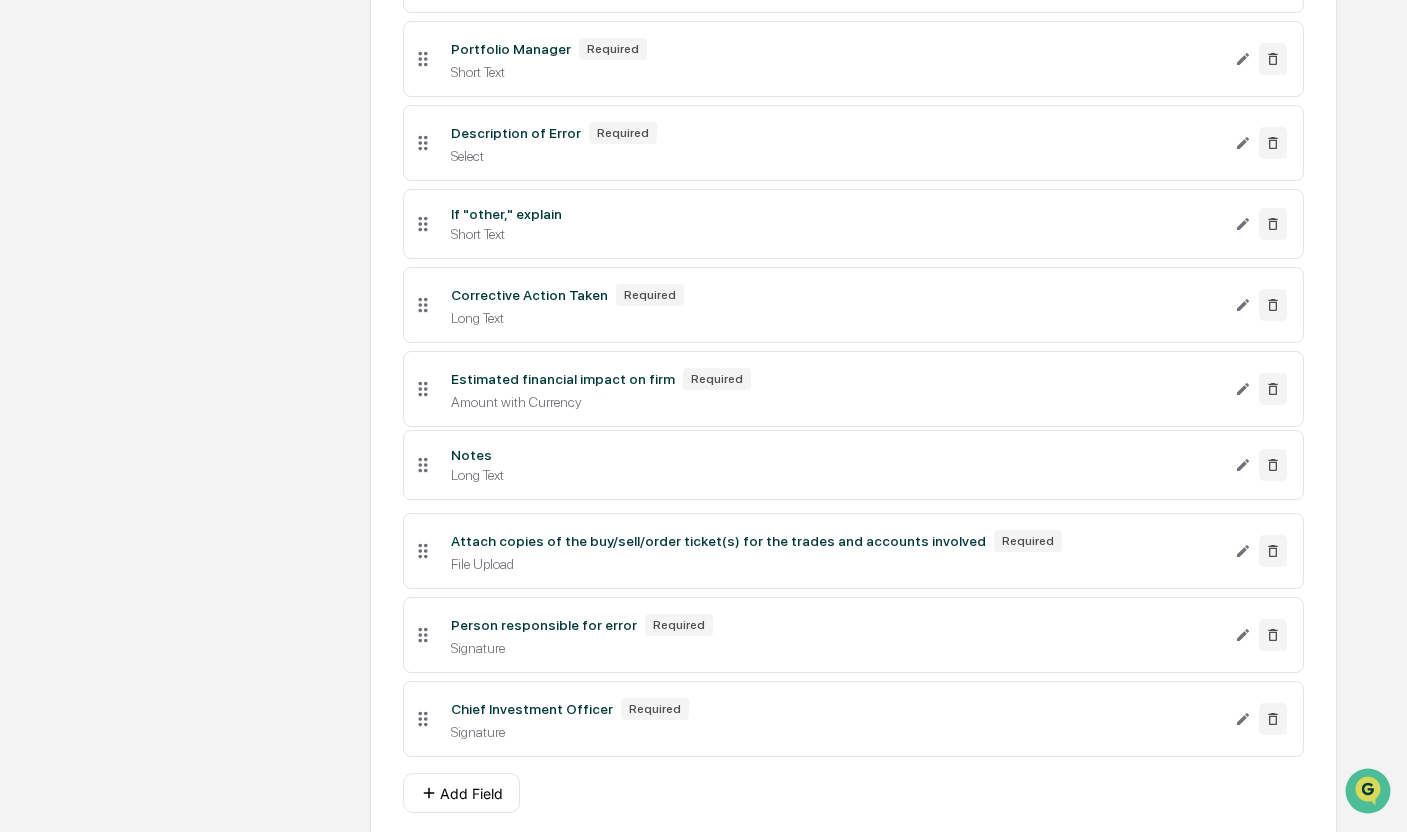 drag, startPoint x: 422, startPoint y: 718, endPoint x: 422, endPoint y: 460, distance: 258 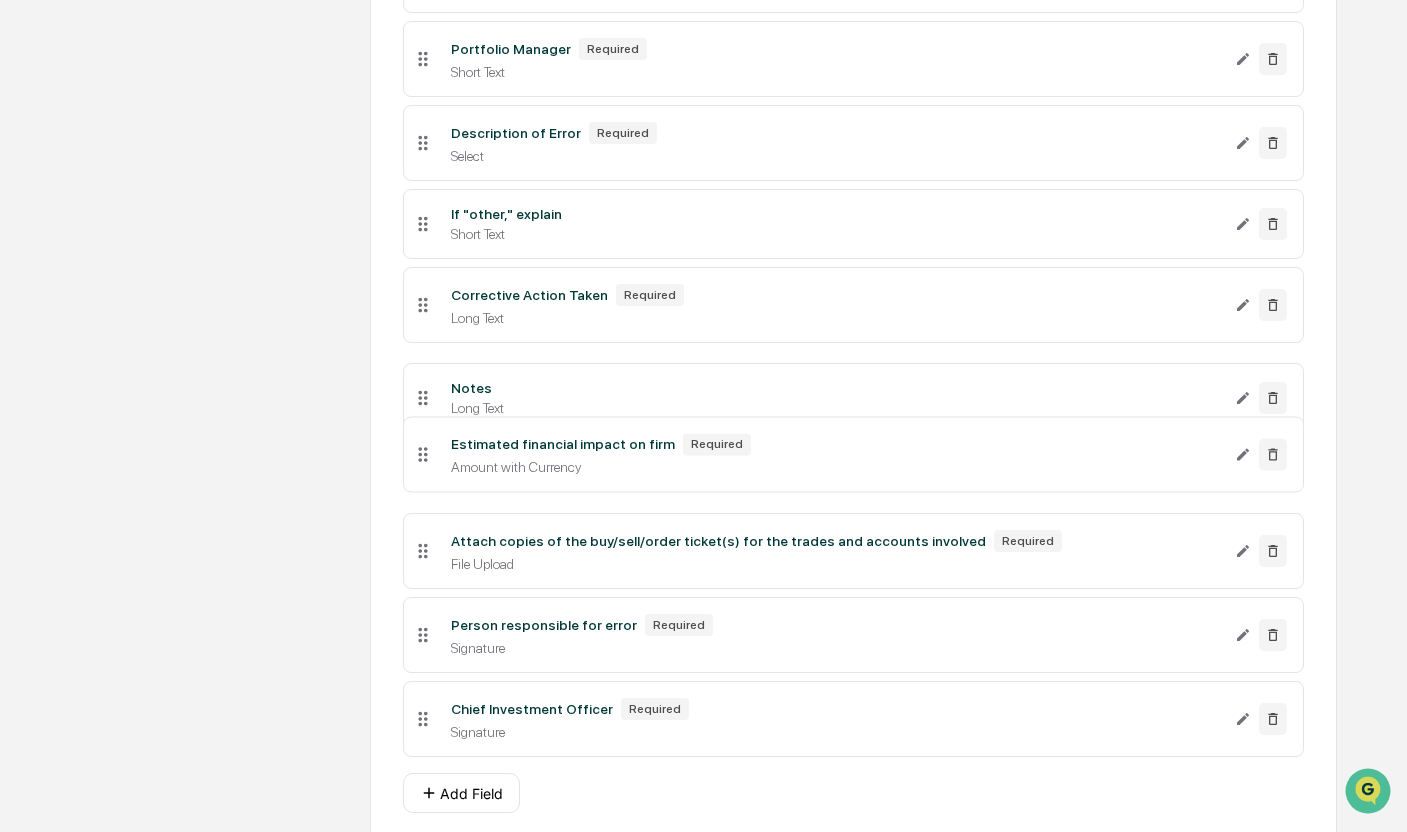 drag, startPoint x: 420, startPoint y: 466, endPoint x: 419, endPoint y: 394, distance: 72.00694 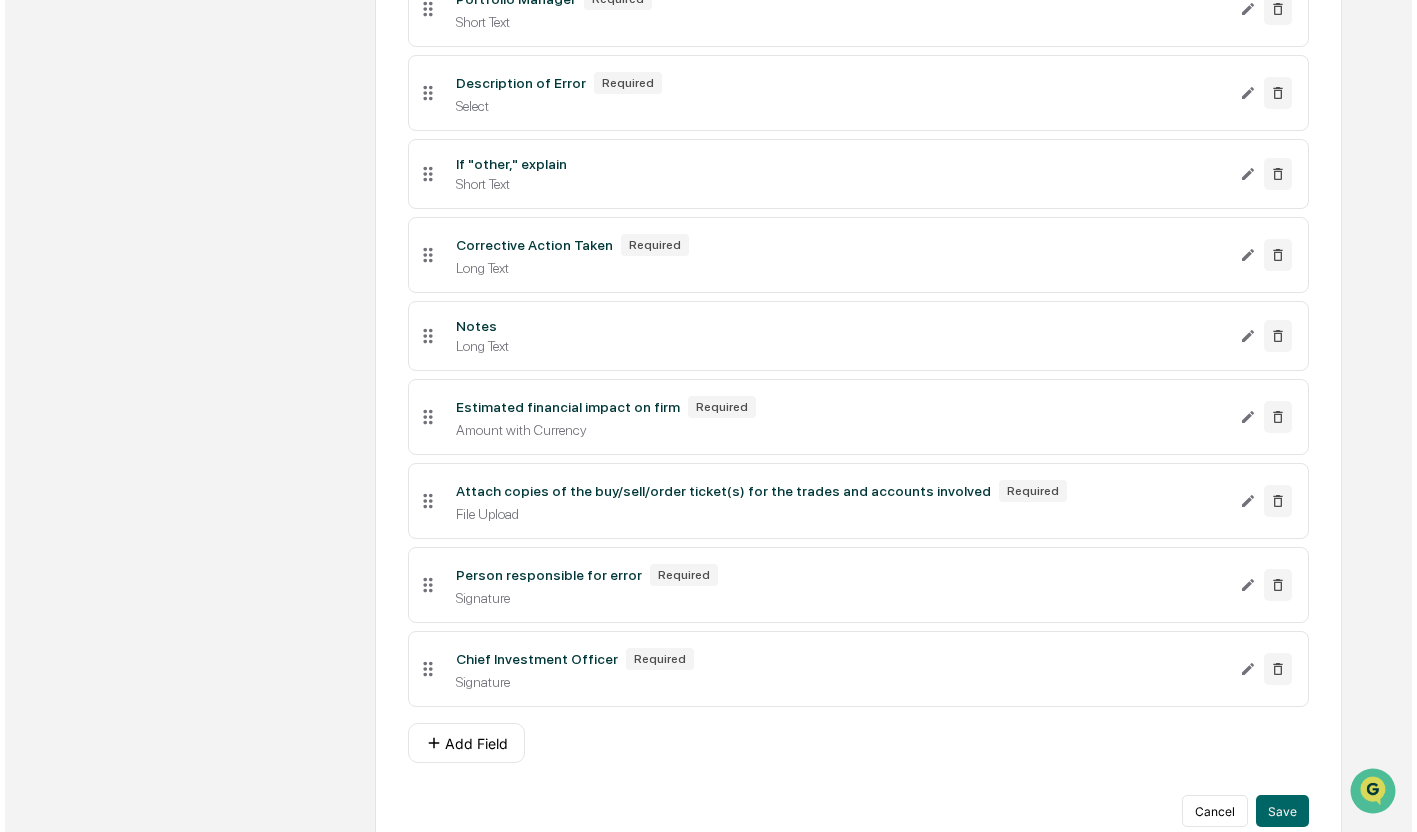 scroll, scrollTop: 1151, scrollLeft: 0, axis: vertical 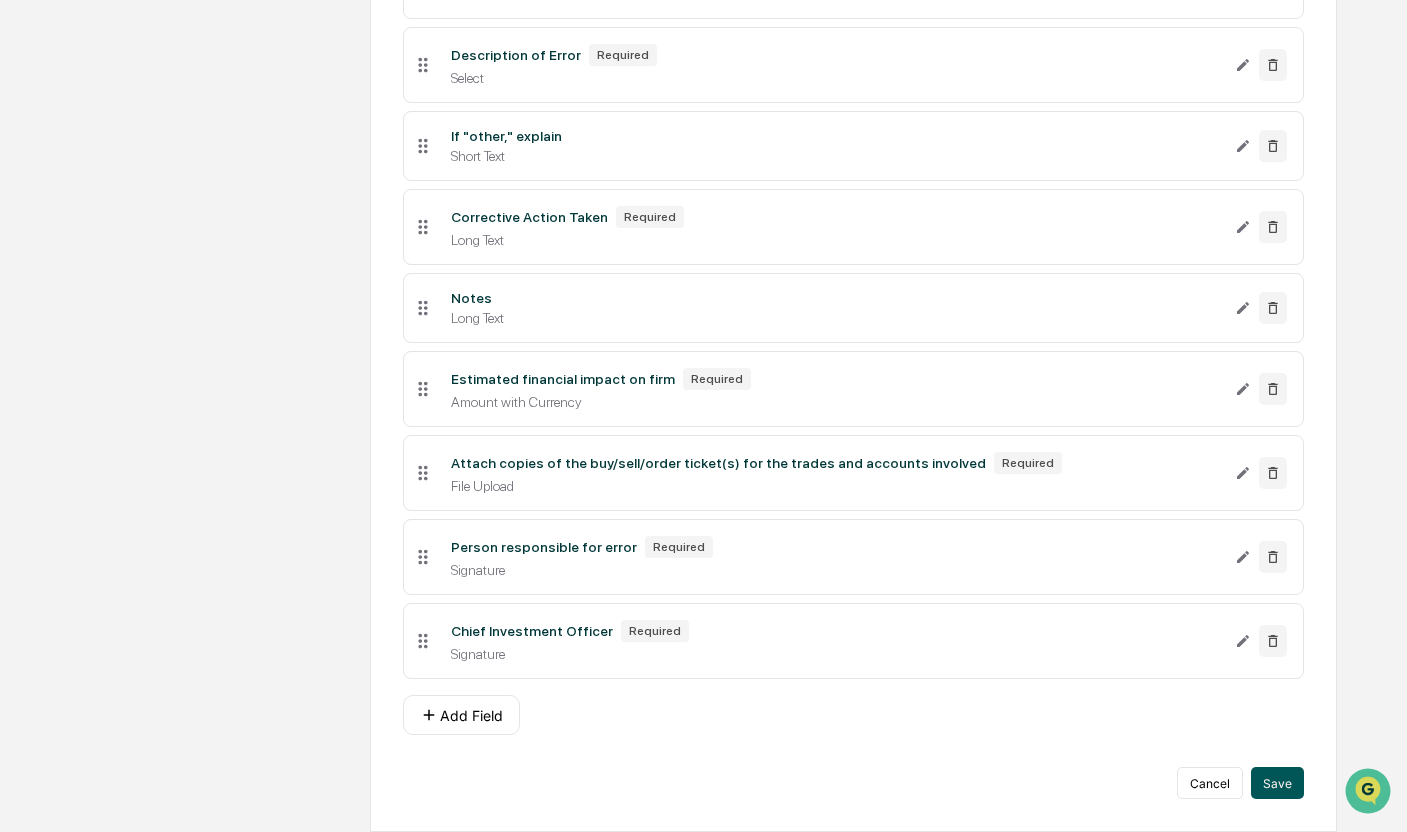 click on "Save" at bounding box center (1277, 783) 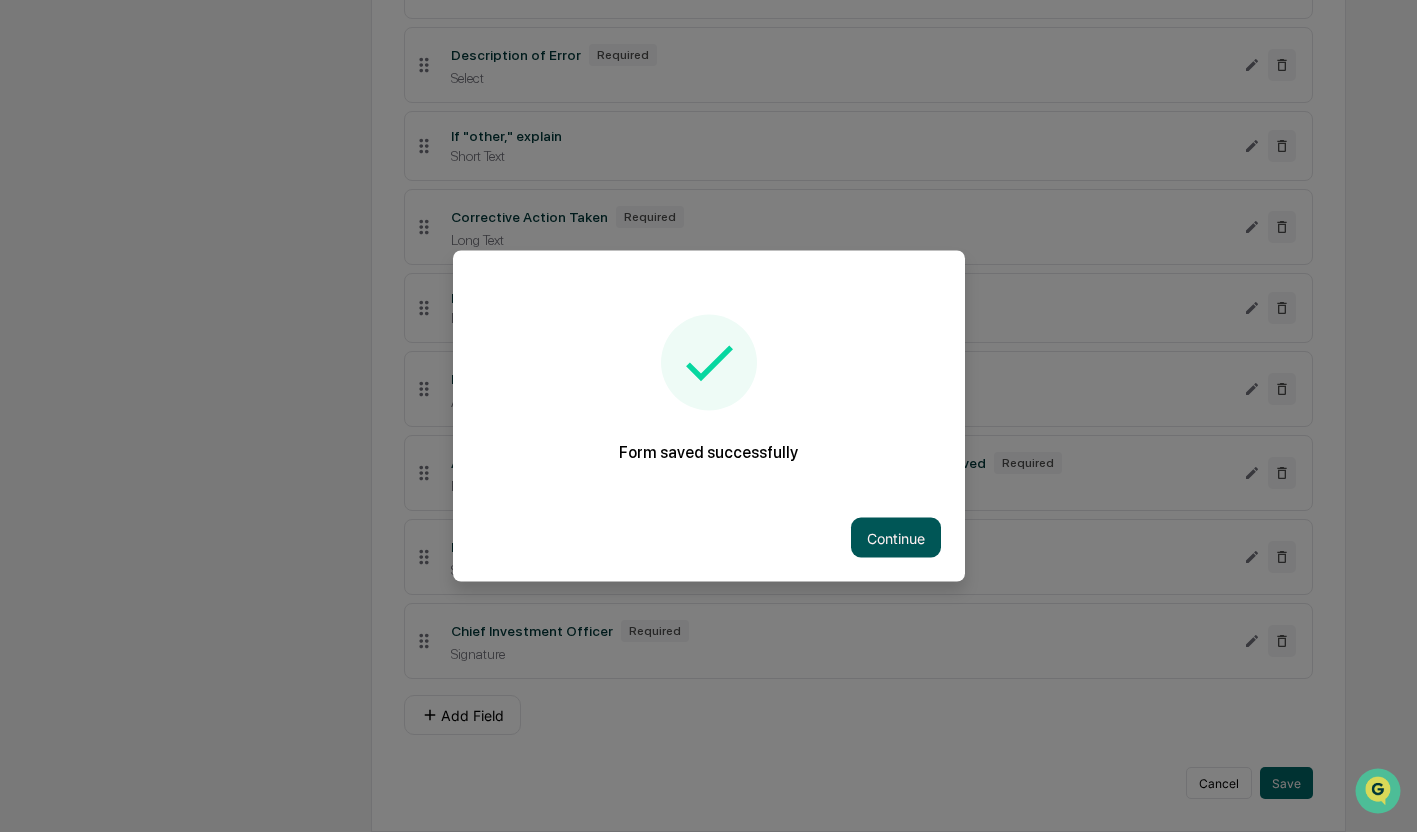 click on "Continue" at bounding box center (896, 538) 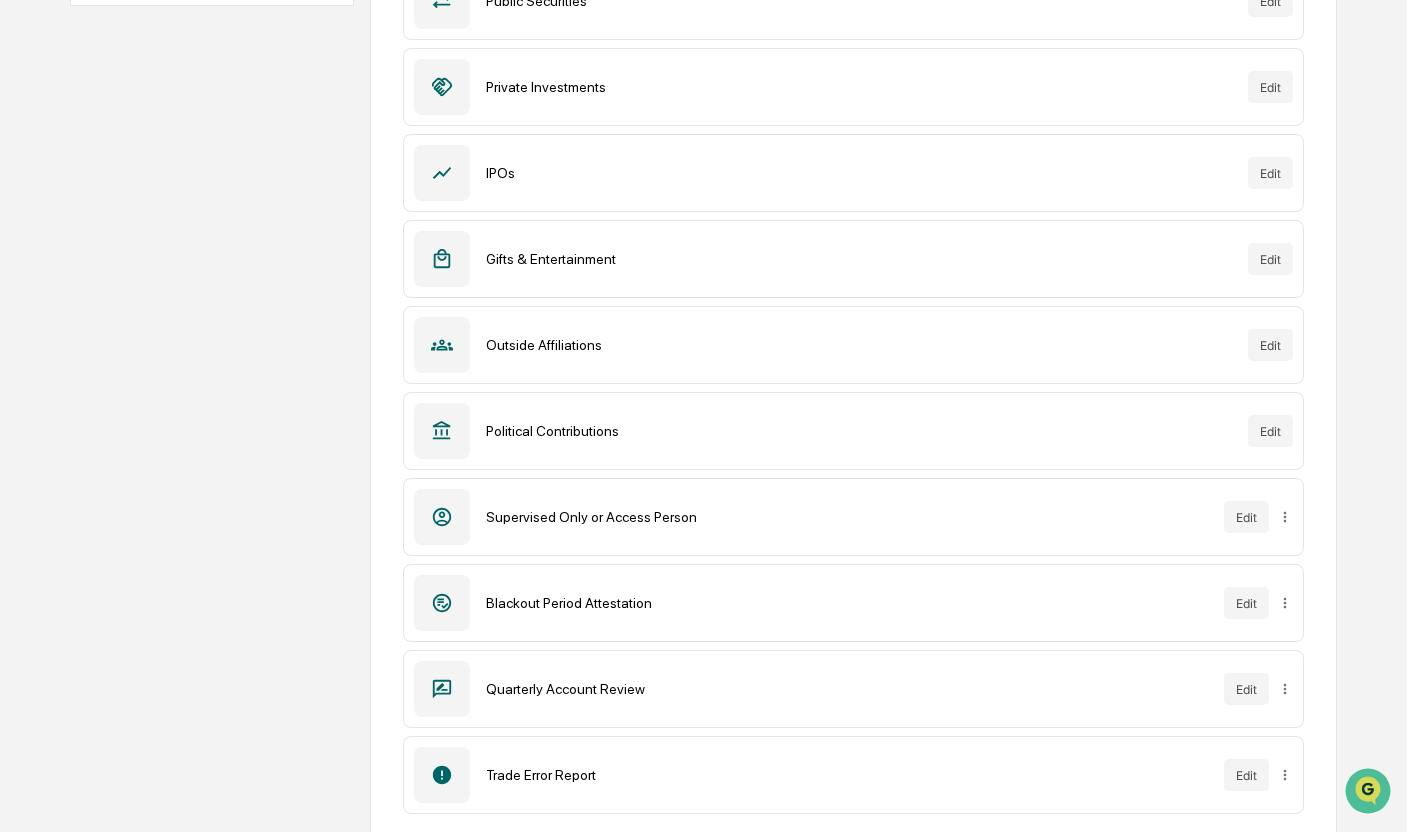 scroll, scrollTop: 0, scrollLeft: 0, axis: both 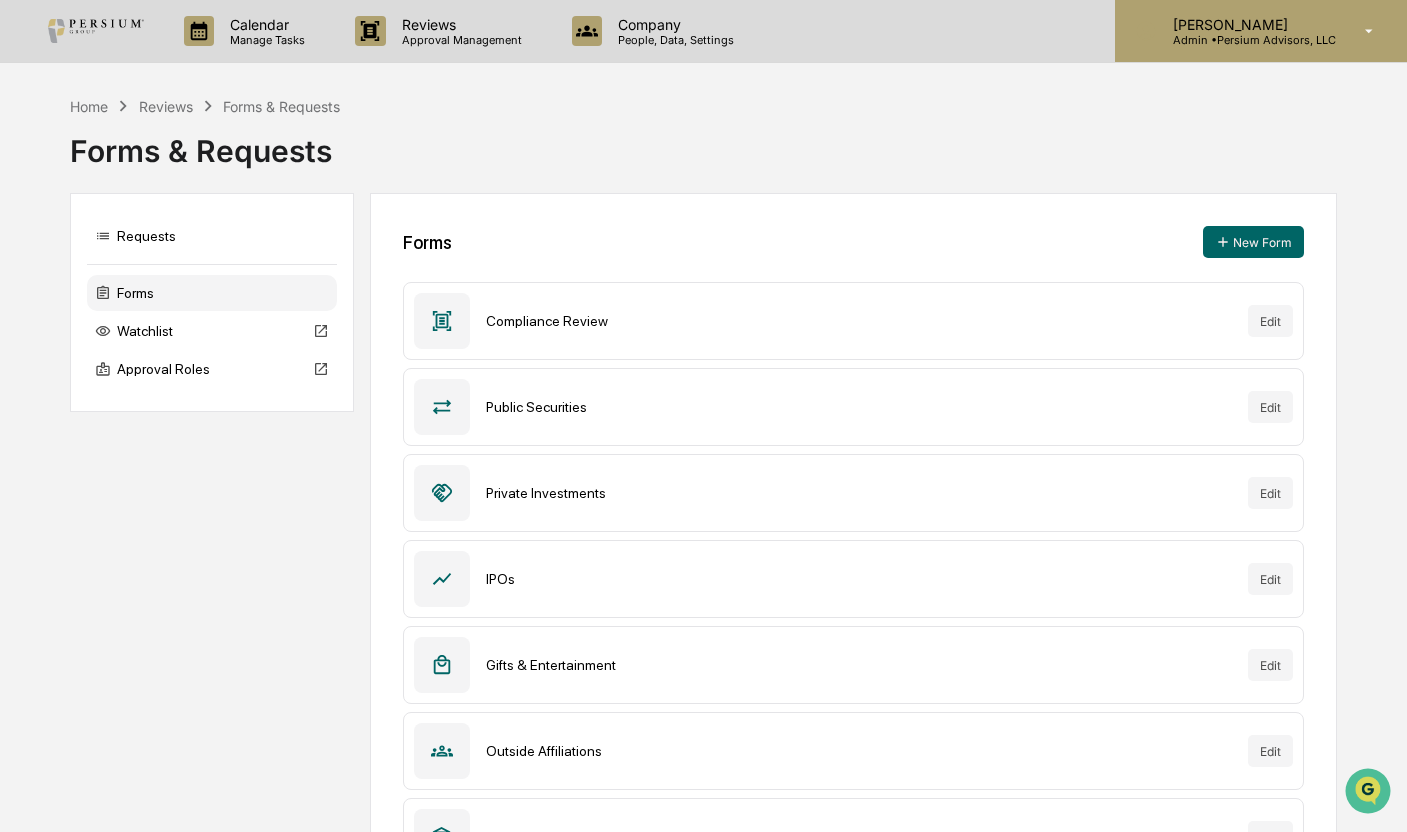 click on "[PERSON_NAME]" at bounding box center [1246, 24] 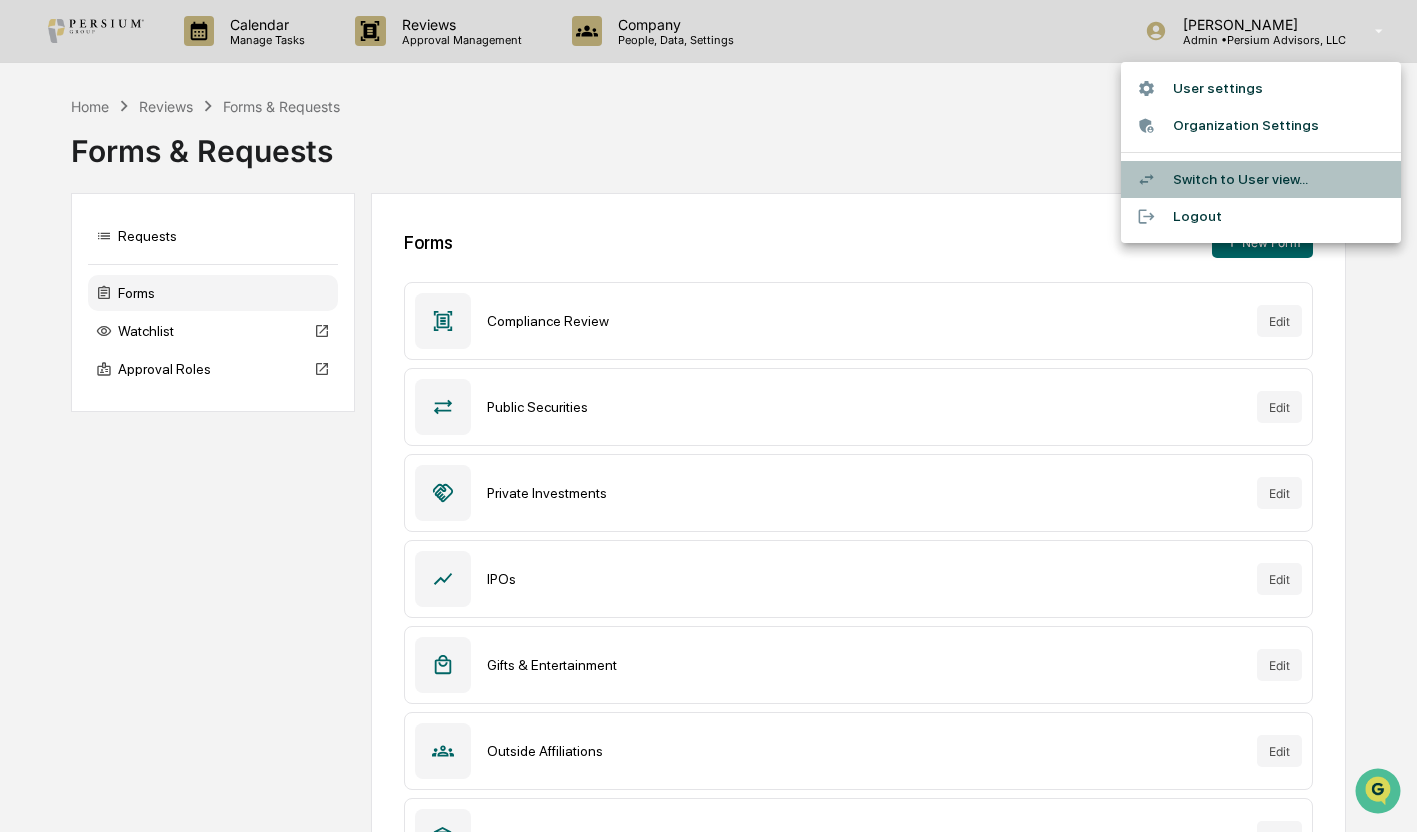 click on "Switch to User view..." at bounding box center [1261, 179] 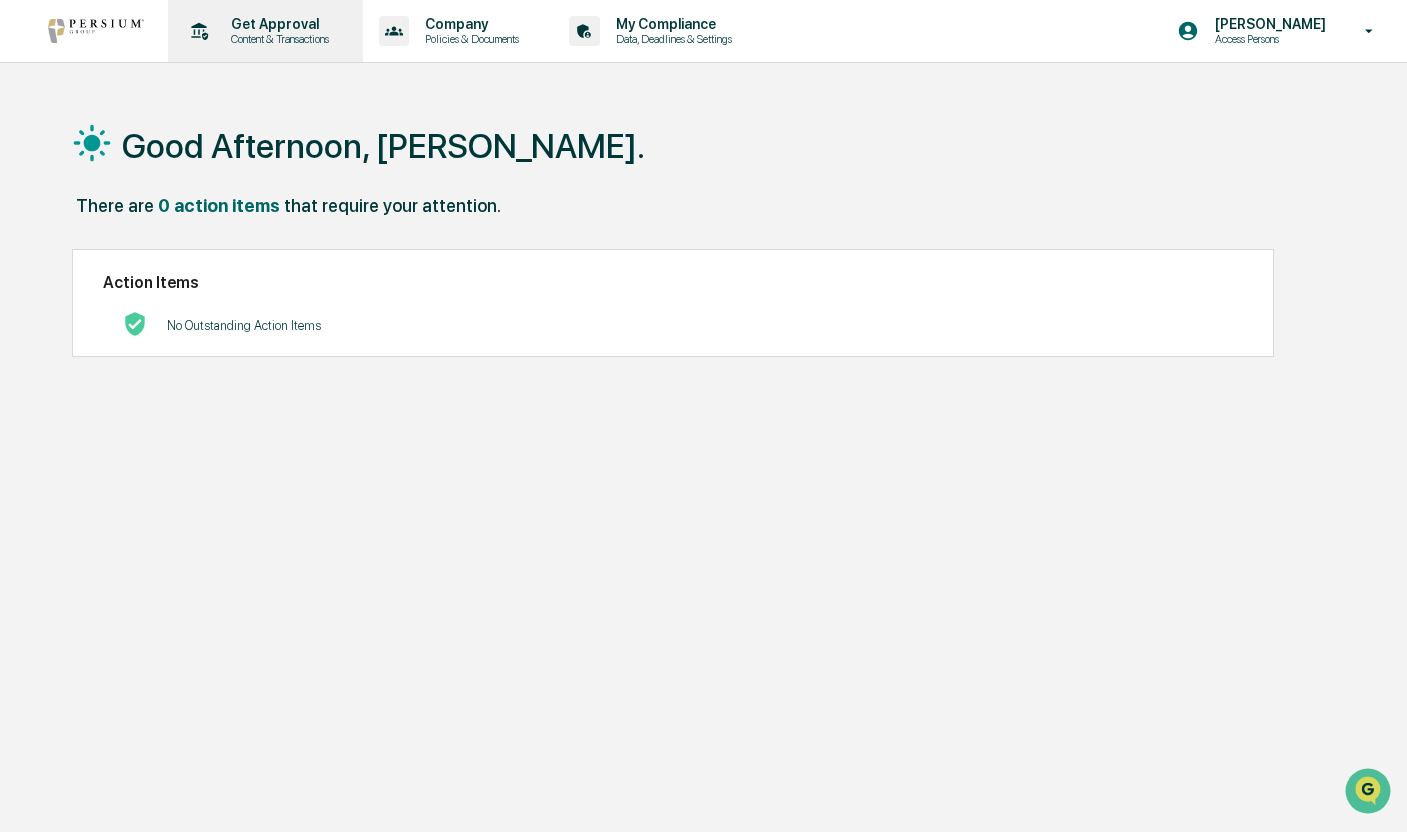 click on "Content & Transactions" at bounding box center (277, 39) 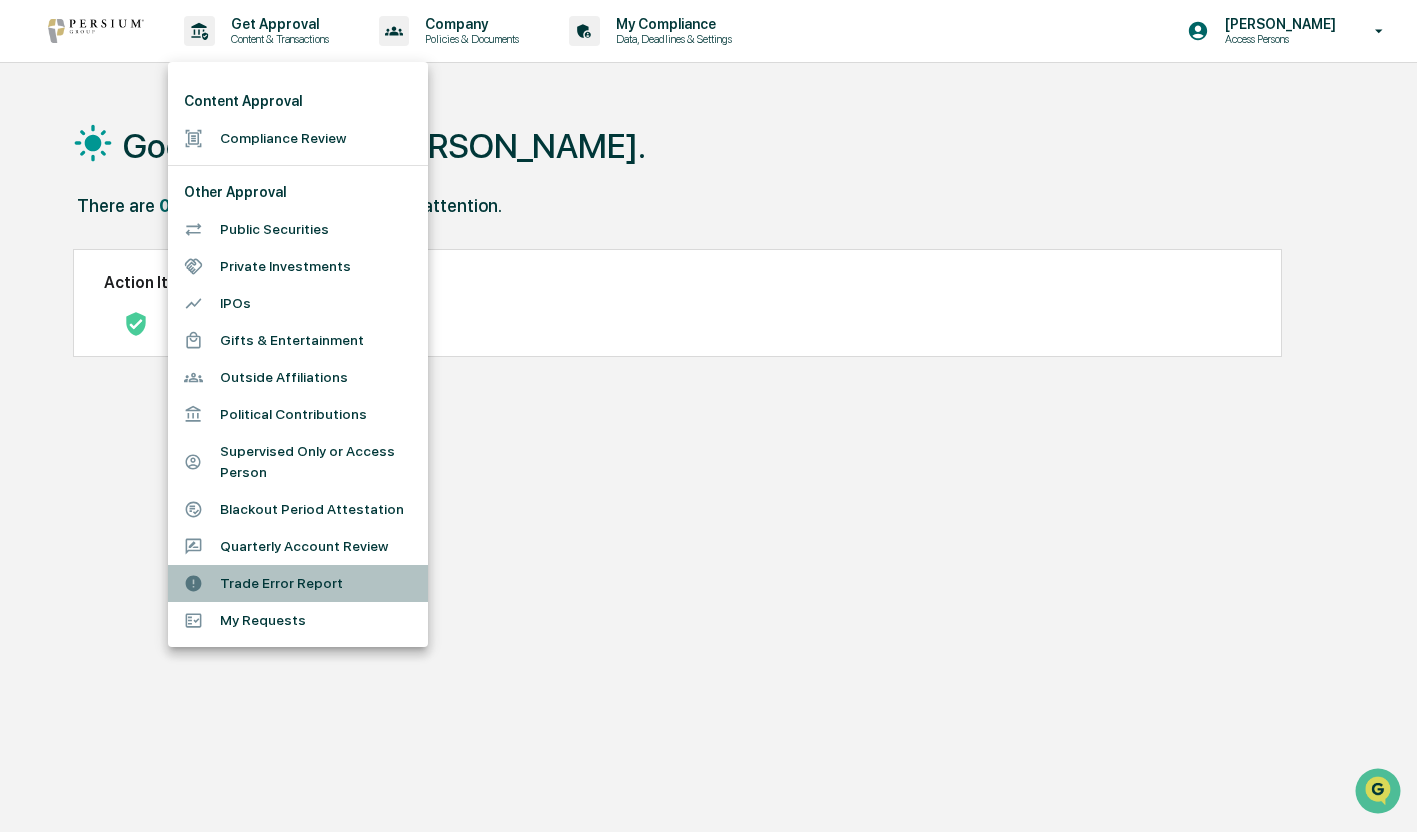click on "Trade Error Report" at bounding box center (298, 583) 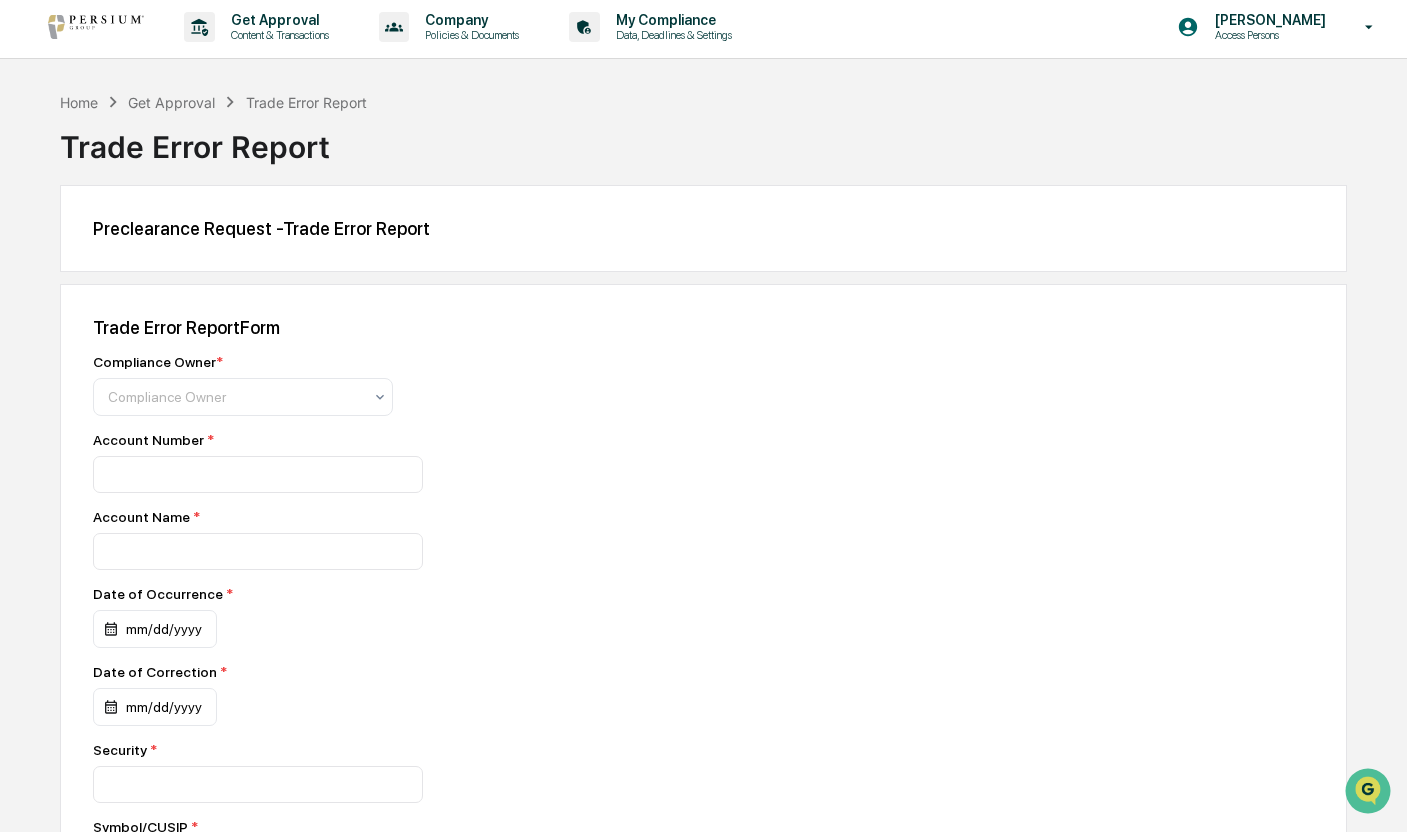 scroll, scrollTop: 0, scrollLeft: 0, axis: both 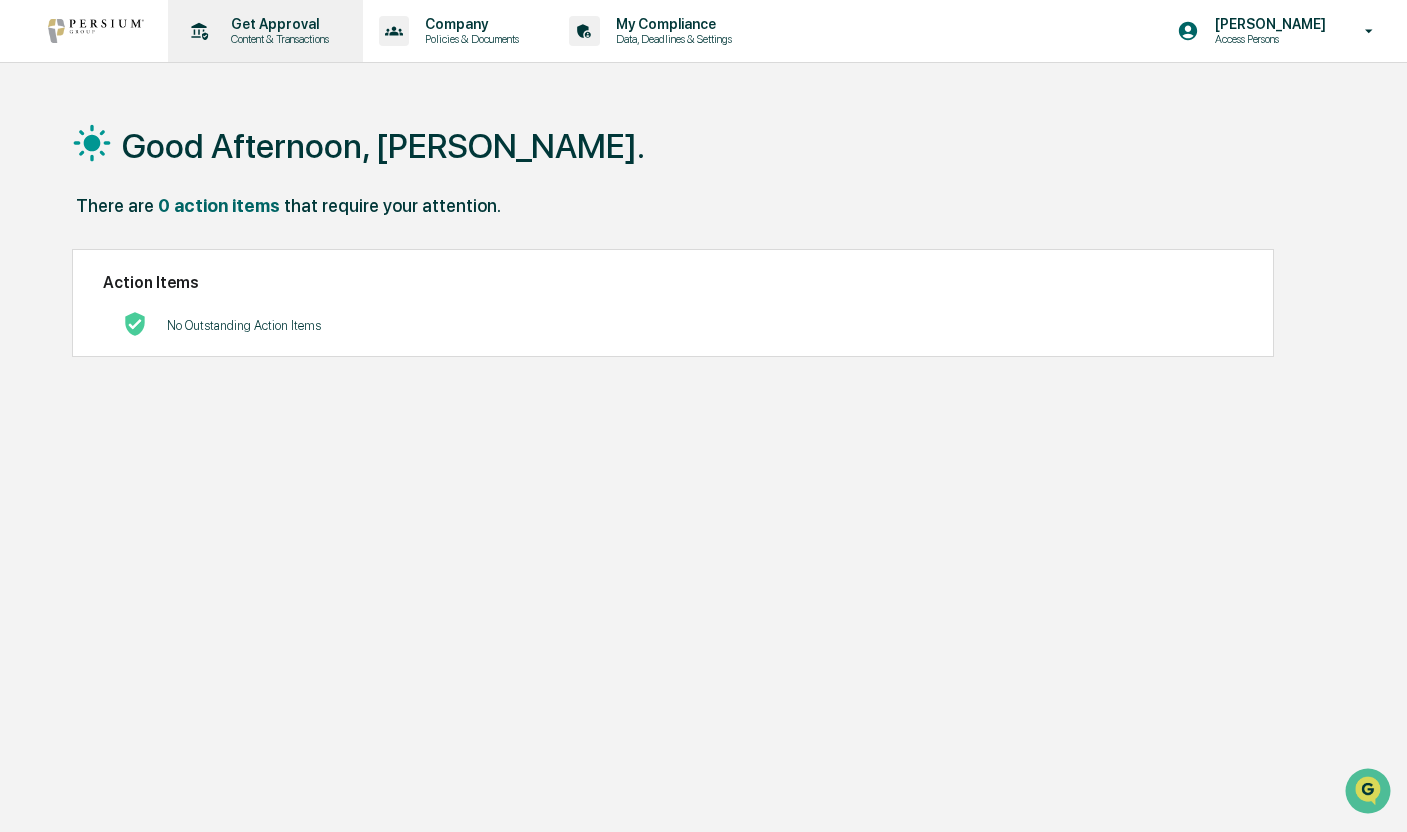 click on "Content & Transactions" at bounding box center [277, 39] 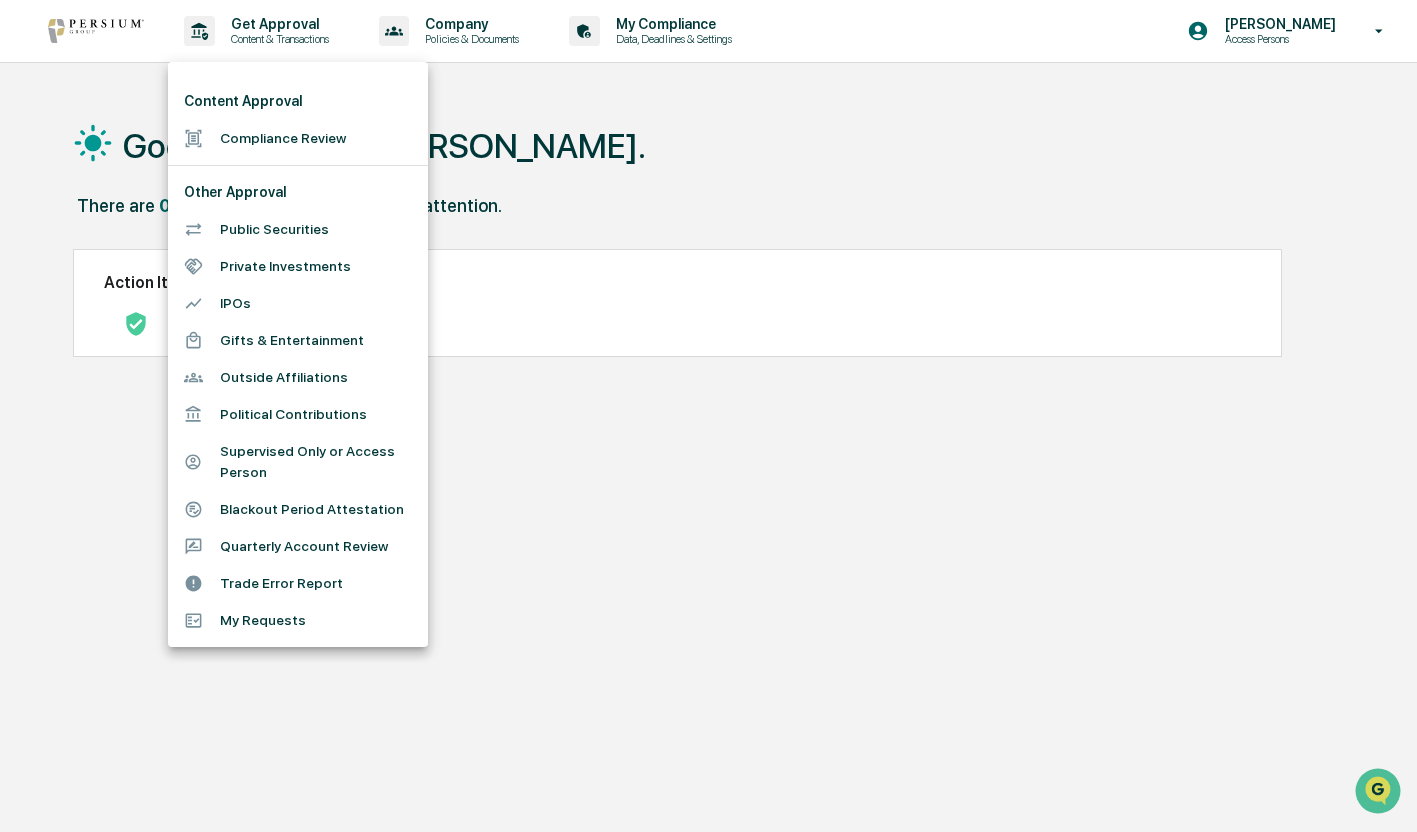 click at bounding box center [708, 416] 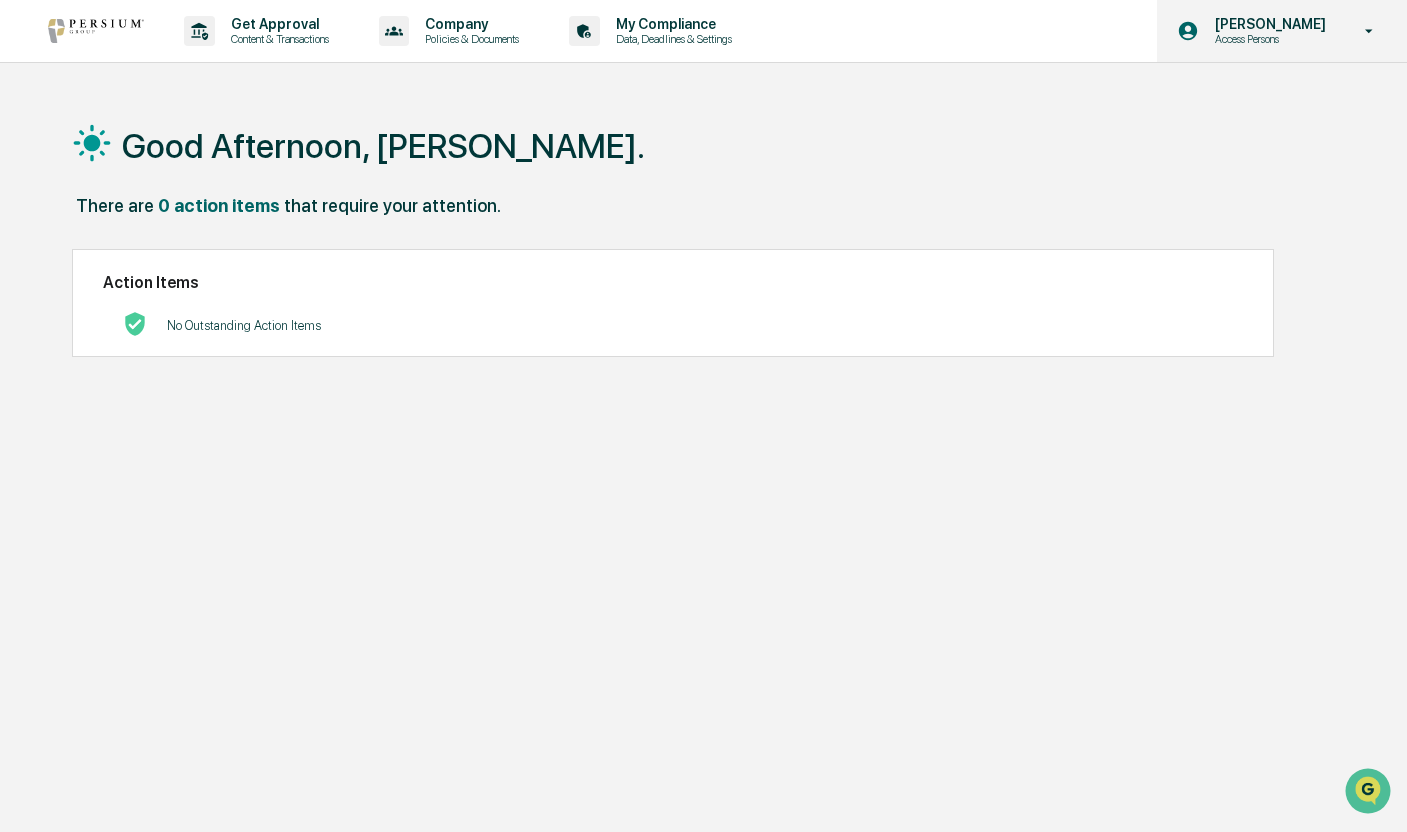 click on "Access Persons" at bounding box center [1267, 39] 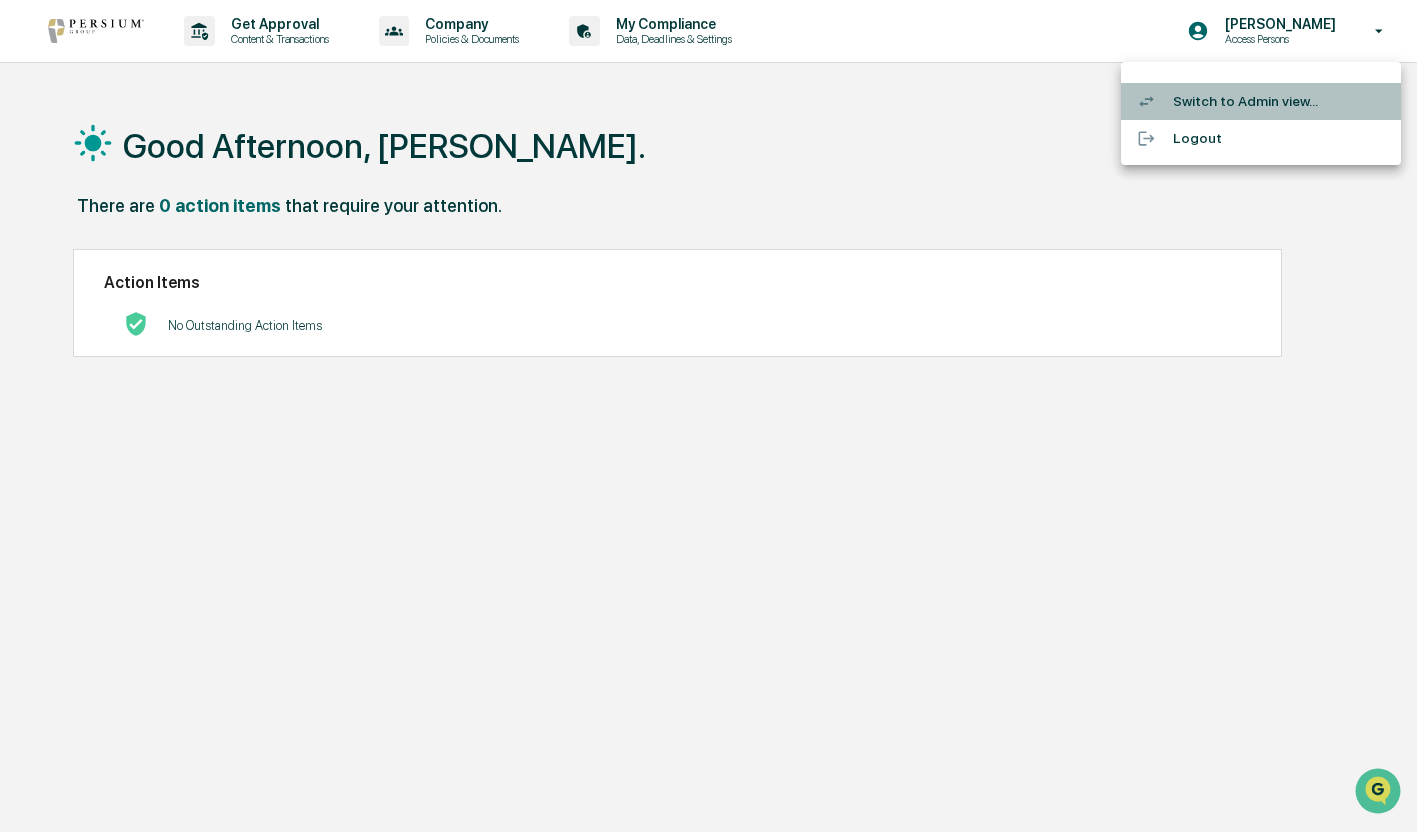click on "Switch to Admin view..." at bounding box center (1261, 101) 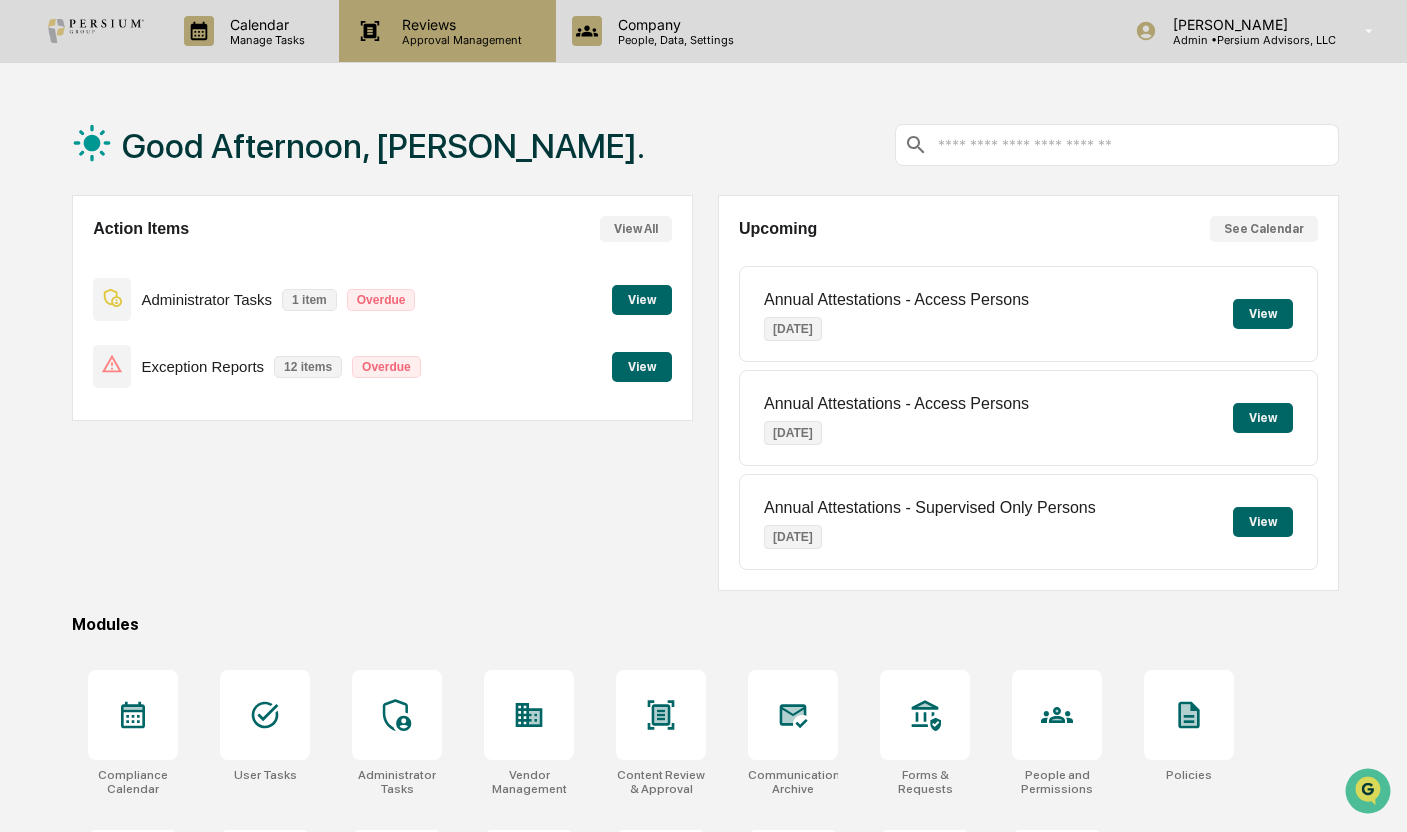 click on "Approval Management" at bounding box center (459, 40) 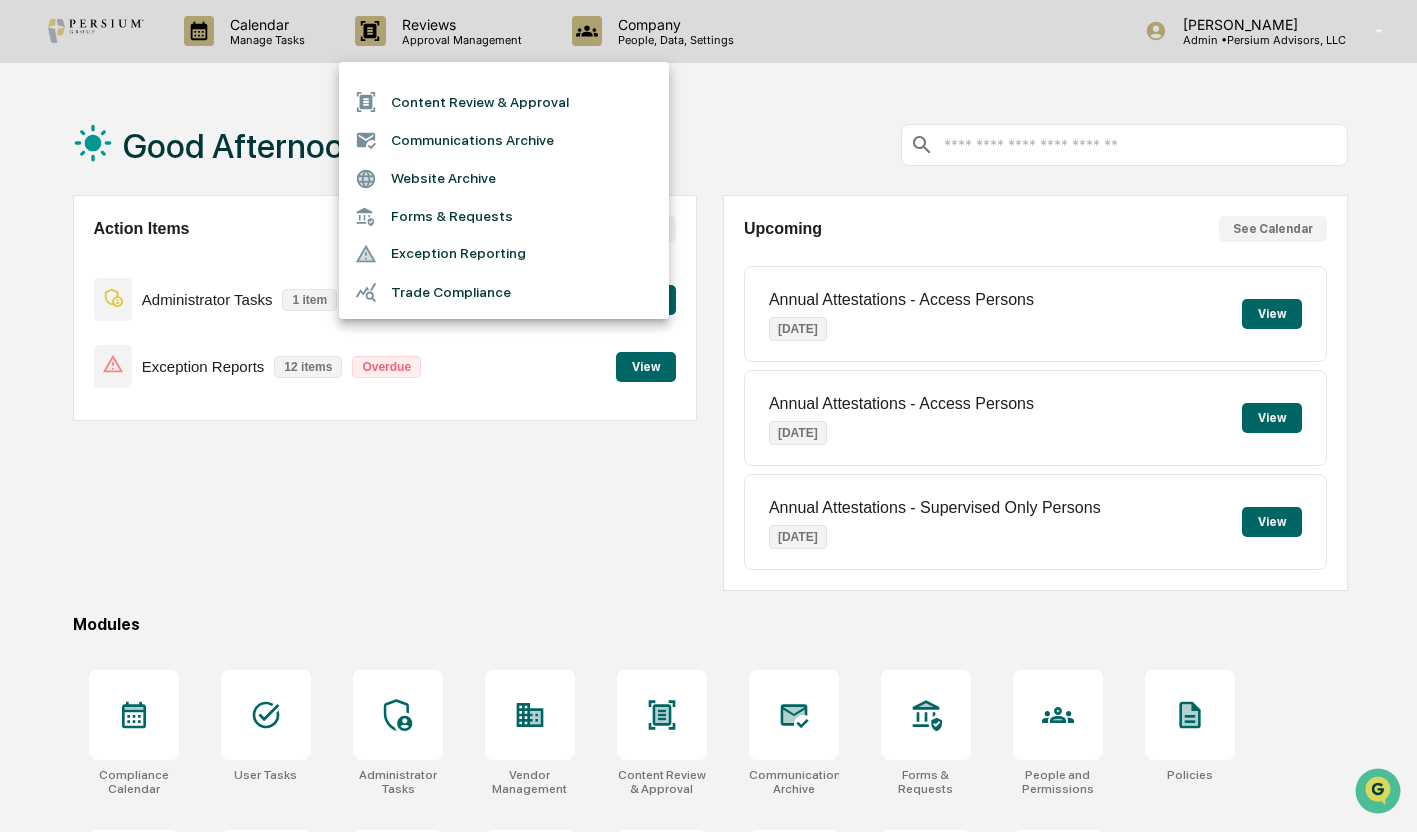 click on "Forms & Requests" at bounding box center [504, 216] 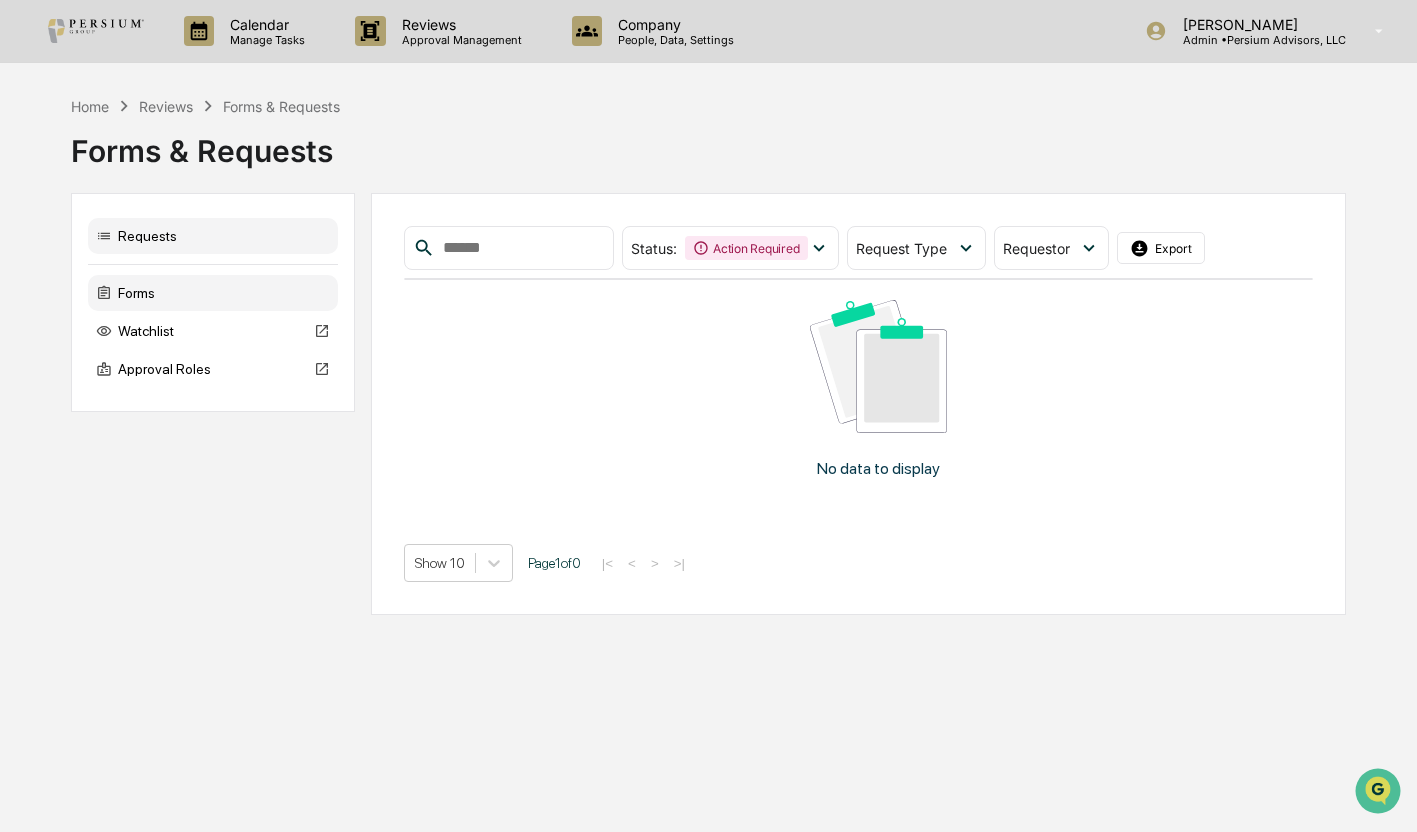 click on "Forms" at bounding box center (213, 293) 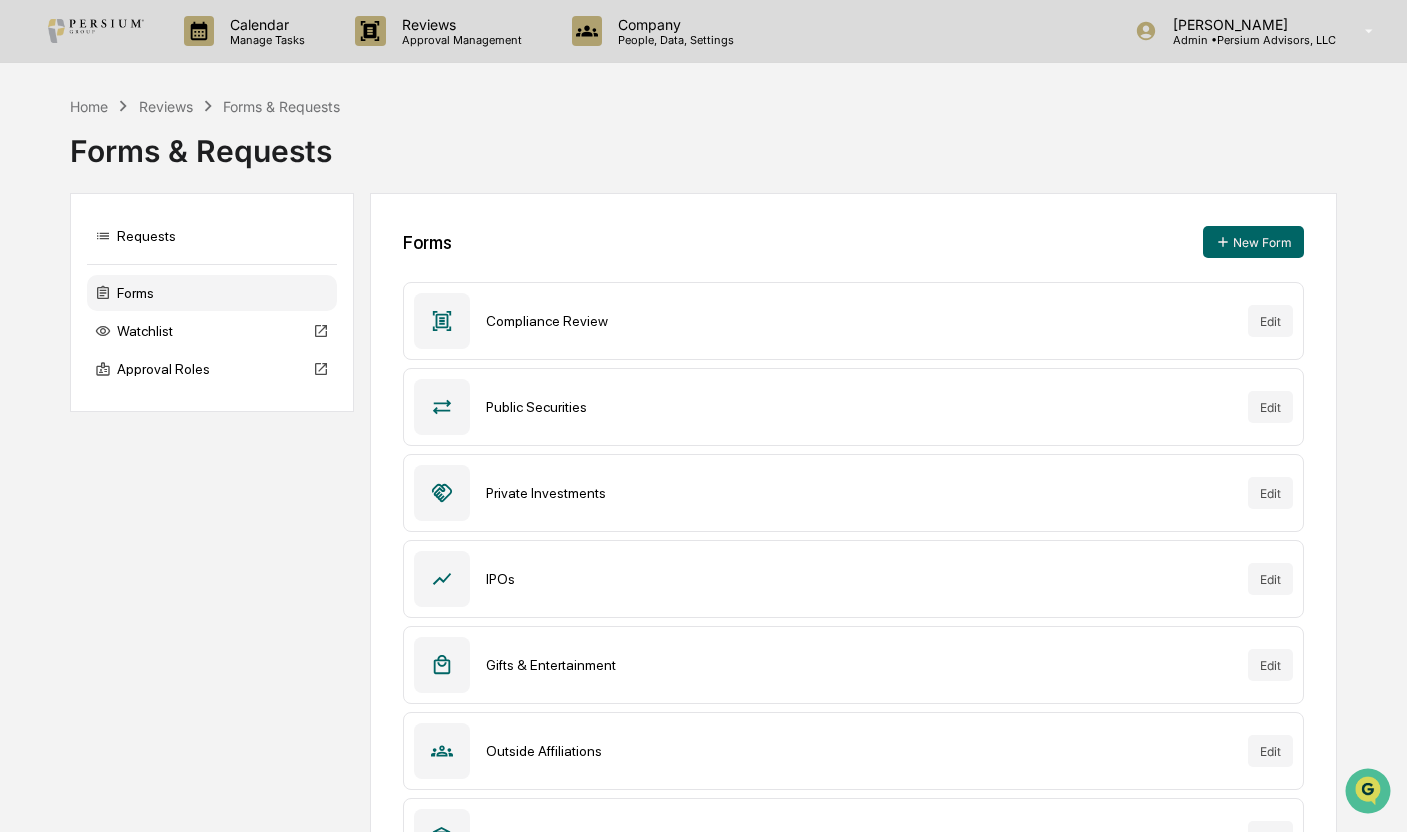 scroll, scrollTop: 429, scrollLeft: 0, axis: vertical 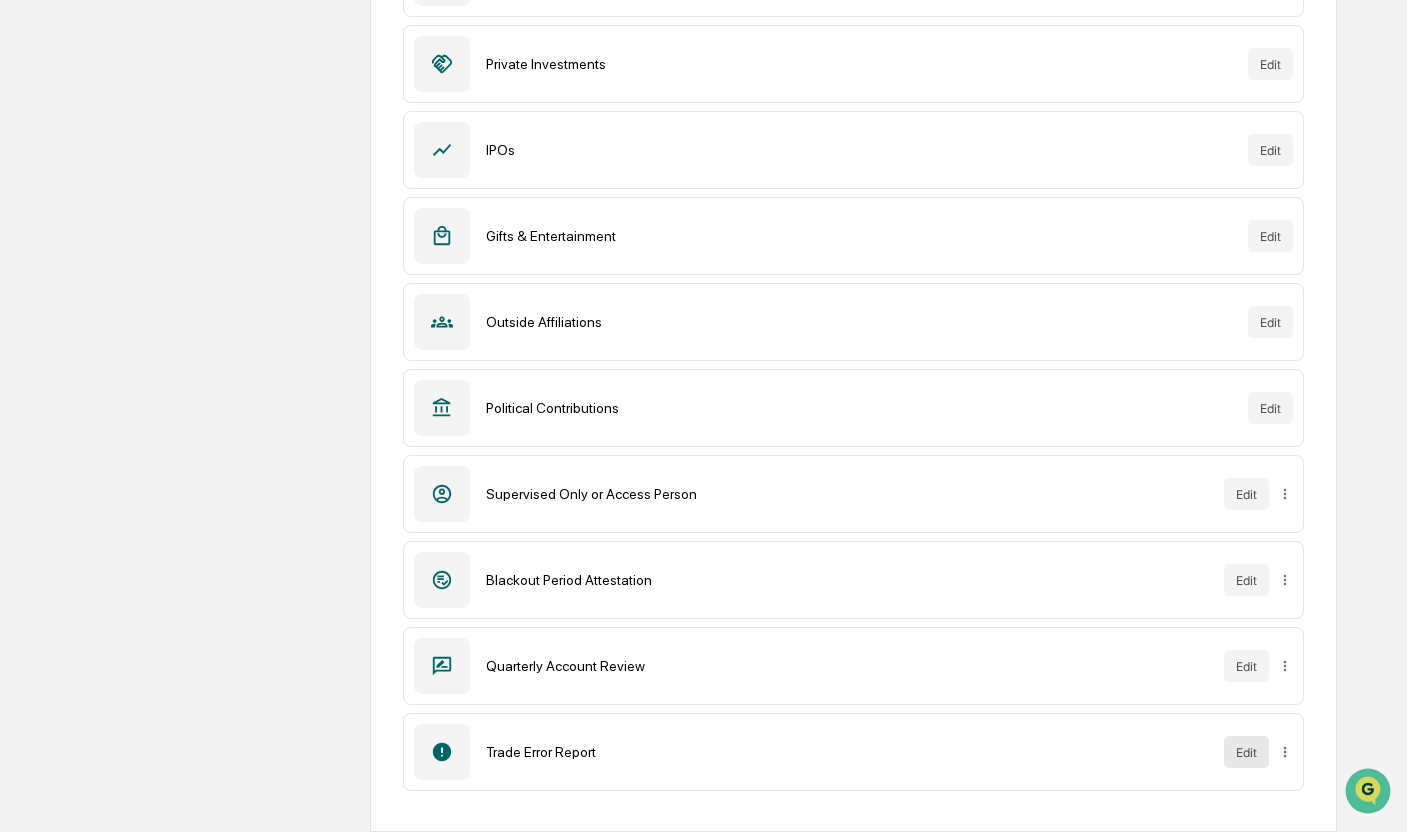 click on "Edit" at bounding box center [1246, 752] 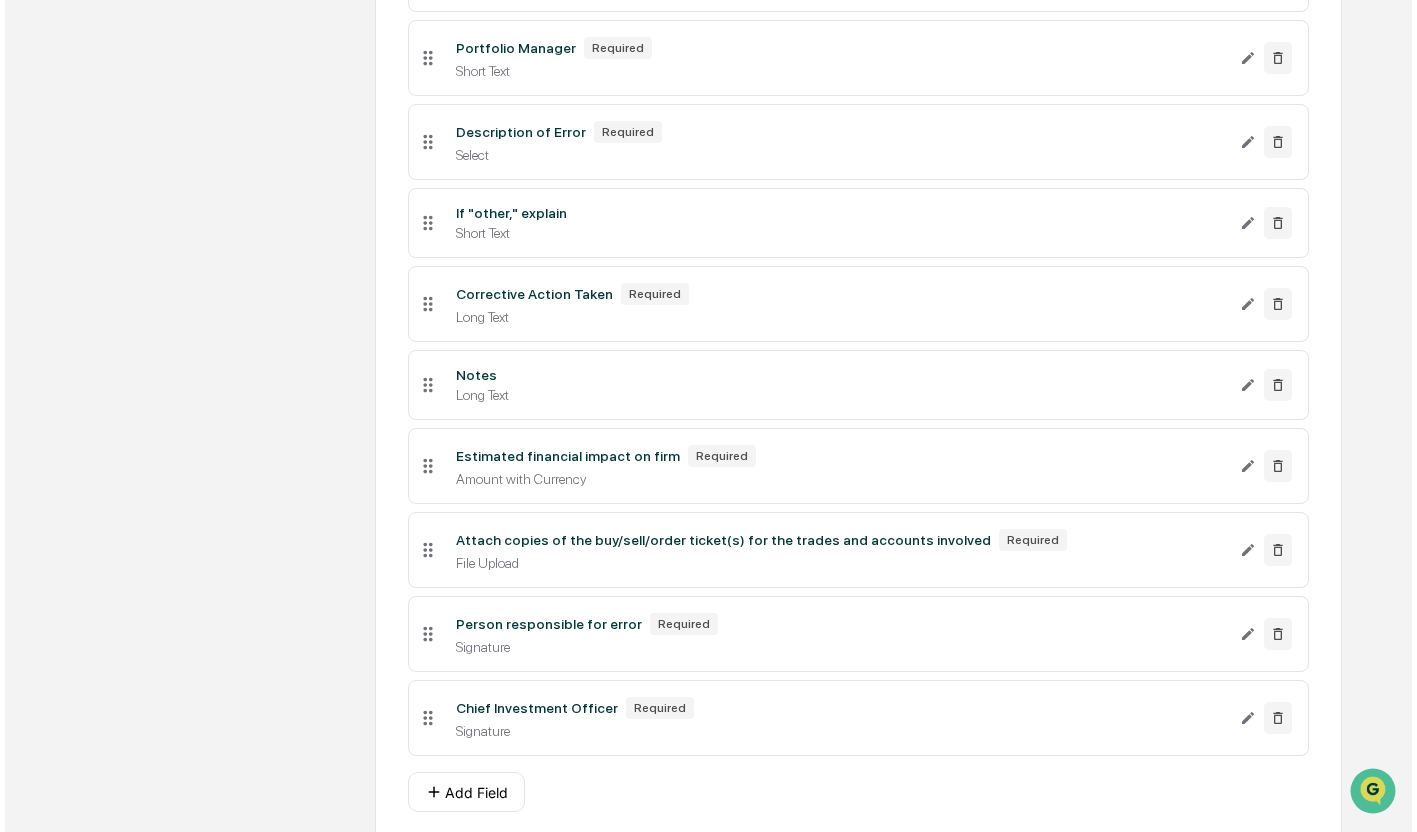 scroll, scrollTop: 1151, scrollLeft: 0, axis: vertical 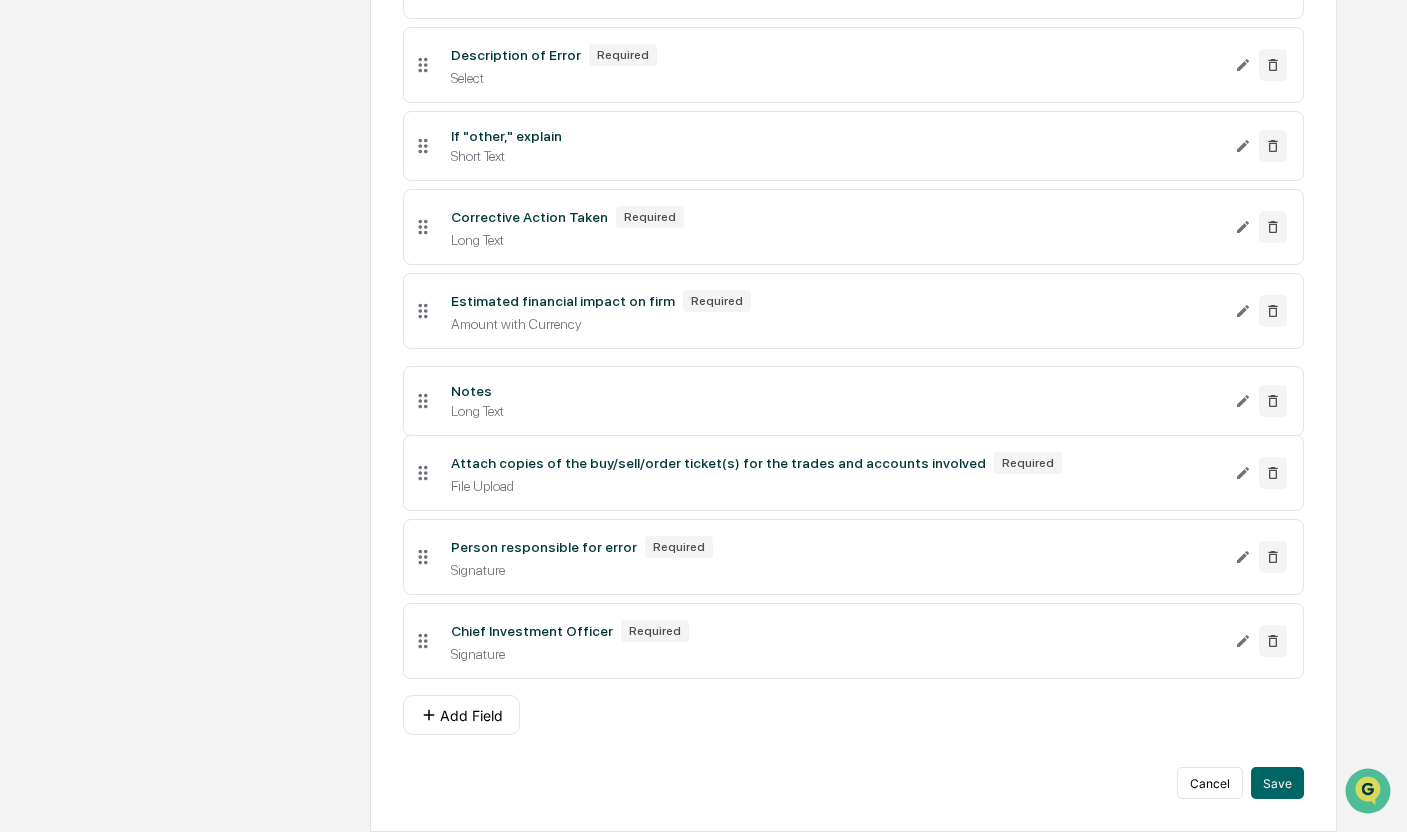 drag, startPoint x: 425, startPoint y: 308, endPoint x: 436, endPoint y: 401, distance: 93.64828 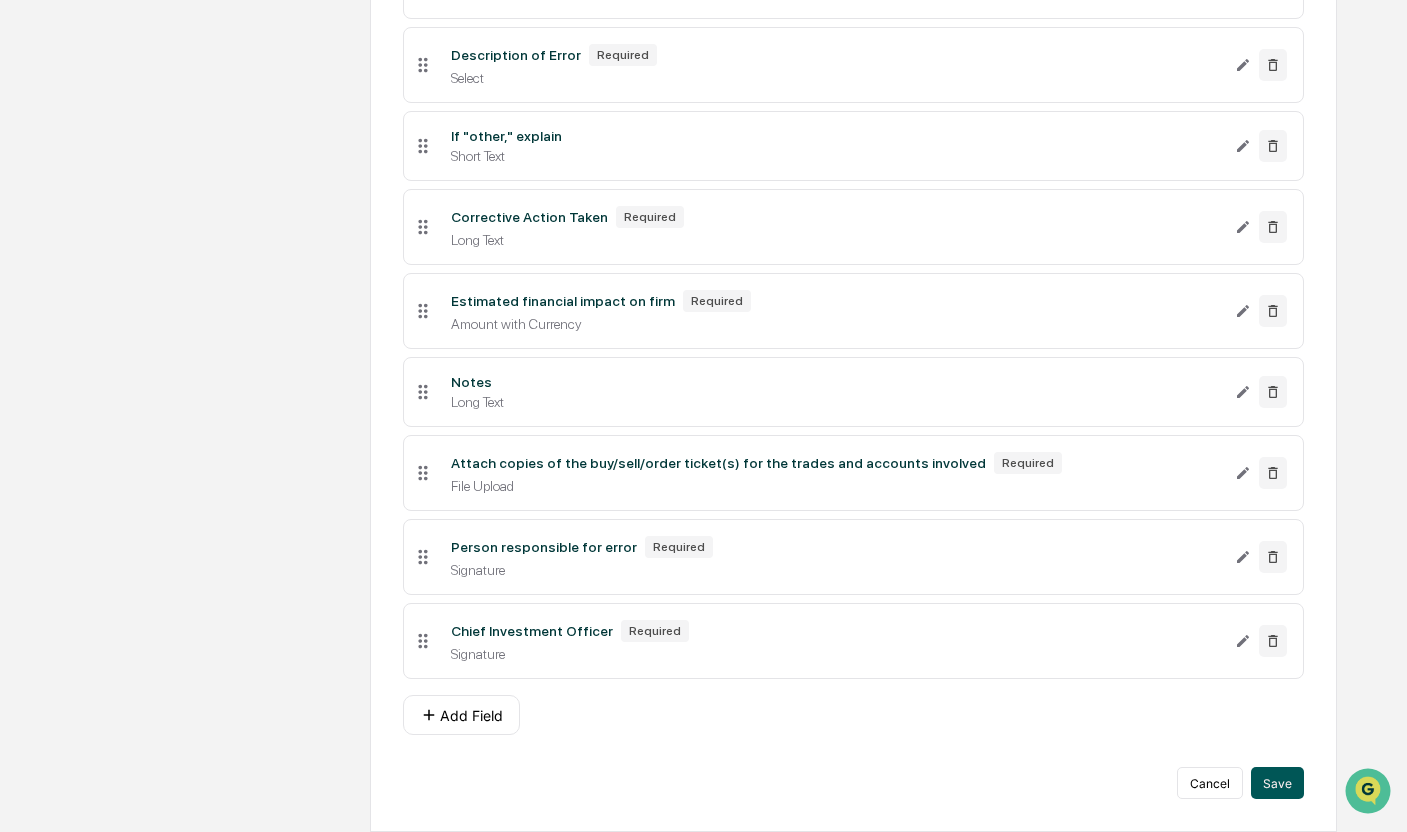 click on "Save" at bounding box center [1277, 783] 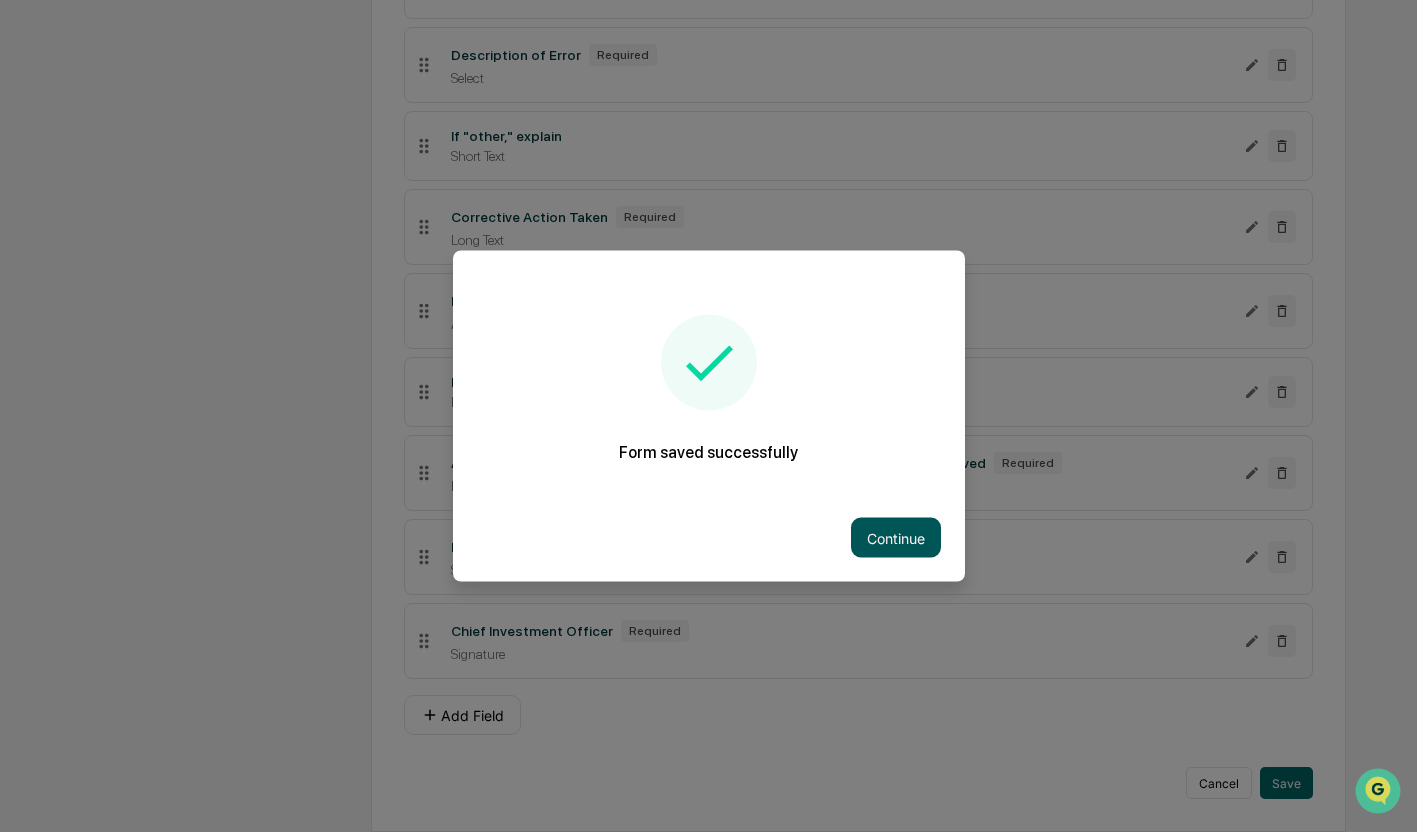 click on "Continue" at bounding box center (896, 538) 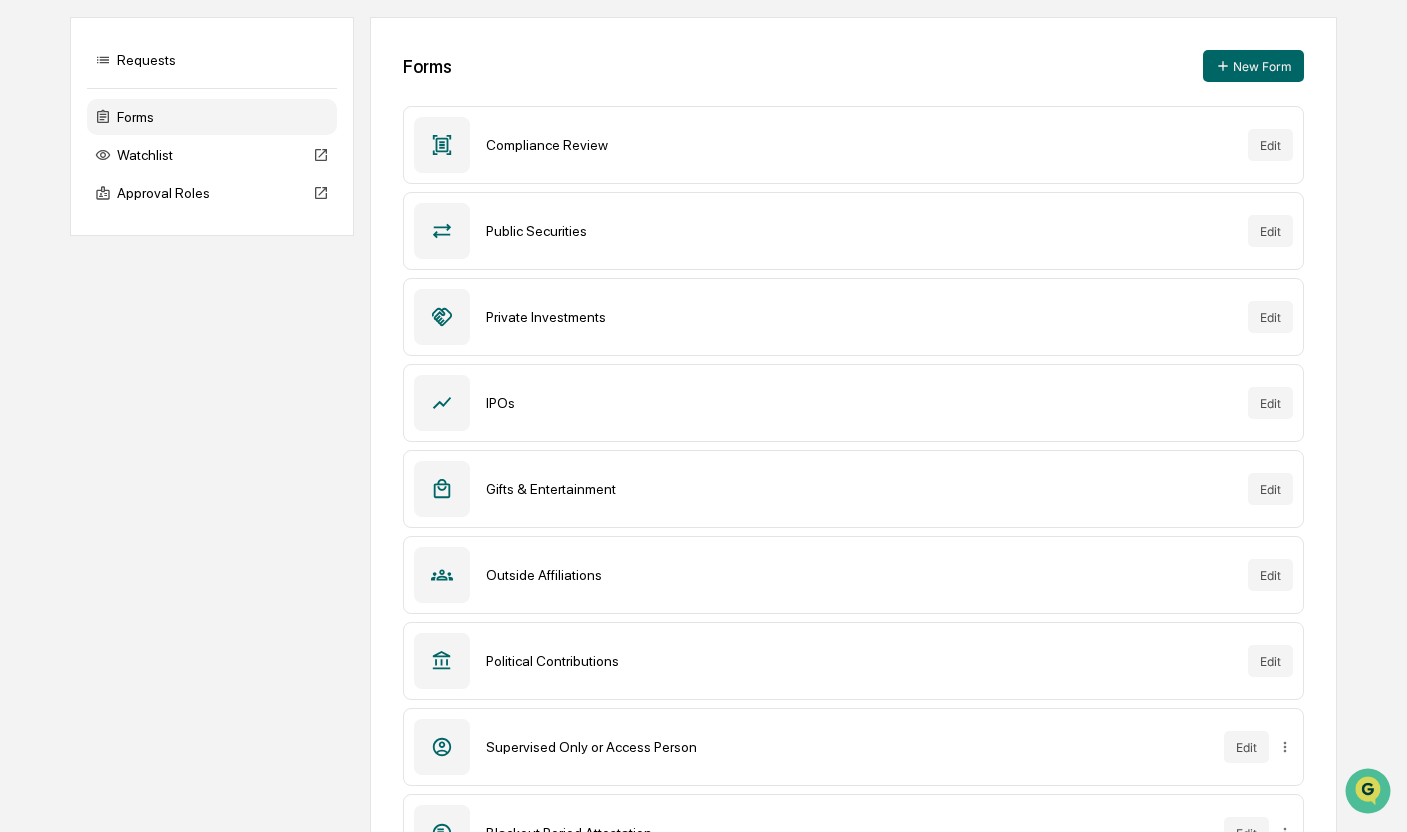 scroll, scrollTop: 0, scrollLeft: 0, axis: both 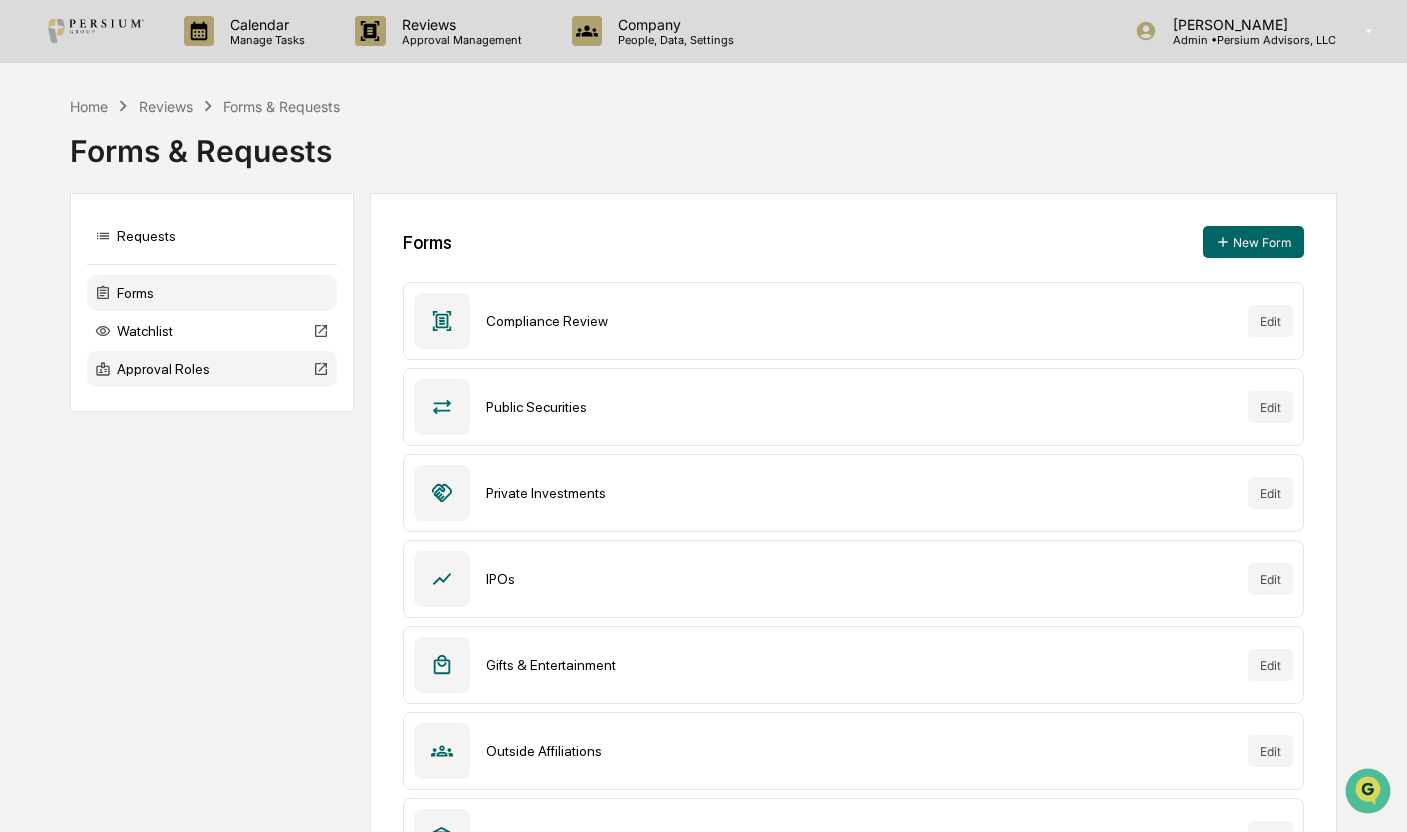 click on "Approval Roles" at bounding box center (212, 369) 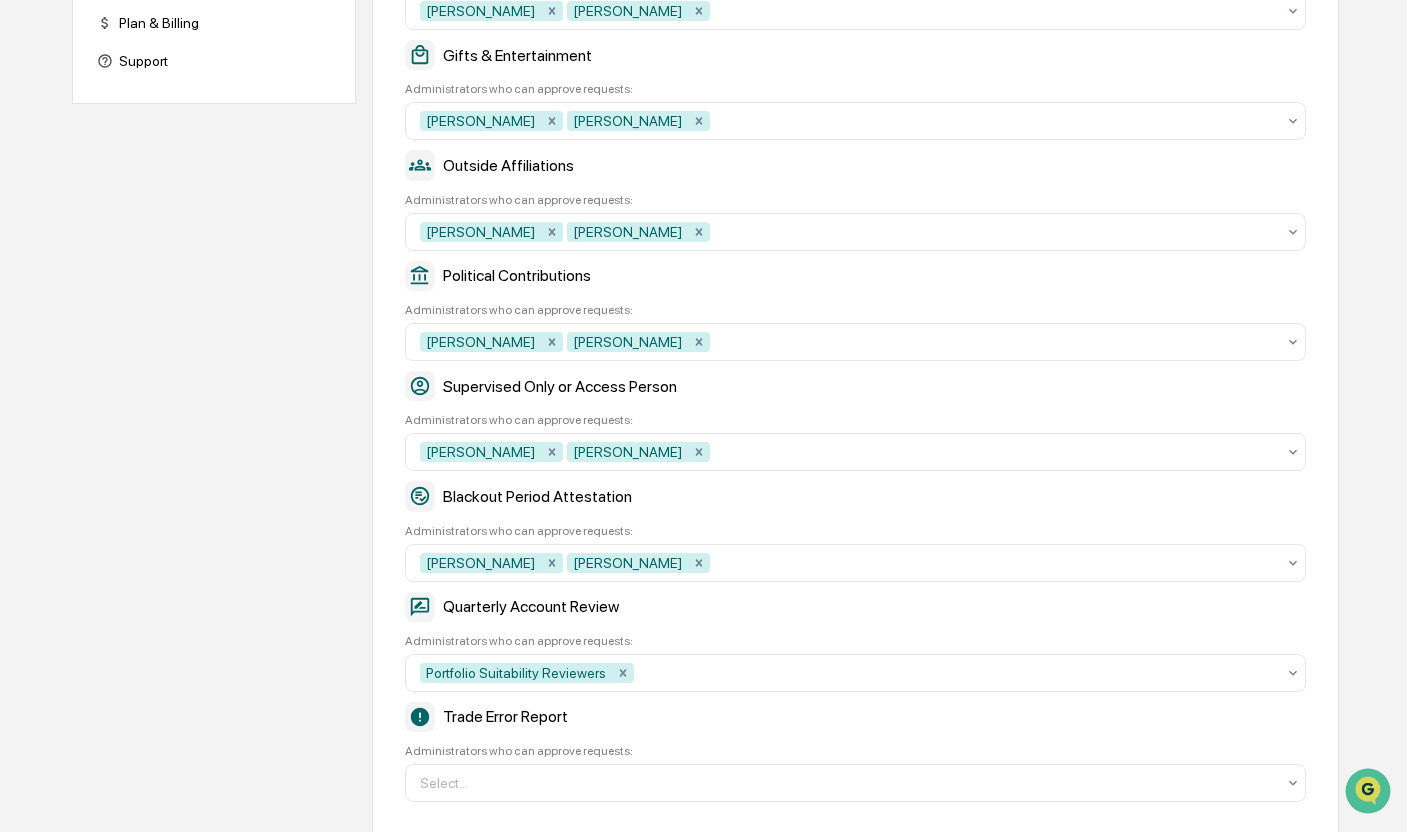 scroll, scrollTop: 900, scrollLeft: 0, axis: vertical 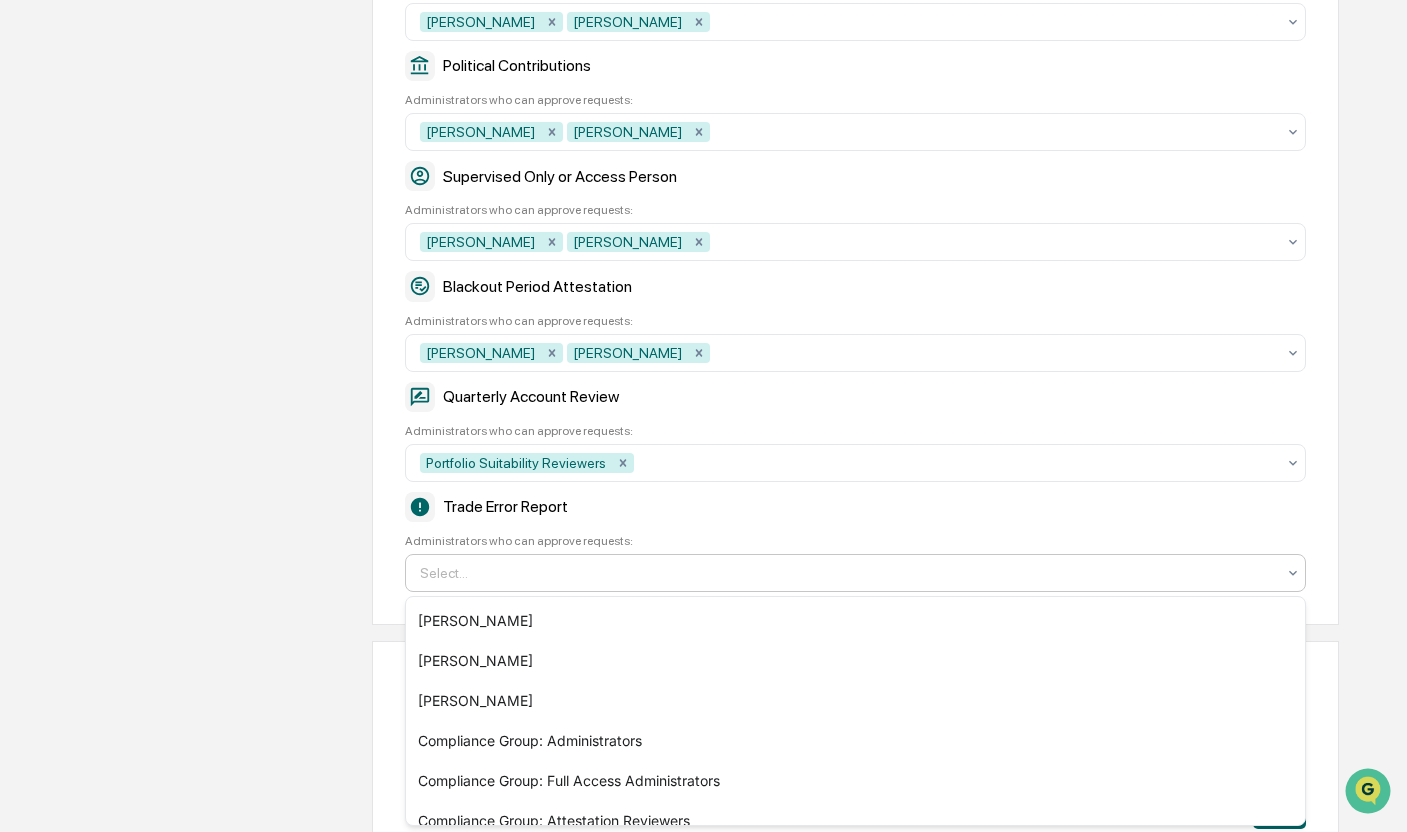 click at bounding box center [847, 573] 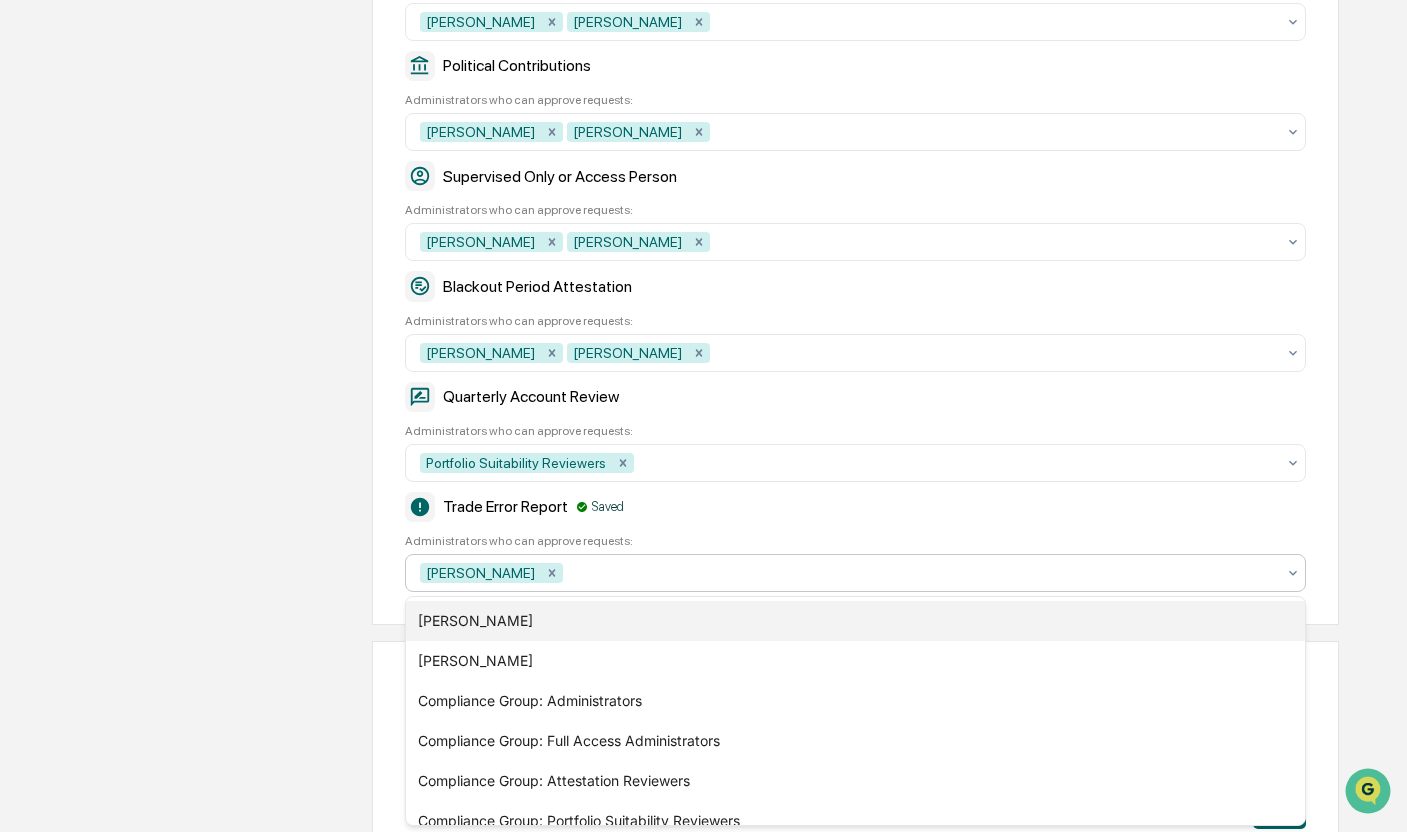 click on "[PERSON_NAME]" at bounding box center [855, 621] 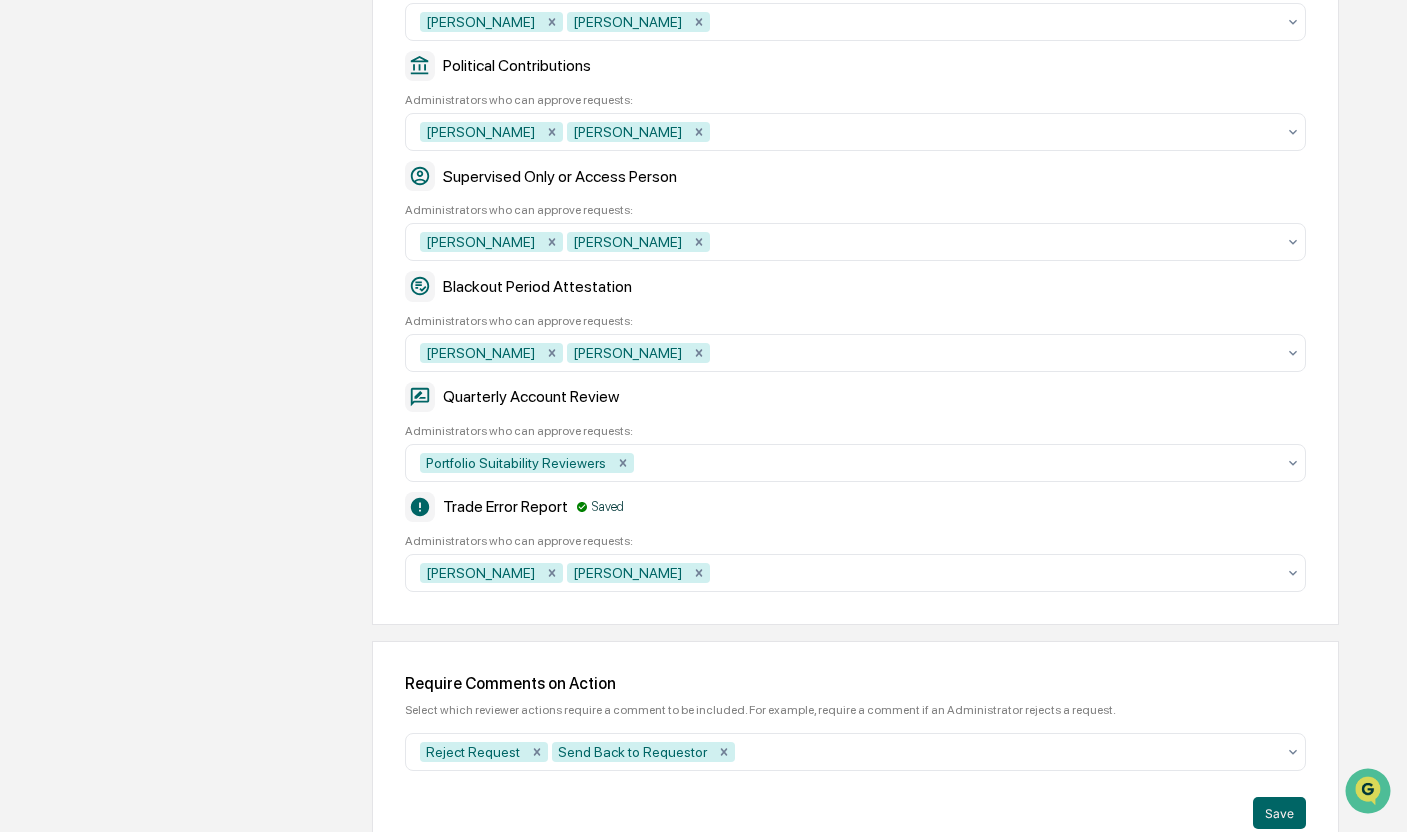 click on "Company Info Platform Configuration Admin Calendar Visibility Administrator Task Configuration Integrations Archive Settings Forms & Requests Approval Policies Definitions Branding Content Review Trade Testing Plan & Billing Support Approval Roles Determine a set of users who are allowed to approve requests based on the request type. Compliance Review Administrators who can approve requests: [PERSON_NAME] [PERSON_NAME] Public Securities Administrators who can approve requests: [PERSON_NAME] [PERSON_NAME] Private Investments Administrators who can approve requests: [PERSON_NAME] [PERSON_NAME] IPOs Administrators who can approve requests: [PERSON_NAME] [PERSON_NAME] Gifts & Entertainment Administrators who can approve requests: [PERSON_NAME] [PERSON_NAME] Outside Affiliations Administrators who can approve requests: [PERSON_NAME] [PERSON_NAME] Political Contributions Administrators who can approve requests: [PERSON_NAME] [PERSON_NAME] Supervised Only or Access Person Administrators who can approve requests:" at bounding box center (705, 78) 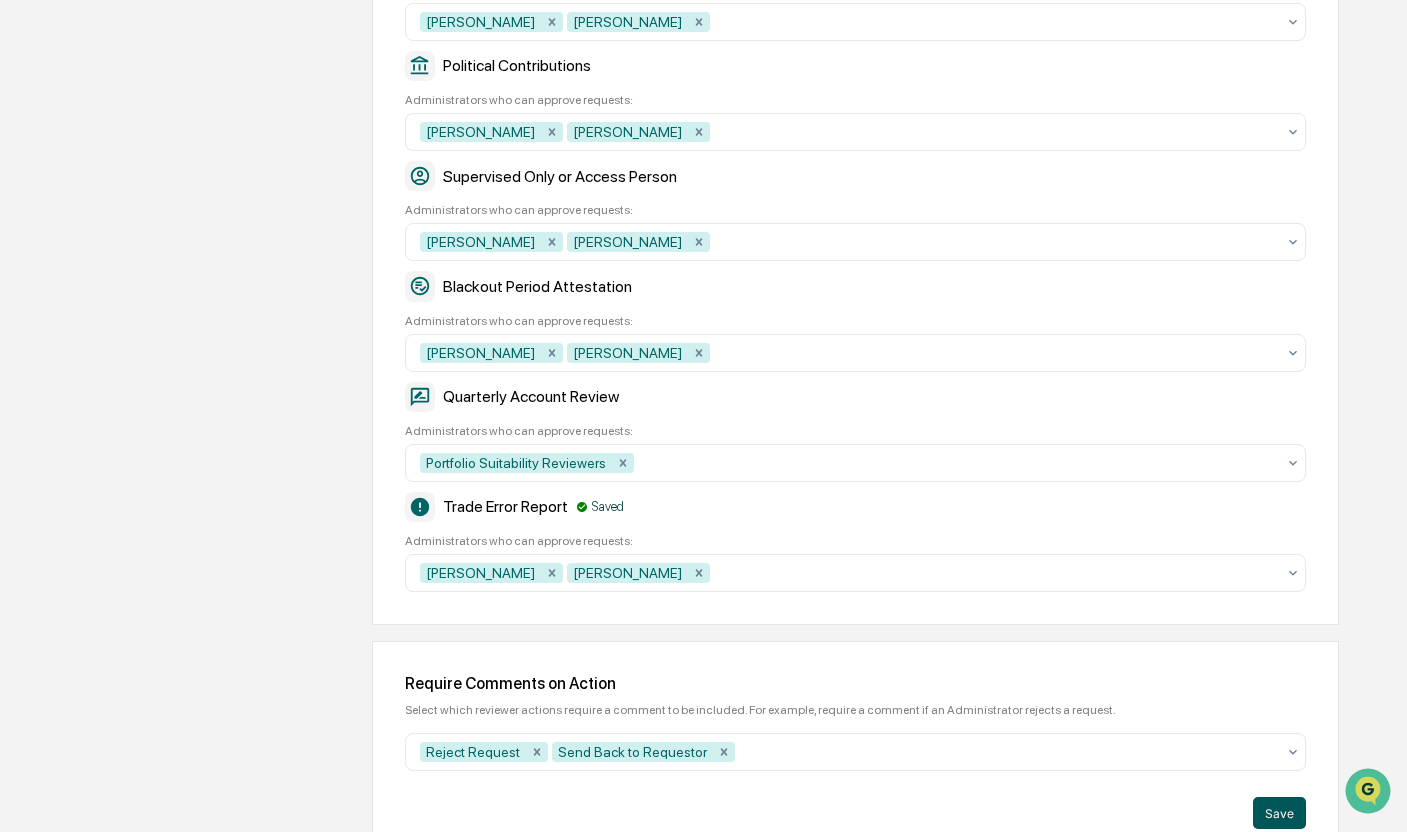 click on "Save" at bounding box center (1279, 813) 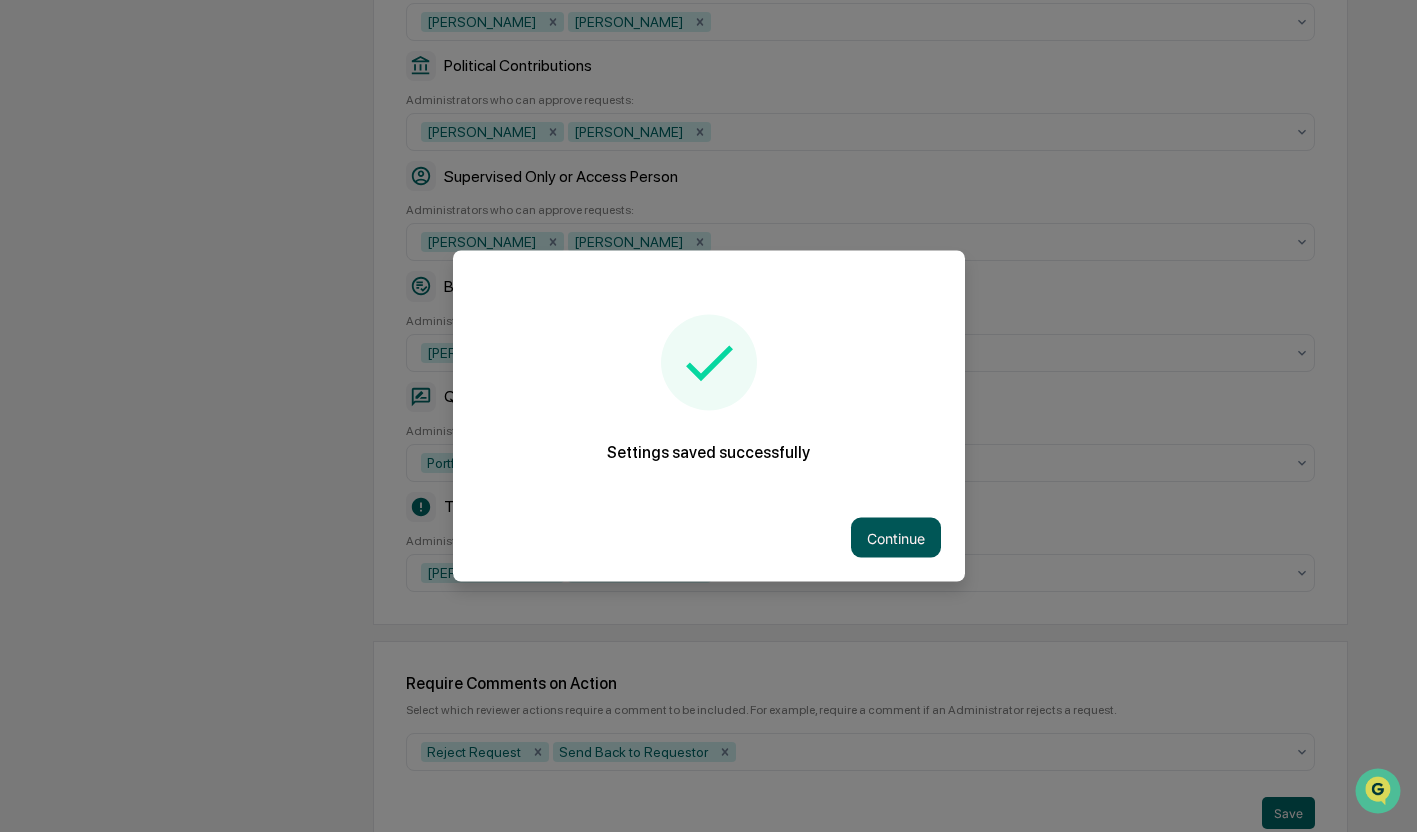 click on "Continue" at bounding box center (896, 538) 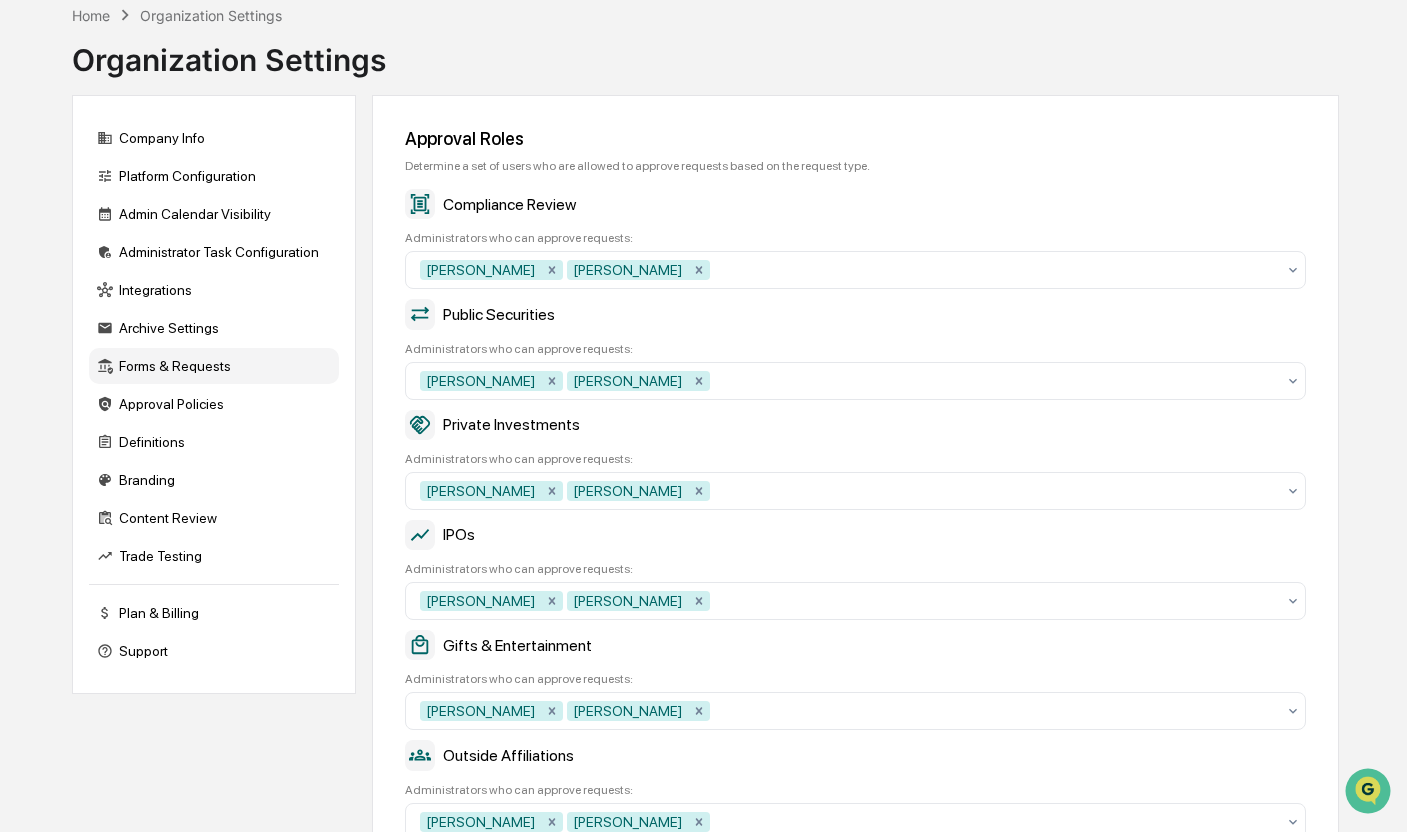 scroll, scrollTop: 0, scrollLeft: 0, axis: both 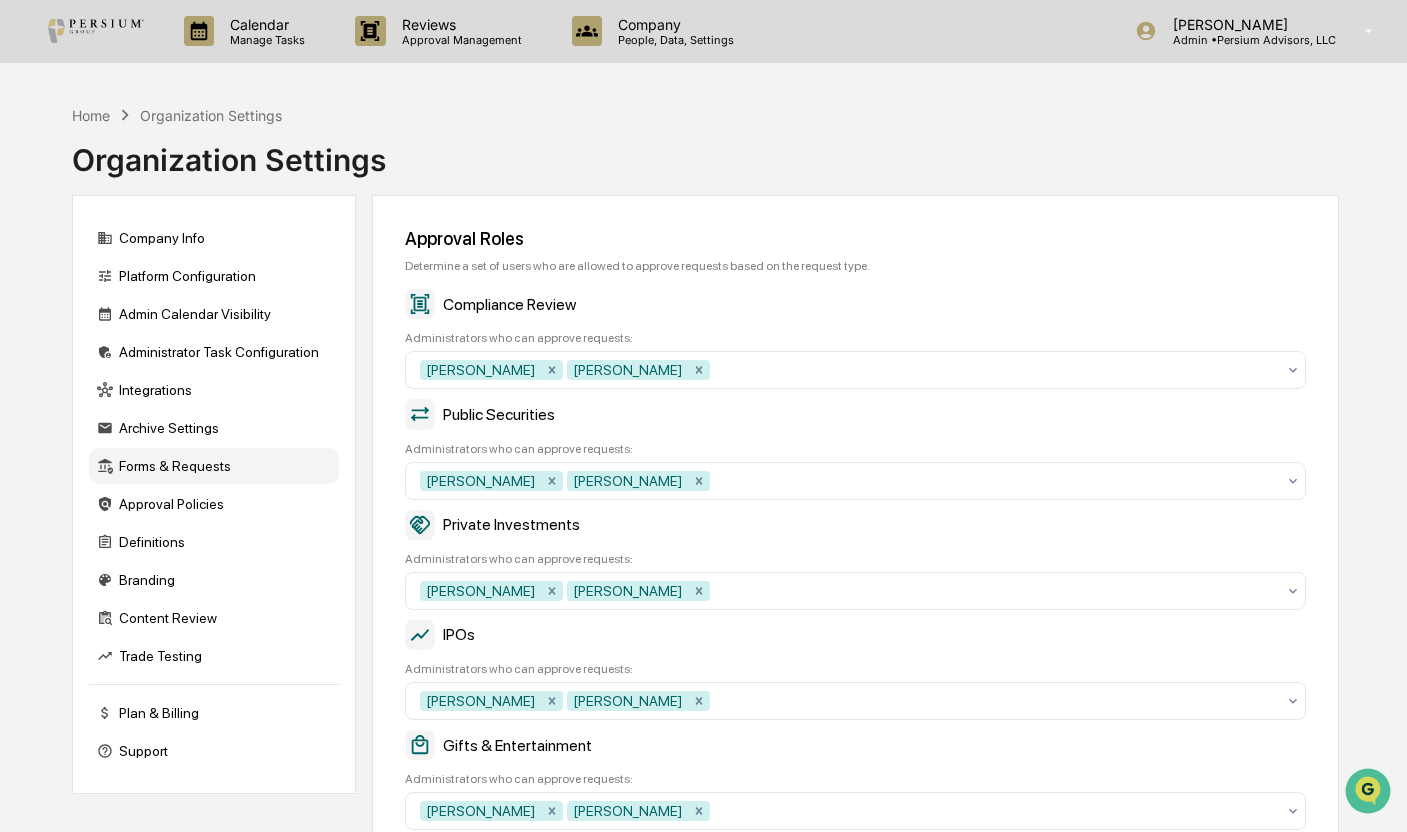 click on "Home Organization Settings Organization Settings" at bounding box center [705, 145] 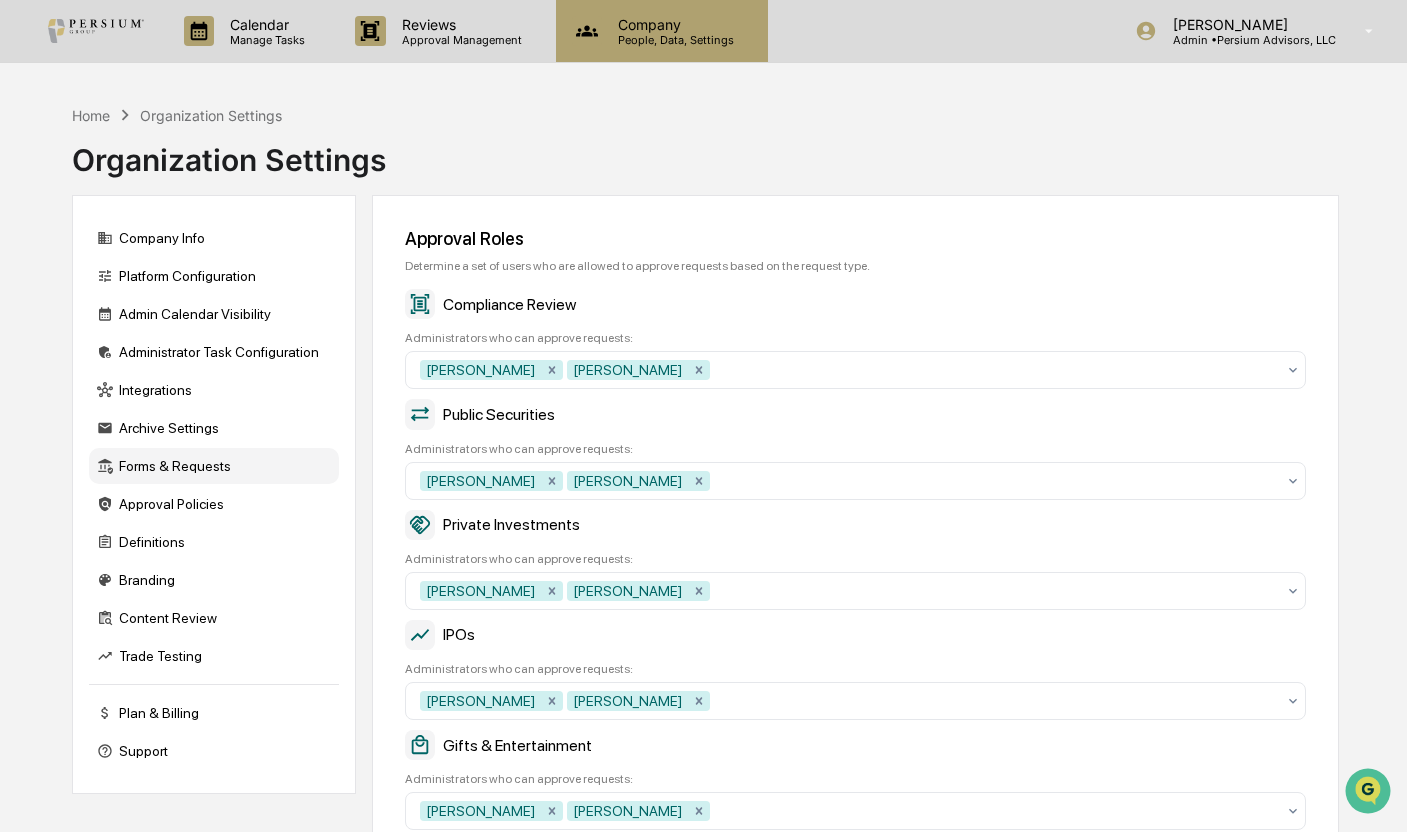 click on "People, Data, Settings" at bounding box center (673, 40) 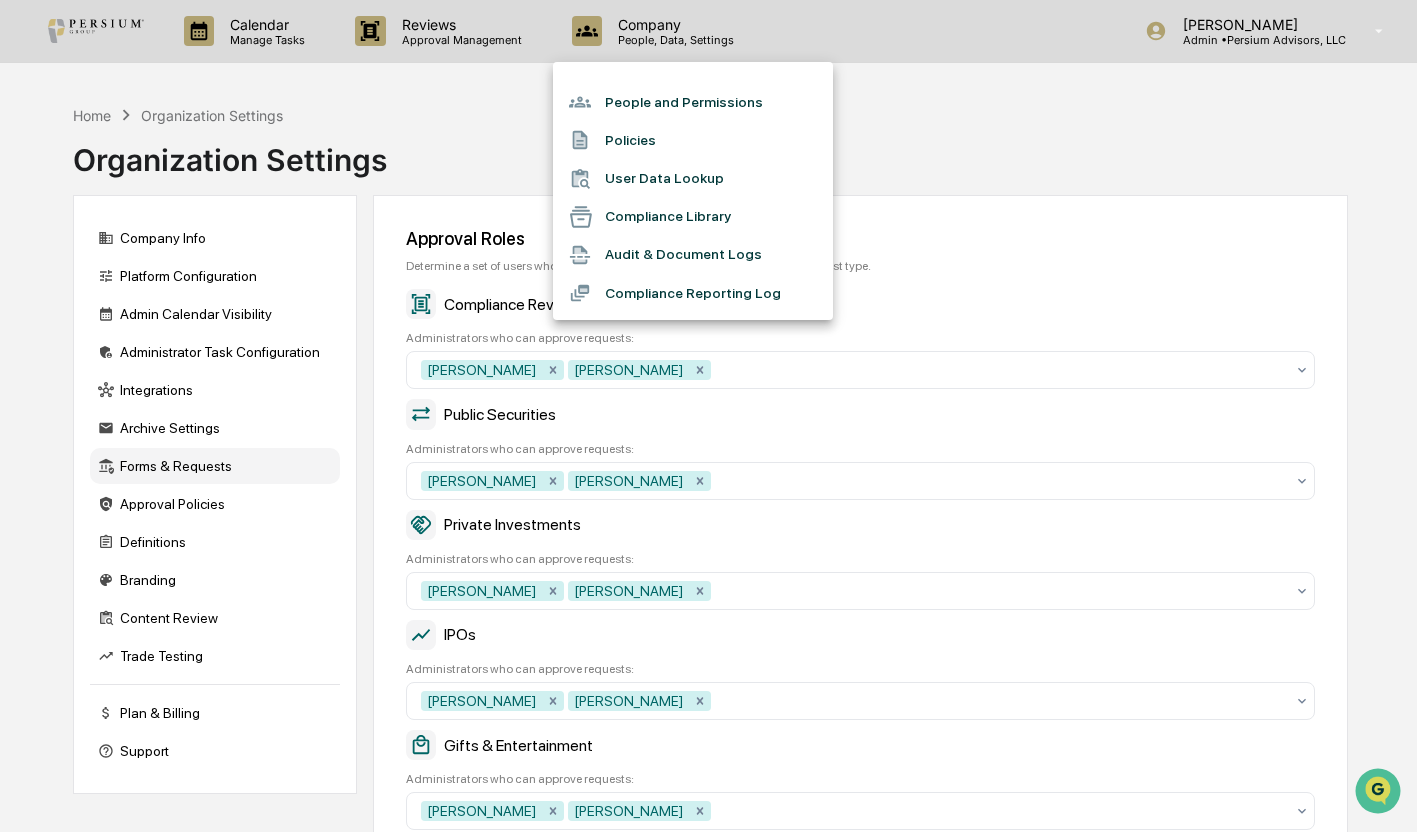 click at bounding box center [708, 416] 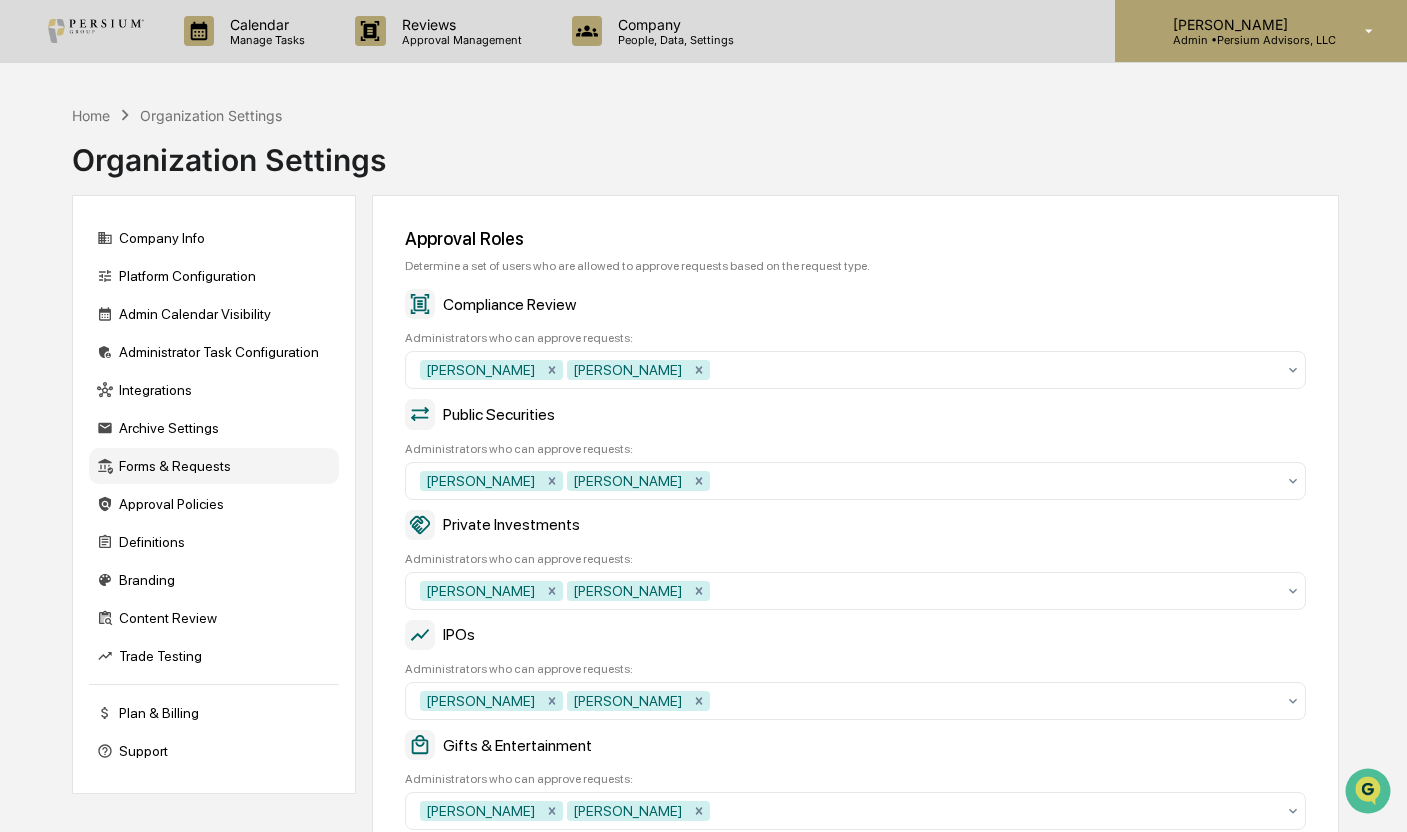 click on "[PERSON_NAME] Admin •  Persium Advisors, LLC" at bounding box center [1261, 31] 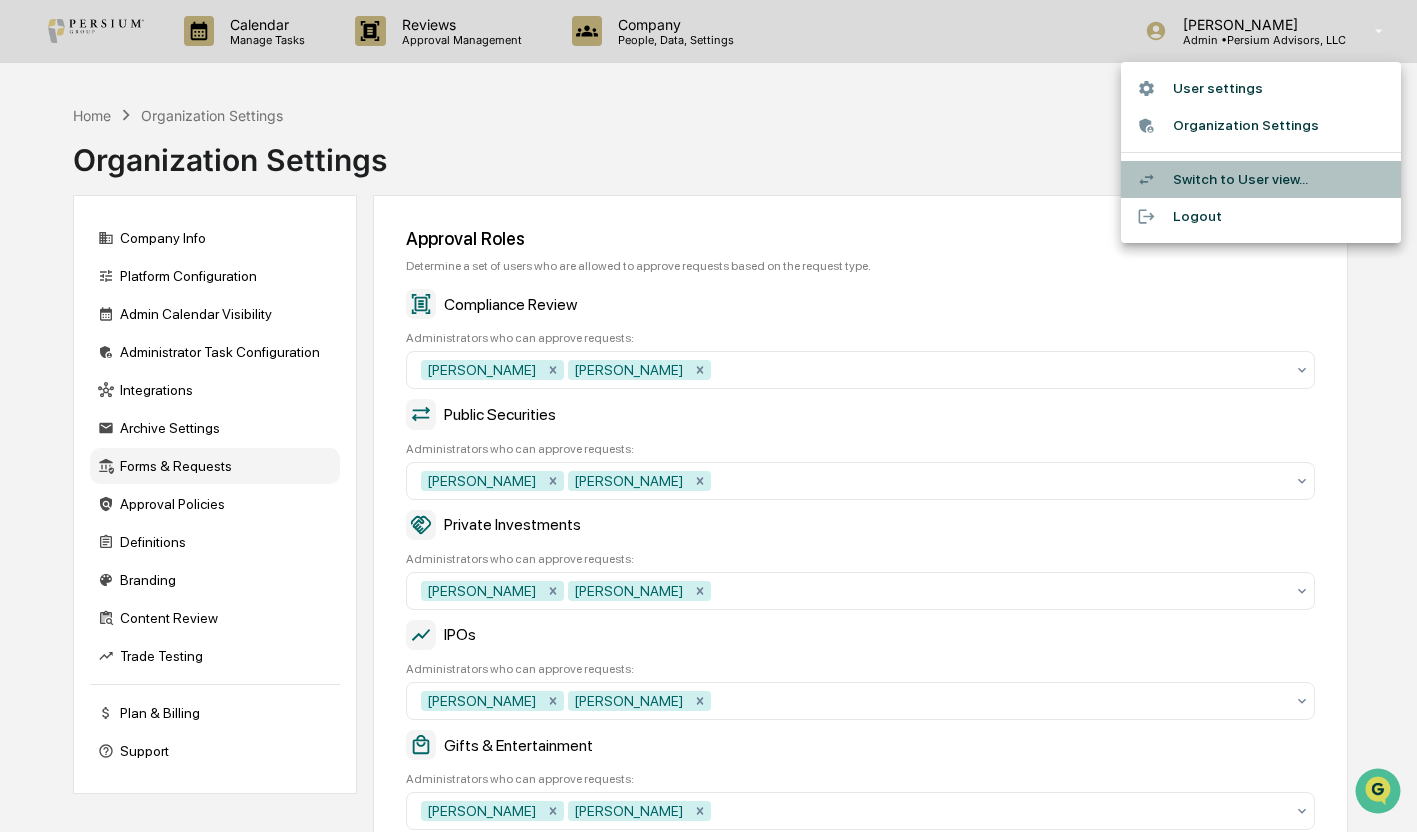 click on "Switch to User view..." at bounding box center [1261, 179] 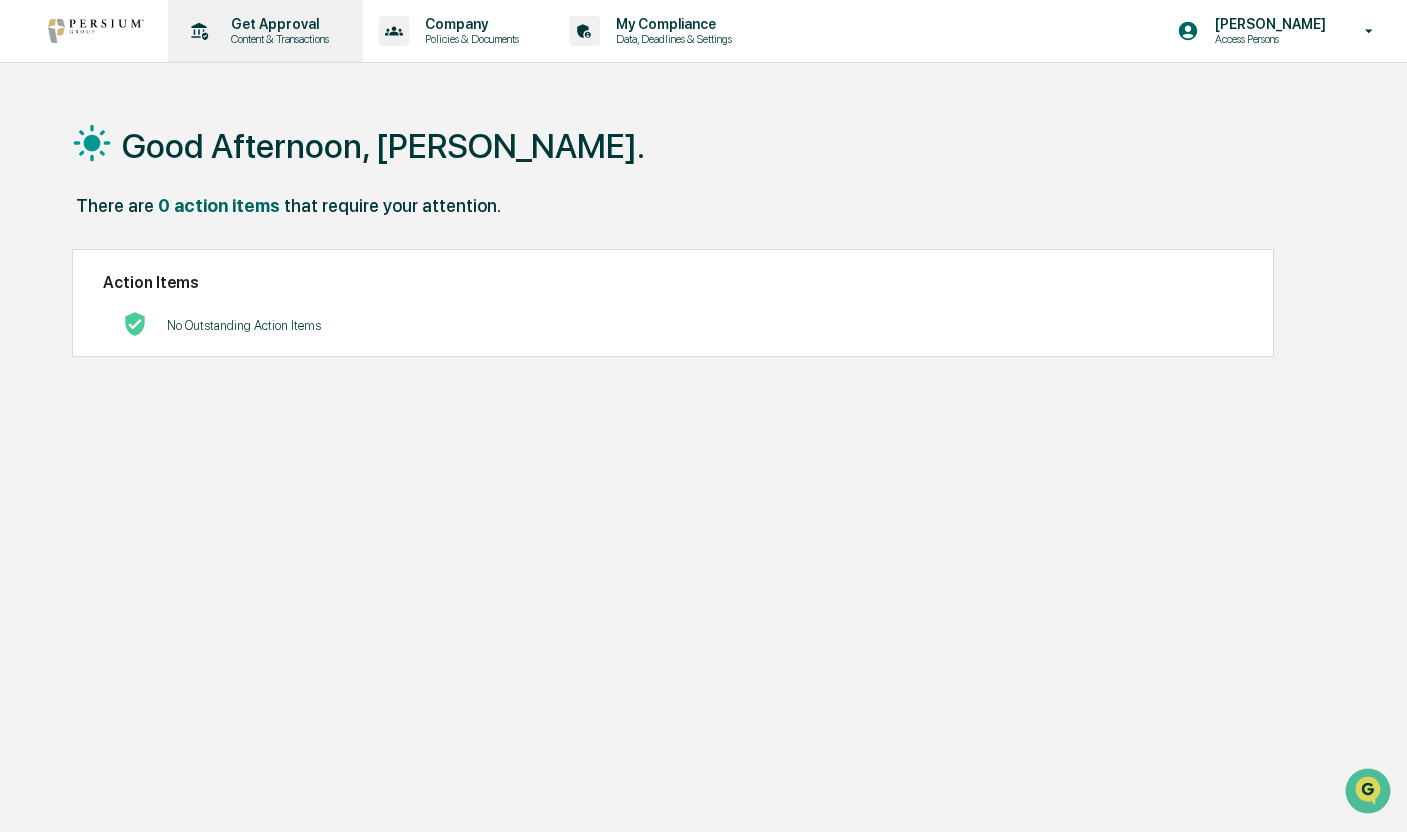 click on "Get Approval Content & Transactions" at bounding box center (263, 31) 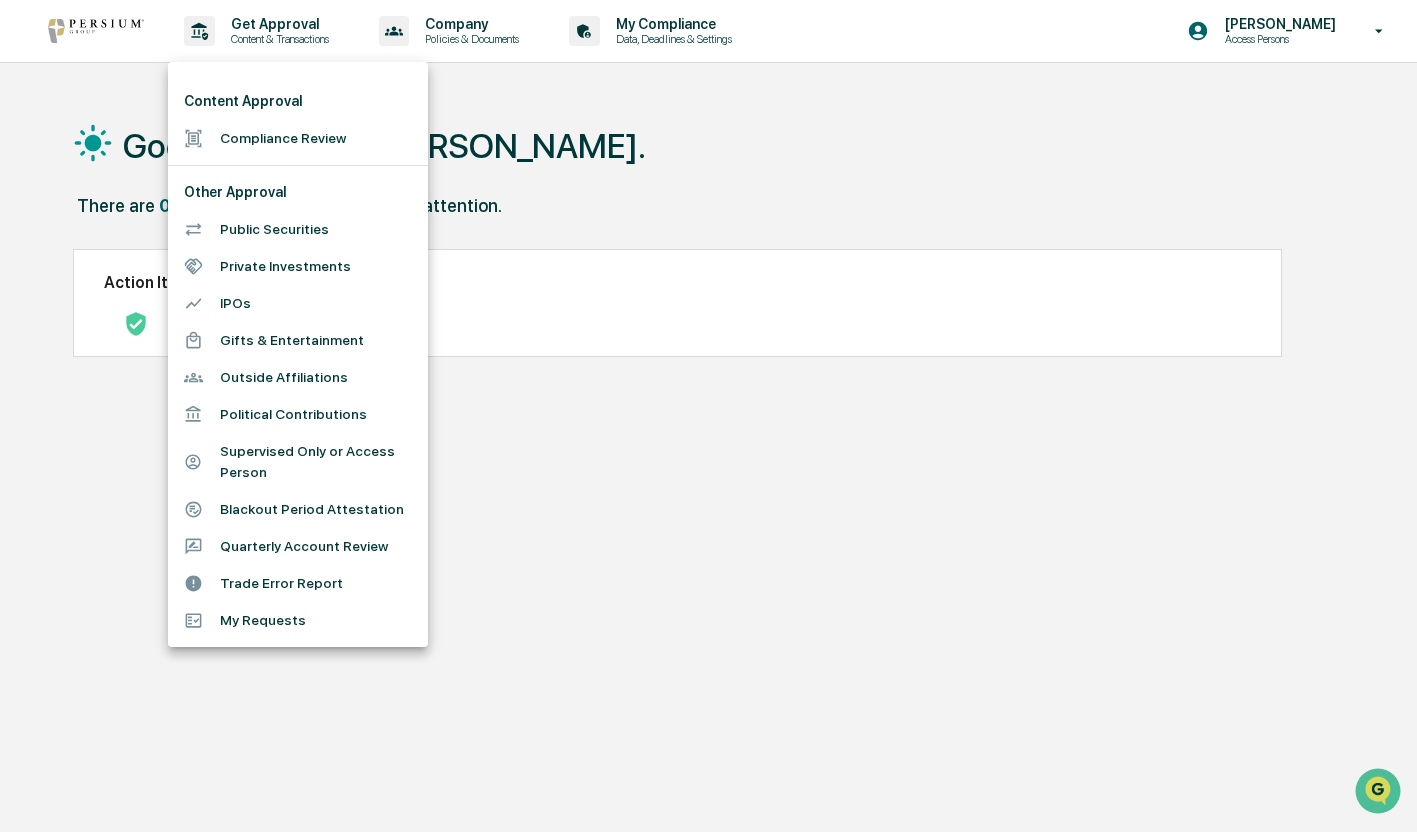 click on "Supervised Only or Access Person" at bounding box center (298, 462) 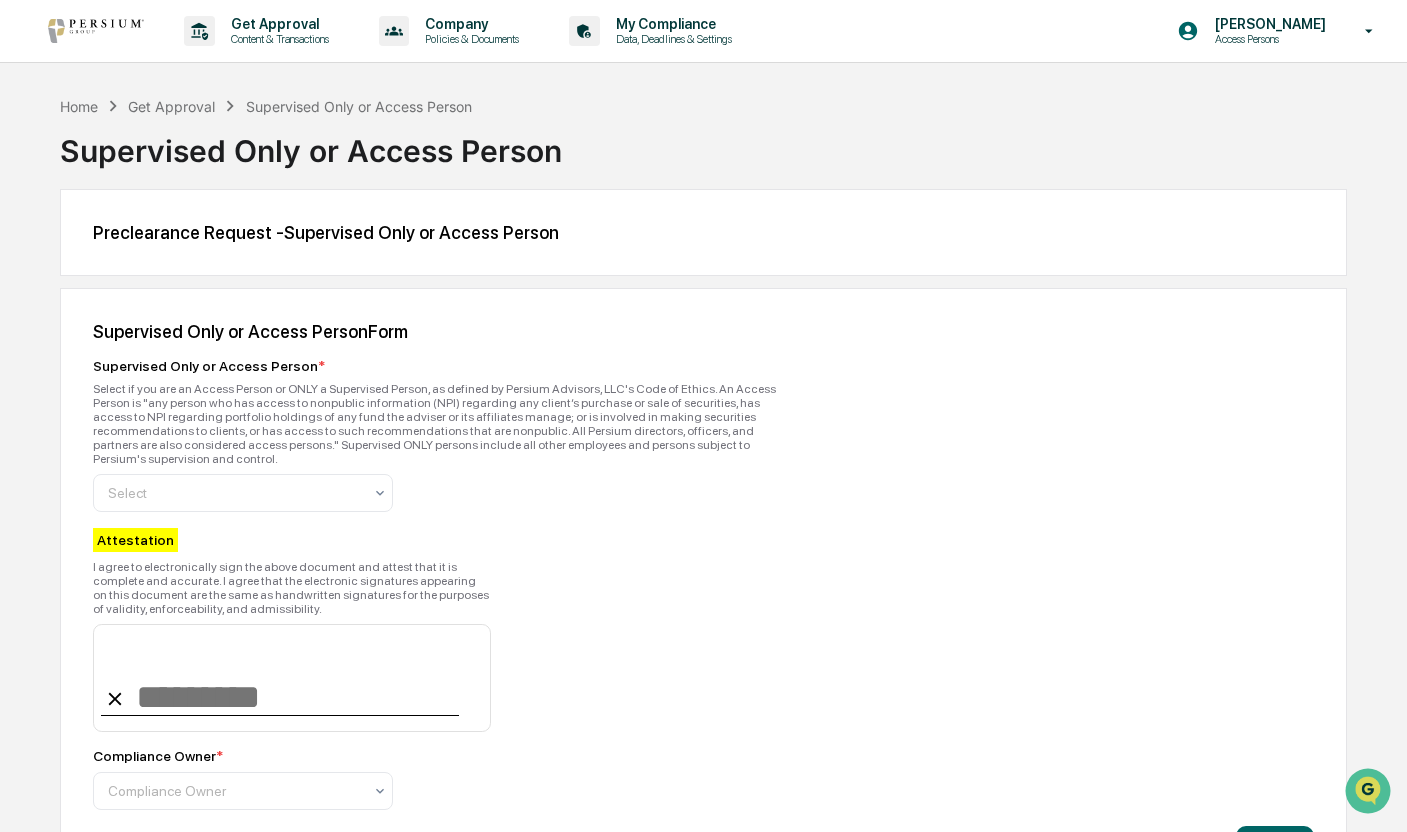 click on "Select if you are an Access Person or ONLY a Supervised Person, as defined by Persium Advisors, LLC's Code of Ethics.
An Access Person is "any person who has access to nonpublic information (NPI) regarding any client’s purchase or sale of securities, has access to NPI regarding portfolio holdings of any fund the adviser or its affiliates manage; or is involved in making securities recommendations to clients, or has access to such recommendations that are nonpublic. All Persium directors, officers, and partners are also considered access persons."
Supervised ONLY persons include all other employees and persons subject to Persium's supervision and control." at bounding box center [443, 424] 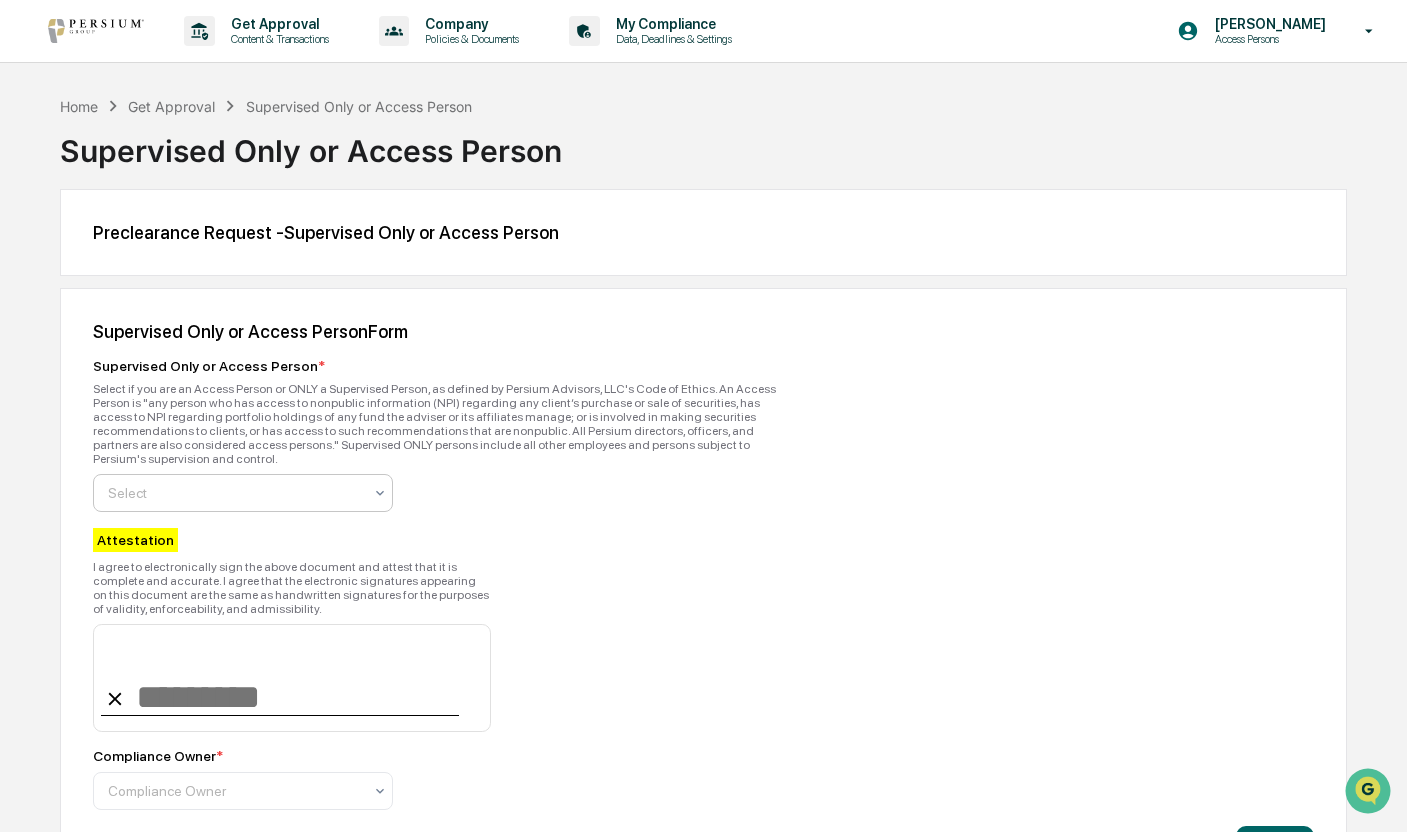 click on "Select" at bounding box center (243, 493) 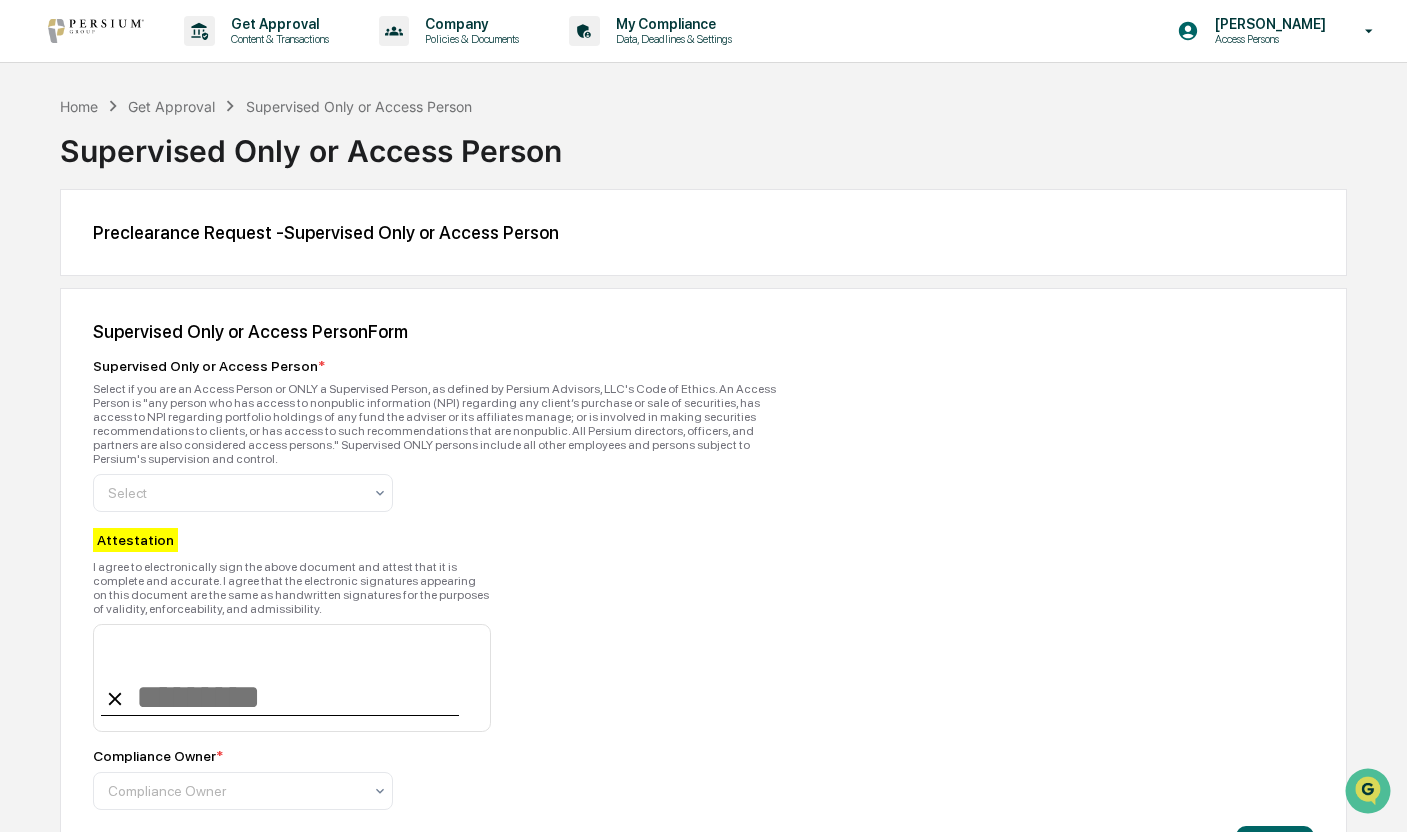 click on "Select if you are an Access Person or ONLY a Supervised Person, as defined by Persium Advisors, LLC's Code of Ethics.
An Access Person is "any person who has access to nonpublic information (NPI) regarding any client’s purchase or sale of securities, has access to NPI regarding portfolio holdings of any fund the adviser or its affiliates manage; or is involved in making securities recommendations to clients, or has access to such recommendations that are nonpublic. All Persium directors, officers, and partners are also considered access persons."
Supervised ONLY persons include all other employees and persons subject to Persium's supervision and control." at bounding box center (443, 424) 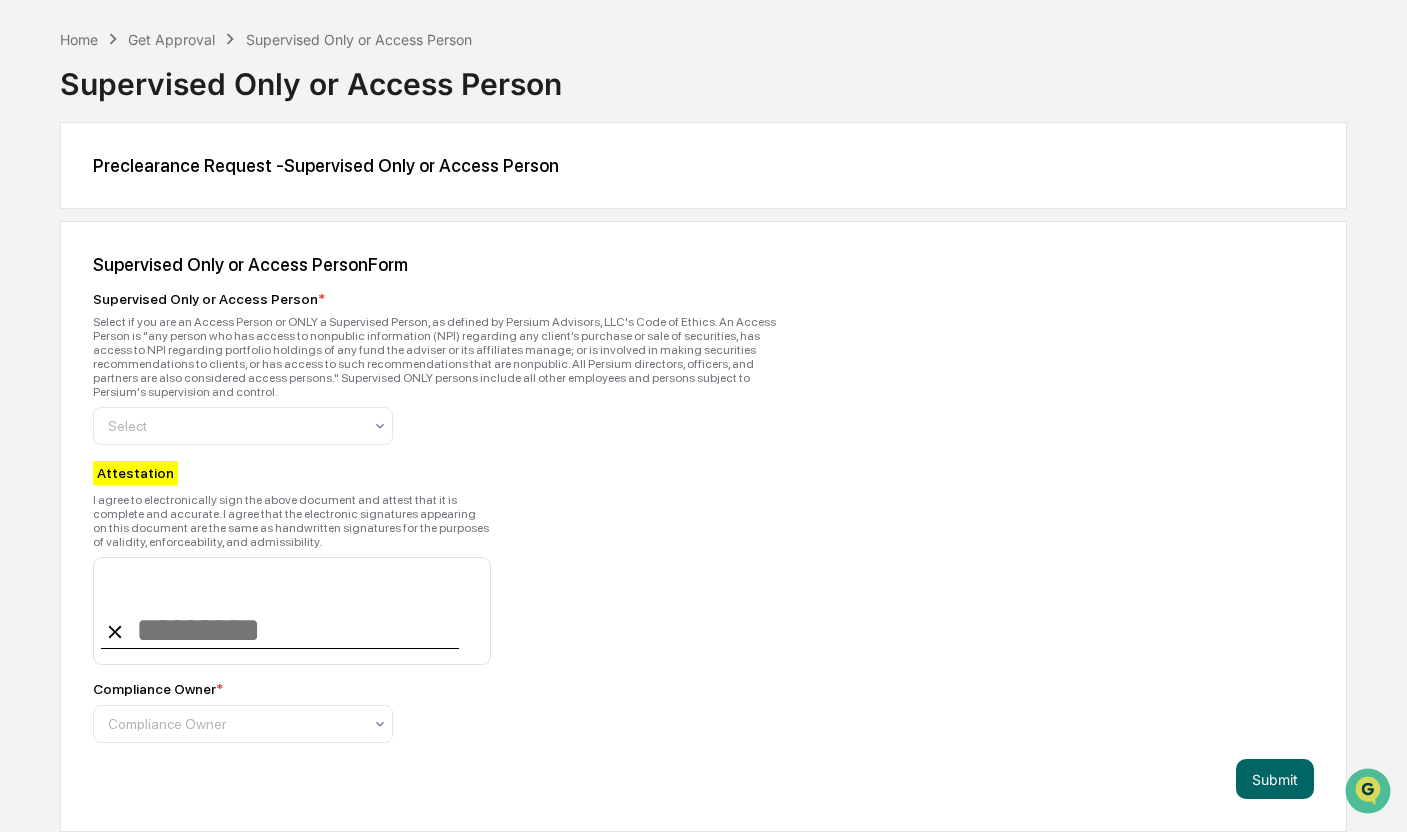 scroll, scrollTop: 400, scrollLeft: 0, axis: vertical 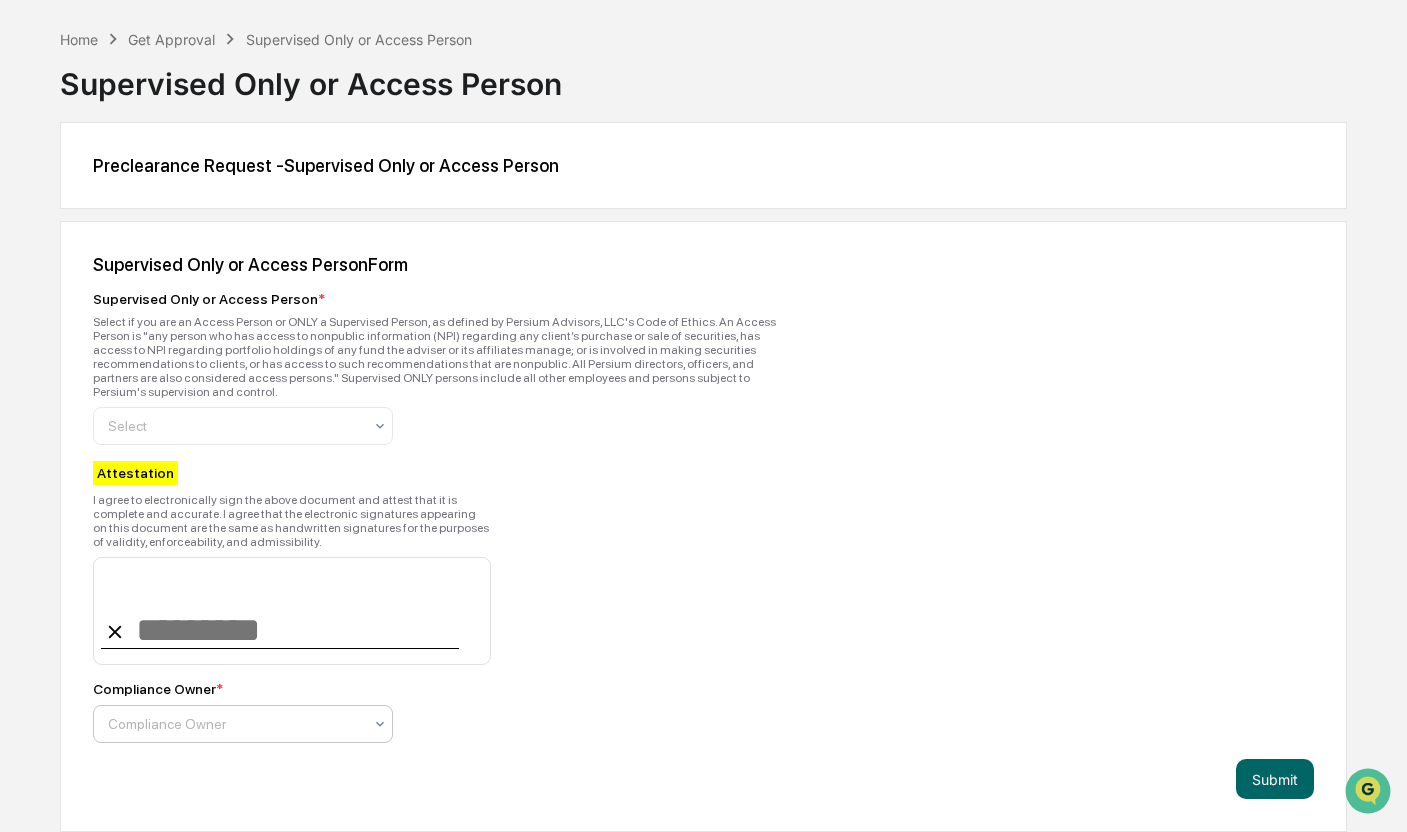 click at bounding box center (235, 426) 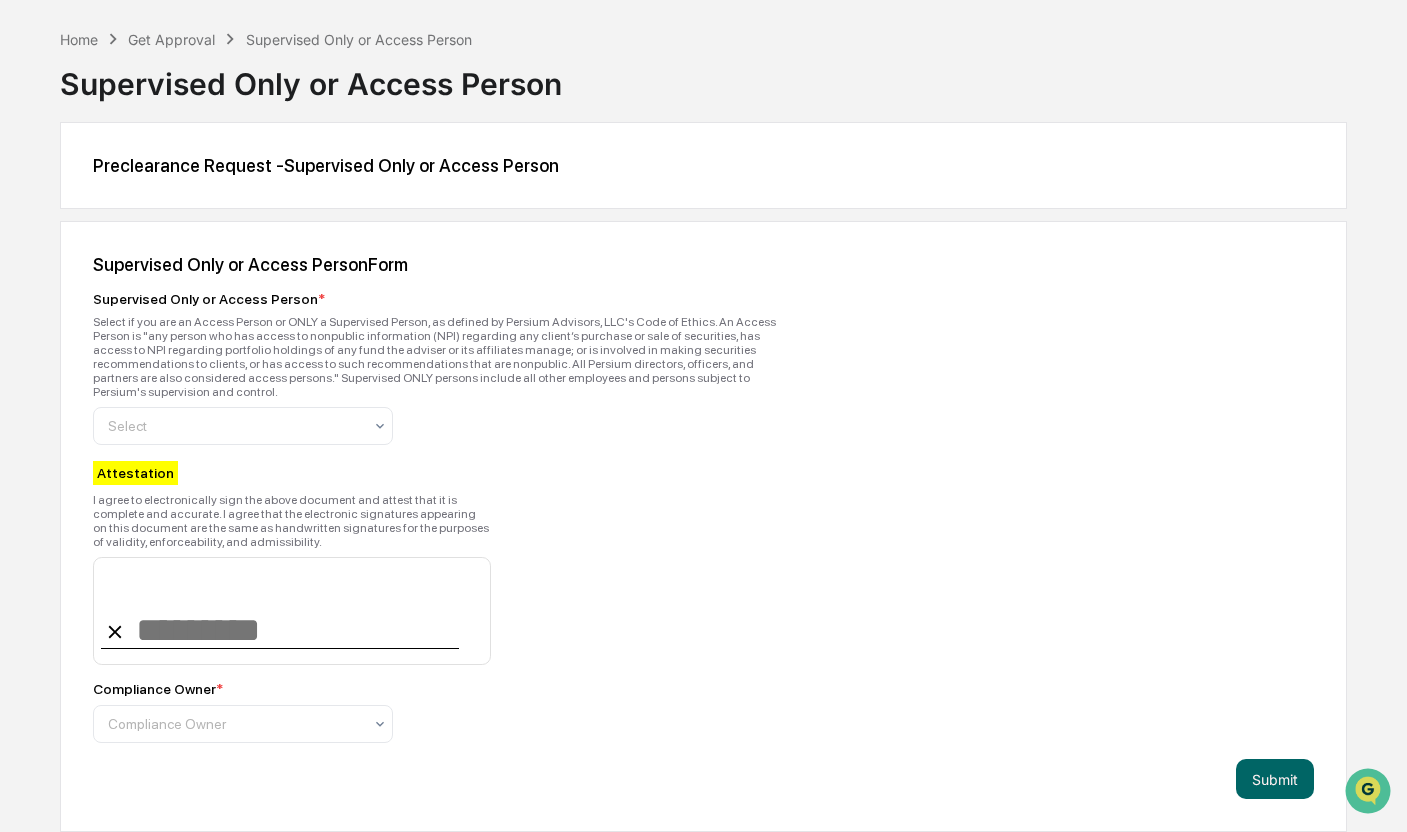 click on "Get Approval Content & Transactions Company Policies & Documents My Compliance Data, Deadlines & Settings [PERSON_NAME] Access Persons Home Get Approval Supervised Only or Access Person Supervised Only or Access Person Preclearance Request -  Supervised Only or Access Person Supervised Only or Access Person  Form Supervised Only or Access Person  * Select if you are an Access Person or ONLY a Supervised Person, as defined by Persium Advisors, LLC's Code of Ethics.
An Access Person is "any person who has access to nonpublic information (NPI) regarding any client’s purchase or sale of securities, has access to NPI regarding portfolio holdings of any fund the adviser or its affiliates manage; or is involved in making securities recommendations to clients, or has access to such recommendations that are nonpublic. All Persium directors, officers, and partners are also considered access persons."
Supervised ONLY persons include all other employees and persons subject to Persium's supervision and control. Select" at bounding box center (703, 349) 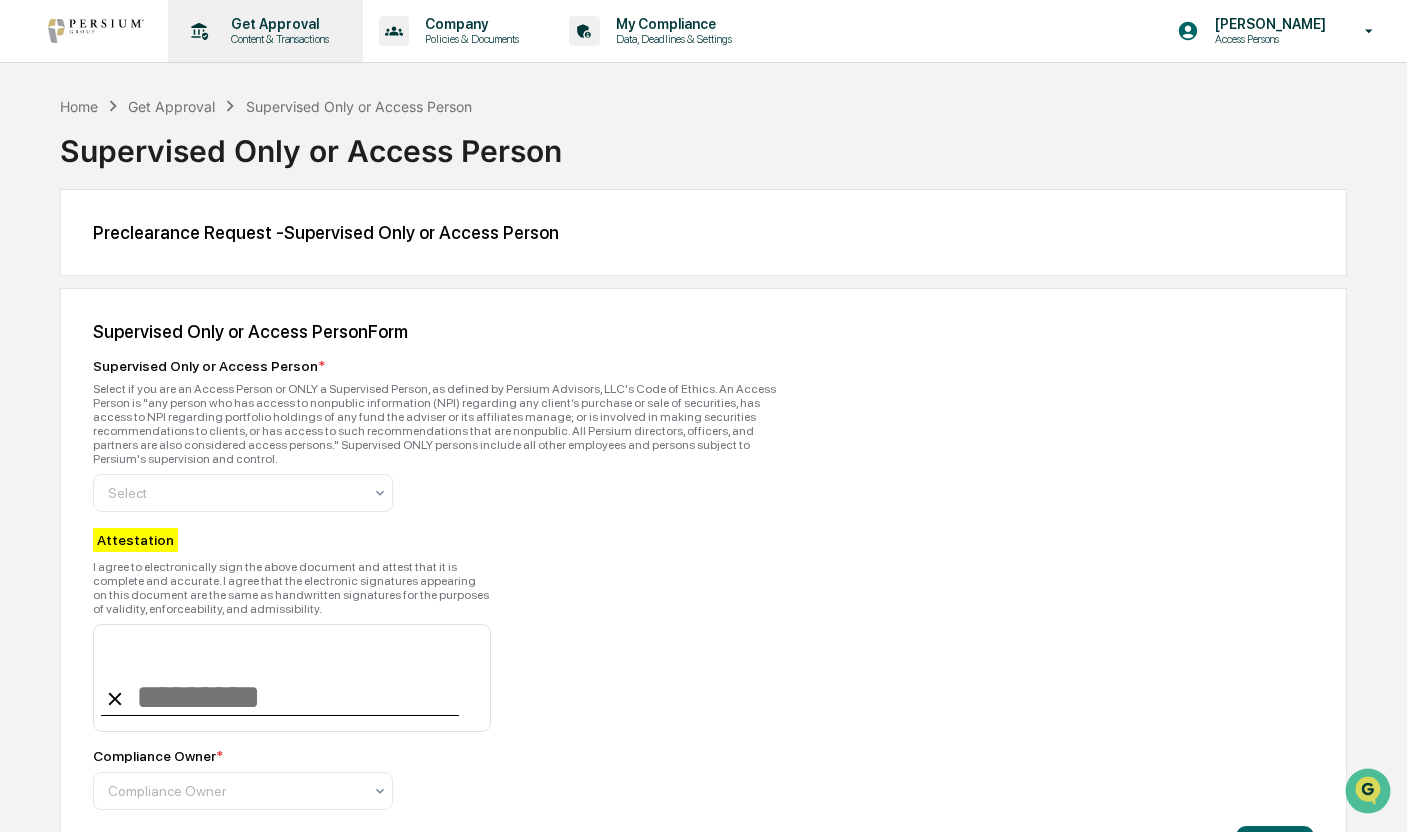 click on "Content & Transactions" at bounding box center [277, 39] 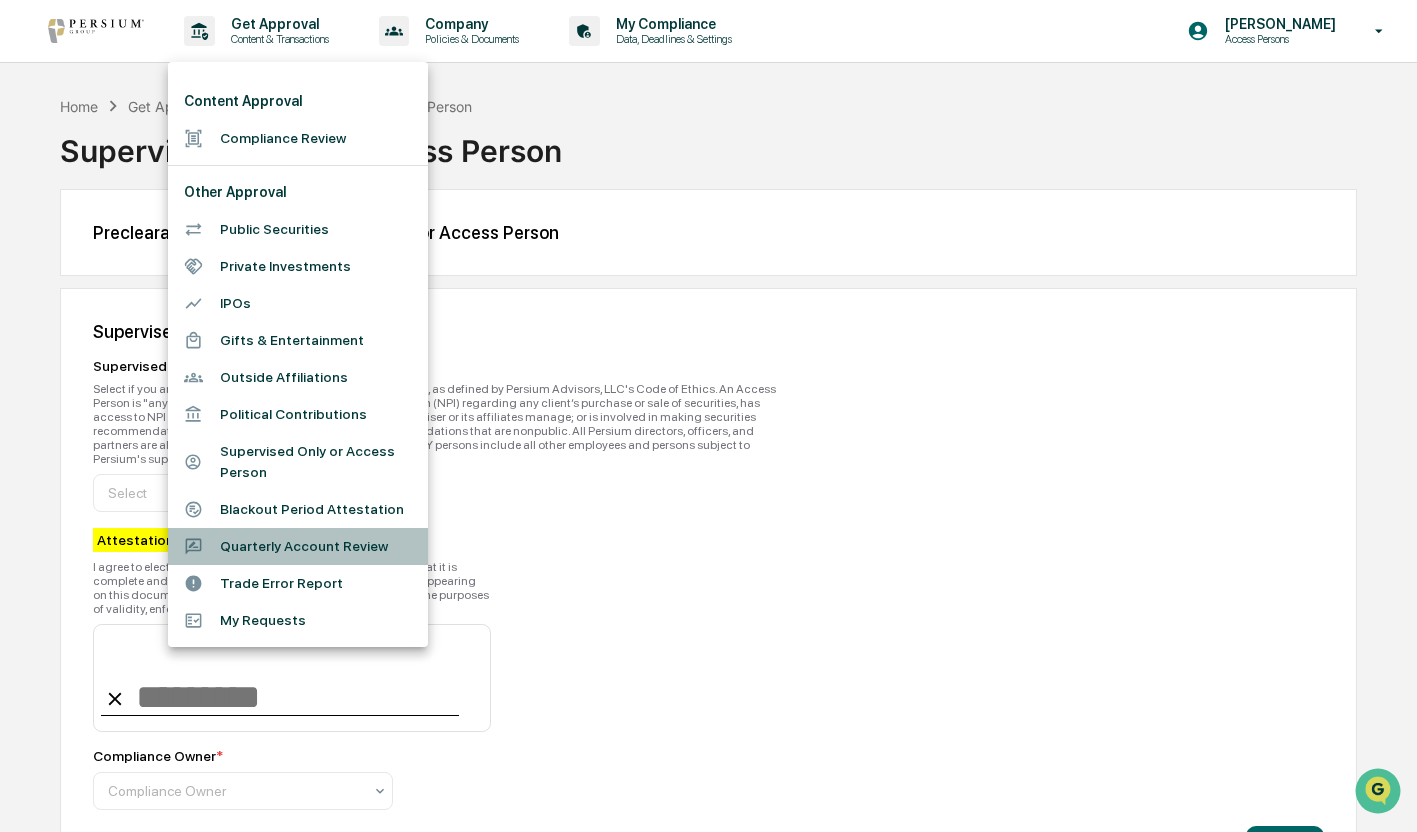 click on "Quarterly Account Review" at bounding box center (298, 546) 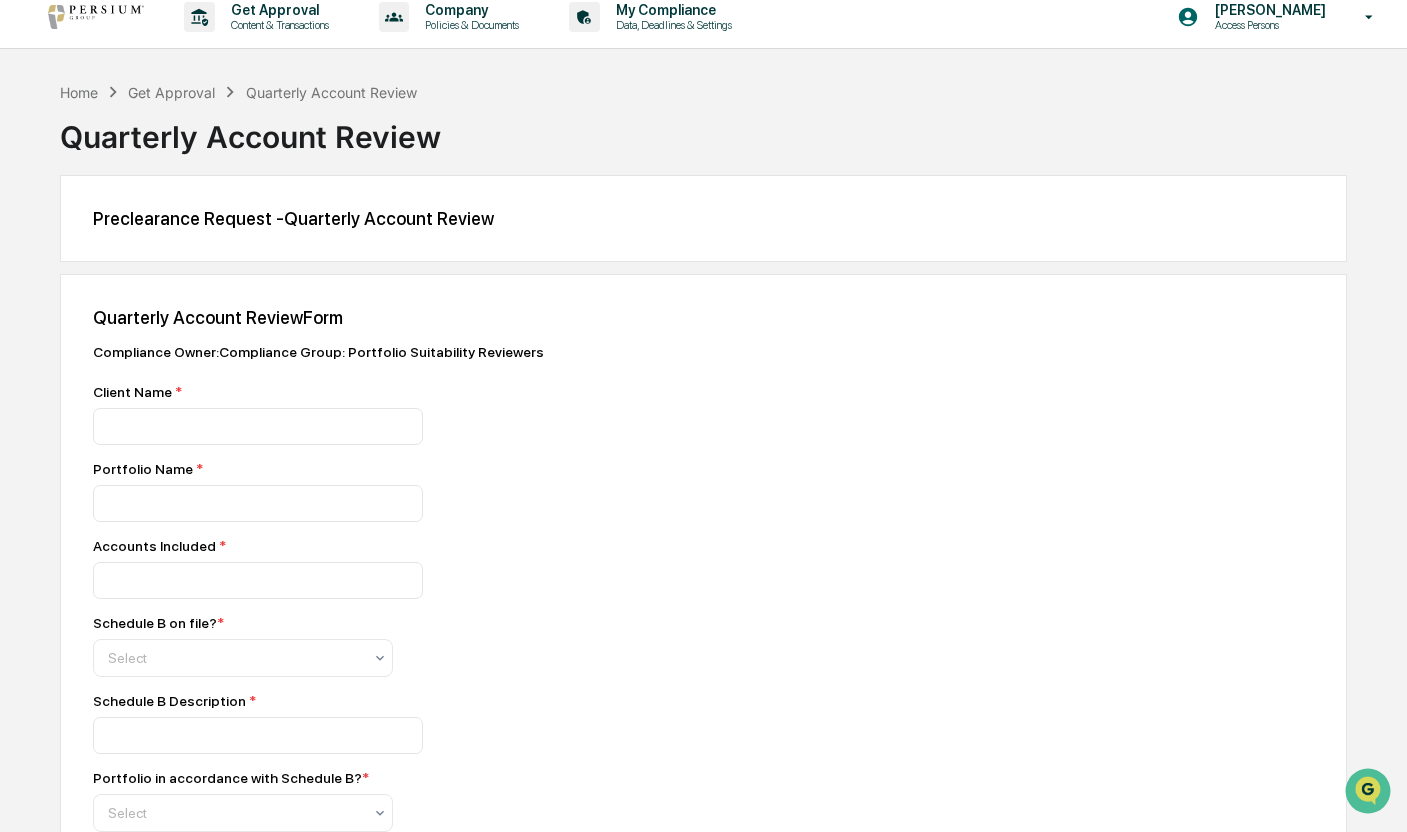 scroll, scrollTop: 200, scrollLeft: 0, axis: vertical 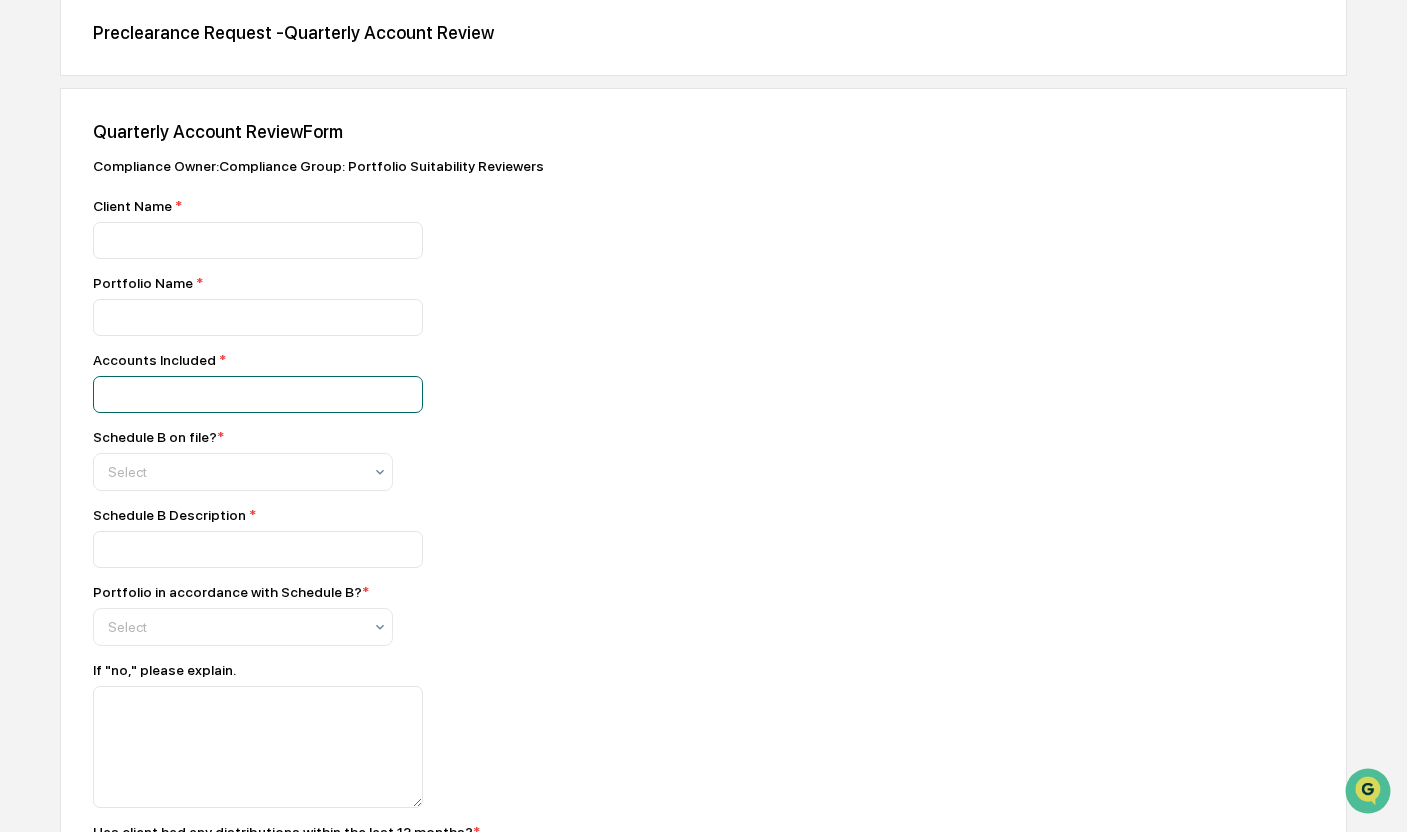 click at bounding box center (258, 240) 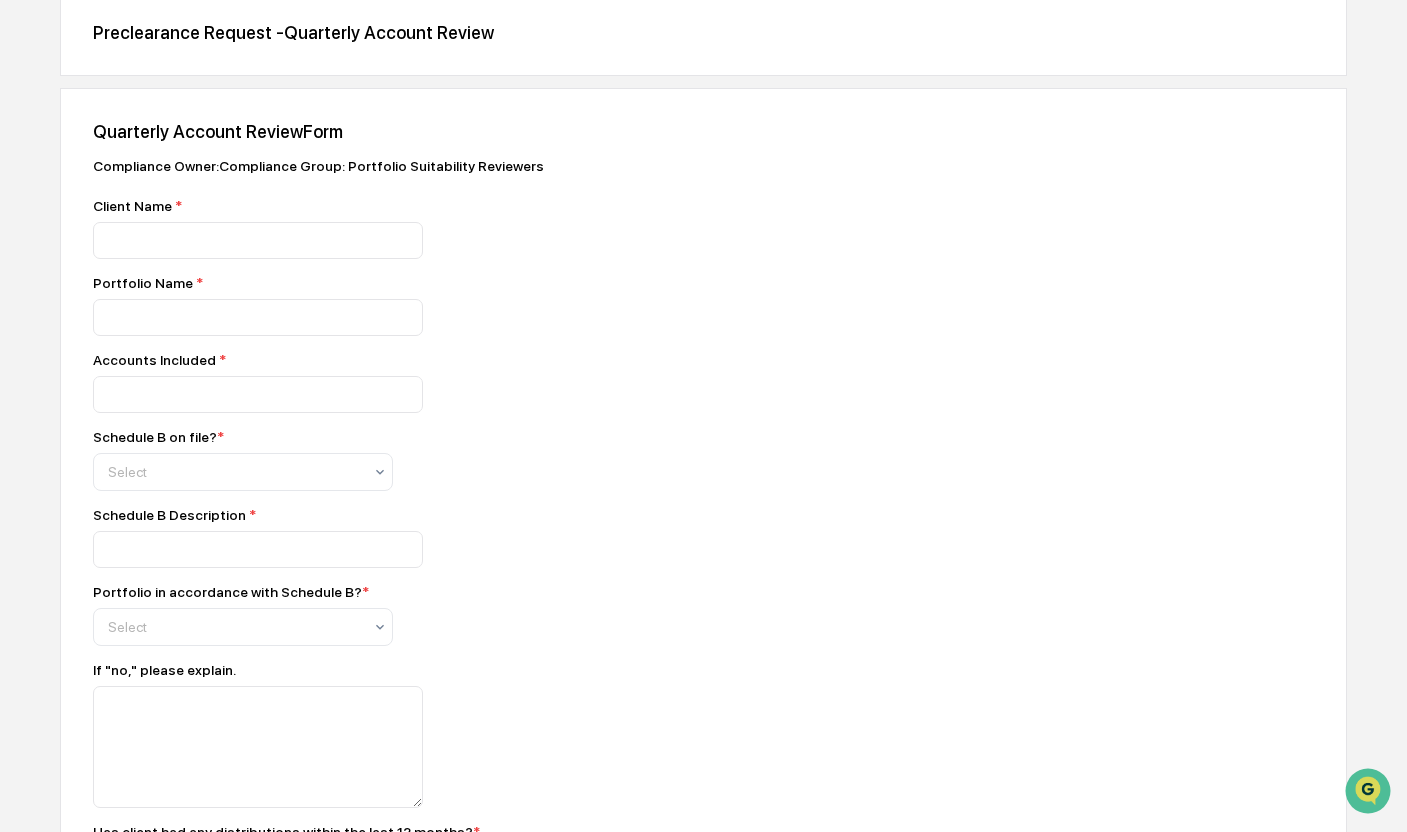 click on "Quarterly Account Review  Form Compliance Owner :  Compliance Group: Portfolio Suitability Reviewers Client Name   * Portfolio Name   * Accounts Included   * Schedule B on file?   * Select Schedule B Description   * Portfolio in accordance with Schedule B?   * Select If "no," please explain.   Has client had any distributions within the last 12 months?  * Select If "yes," please list distributions. If "no," explain.   * Last meeting date with client   * mm/dd/yyyy Pursuant to the Firm’s Compliance Manual, and in my capacity as the CCO or CCO Designee, I have completed a review of the activity in this portfolio to determine if the account has been managed in a manner consistent with the client’s investment objectives. Submit" at bounding box center [703, 719] 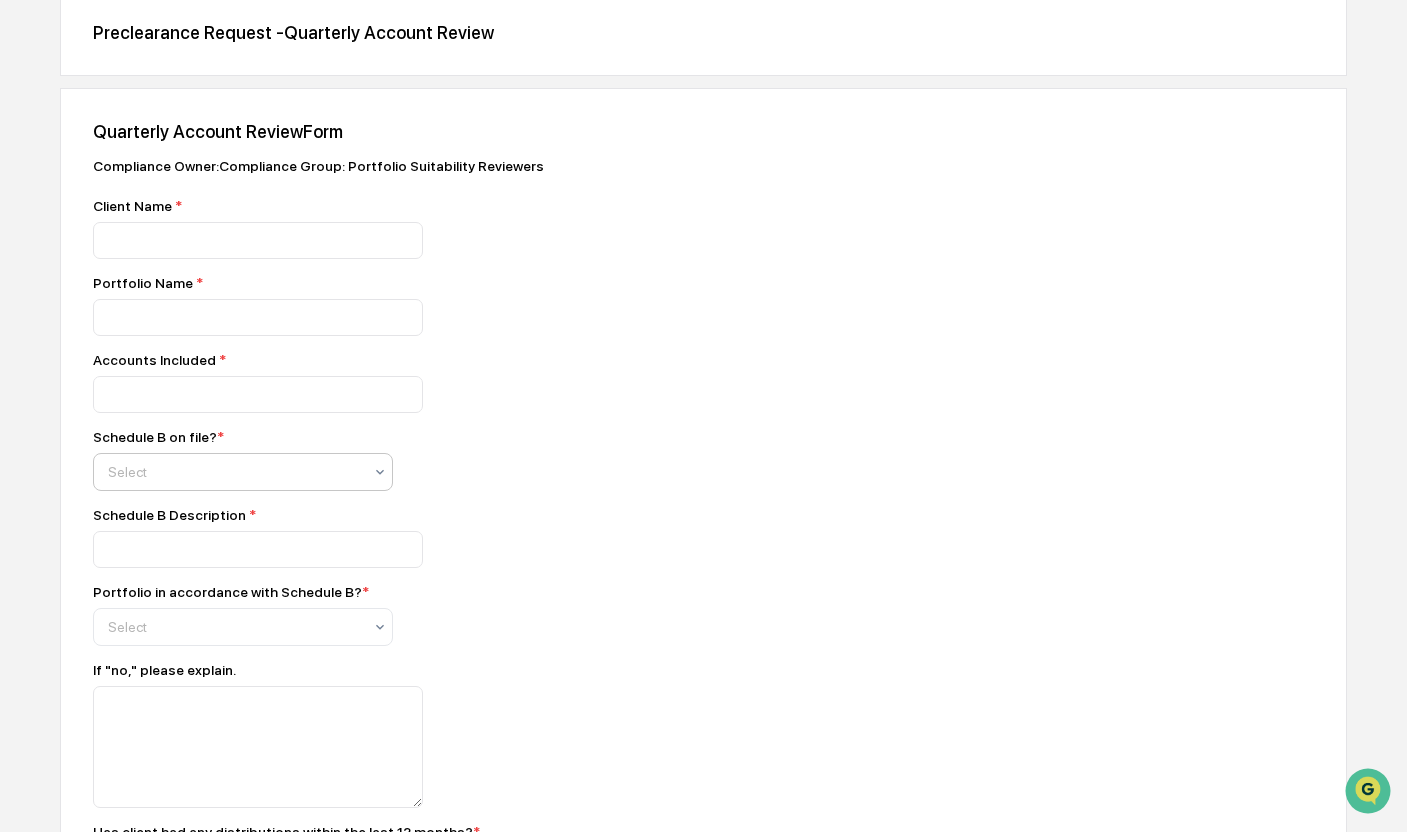 click 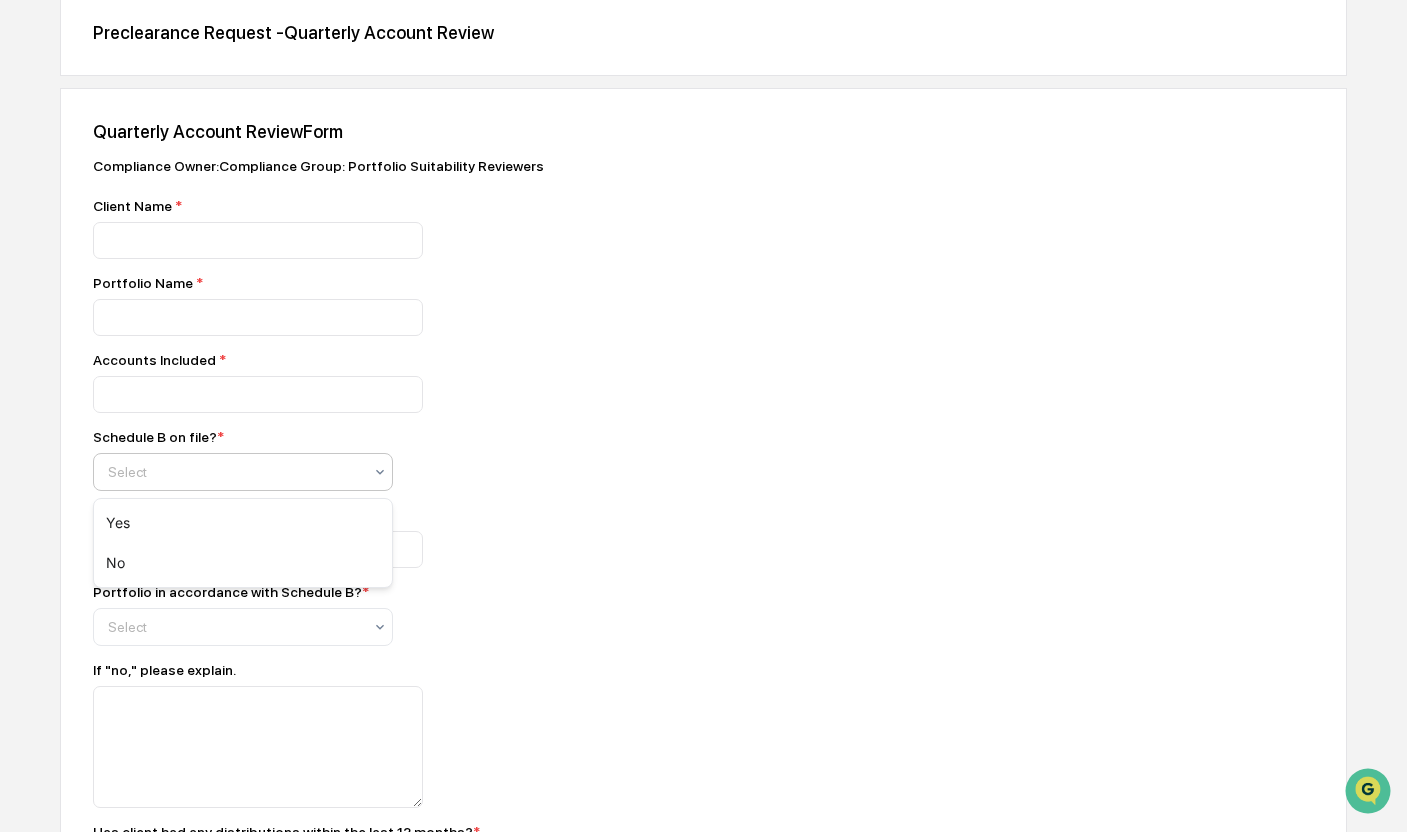 click on "Schedule B on file?   * 2 results available. Use Up and Down to choose options, press Enter to select the currently focused option, press Escape to exit the menu, press Tab to select the option and exit the menu. Select" at bounding box center (443, 460) 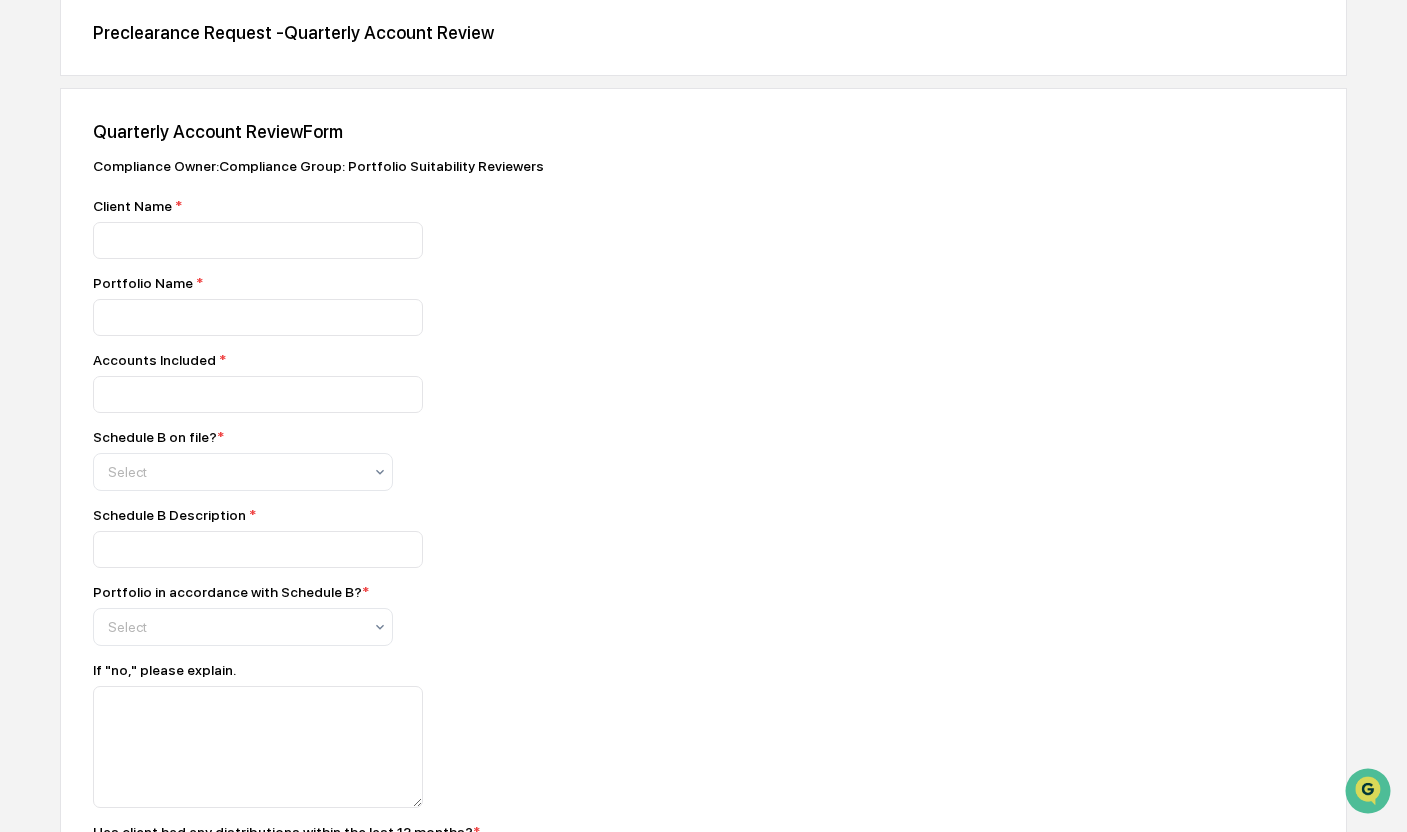 click on "Accounts Included   *" at bounding box center [443, 382] 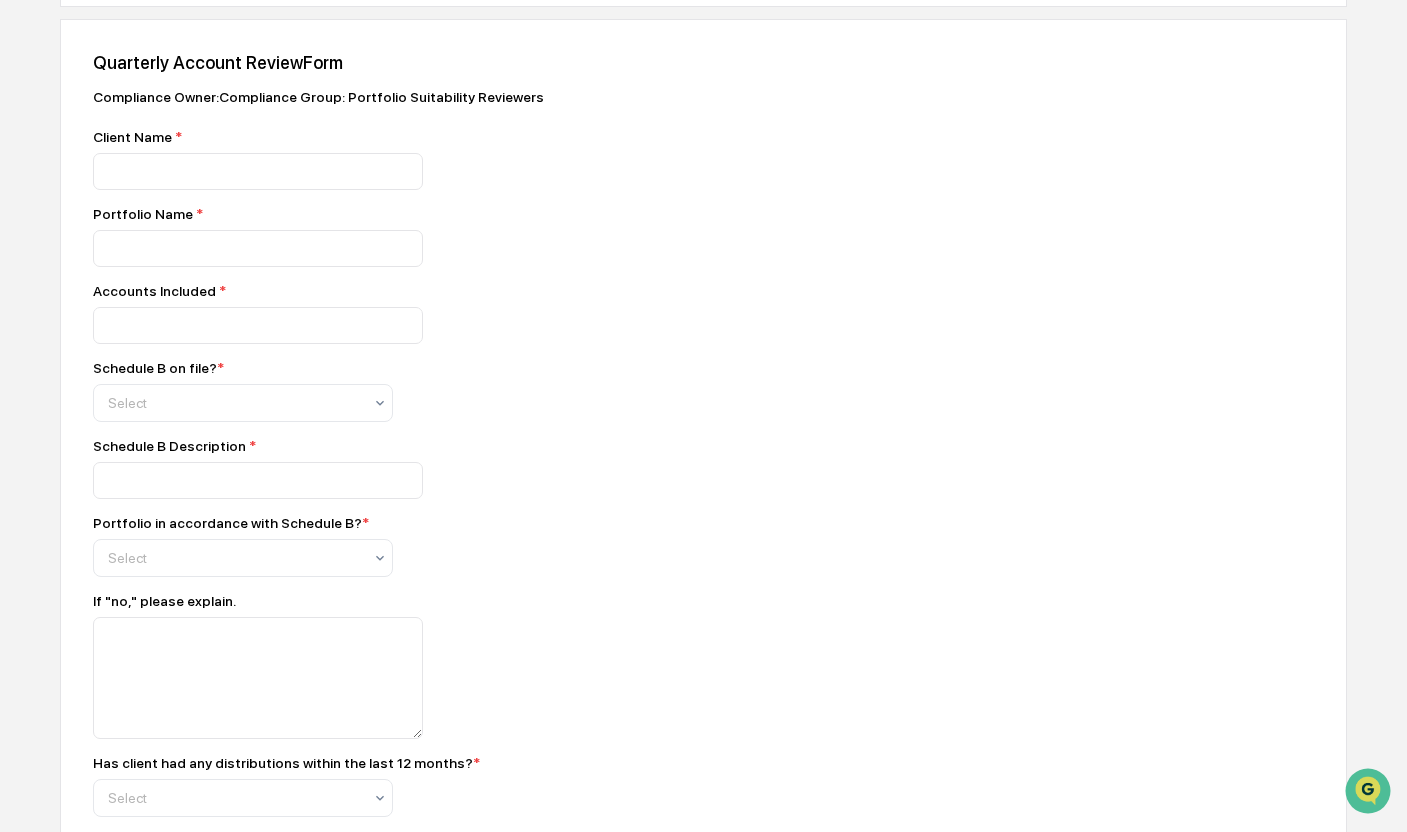 scroll, scrollTop: 400, scrollLeft: 0, axis: vertical 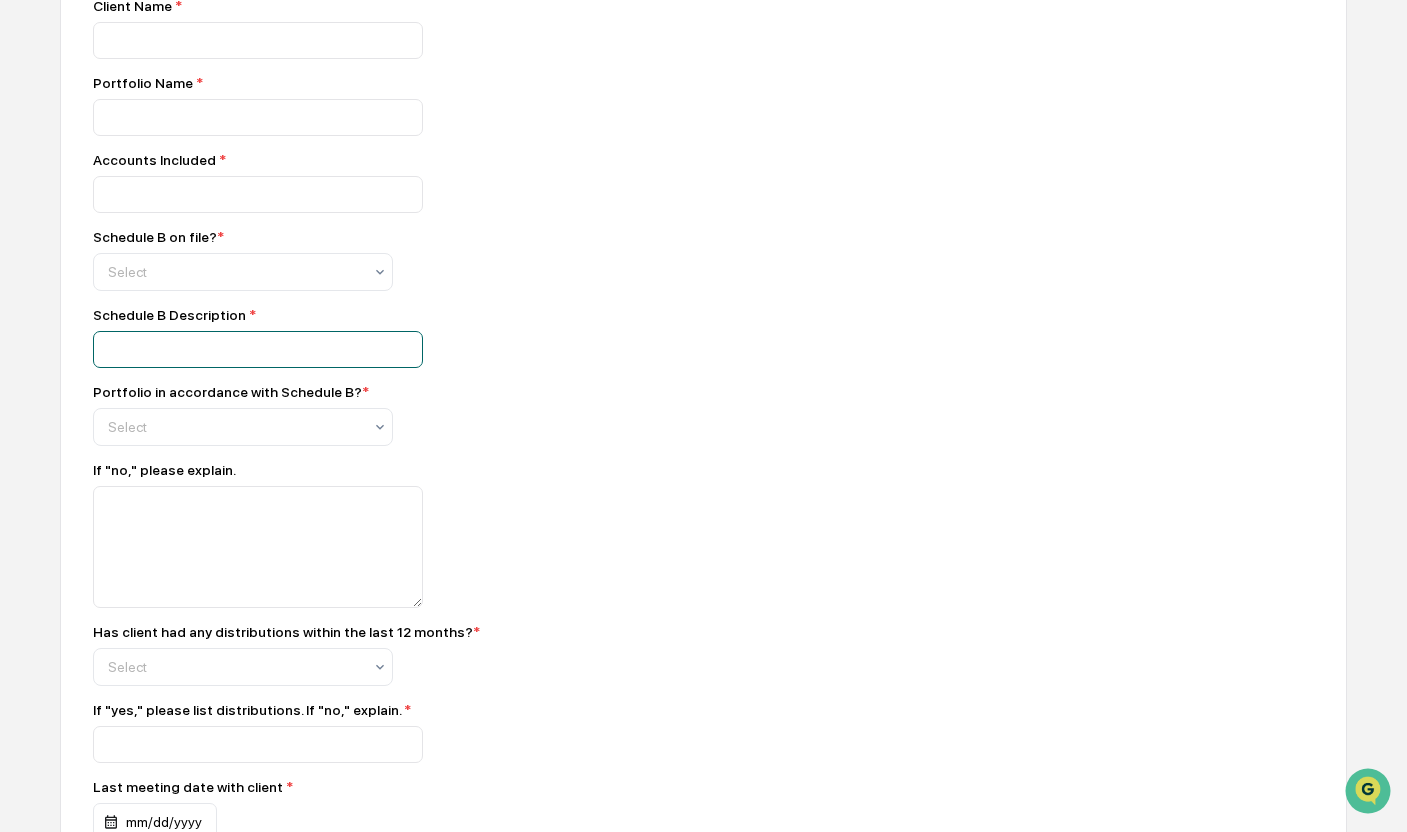 click at bounding box center [258, 40] 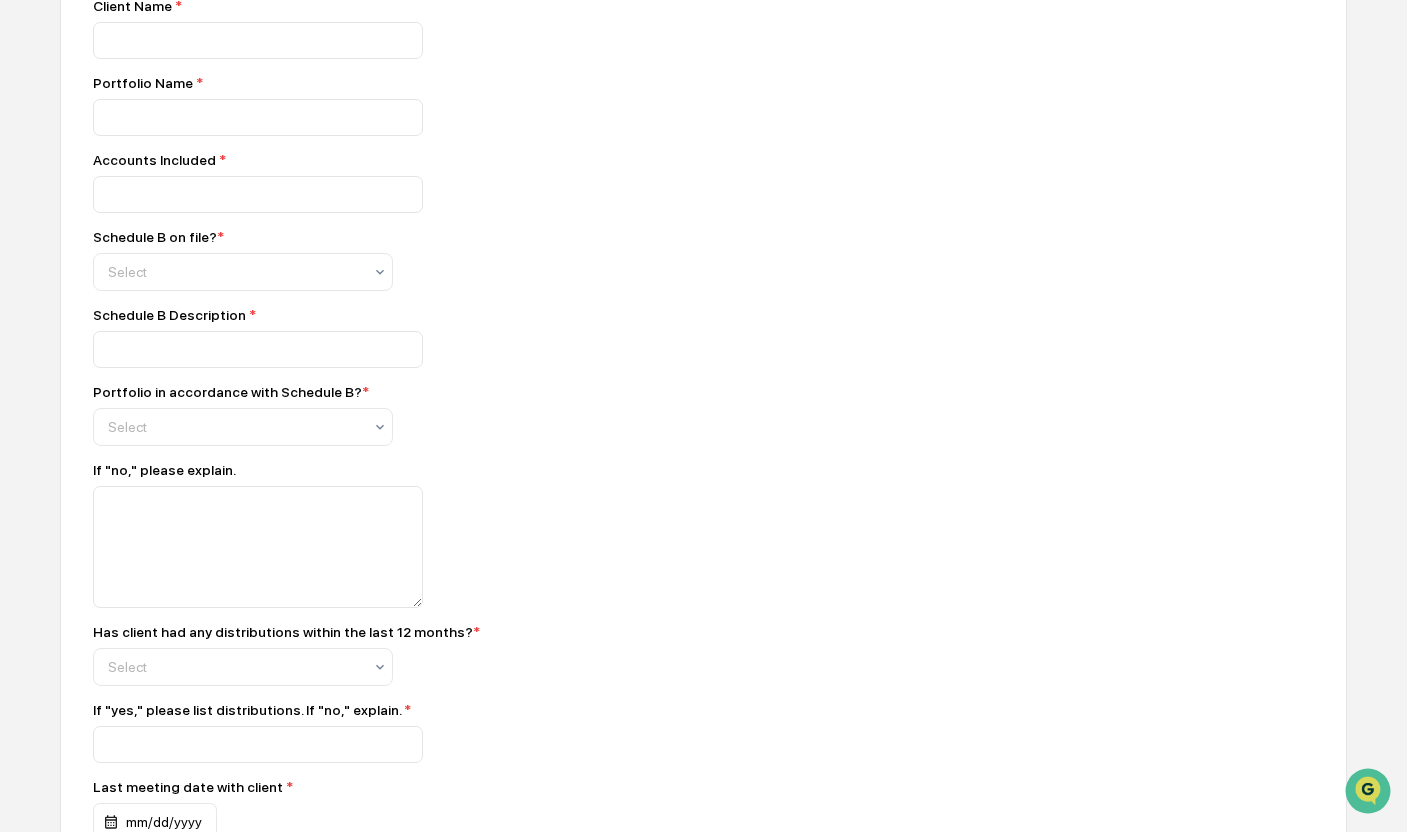 click on "Schedule B Description   *" at bounding box center [443, 337] 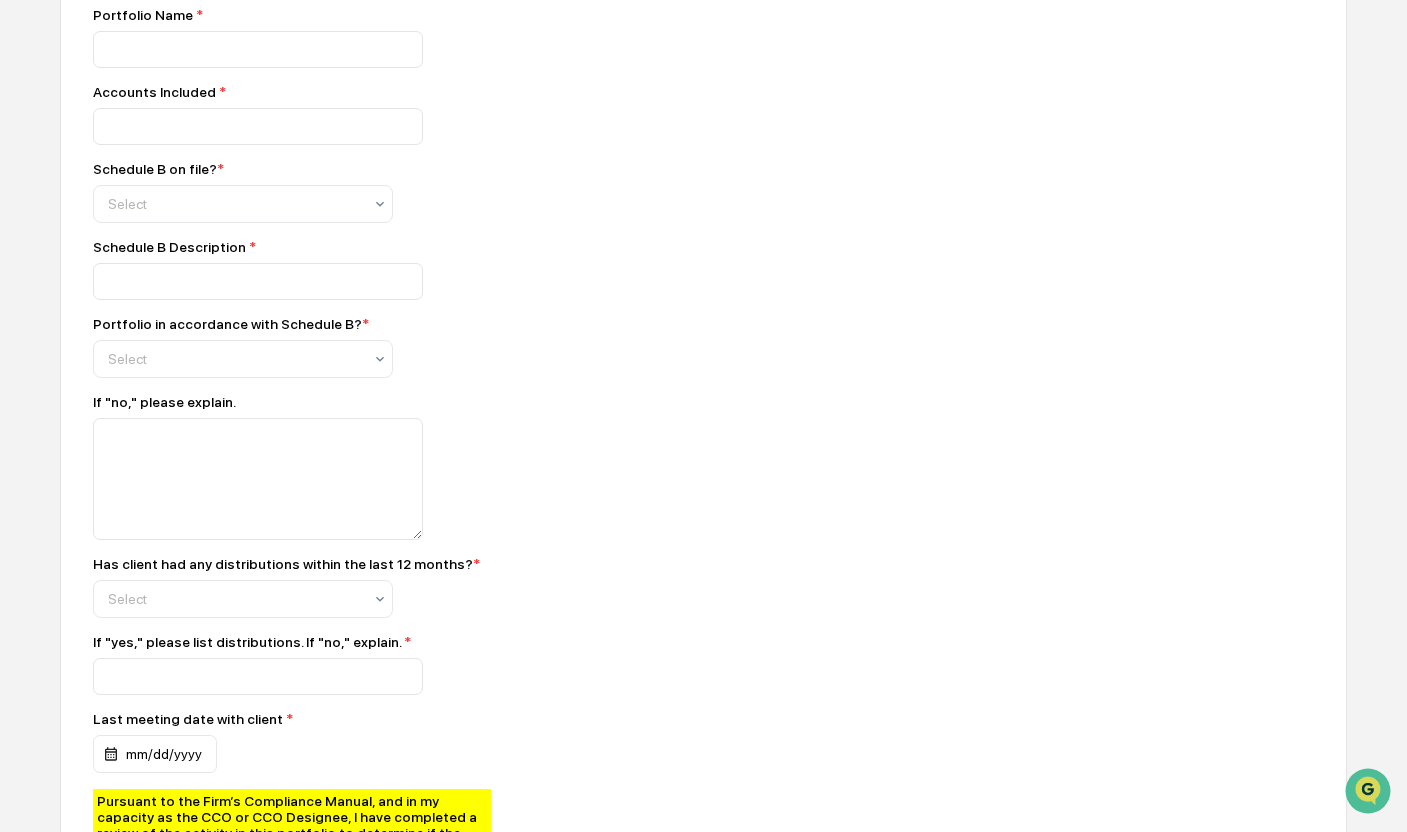 scroll, scrollTop: 500, scrollLeft: 0, axis: vertical 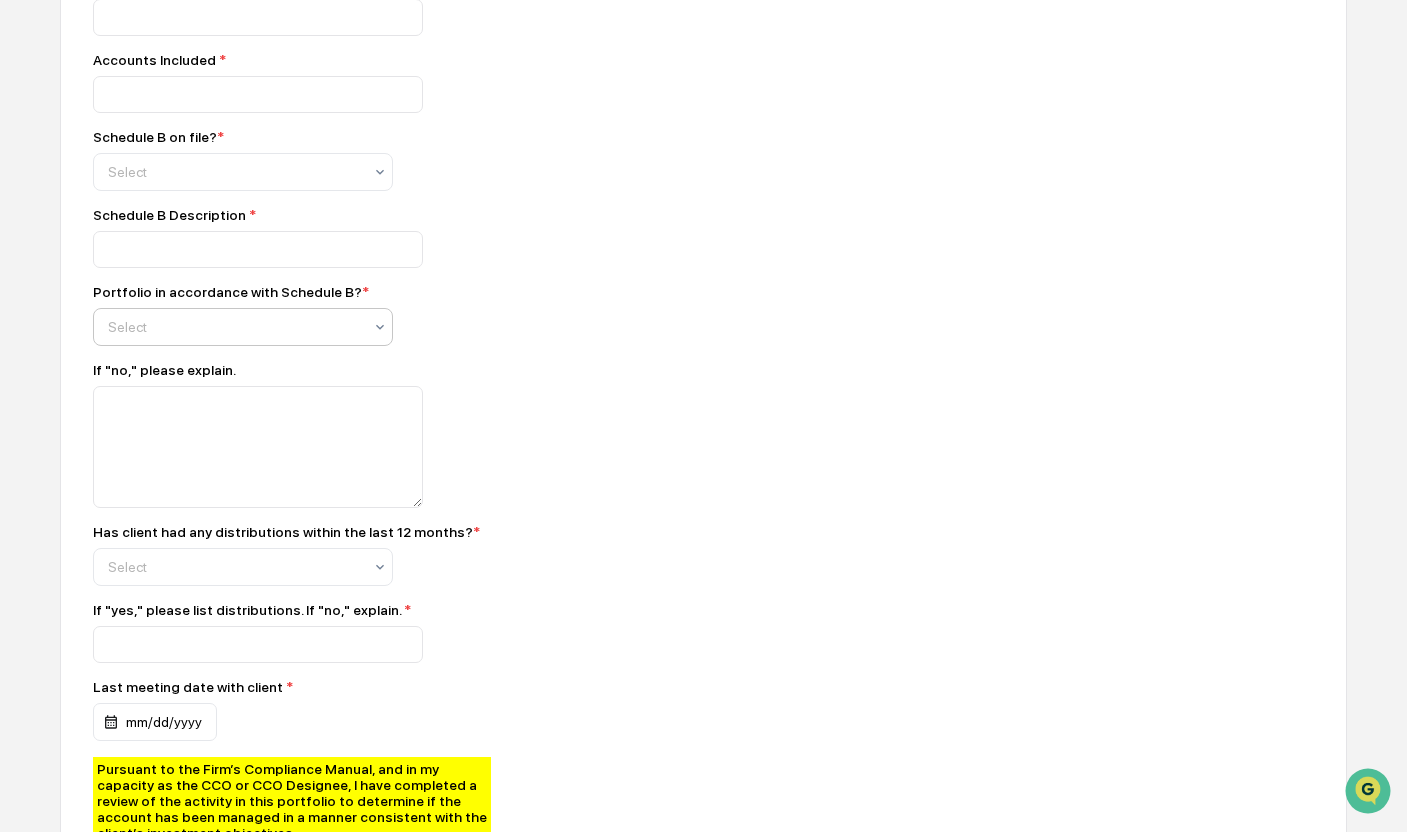 click at bounding box center [235, 172] 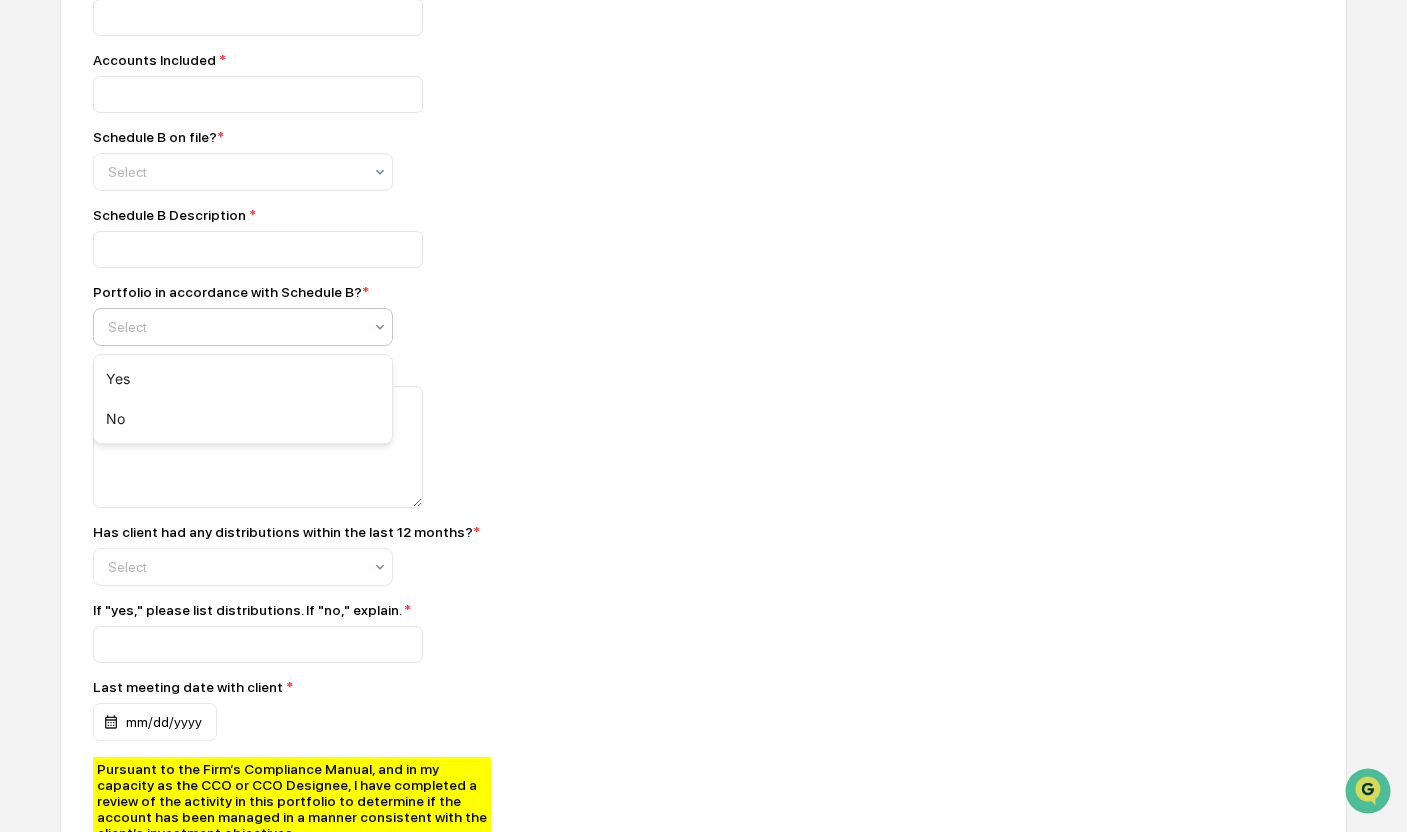 click on "Portfolio in accordance with Schedule B?   * 2 results available. Use Up and Down to choose options, press Enter to select the currently focused option, press Escape to exit the menu, press Tab to select the option and exit the menu. Select" at bounding box center (443, 315) 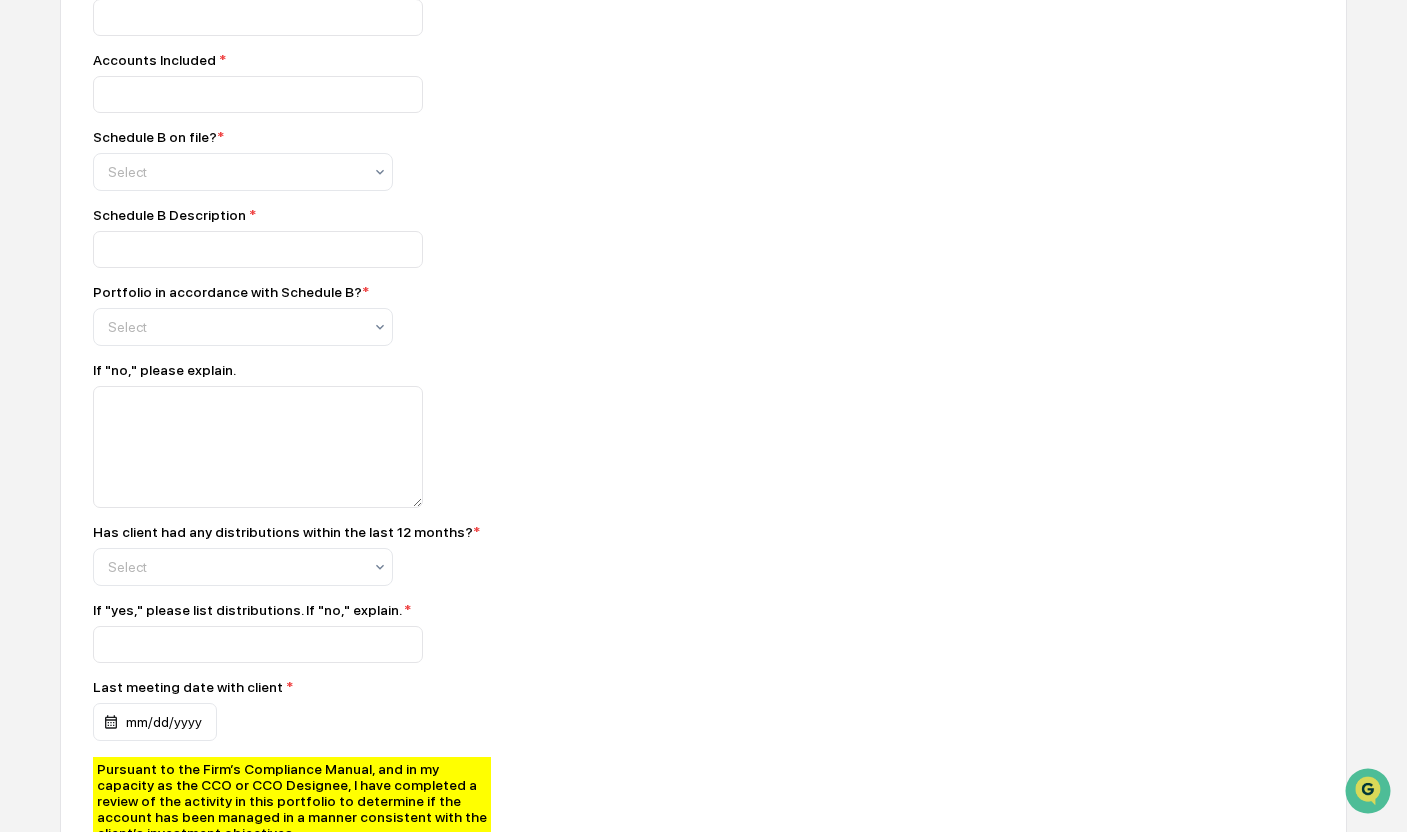 click on "Compliance Owner :  Compliance Group: Portfolio Suitability Reviewers Client Name   * Portfolio Name   * Accounts Included   * Schedule B on file?   * Select Schedule B Description   * Portfolio in accordance with Schedule B?   * Select If "no," please explain.   Has client had any distributions within the last 12 months?  * Select If "yes," please list distributions. If "no," explain.   * Last meeting date with client   * mm/dd/yyyy Pursuant to the Firm’s Compliance Manual, and in my capacity as the CCO or CCO Designee, I have completed a review of the activity in this portfolio to determine if the account has been managed in a manner consistent with the client’s investment objectives." at bounding box center (443, 409) 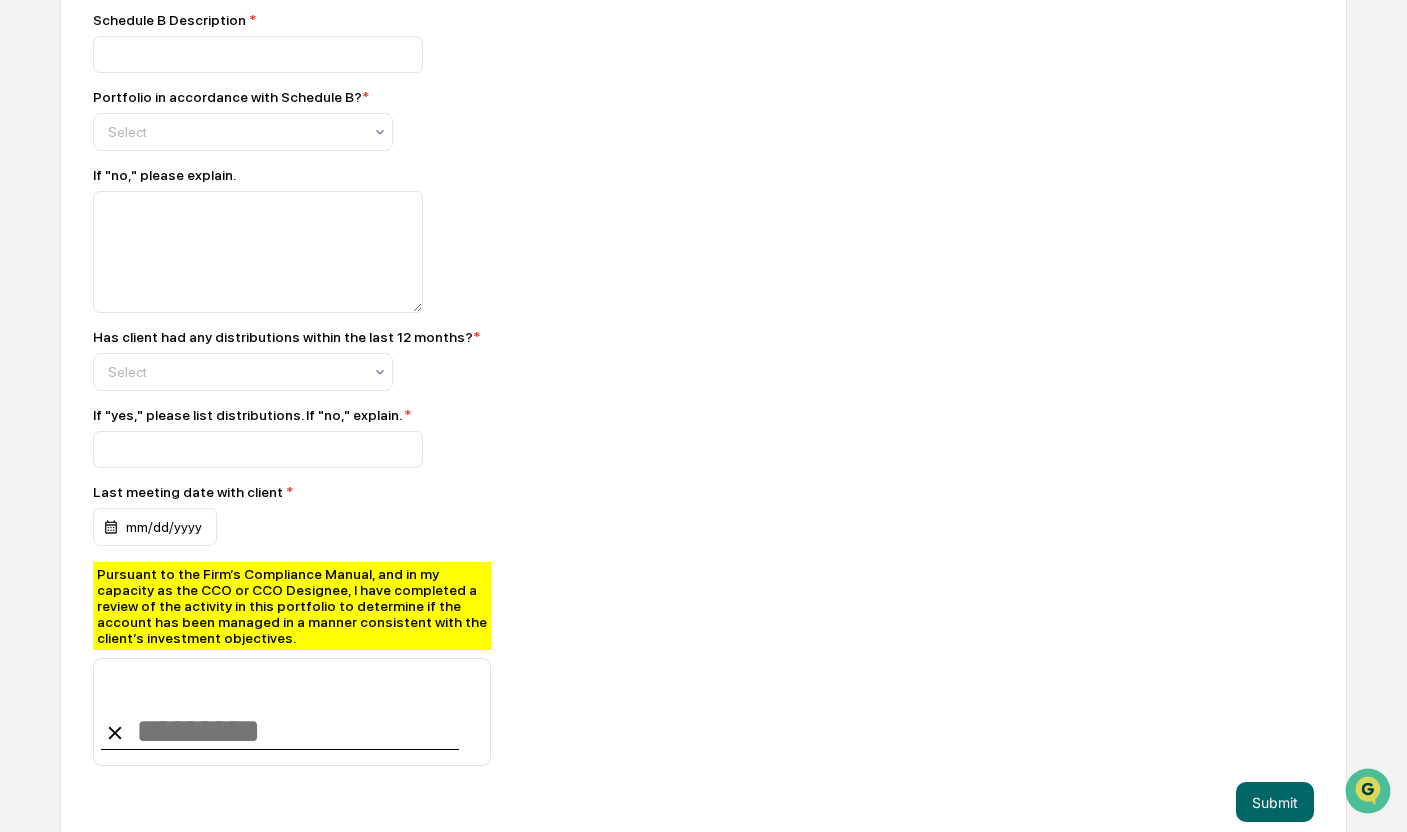 scroll, scrollTop: 700, scrollLeft: 0, axis: vertical 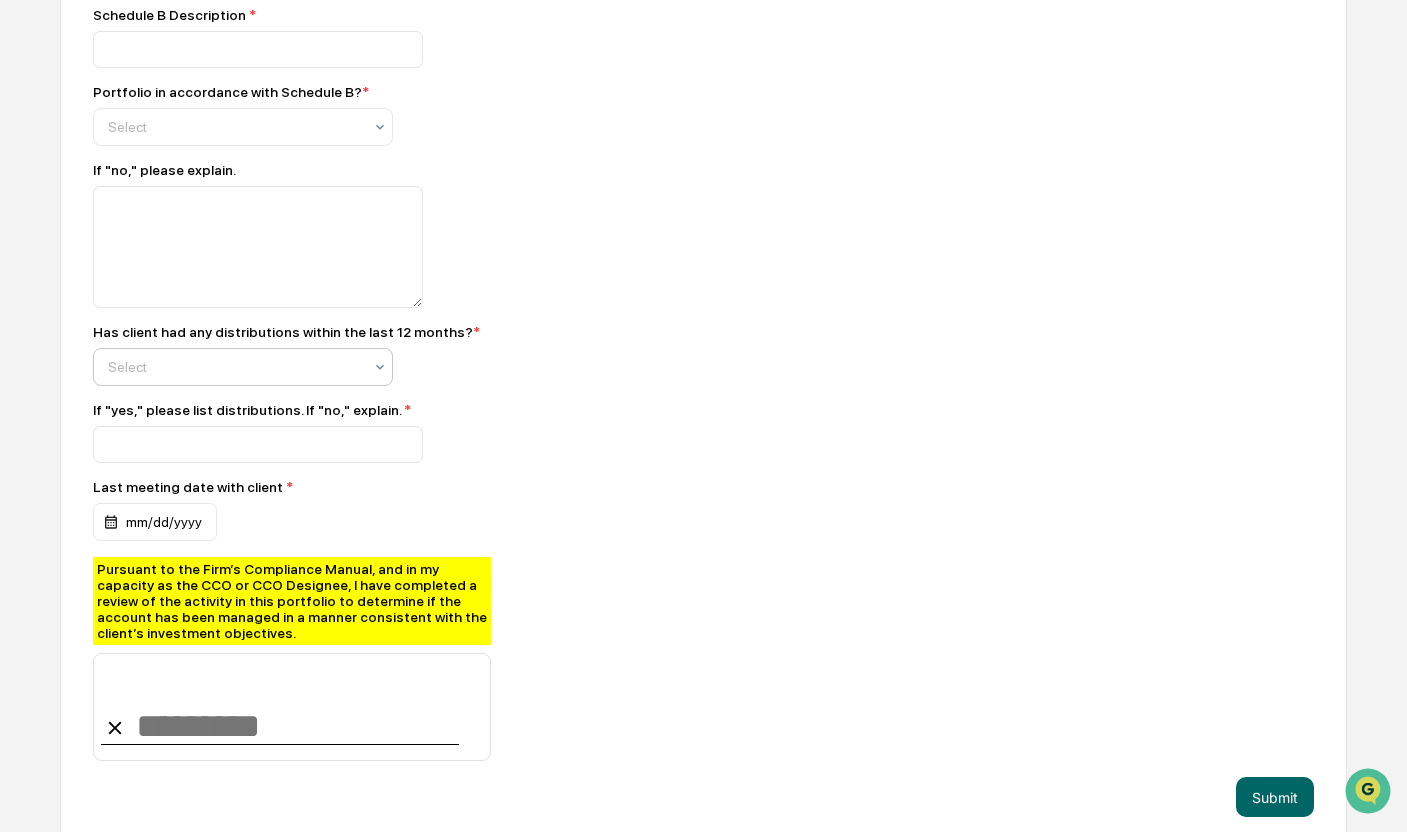 click at bounding box center [235, -28] 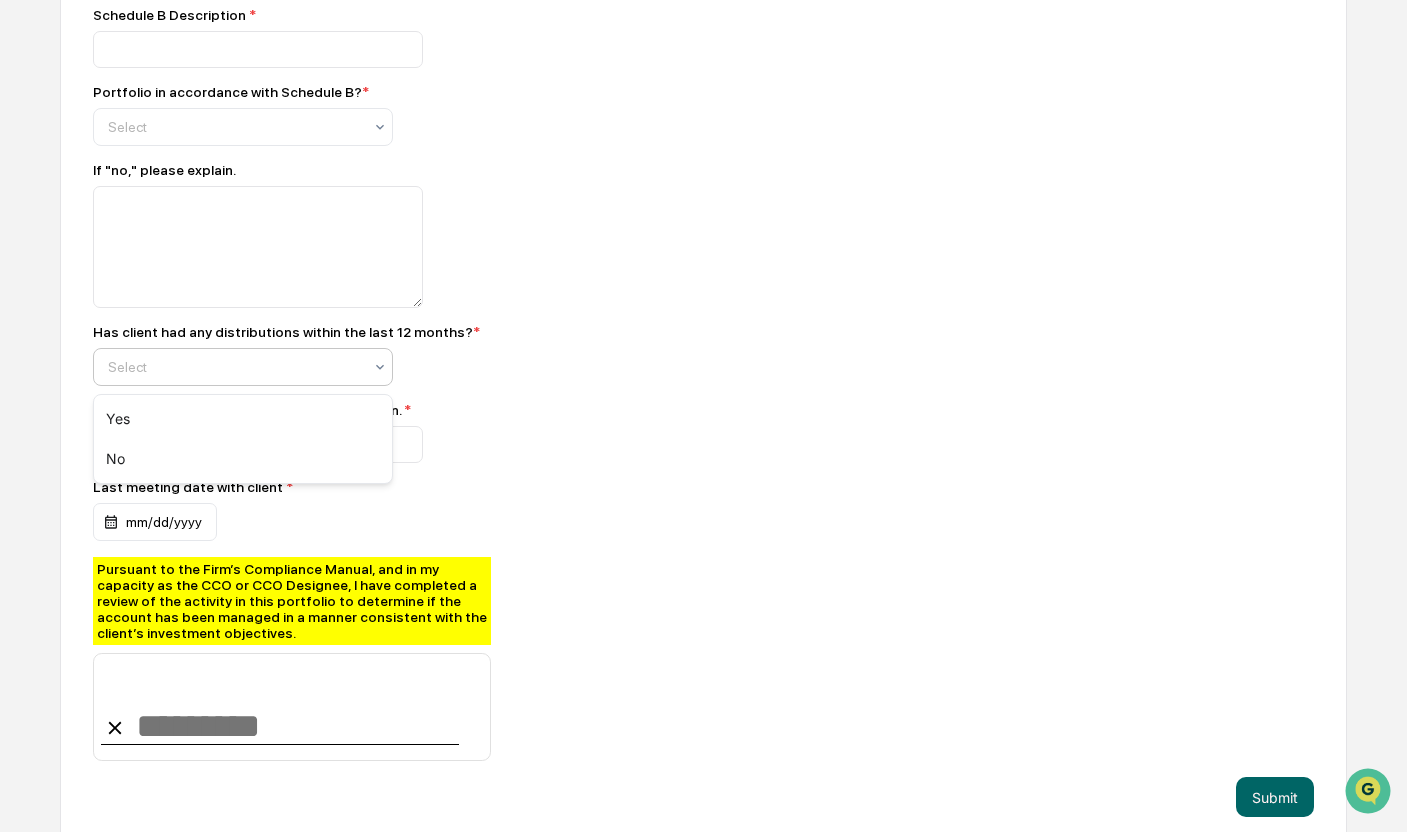 click on "Has client had any distributions within the last 12 months?  * 2 results available. Use Up and Down to choose options, press Enter to select the currently focused option, press Escape to exit the menu, press Tab to select the option and exit the menu. Select" at bounding box center [443, 355] 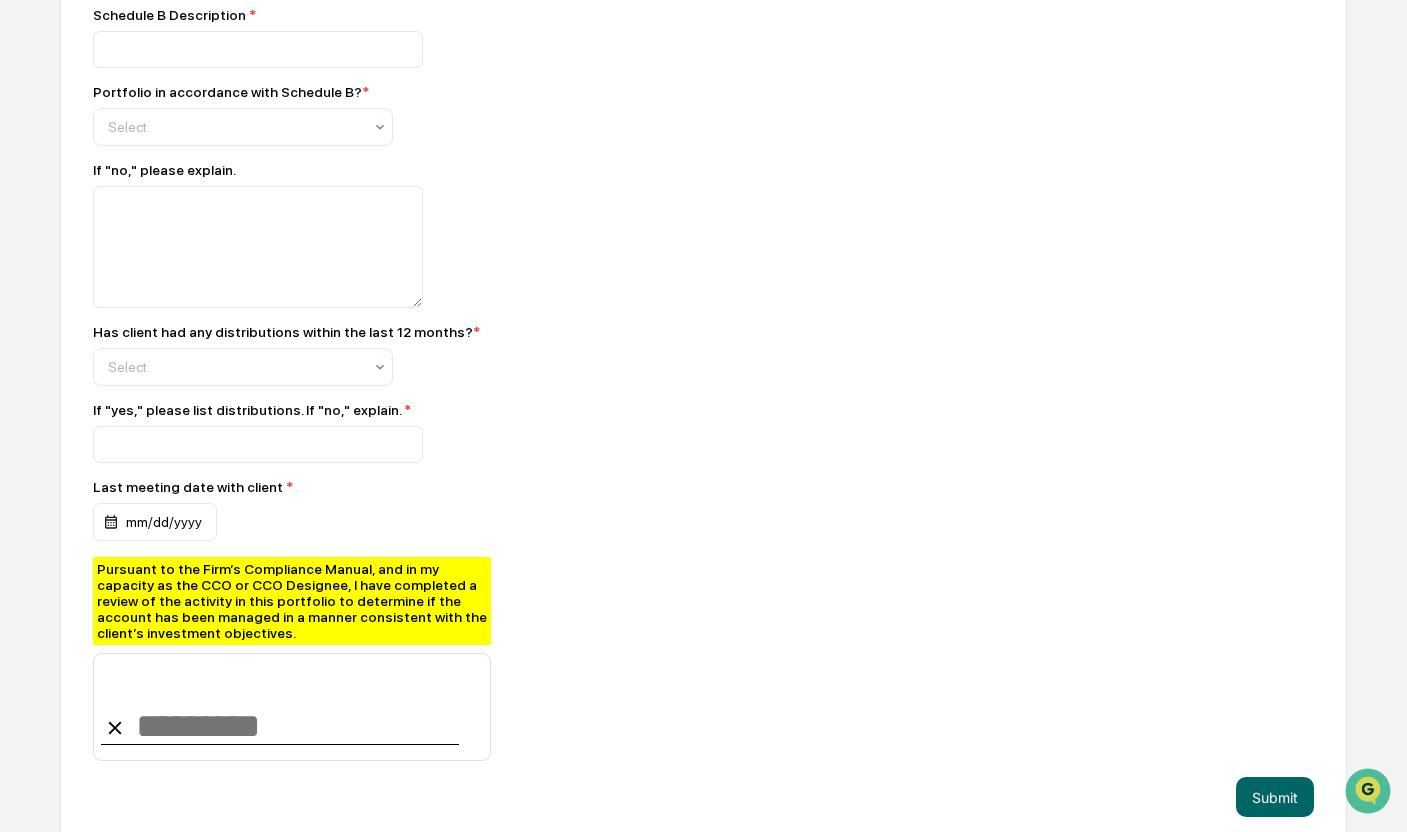 click at bounding box center (443, 247) 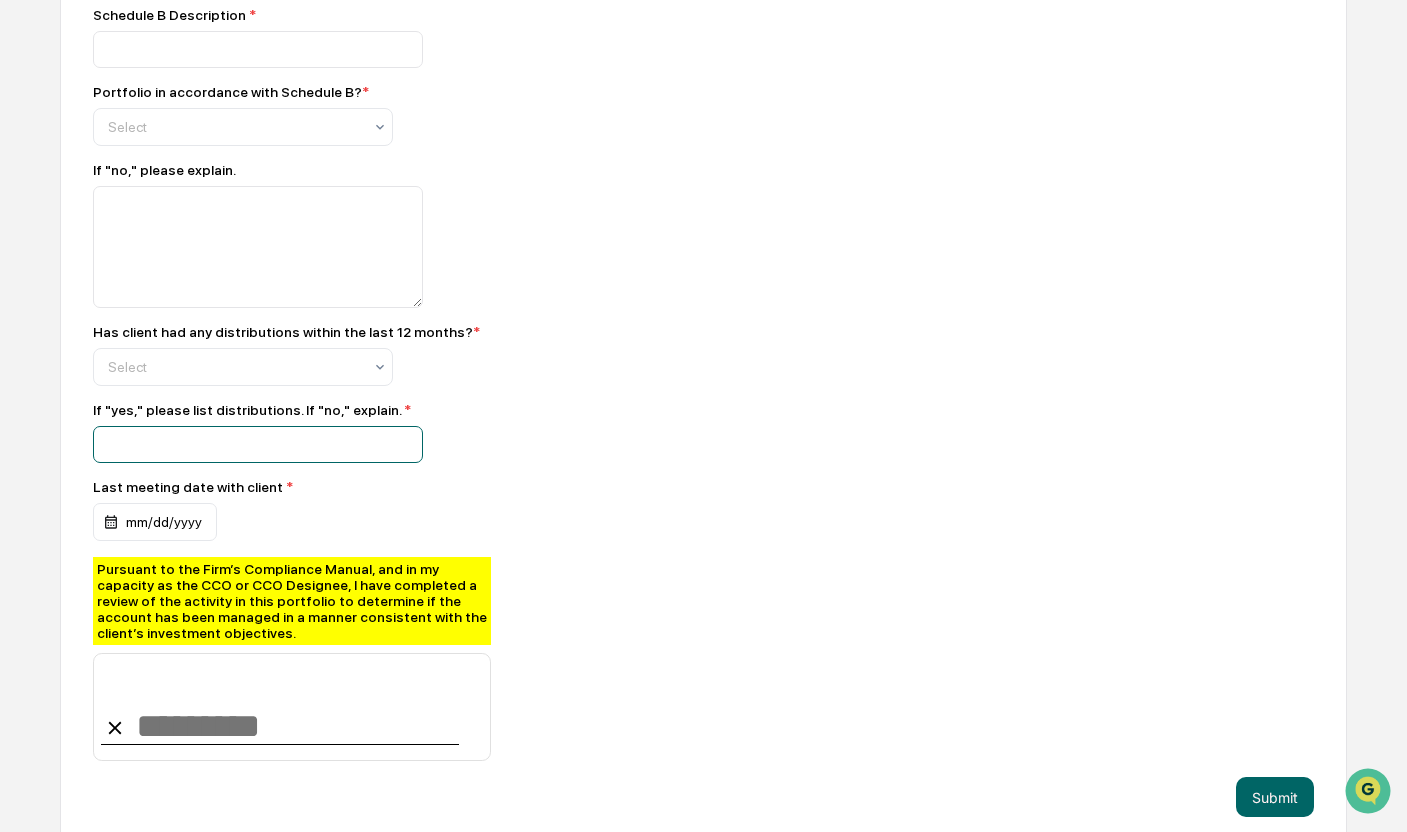 click at bounding box center (258, -260) 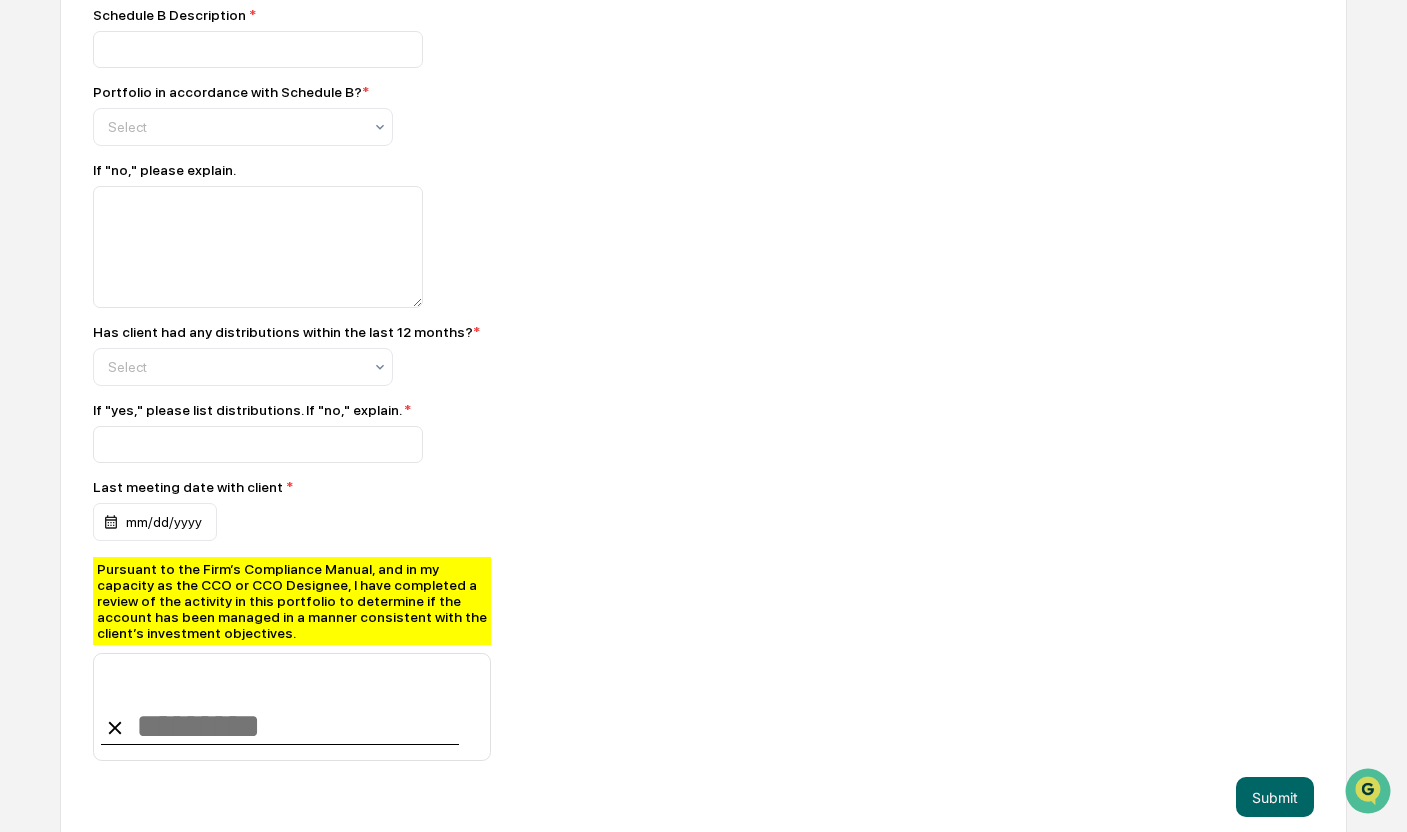 click on "Quarterly Account Review  Form Compliance Owner :  Compliance Group: Portfolio Suitability Reviewers Client Name   * Portfolio Name   * Accounts Included   * Schedule B on file?   * Select Schedule B Description   * Portfolio in accordance with Schedule B?   * Select If "no," please explain.   Has client had any distributions within the last 12 months?  * Select If "yes," please list distributions. If "no," explain.   * Last meeting date with client   * mm/dd/yyyy Pursuant to the Firm’s Compliance Manual, and in my capacity as the CCO or CCO Designee, I have completed a review of the activity in this portfolio to determine if the account has been managed in a manner consistent with the client’s investment objectives. Submit" at bounding box center [703, 219] 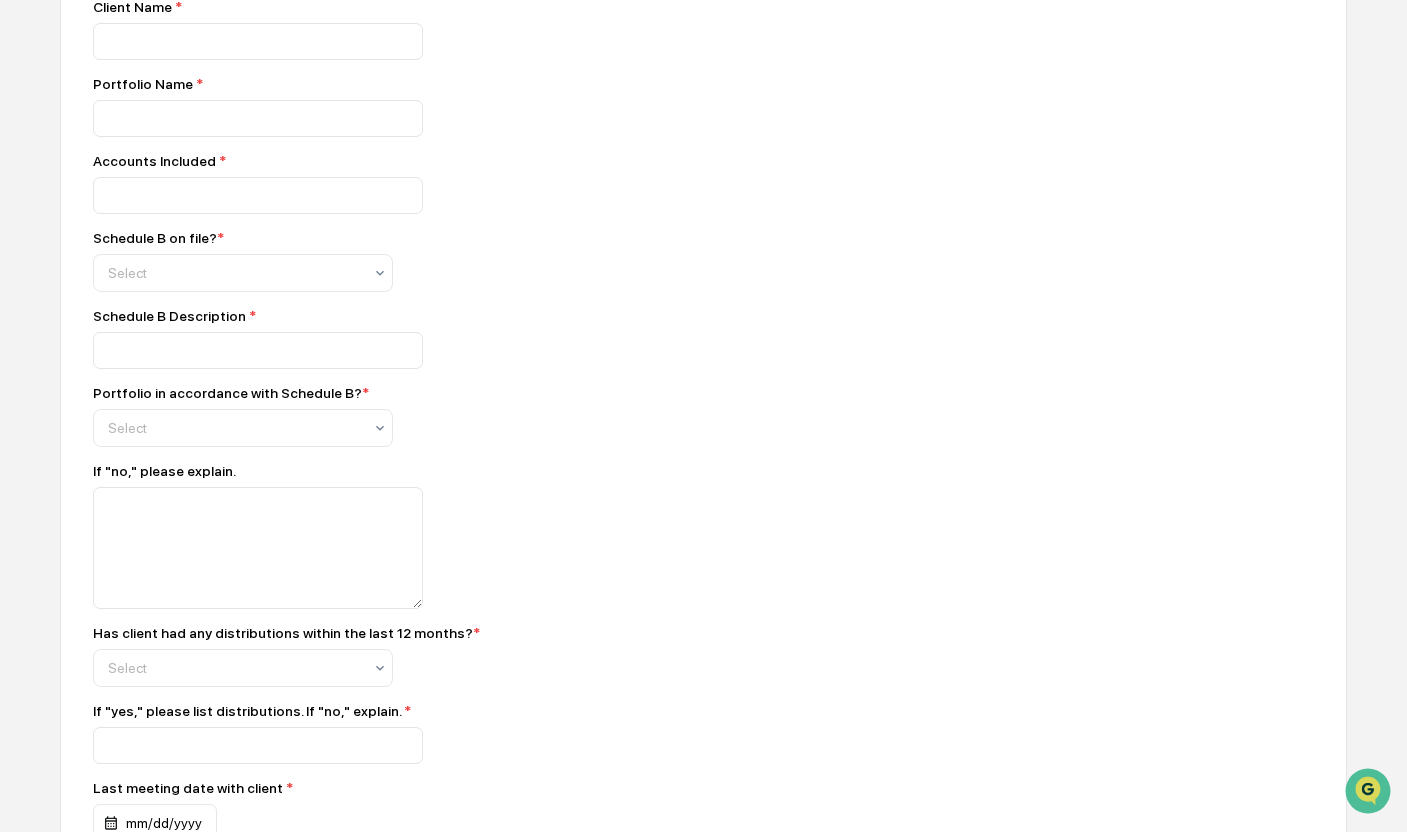 scroll, scrollTop: 0, scrollLeft: 0, axis: both 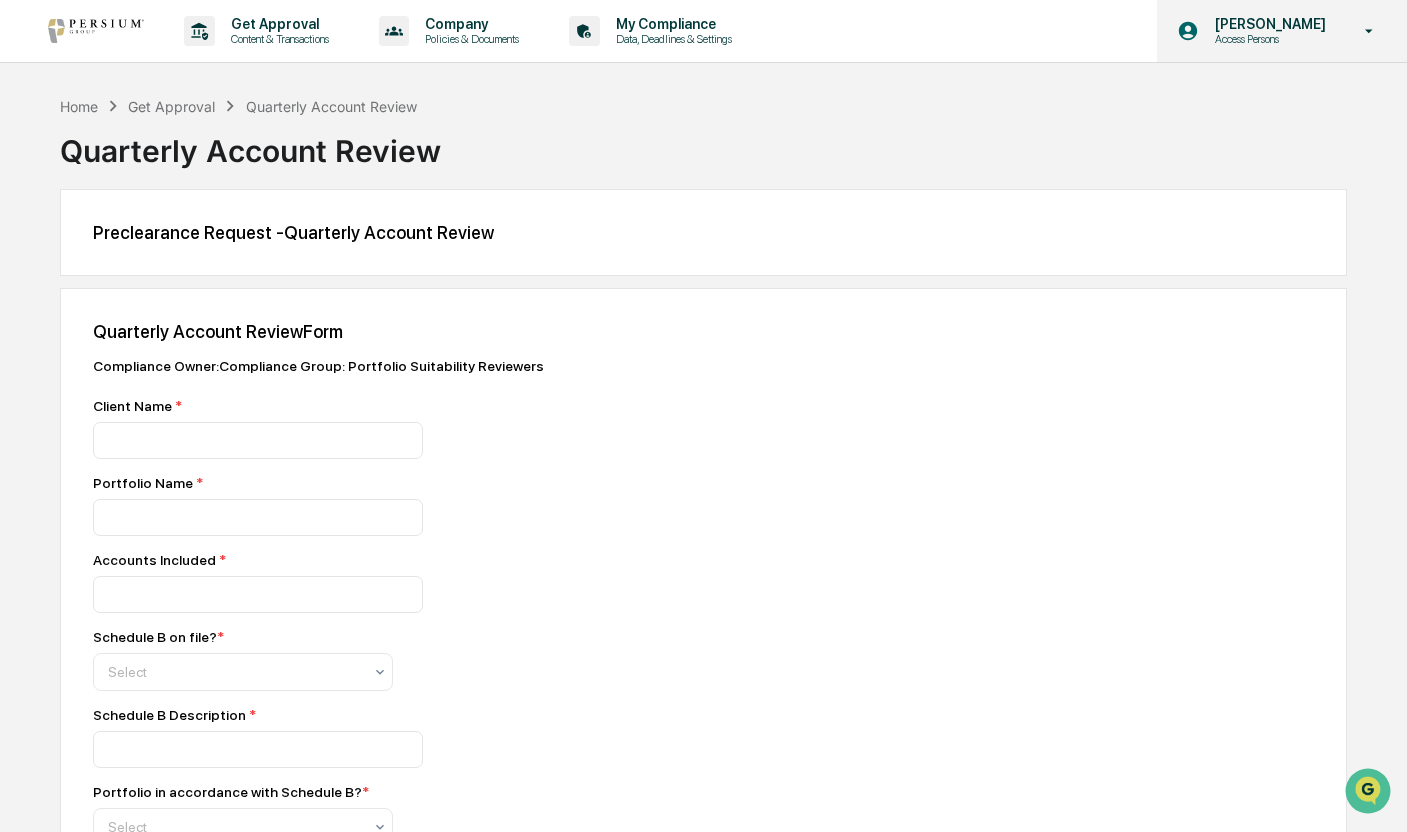 click on "[PERSON_NAME]" at bounding box center [1267, 24] 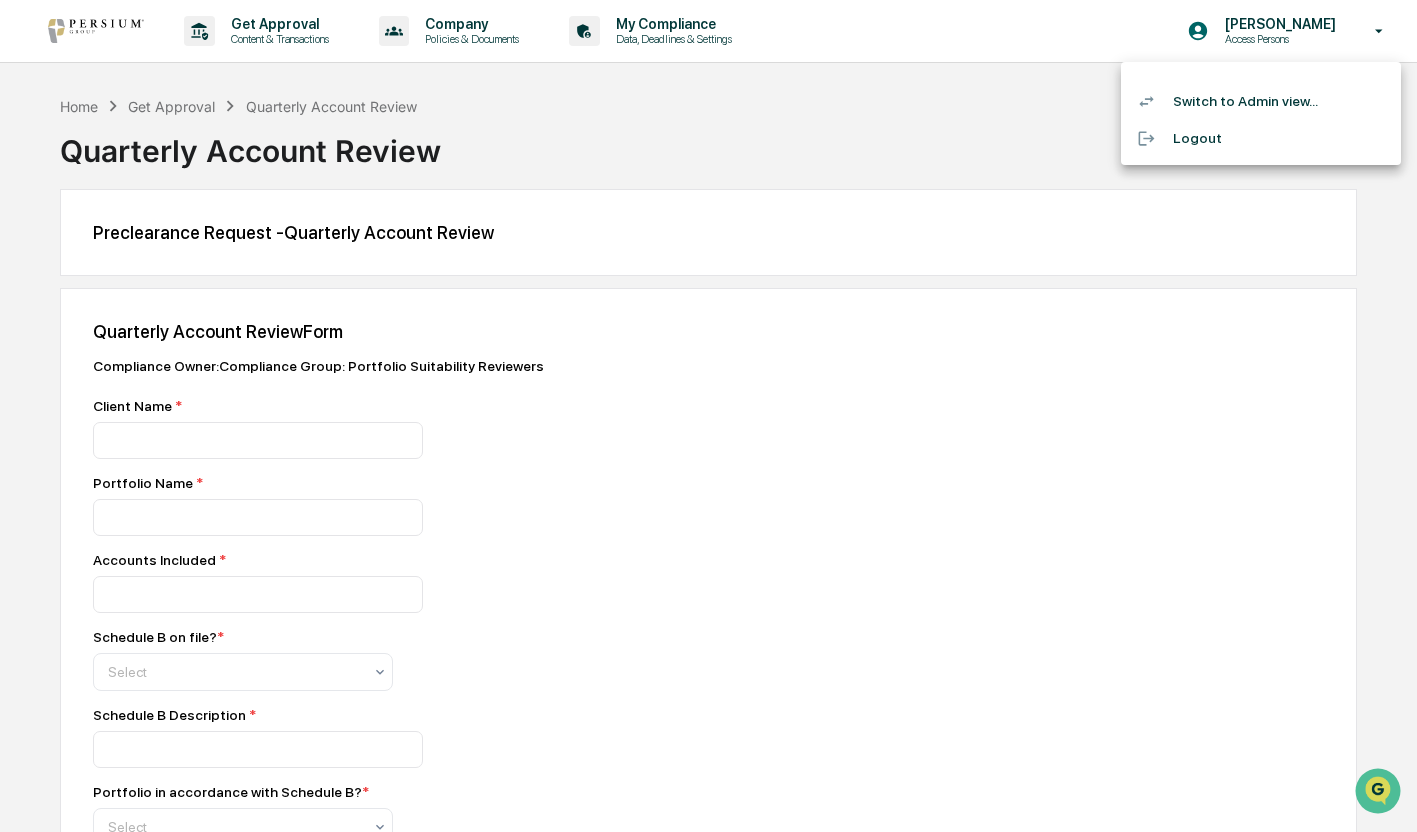 click on "Switch to Admin view..." at bounding box center (1261, 101) 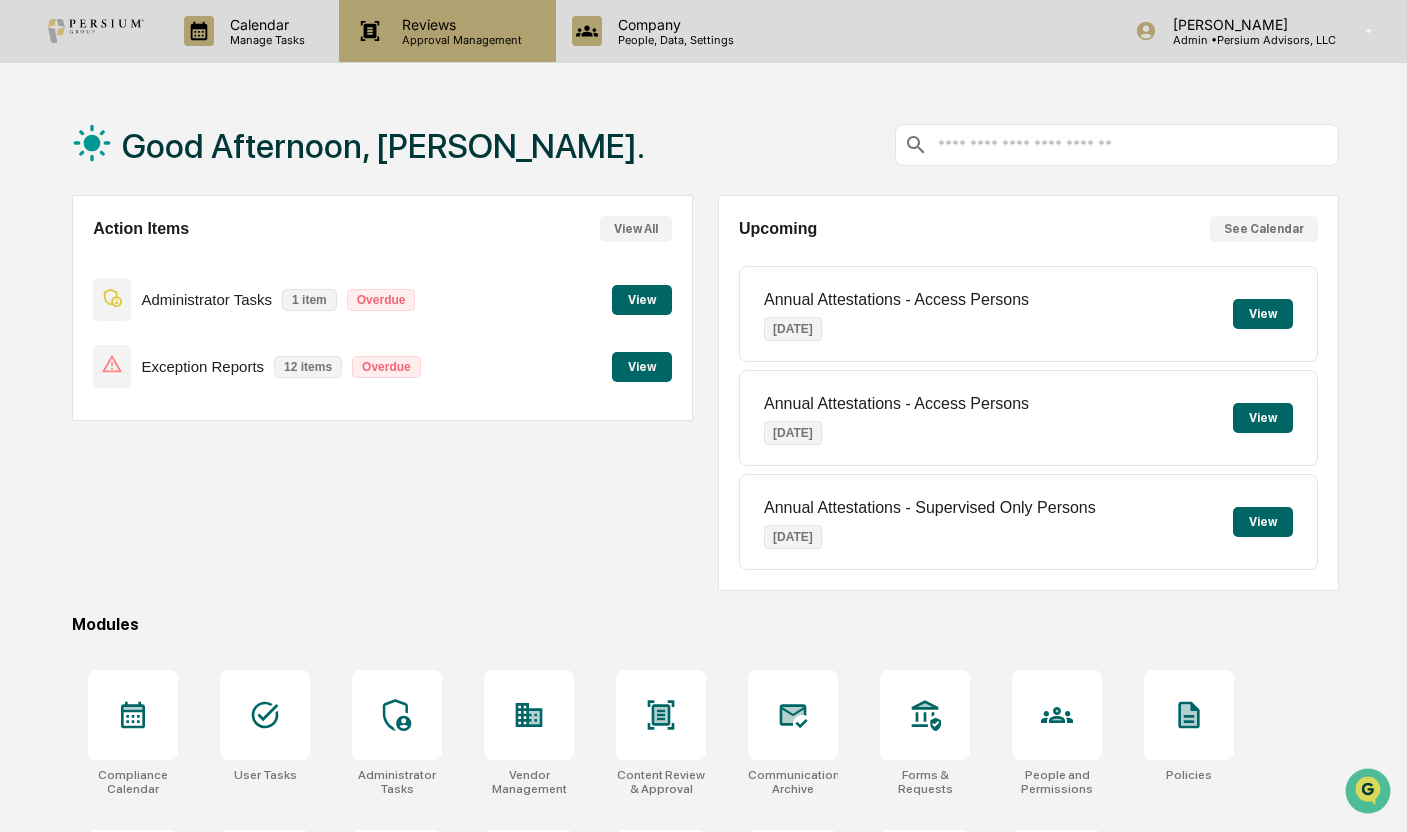 click on "Reviews Approval Management" at bounding box center [447, 31] 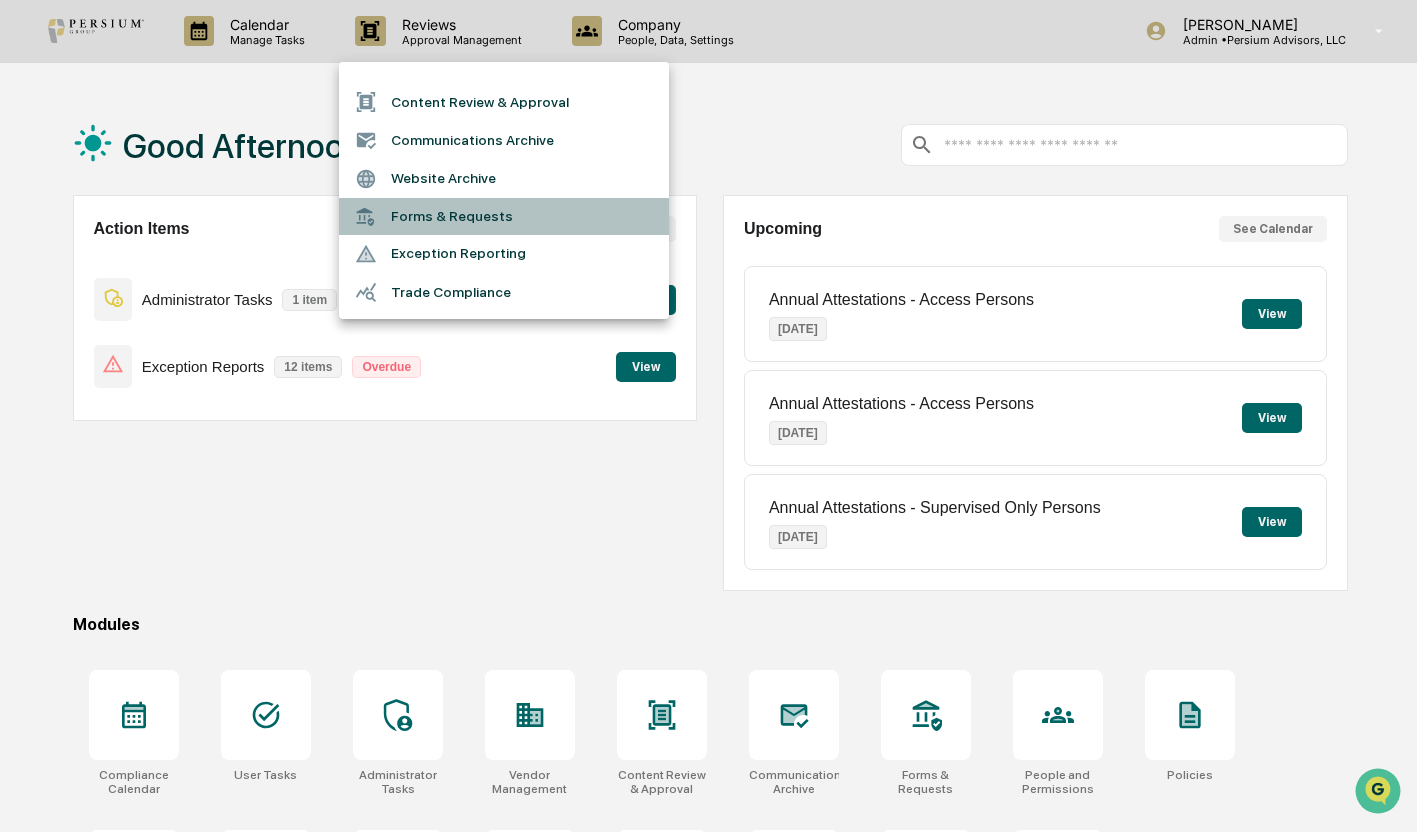 click on "Forms & Requests" at bounding box center [504, 216] 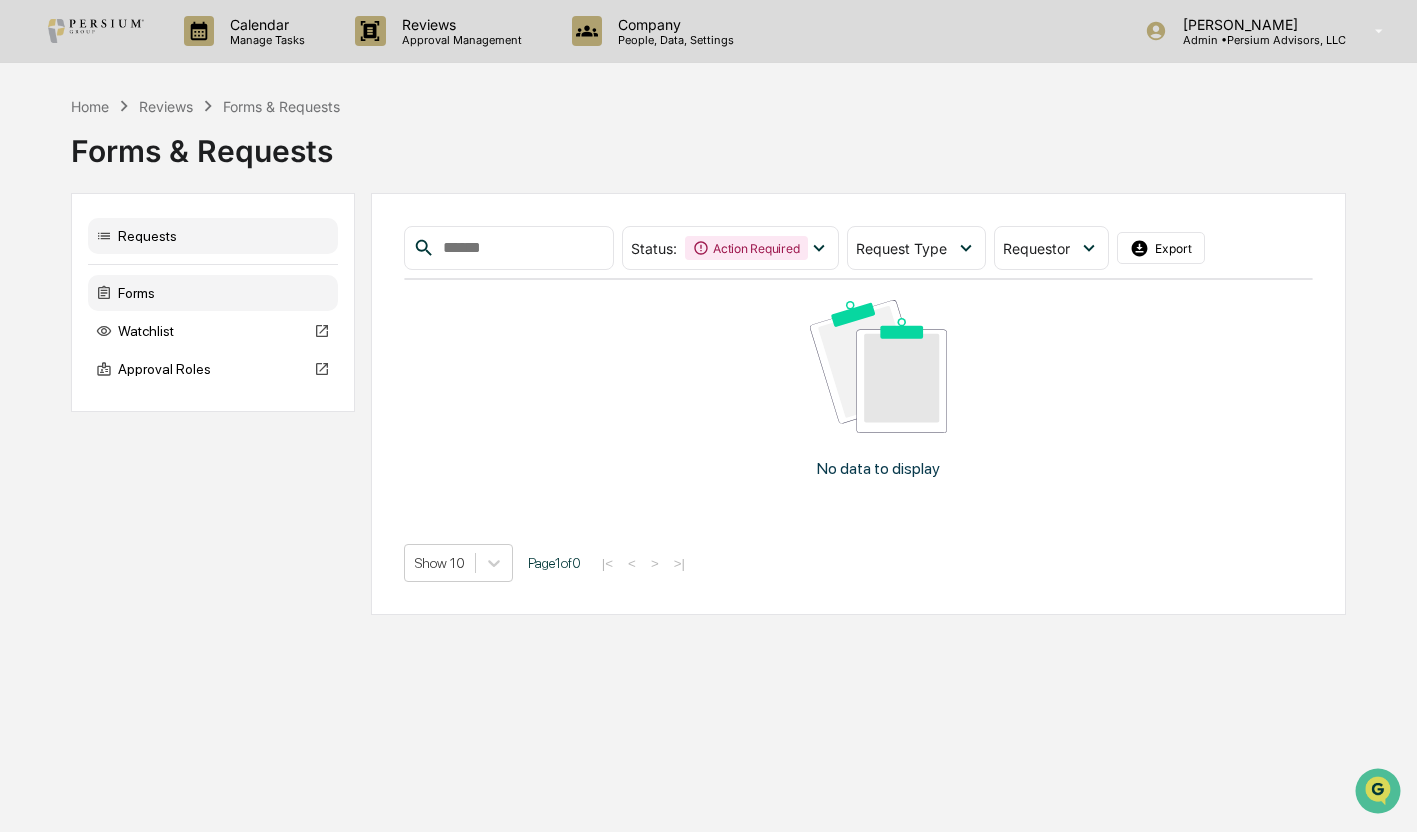 click on "Forms" at bounding box center (213, 293) 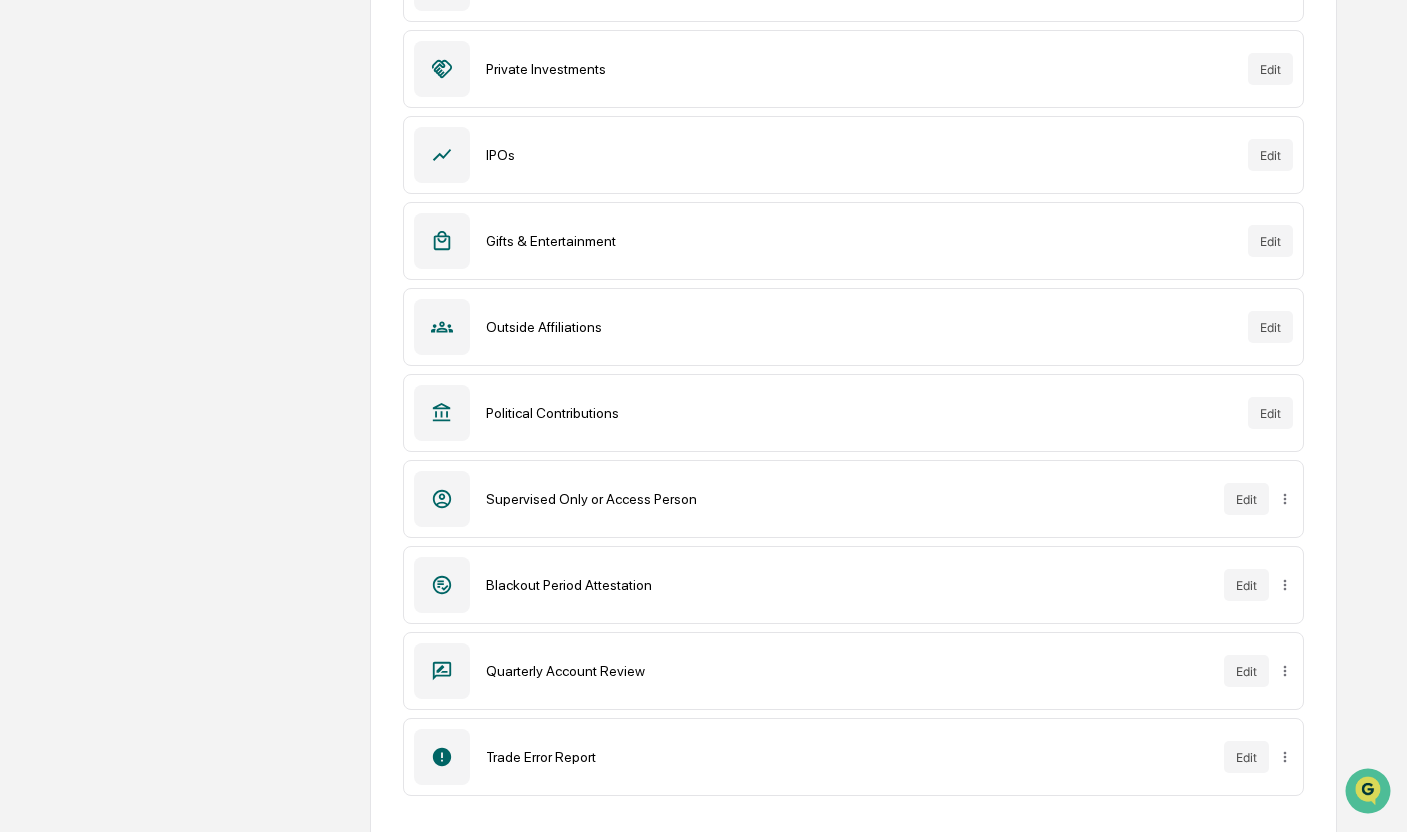 scroll, scrollTop: 429, scrollLeft: 0, axis: vertical 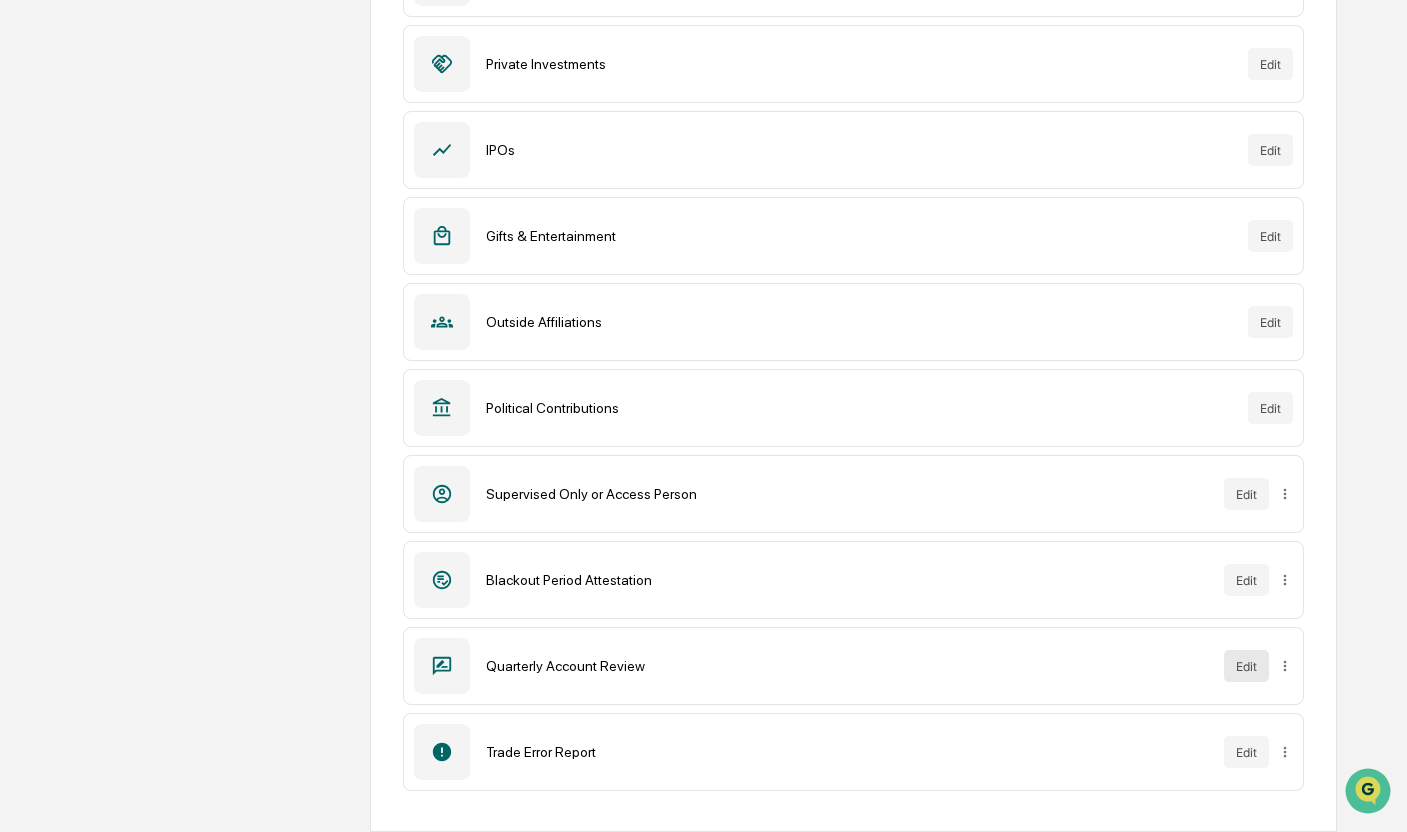 click on "Edit" at bounding box center (1246, 666) 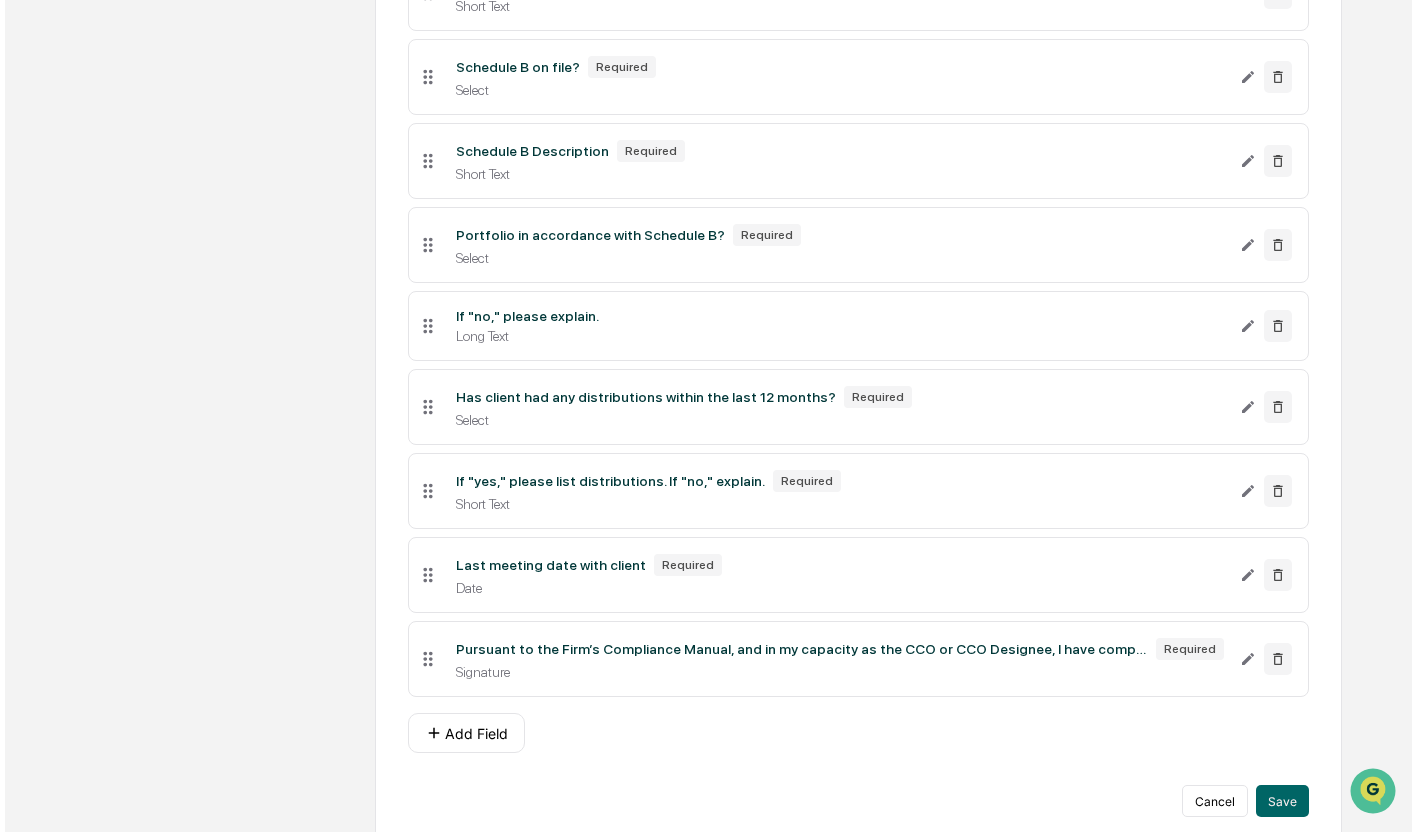 scroll, scrollTop: 737, scrollLeft: 0, axis: vertical 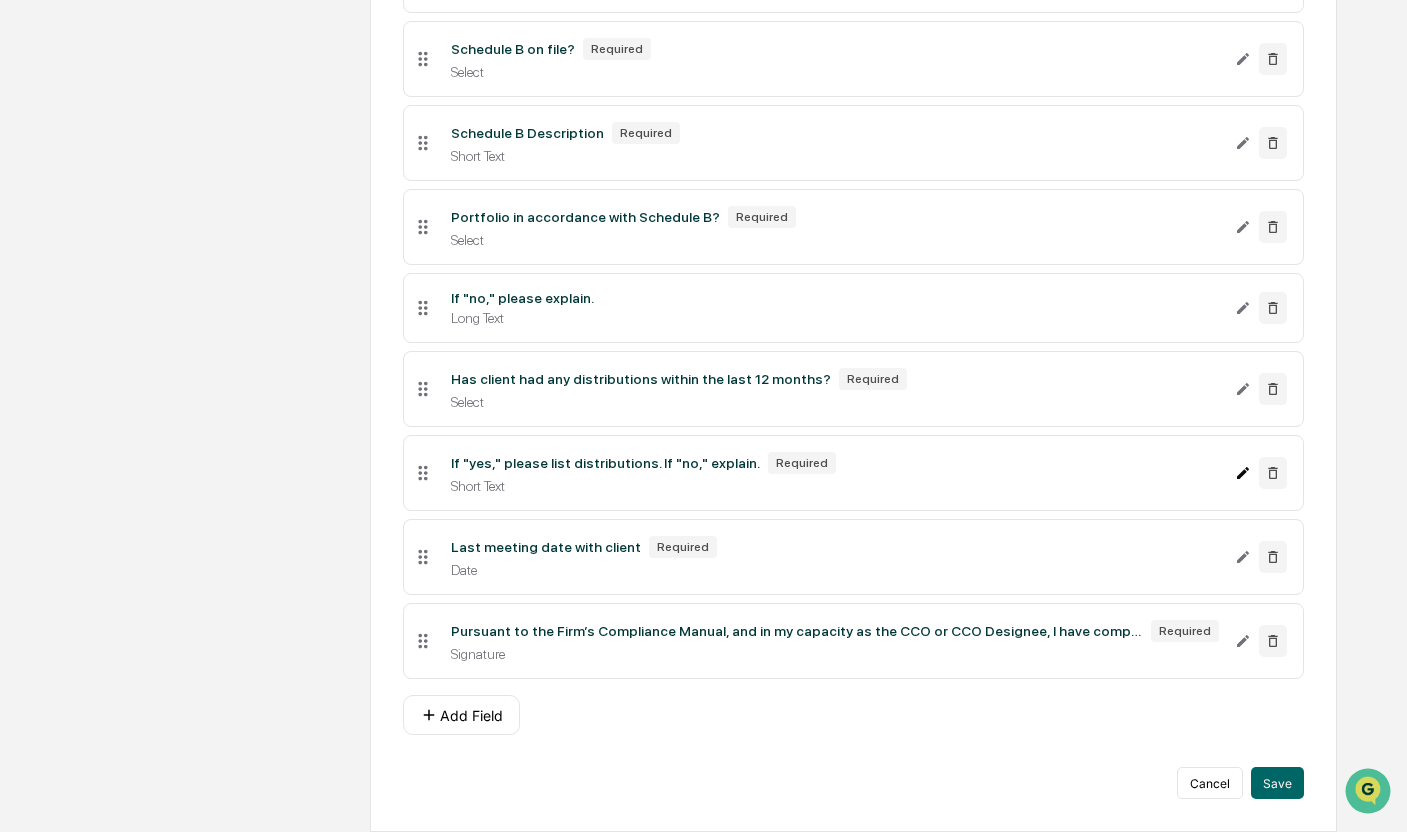click 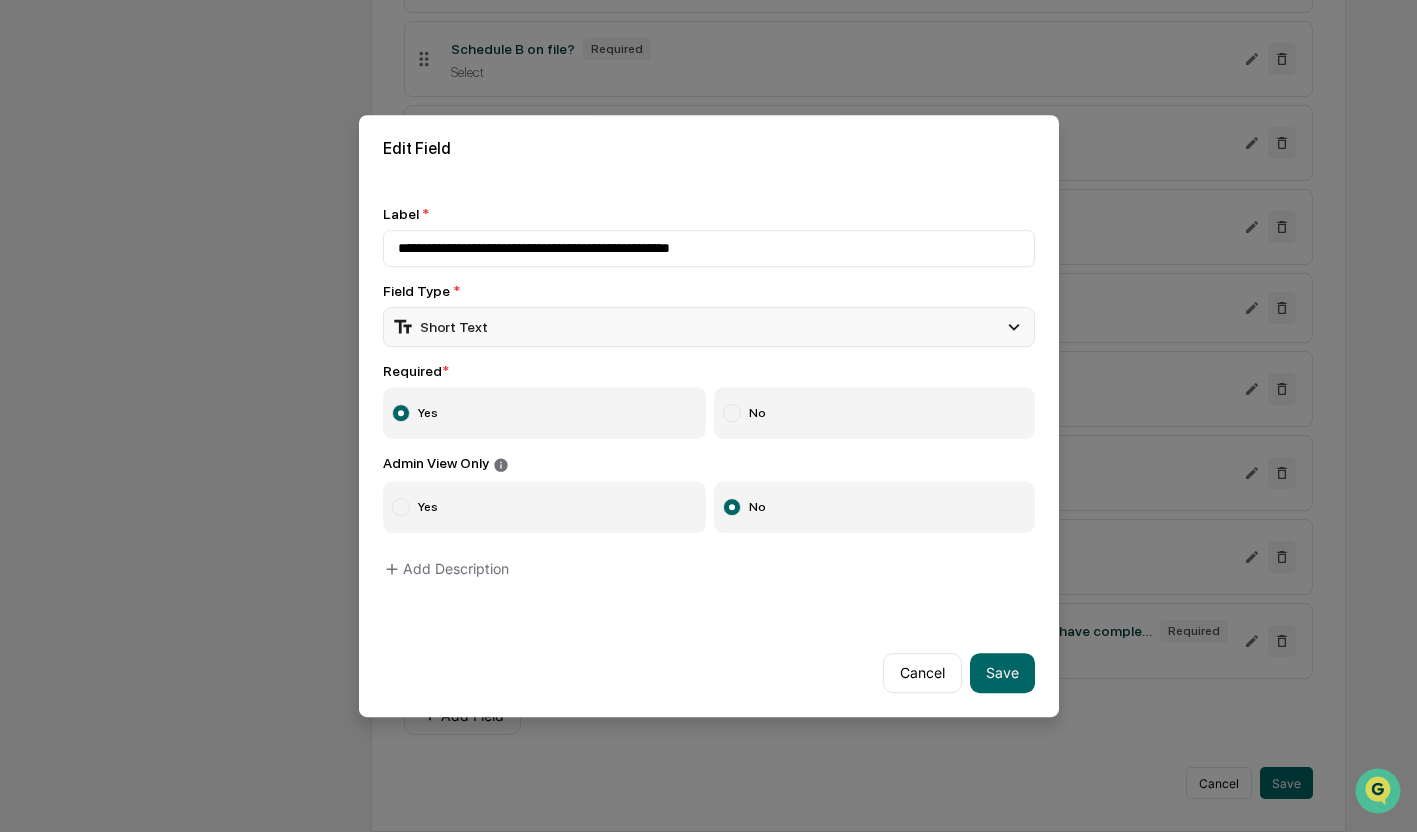click on "Short Text" at bounding box center [709, 327] 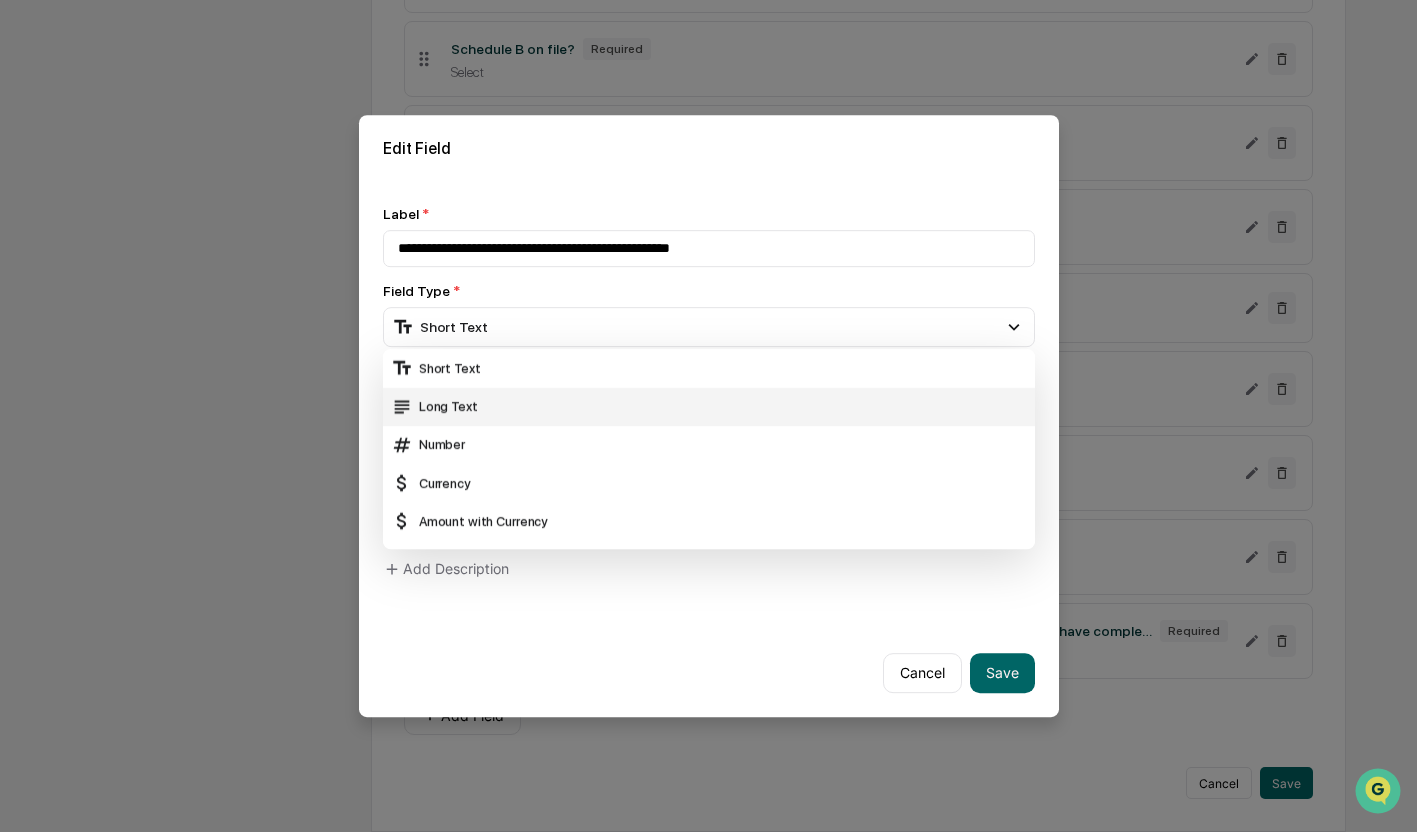 click on "Long Text" at bounding box center [709, 407] 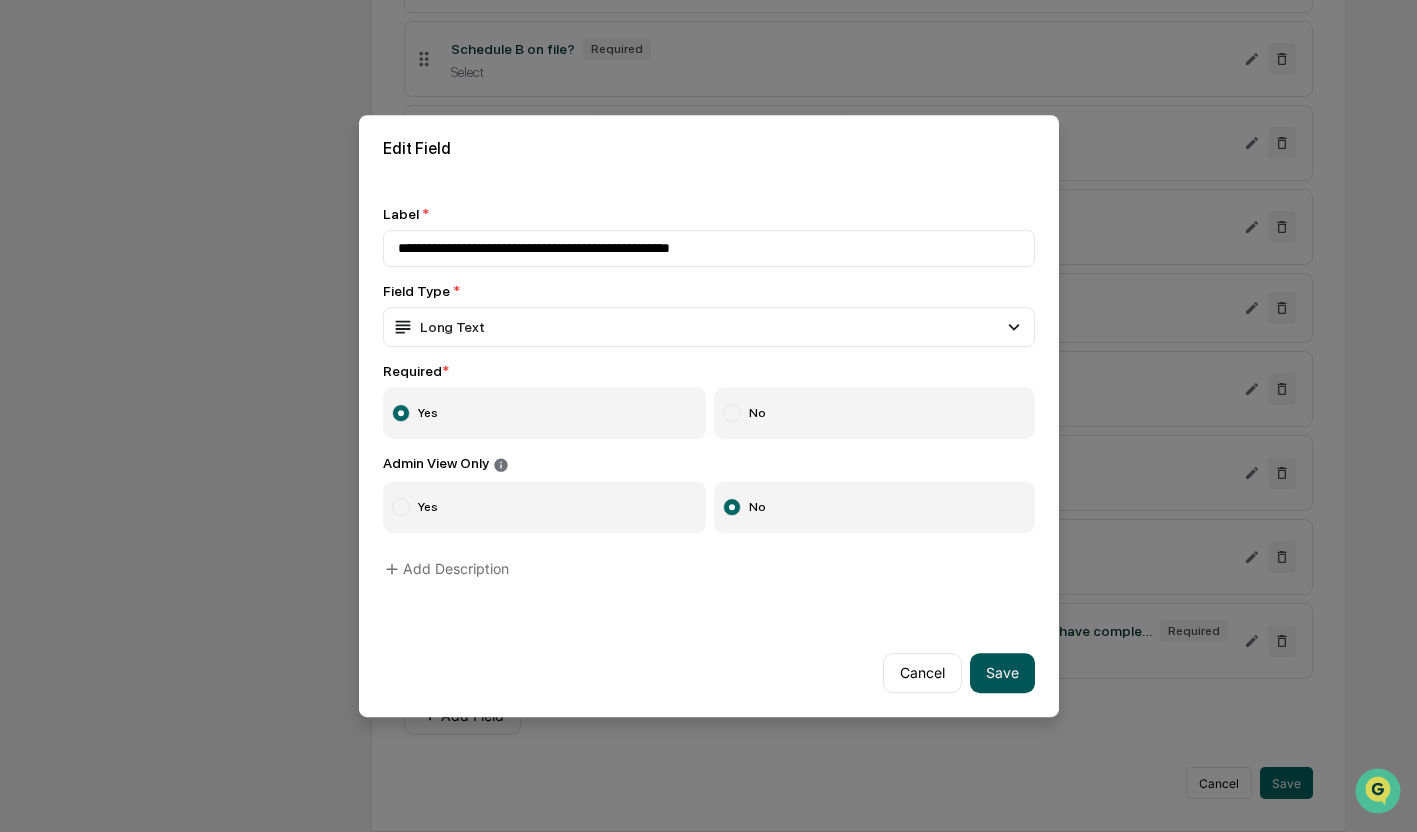 click on "Save" at bounding box center (1002, 673) 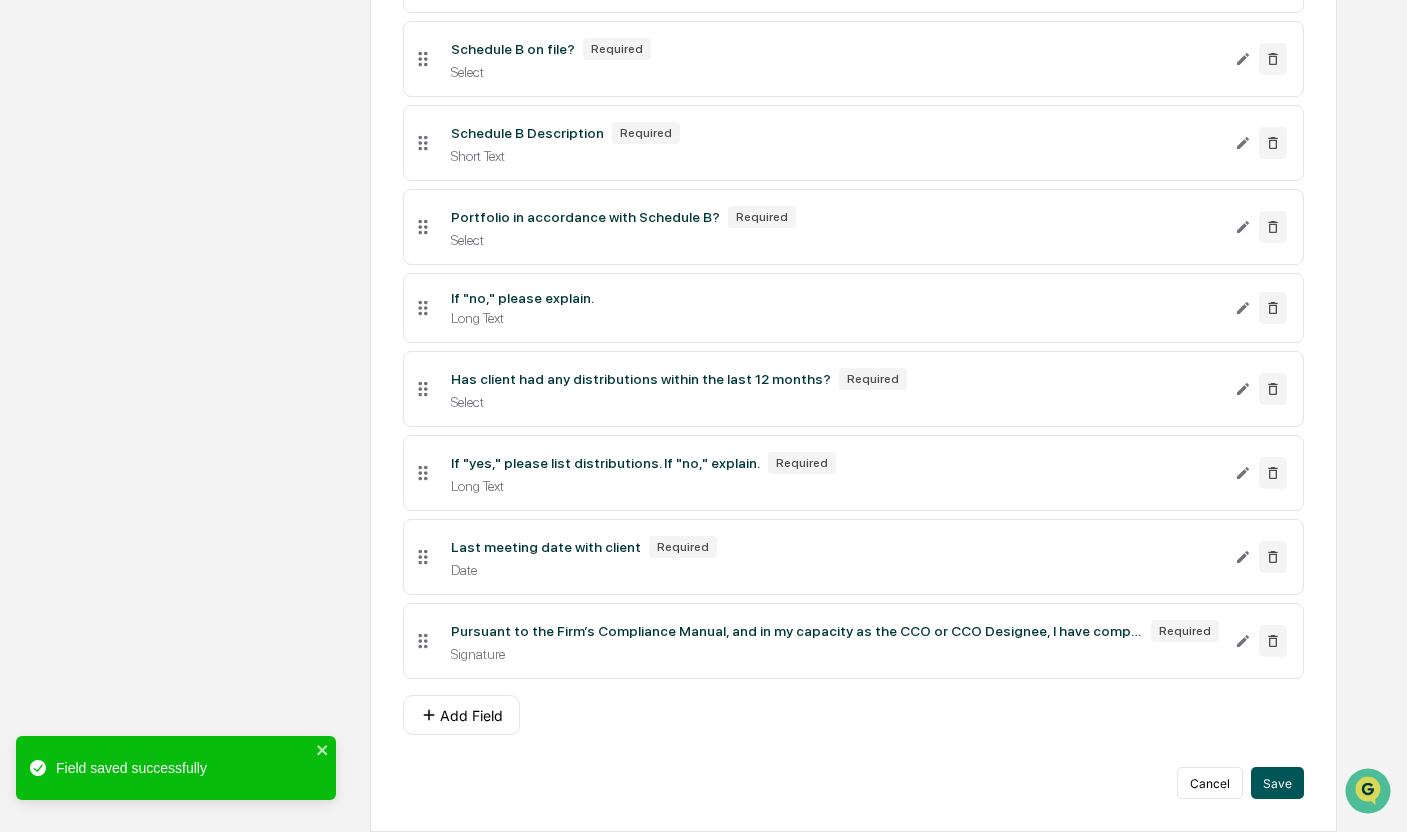 click on "Save" at bounding box center (1277, 783) 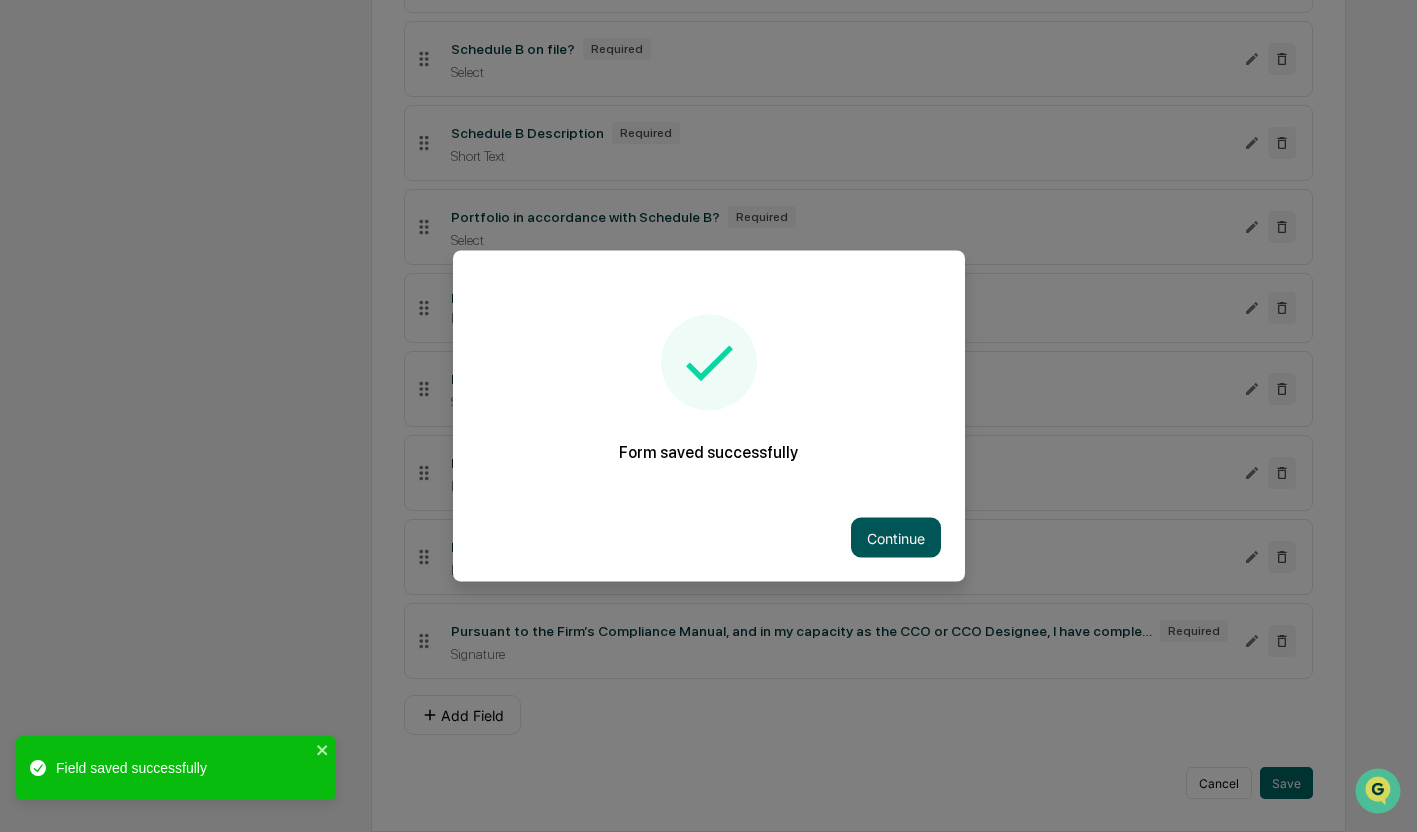 click on "Continue" at bounding box center [896, 538] 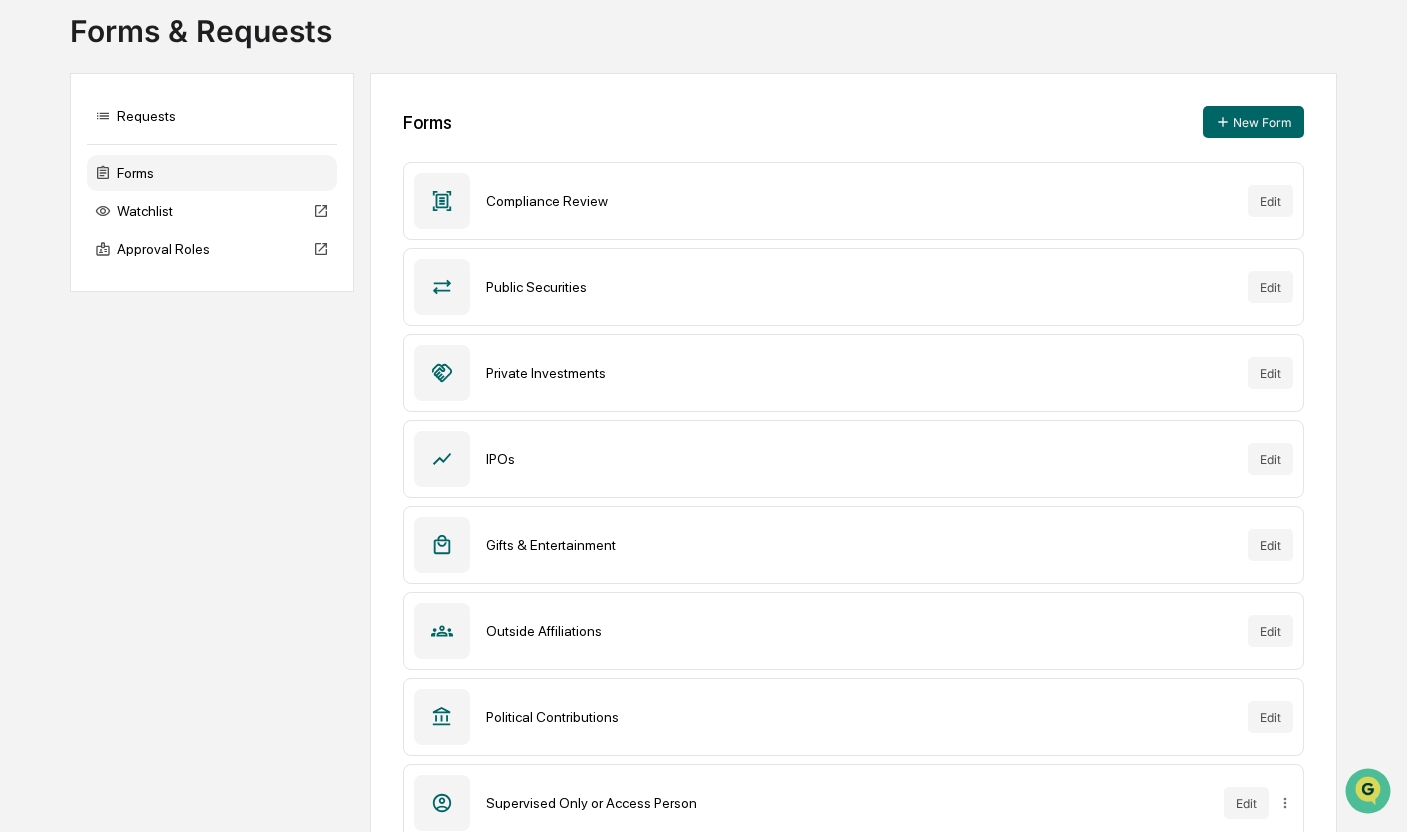 scroll, scrollTop: 0, scrollLeft: 0, axis: both 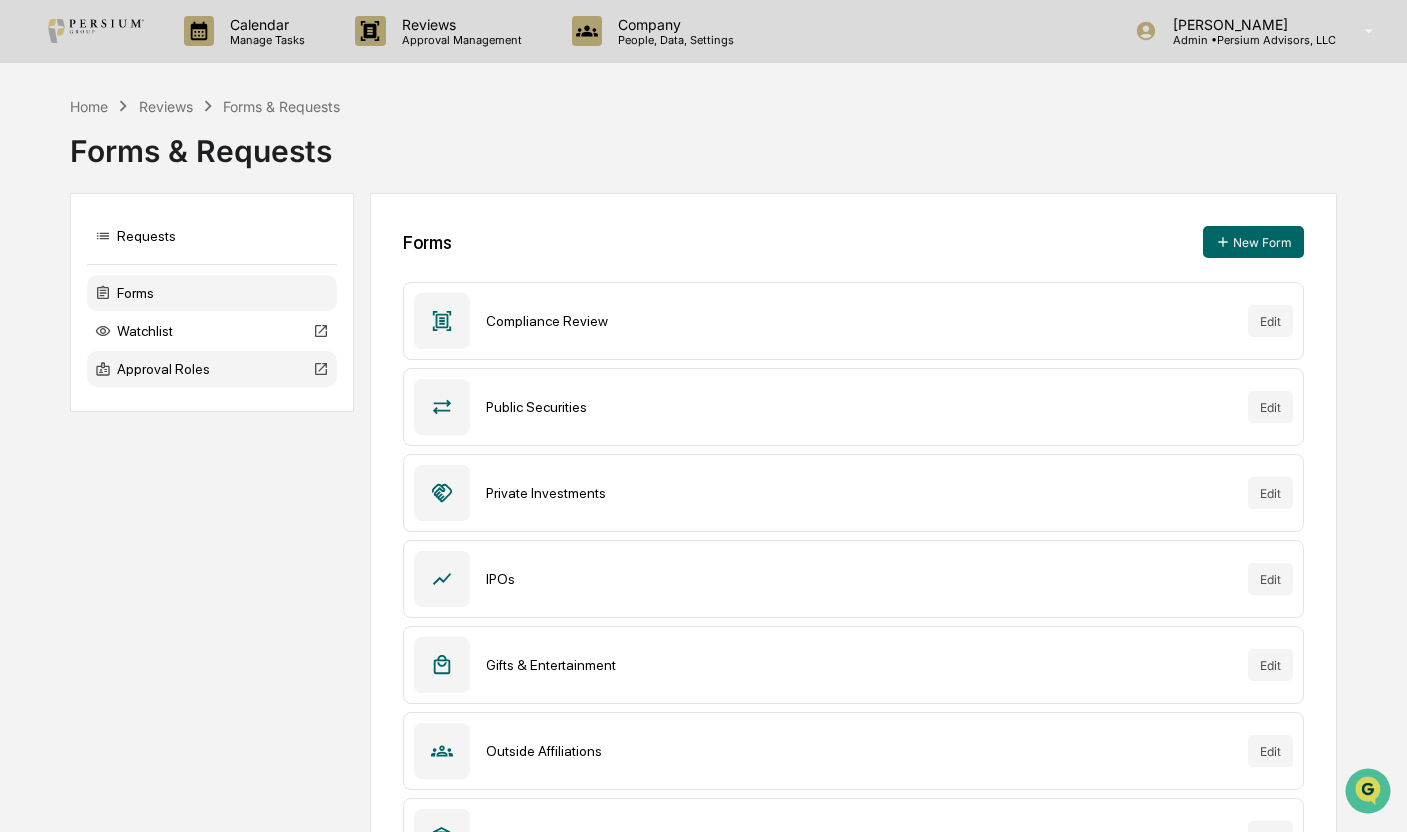 click on "Approval Roles" at bounding box center (212, 369) 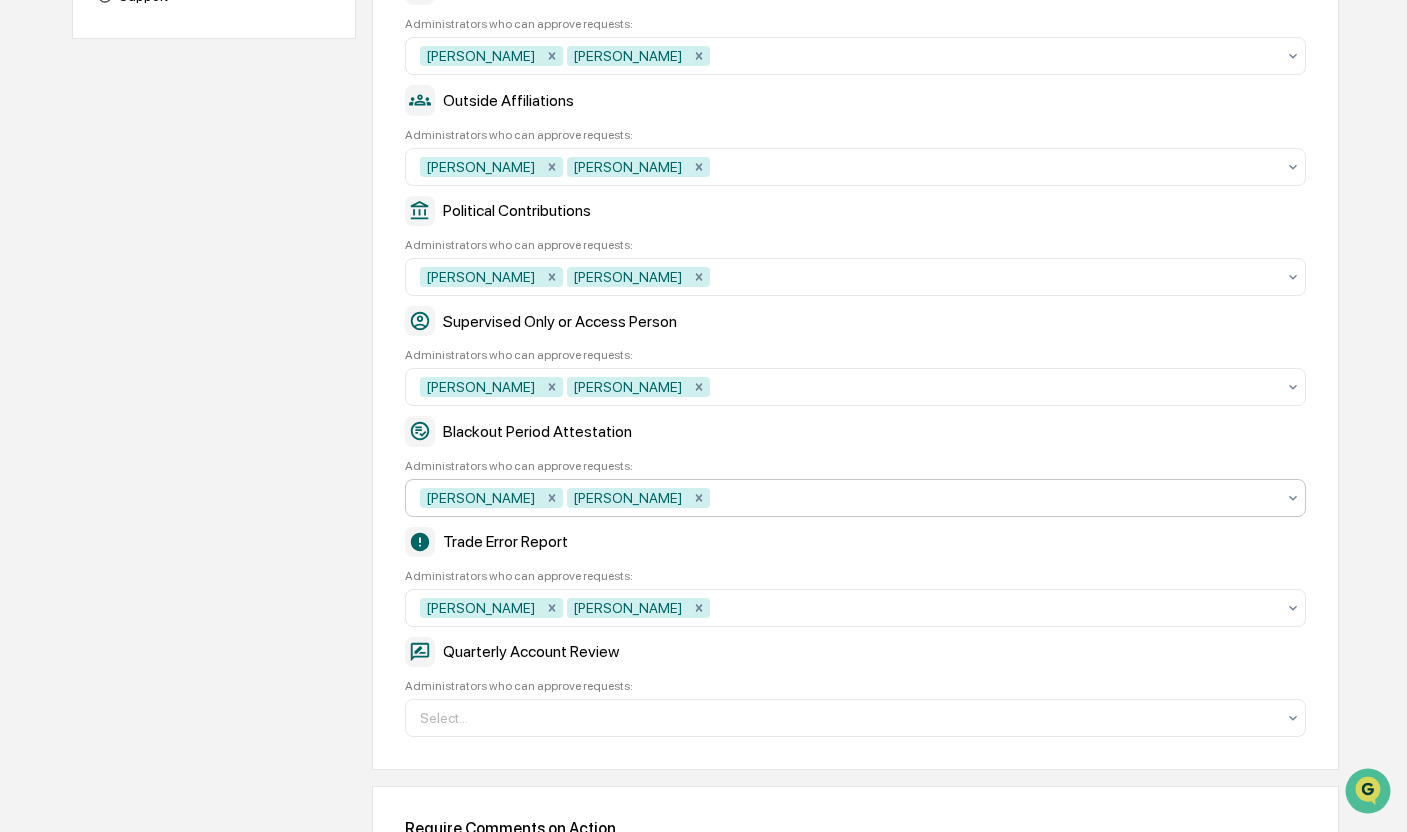 scroll, scrollTop: 800, scrollLeft: 0, axis: vertical 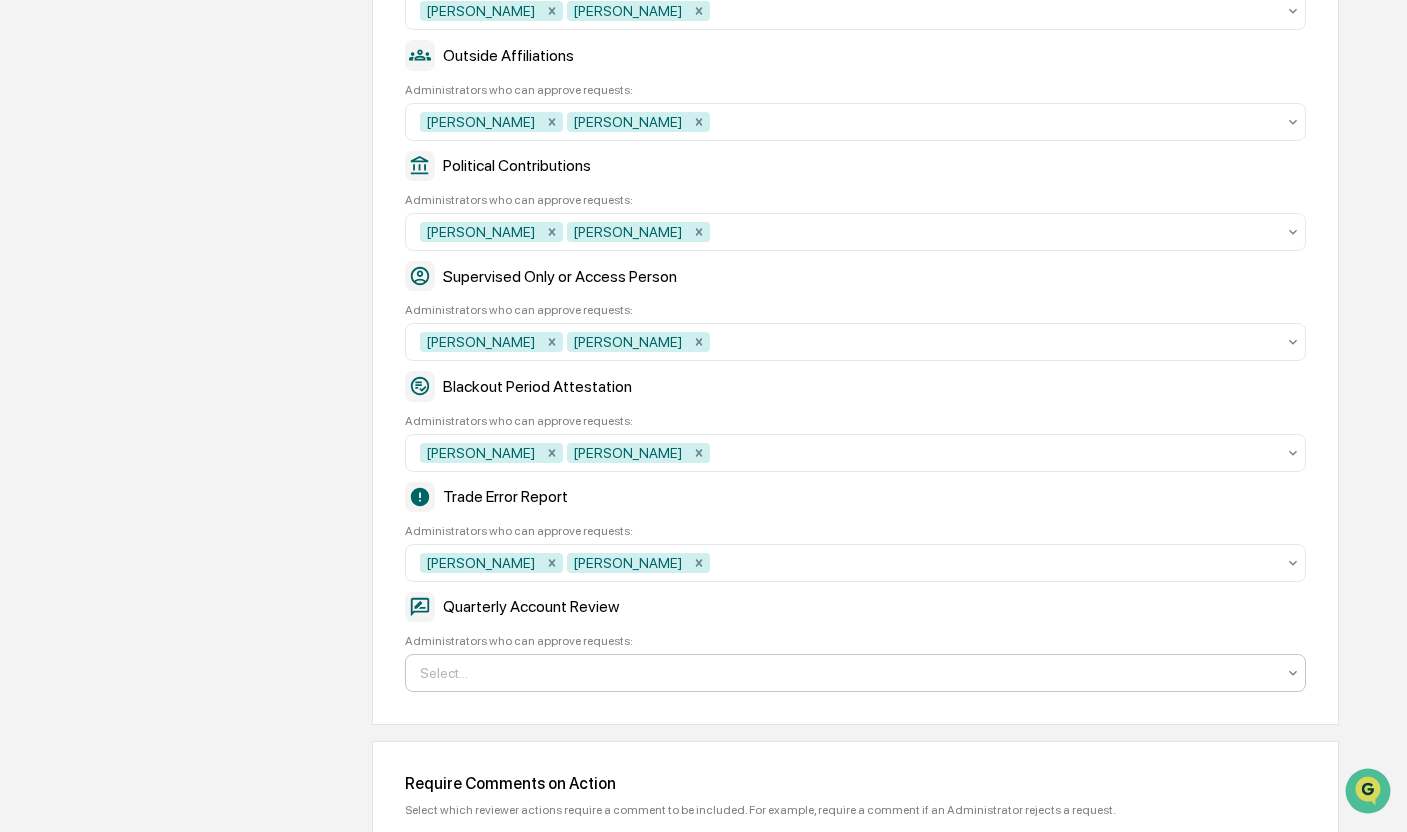 click at bounding box center [847, 673] 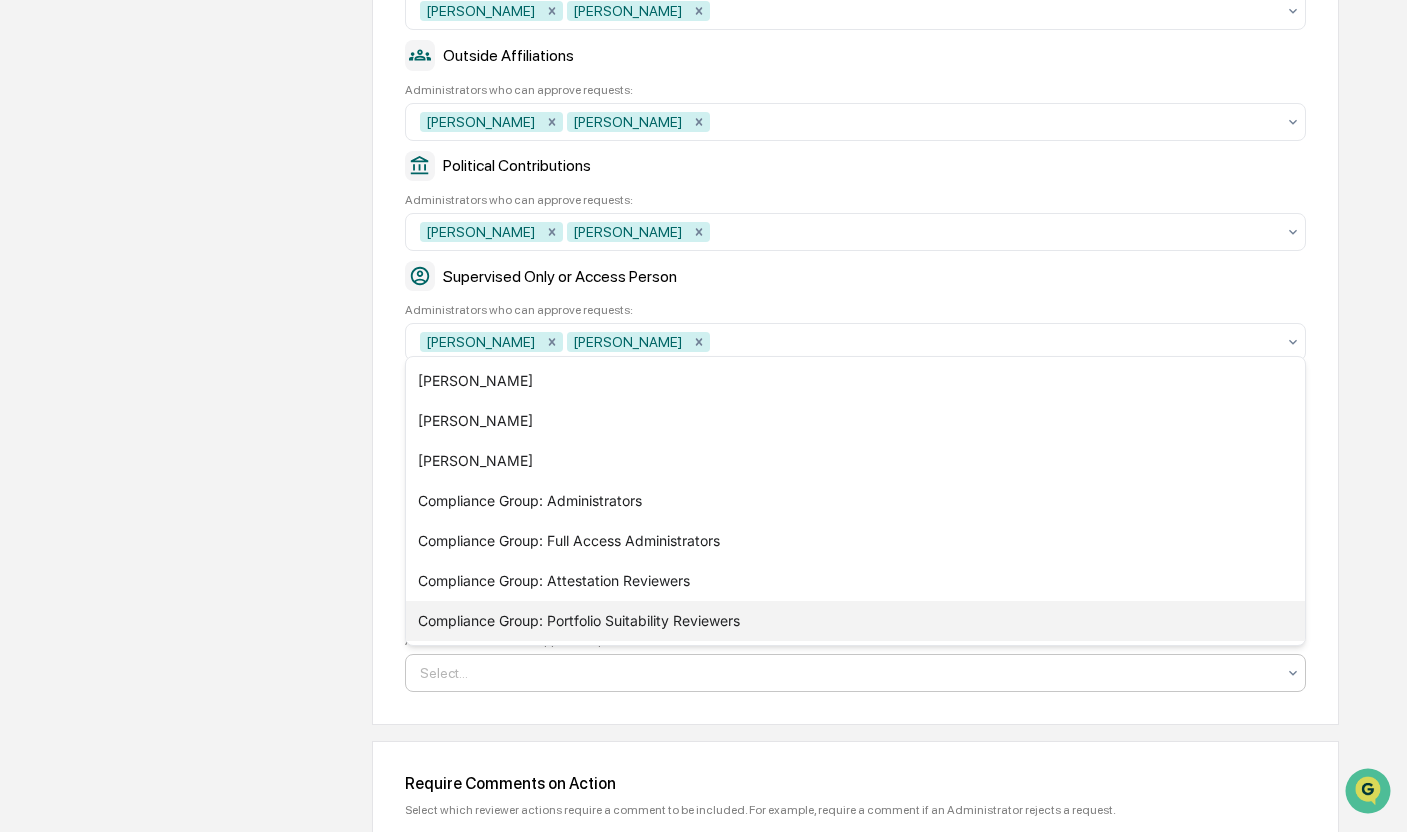 click on "Compliance Group: Portfolio Suitability Reviewers" at bounding box center (855, 621) 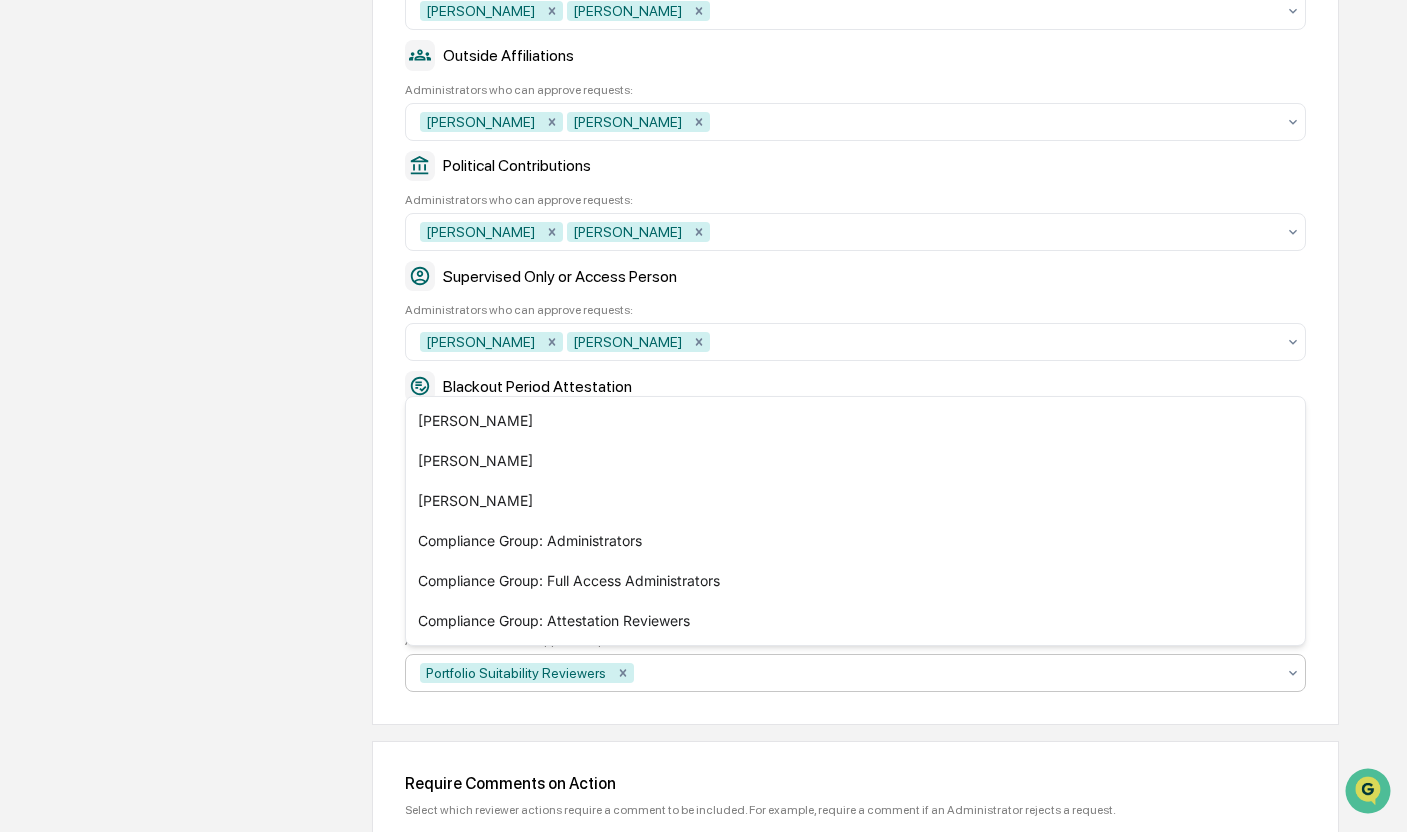 click on "Company Info Platform Configuration Admin Calendar Visibility Administrator Task Configuration Integrations Archive Settings Forms & Requests Approval Policies Definitions Branding Content Review Trade Testing Plan & Billing Support Approval Roles Determine a set of users who are allowed to approve requests based on the request type. Compliance Review Administrators who can approve requests: [PERSON_NAME] [PERSON_NAME] Public Securities Administrators who can approve requests: [PERSON_NAME] [PERSON_NAME] Private Investments Administrators who can approve requests: [PERSON_NAME] [PERSON_NAME] IPOs Administrators who can approve requests: [PERSON_NAME] [PERSON_NAME] Gifts & Entertainment Administrators who can approve requests: [PERSON_NAME] [PERSON_NAME] Outside Affiliations Administrators who can approve requests: [PERSON_NAME] [PERSON_NAME] Political Contributions Administrators who can approve requests: [PERSON_NAME] [PERSON_NAME] Supervised Only or Access Person Administrators who can approve requests:" at bounding box center [705, 178] 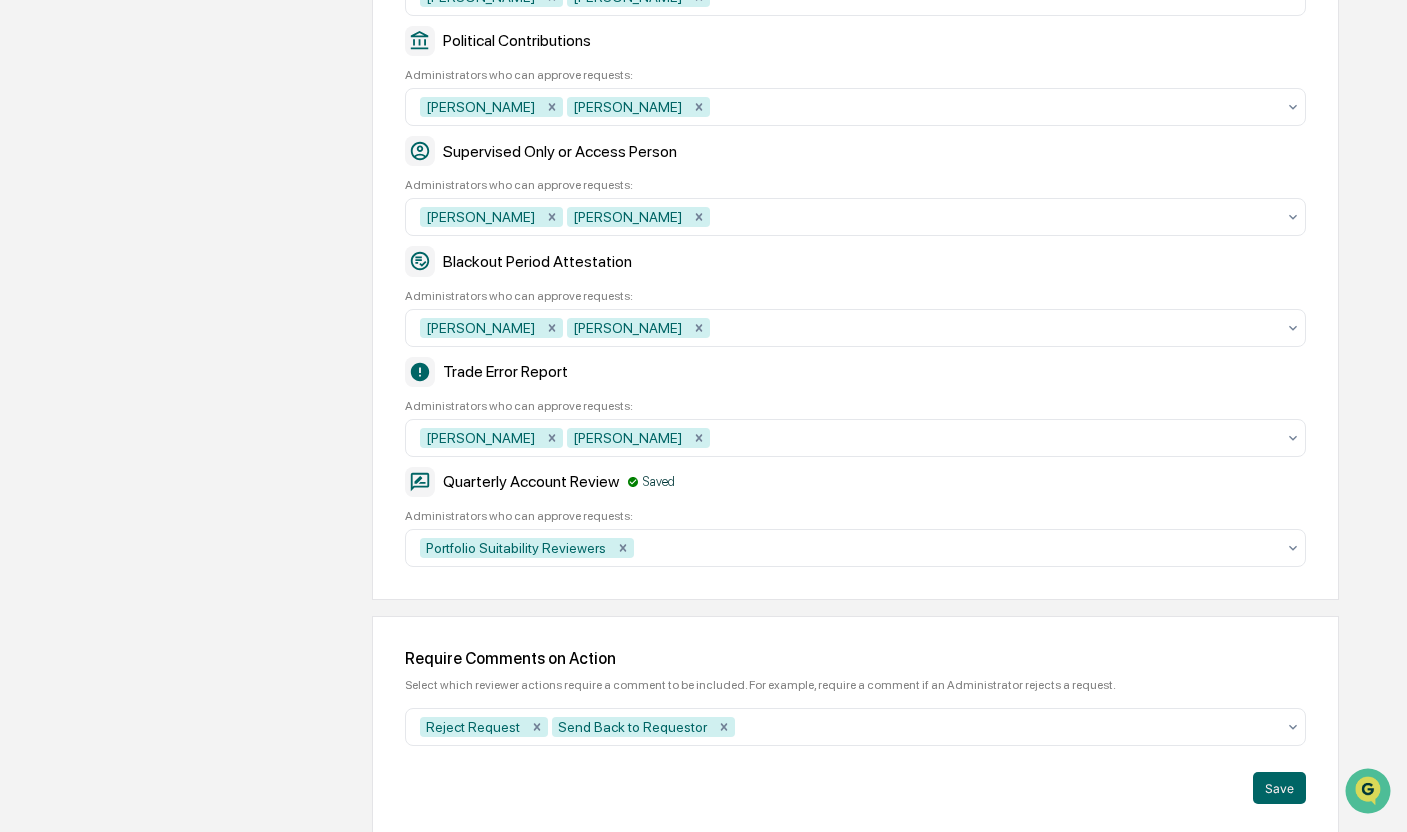 scroll, scrollTop: 930, scrollLeft: 0, axis: vertical 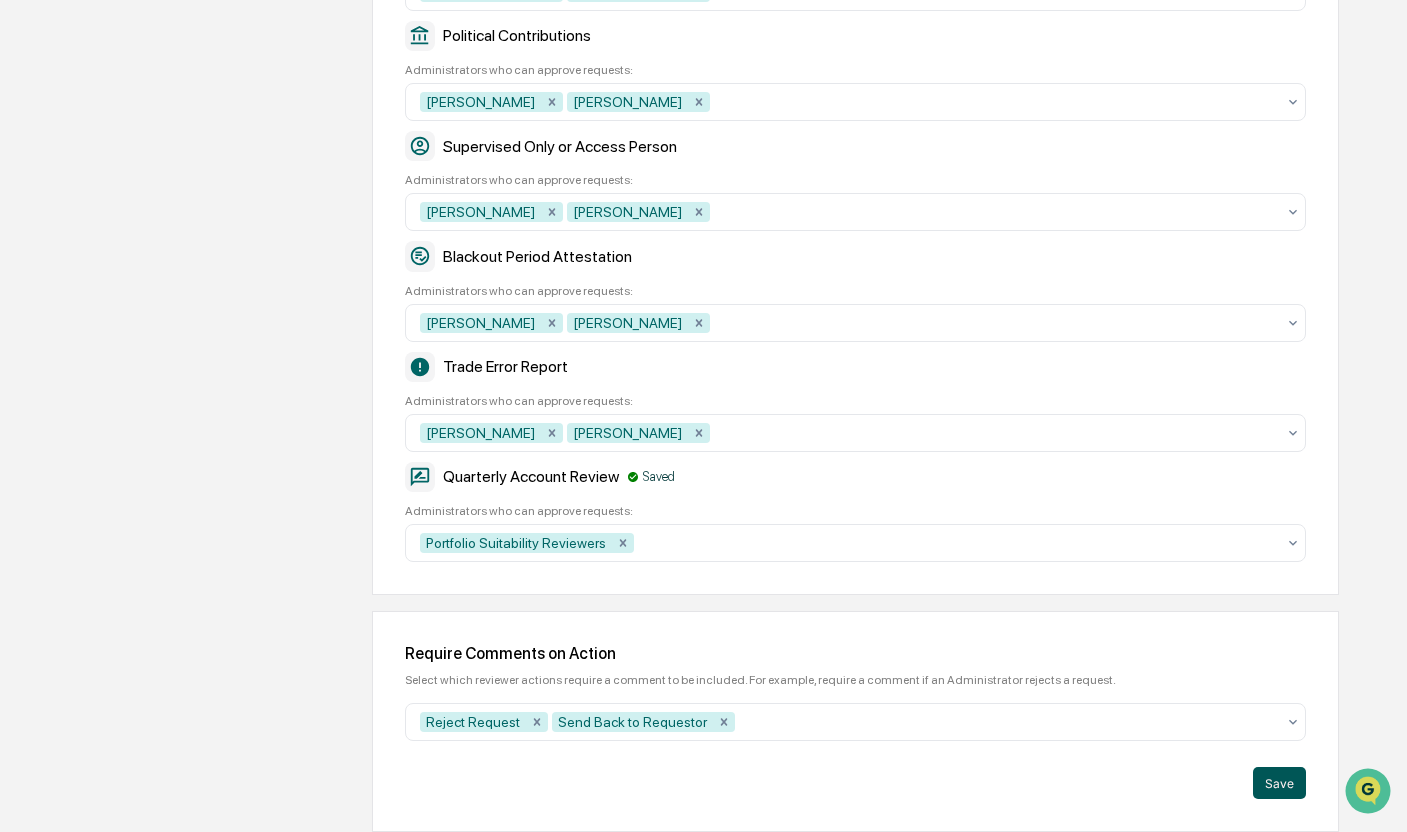 click on "Save" at bounding box center [1279, 783] 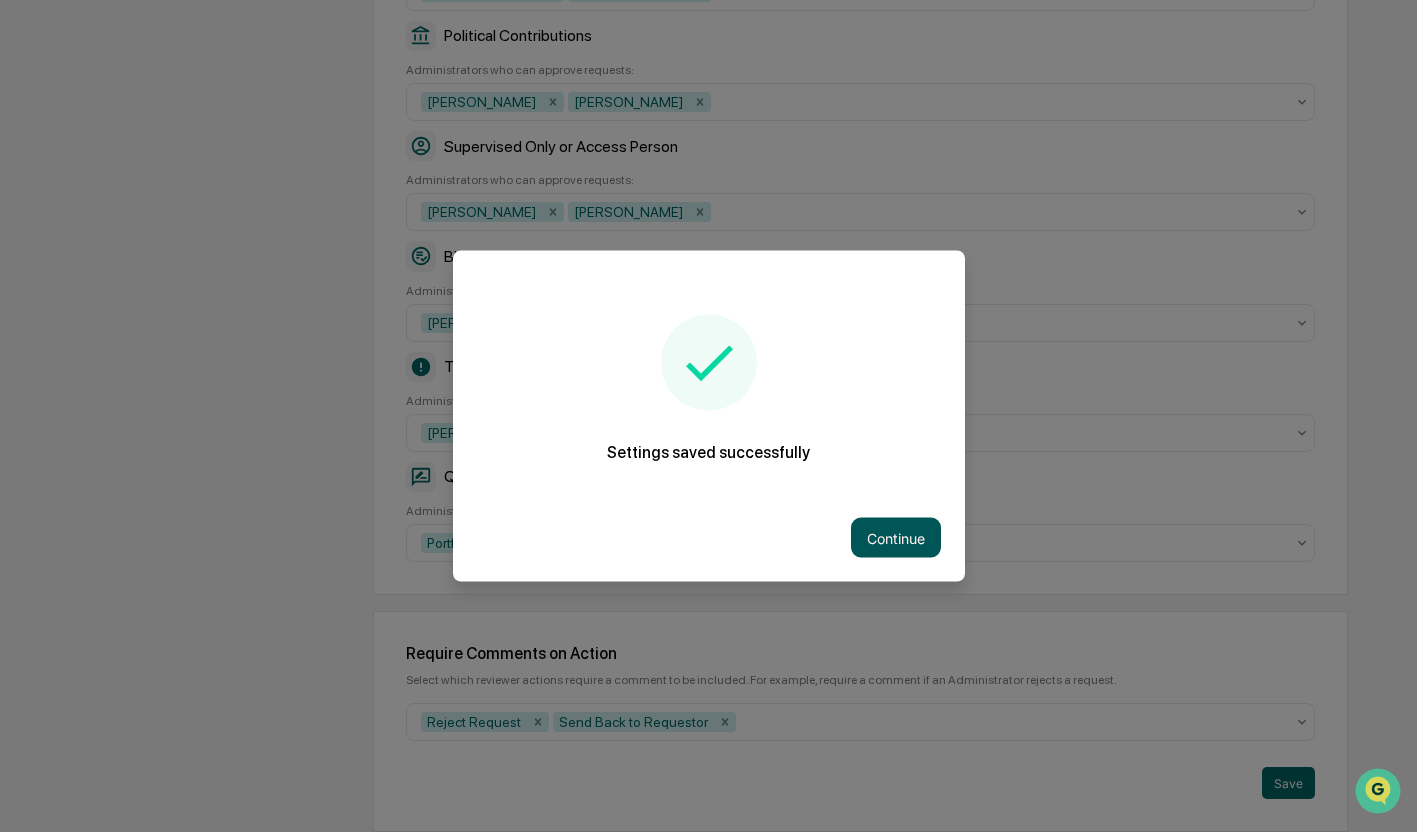 click on "Continue" at bounding box center (896, 538) 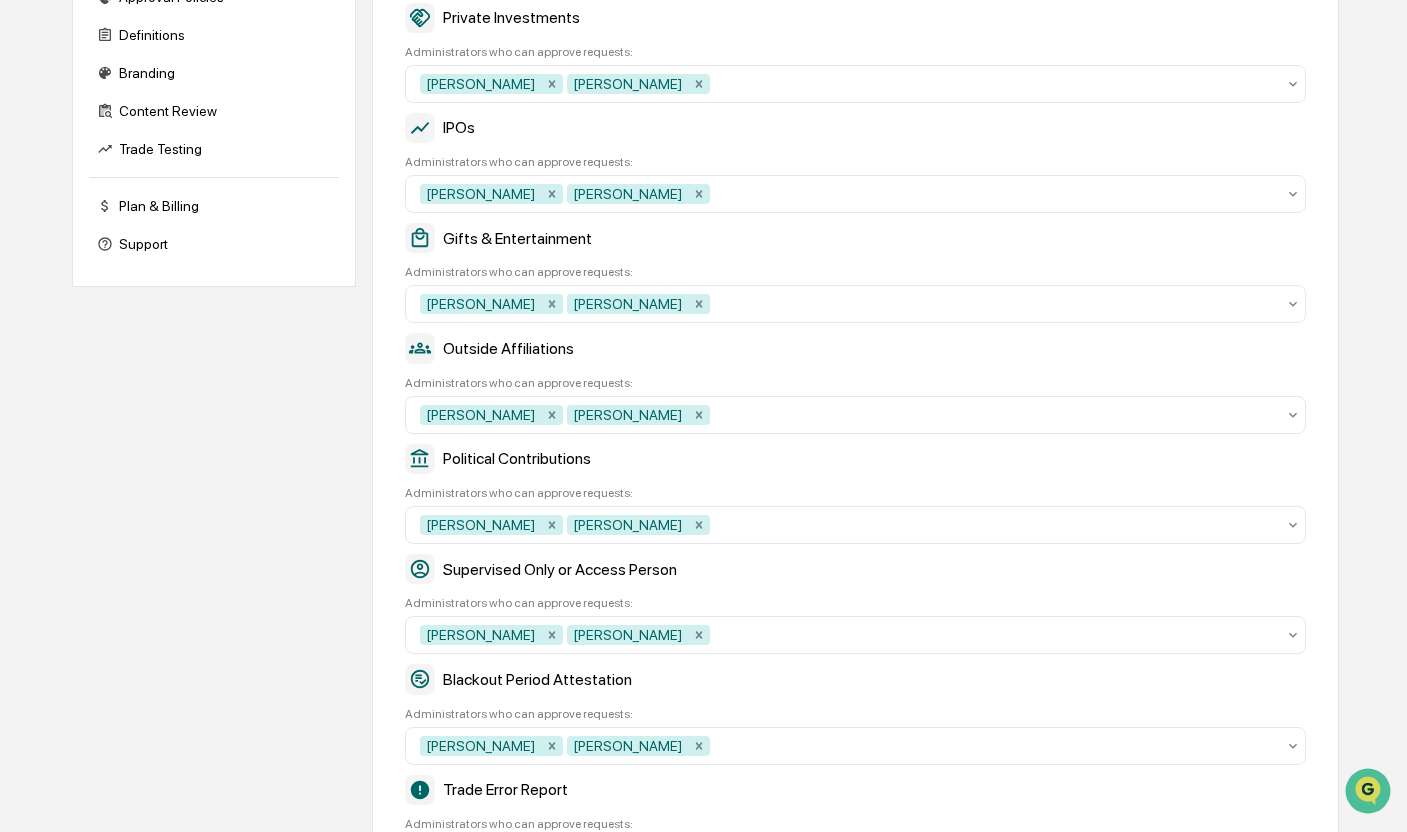scroll, scrollTop: 0, scrollLeft: 0, axis: both 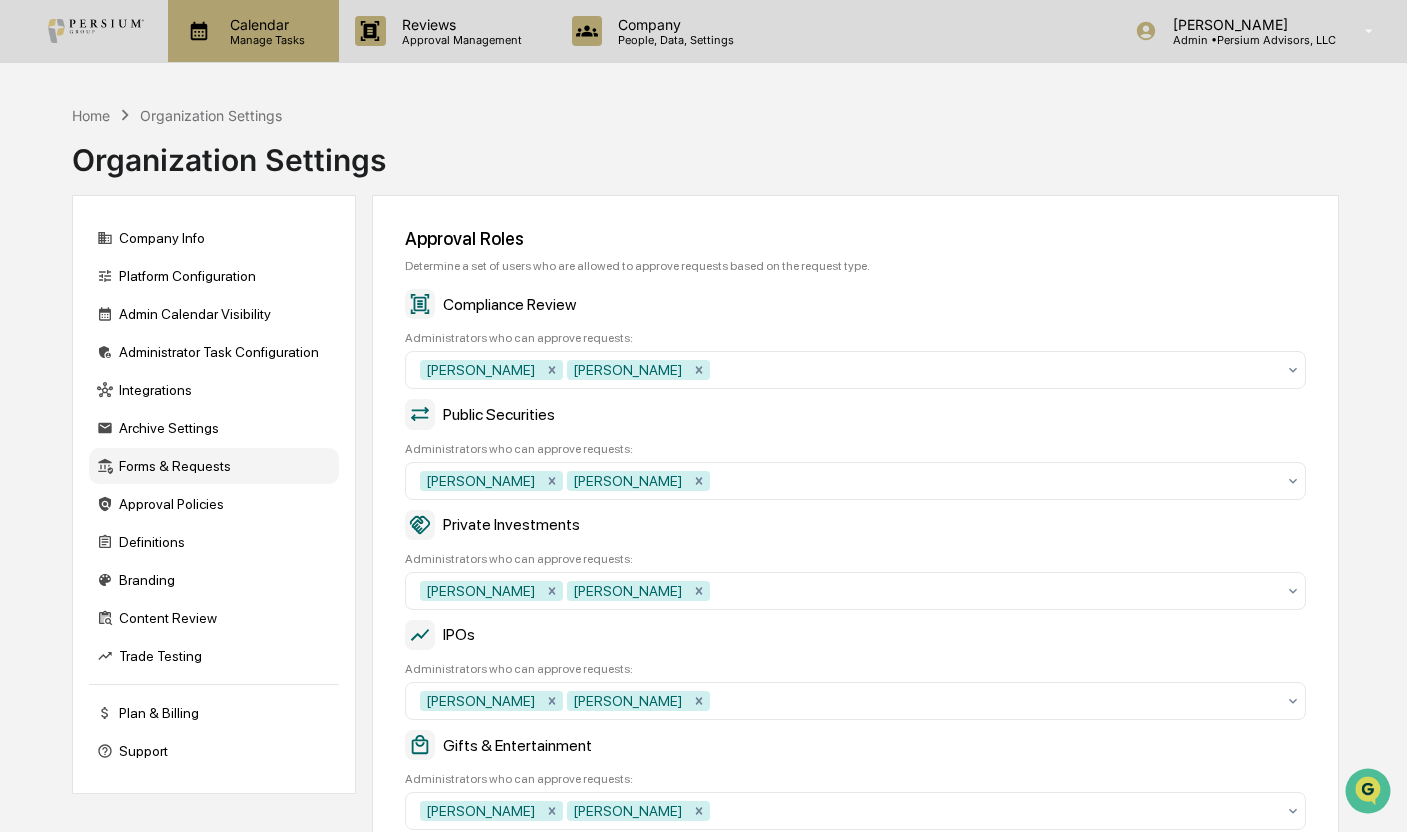 click on "Manage Tasks" at bounding box center [264, 40] 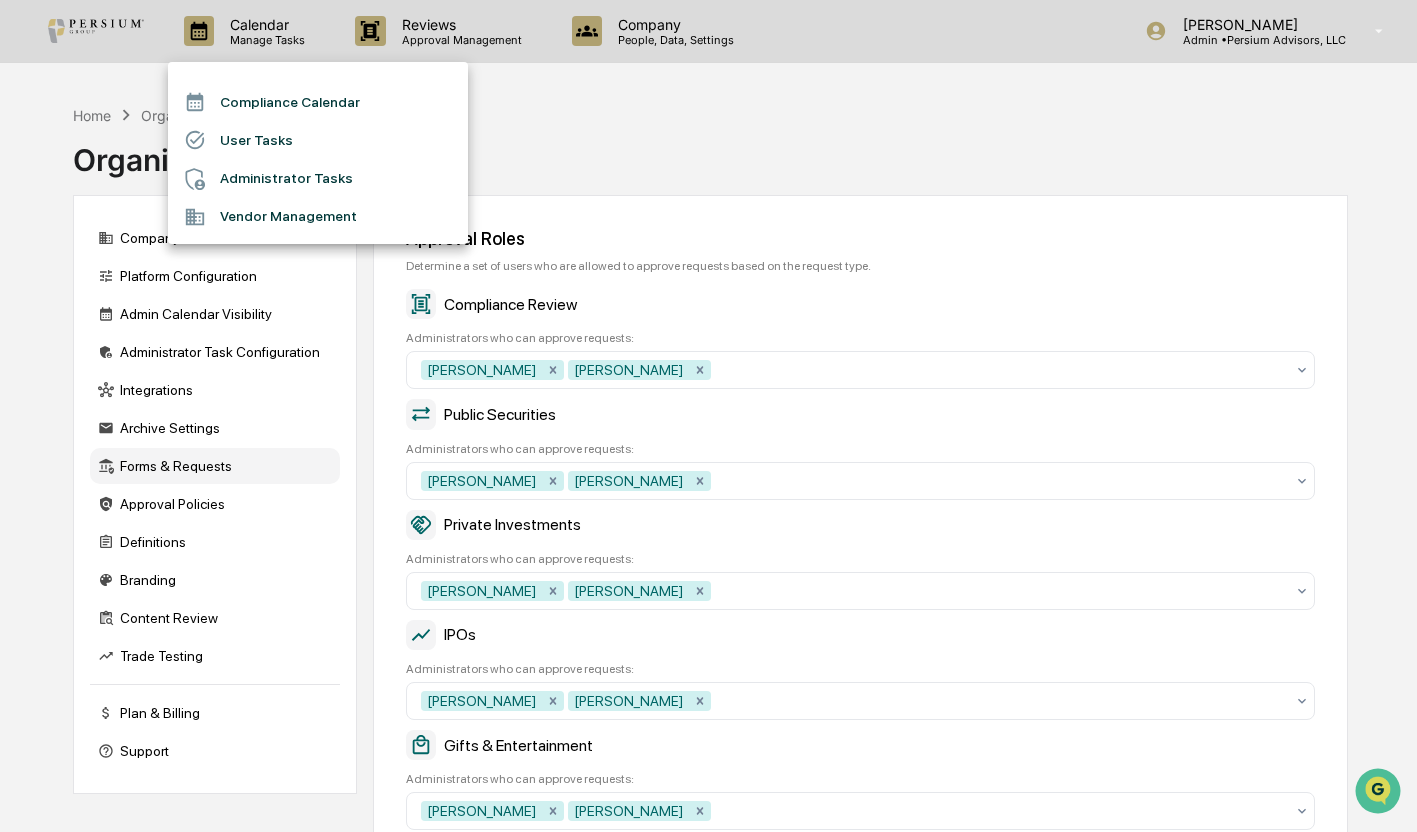 click at bounding box center (708, 416) 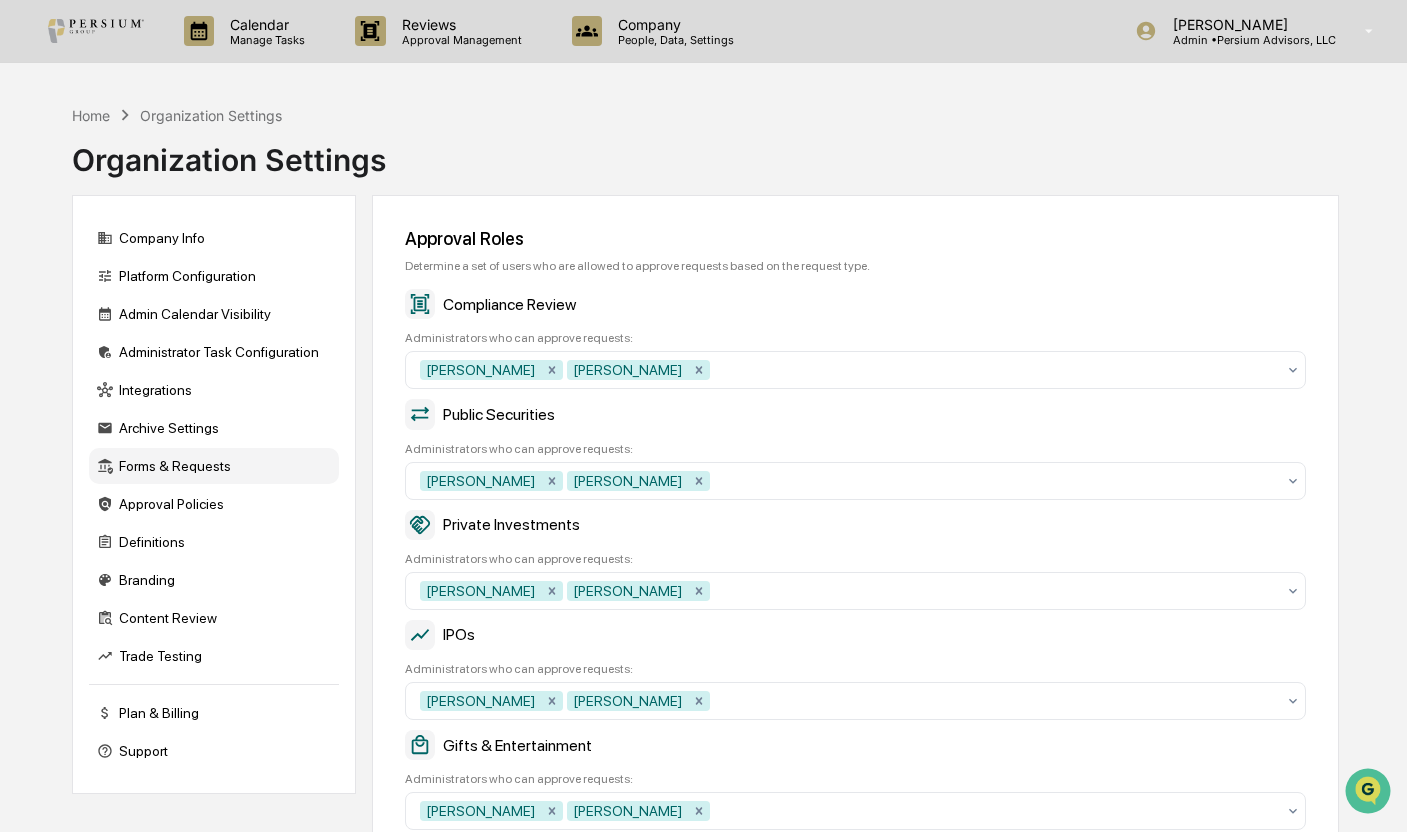 click on "Home Organization Settings Organization Settings" at bounding box center [705, 145] 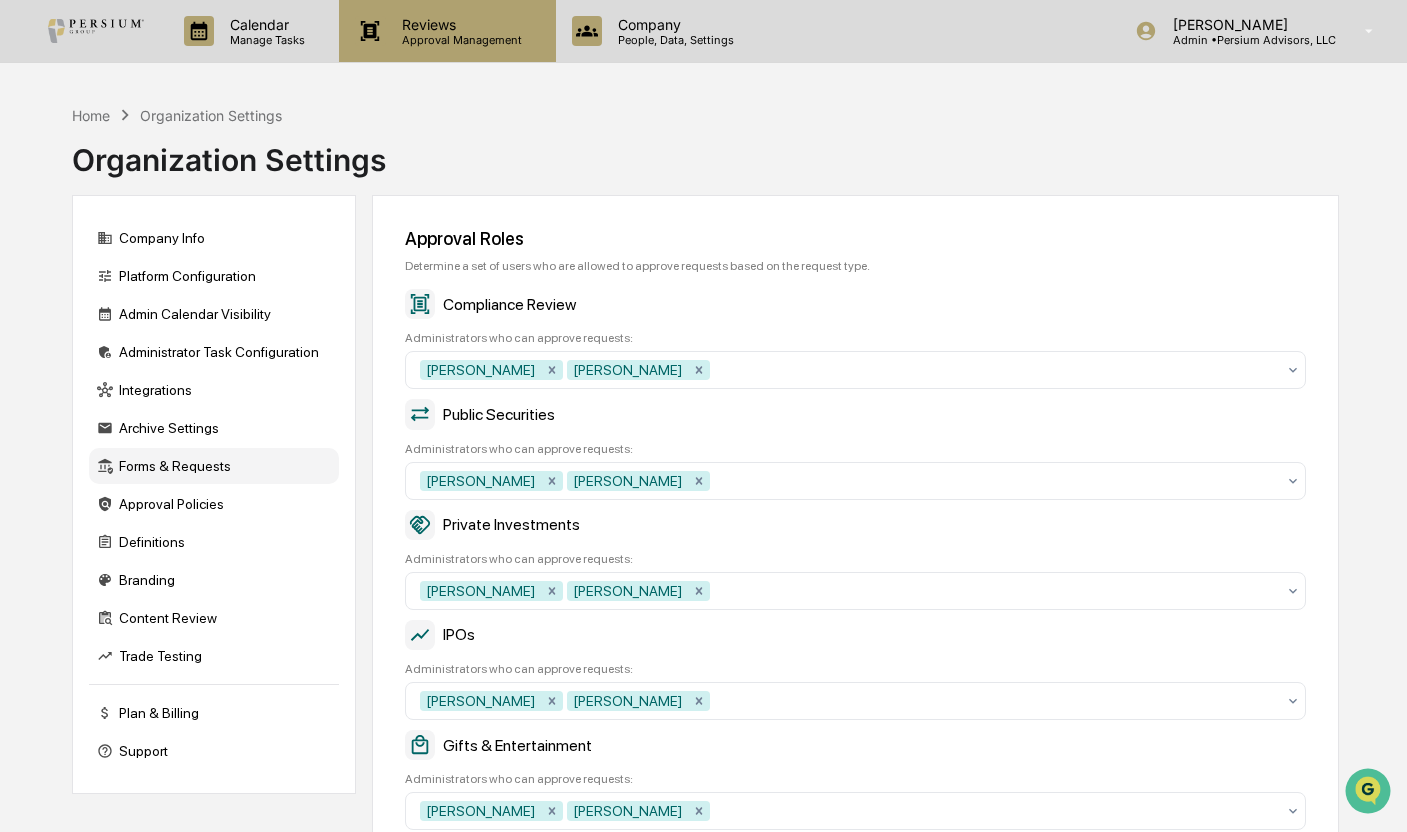 click on "Approval Management" at bounding box center (459, 40) 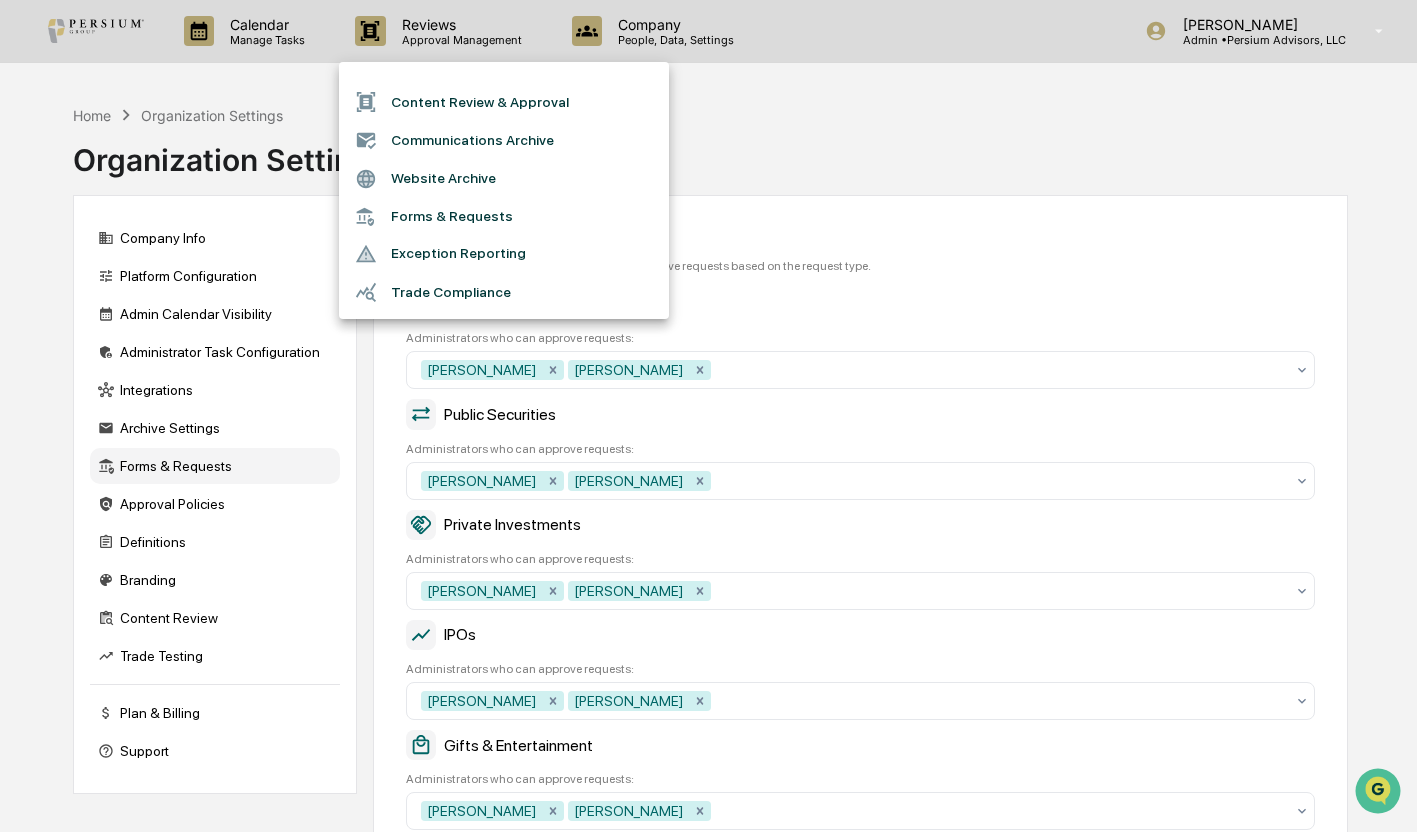 click on "Trade Compliance" at bounding box center (504, 292) 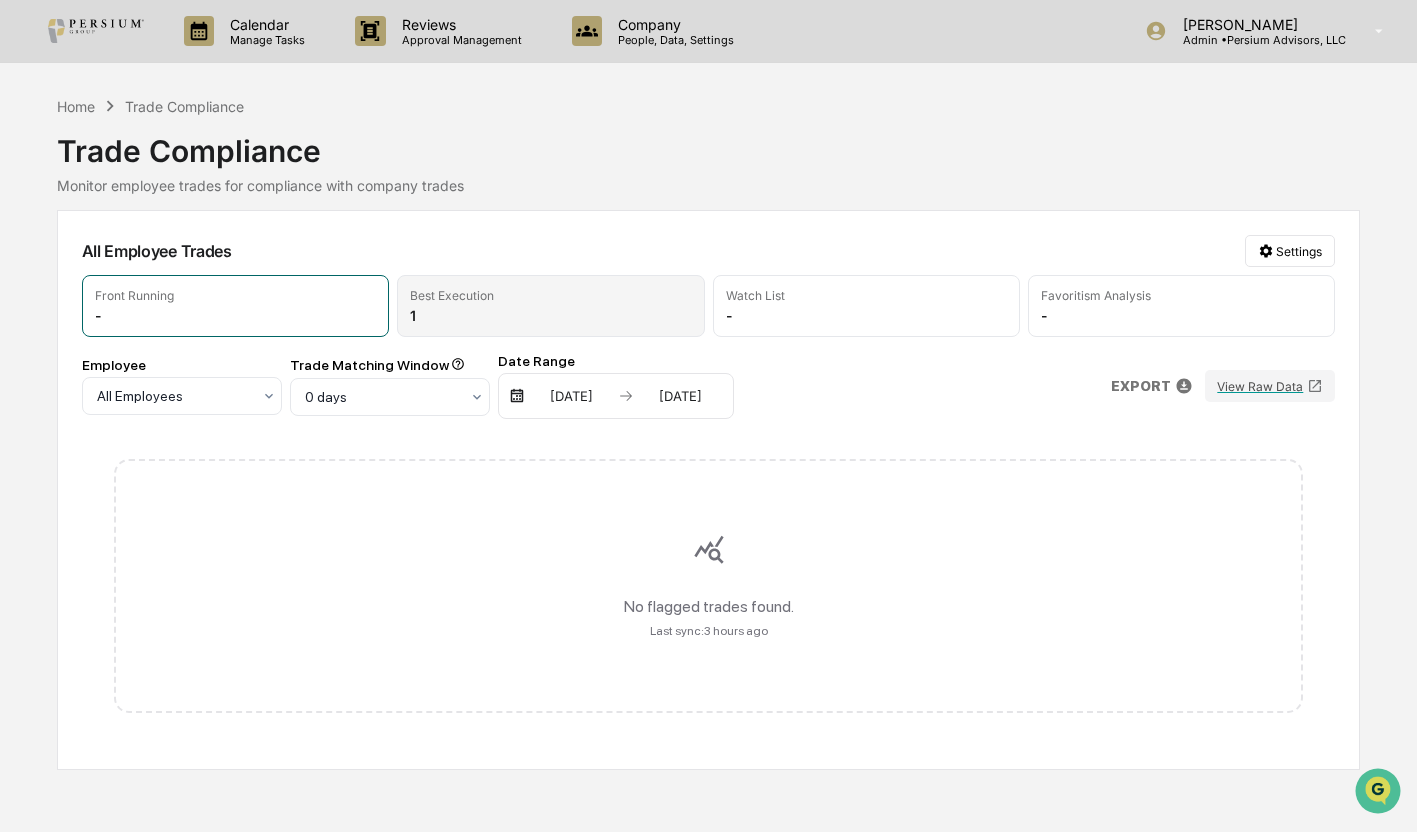 click on "Best Execution 1" at bounding box center (550, 306) 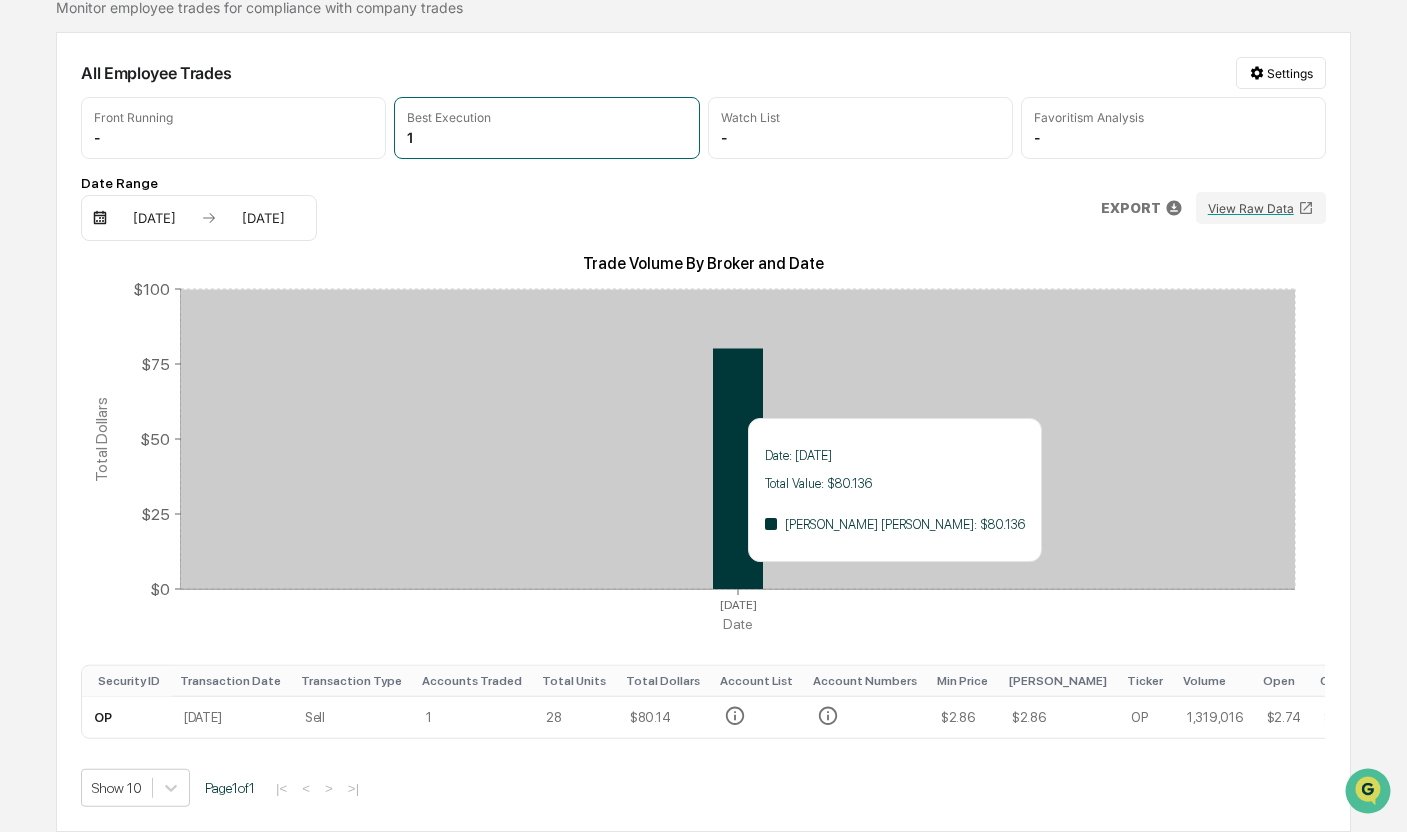 scroll, scrollTop: 0, scrollLeft: 0, axis: both 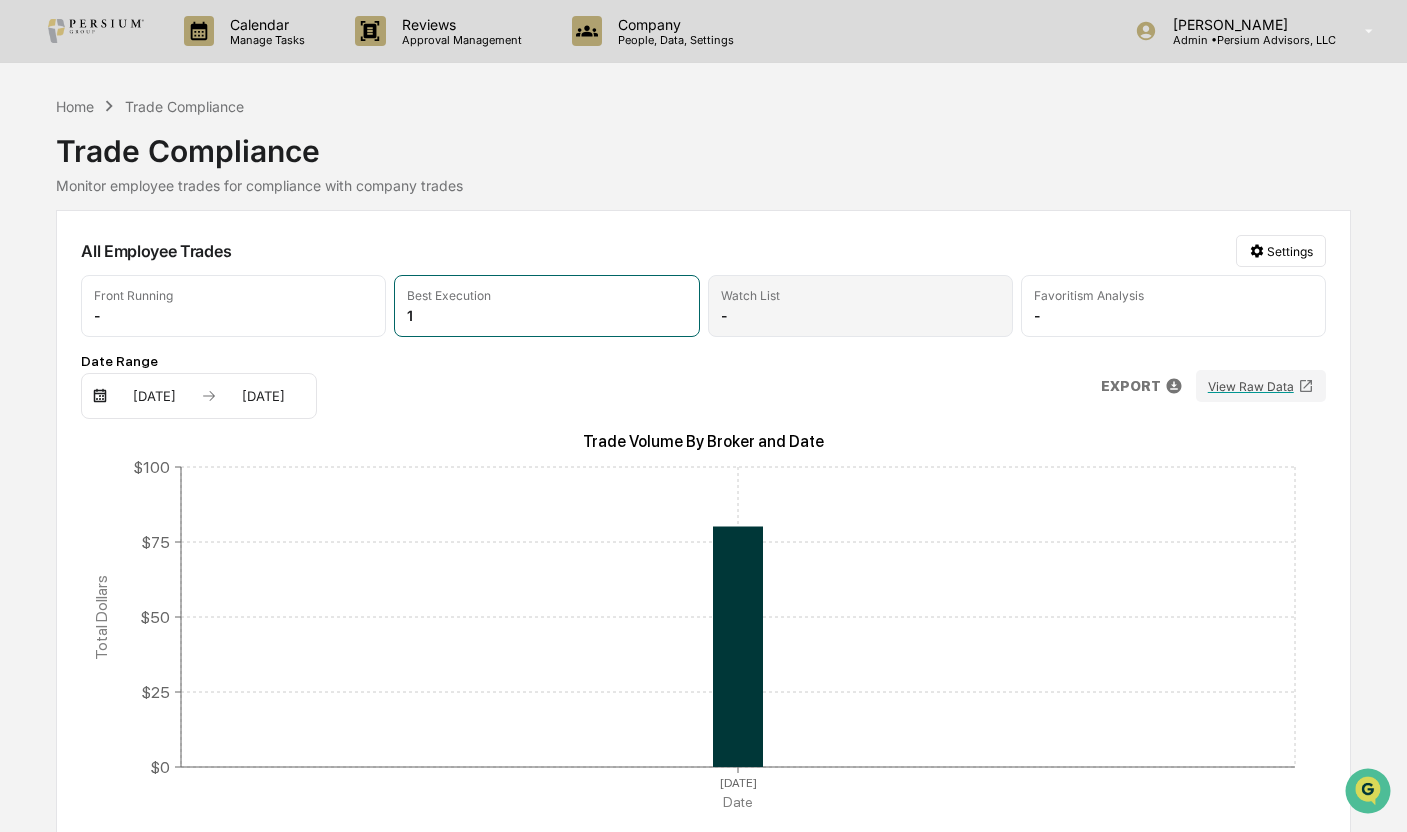 click on "Watch List -" at bounding box center [860, 306] 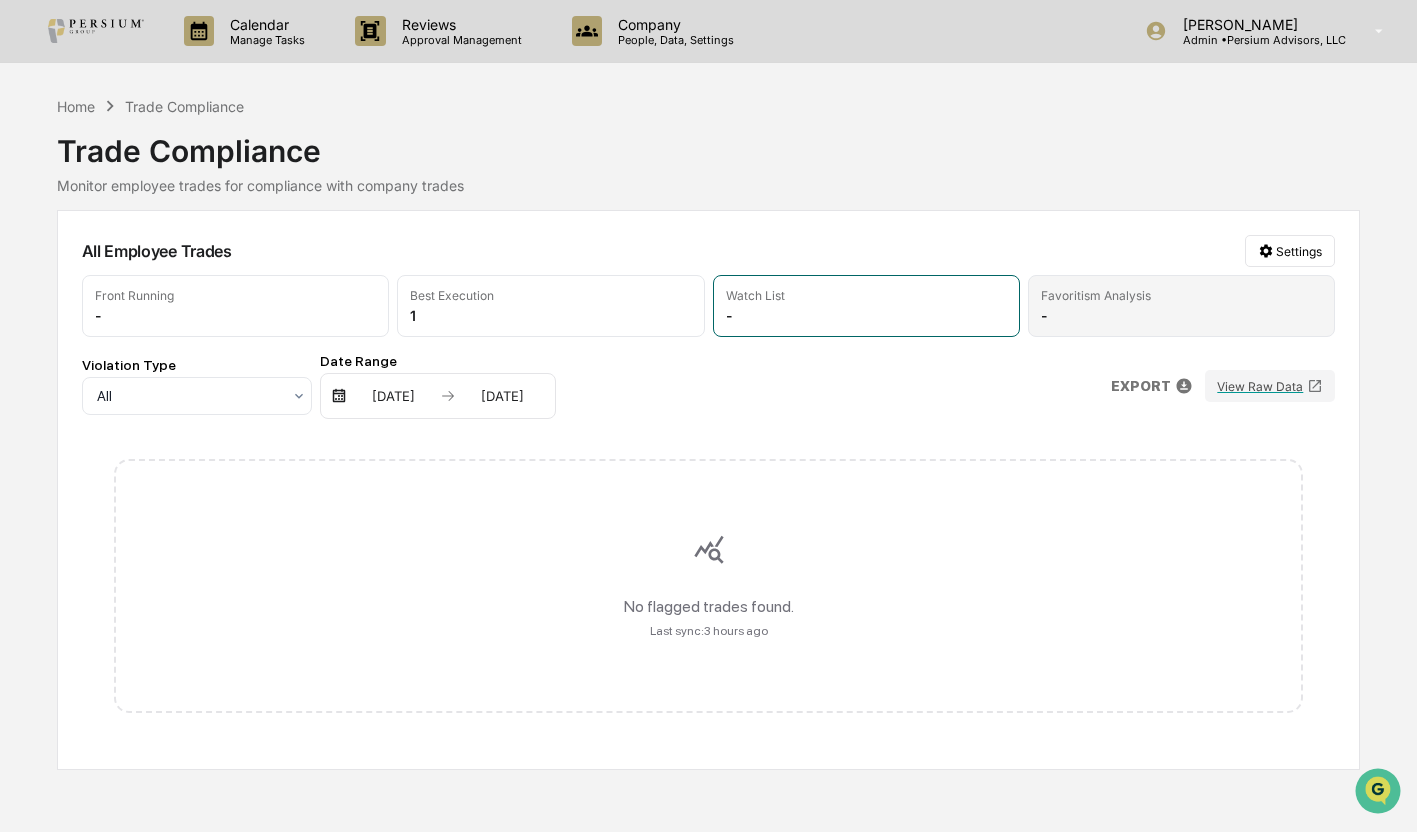 click on "Favoritism Analysis" at bounding box center (1096, 295) 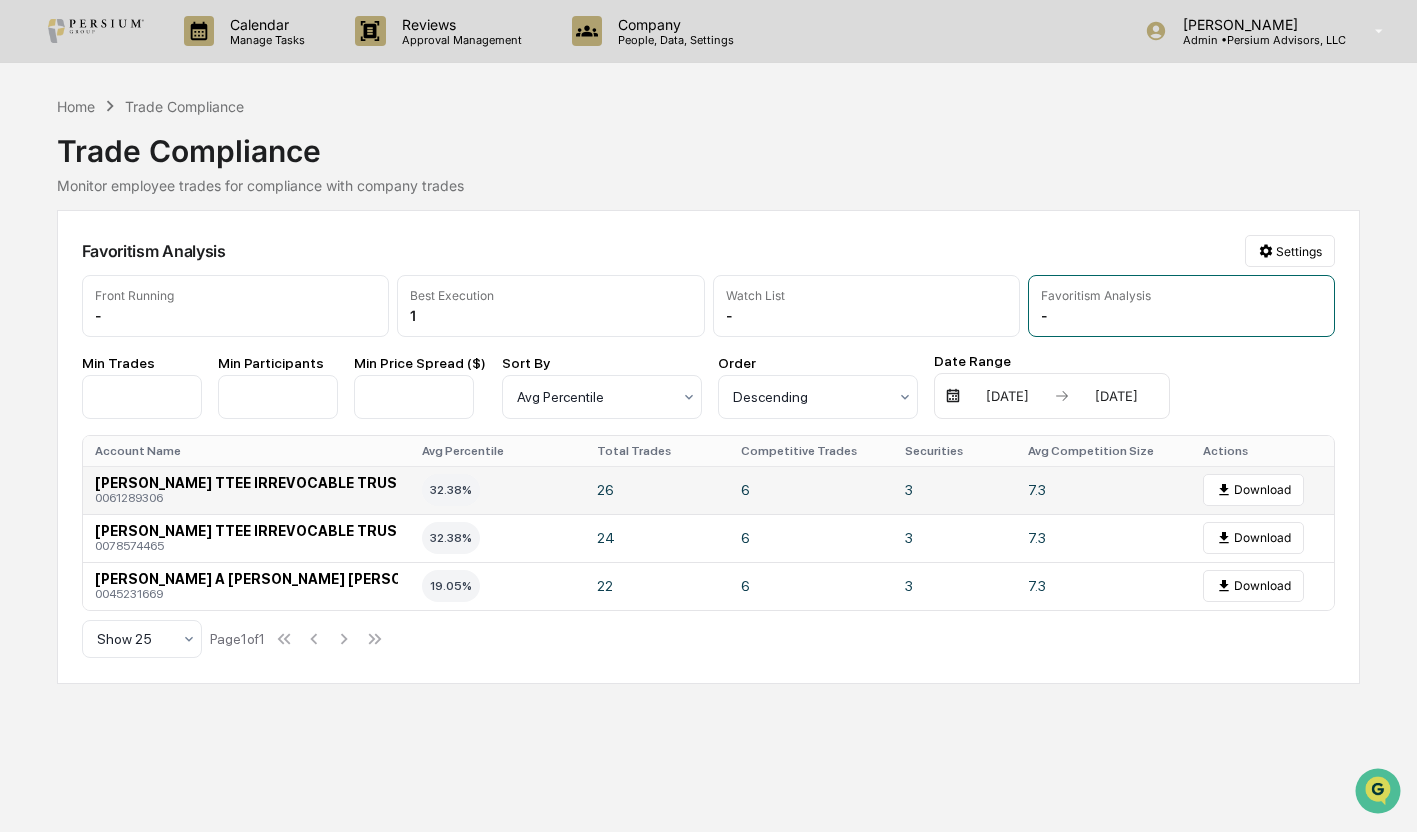 click on "[PERSON_NAME] TTEE IRREVOCABLE TRUST FOR [PERSON_NAME] [DATE]" at bounding box center [353, 483] 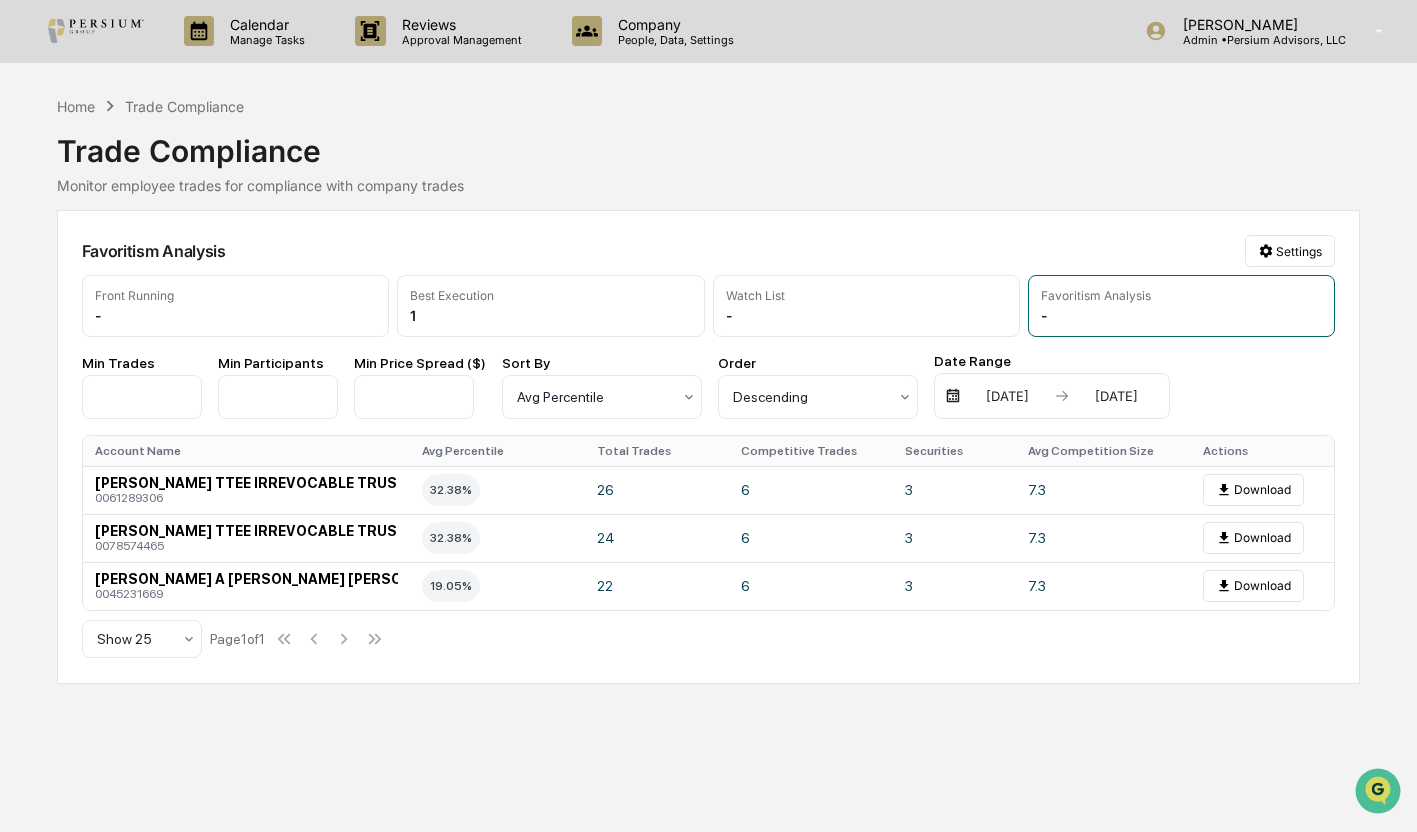 click on "Monitor employee trades for compliance with company trades" at bounding box center [709, 185] 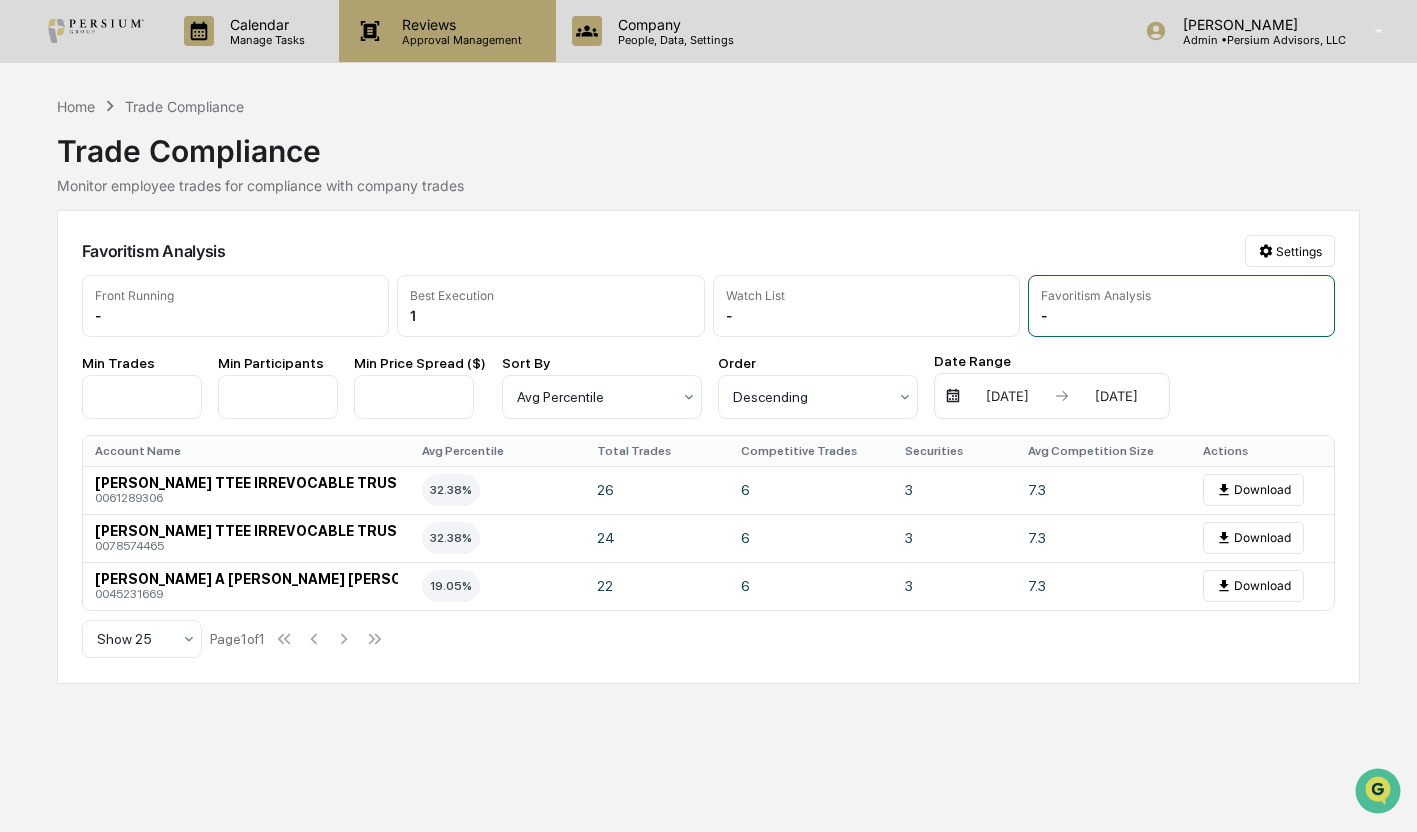 click on "Approval Management" at bounding box center (459, 40) 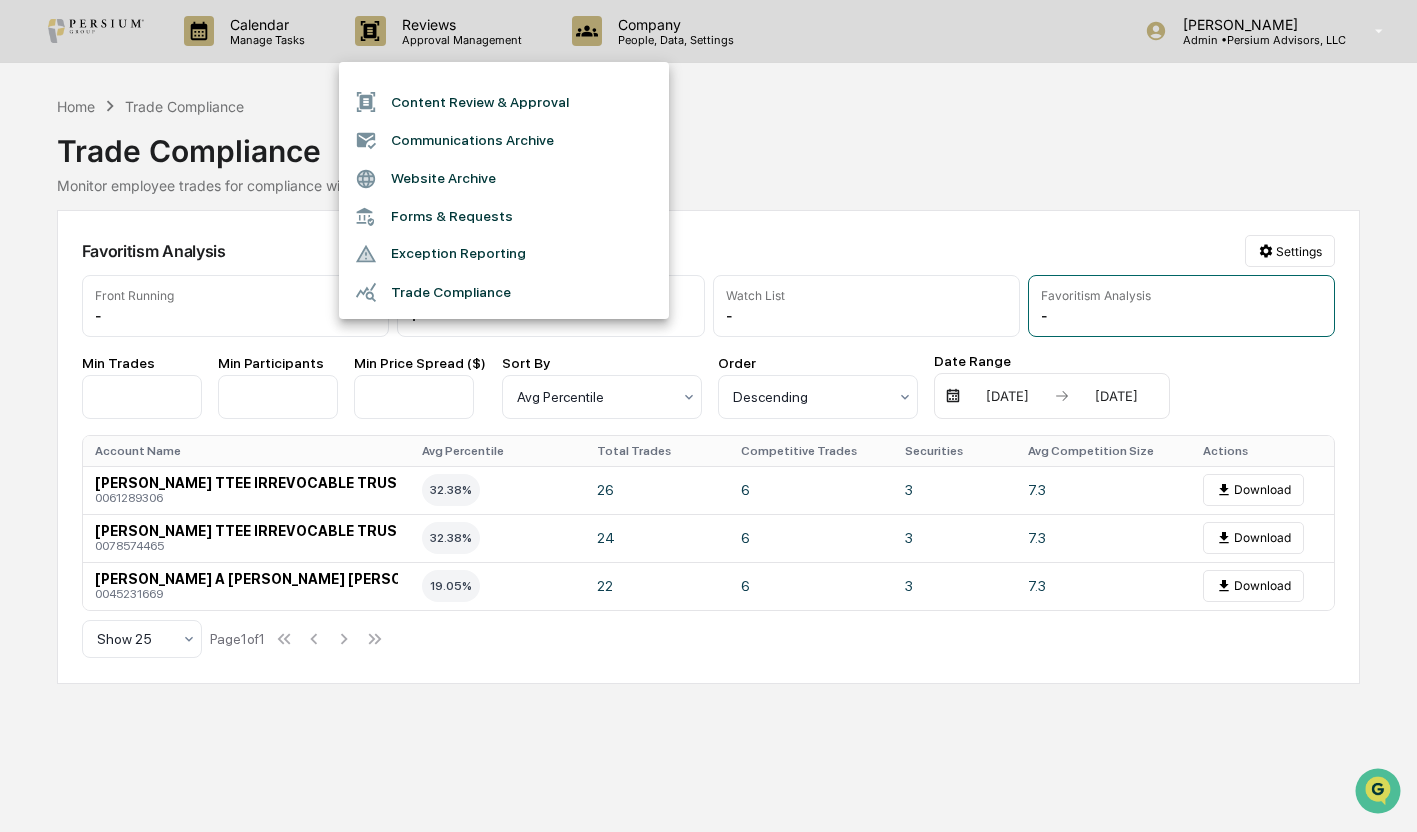 click at bounding box center (708, 416) 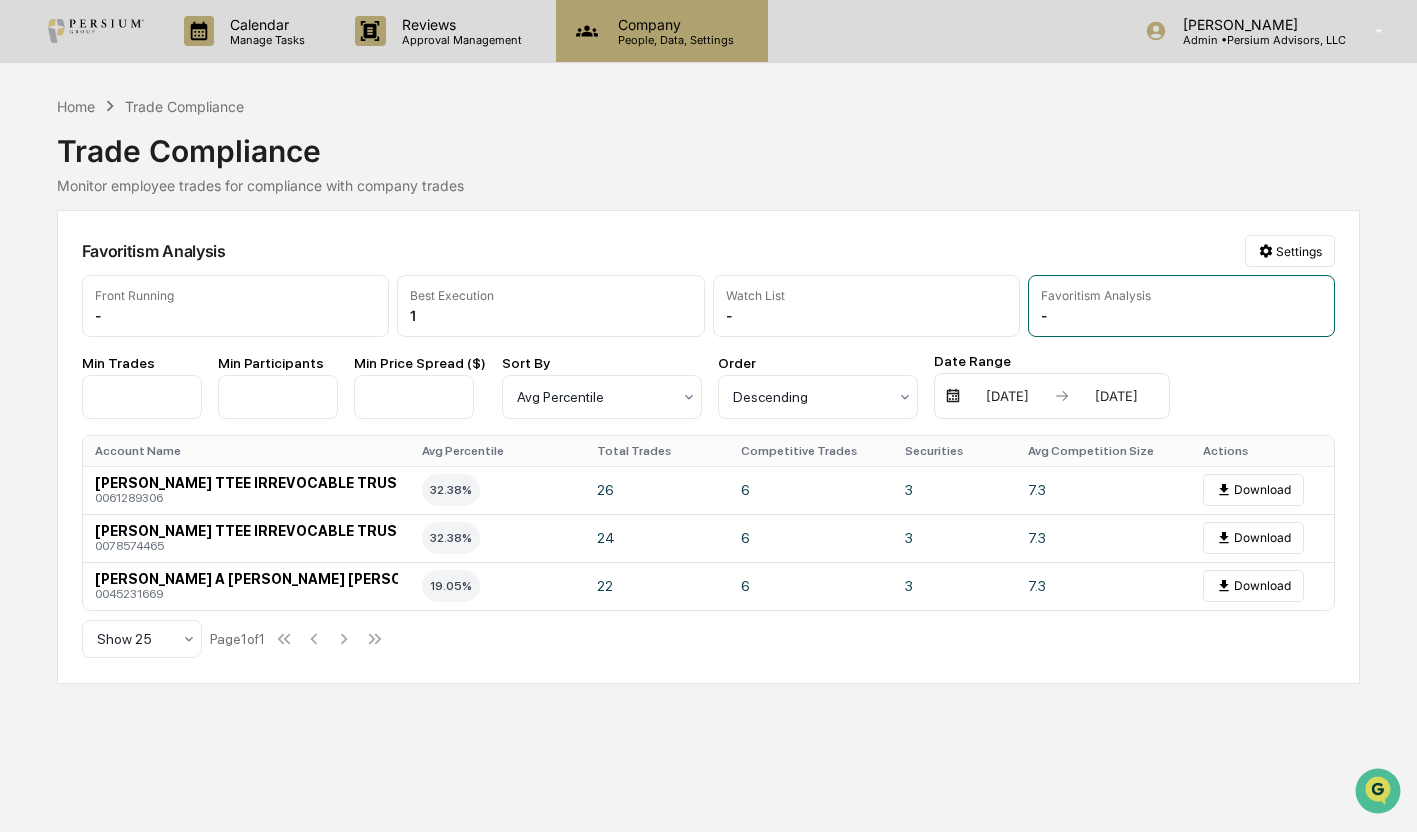 click on "Company People, Data, Settings" at bounding box center (662, 31) 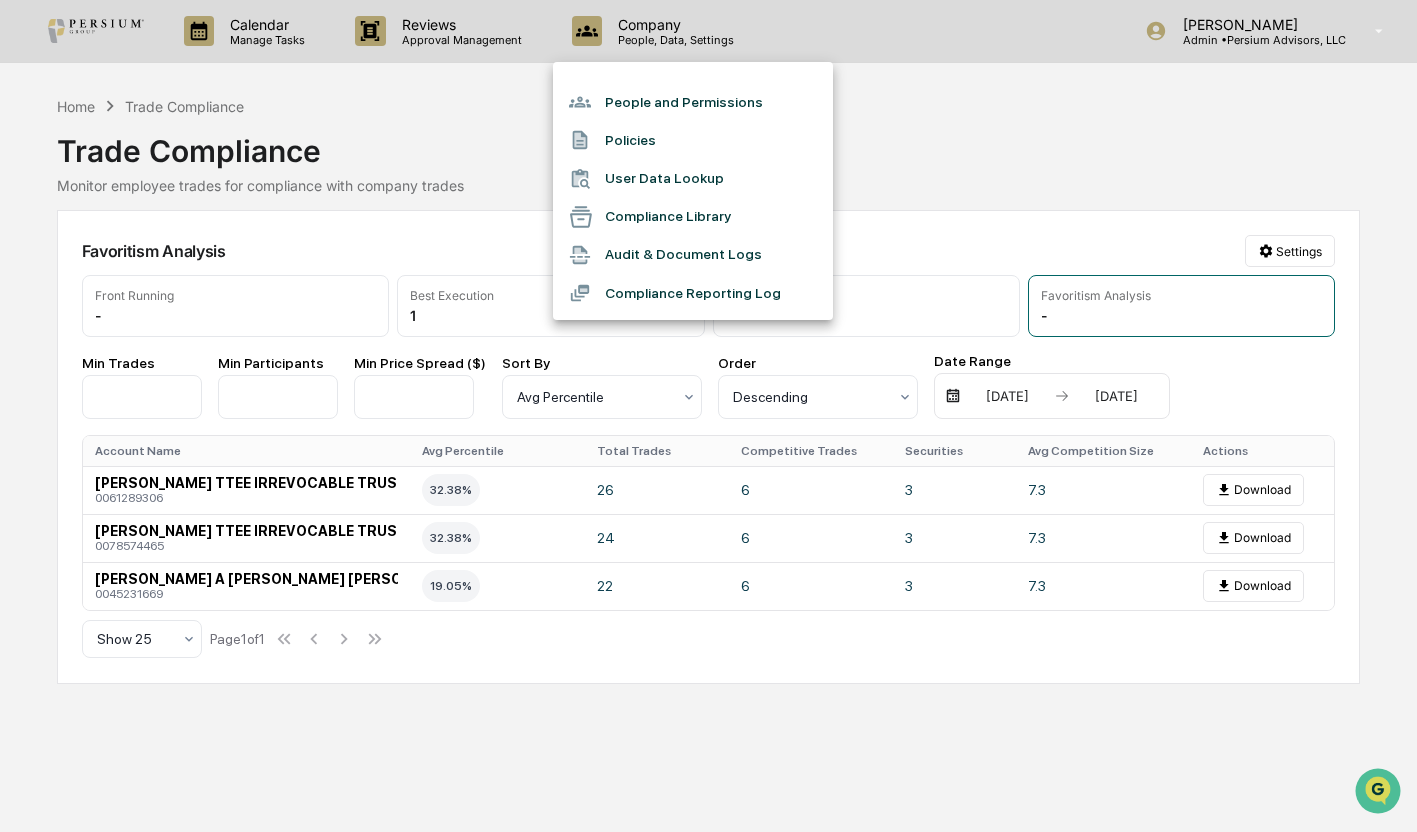 click at bounding box center (708, 416) 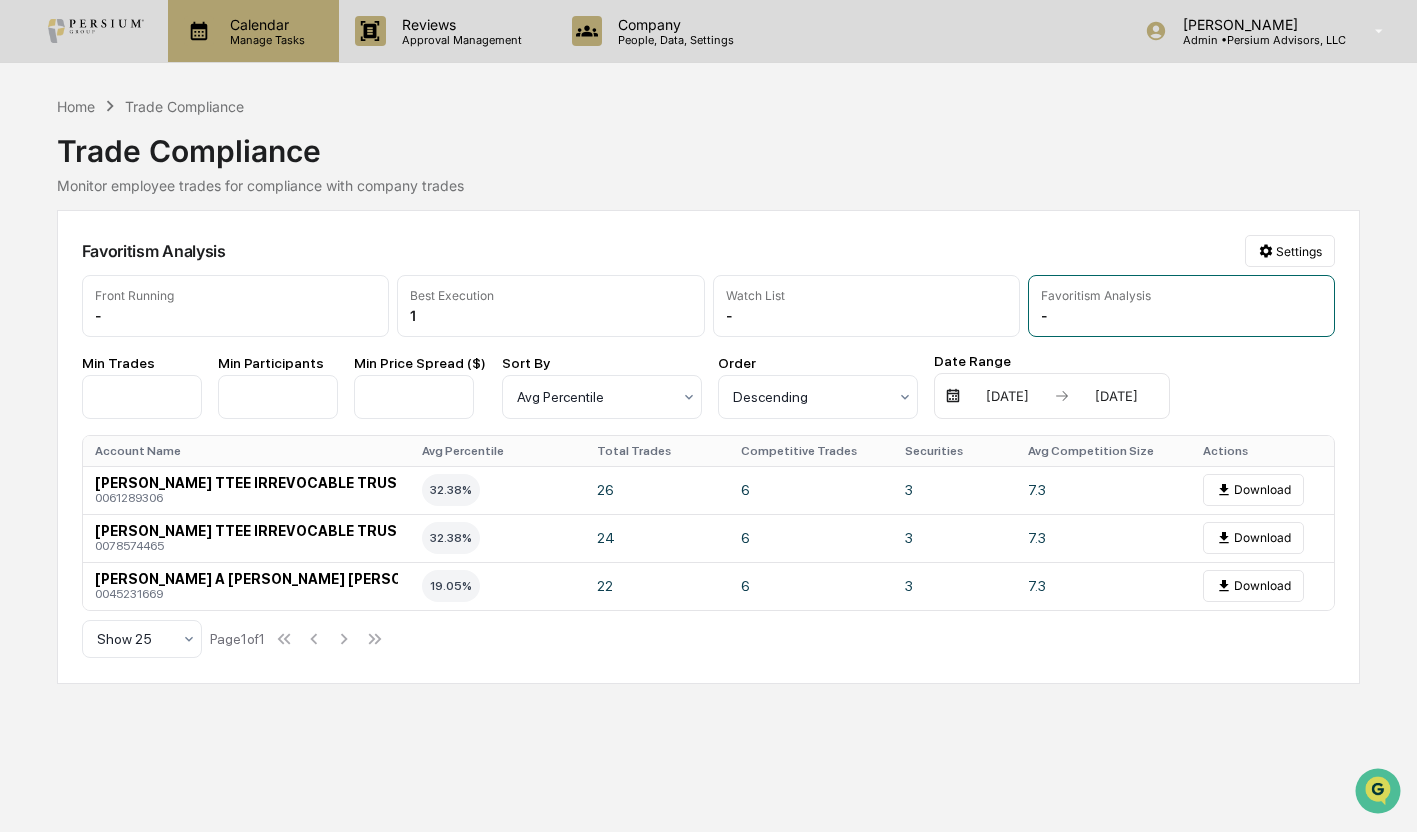 click on "Calendar Manage Tasks" at bounding box center [253, 31] 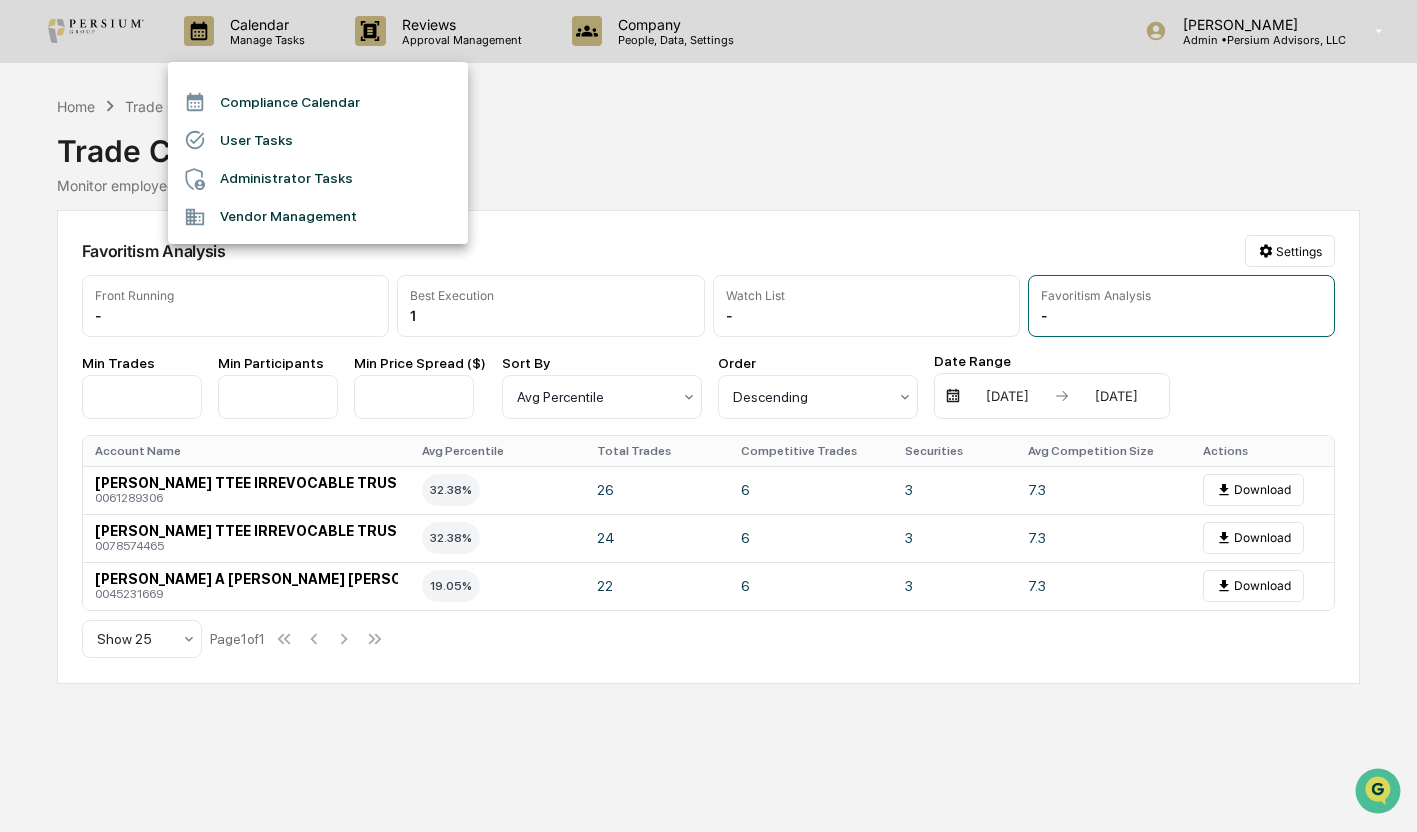 click at bounding box center [708, 416] 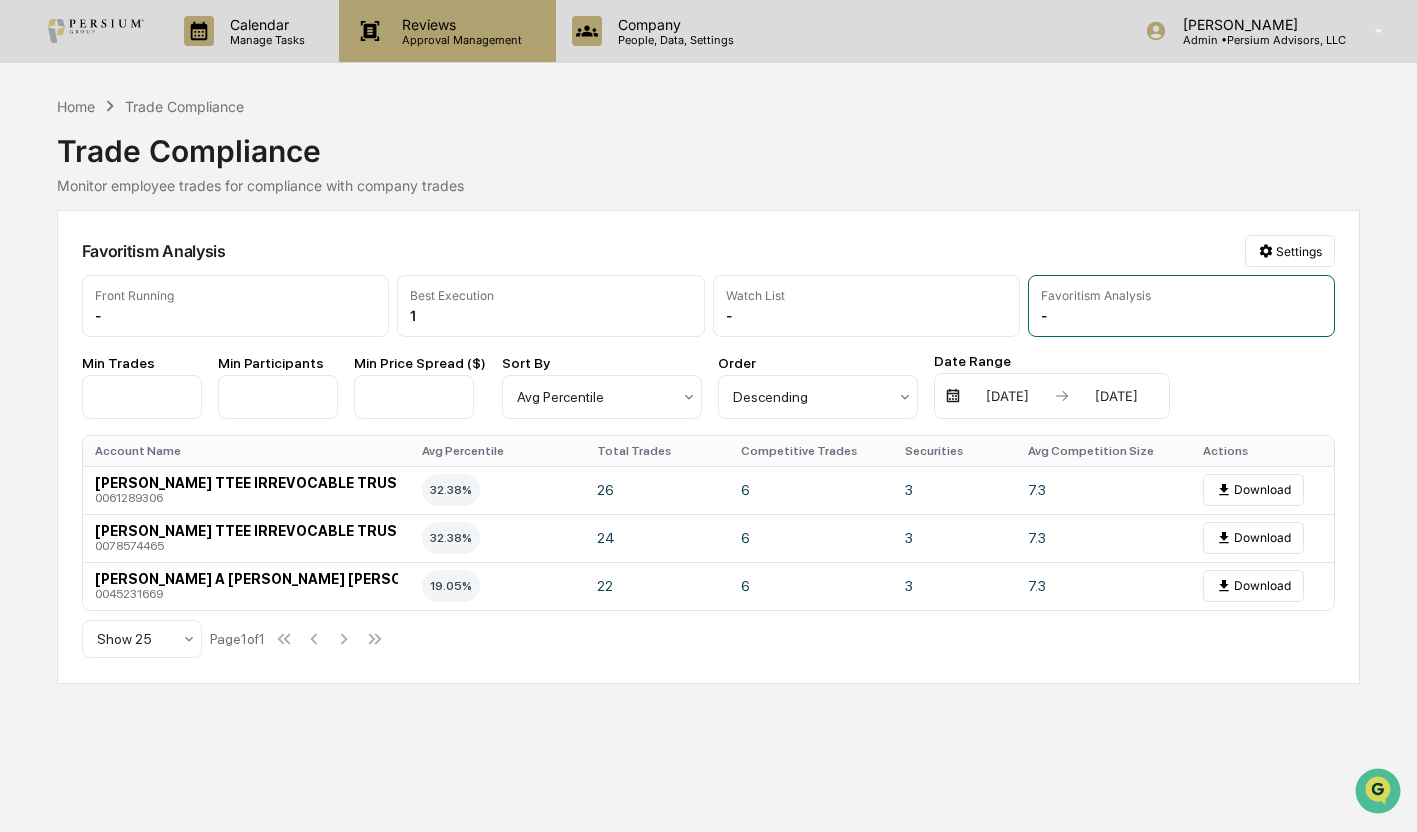 click on "Reviews Approval Management" at bounding box center (447, 31) 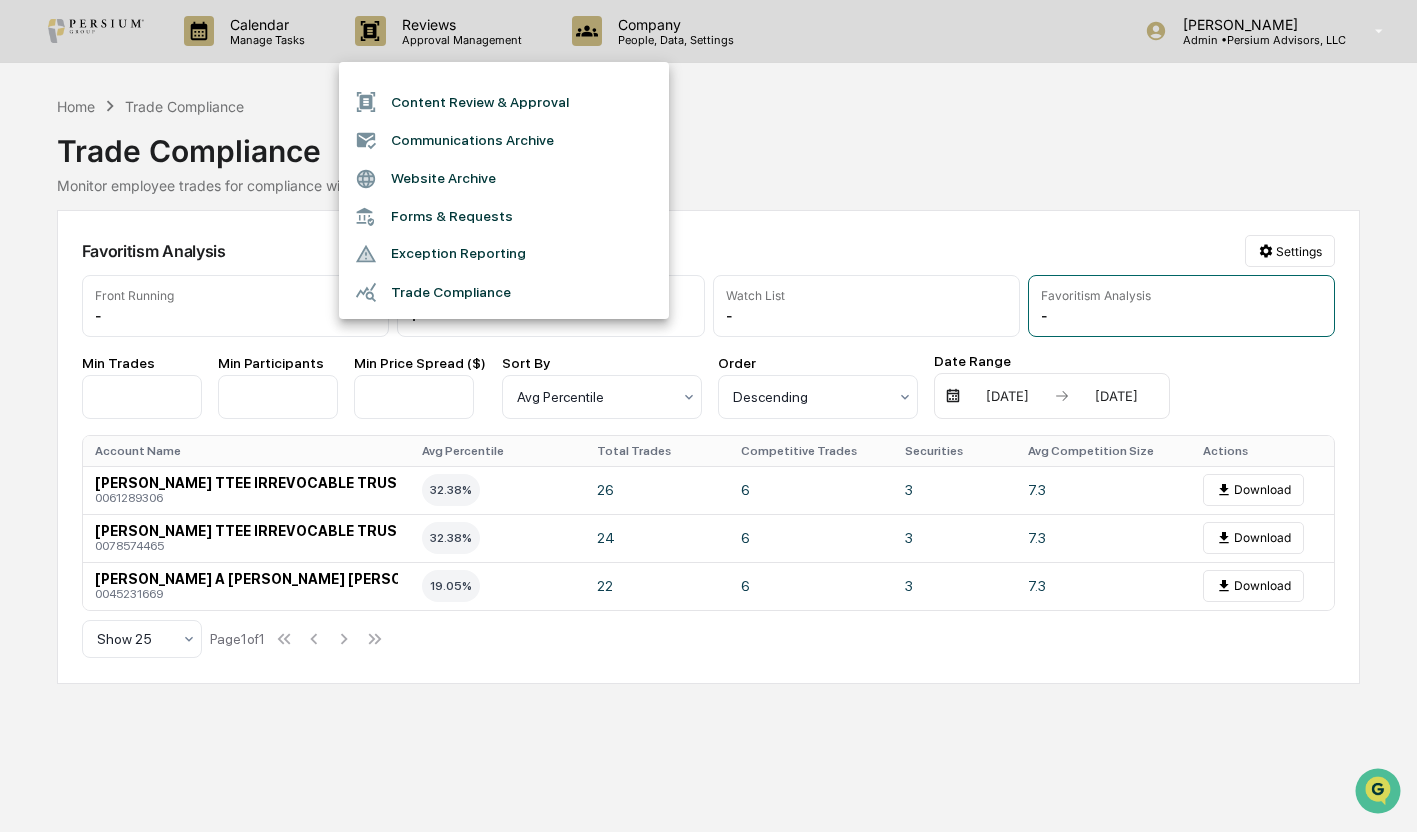 click at bounding box center [708, 416] 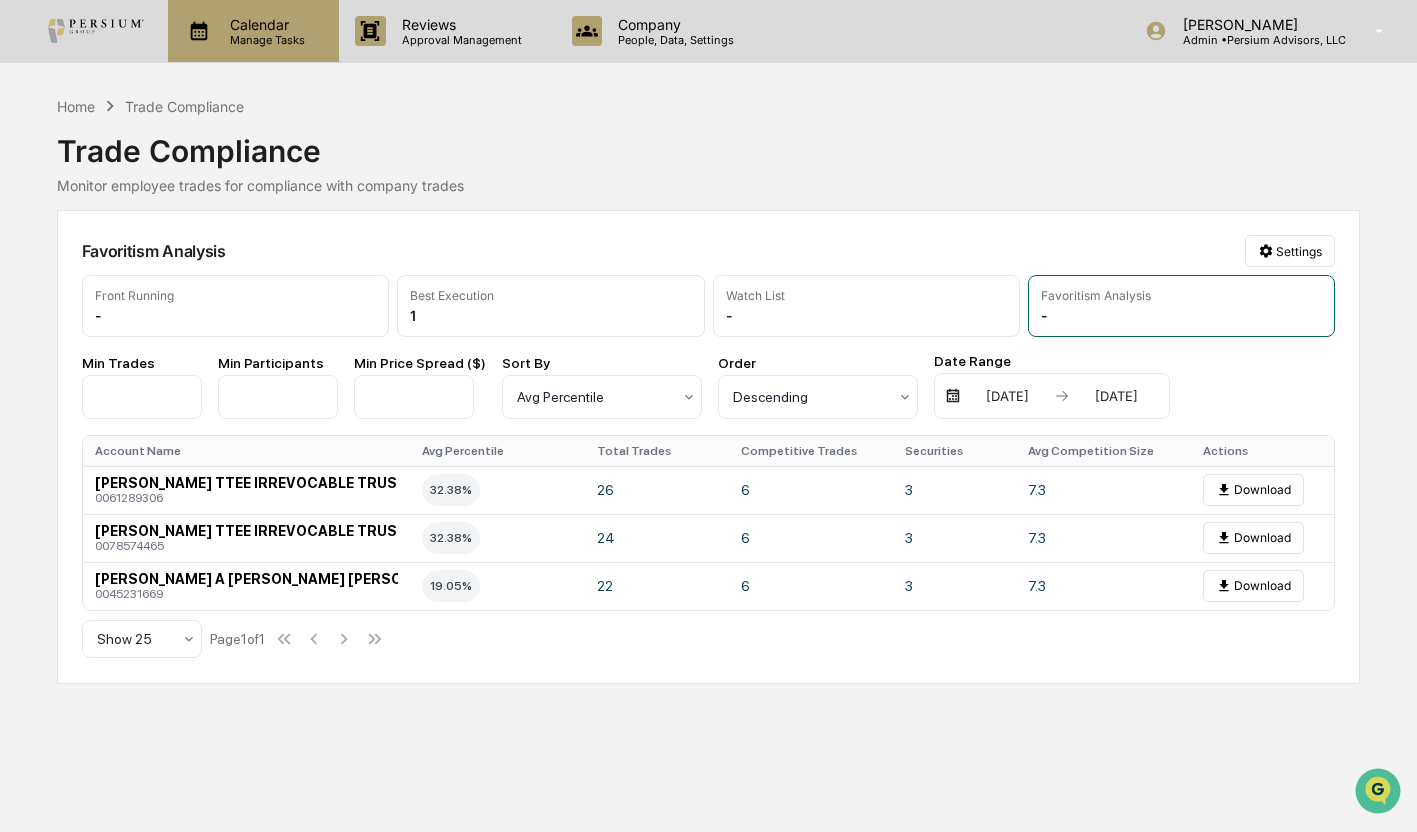 click on "Calendar" at bounding box center (264, 24) 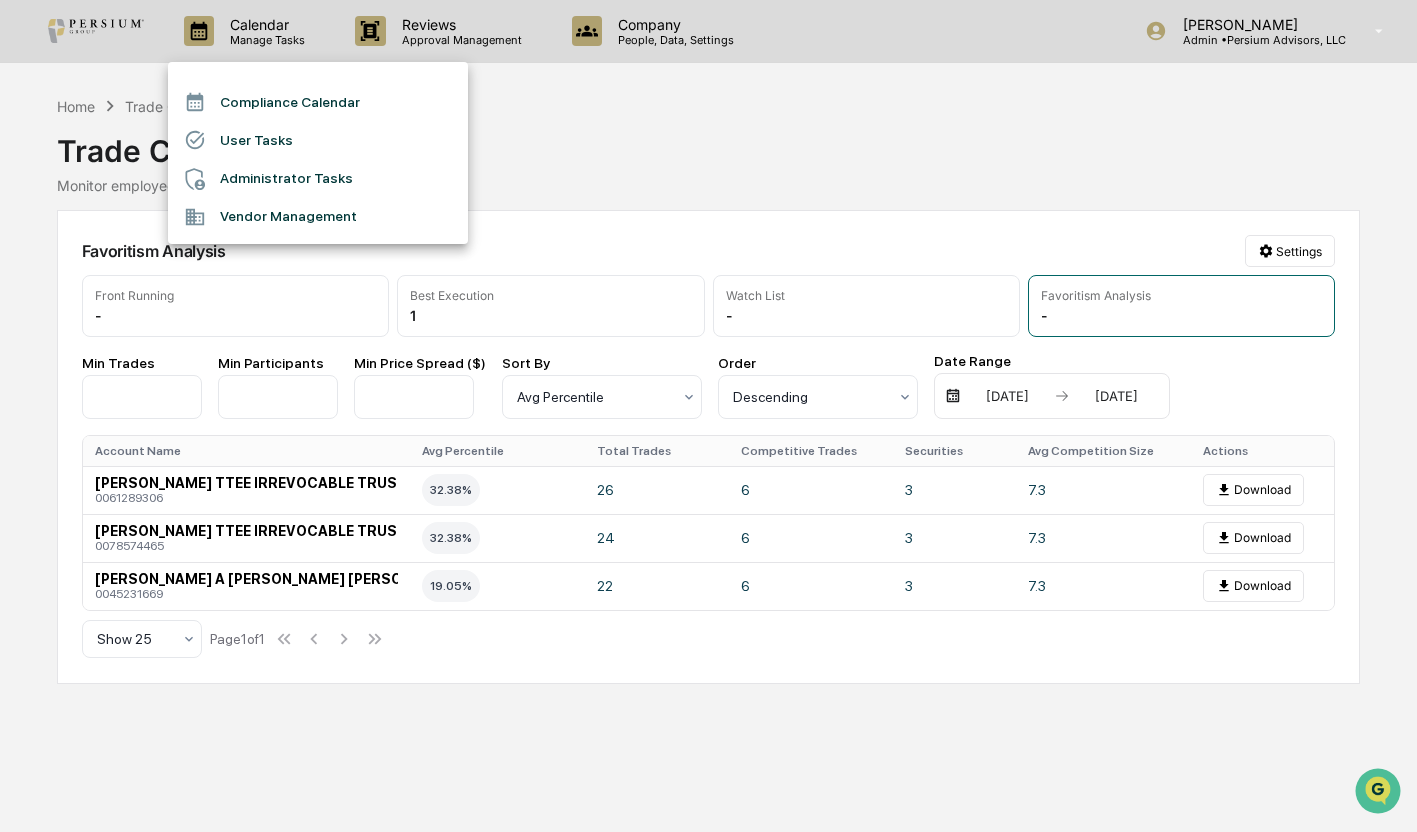 click on "Administrator Tasks" at bounding box center [318, 179] 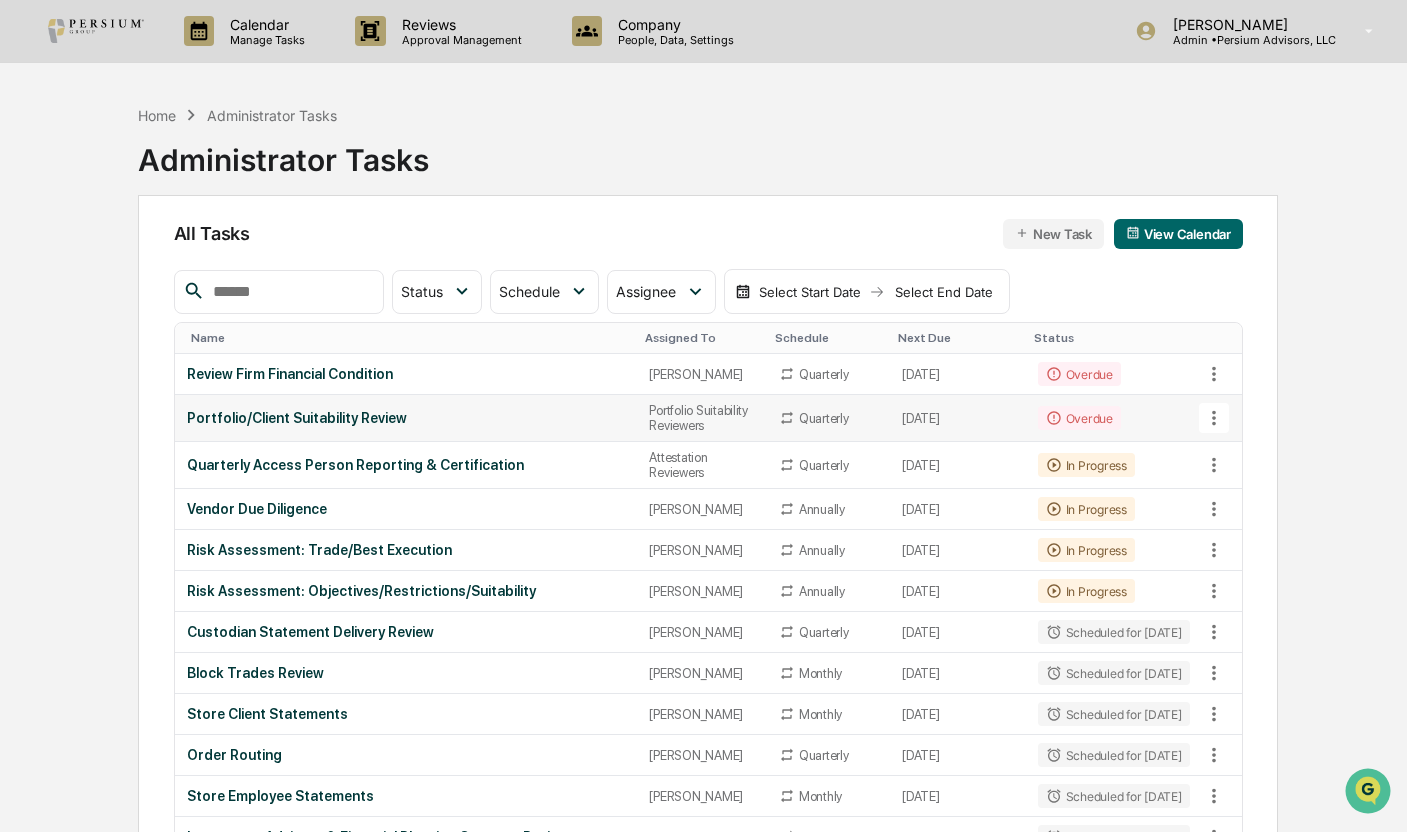 scroll, scrollTop: 100, scrollLeft: 0, axis: vertical 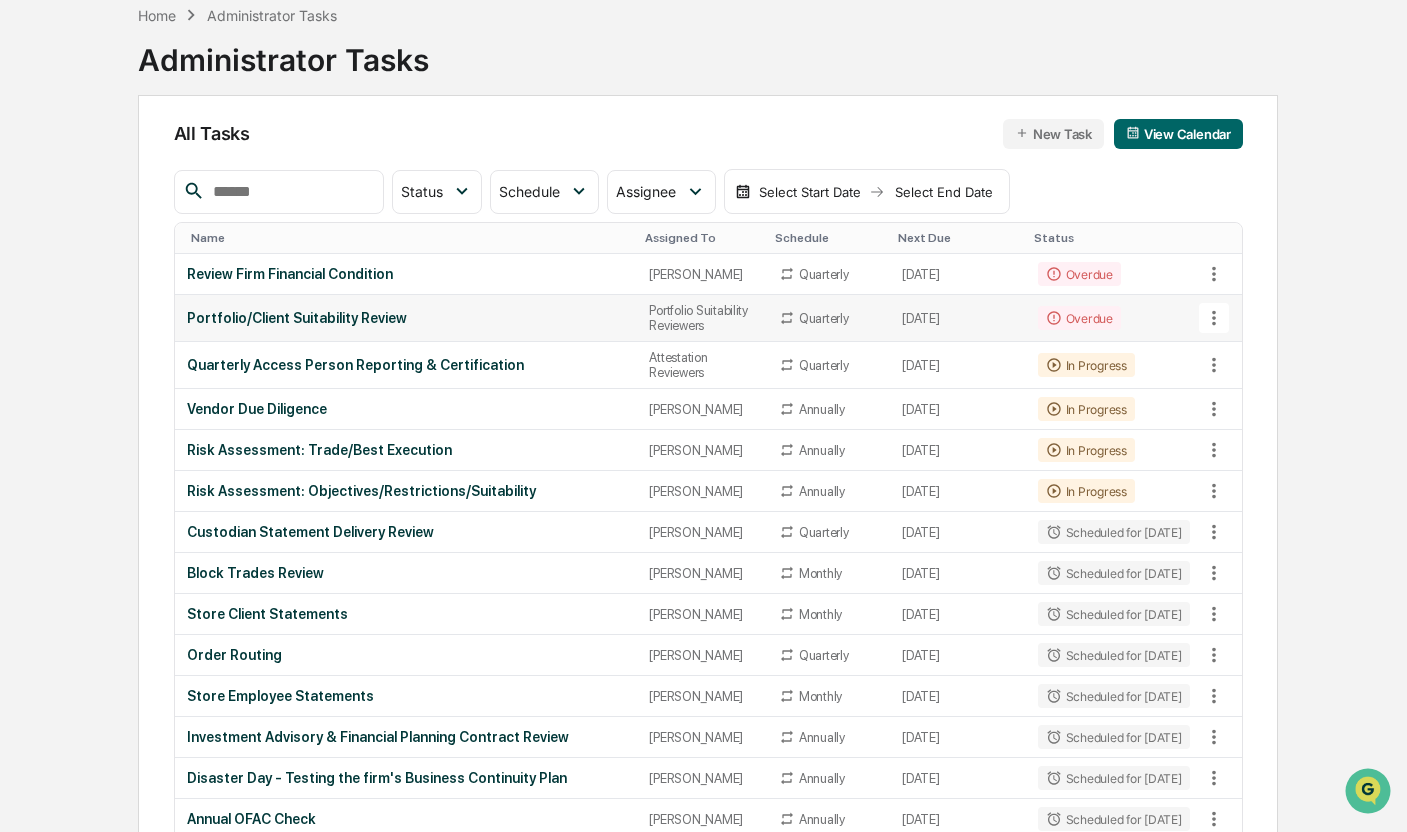 click 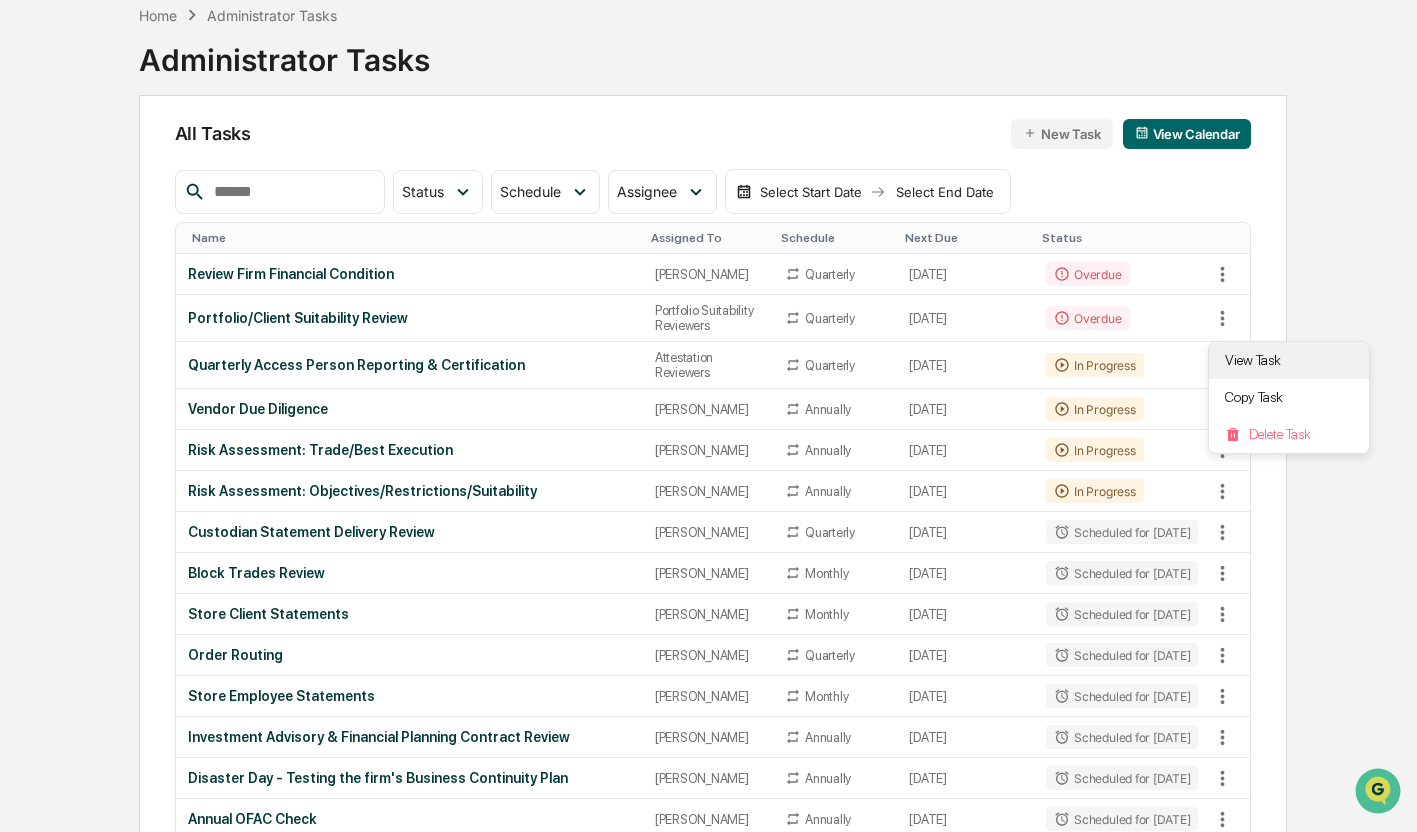 click on "View Task" at bounding box center [1289, 360] 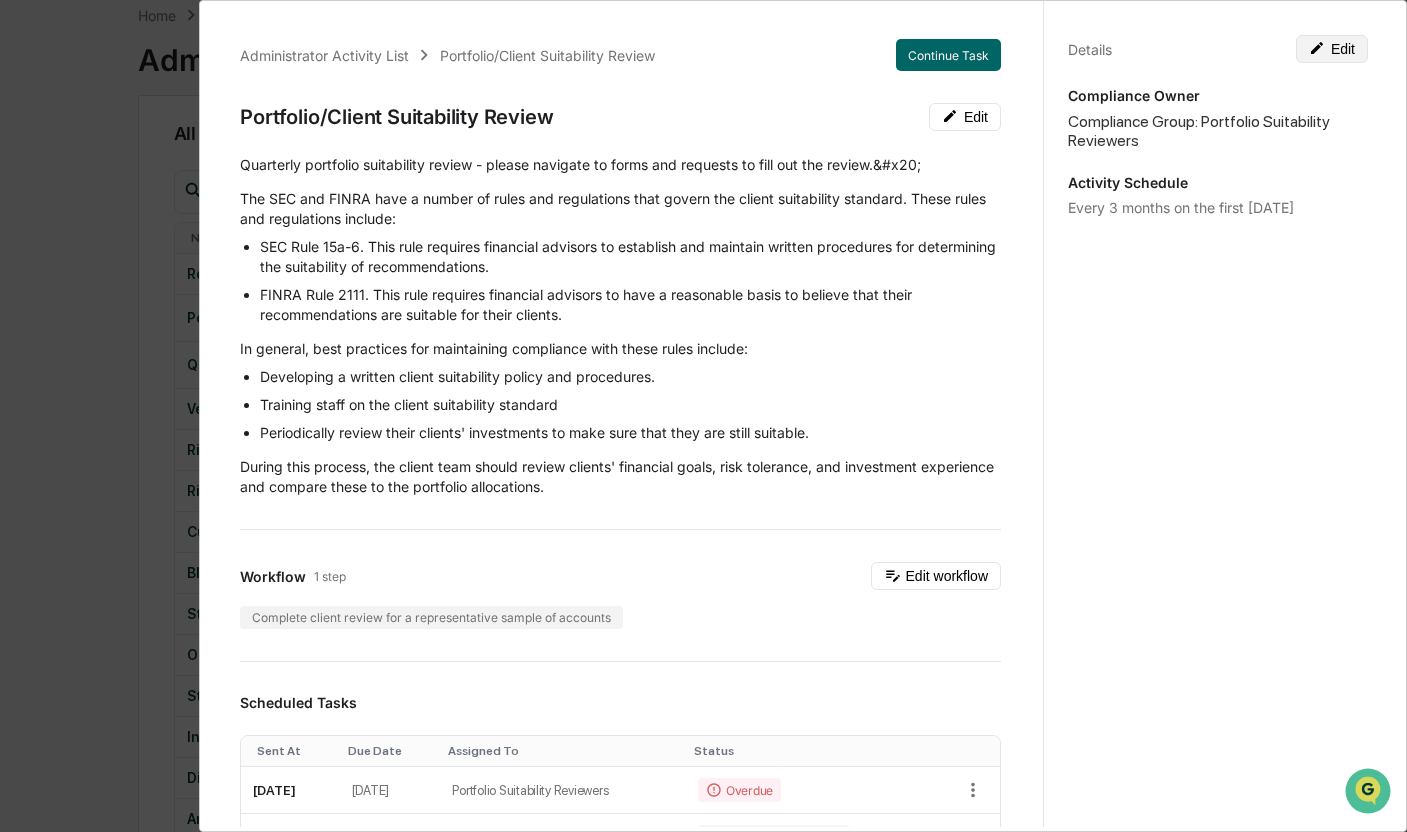 click on "Edit" at bounding box center (1332, 49) 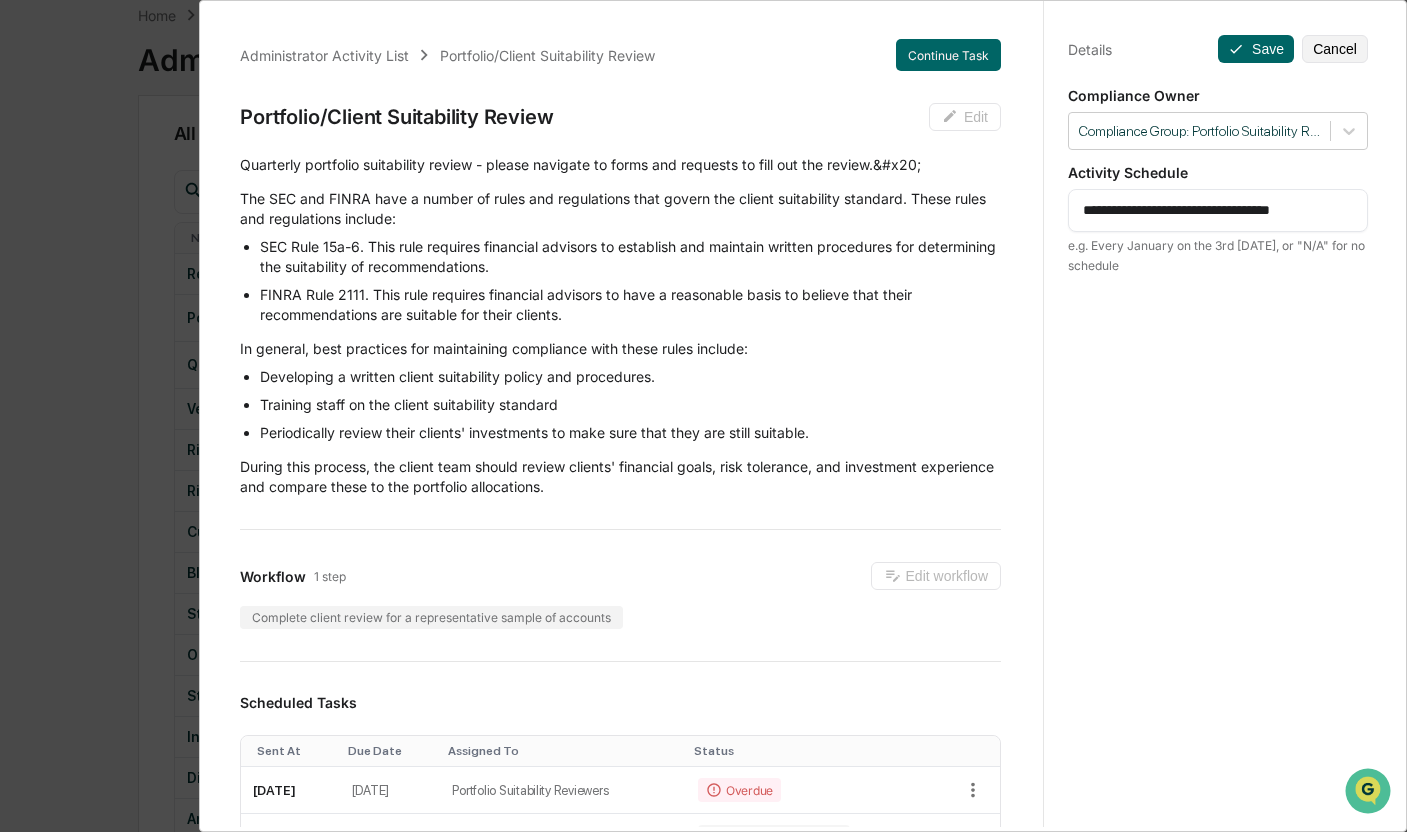 click on "**********" at bounding box center (1218, 210) 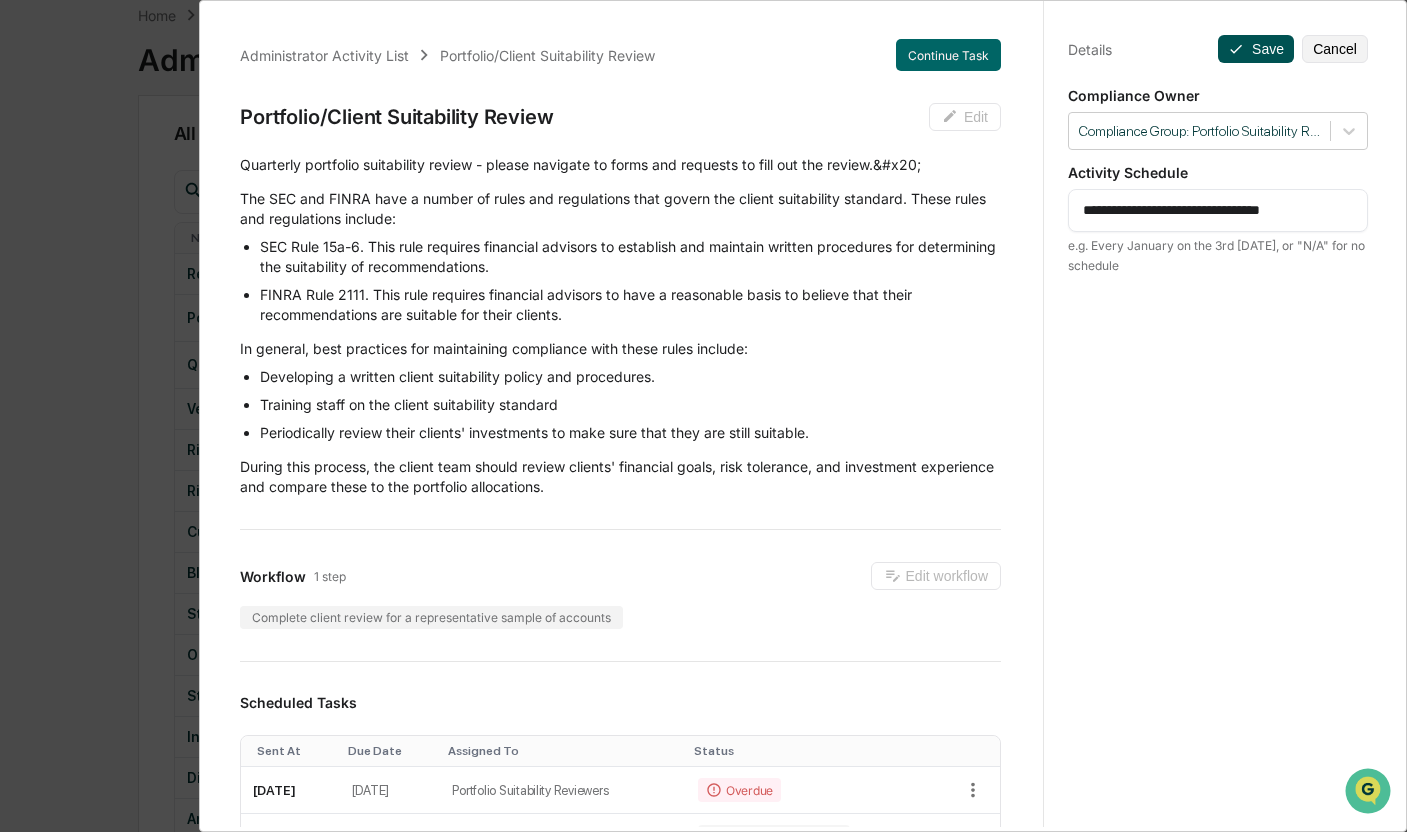 type on "**********" 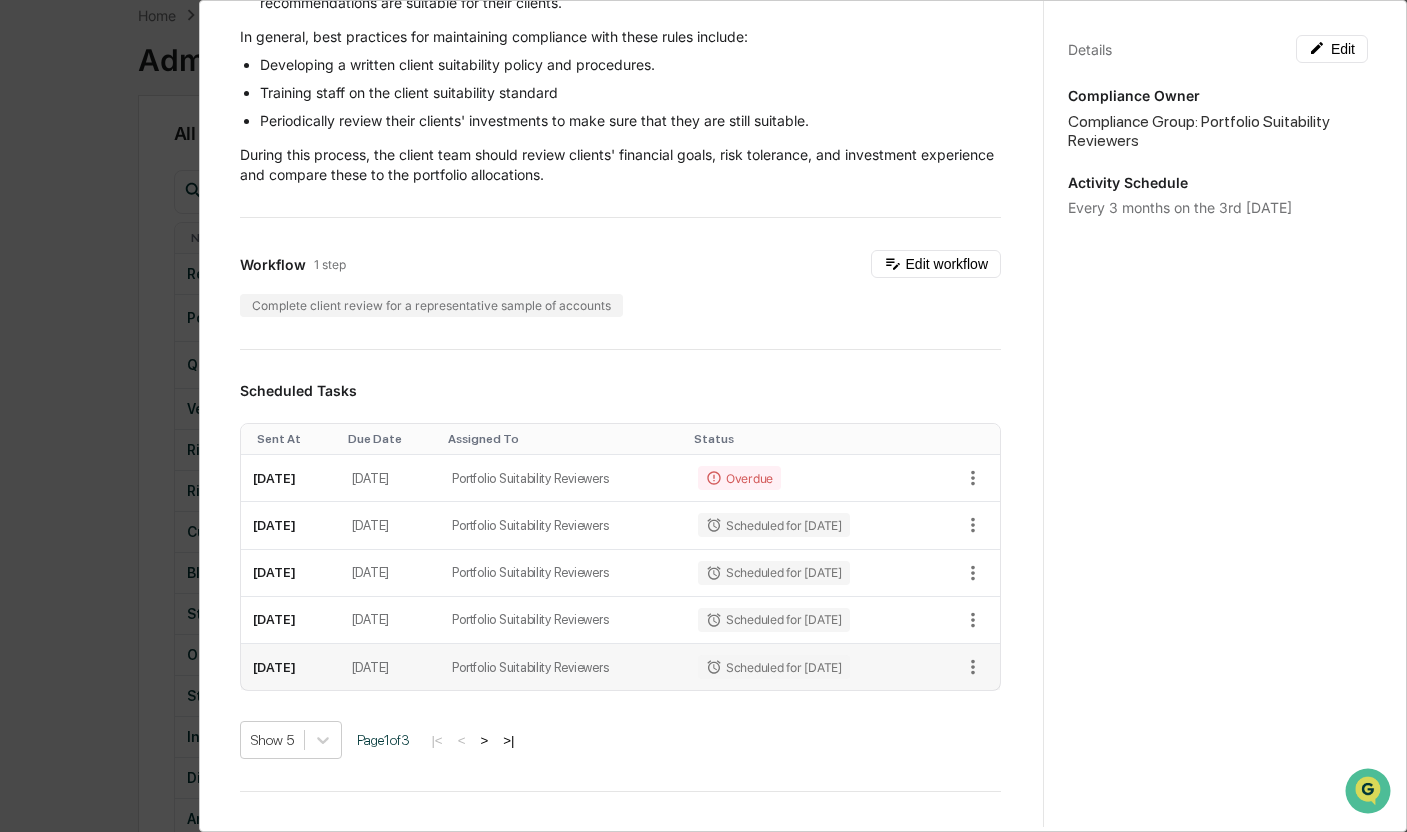 scroll, scrollTop: 0, scrollLeft: 0, axis: both 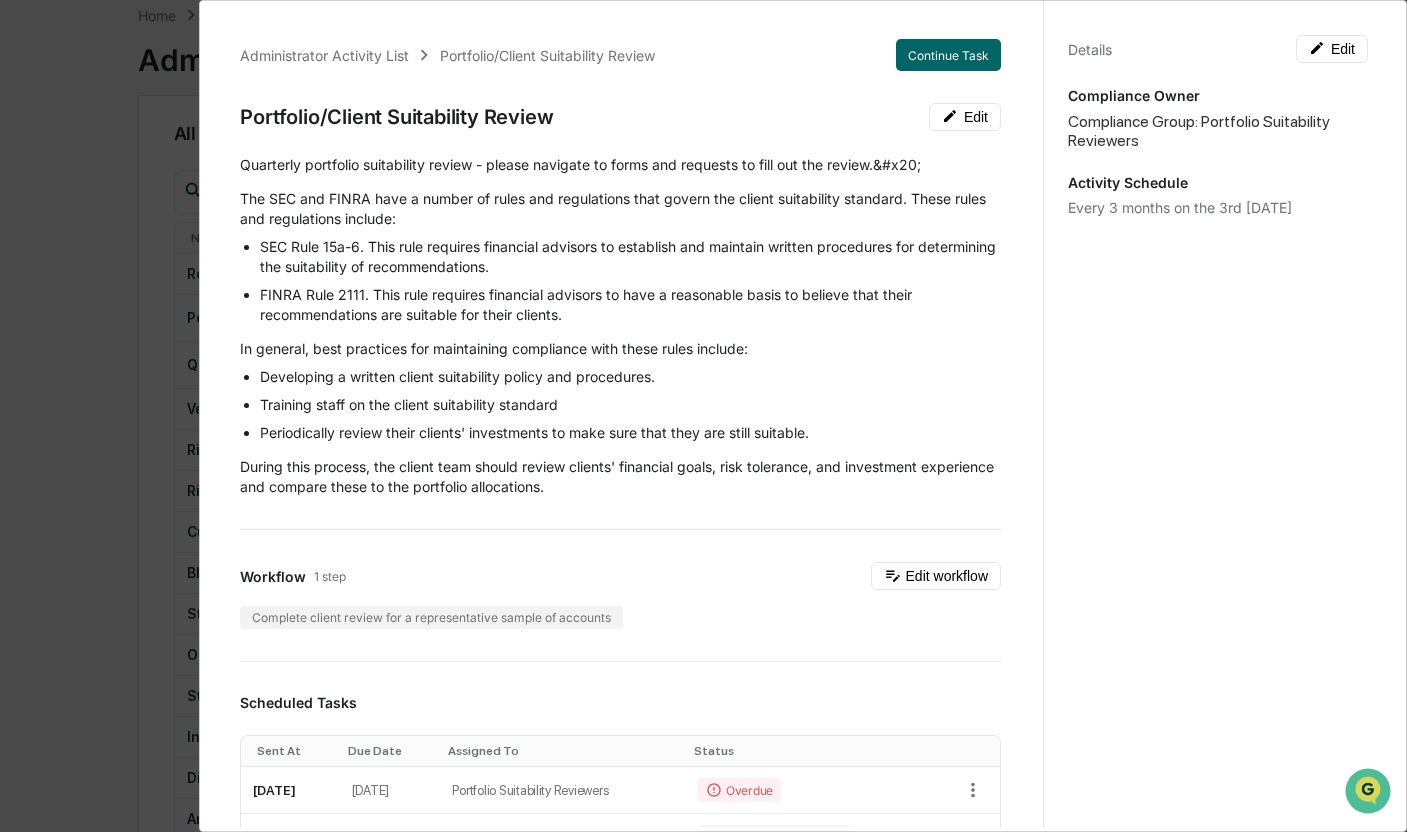 click on "Administrator Activity List Portfolio/Client Suitability Review Continue Task Portfolio/Client Suitability Review Edit ​Quarterly portfolio suitability review - please navigate to forms and requests to fill out the review.&#x20; The SEC and FINRA have a number of rules and regulations that govern the client suitability standard. These rules and regulations include: SEC Rule 15a-6. This rule requires financial advisors to establish and maintain written procedures for determining the suitability of recommendations. FINRA Rule 2111. This rule requires financial advisors to have a reasonable basis to believe that their recommendations are suitable for their clients. In general, best practices for maintaining compliance with these rules include: Developing a written client suitability policy and procedures. Training staff on the client suitability standard Periodically review their clients' investments to make sure that they are still suitable. Workflow 1 step Edit workflow Scheduled Tasks Sent At Due Date 1 3" at bounding box center [703, 416] 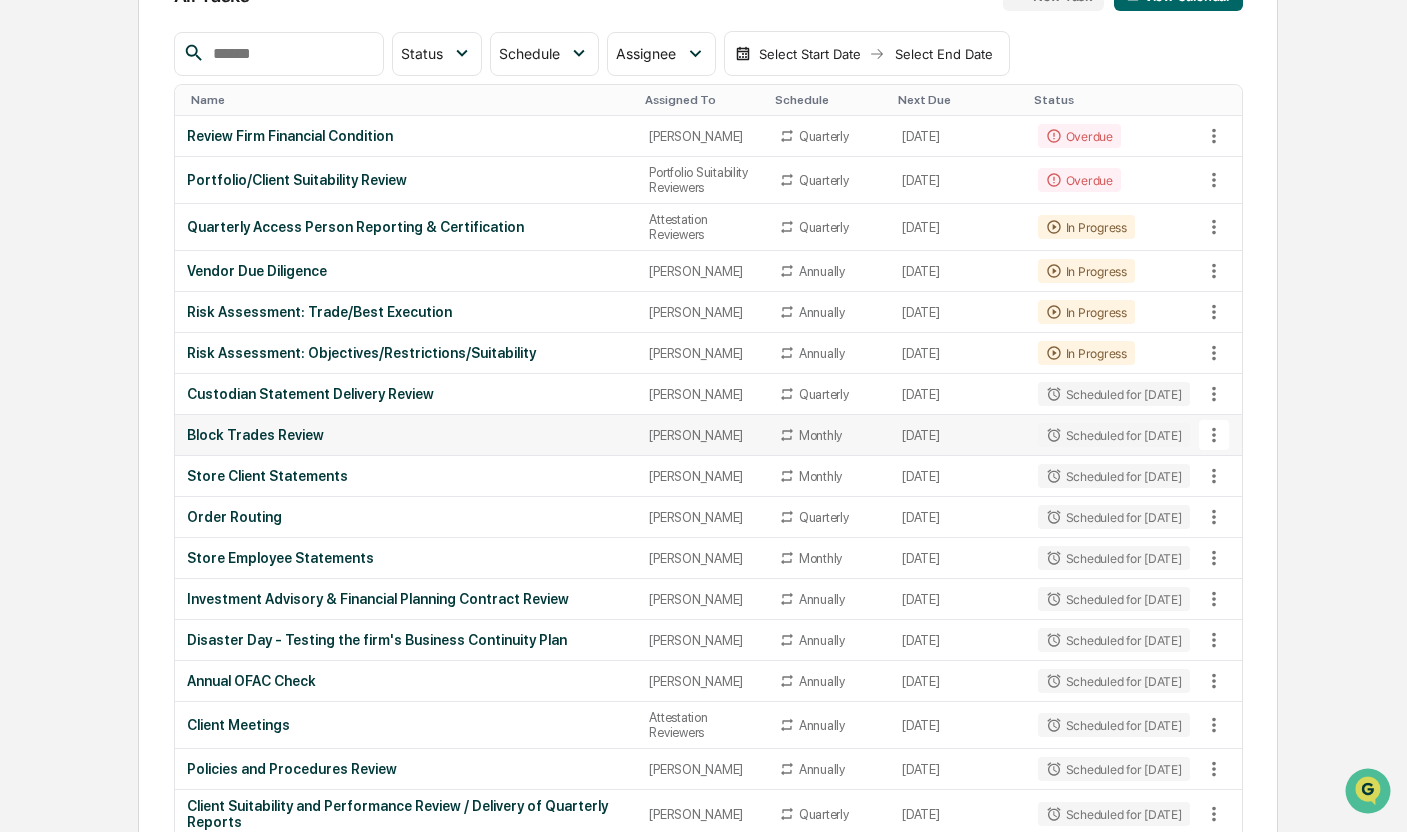 scroll, scrollTop: 0, scrollLeft: 0, axis: both 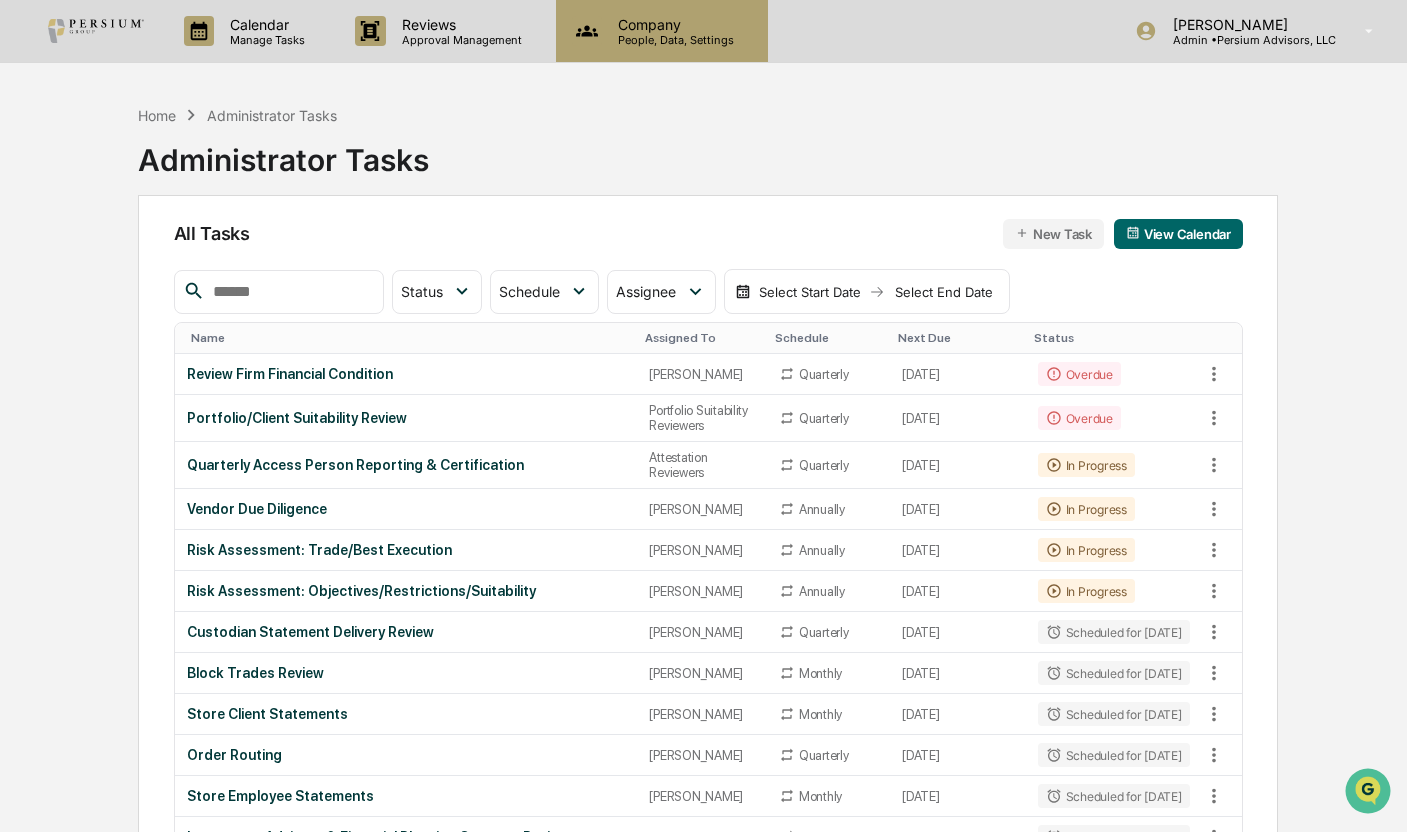 click on "Company People, Data, Settings" at bounding box center [662, 31] 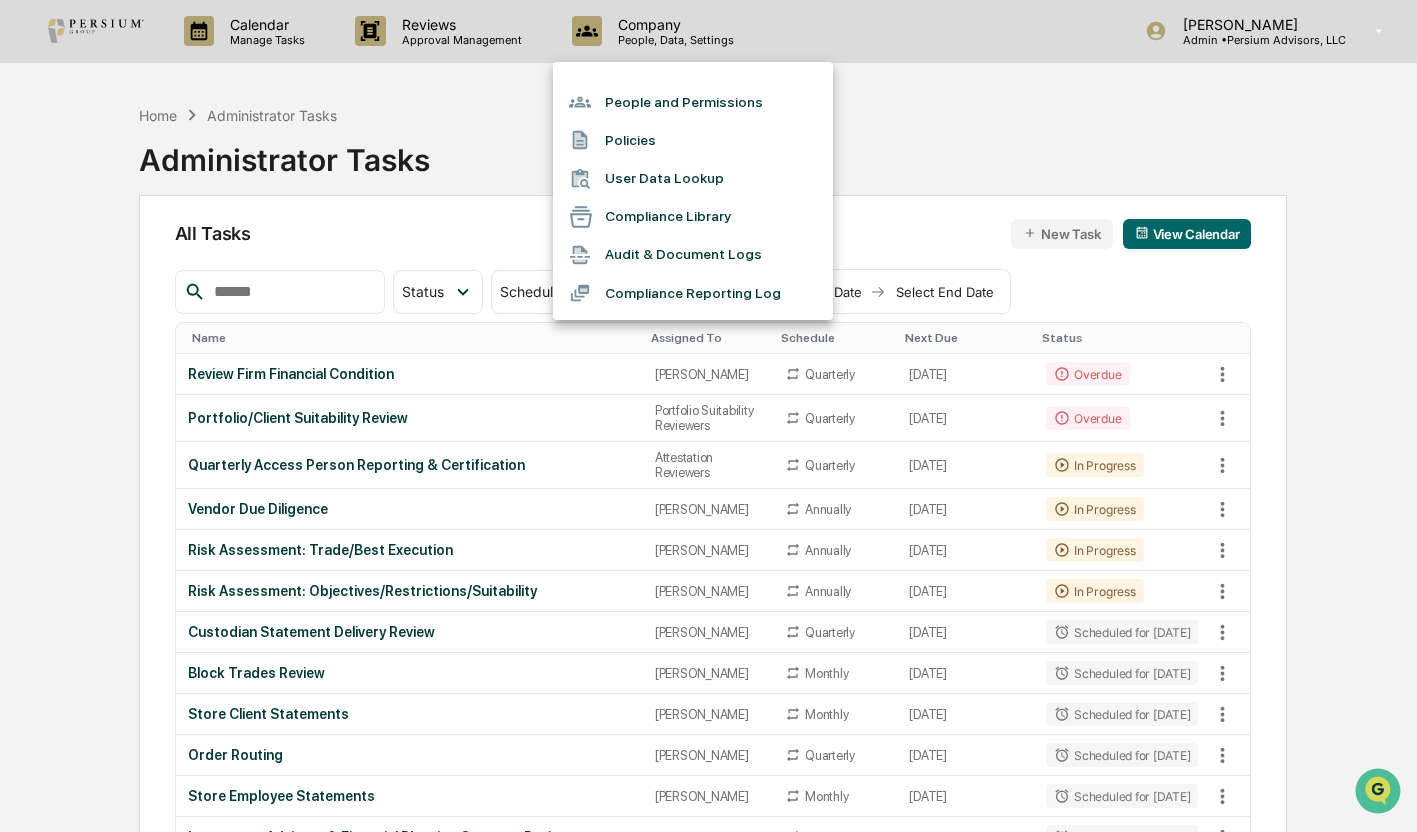 click on "Audit & Document Logs" at bounding box center (693, 255) 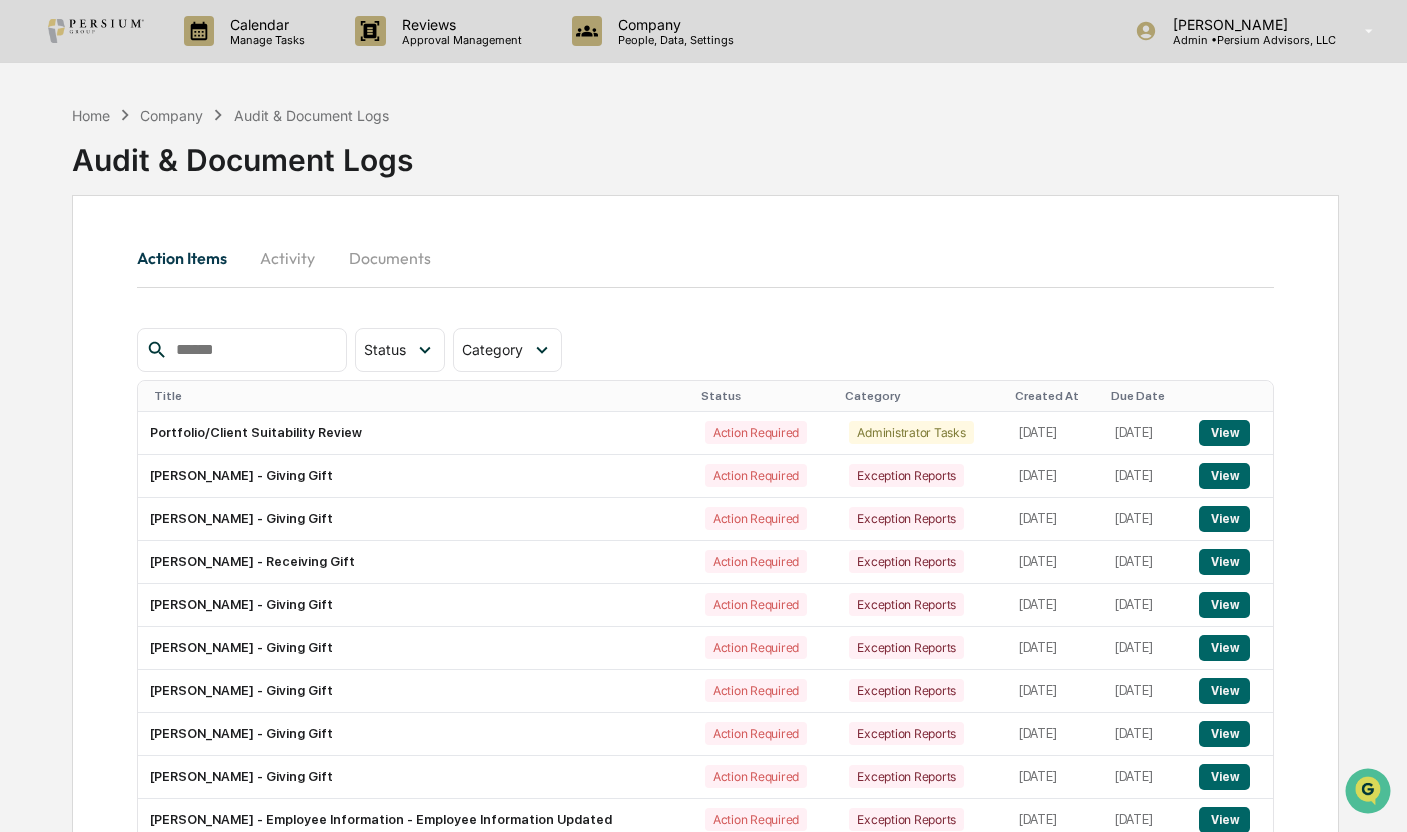 click on "Documents" at bounding box center [390, 258] 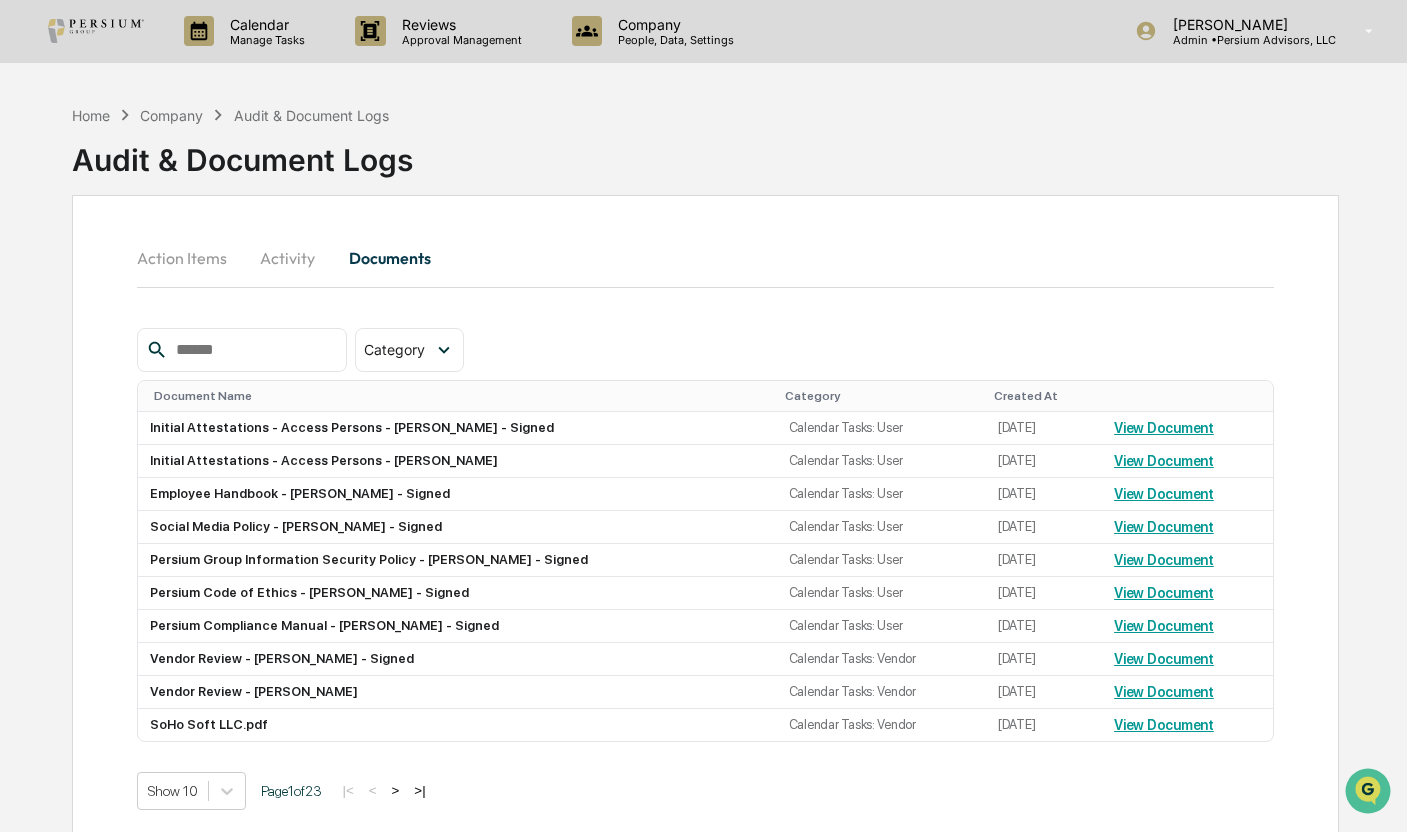 click on "Activity" at bounding box center (288, 258) 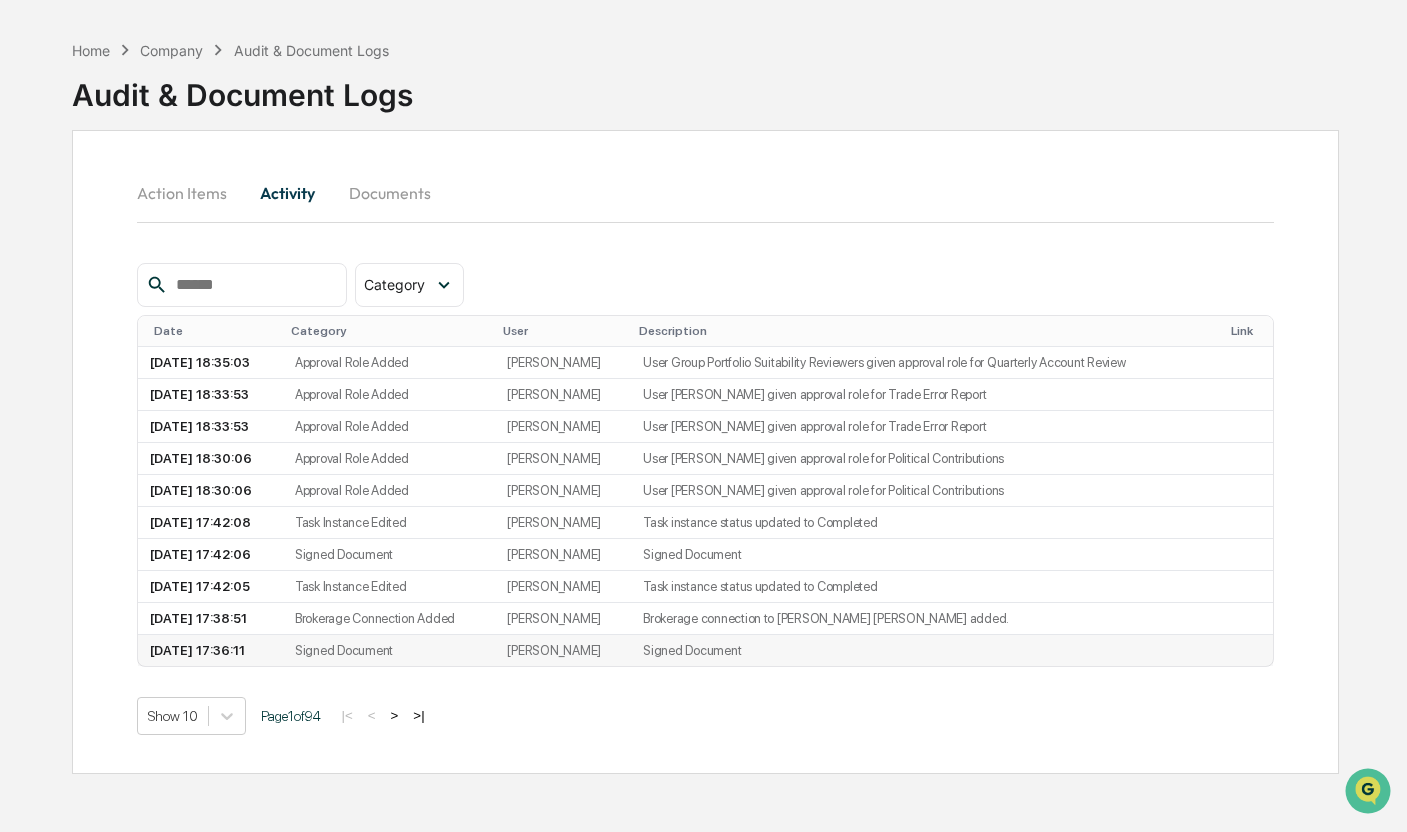 scroll, scrollTop: 95, scrollLeft: 0, axis: vertical 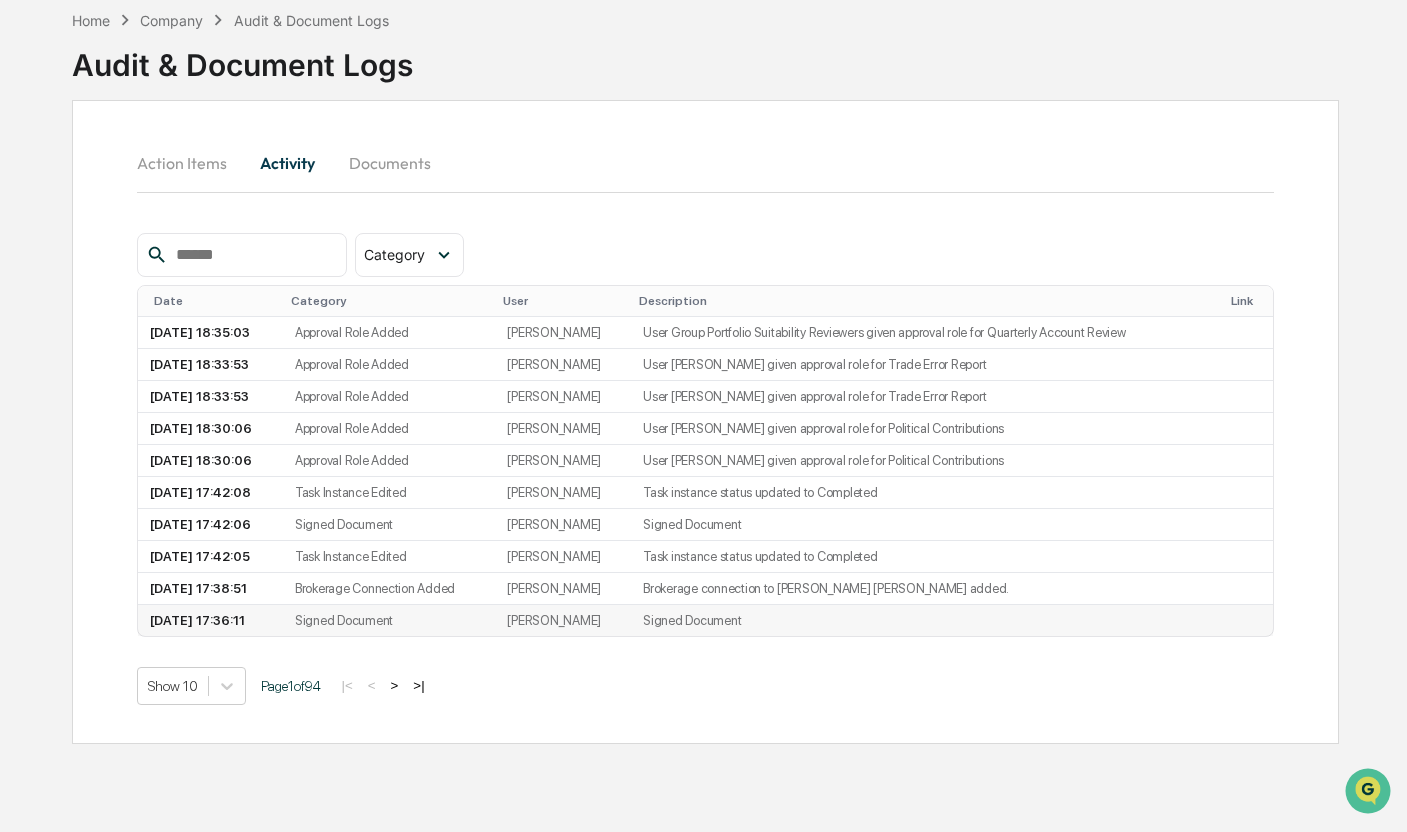 click on "[PERSON_NAME]" at bounding box center [563, 620] 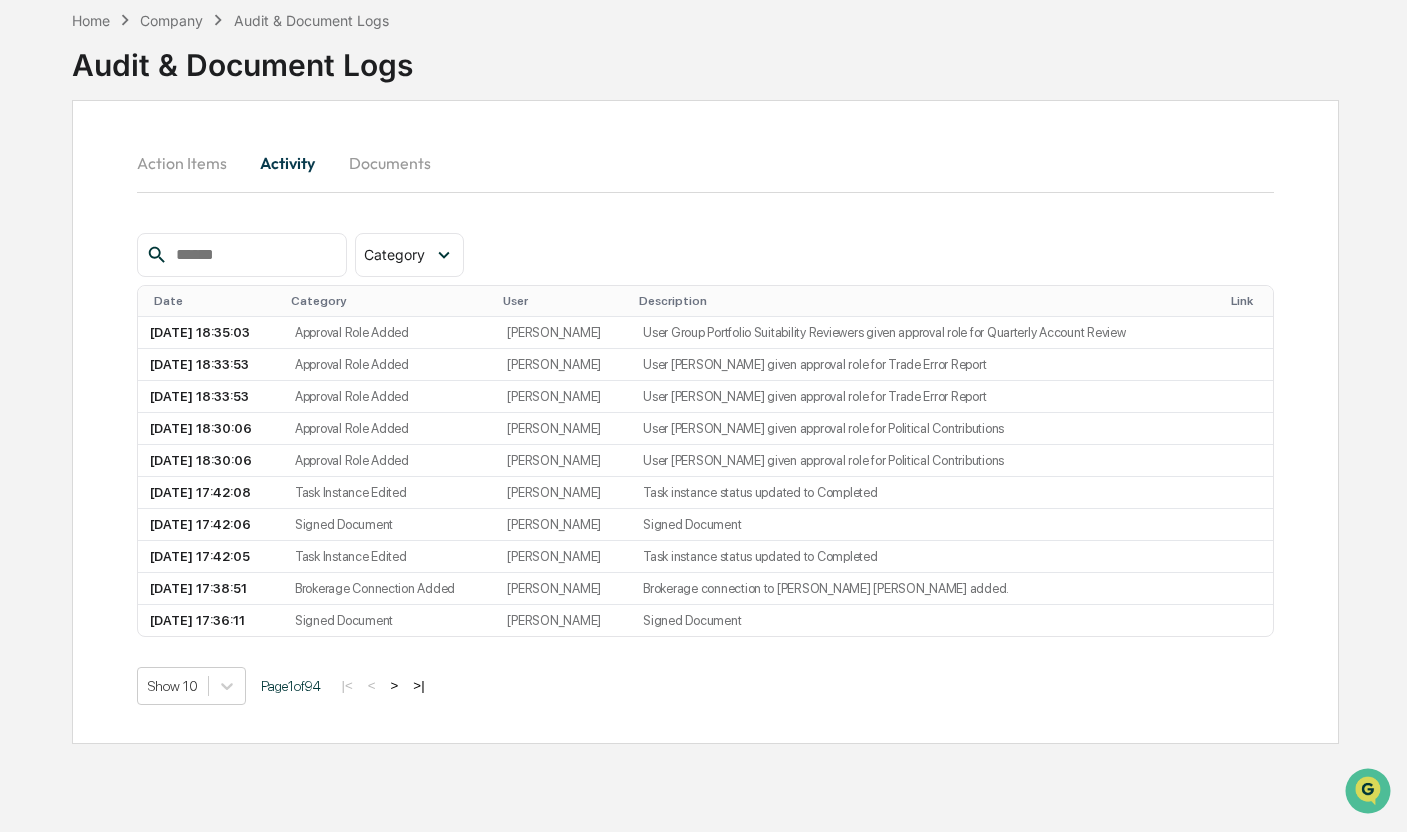 click on ">" at bounding box center (395, 685) 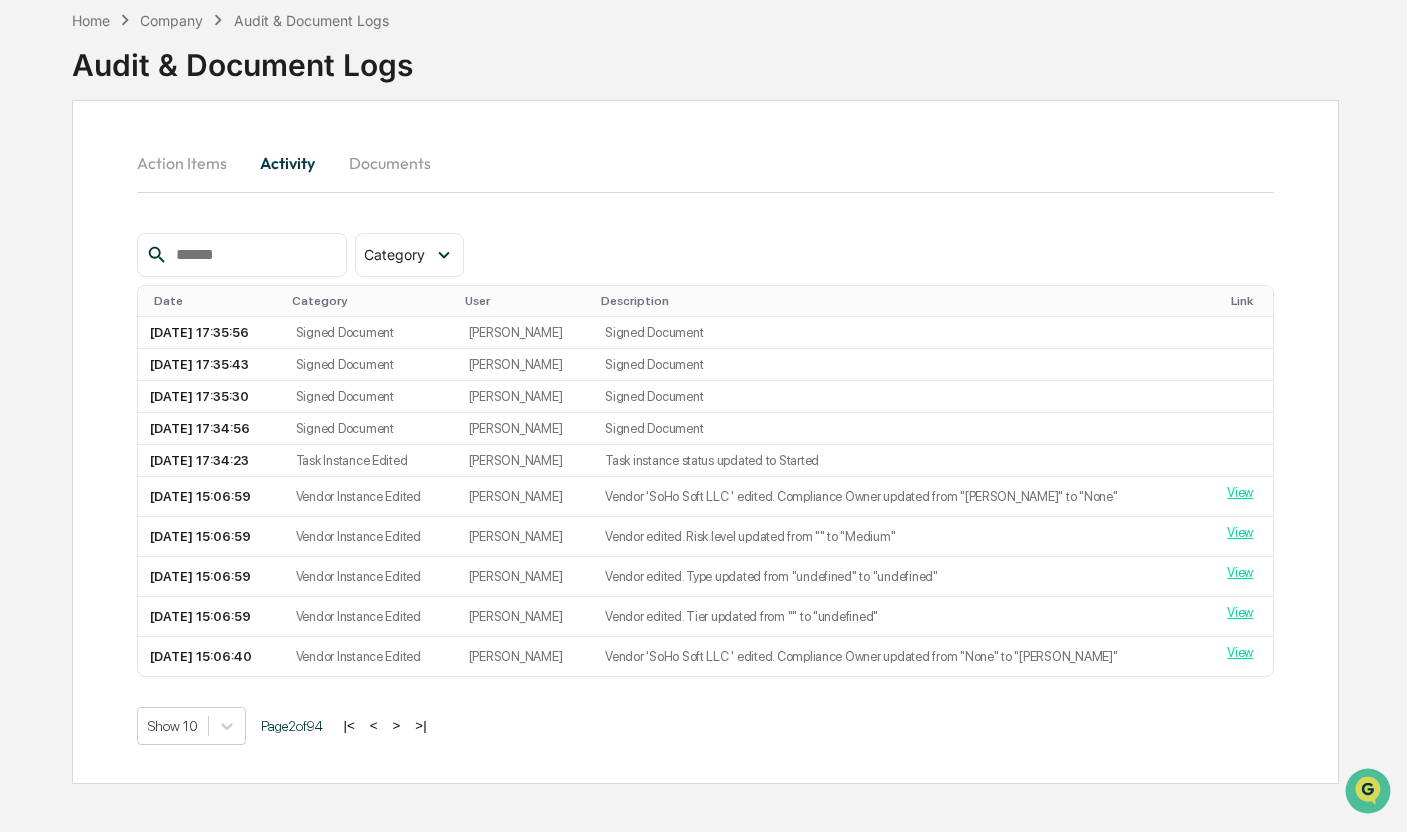 click on ">" at bounding box center [397, 725] 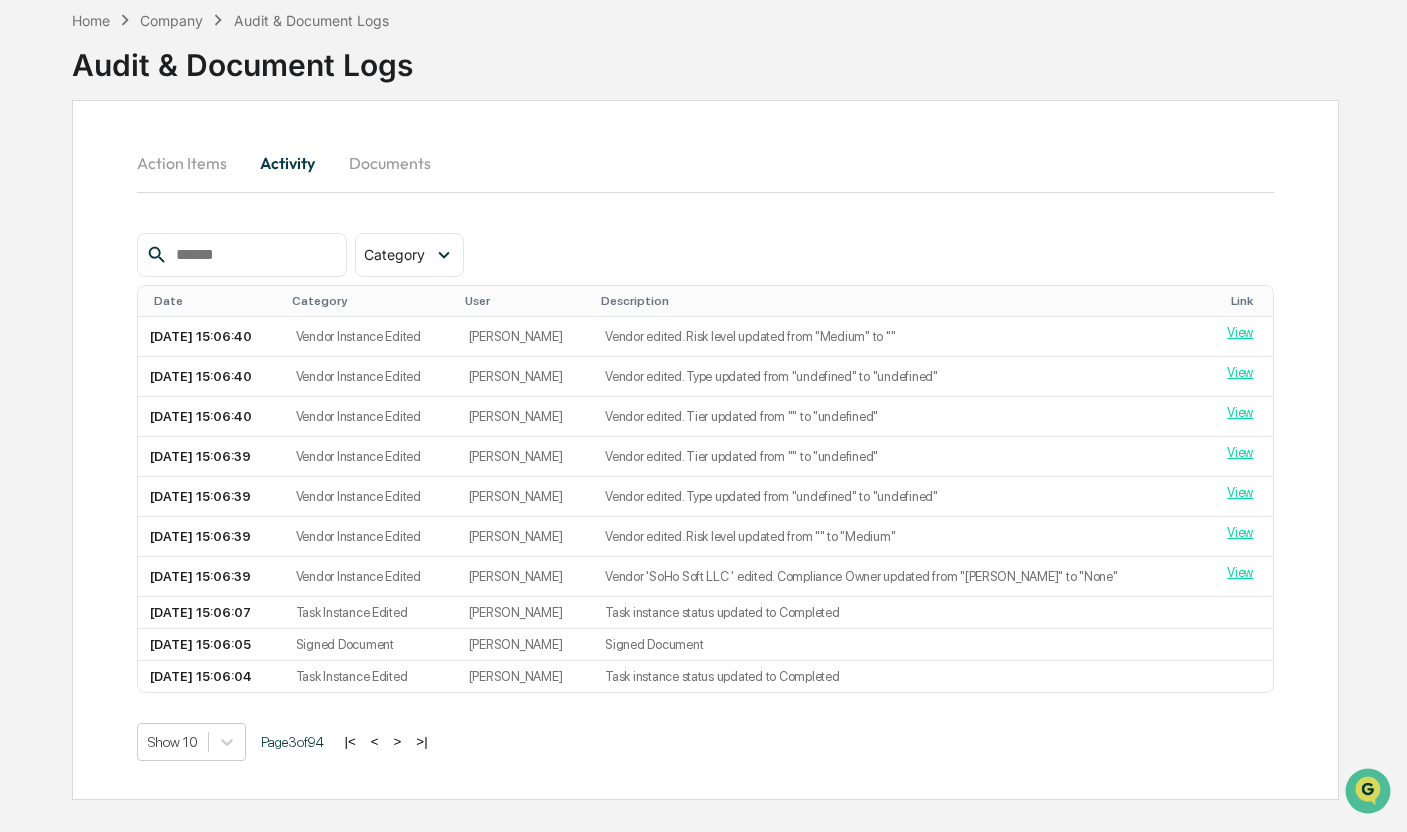click on ">" at bounding box center (398, 741) 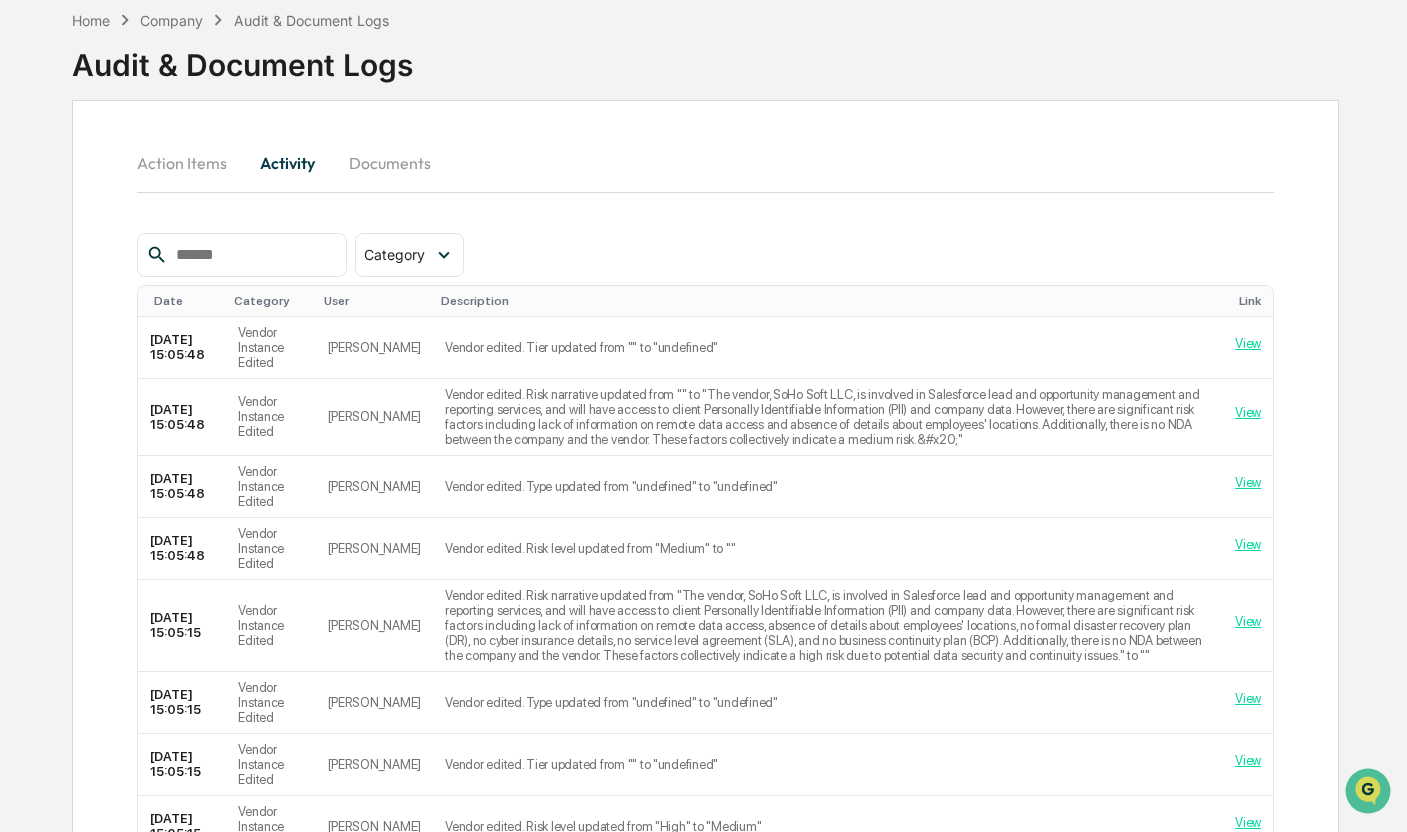 click on "Action Items" at bounding box center (190, 163) 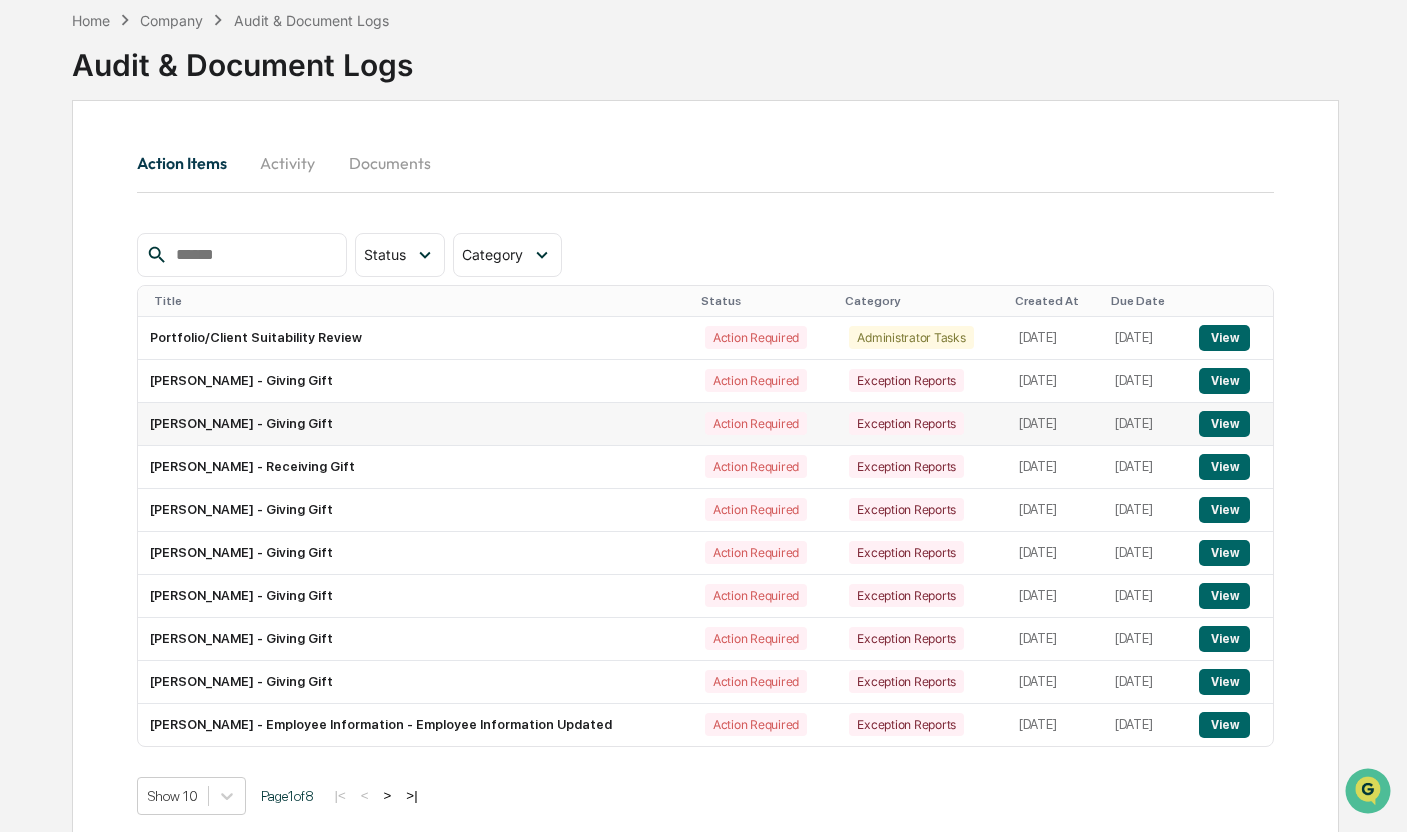 scroll, scrollTop: 117, scrollLeft: 0, axis: vertical 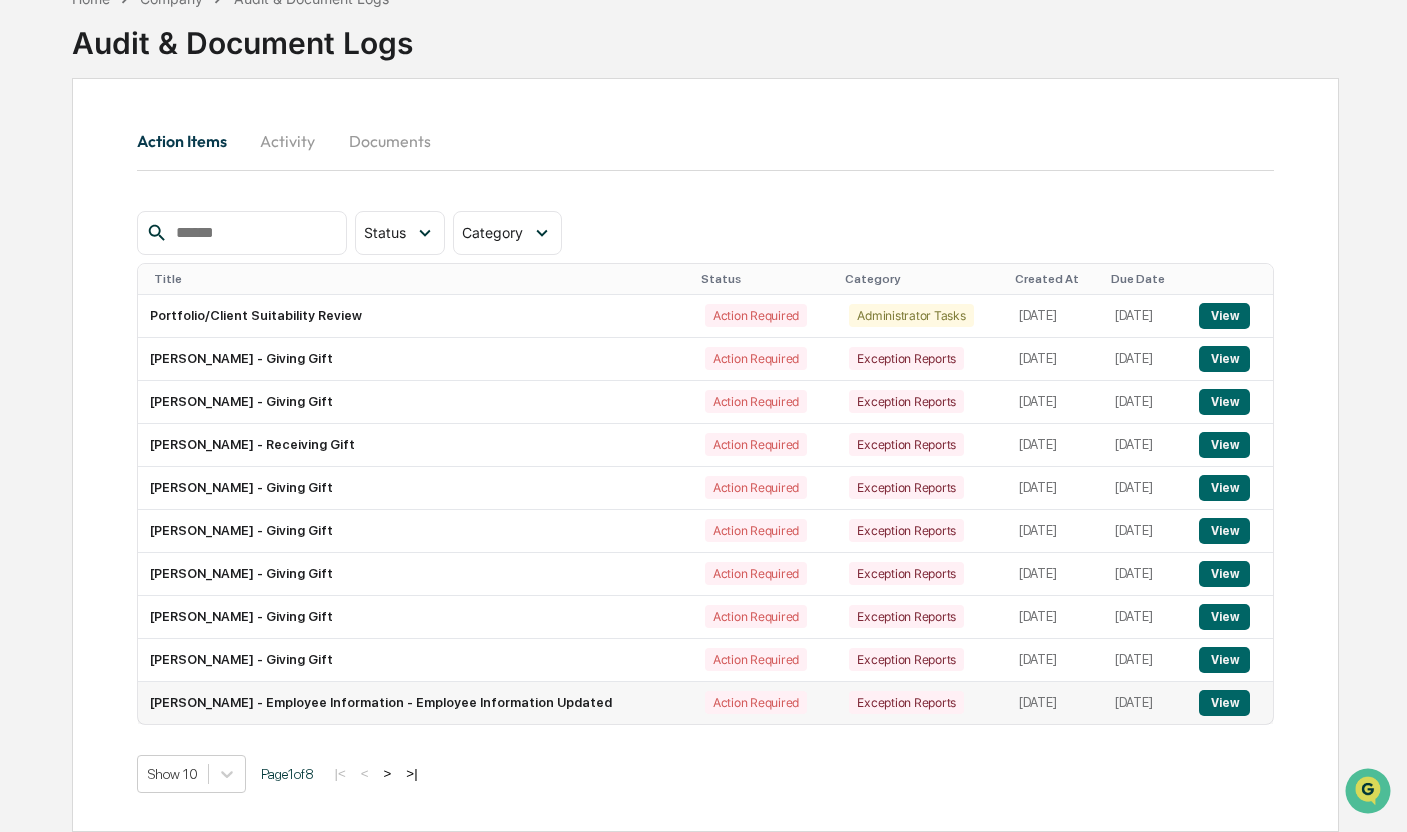 click on "View" at bounding box center (1224, 703) 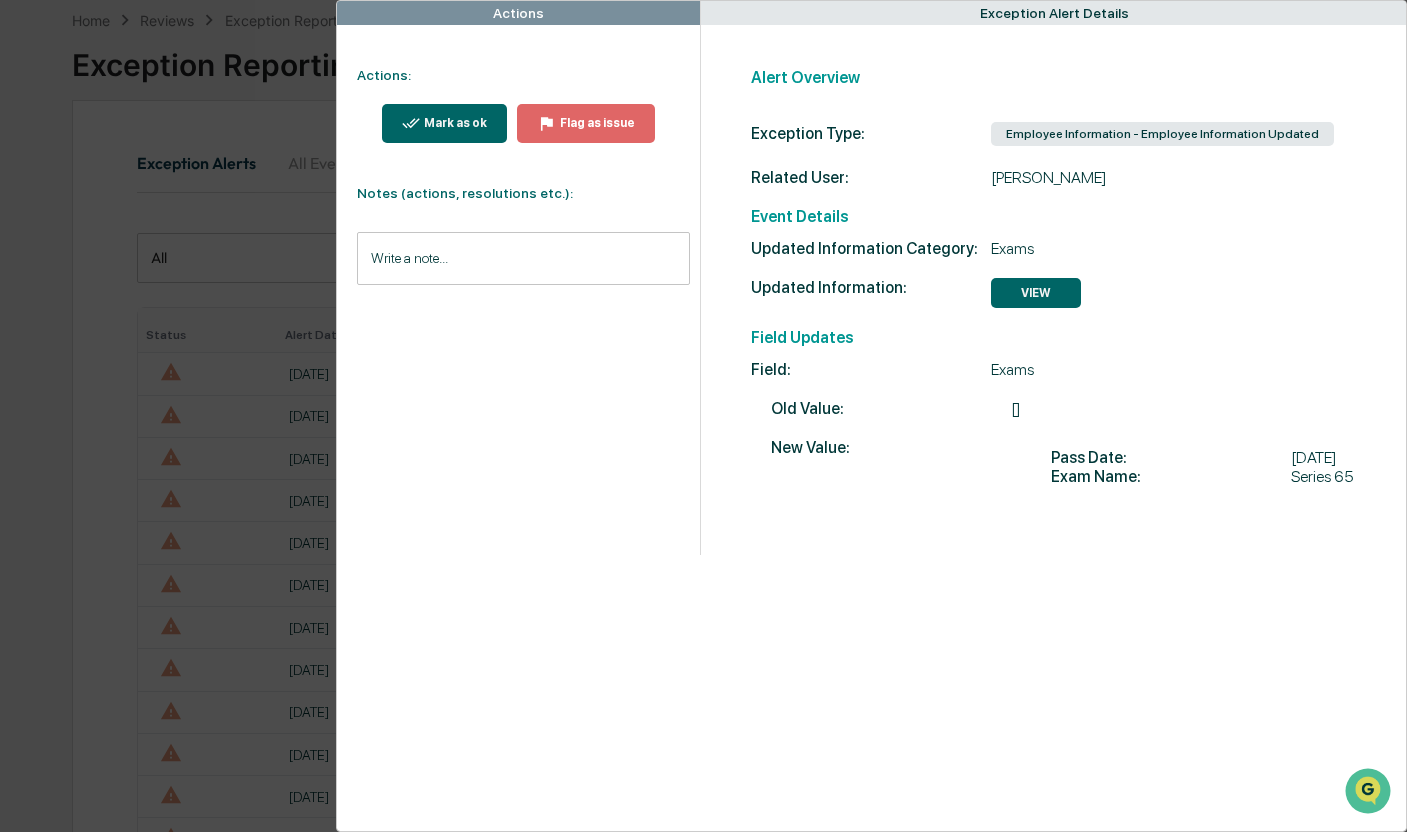click on "Mark as ok" at bounding box center [453, 123] 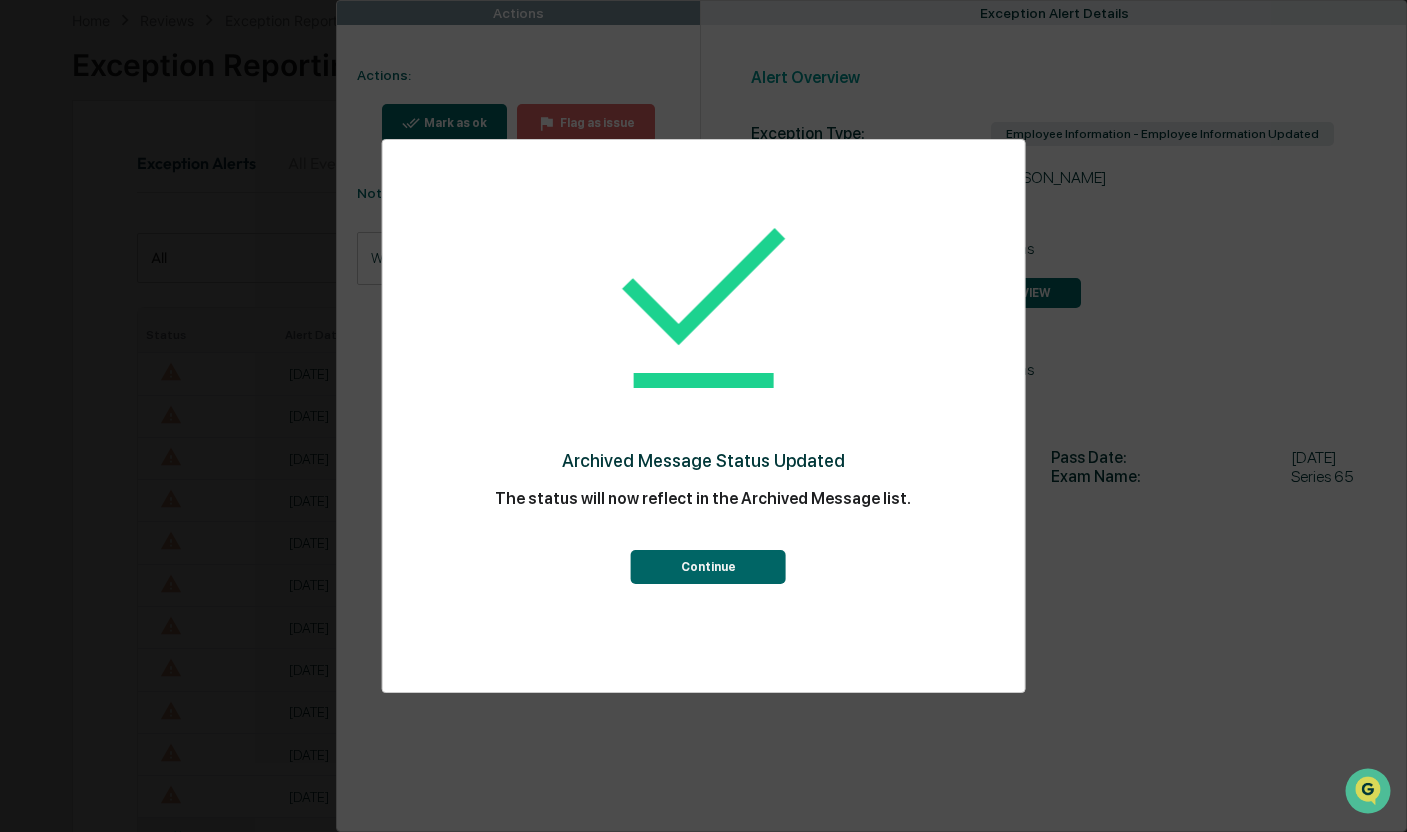 click on "Continue" at bounding box center (708, 567) 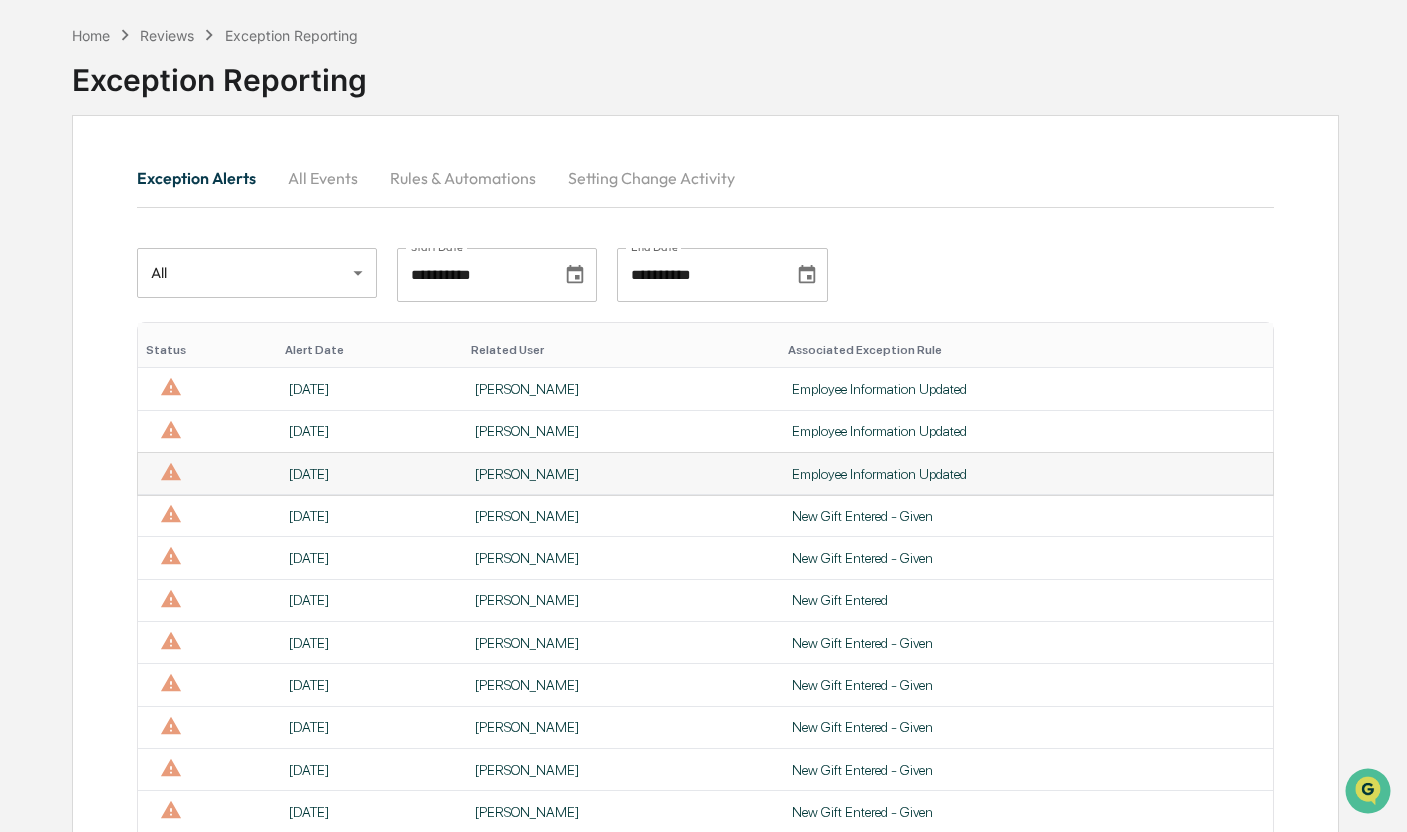 scroll, scrollTop: 200, scrollLeft: 0, axis: vertical 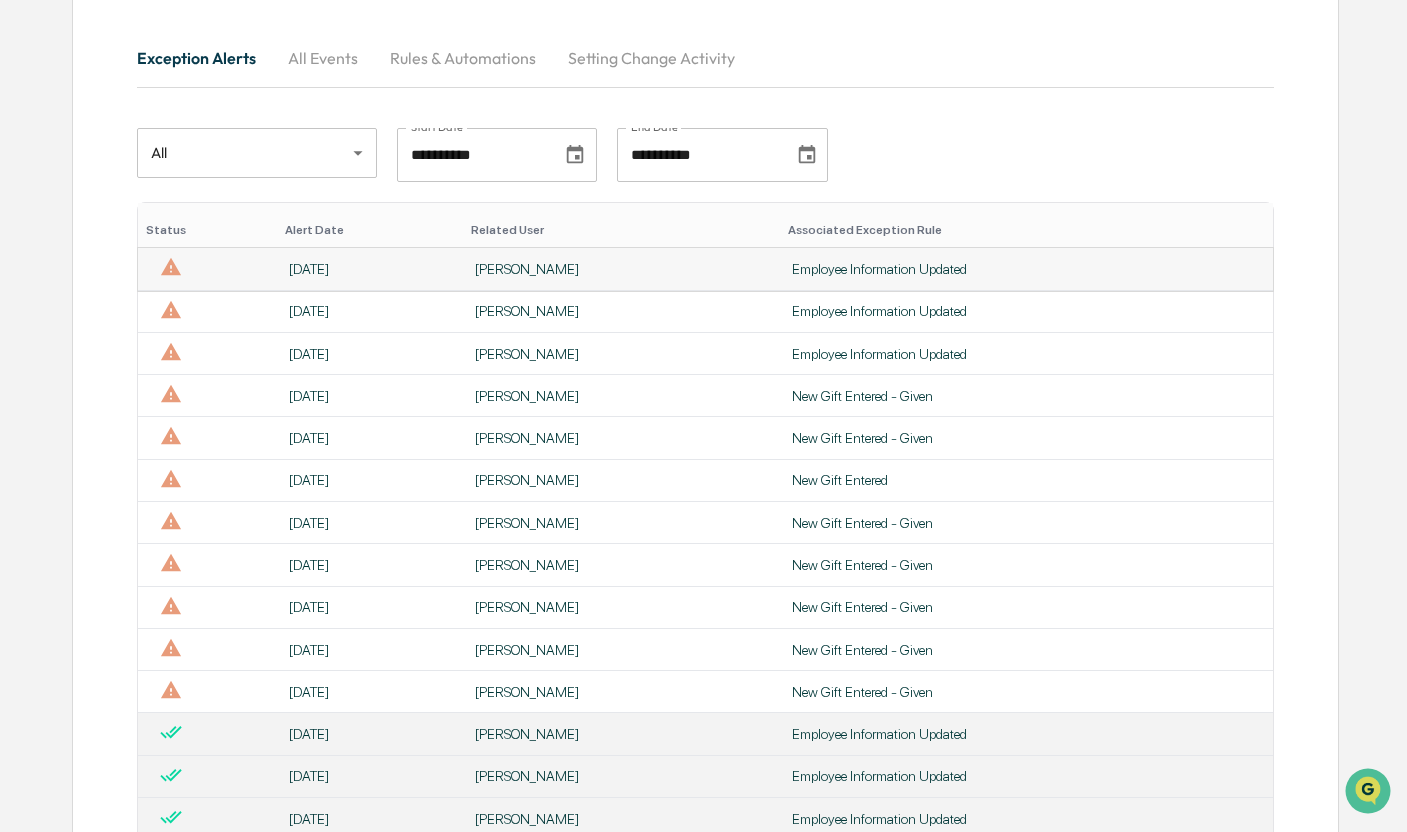 click on "[DATE]" at bounding box center (370, 269) 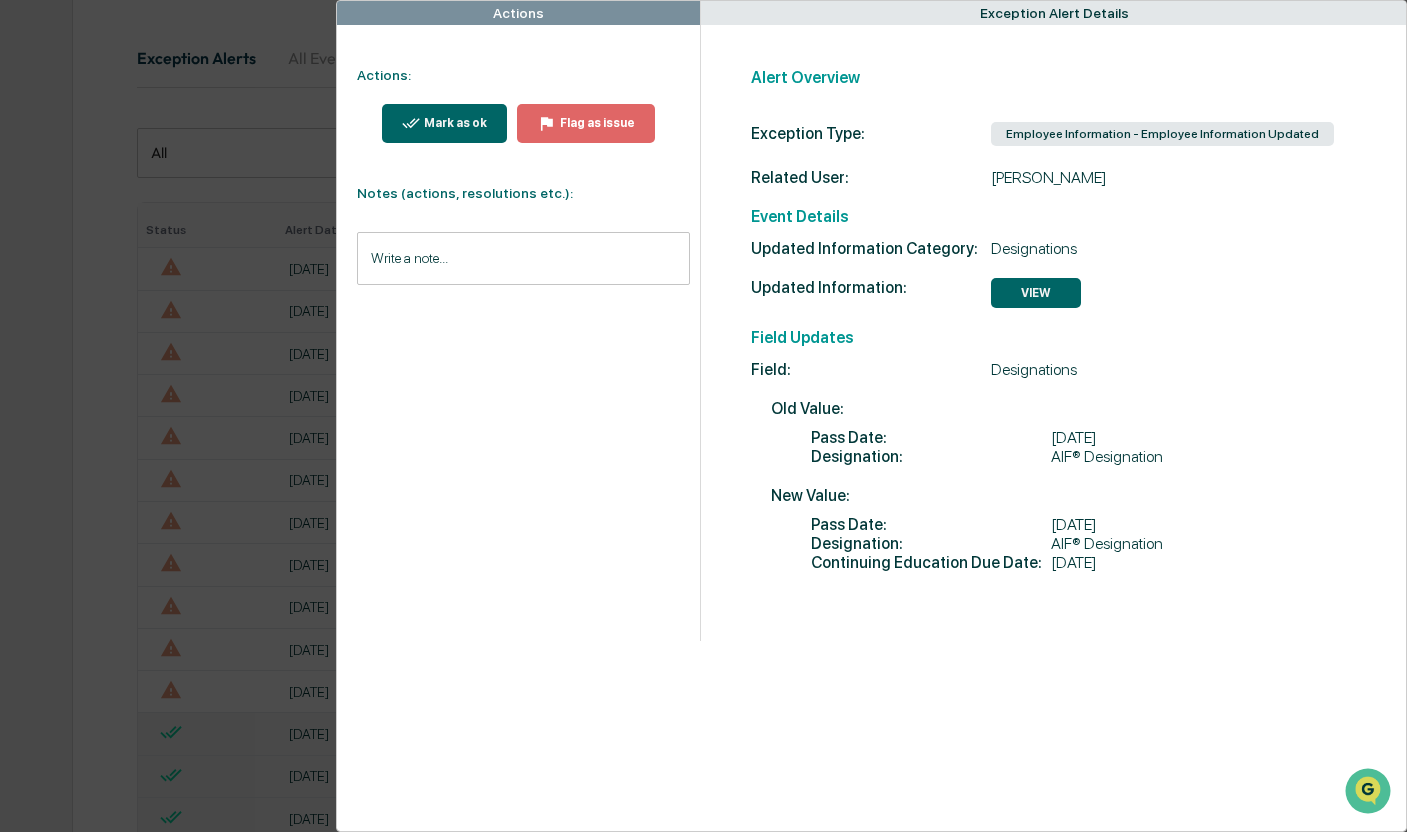 click on "Mark as ok" at bounding box center (453, 123) 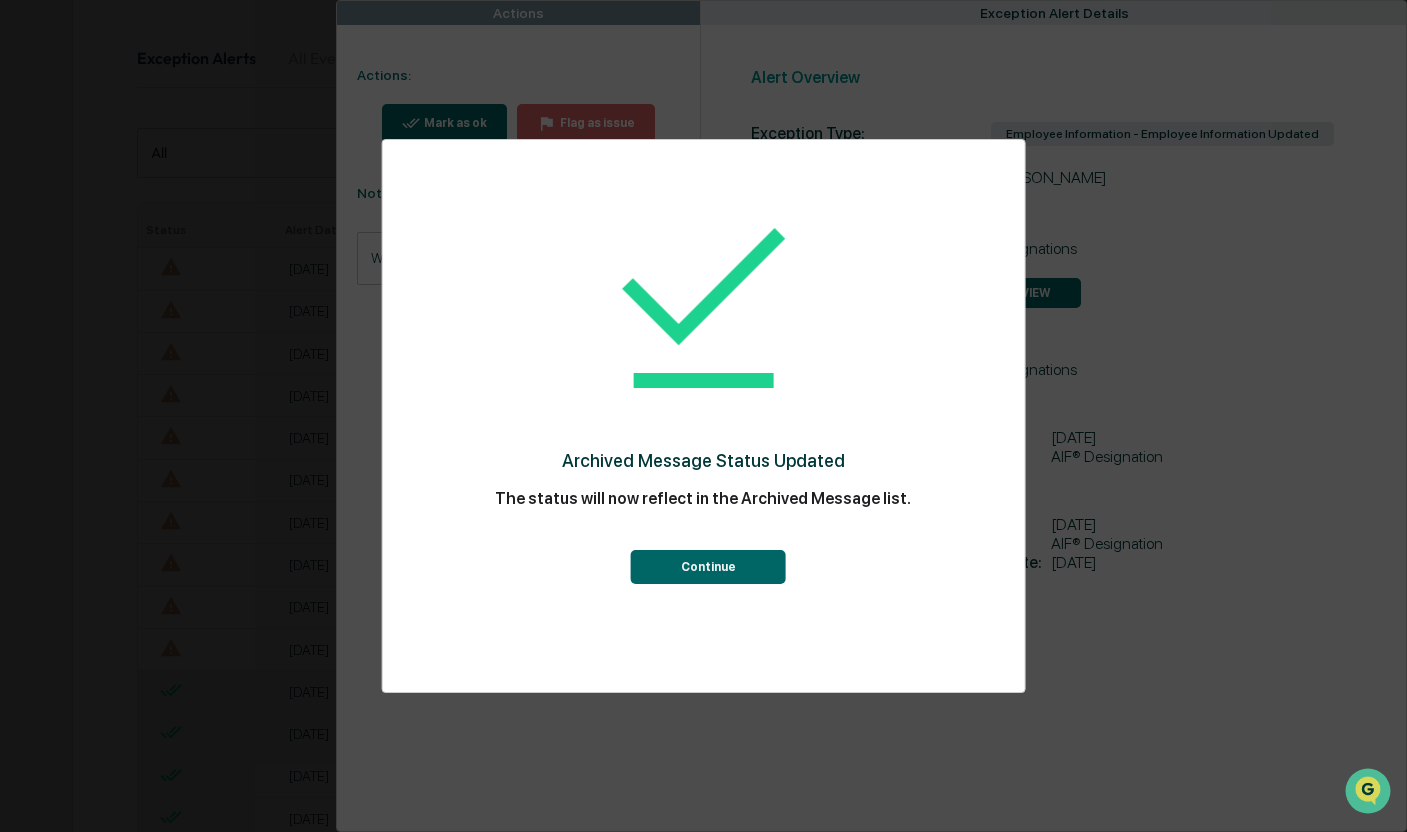 click on "Continue" at bounding box center [708, 567] 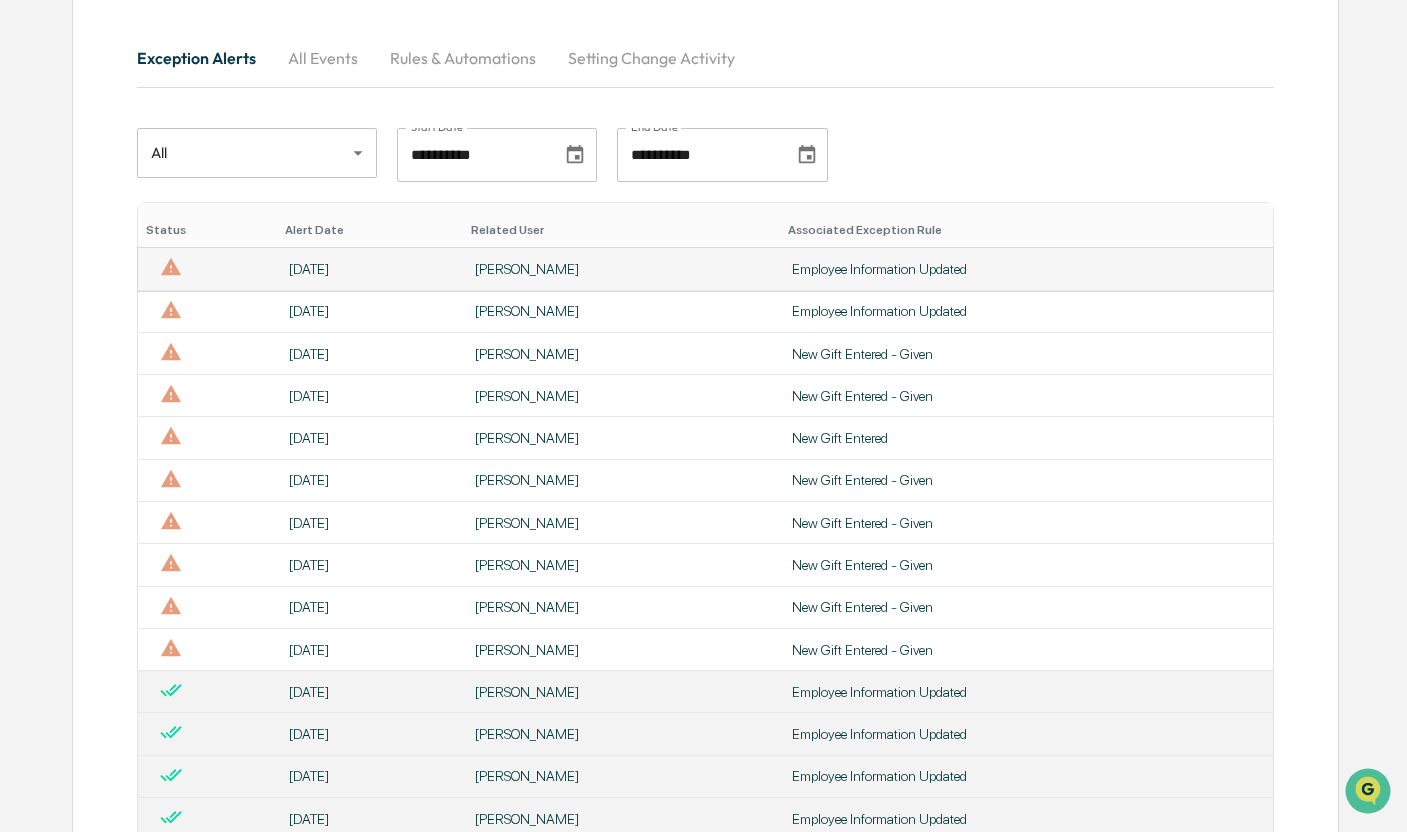click on "[DATE]" at bounding box center [370, 269] 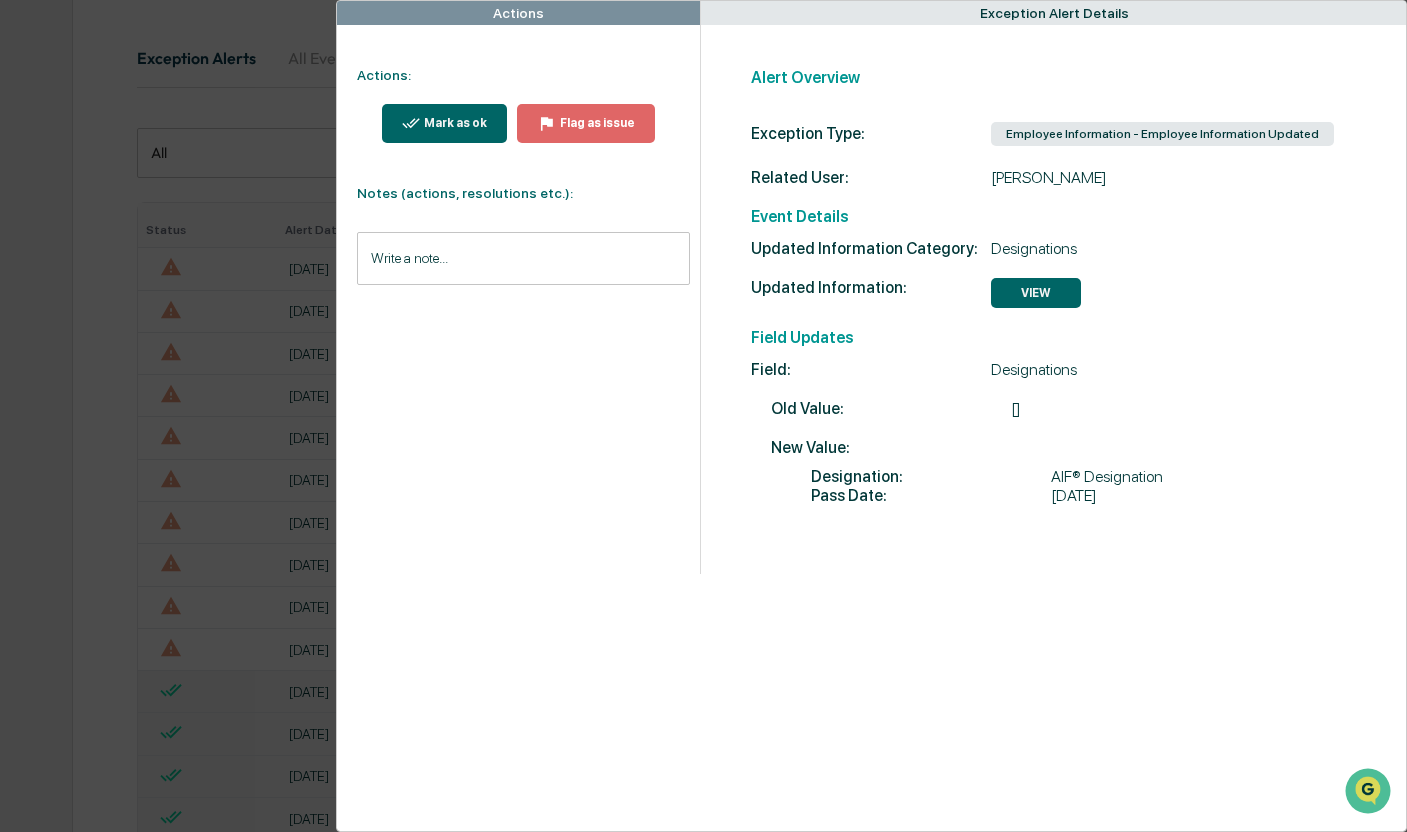 click on "Mark as ok" at bounding box center (453, 123) 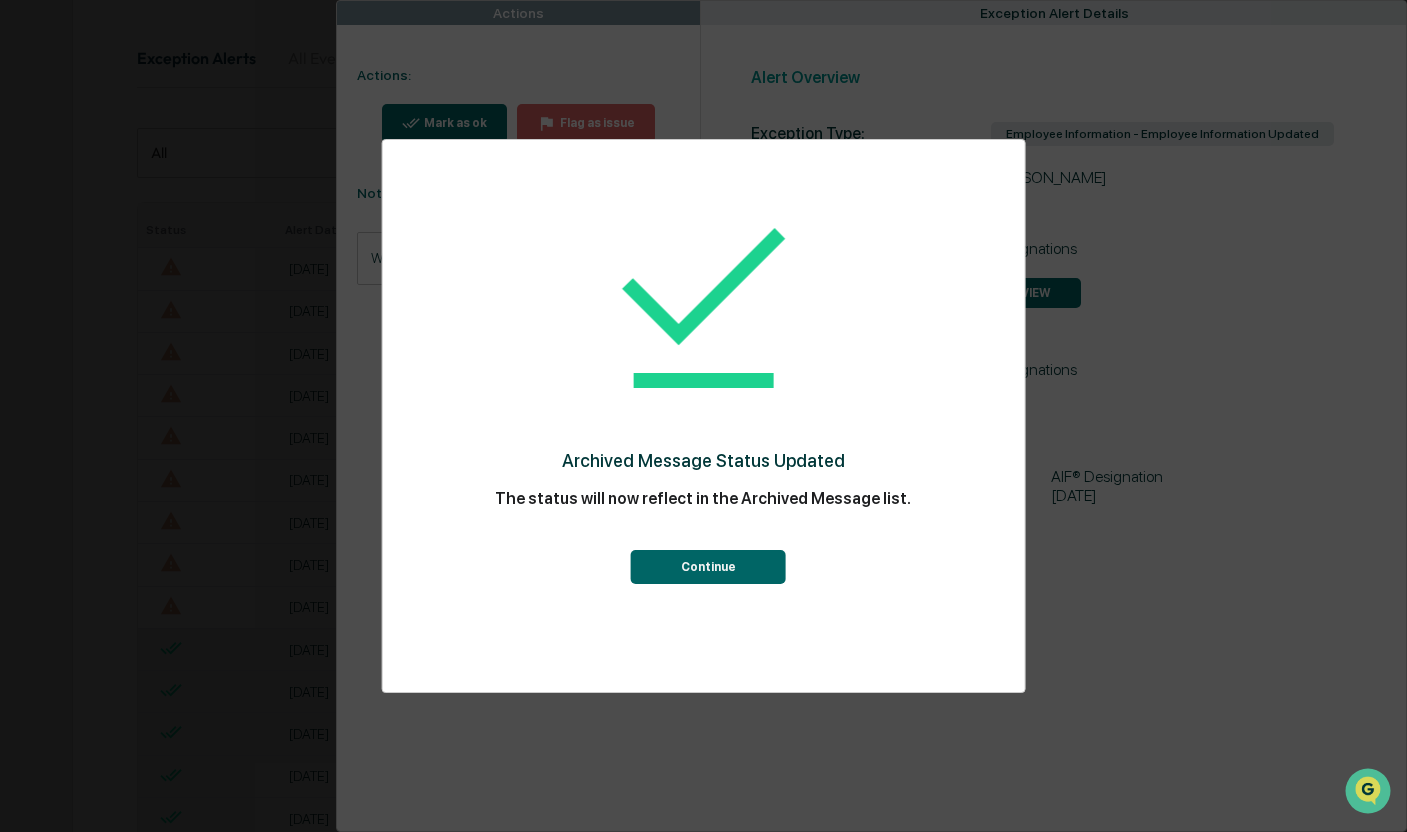 click on "Archived Message Status Updated The status will now reflect in the Archived Message list. Continue" at bounding box center (703, 416) 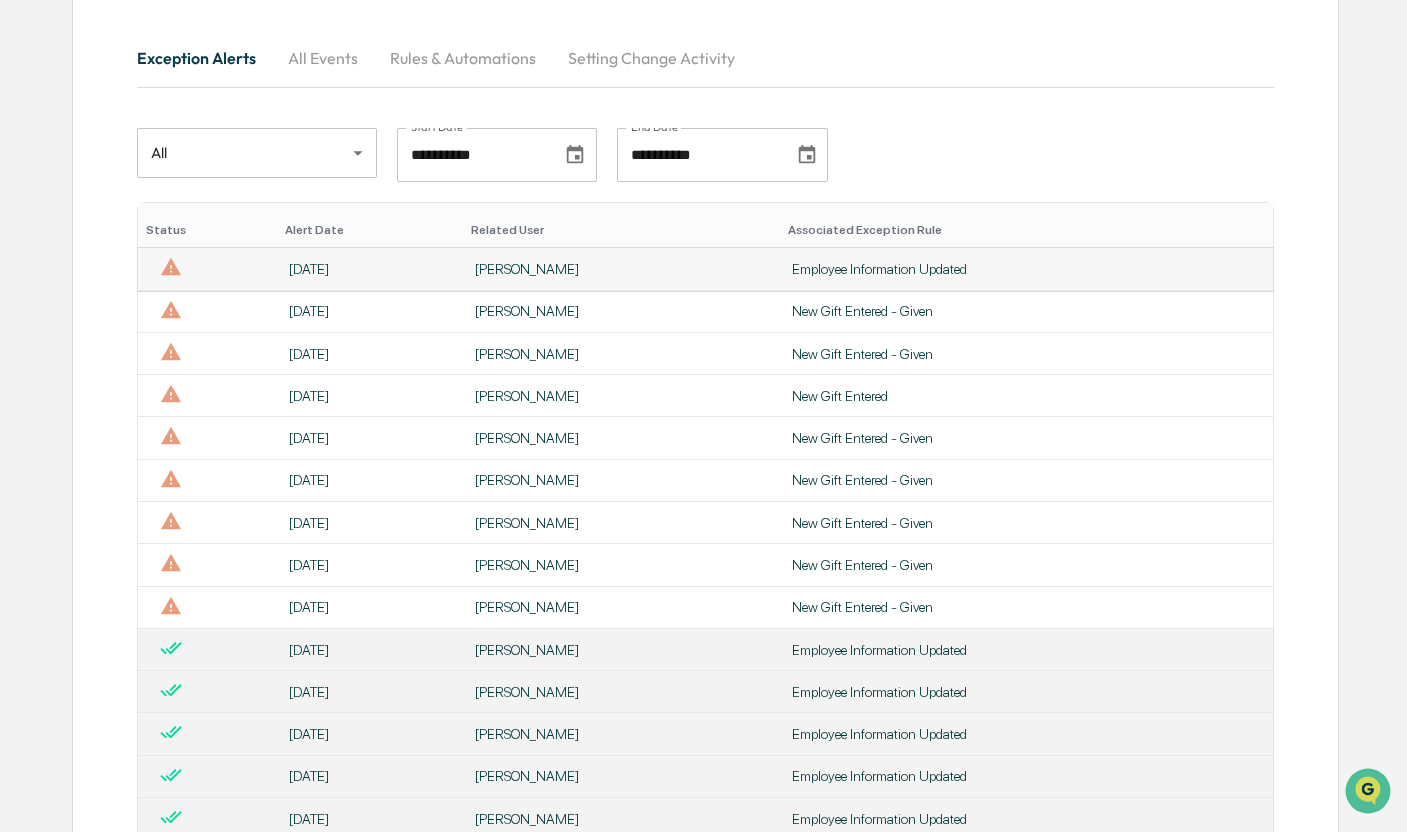 click on "[DATE]" at bounding box center (370, 269) 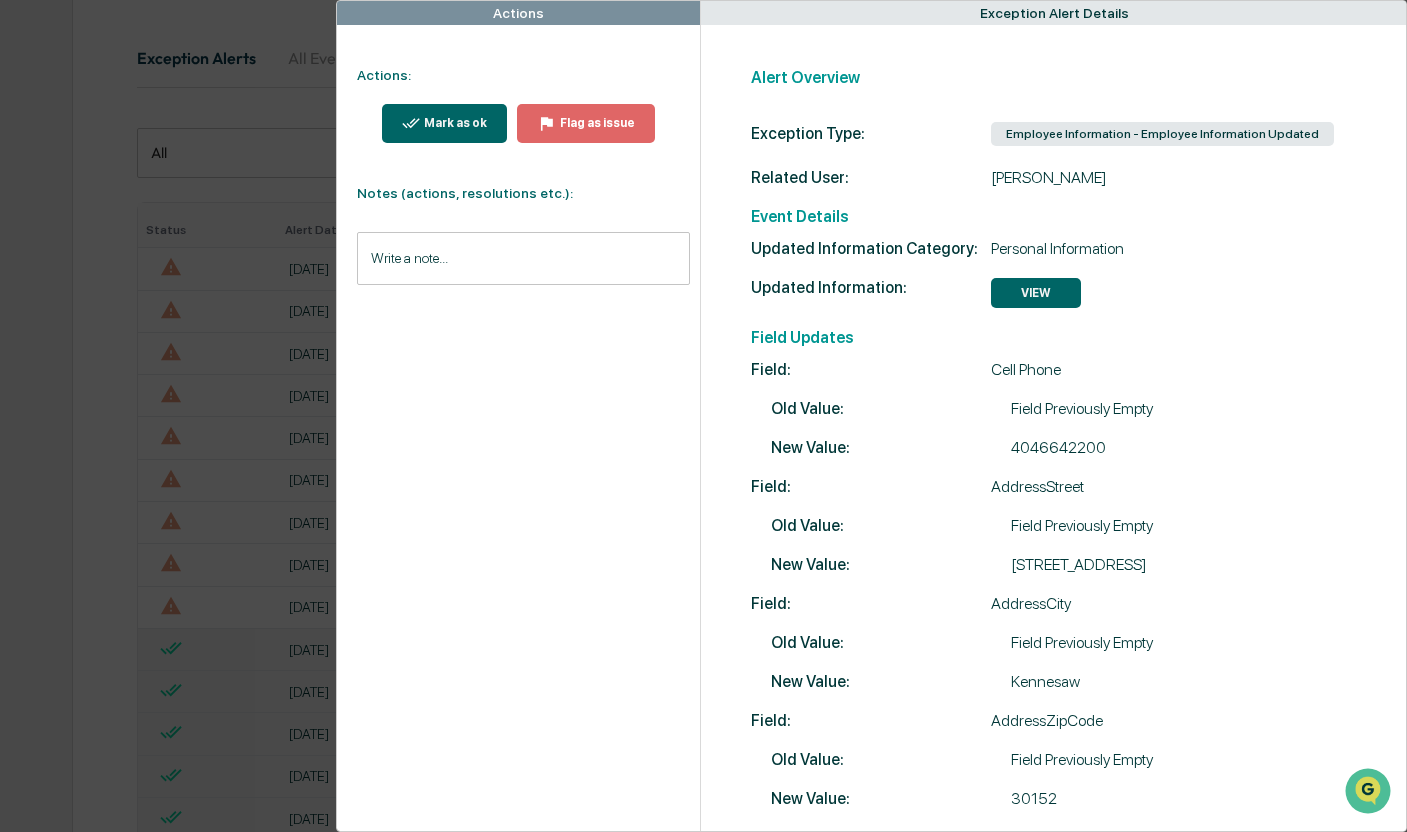 click on "Mark as ok" at bounding box center [445, 123] 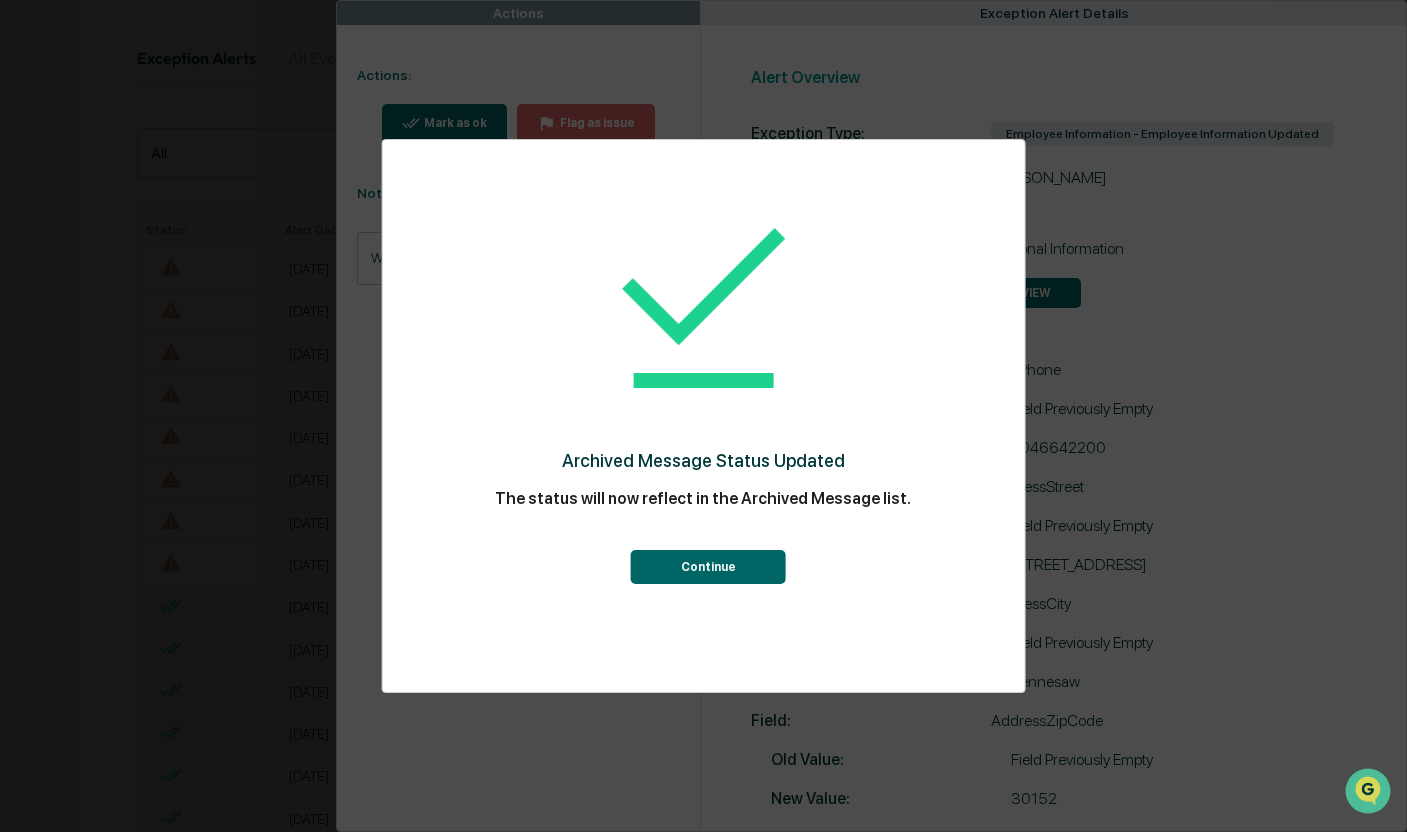 drag, startPoint x: 232, startPoint y: 297, endPoint x: 243, endPoint y: 296, distance: 11.045361 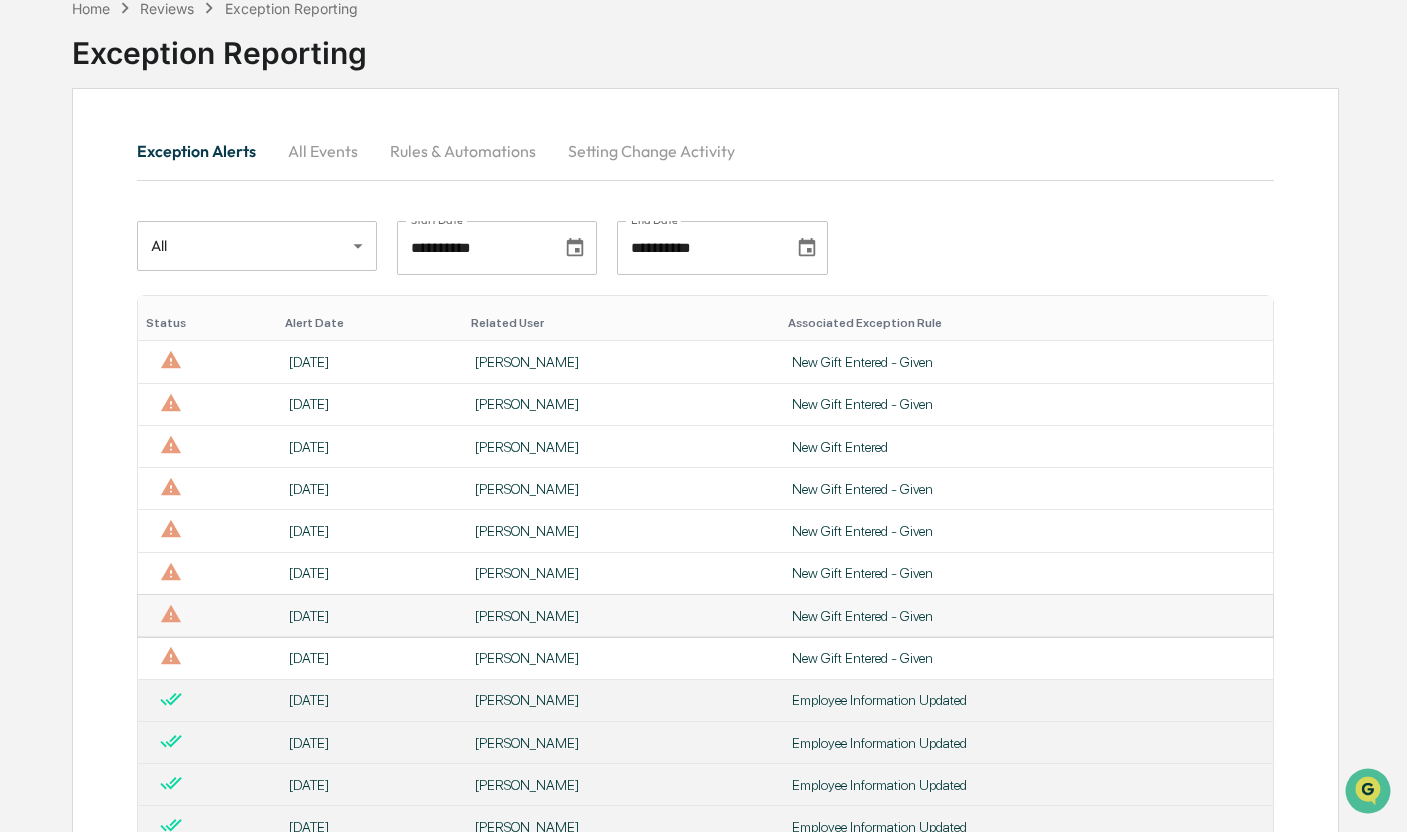 scroll, scrollTop: 0, scrollLeft: 0, axis: both 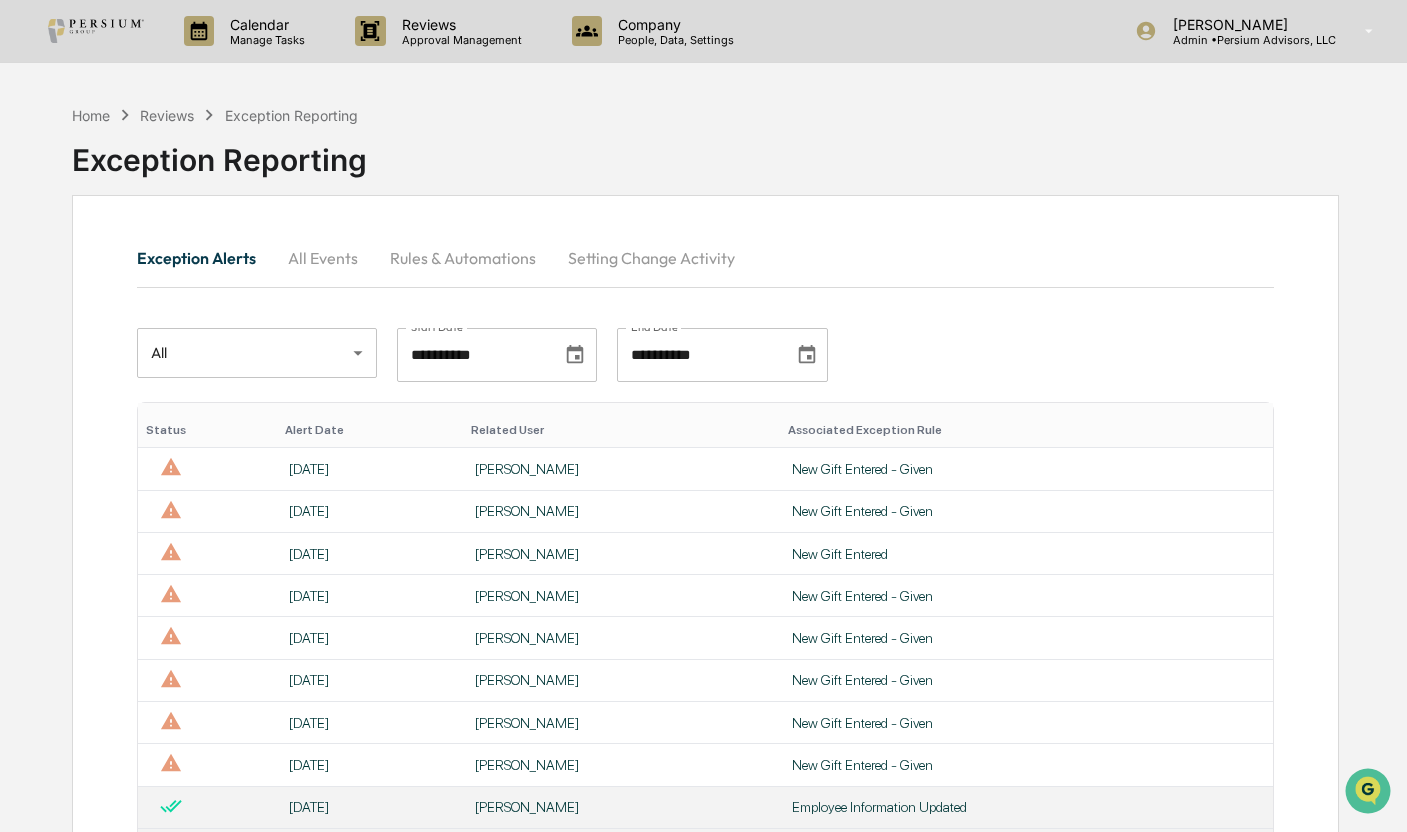 click on "All Events" at bounding box center [323, 258] 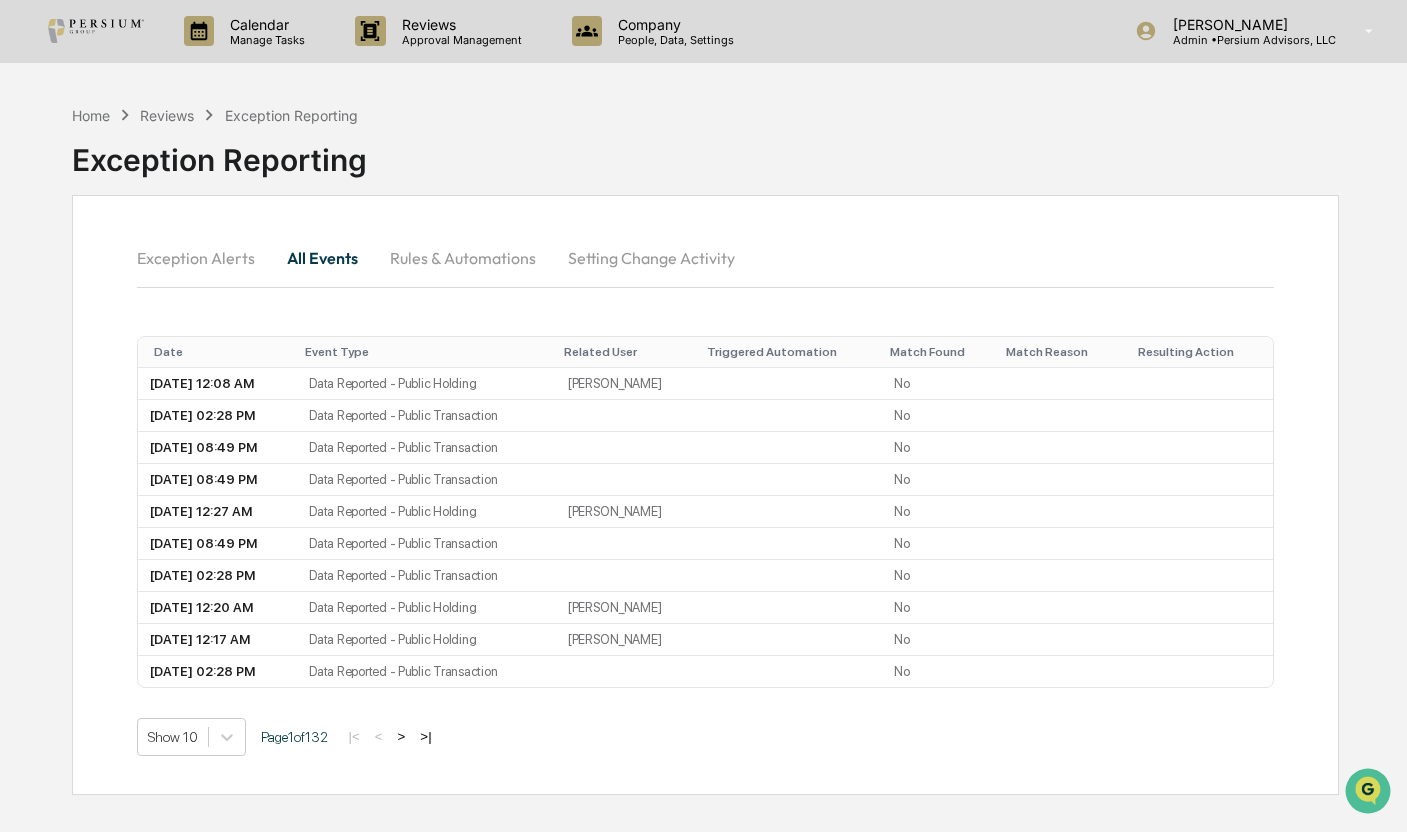 click on "Rules & Automations" at bounding box center [463, 258] 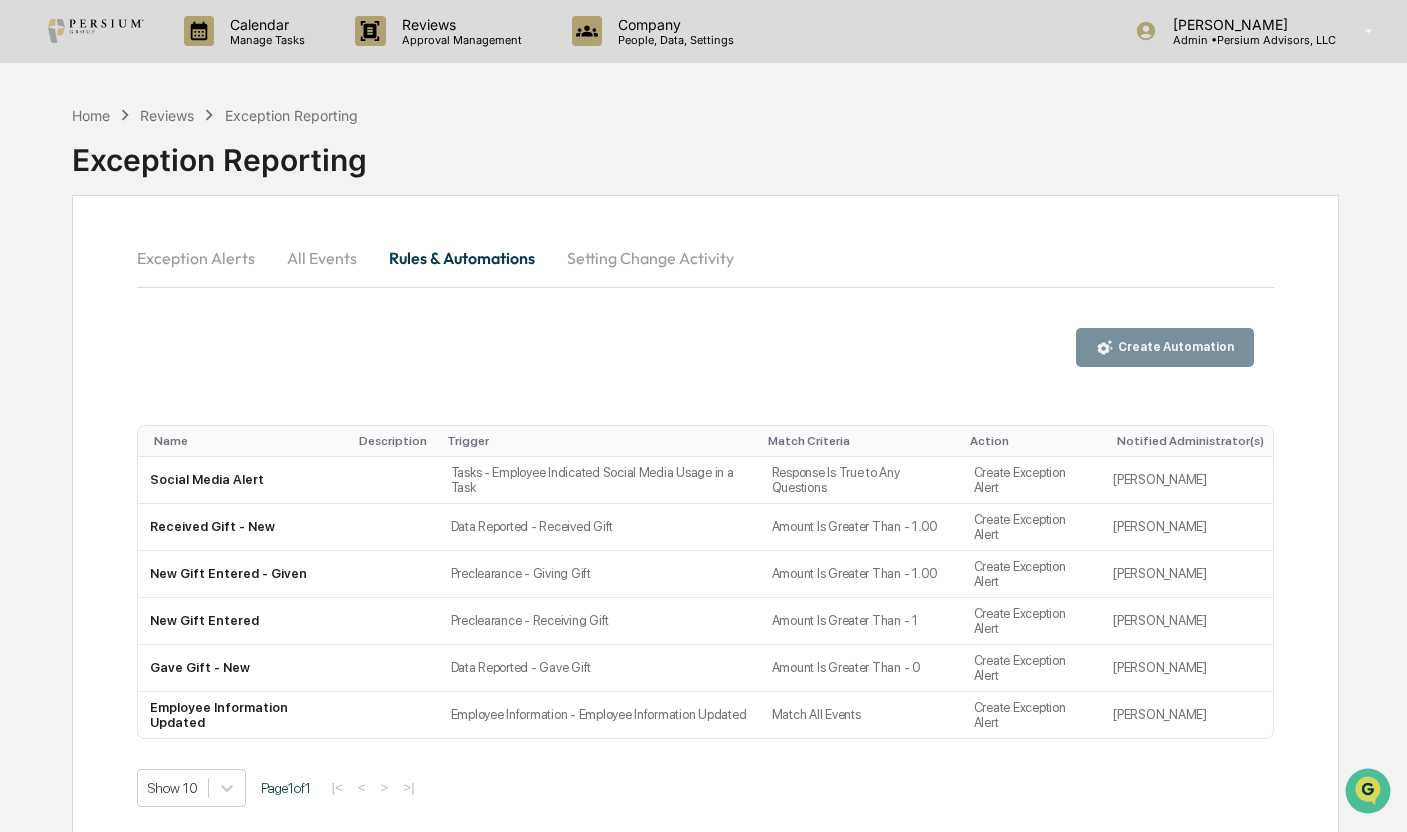 click on "Setting Change Activity" at bounding box center [650, 258] 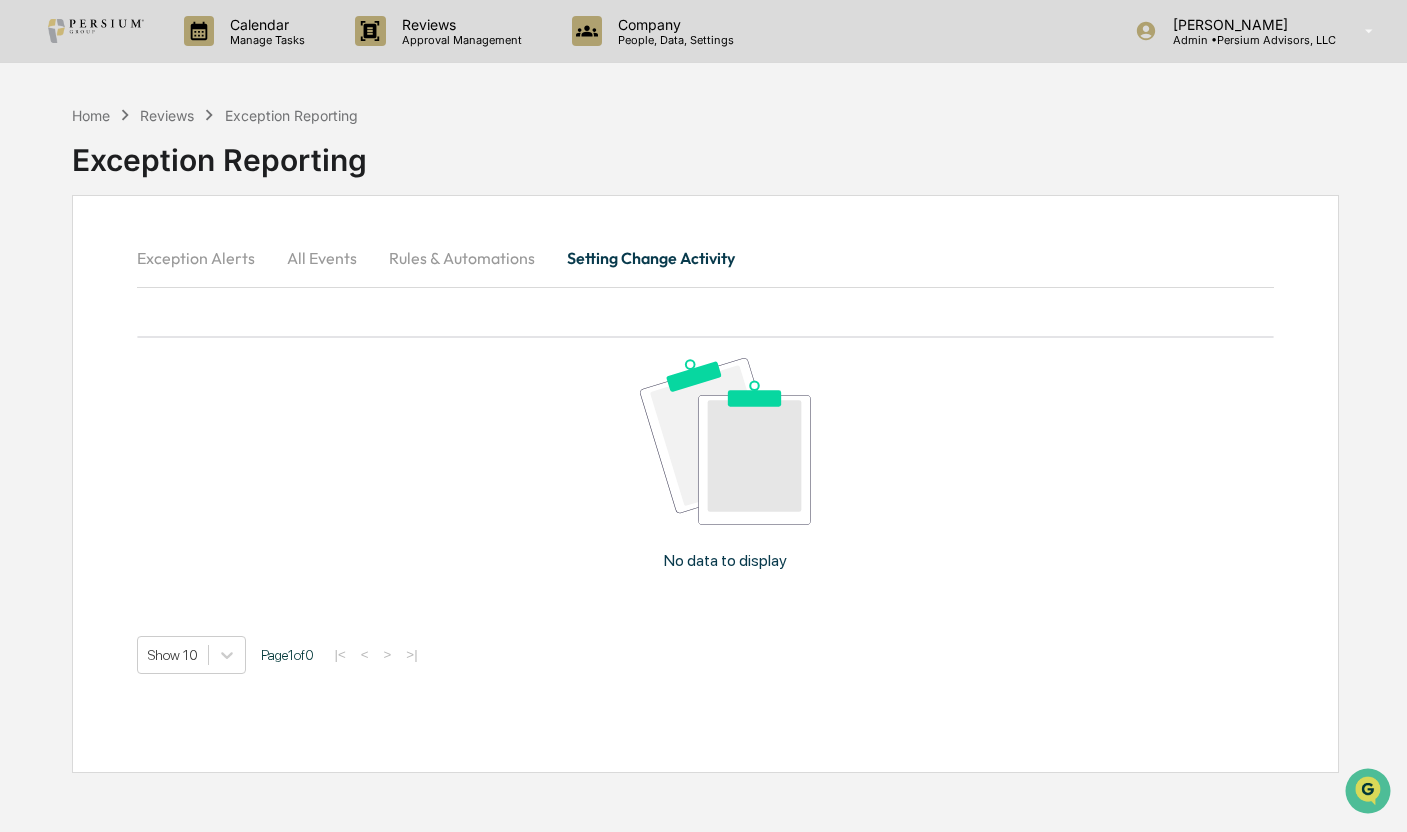 click on "No data to display" at bounding box center [725, 560] 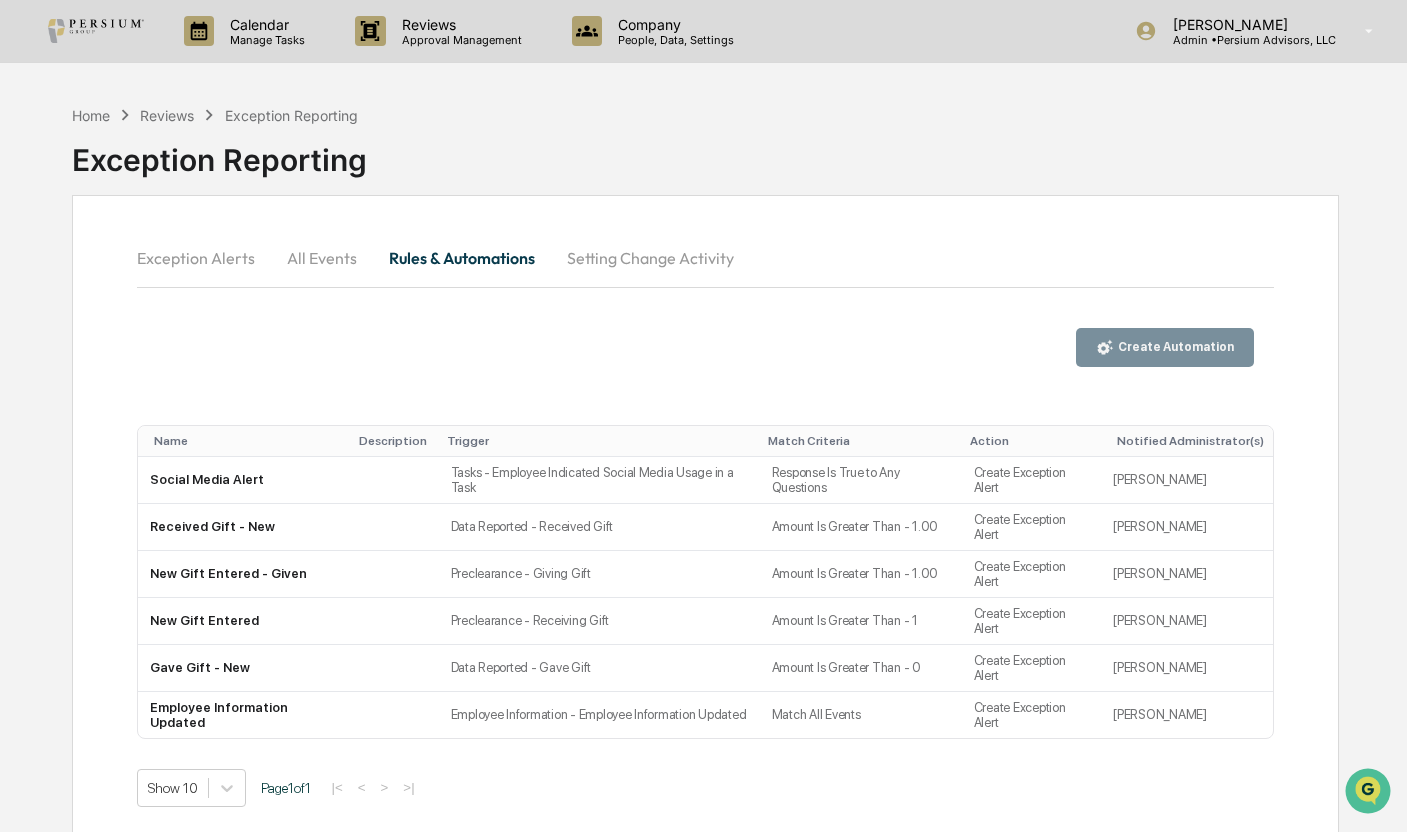 click on "Create Automation" at bounding box center [1165, 347] 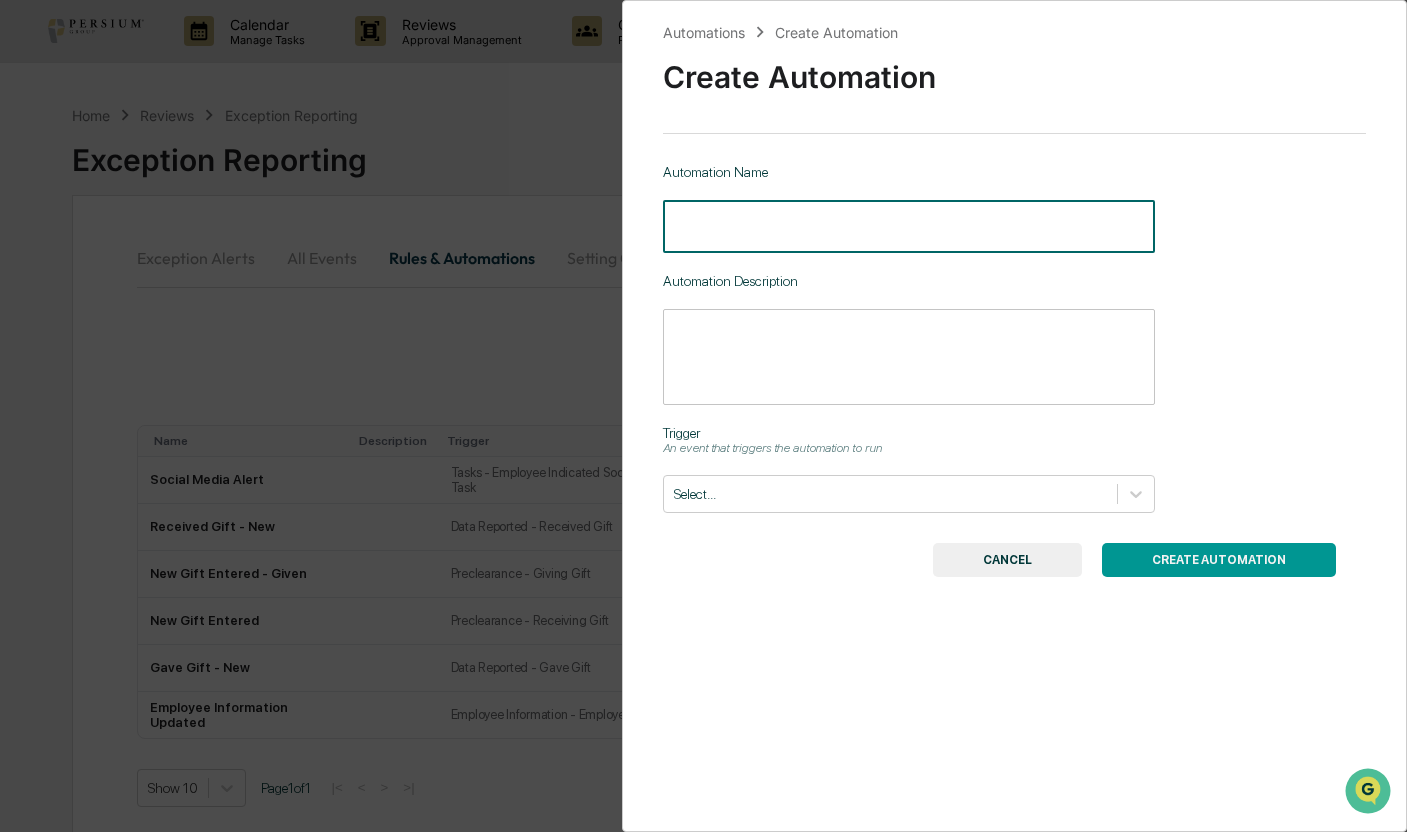 click at bounding box center (909, 226) 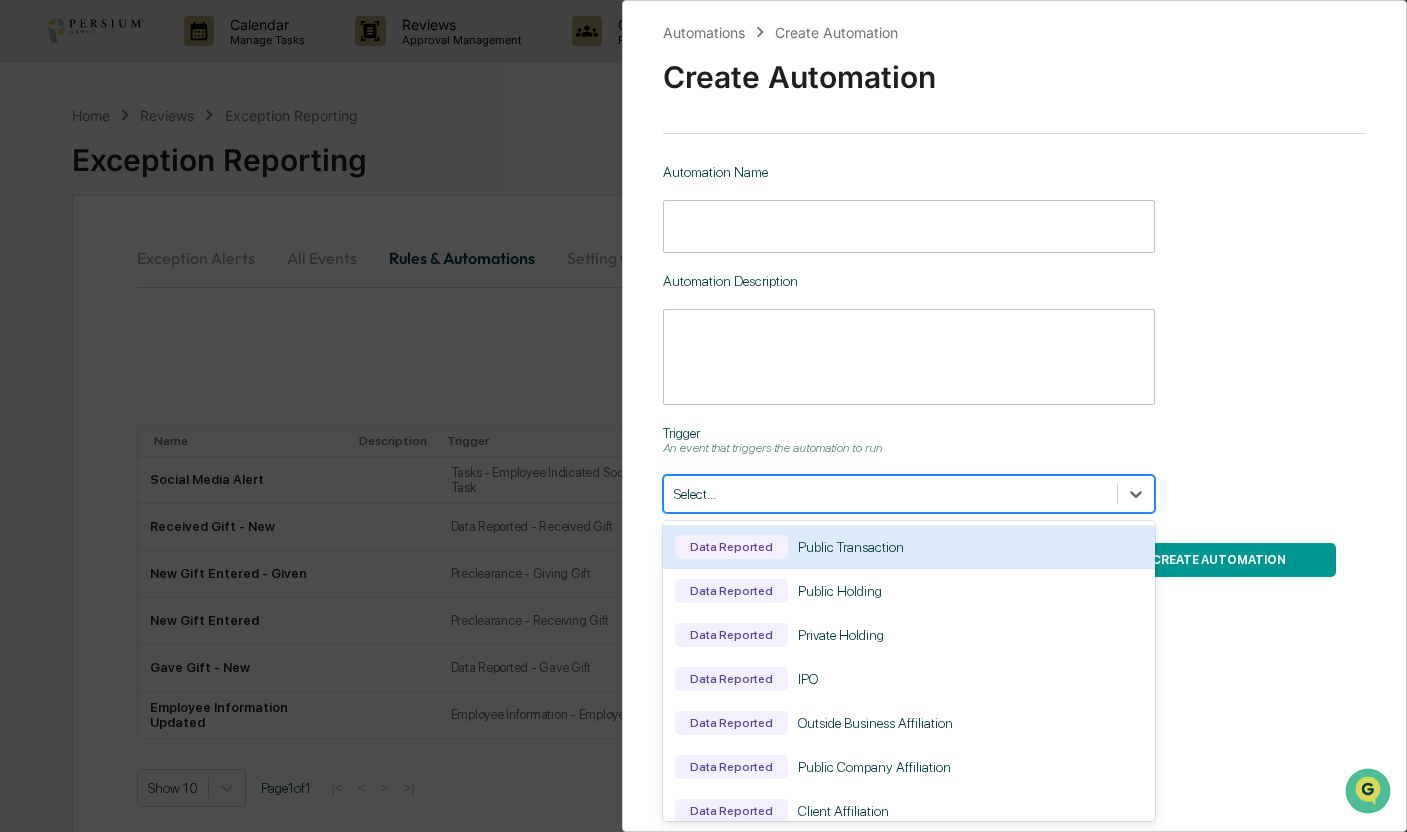 click at bounding box center (890, 494) 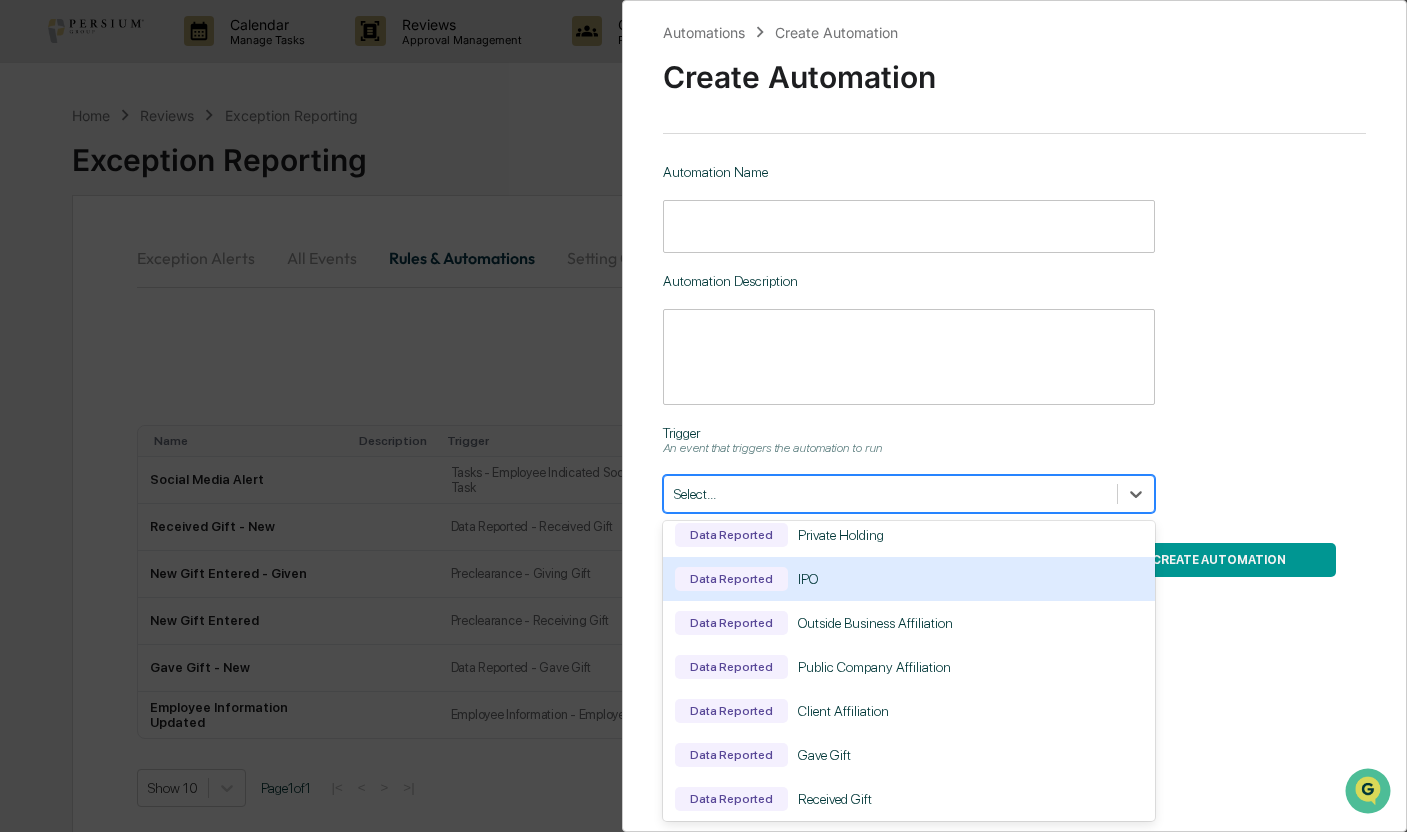 scroll, scrollTop: 0, scrollLeft: 0, axis: both 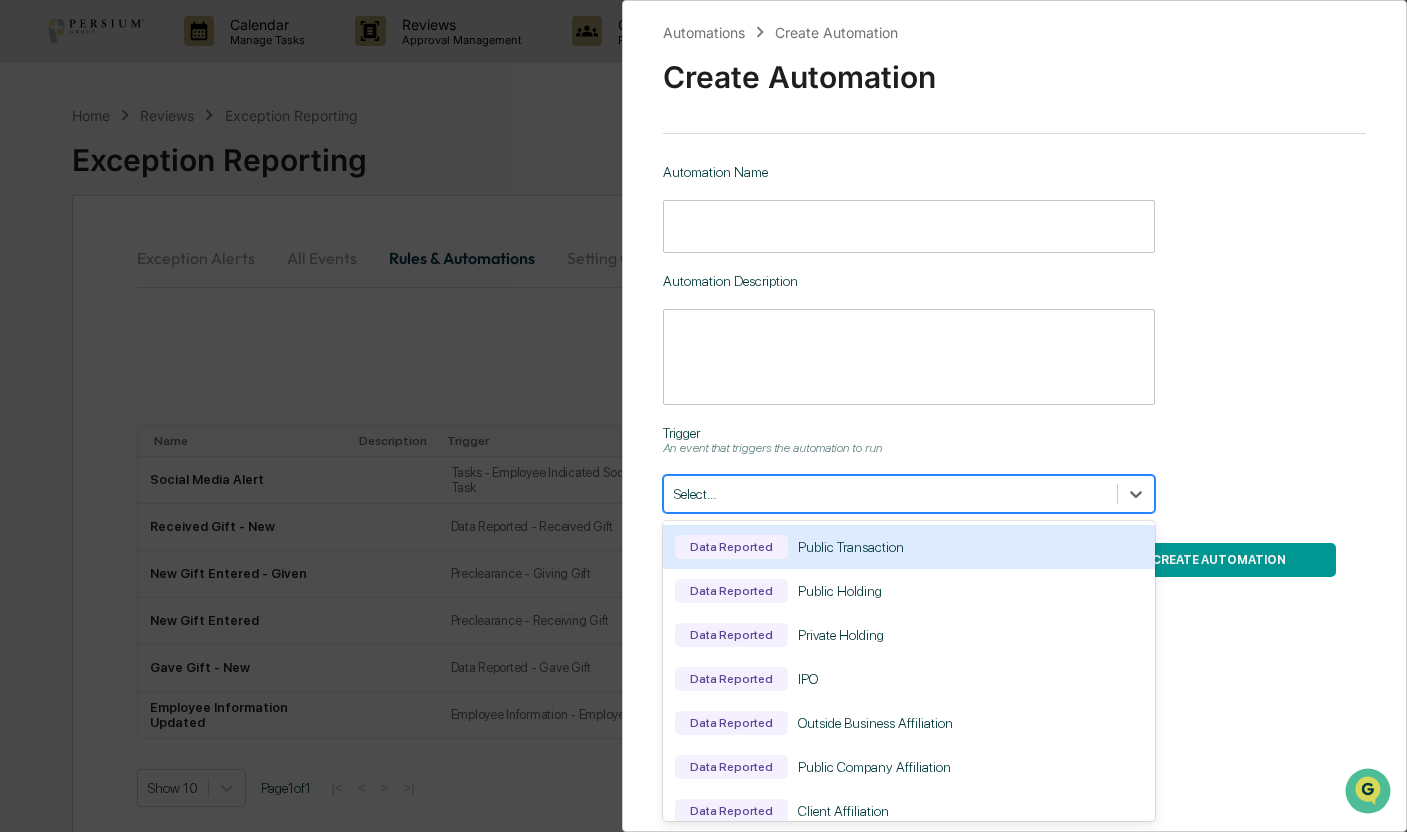 click on "Data Reported Public Transaction" at bounding box center [909, 547] 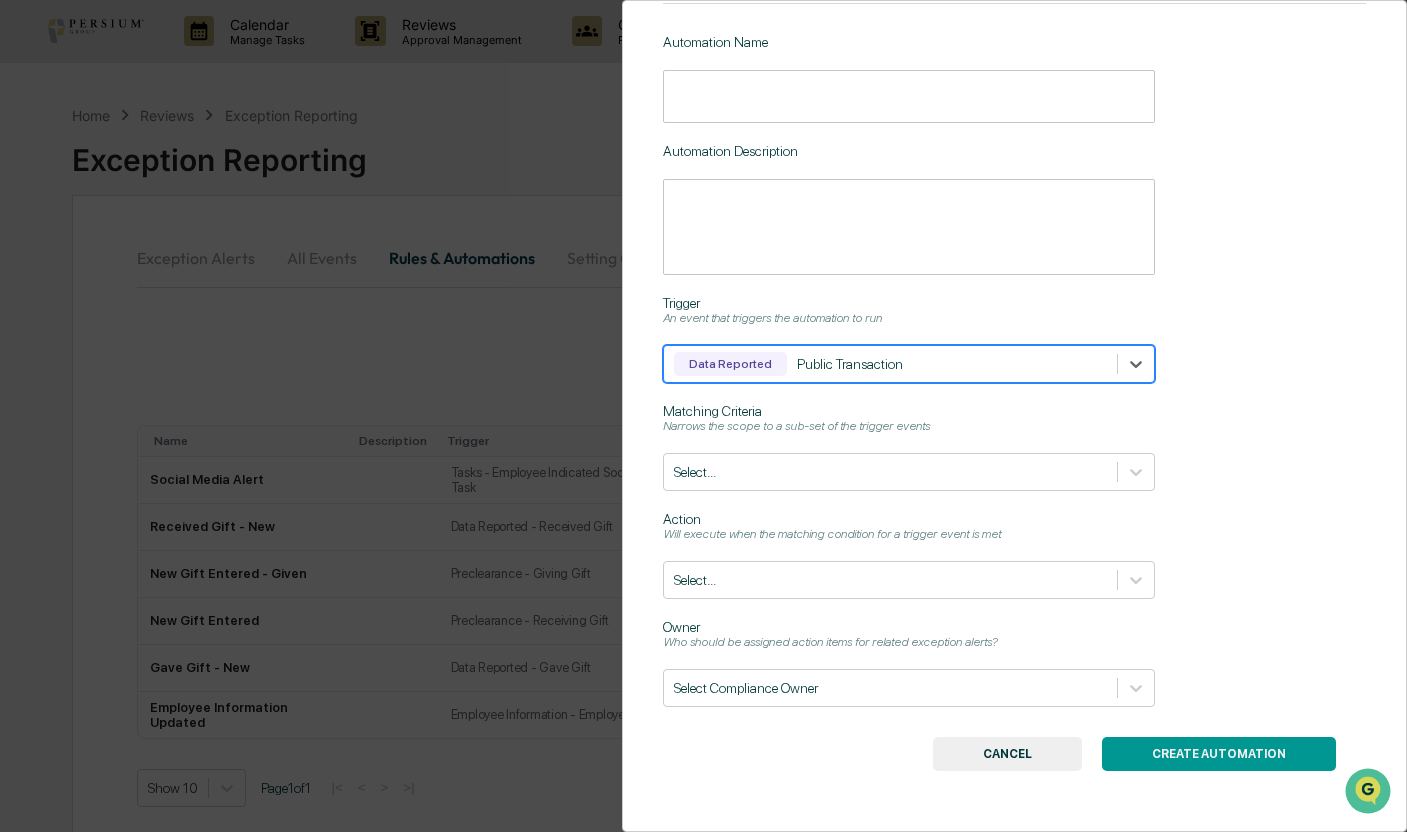 scroll, scrollTop: 140, scrollLeft: 0, axis: vertical 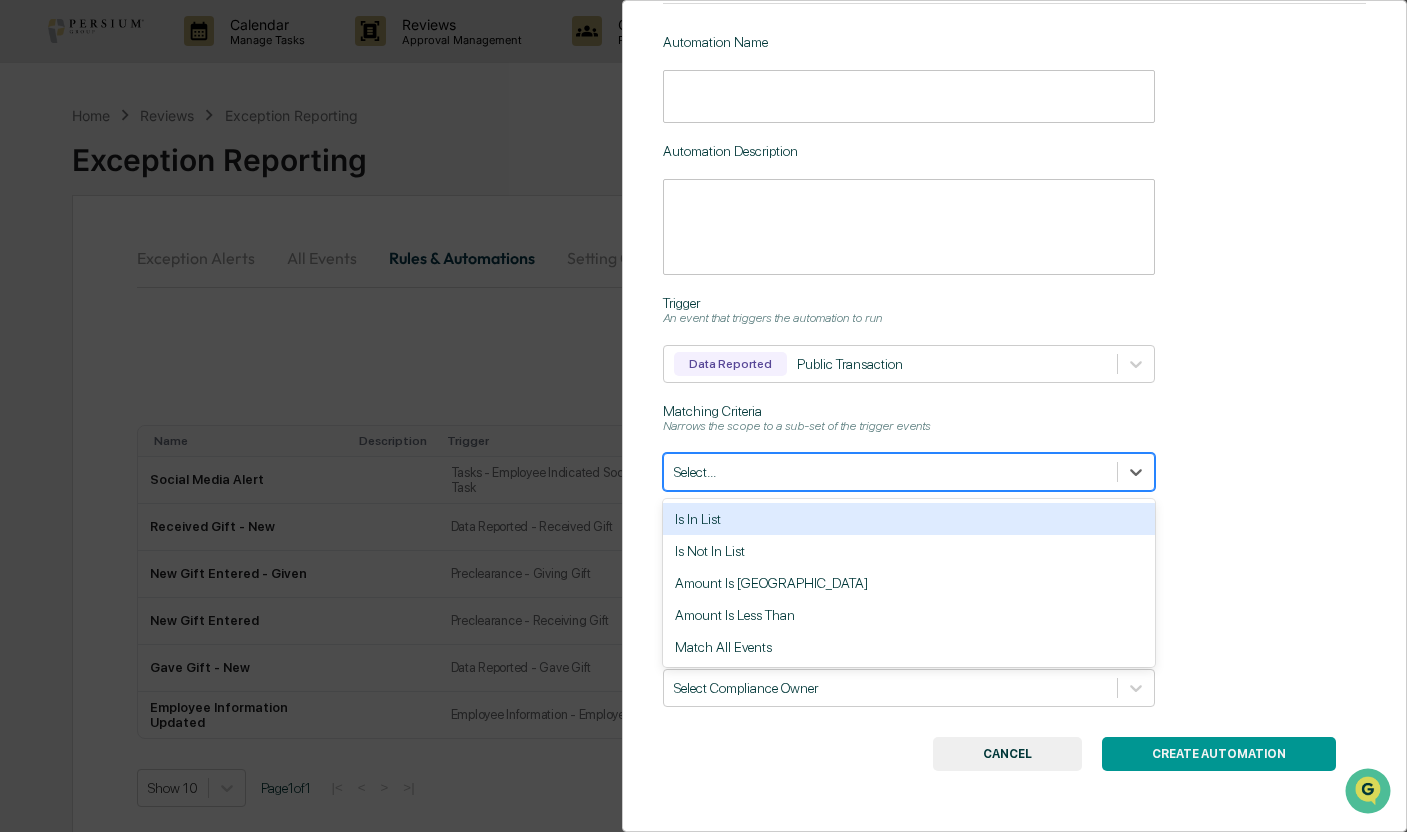 click at bounding box center (890, 472) 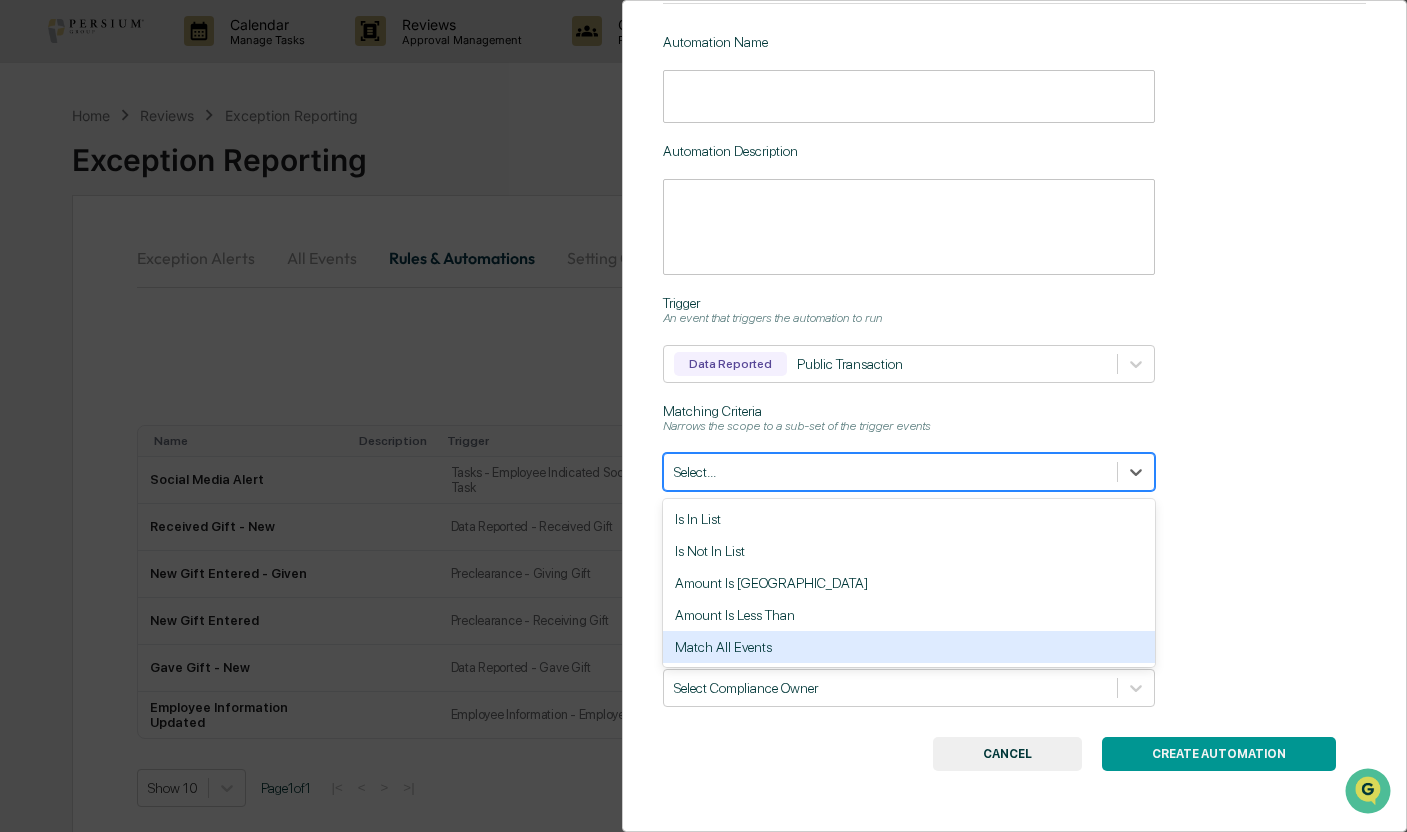 click on "Match All Events" at bounding box center [909, 647] 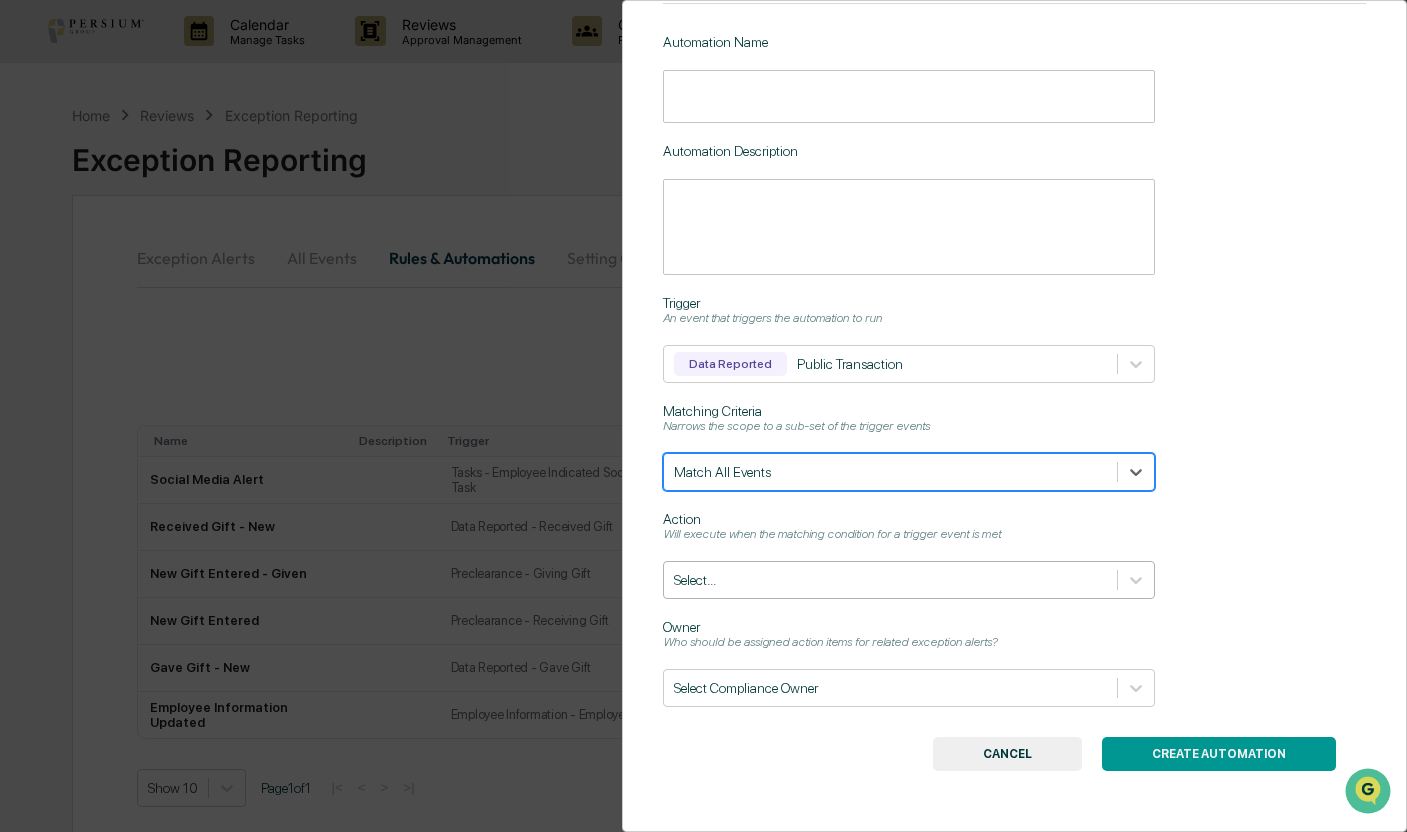 click at bounding box center (890, 580) 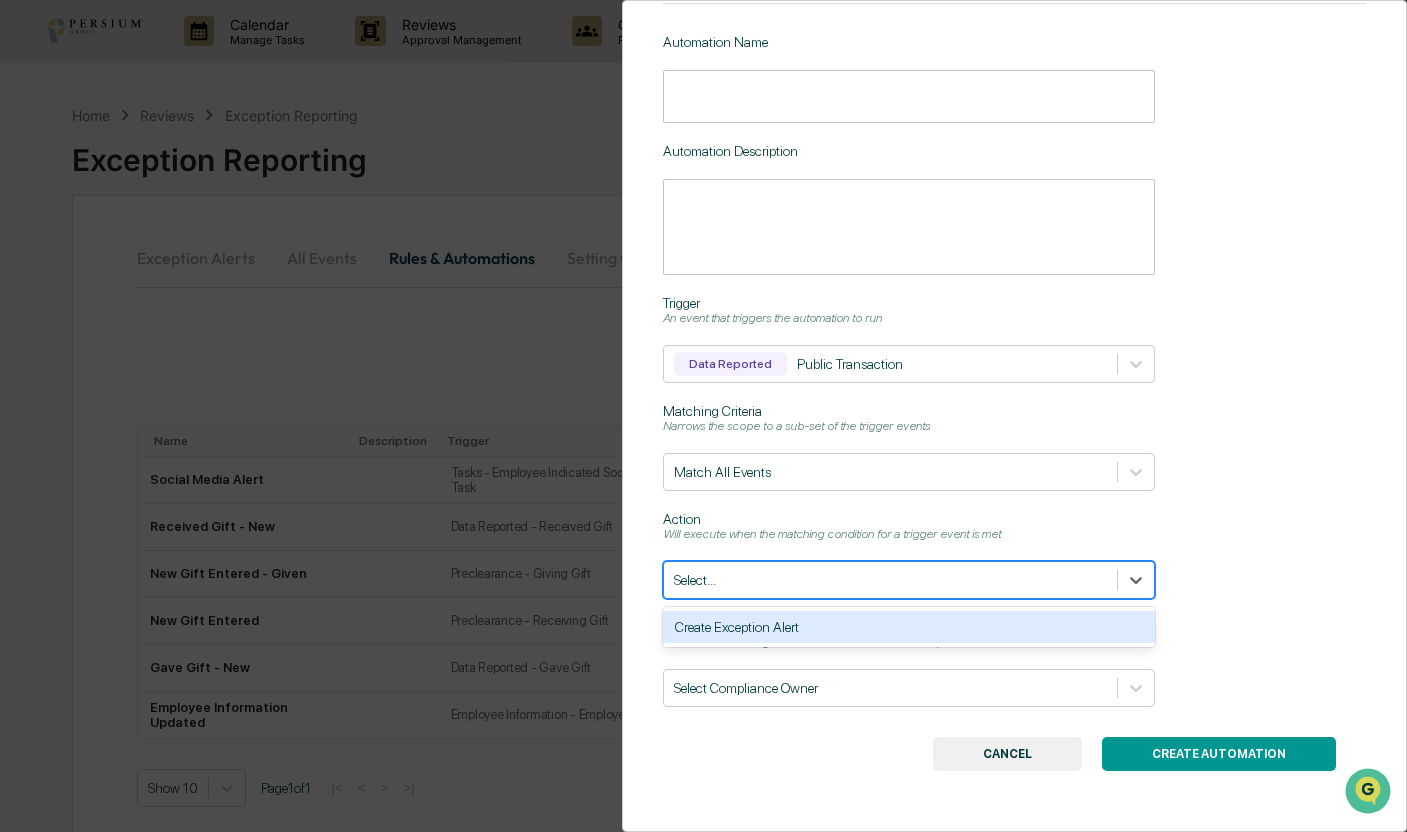click on "Create Exception Alert" at bounding box center [909, 627] 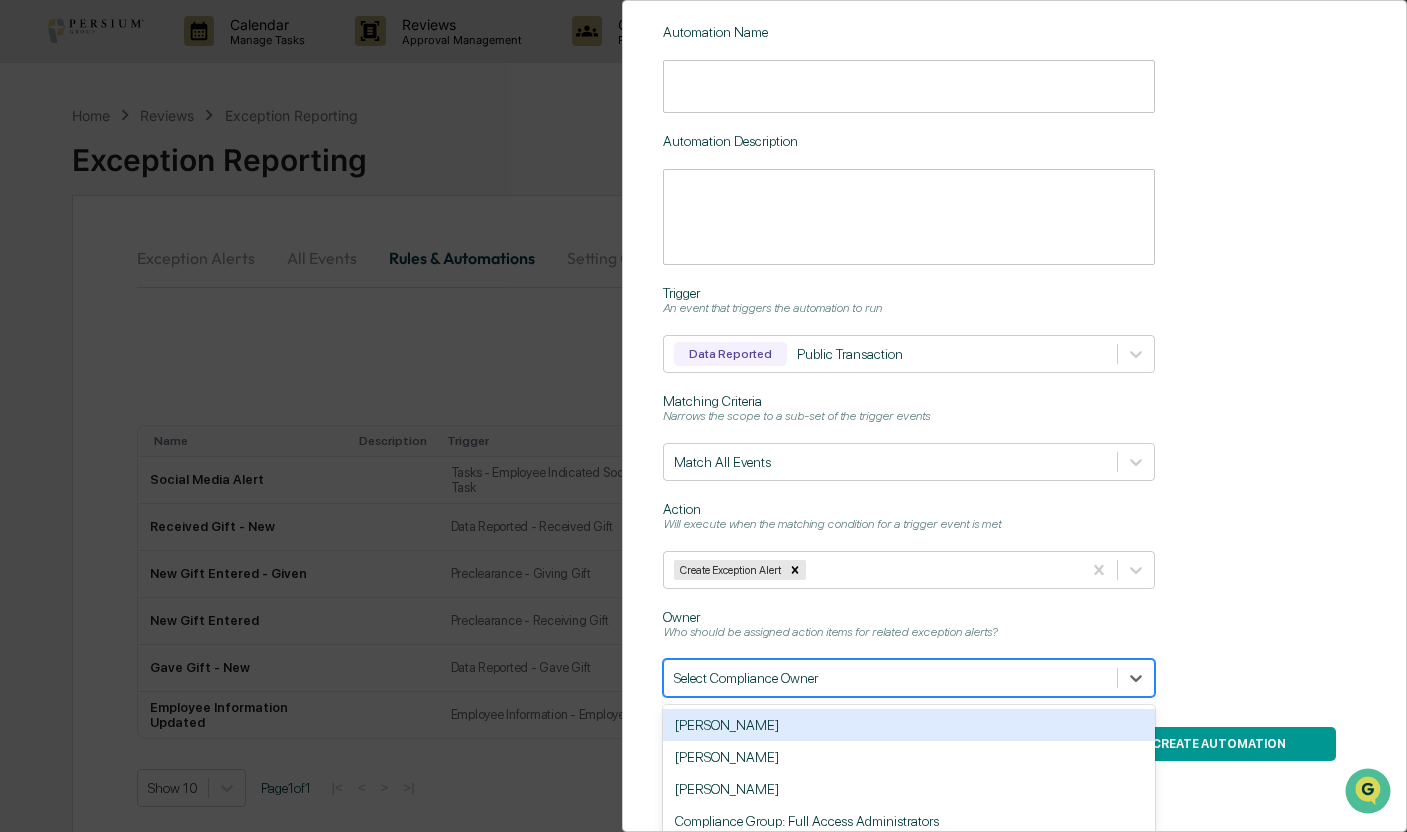 click on "Select Compliance Owner" at bounding box center (890, 678) 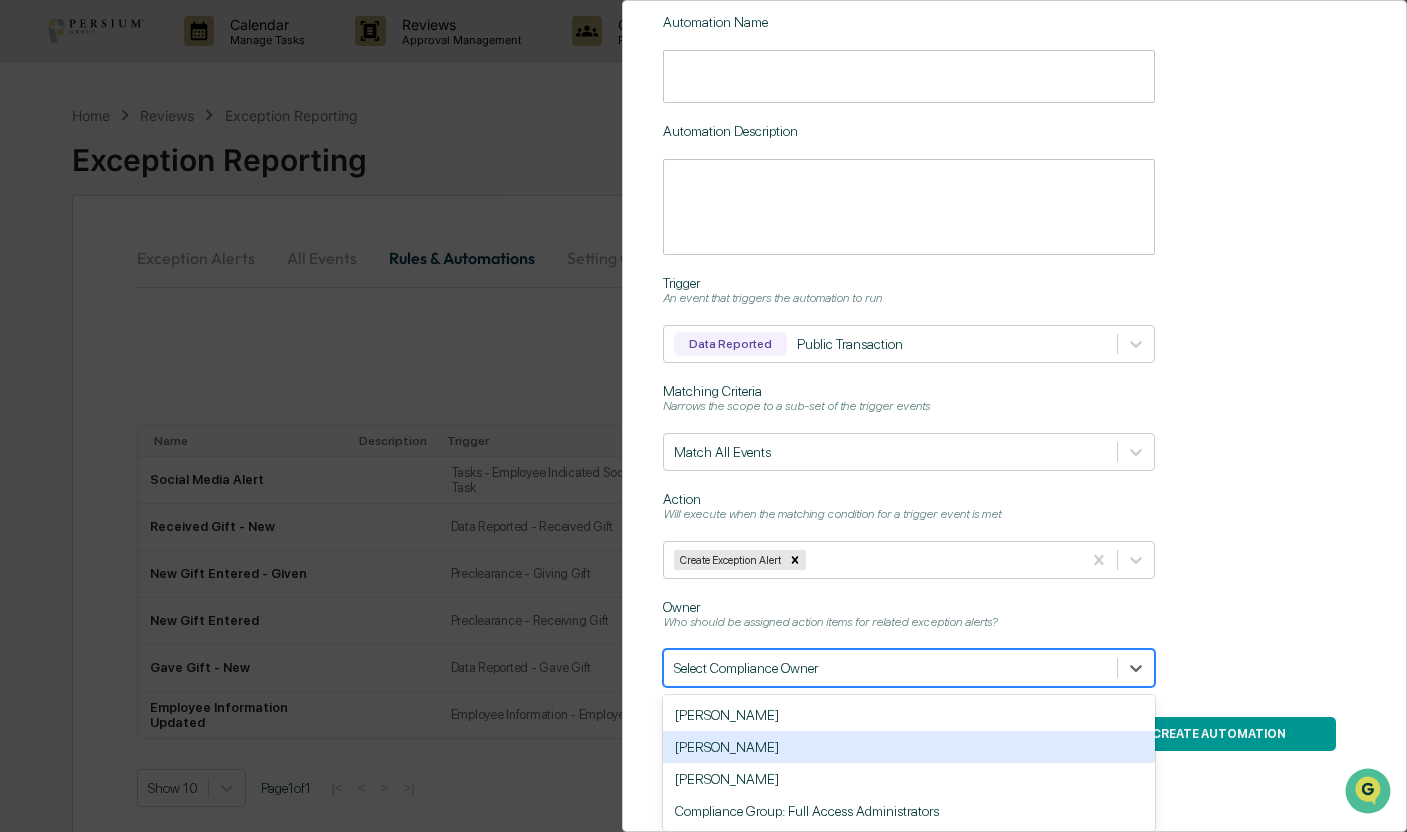 click on "[PERSON_NAME]" at bounding box center (909, 747) 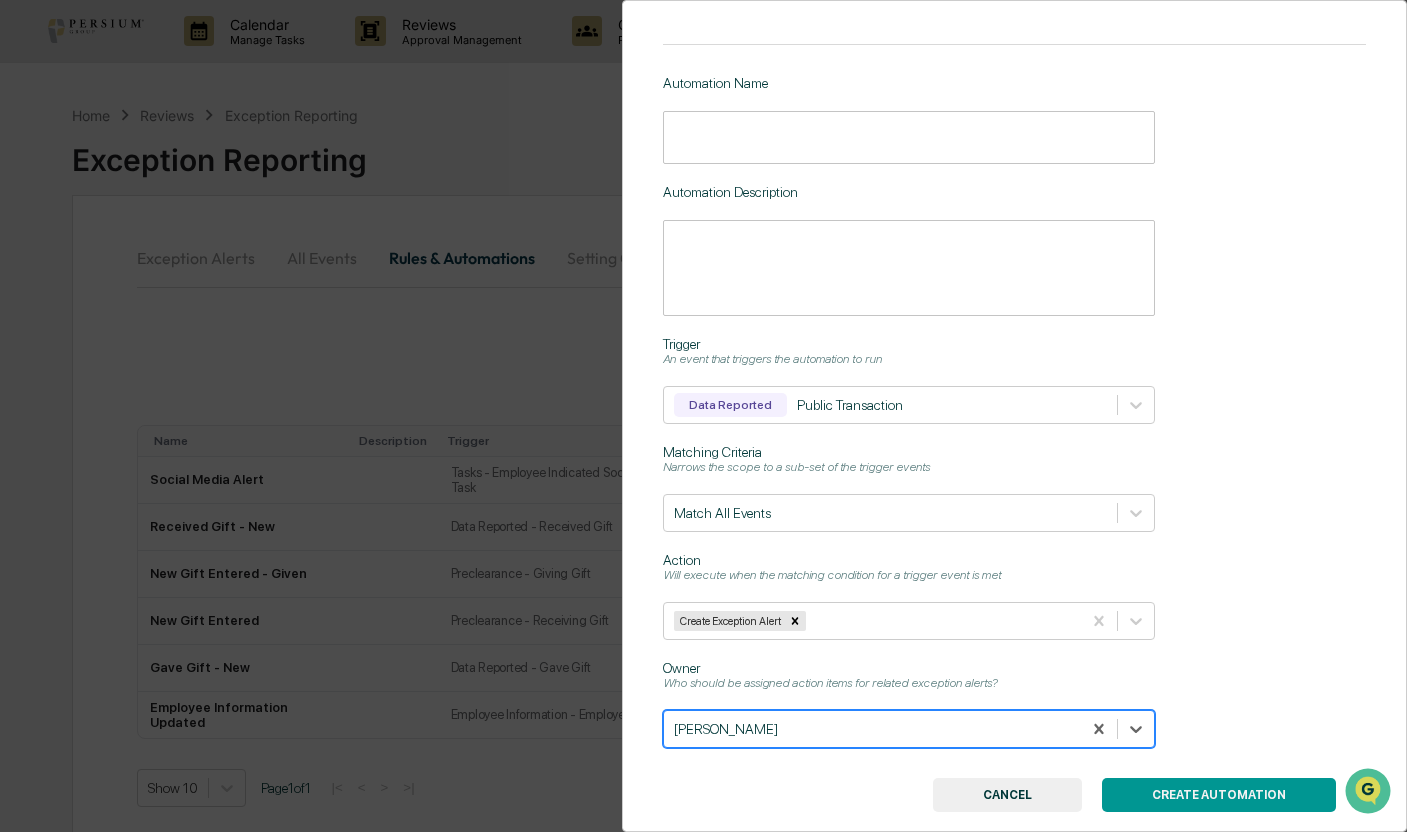 scroll, scrollTop: 0, scrollLeft: 0, axis: both 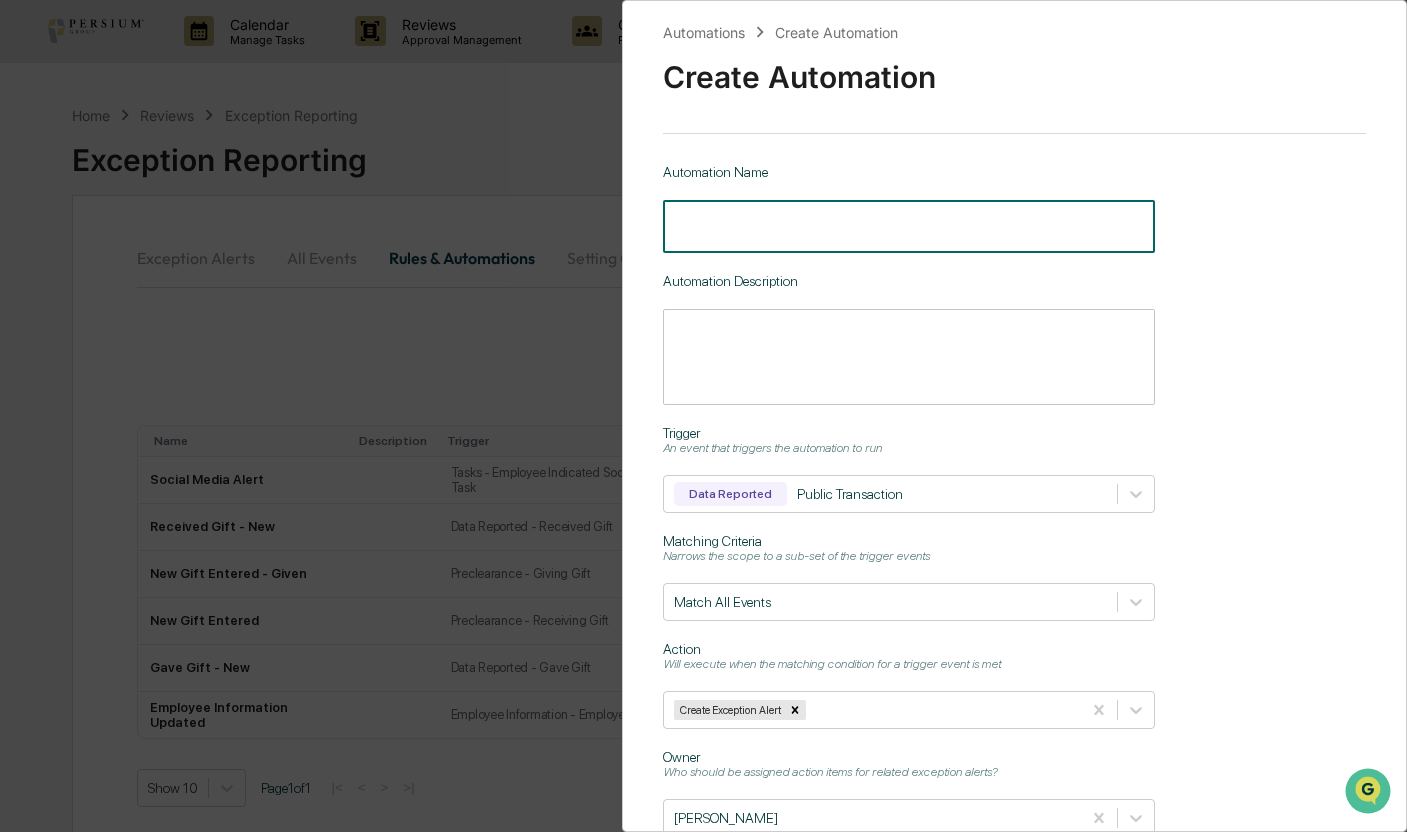 click at bounding box center (909, 226) 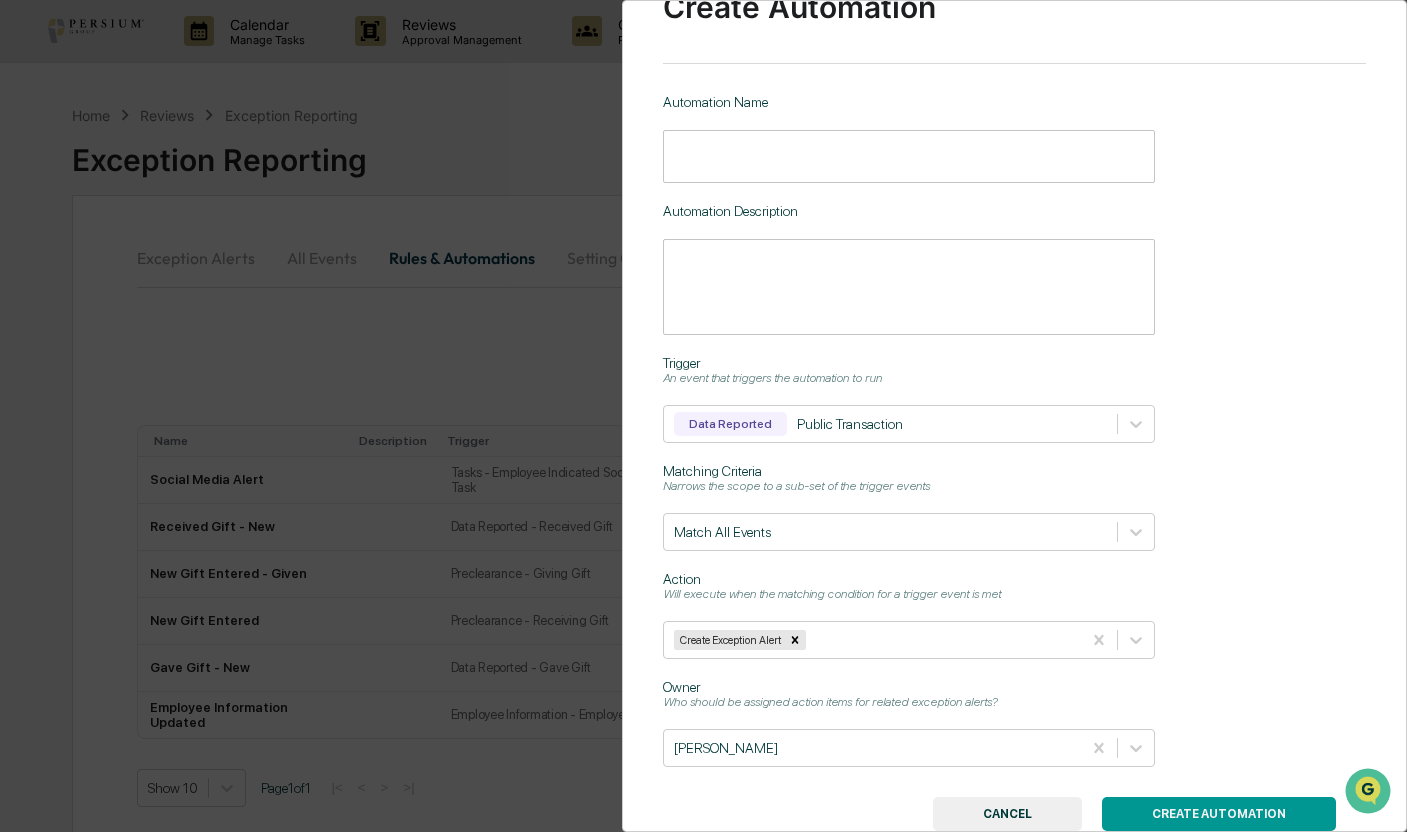 scroll, scrollTop: 140, scrollLeft: 0, axis: vertical 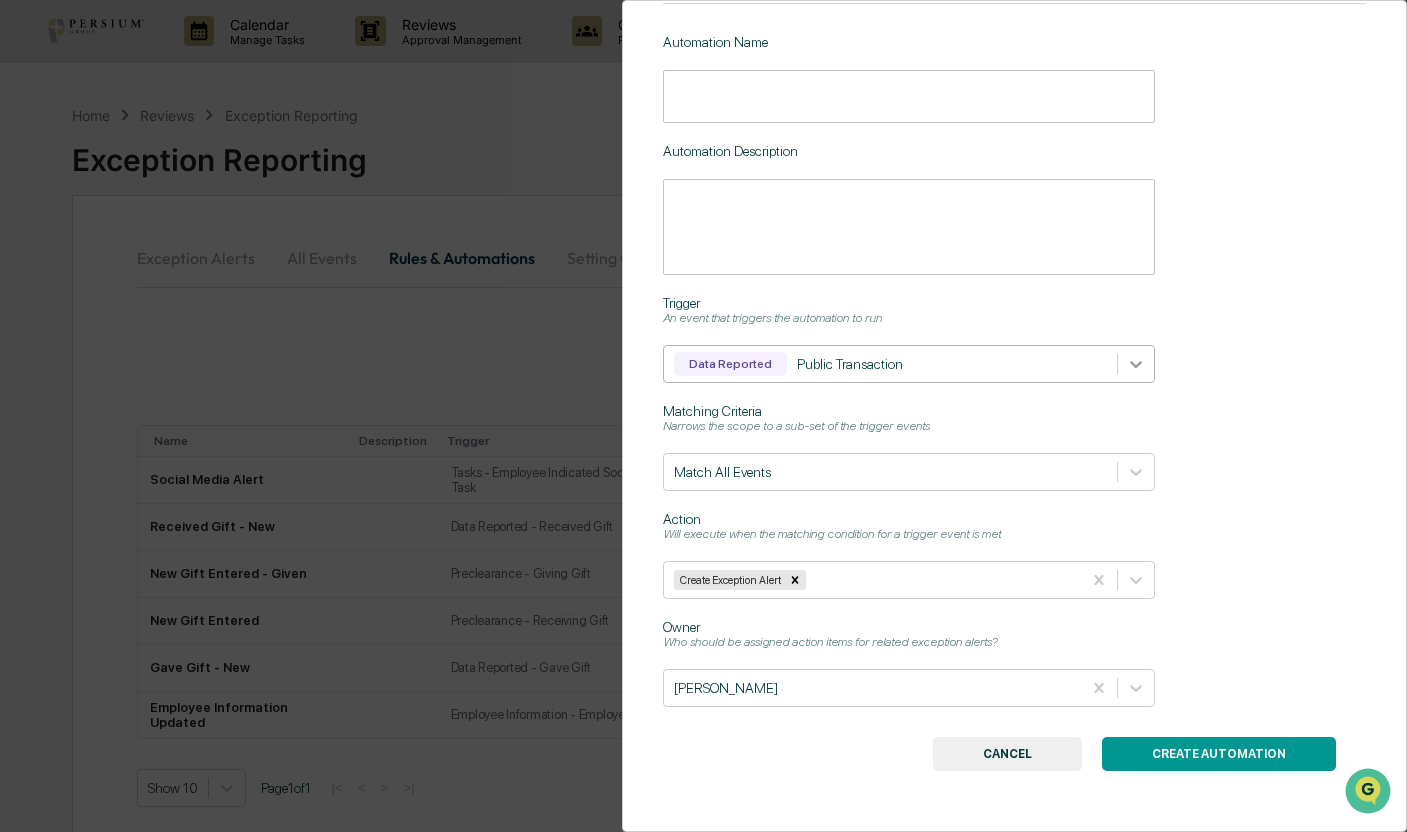 click 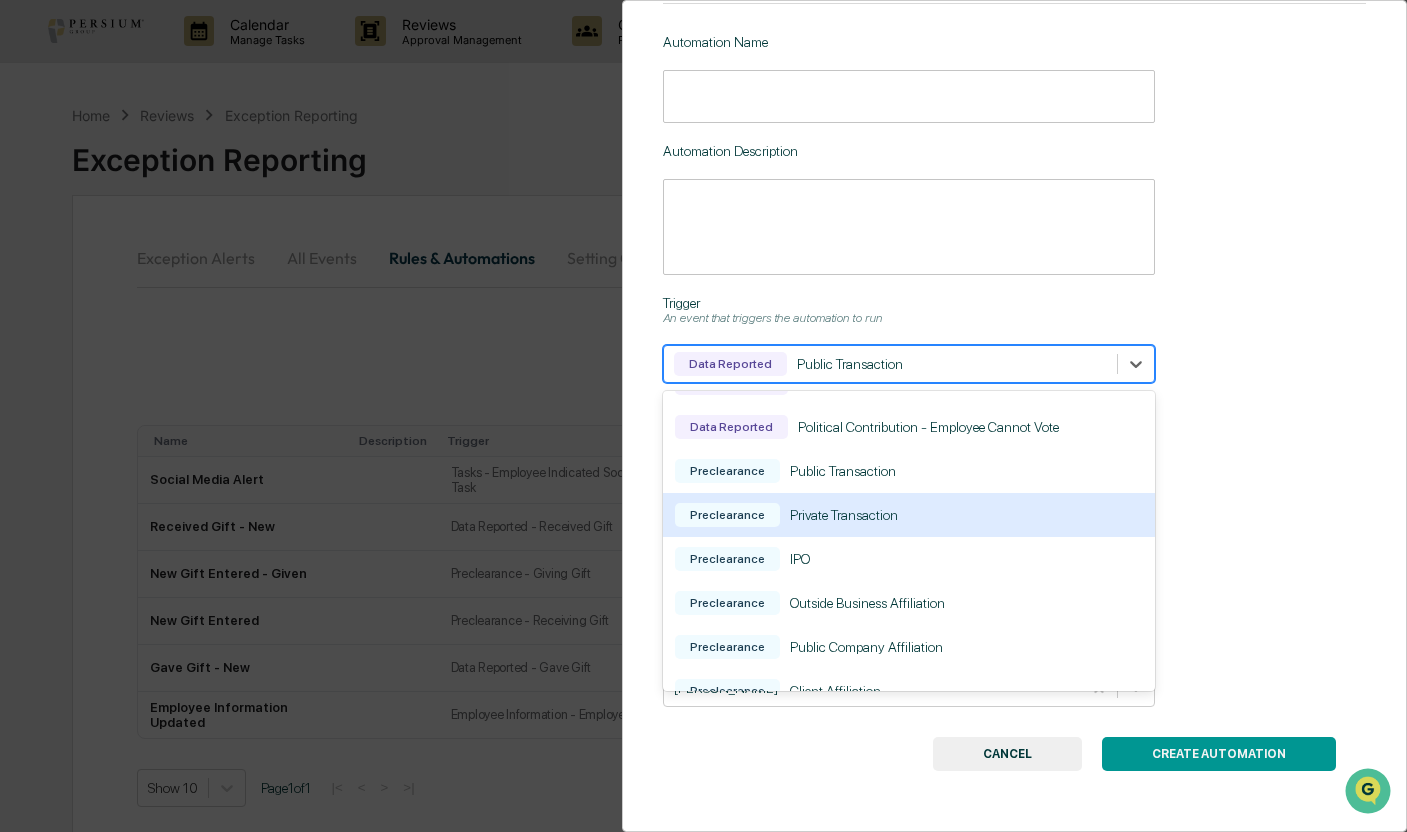 scroll, scrollTop: 400, scrollLeft: 0, axis: vertical 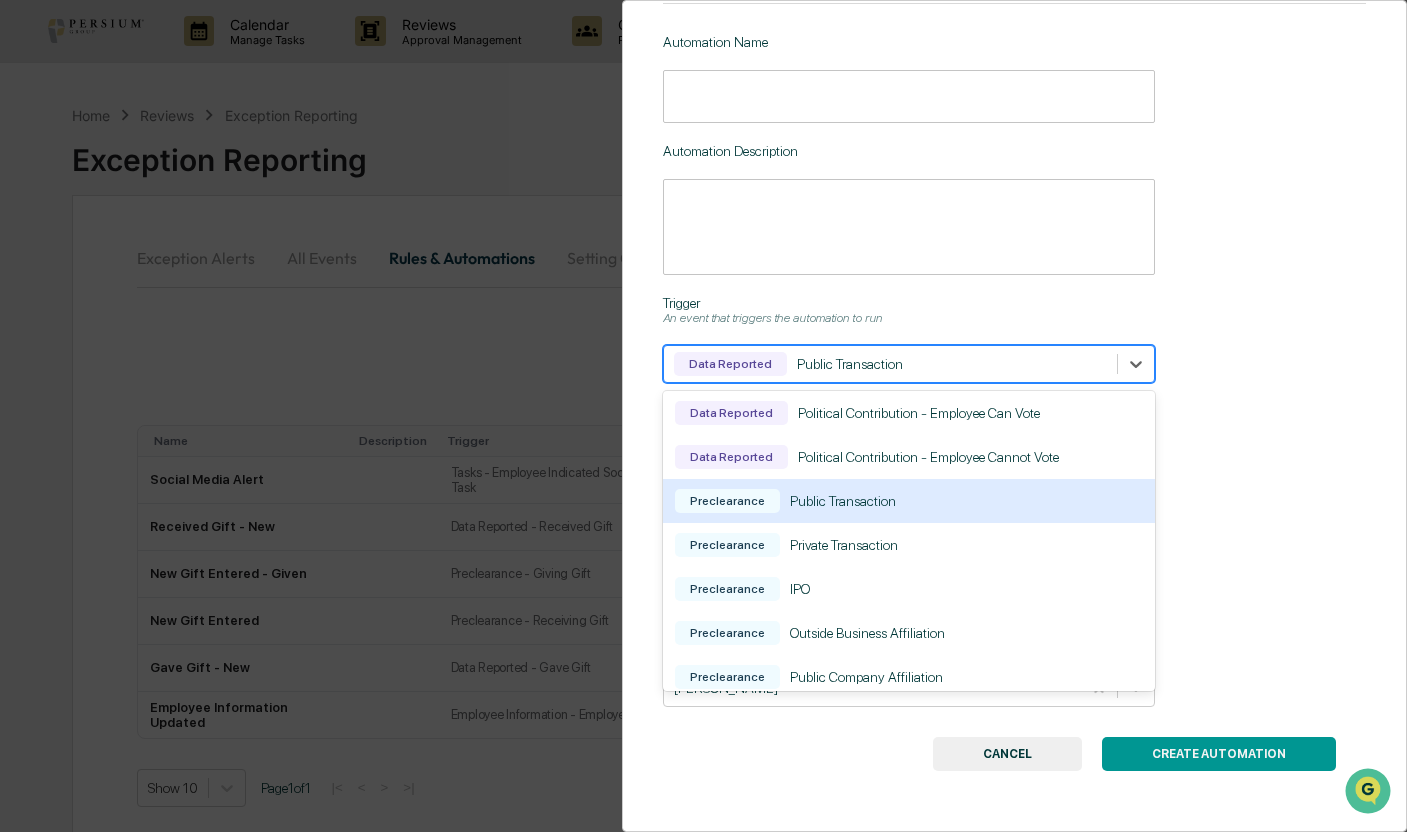 click on "Preclearance Public Transaction" at bounding box center [909, 501] 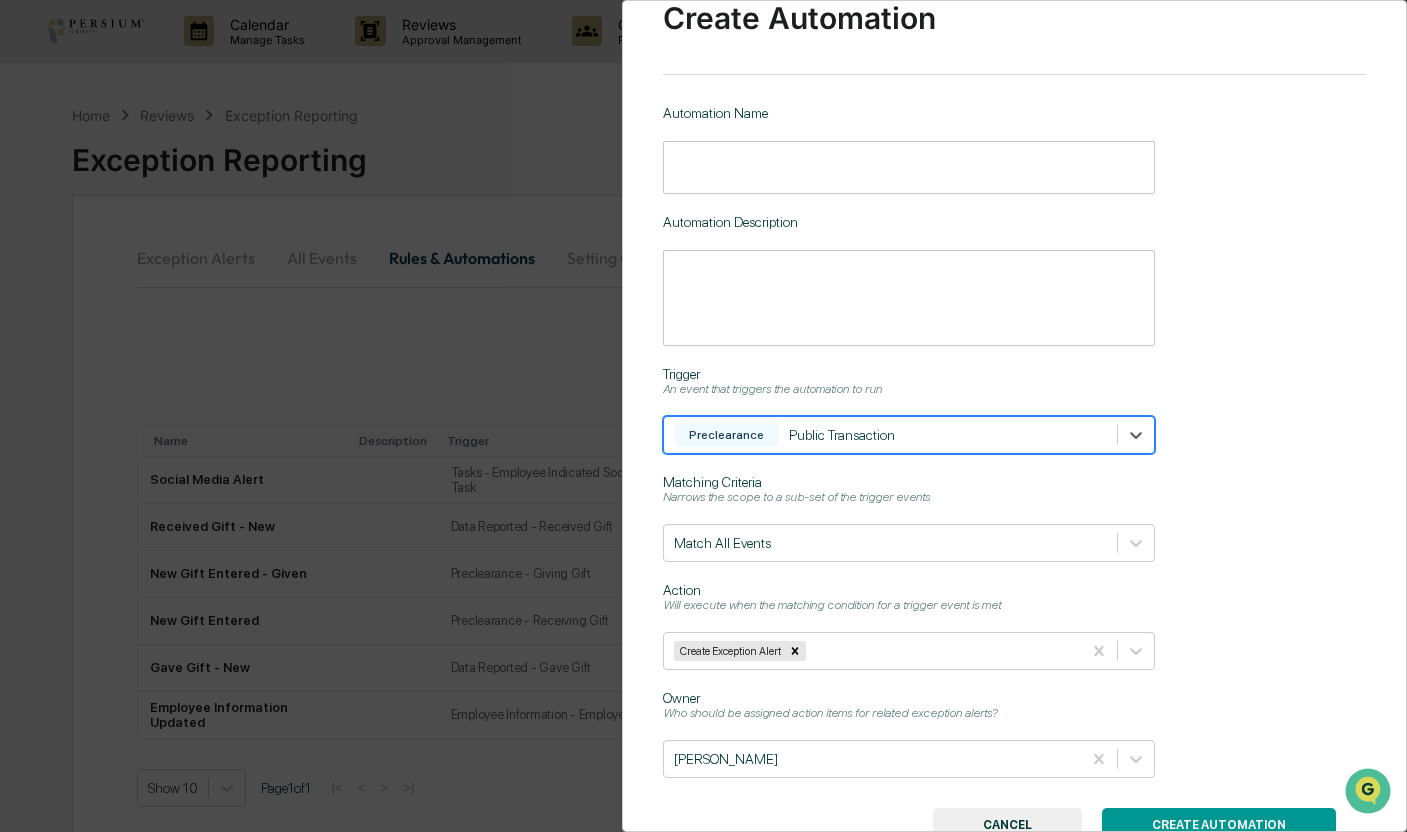 scroll, scrollTop: 0, scrollLeft: 0, axis: both 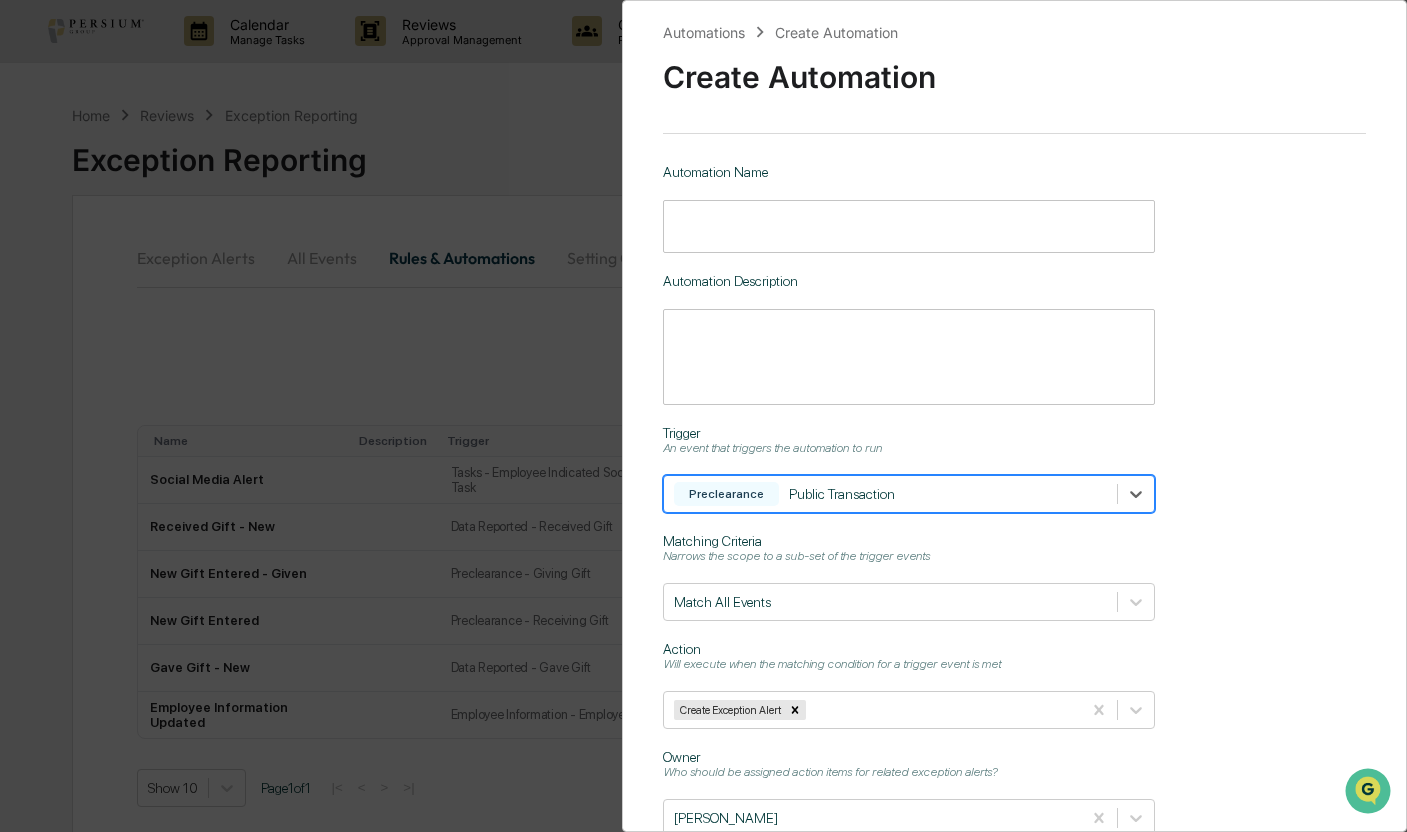 click at bounding box center [909, 226] 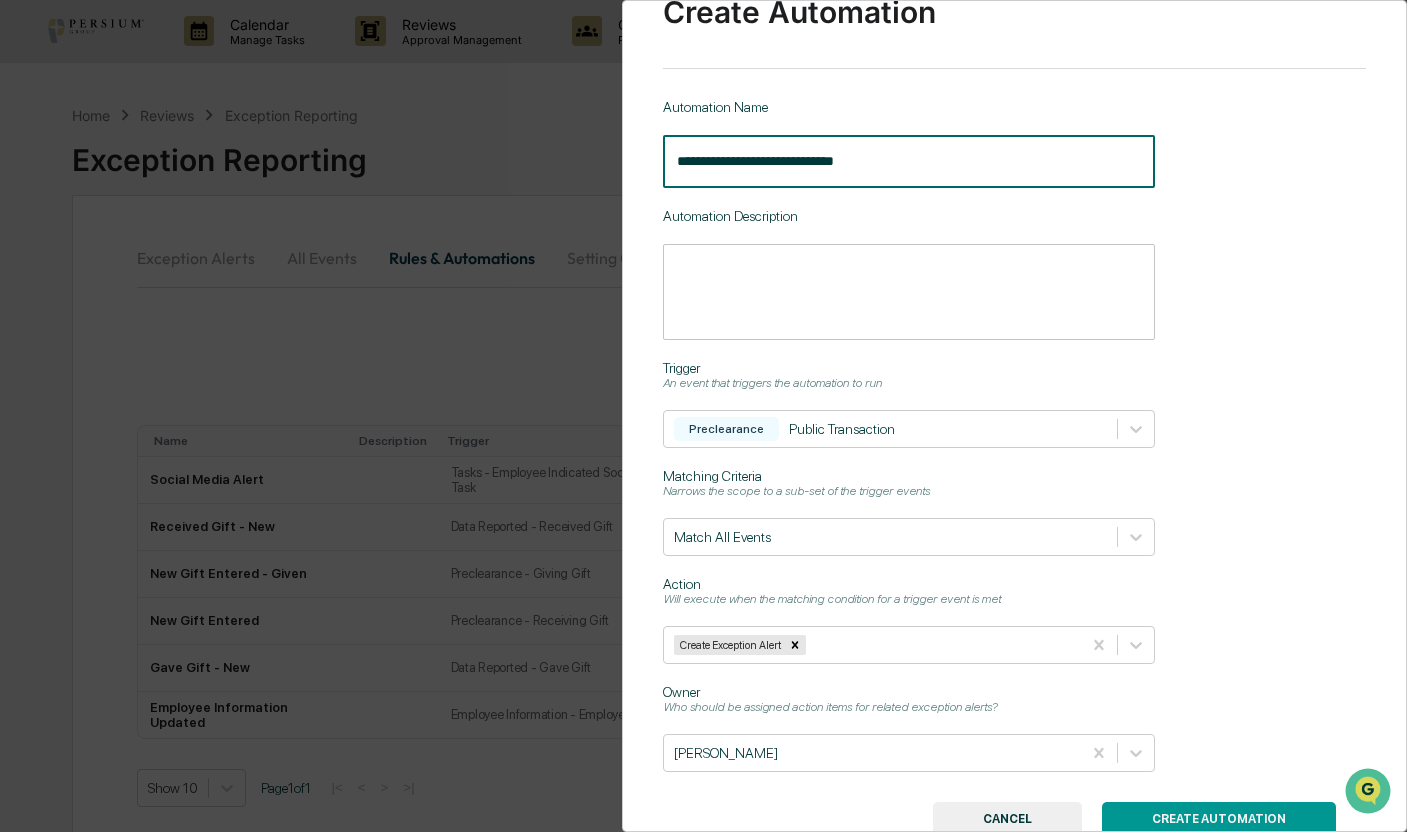 scroll, scrollTop: 140, scrollLeft: 0, axis: vertical 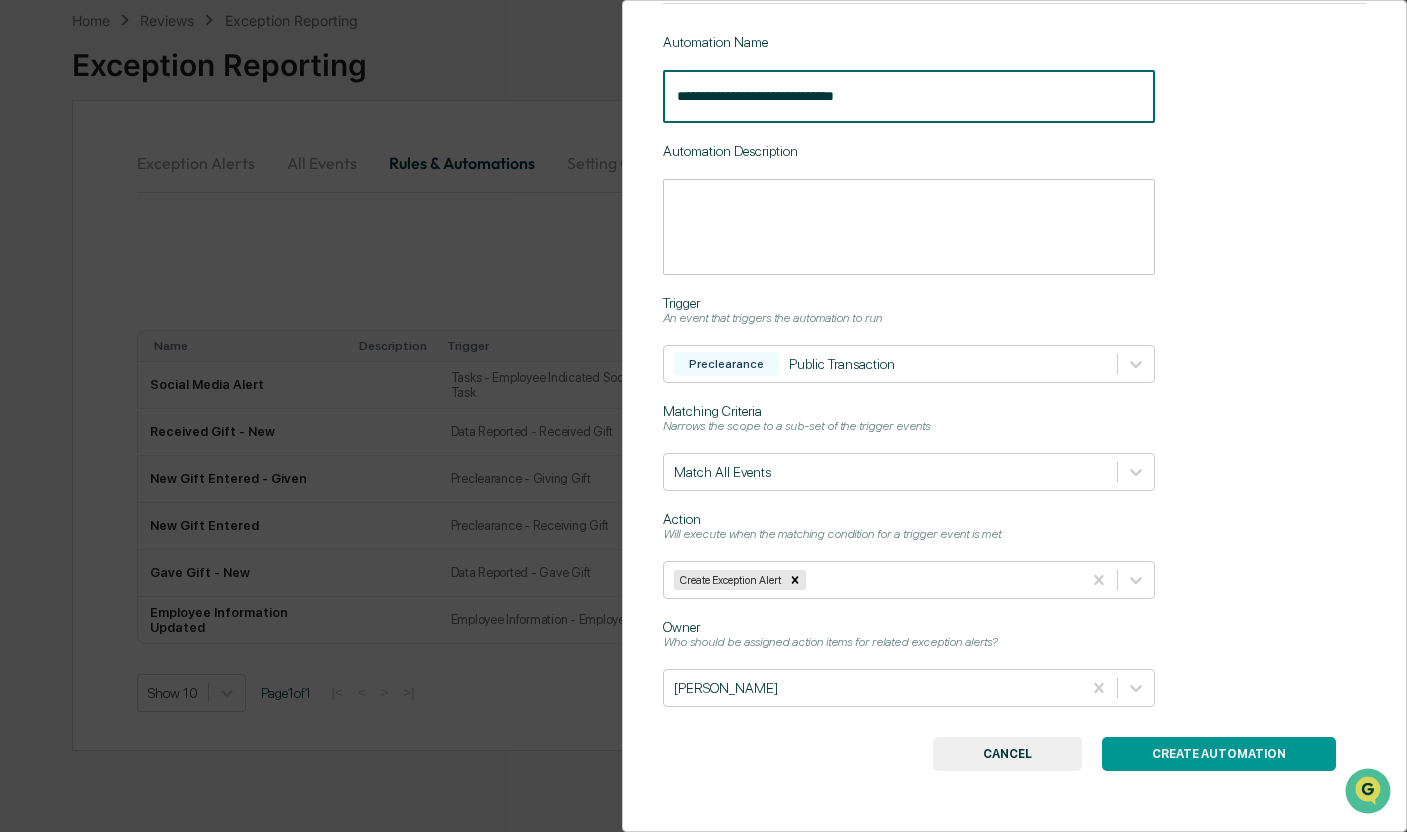 type on "**********" 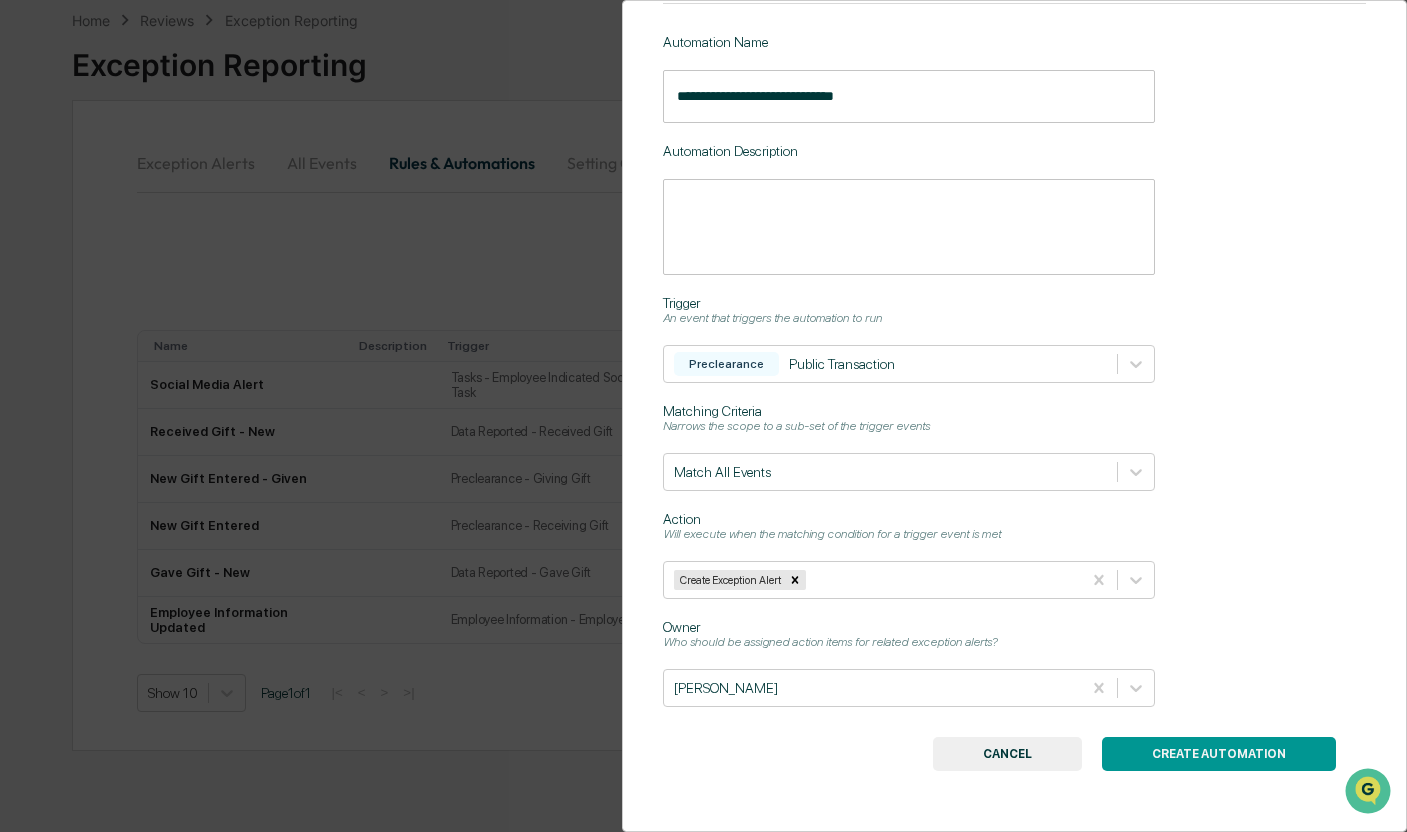 click on "CREATE AUTOMATION" at bounding box center [1219, 754] 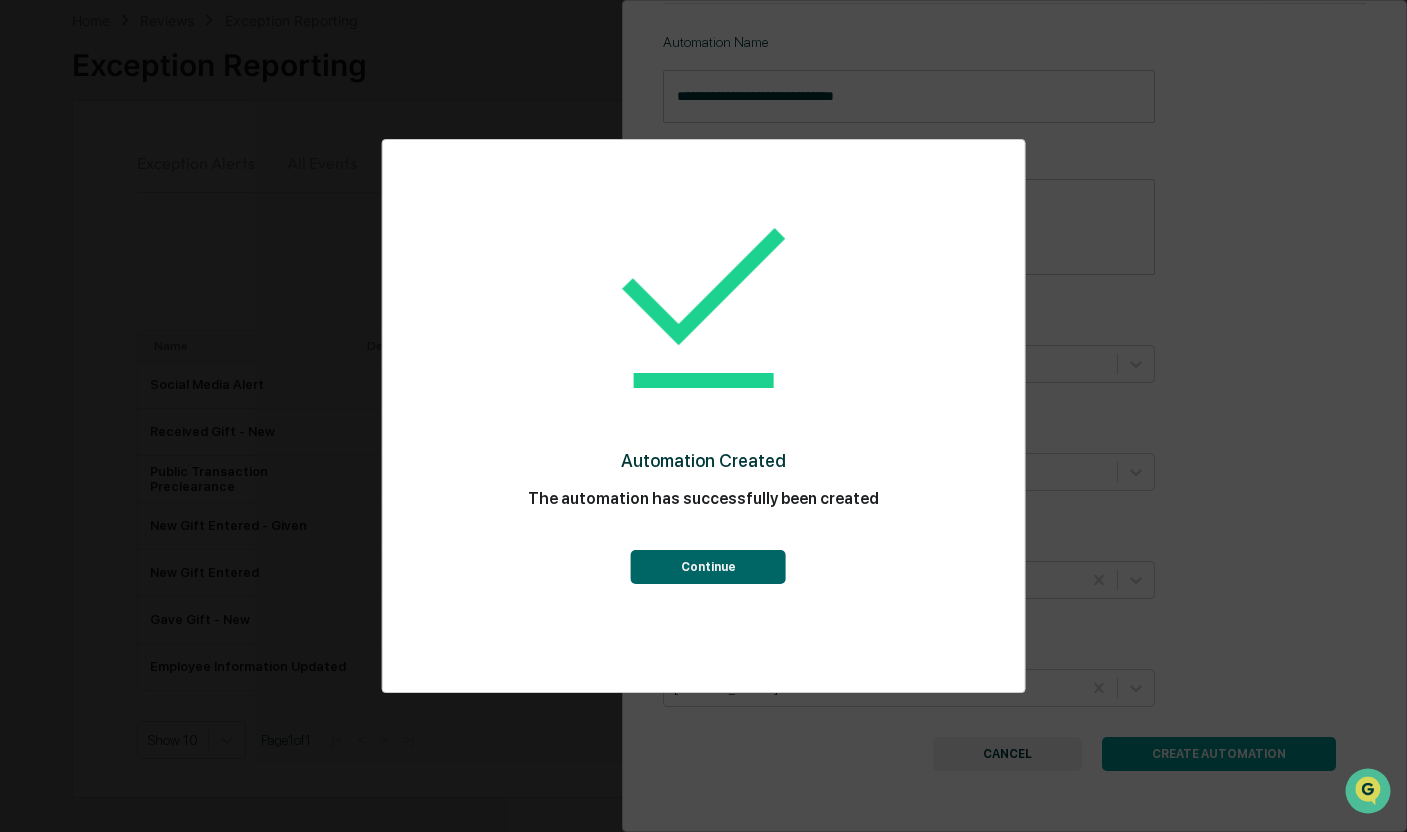 click on "Continue" at bounding box center (708, 567) 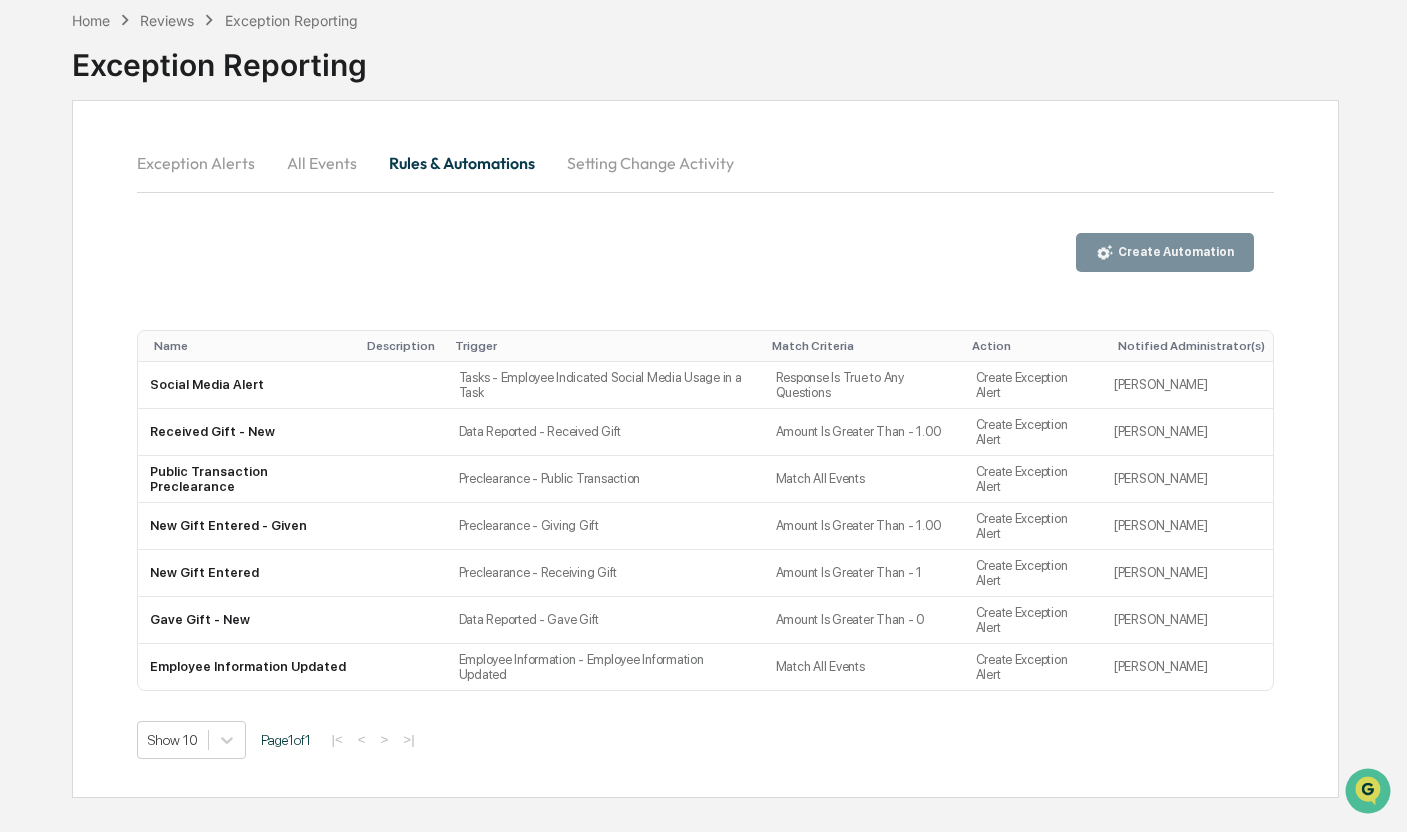 scroll, scrollTop: 0, scrollLeft: 0, axis: both 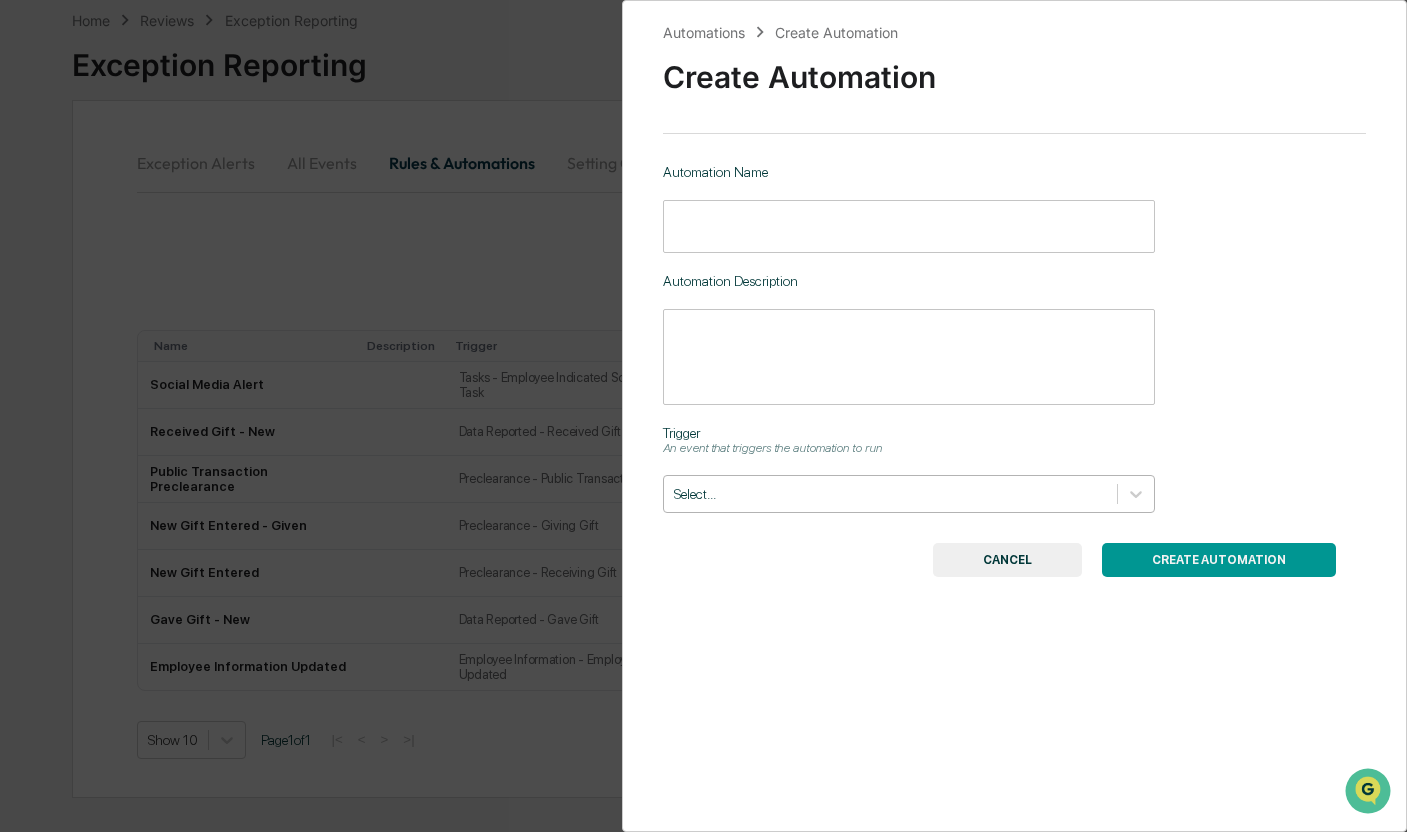 click at bounding box center (890, 494) 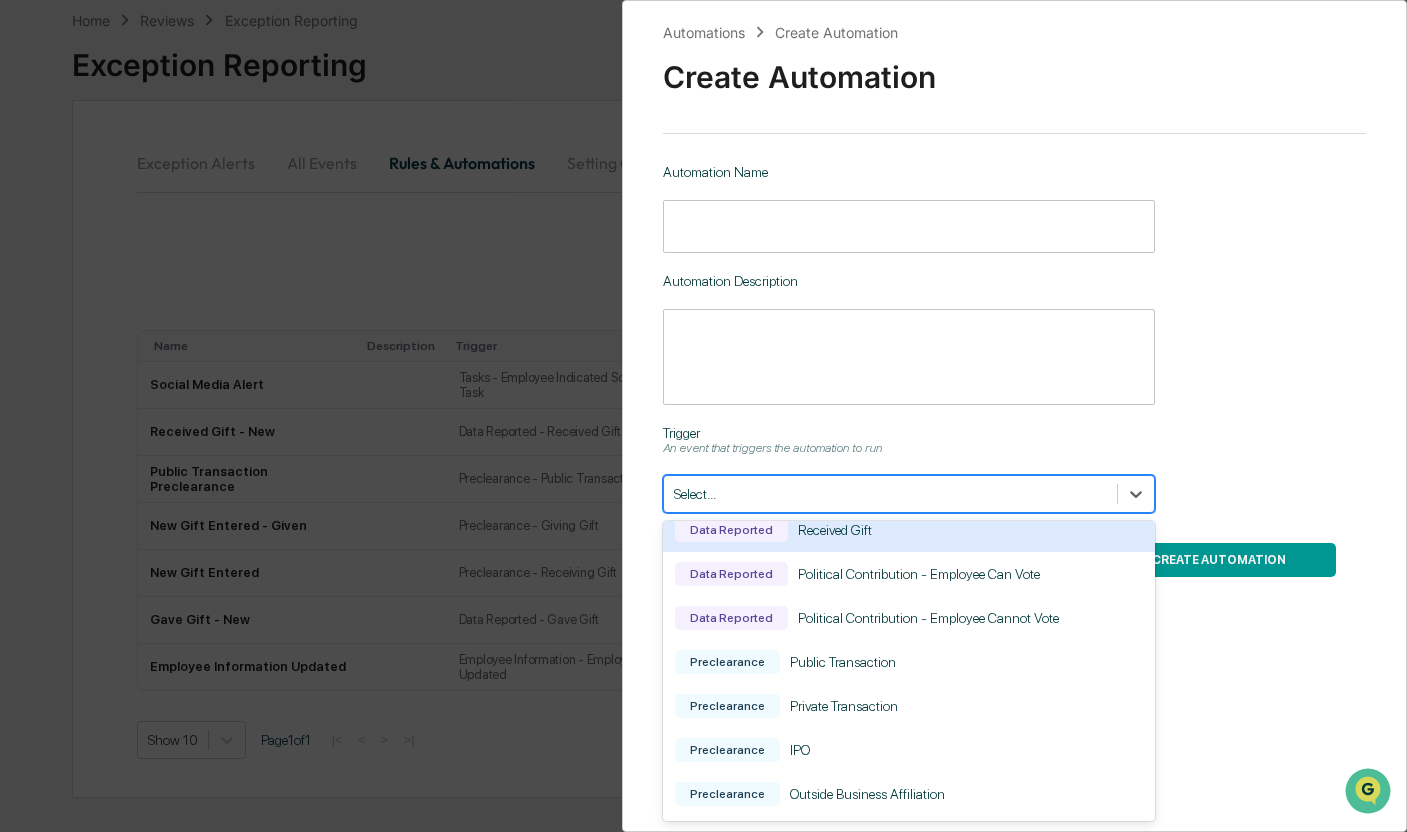 scroll, scrollTop: 400, scrollLeft: 0, axis: vertical 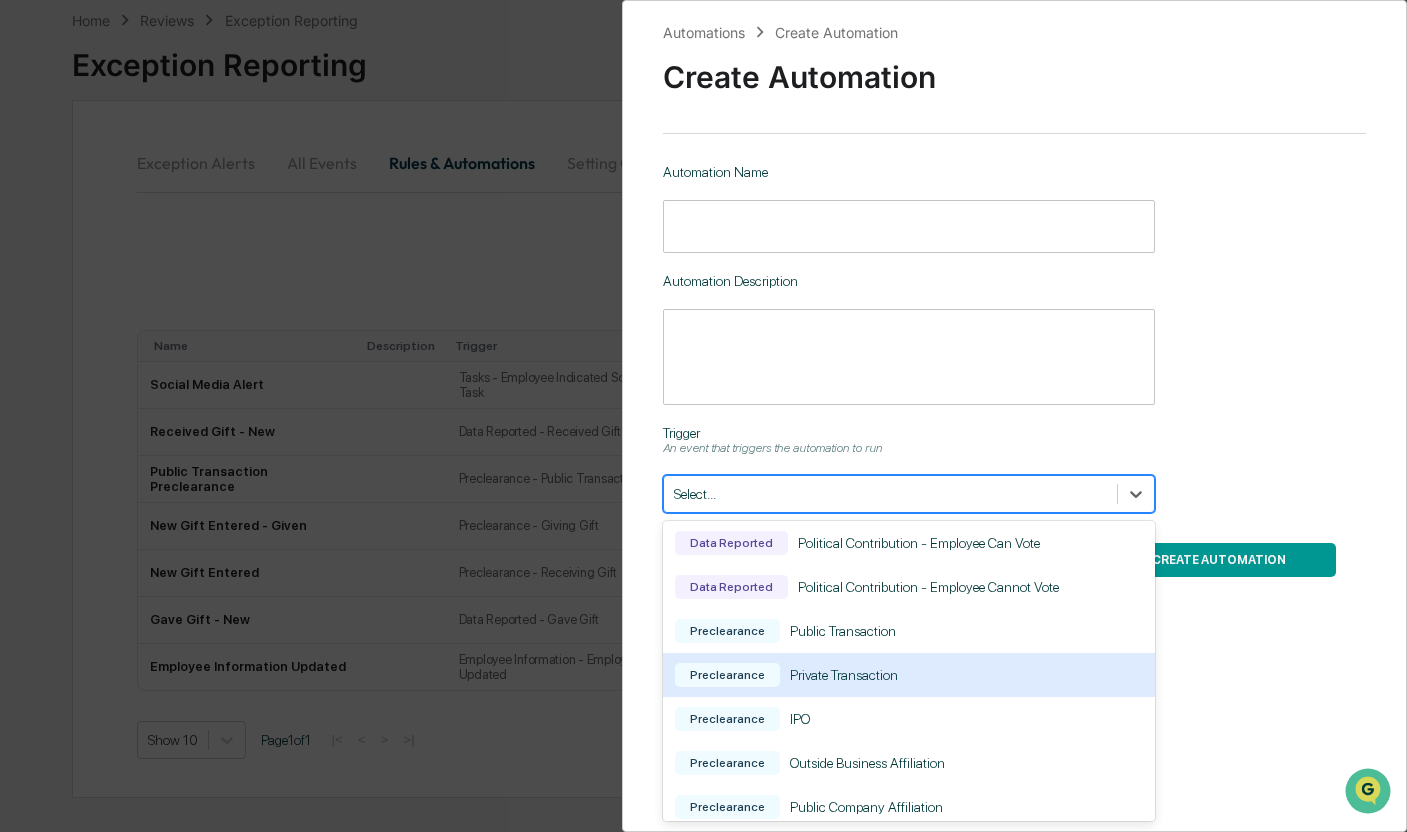 click on "Private Transaction" at bounding box center (844, 675) 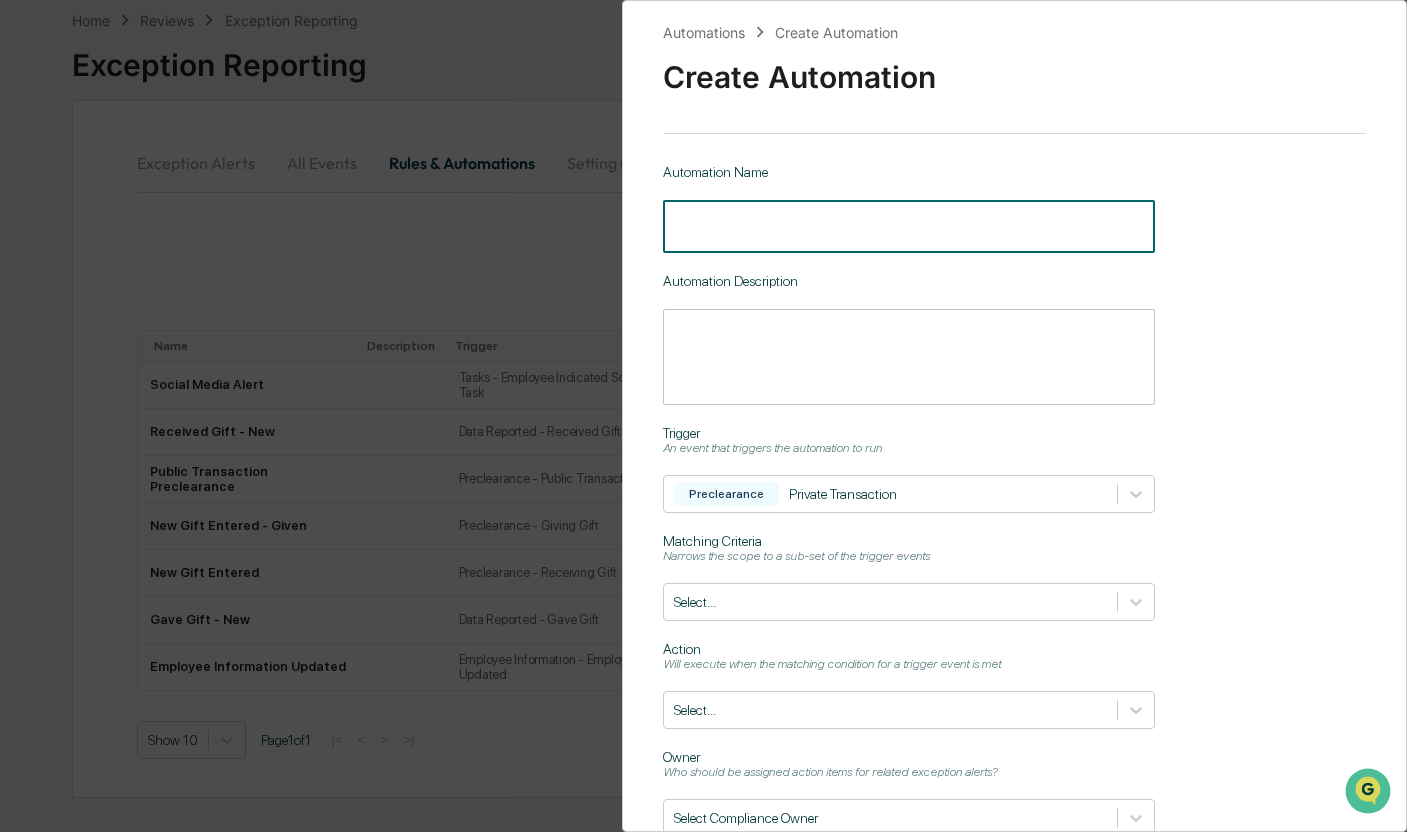 click at bounding box center (909, 226) 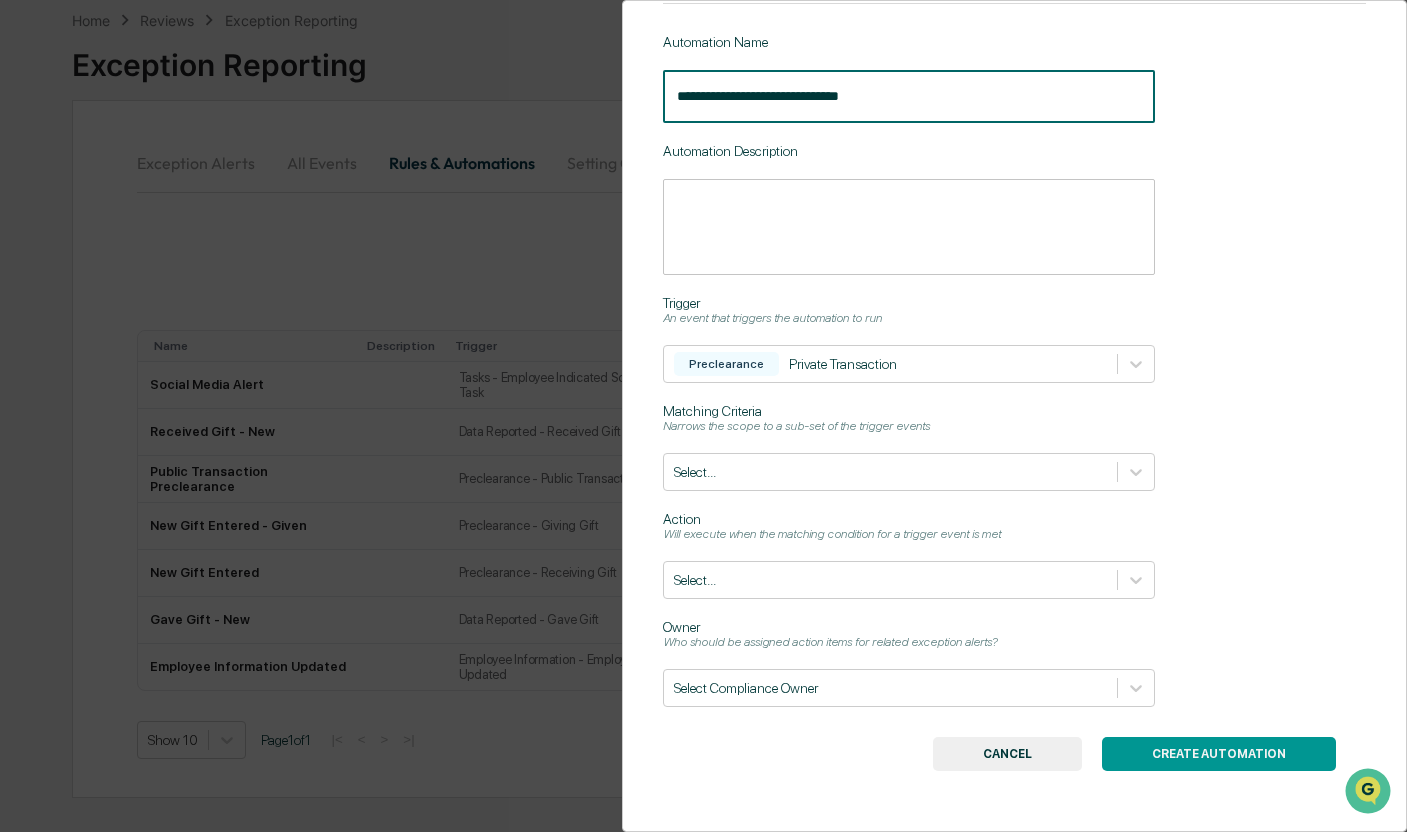scroll, scrollTop: 140, scrollLeft: 0, axis: vertical 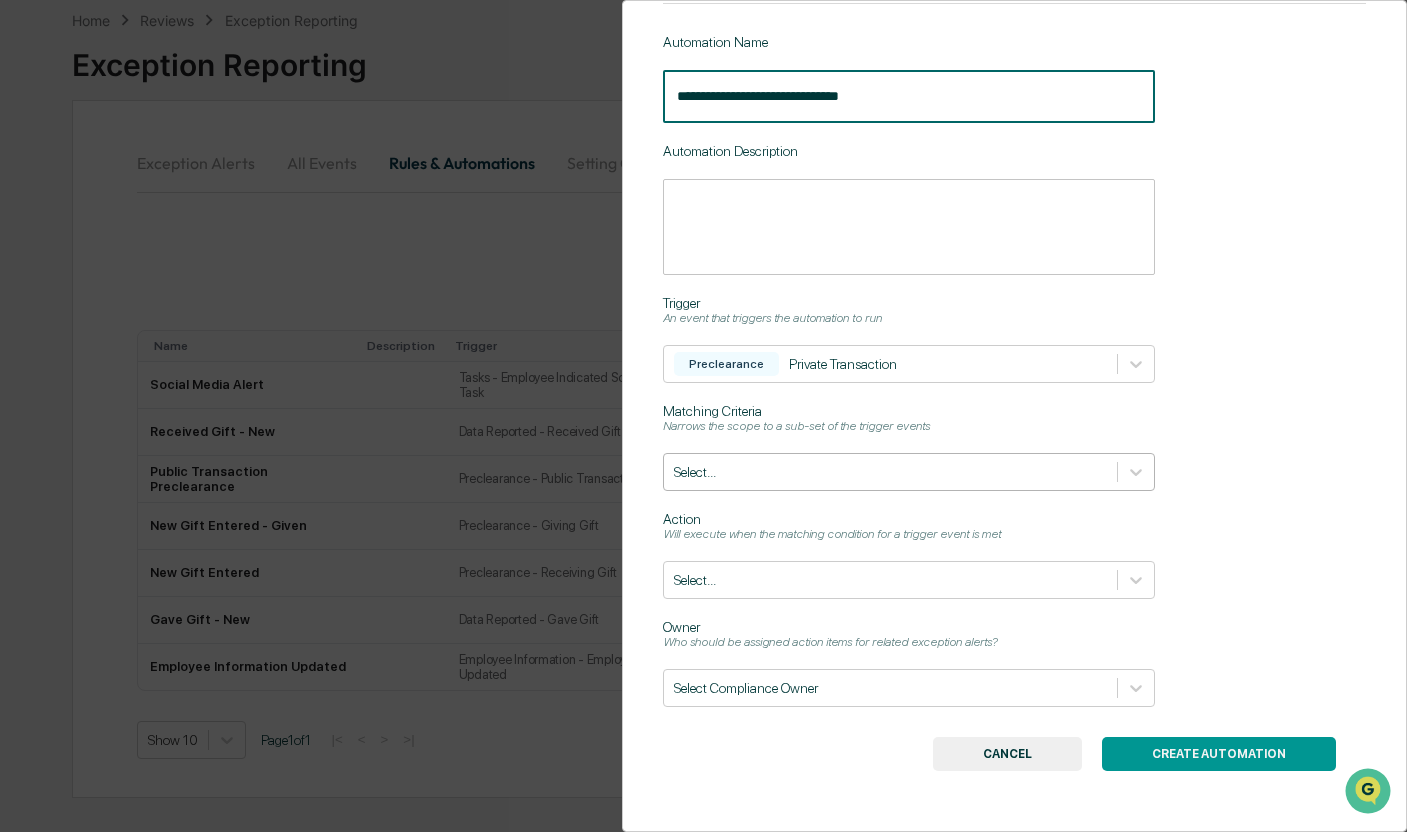 type on "**********" 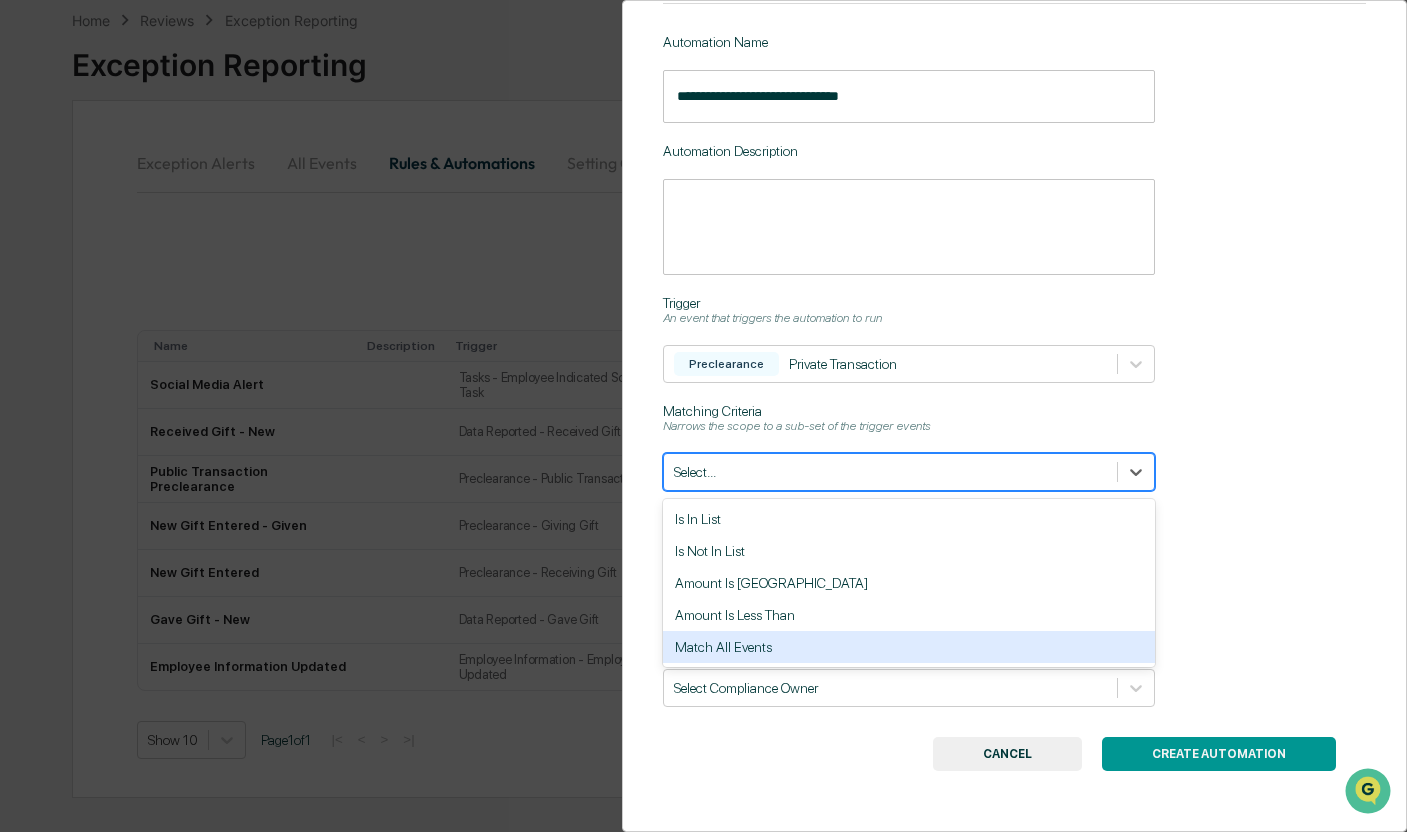 click on "Match All Events" at bounding box center (909, 647) 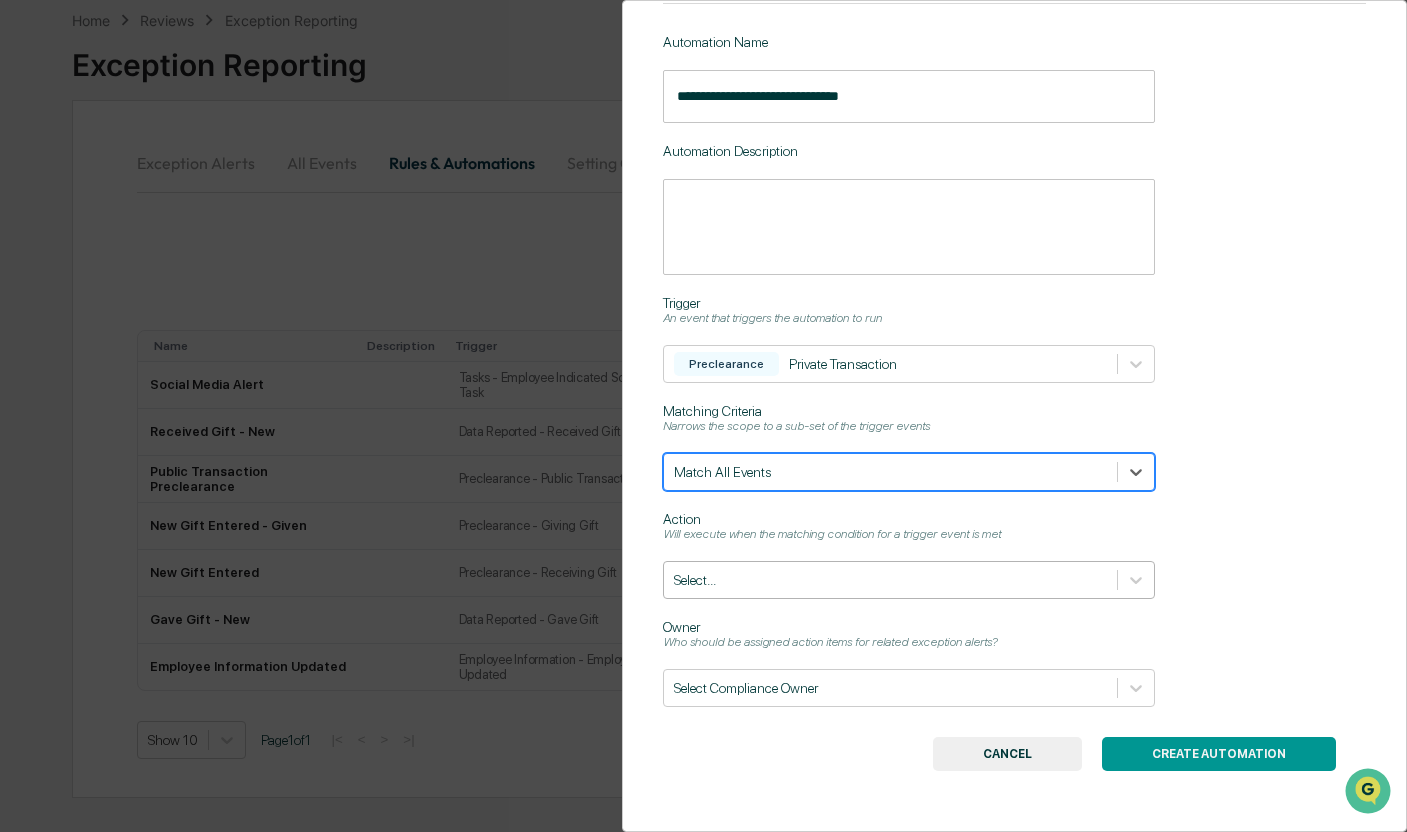 click on "Select..." at bounding box center (909, 580) 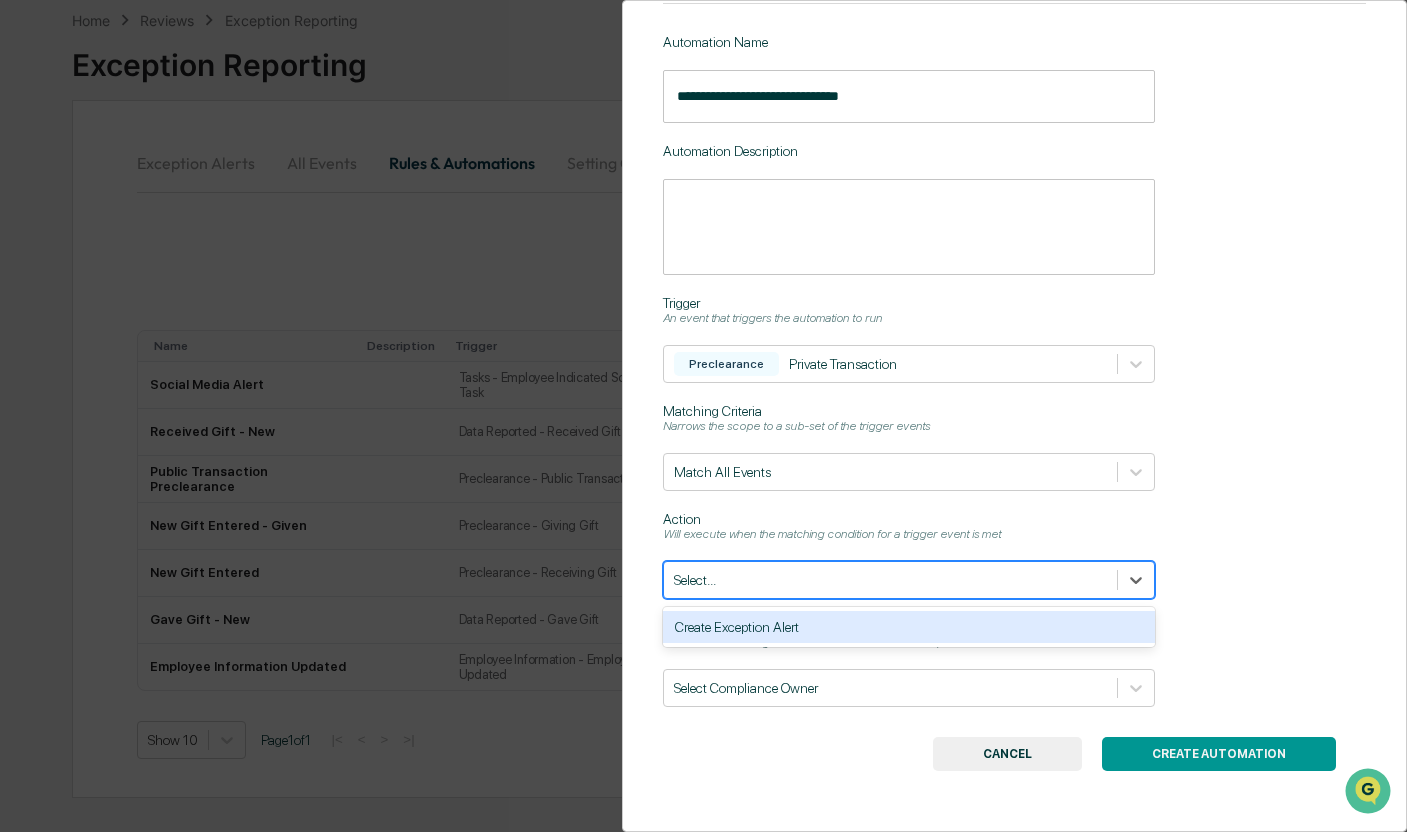 click on "Create Exception Alert" at bounding box center [909, 627] 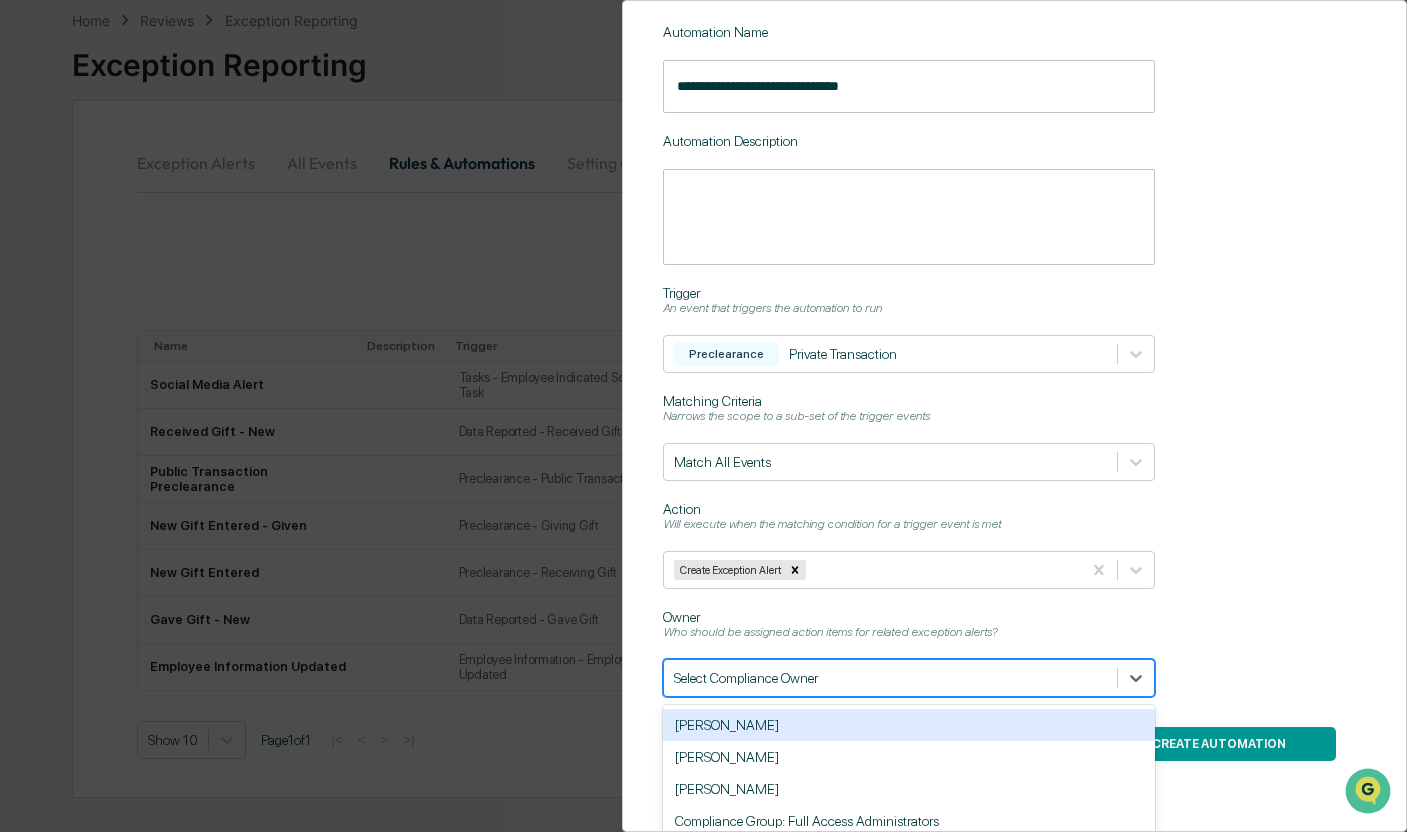 click on "Select Compliance Owner" at bounding box center (890, 678) 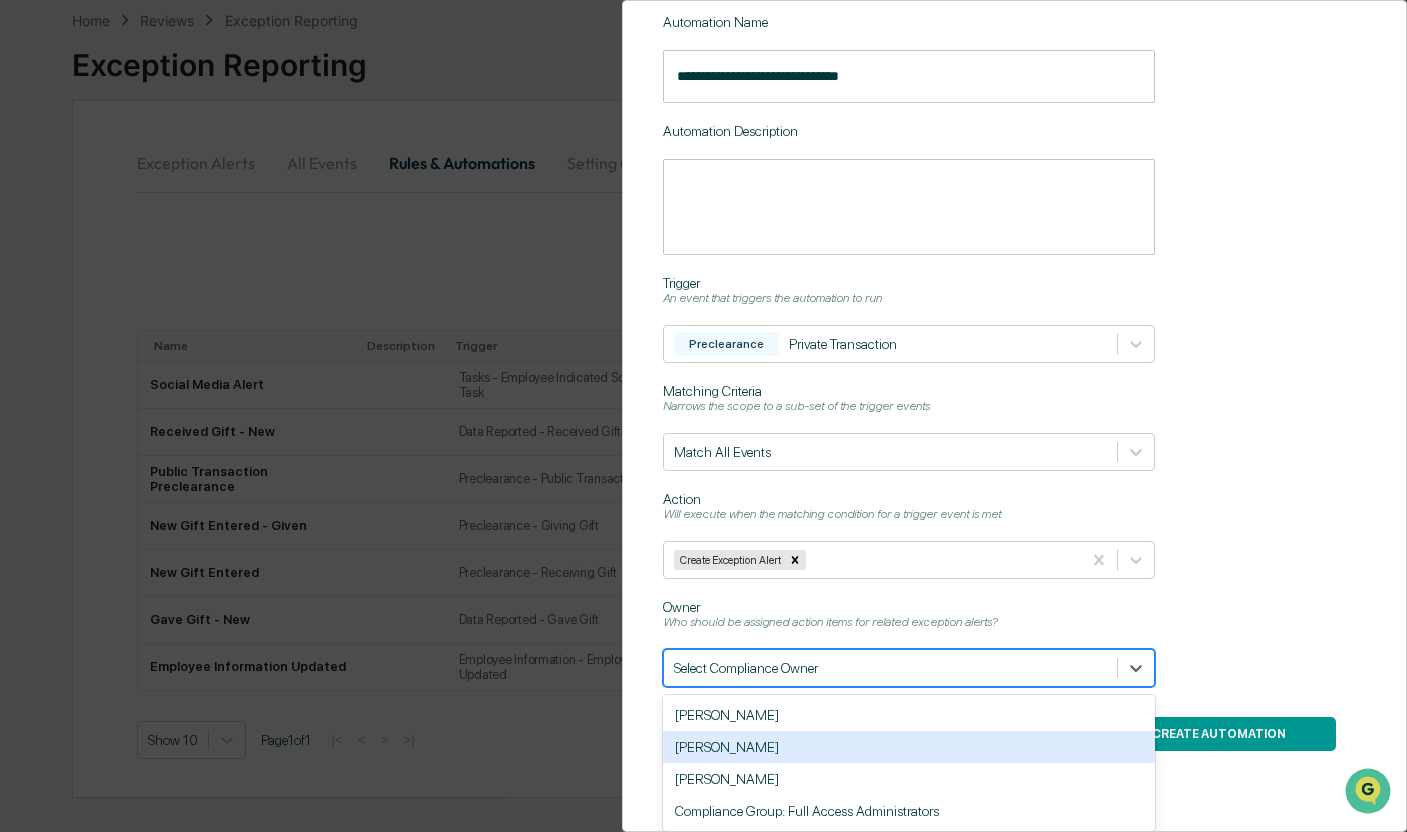 click on "[PERSON_NAME]" at bounding box center [909, 747] 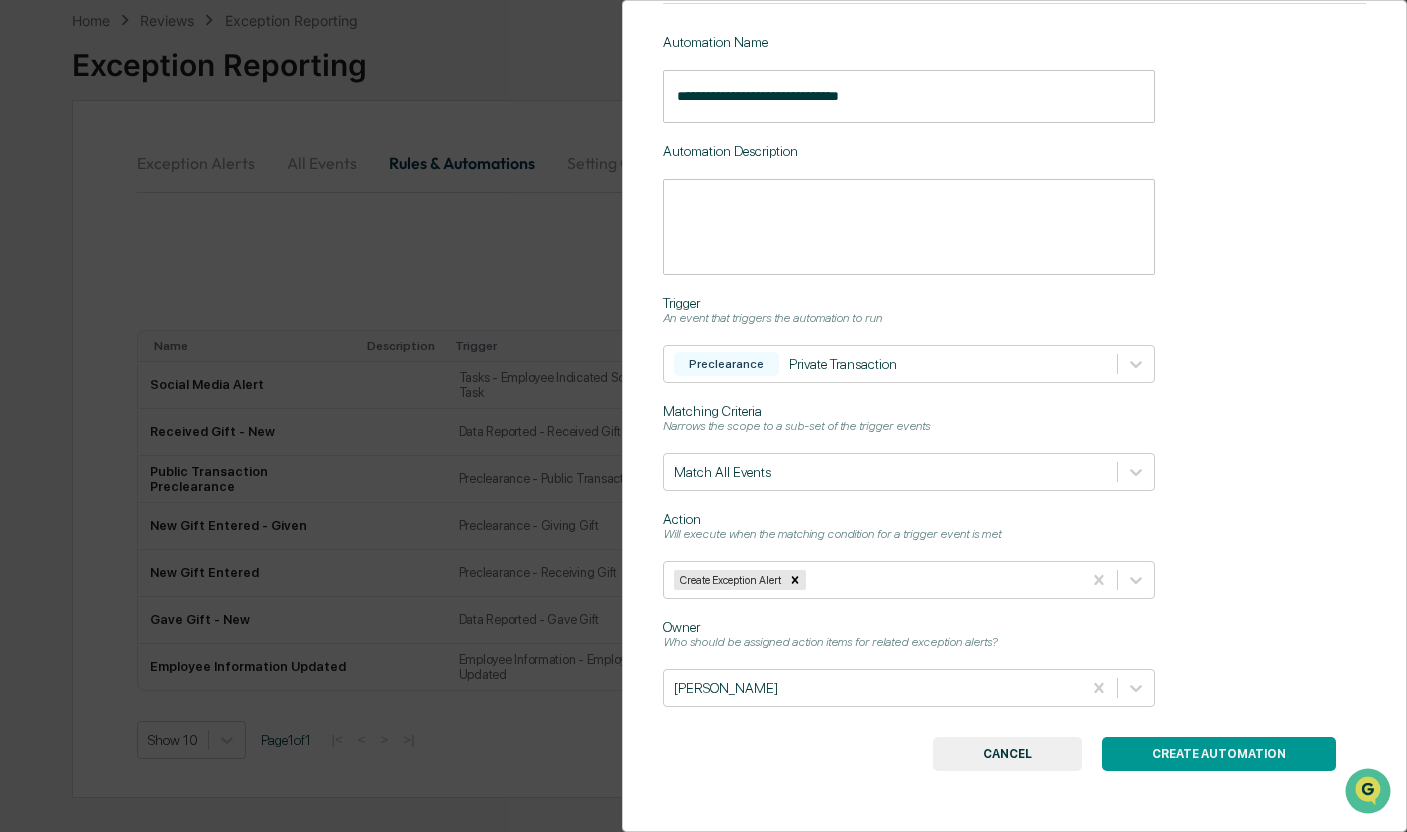 click on "**********" at bounding box center (1015, 370) 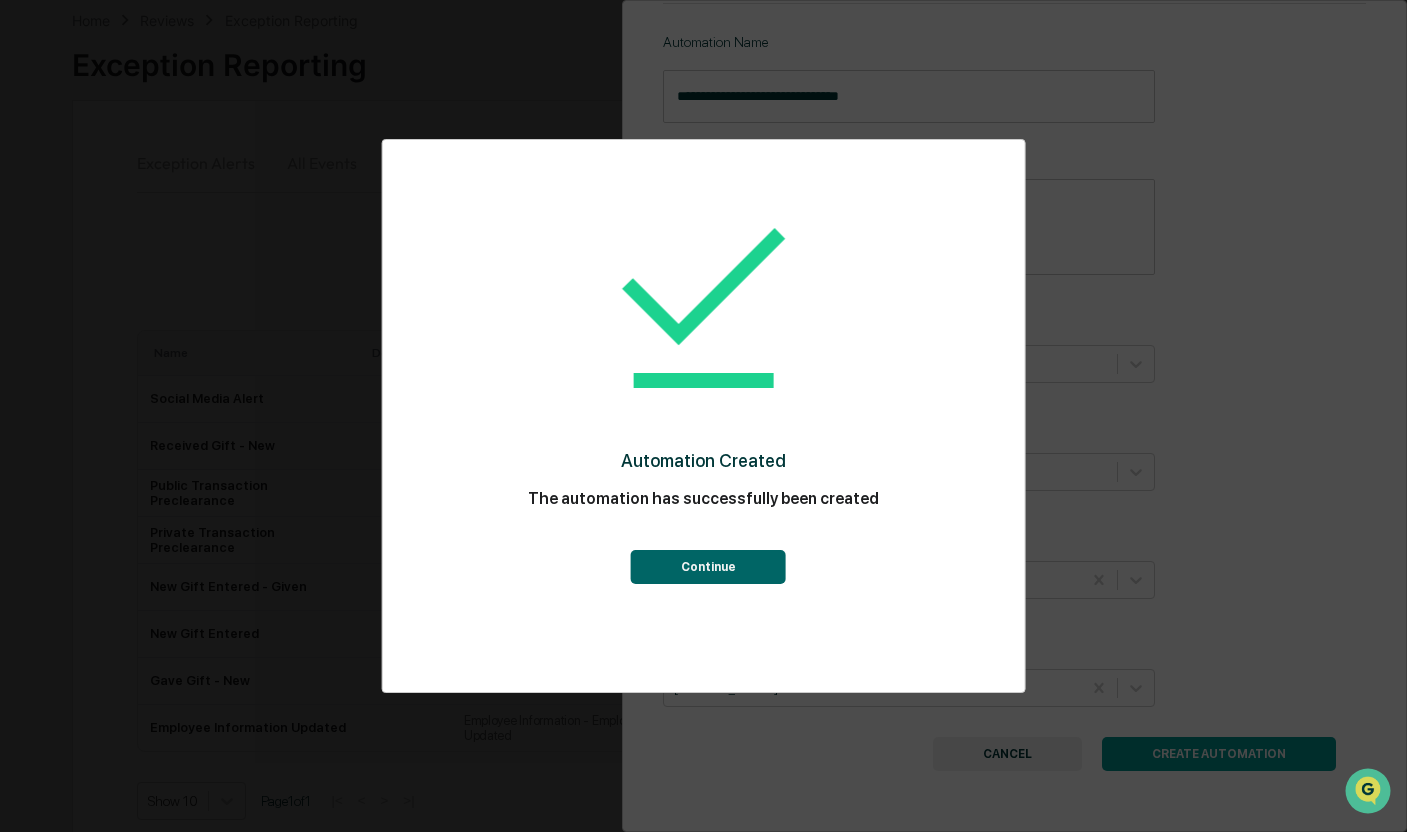 click on "Continue" at bounding box center (708, 567) 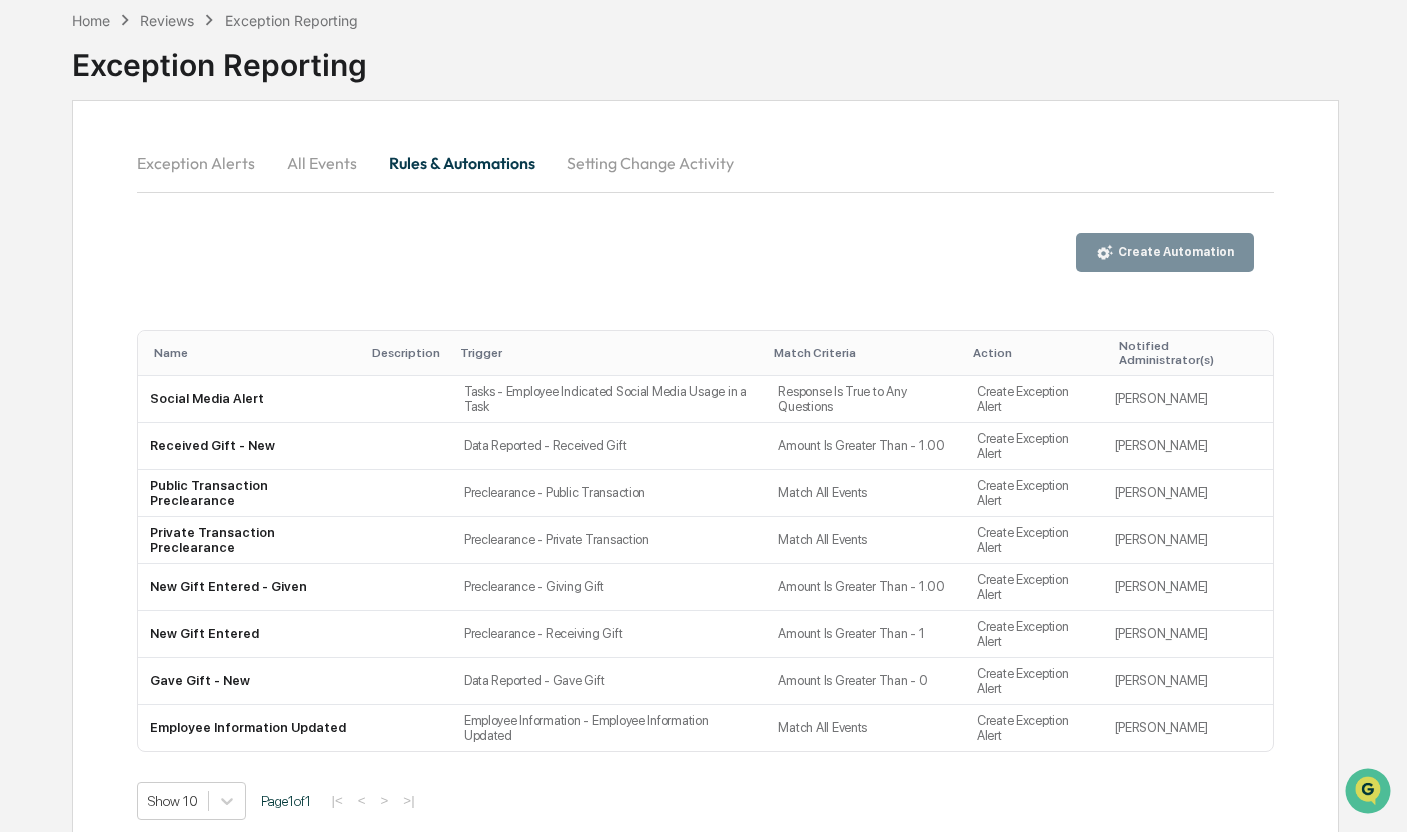 scroll, scrollTop: 0, scrollLeft: 0, axis: both 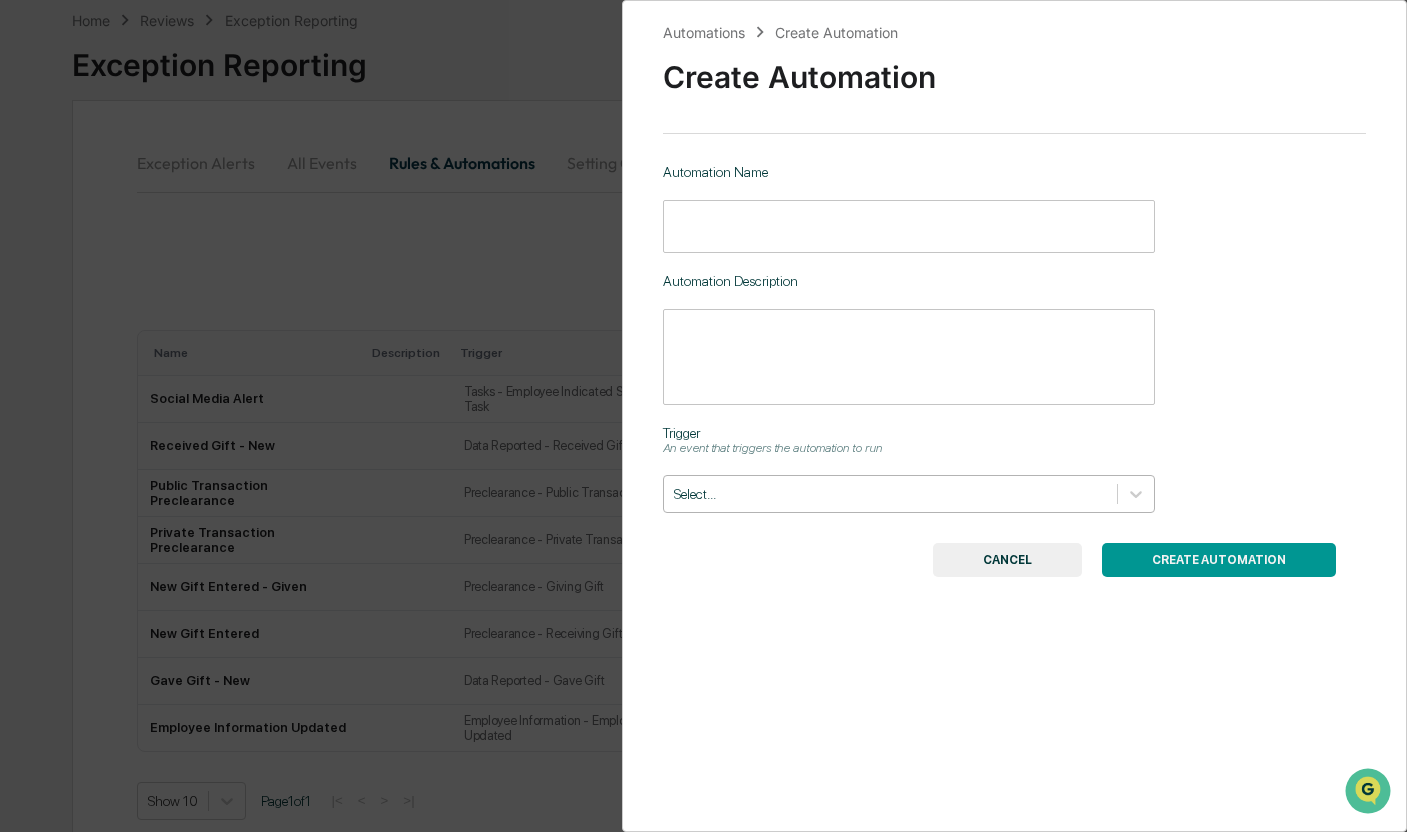 click on "Select..." at bounding box center (890, 494) 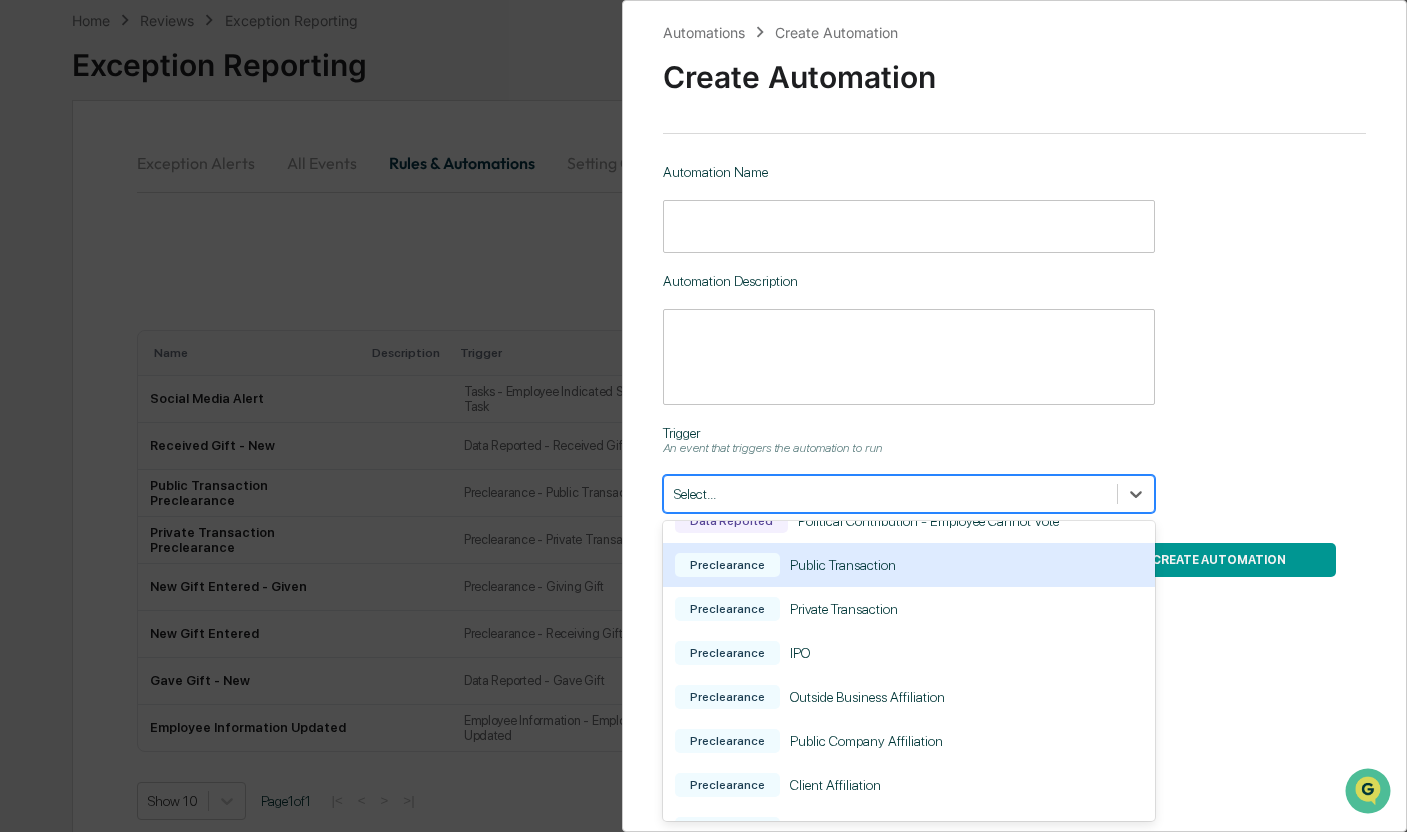 scroll, scrollTop: 500, scrollLeft: 0, axis: vertical 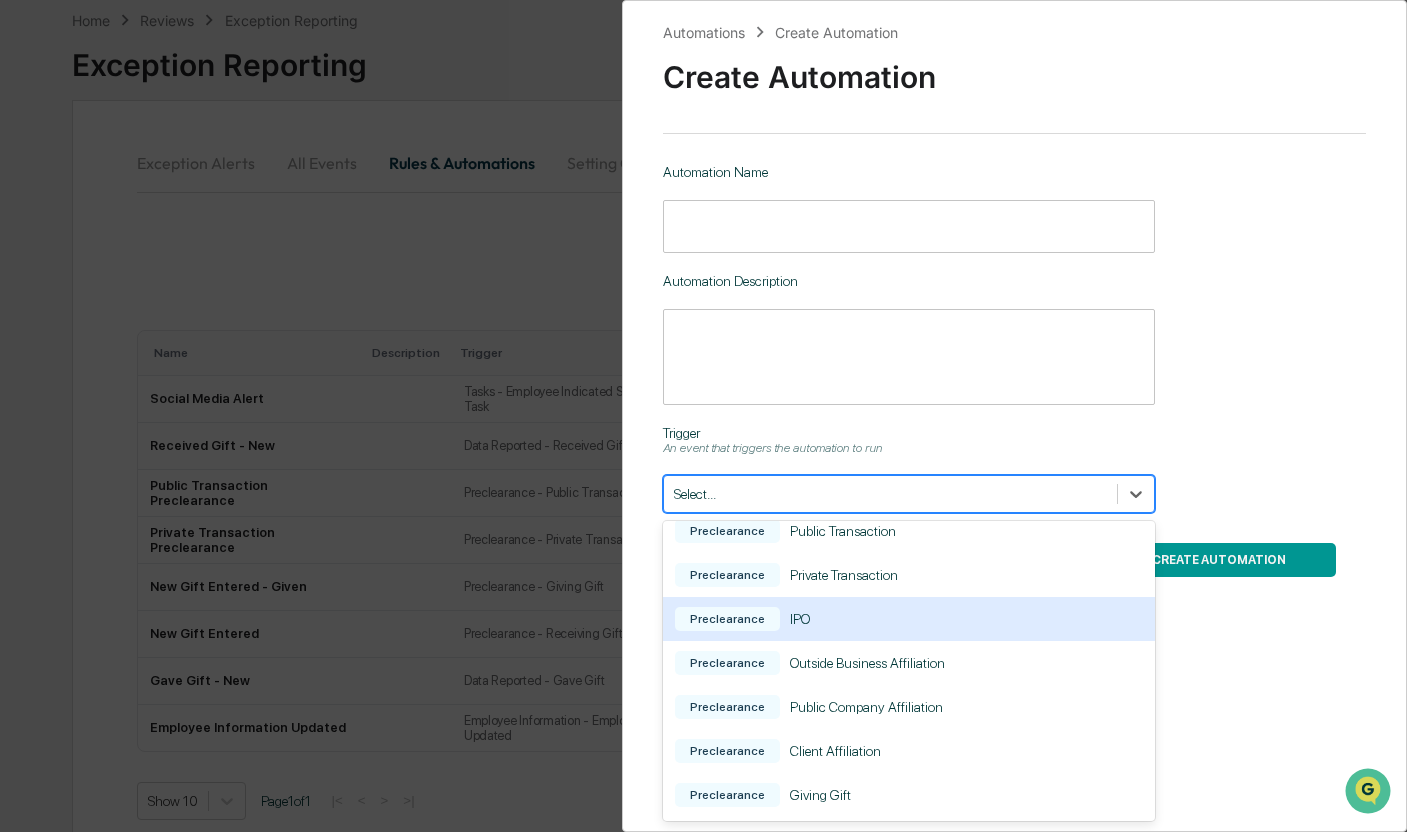 click on "Preclearance IPO" at bounding box center (909, 619) 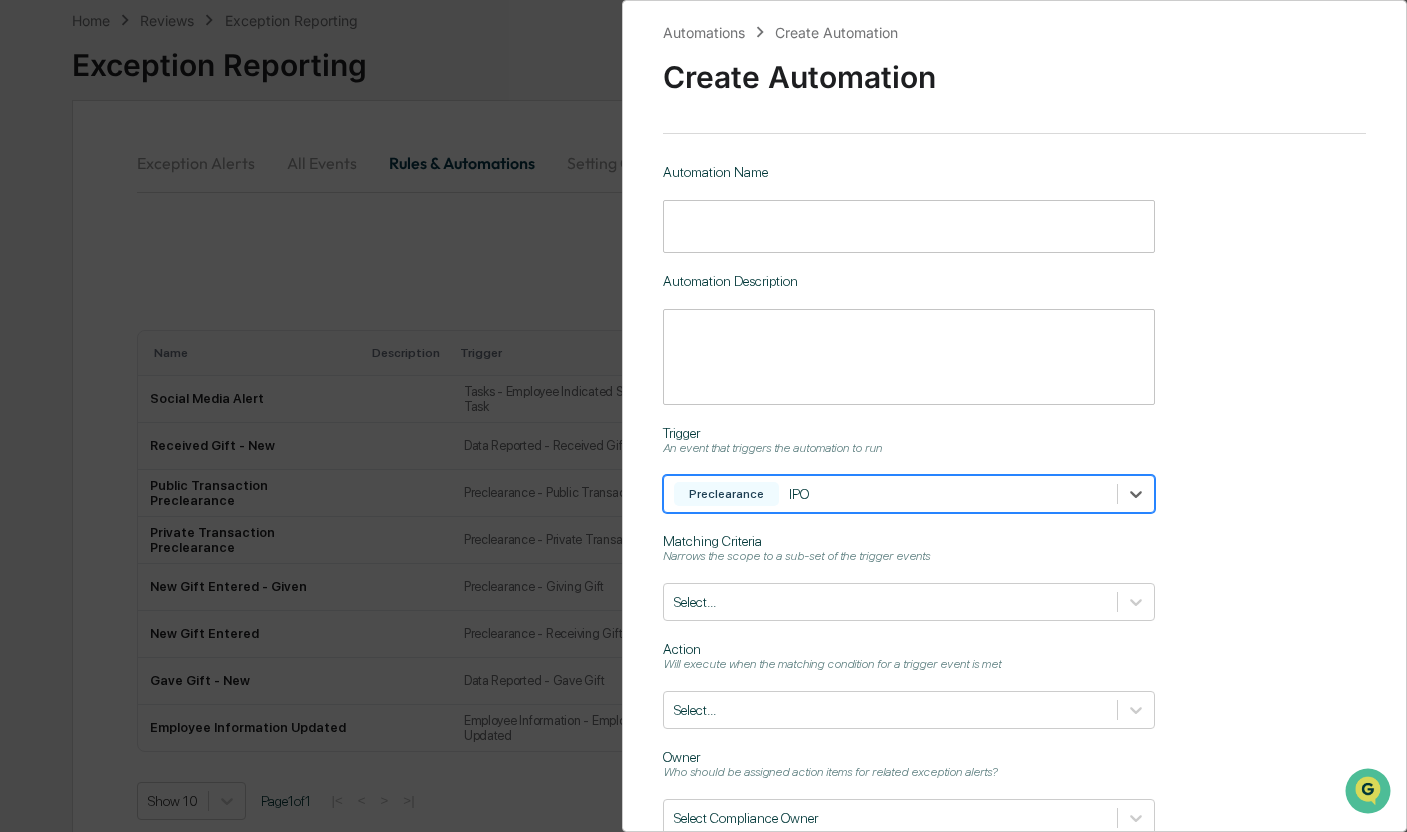 click at bounding box center (909, 226) 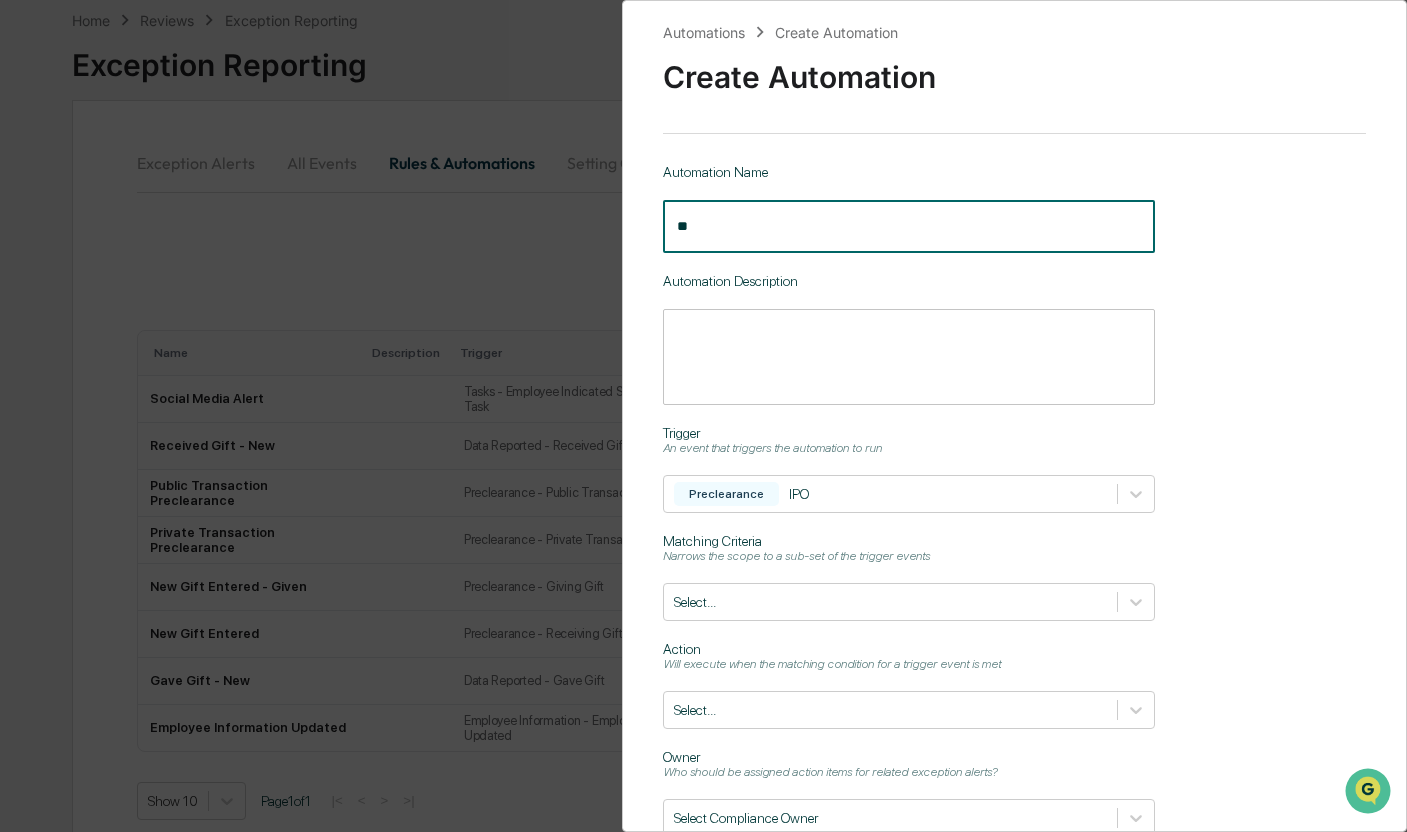 type on "*" 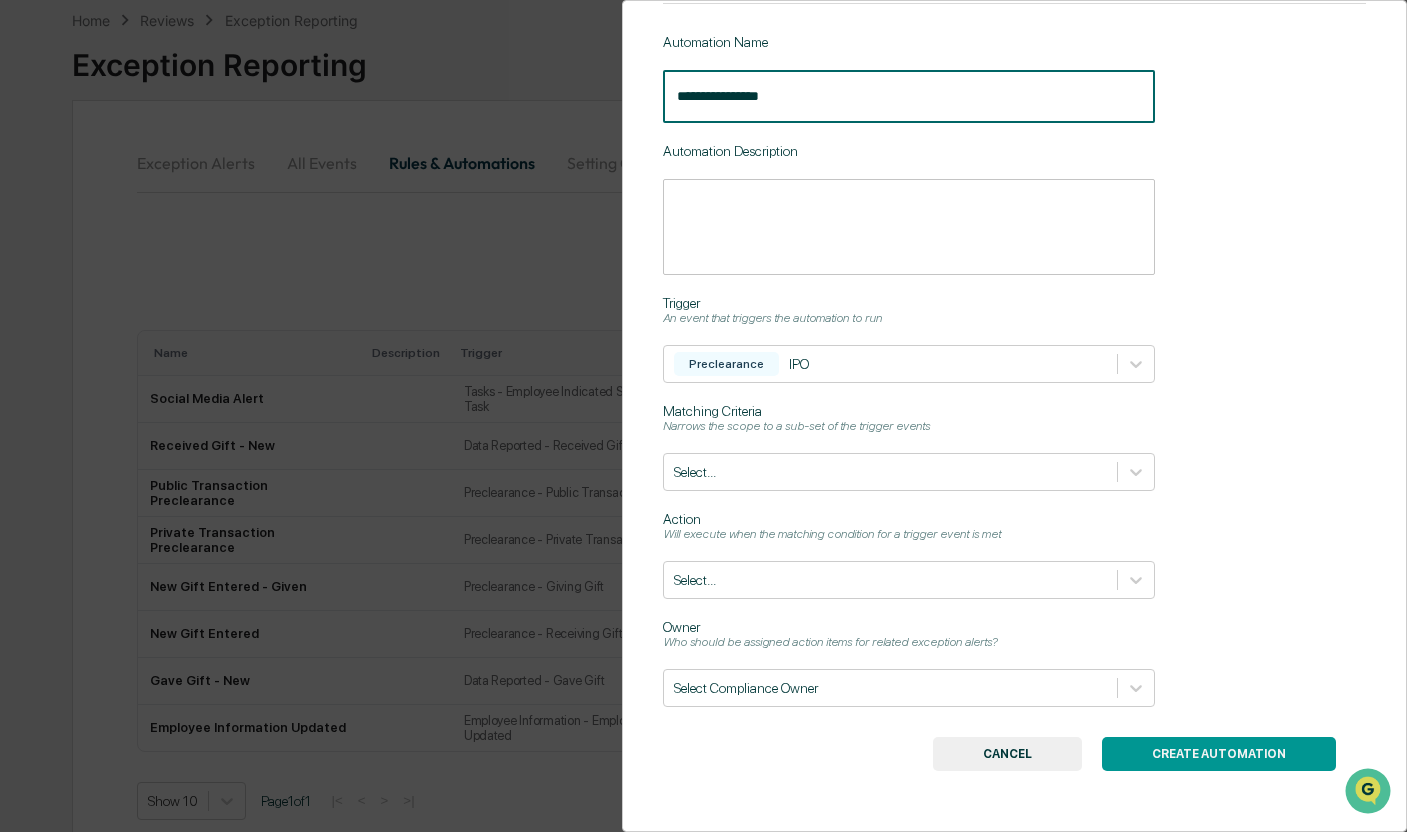 scroll, scrollTop: 140, scrollLeft: 0, axis: vertical 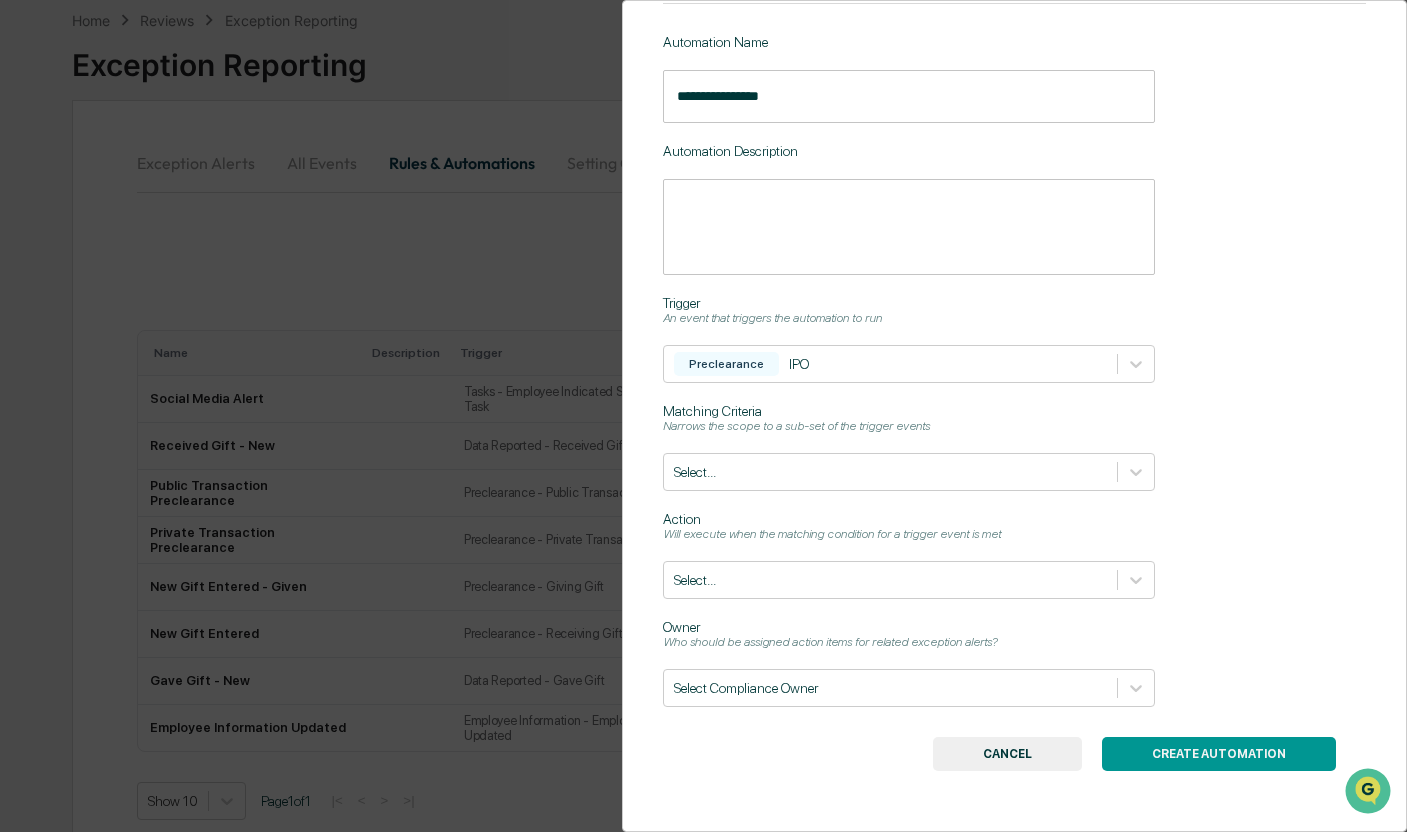 click on "**********" at bounding box center [1015, 370] 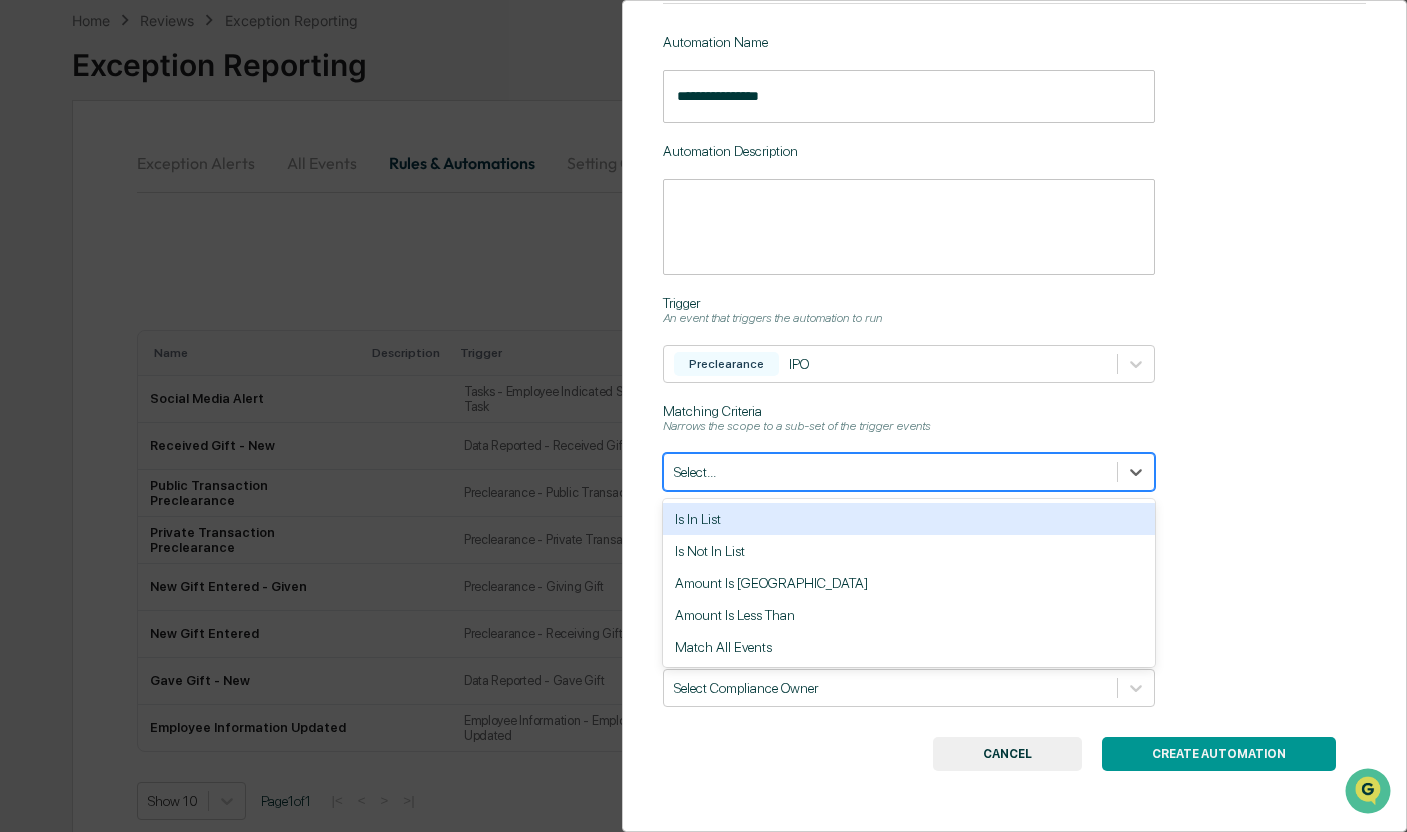 click at bounding box center [890, 472] 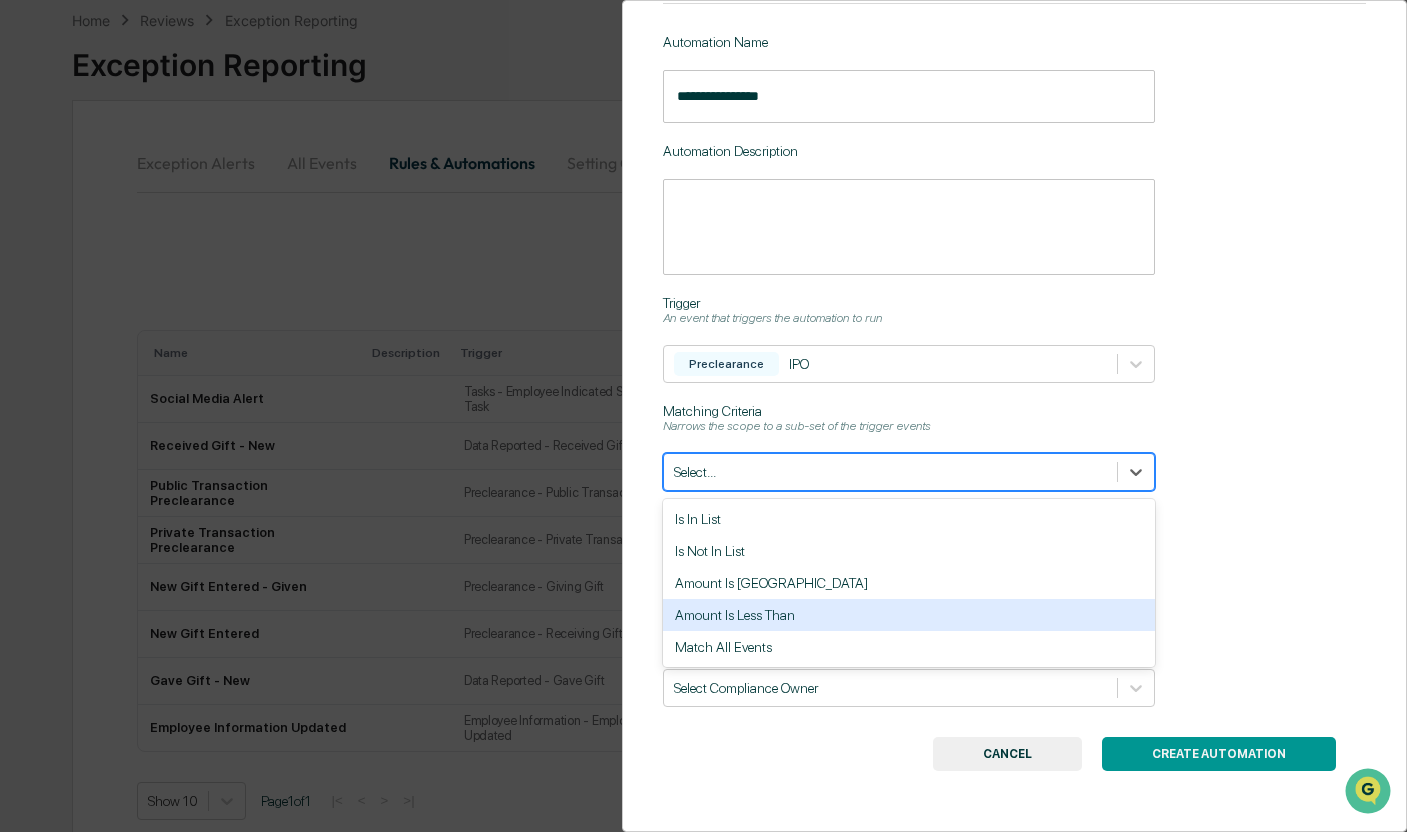 click on "Match All Events" at bounding box center (909, 647) 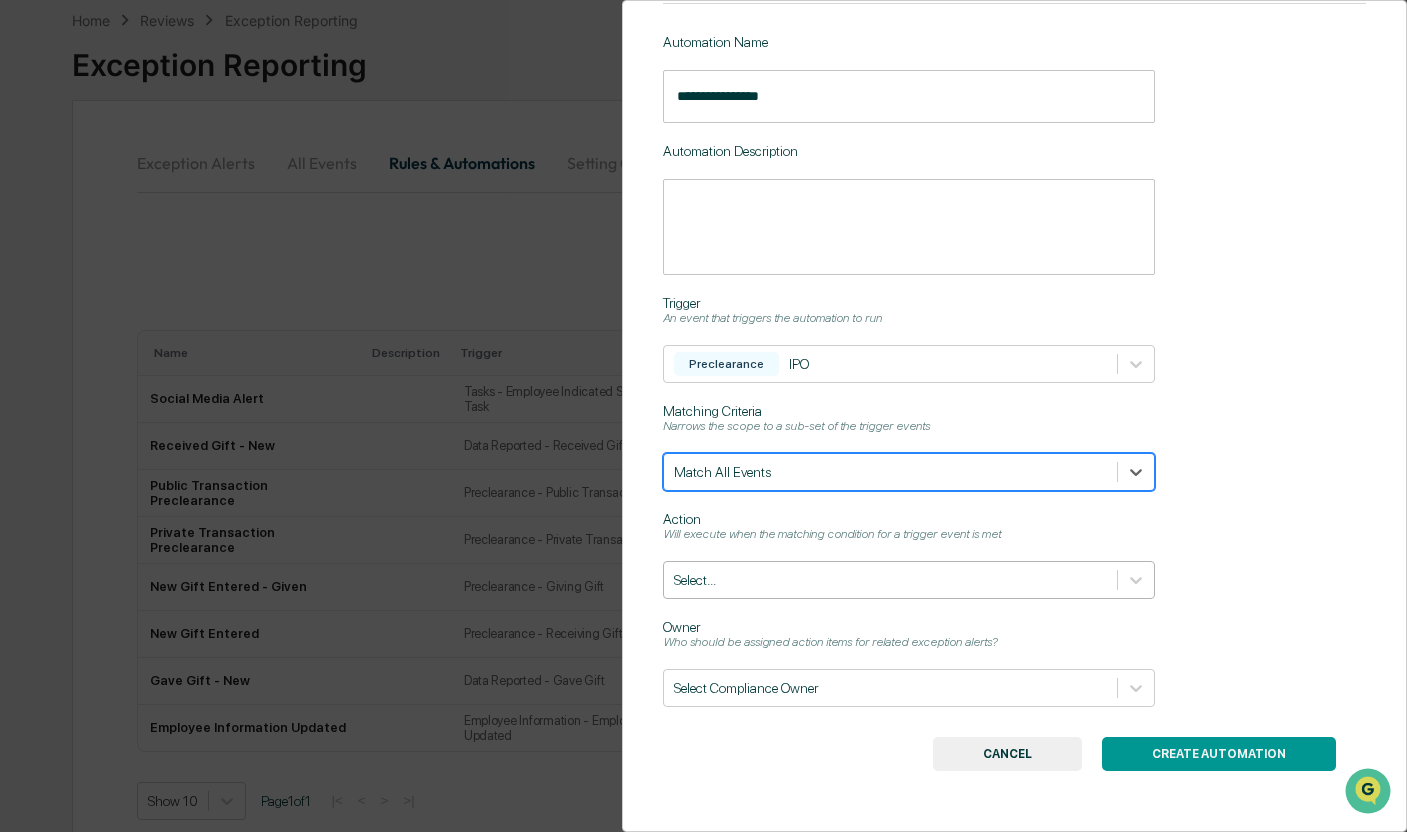 click on "Select..." at bounding box center (909, 580) 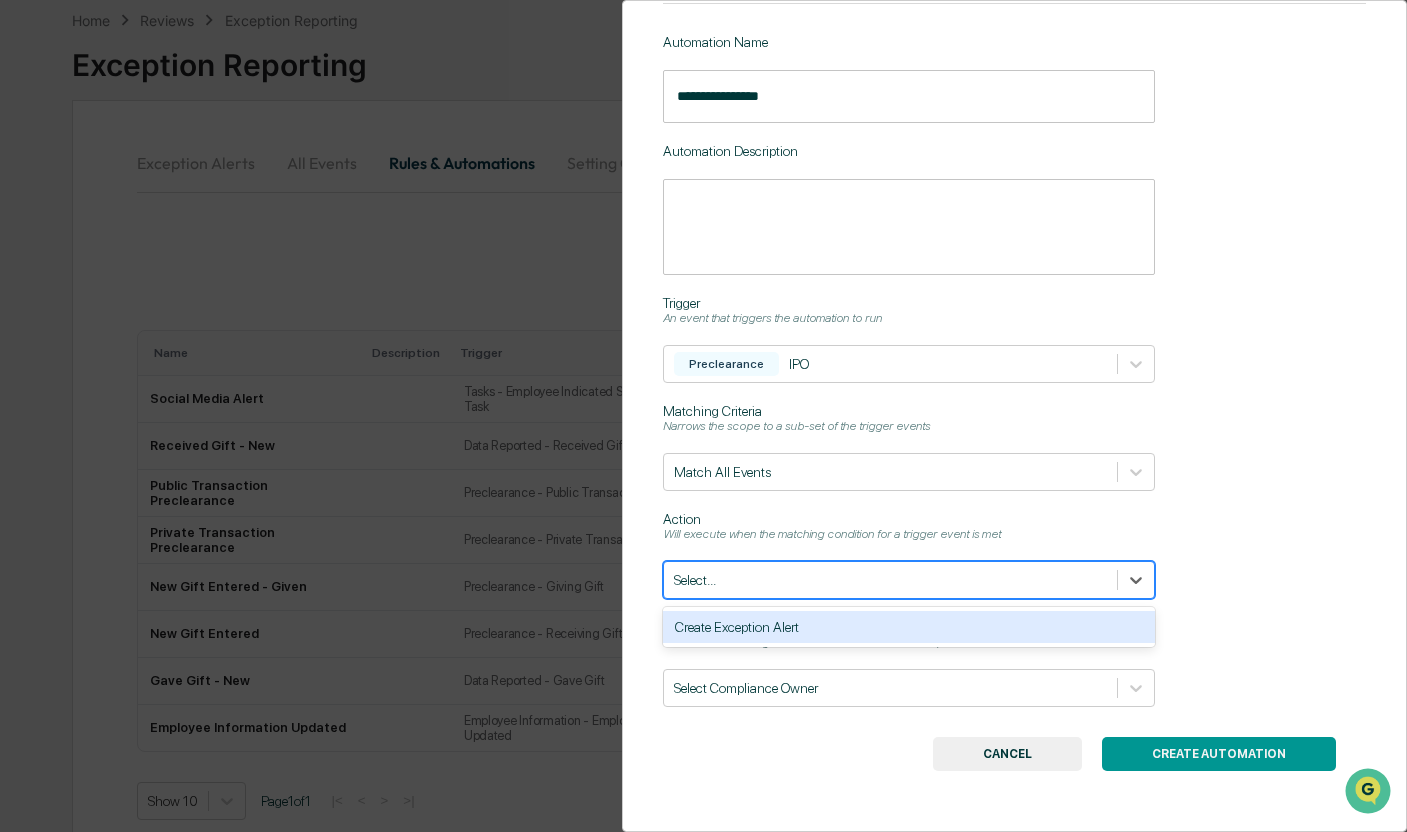 drag, startPoint x: 770, startPoint y: 619, endPoint x: 767, endPoint y: 653, distance: 34.132095 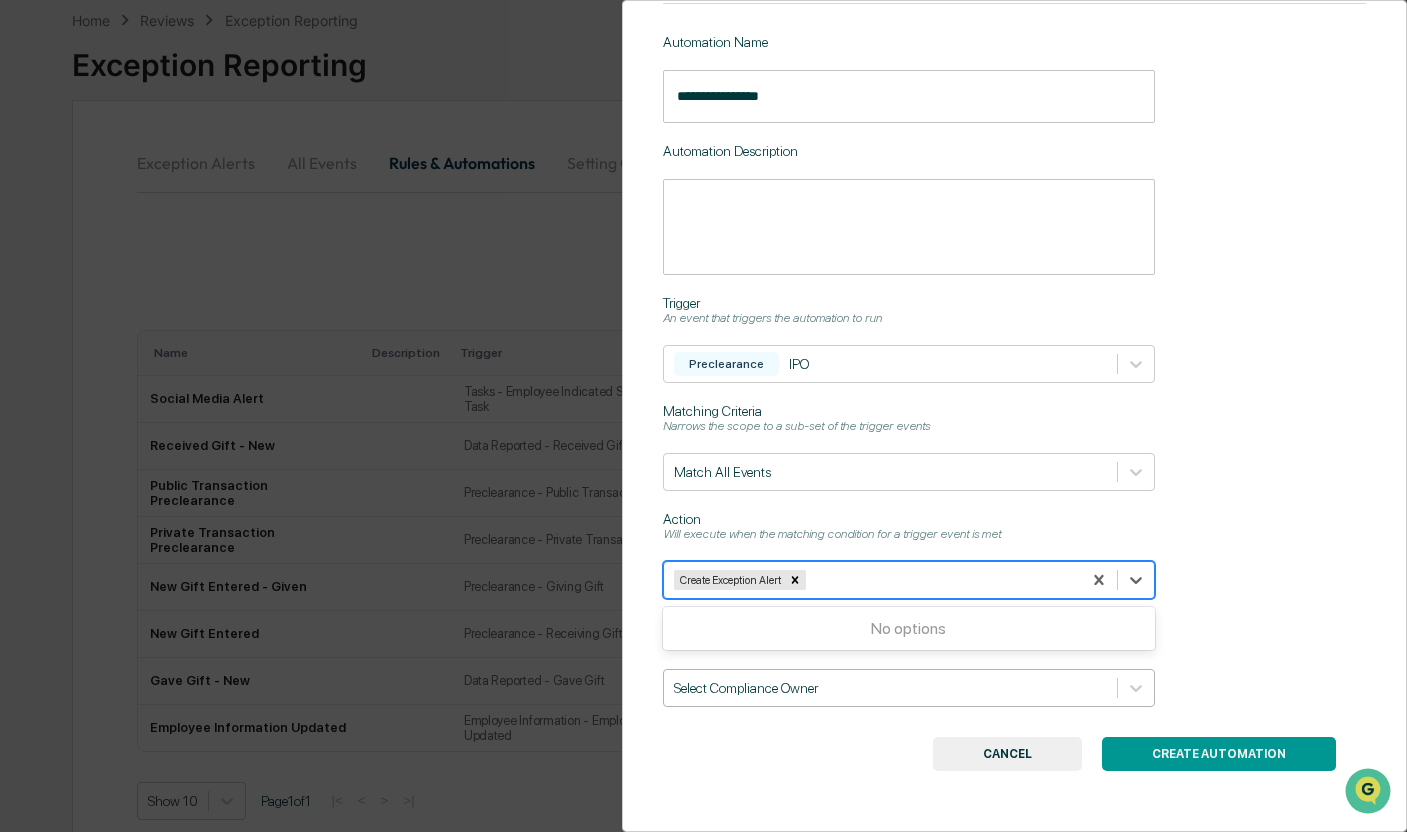 click on "Select Compliance Owner" at bounding box center (909, 688) 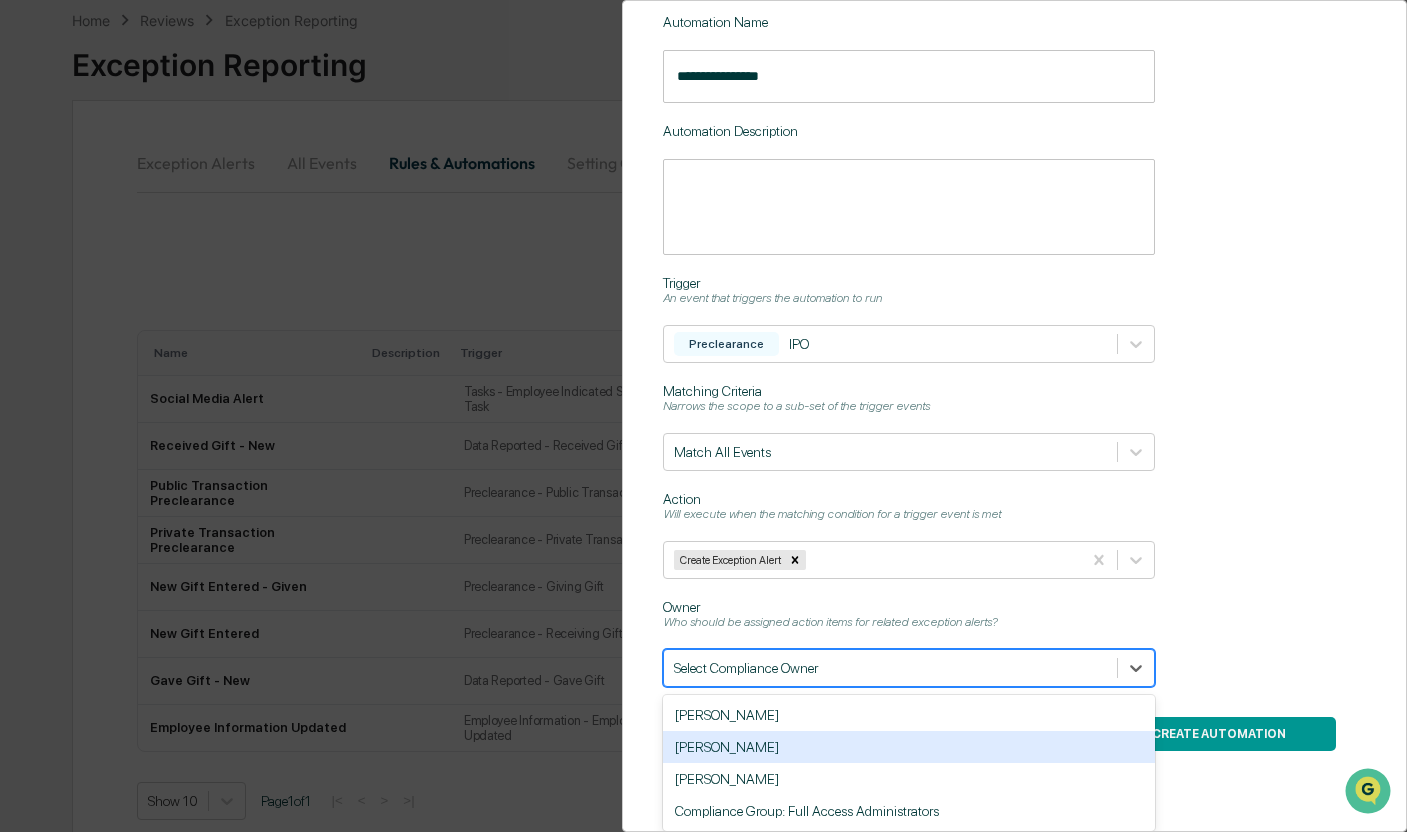 click on "[PERSON_NAME]" at bounding box center (909, 747) 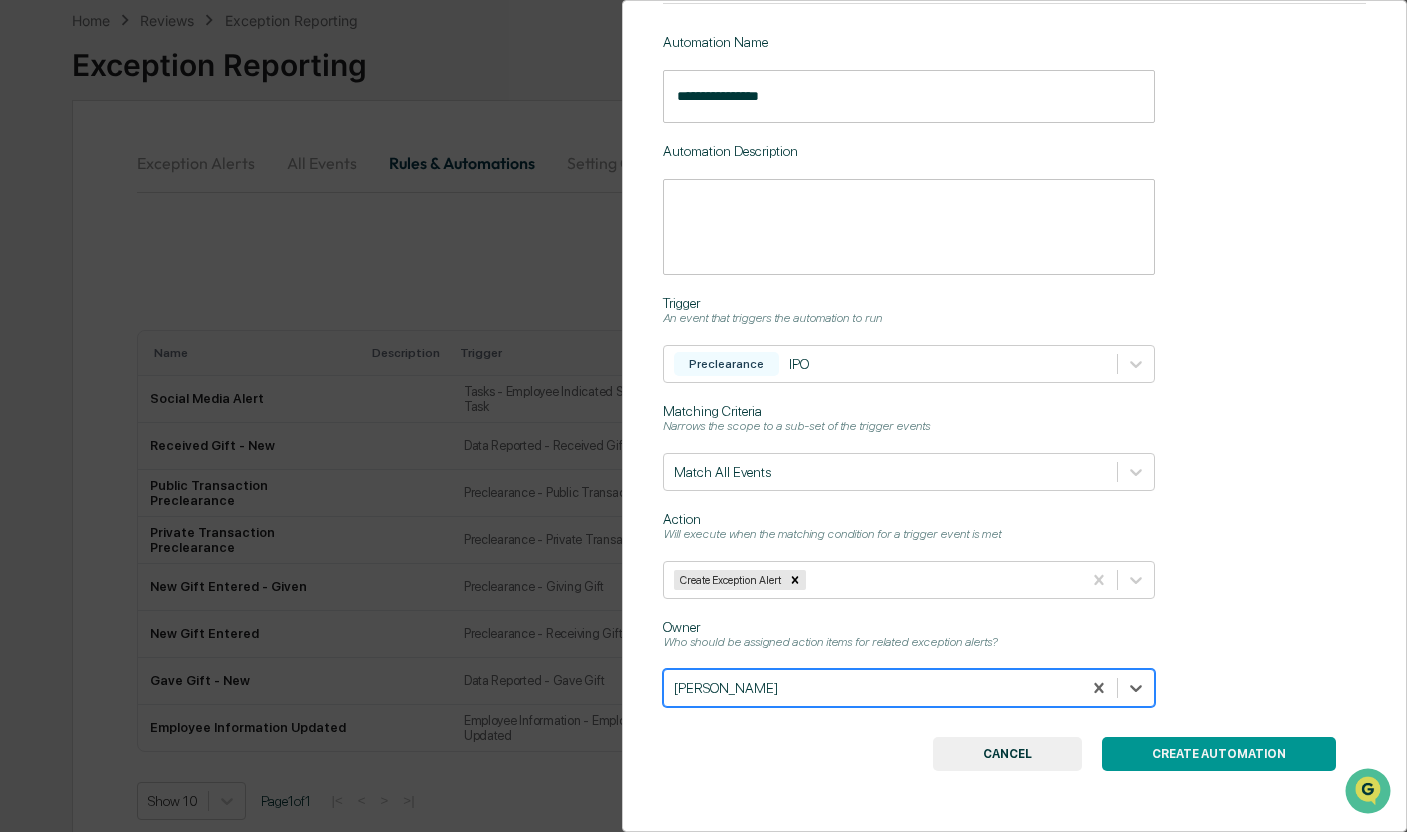 scroll, scrollTop: 140, scrollLeft: 0, axis: vertical 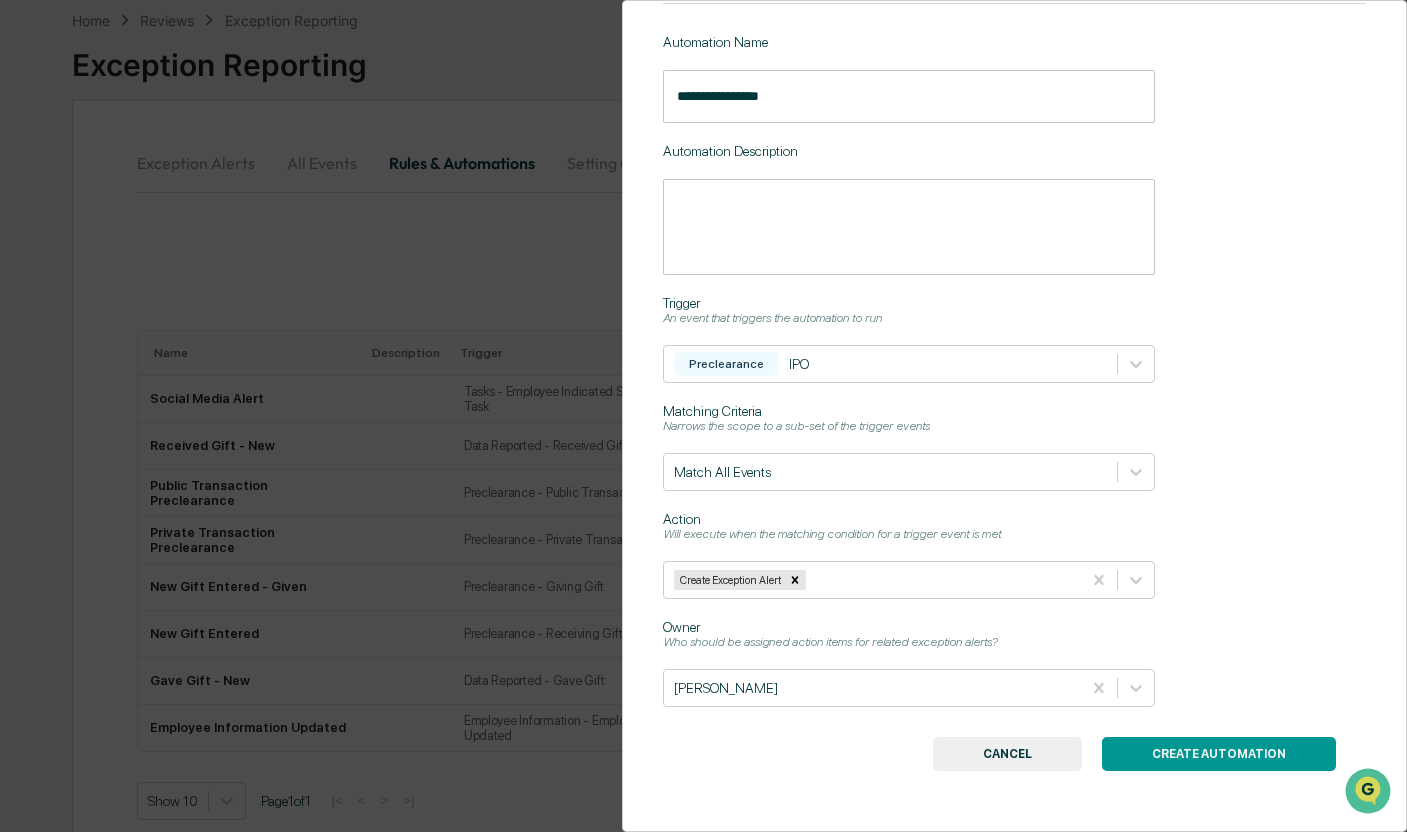 click on "CREATE AUTOMATION" at bounding box center [1219, 754] 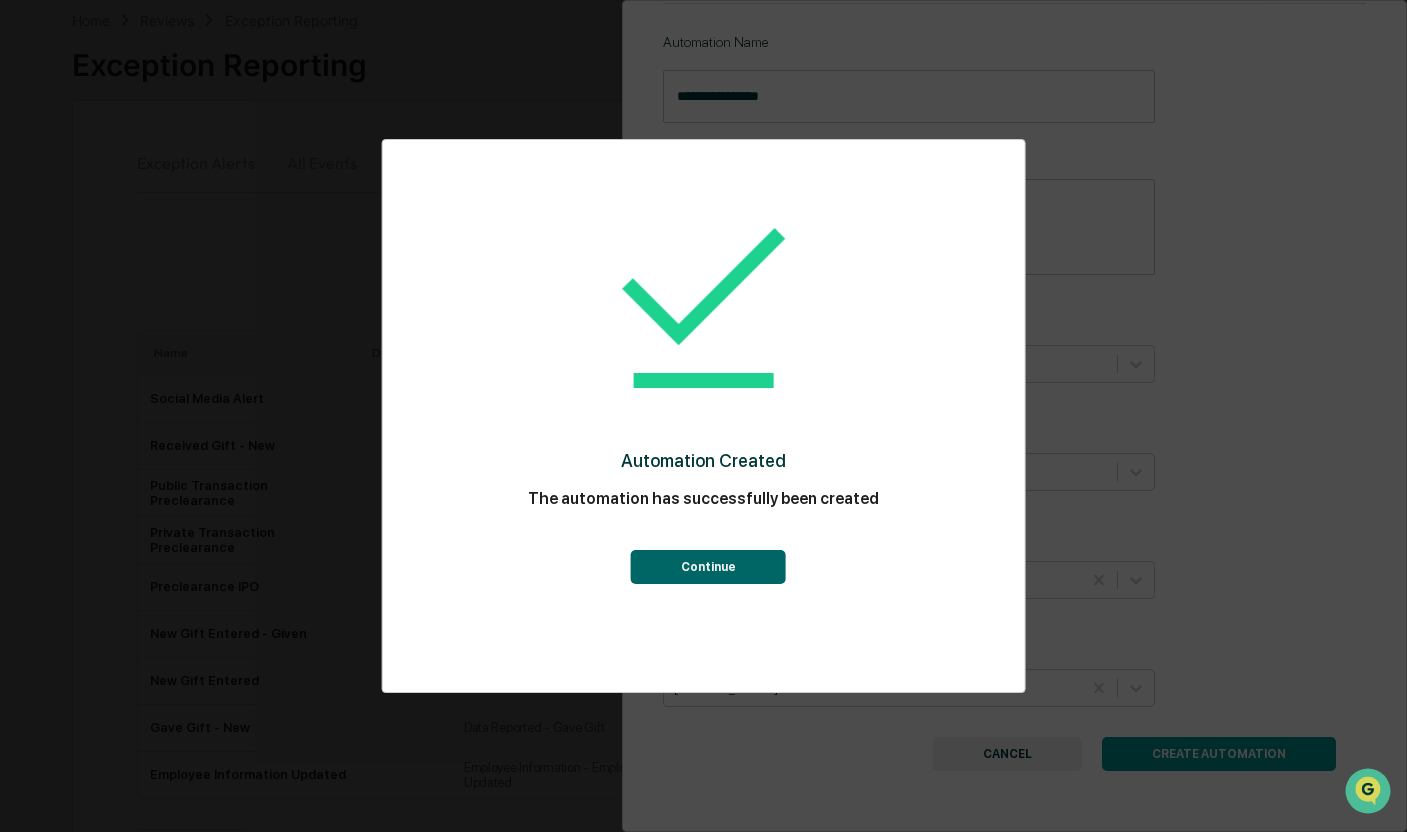 click on "Continue" at bounding box center [708, 567] 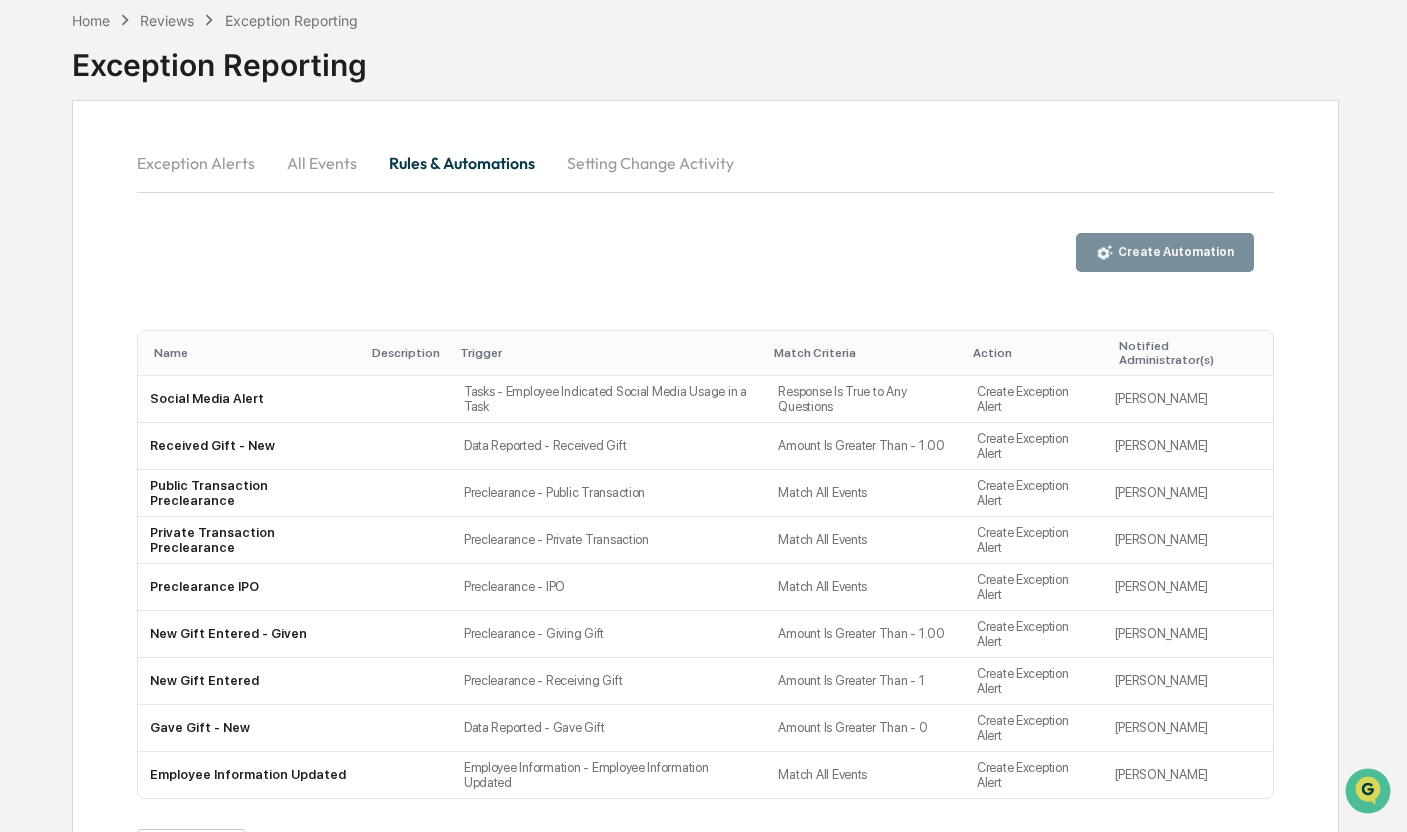 click on "Create Automation" at bounding box center [1174, 252] 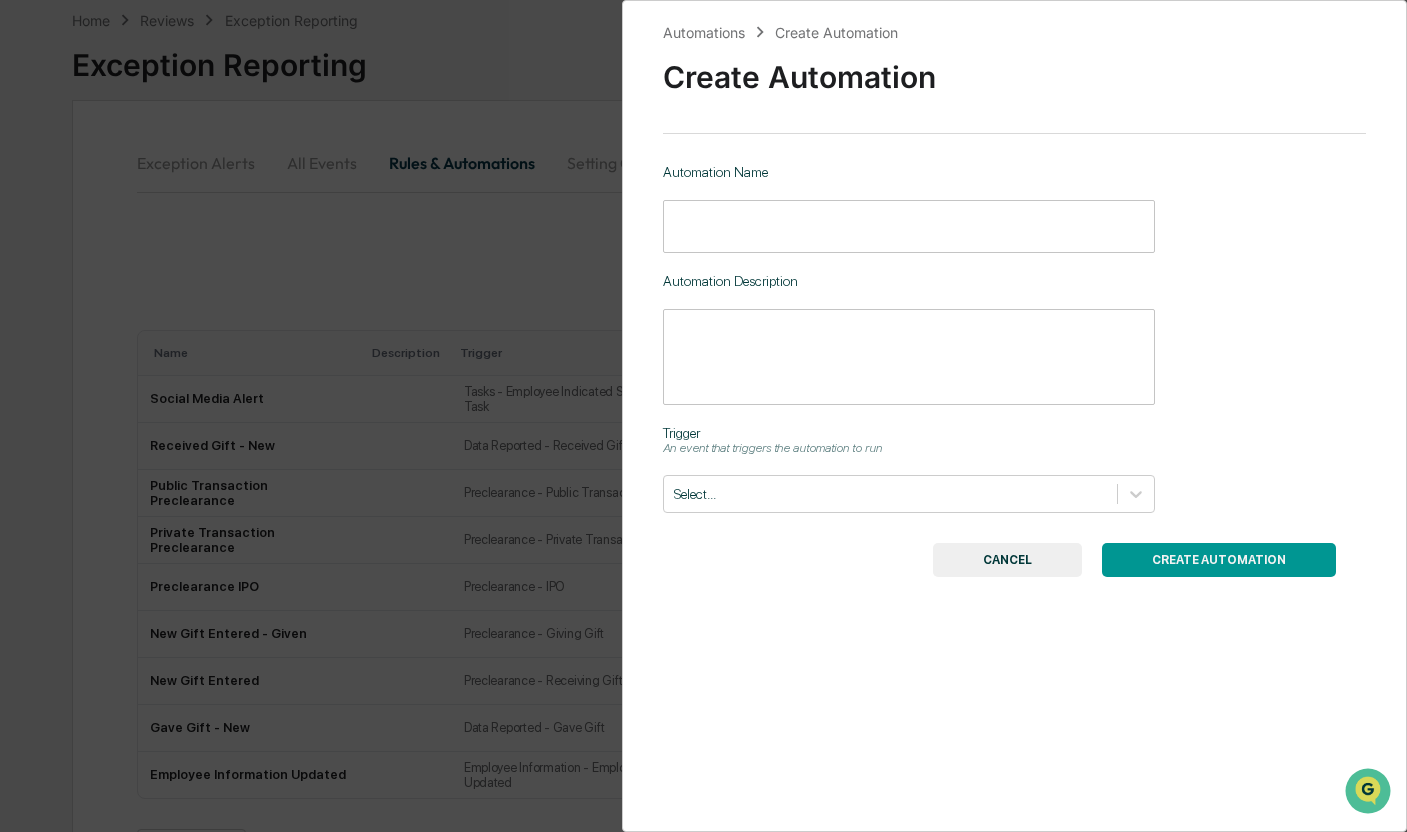 click at bounding box center (909, 226) 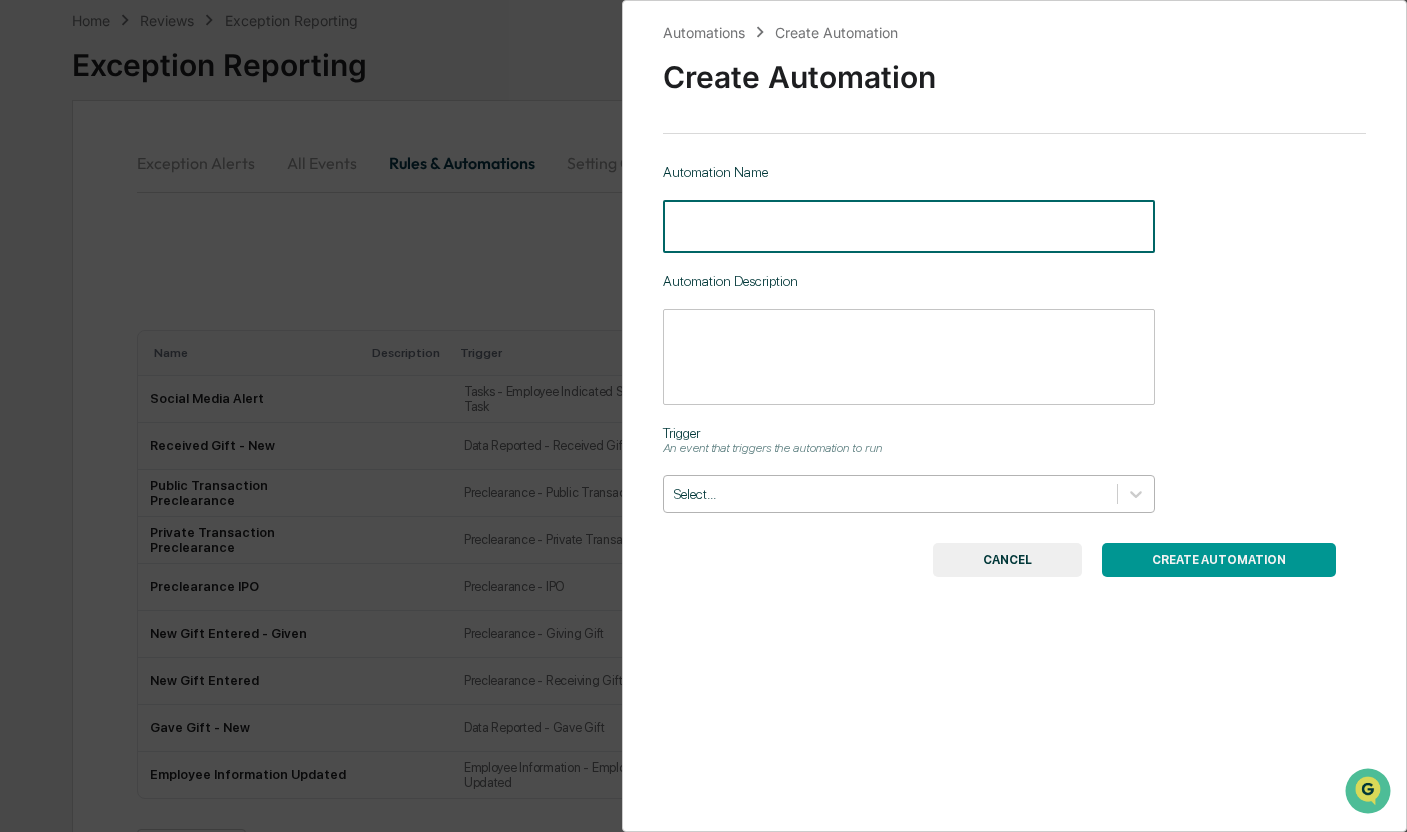 click on "Select..." at bounding box center [890, 494] 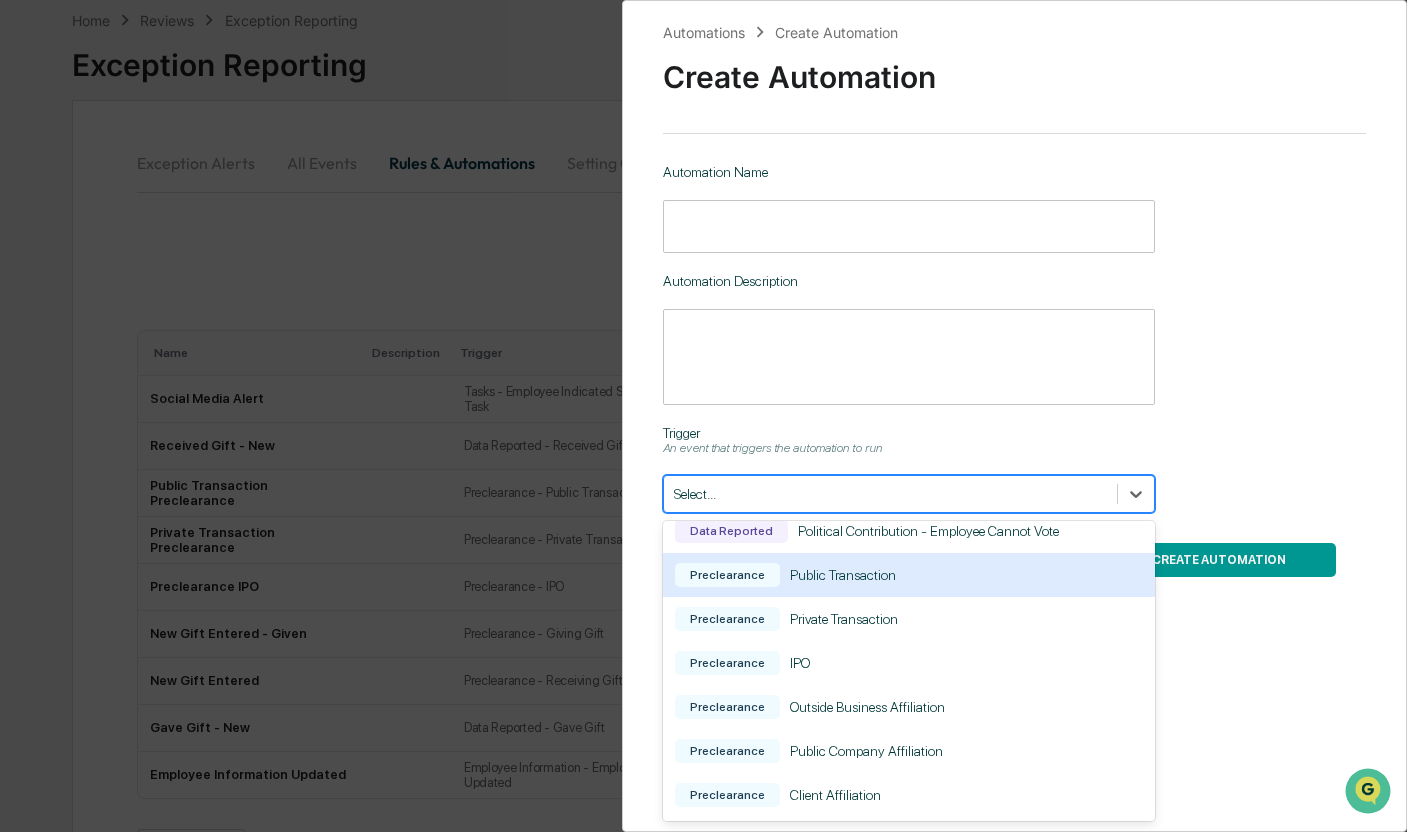 scroll, scrollTop: 500, scrollLeft: 0, axis: vertical 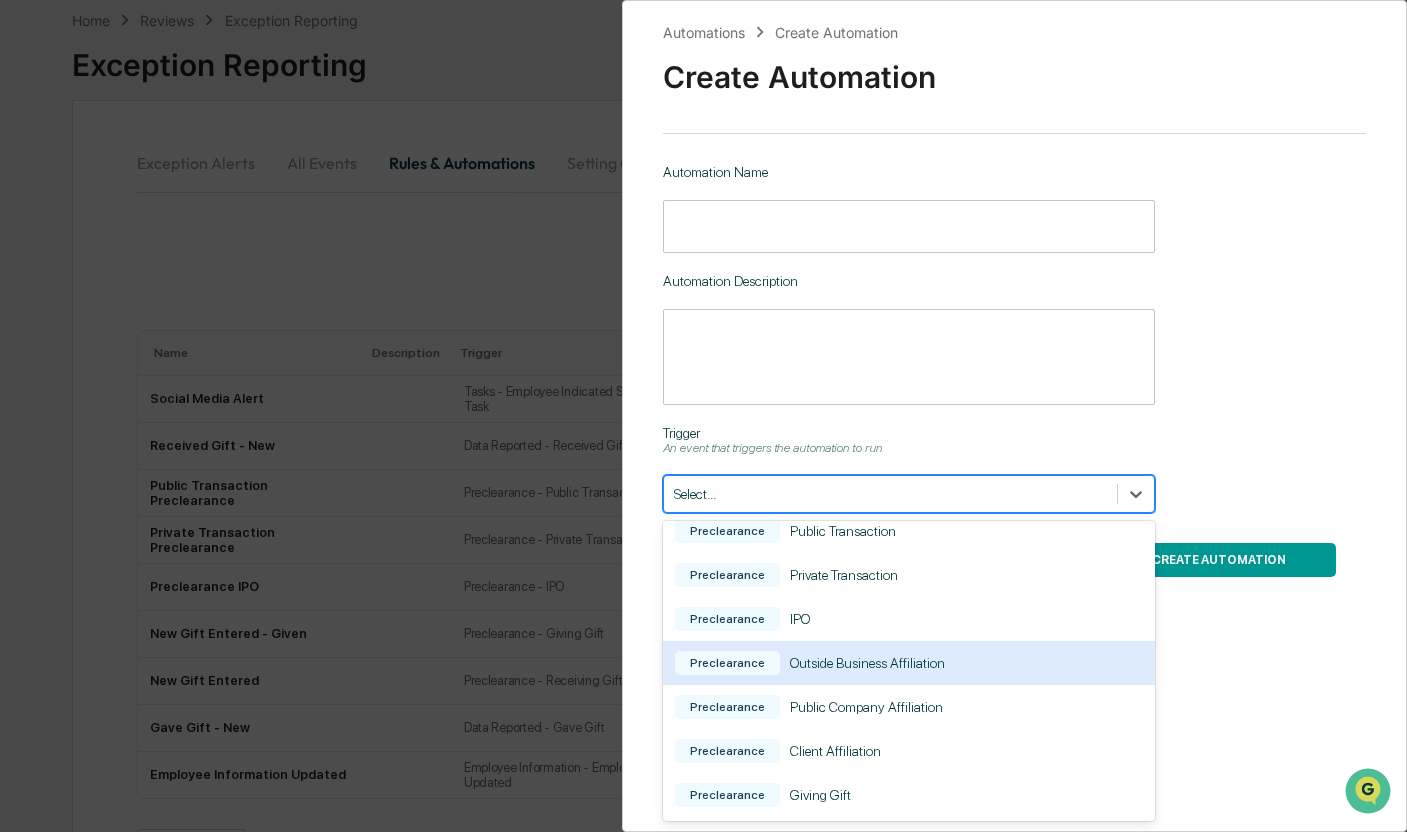 click on "Outside Business Affiliation" at bounding box center (867, 663) 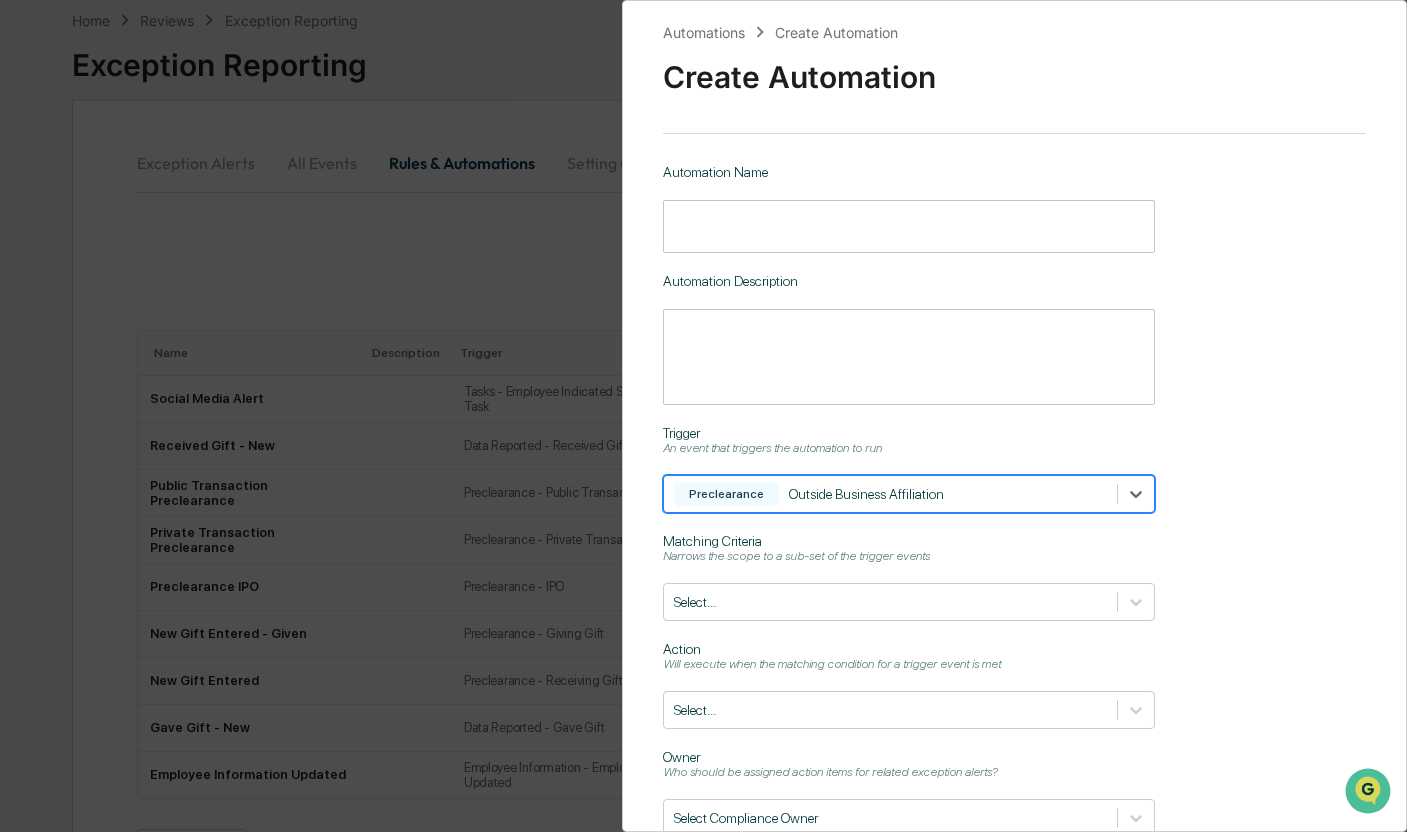click at bounding box center (909, 226) 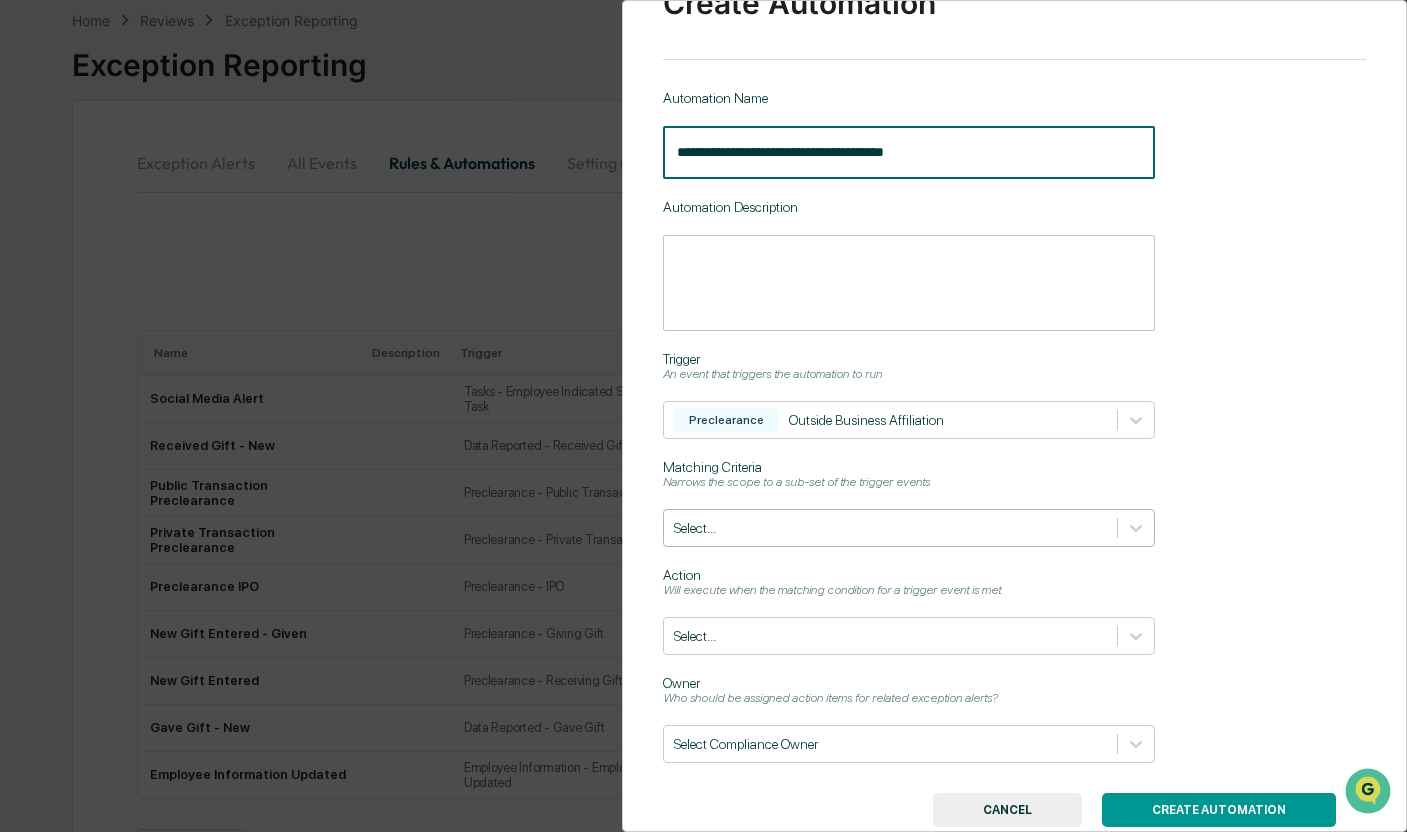 scroll, scrollTop: 140, scrollLeft: 0, axis: vertical 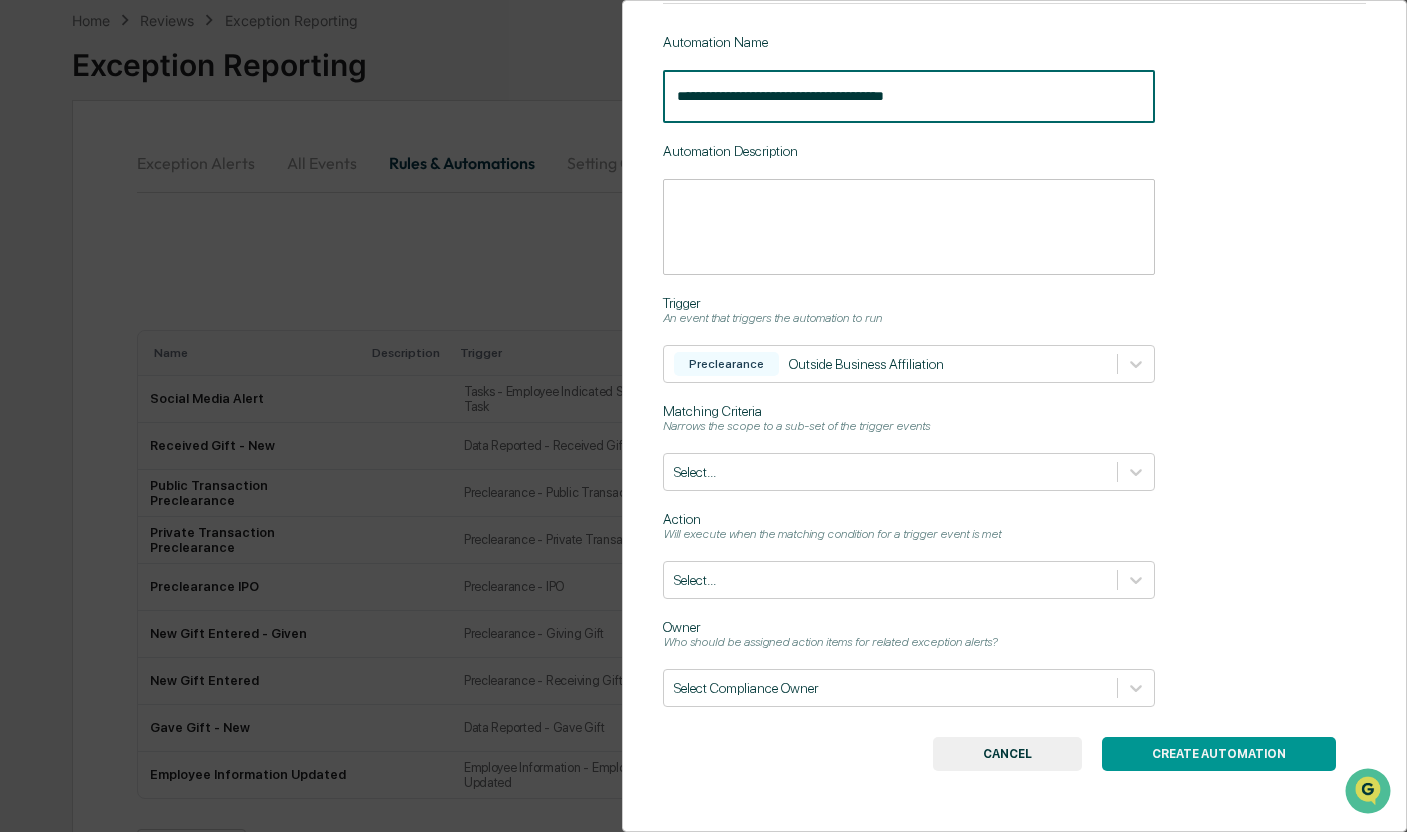 type on "**********" 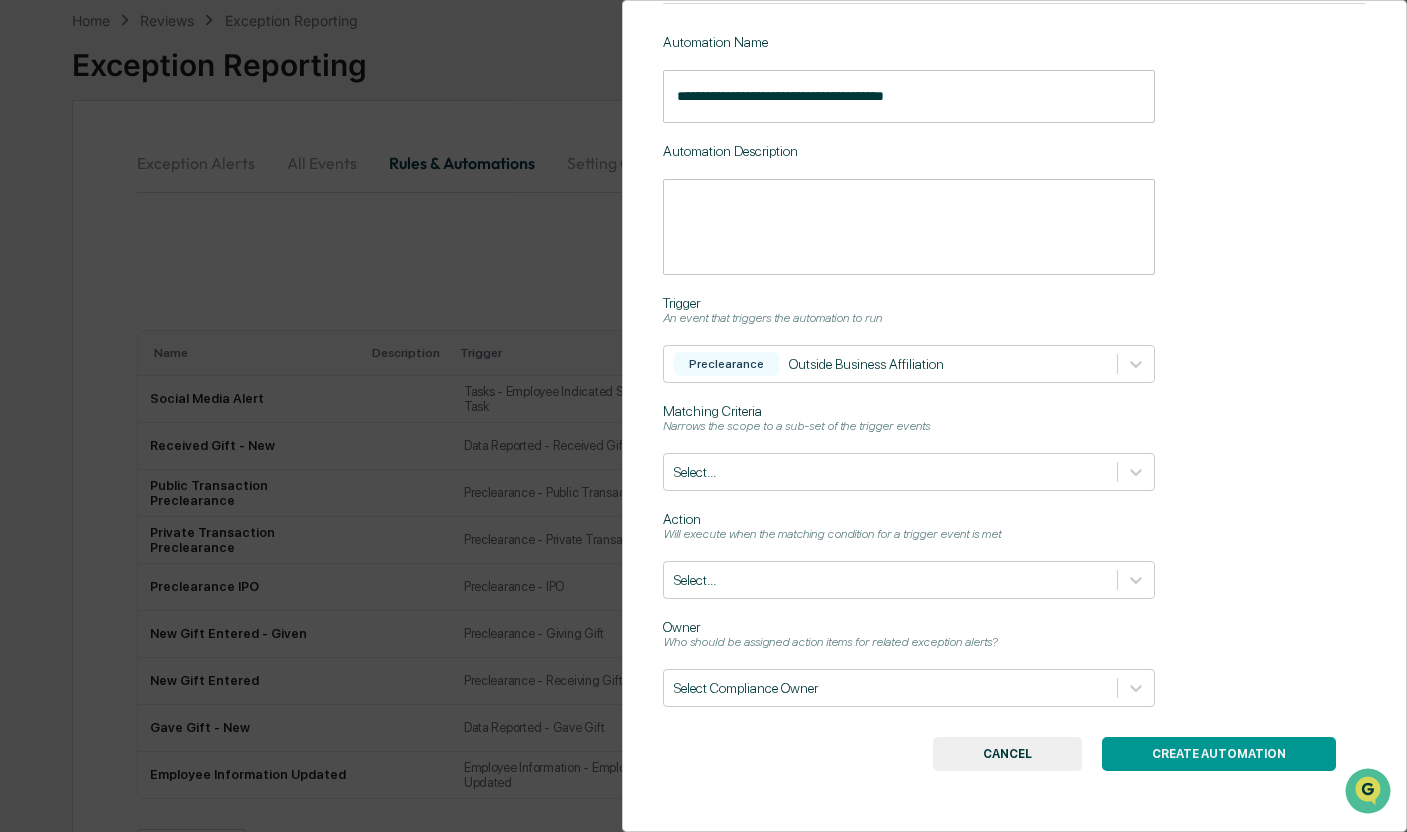 click on "**********" at bounding box center [1015, 370] 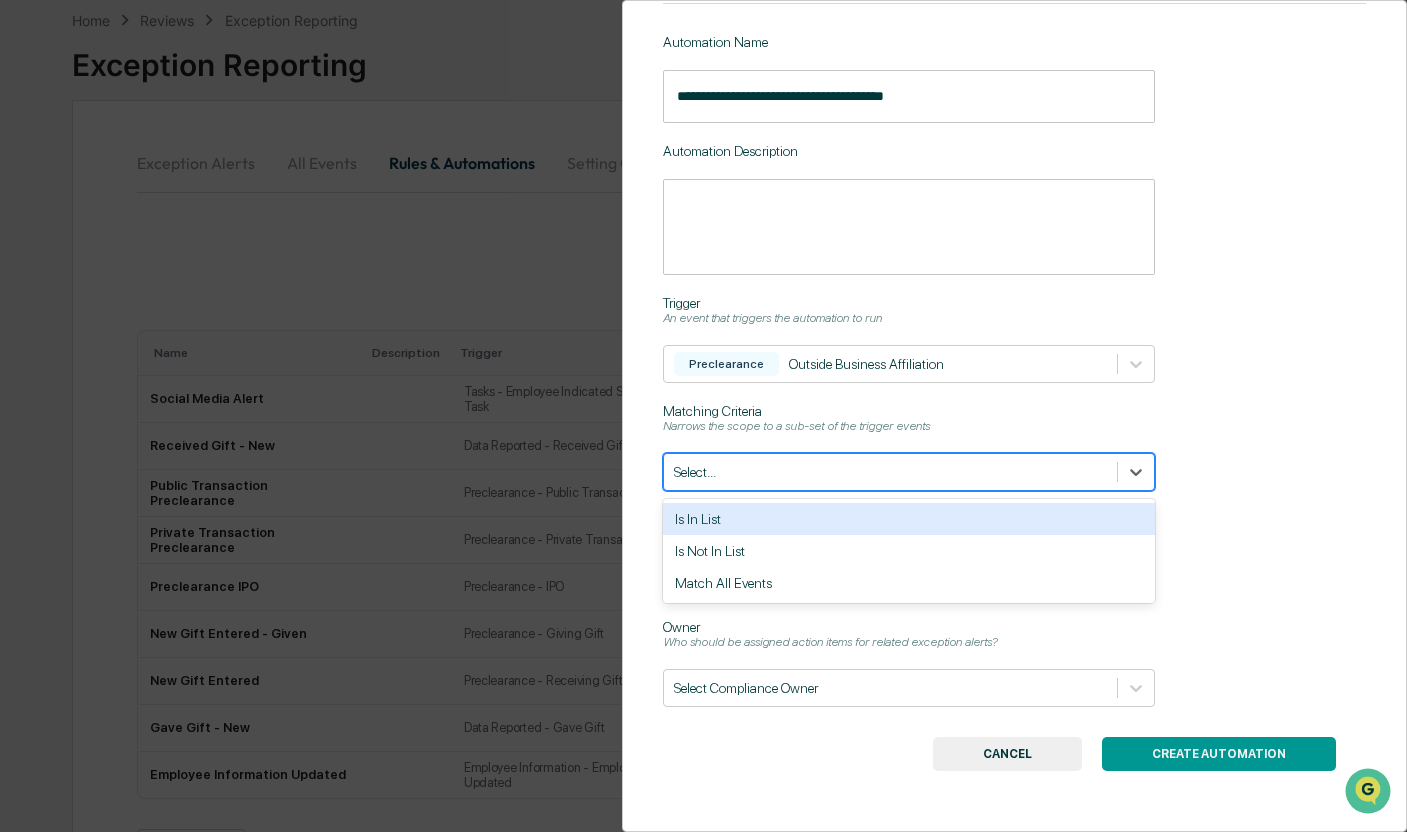 click at bounding box center [890, 472] 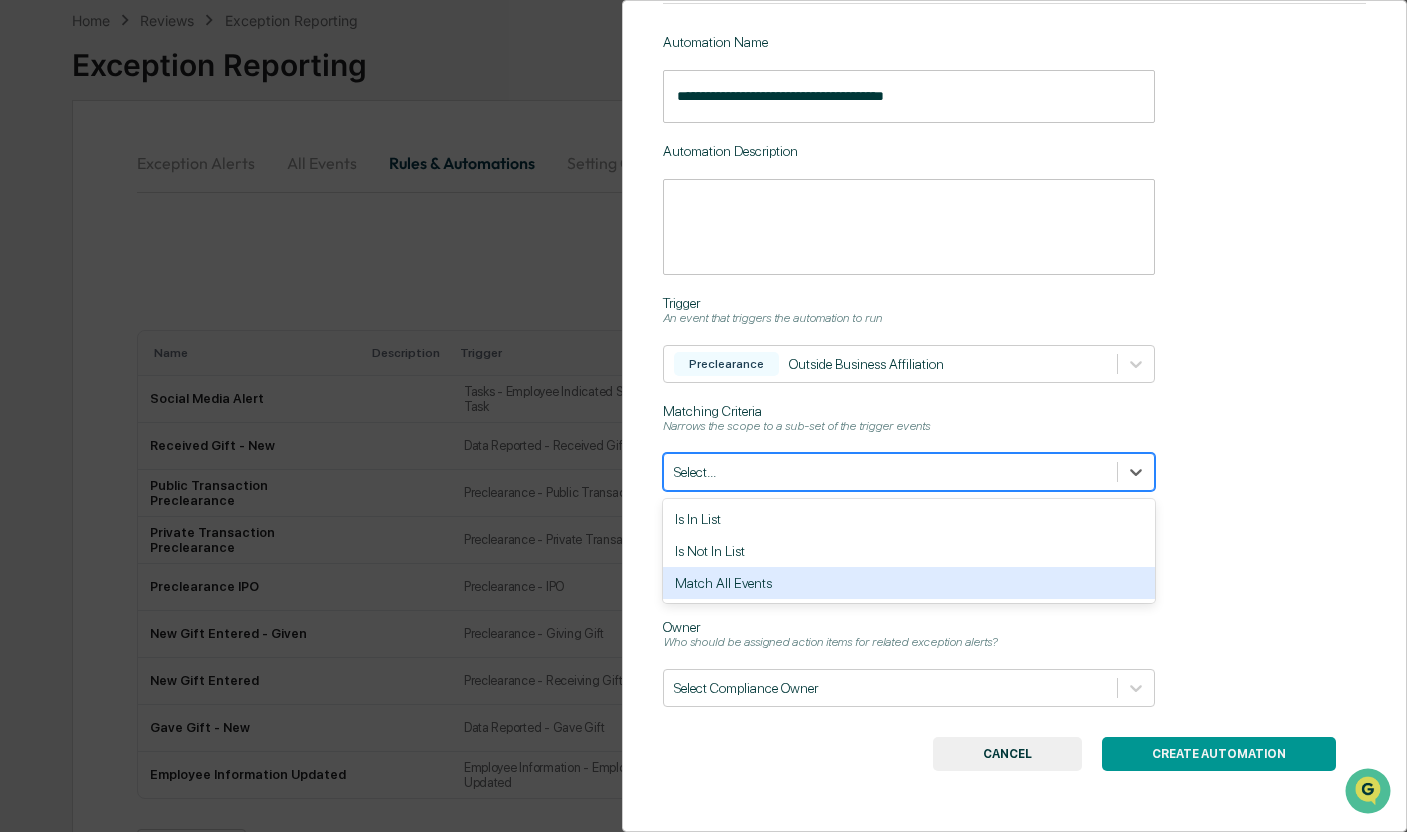 click on "Match All Events" at bounding box center (909, 583) 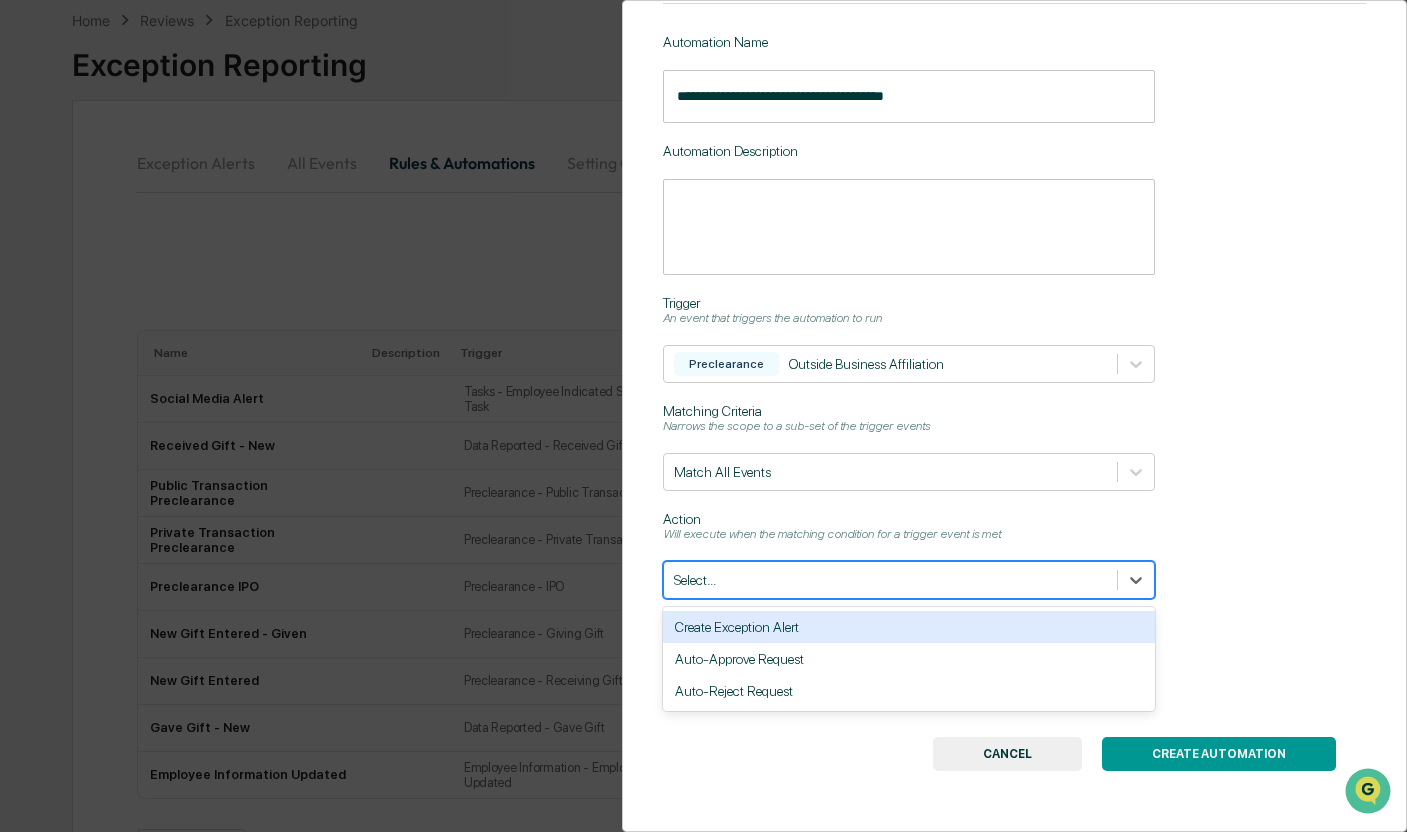 click on "Select..." at bounding box center [890, 580] 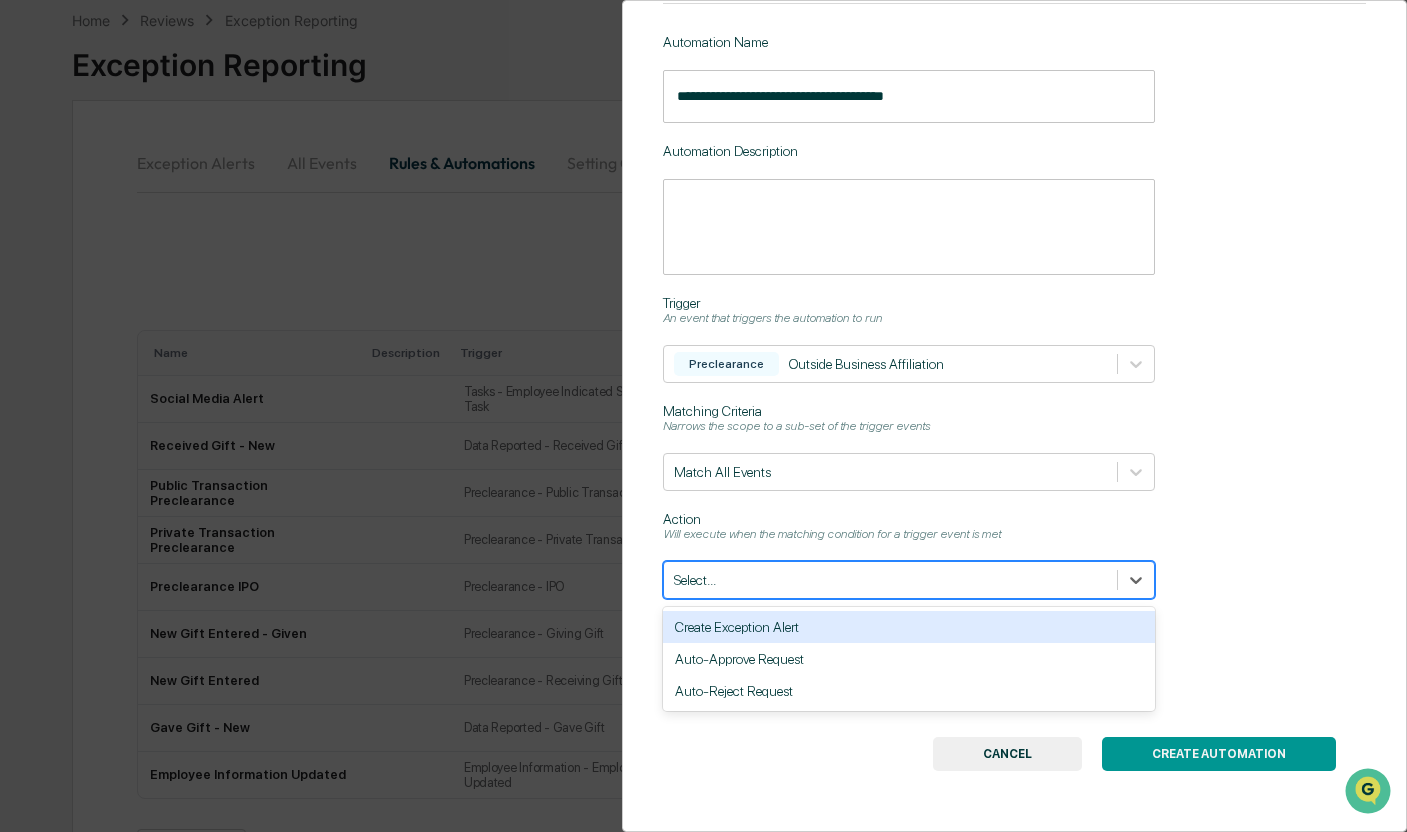 click on "Create Exception Alert" at bounding box center [909, 627] 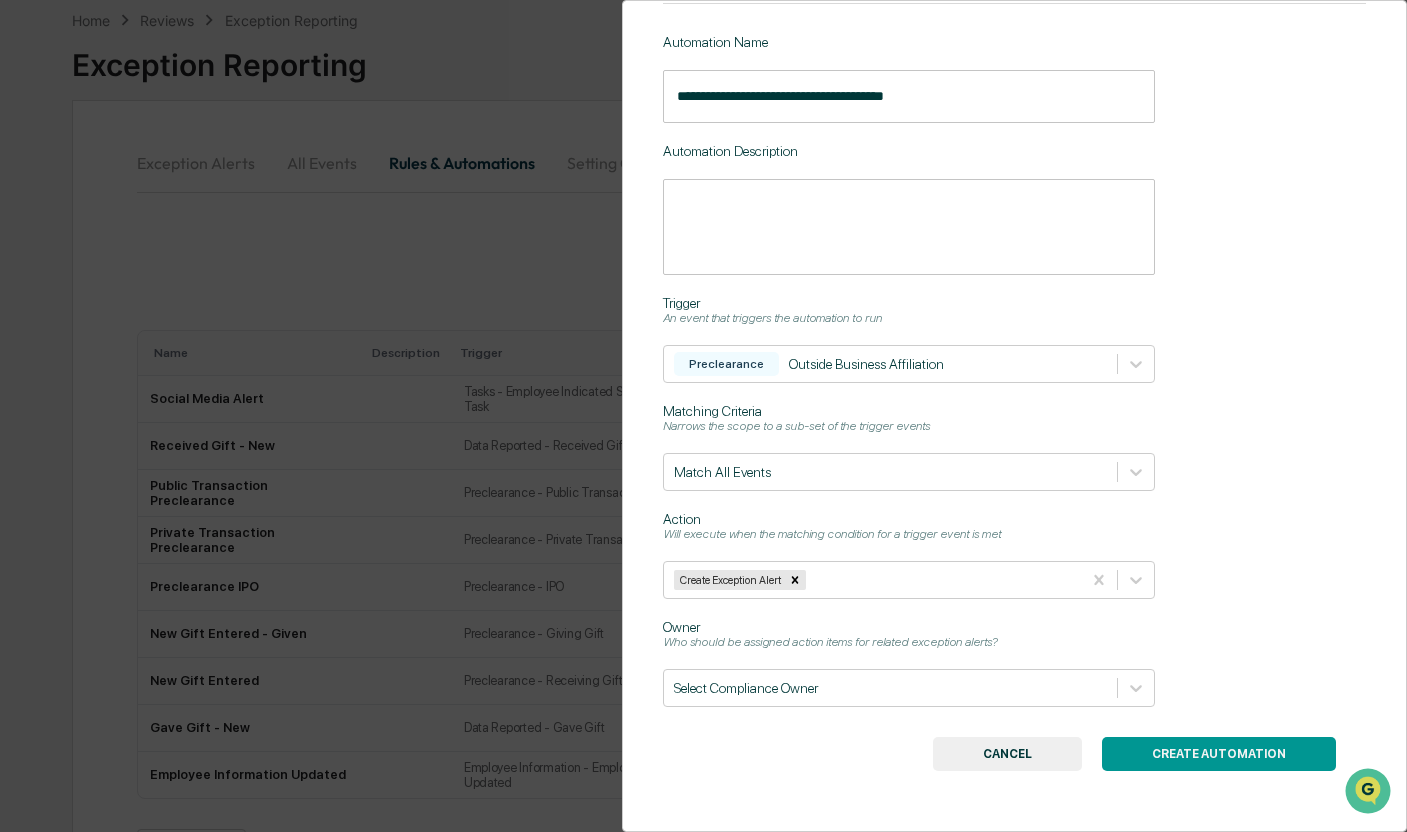 click on "CREATE AUTOMATION CANCEL" at bounding box center [1015, 754] 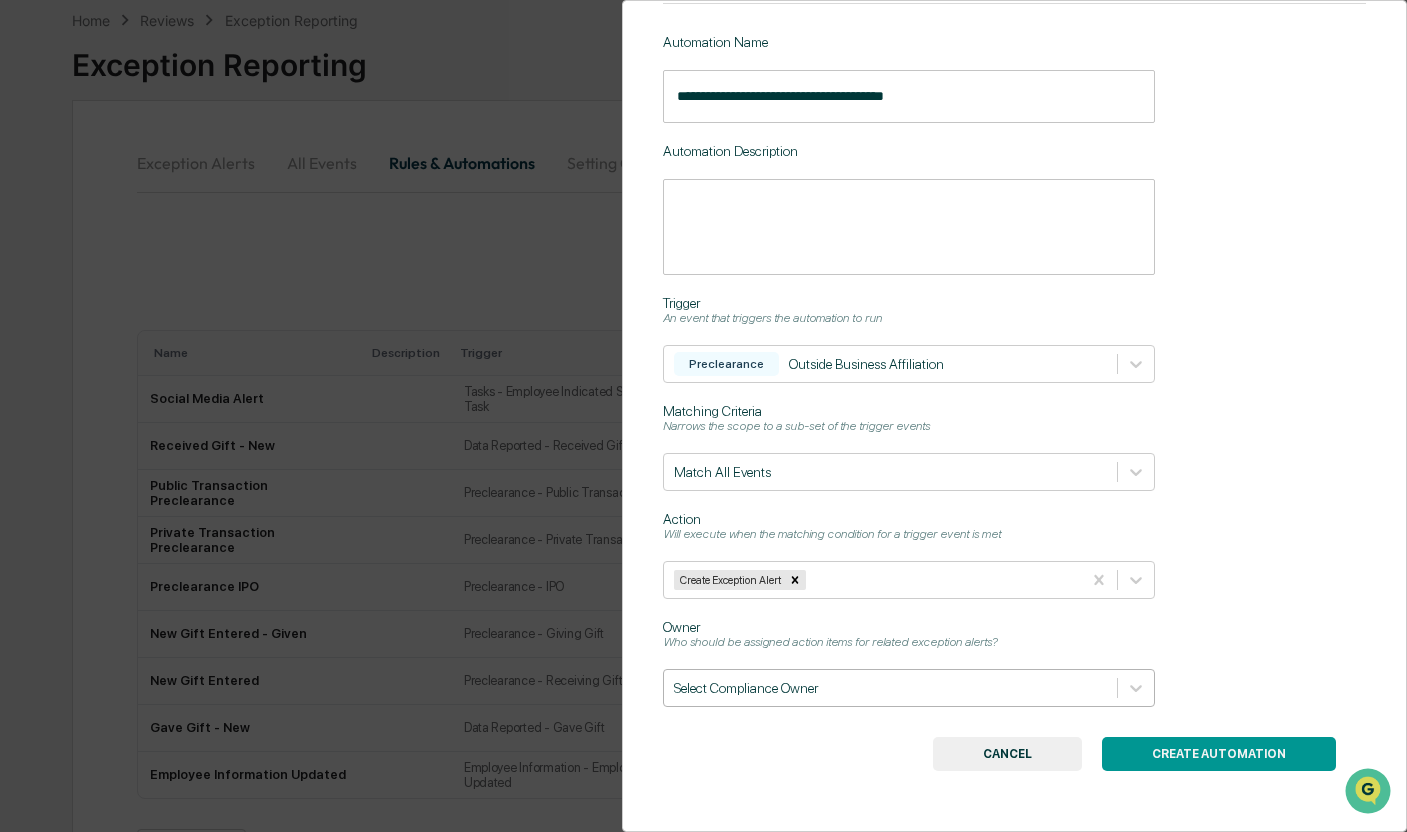 click on "**********" at bounding box center [1015, 416] 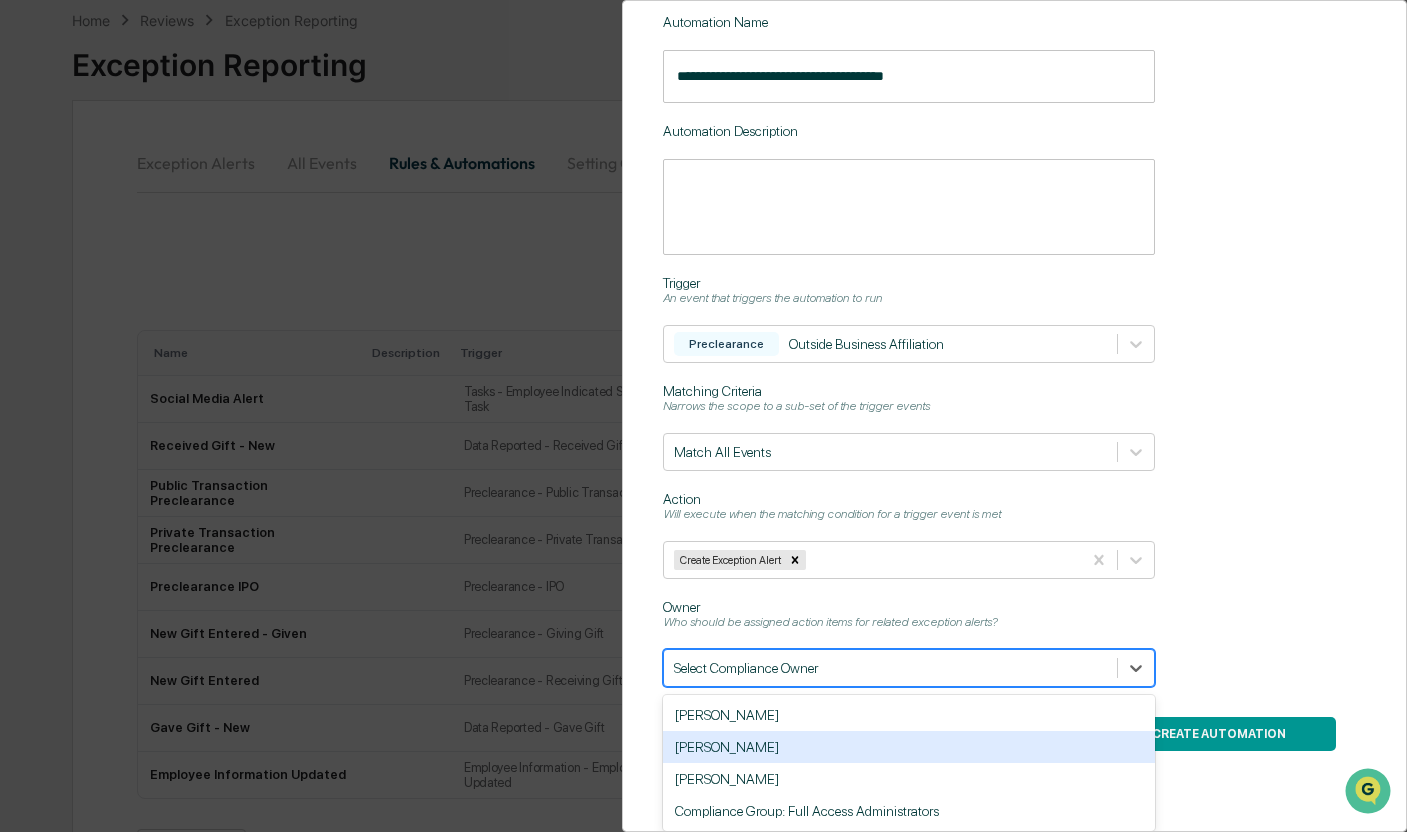click on "[PERSON_NAME]" at bounding box center (909, 747) 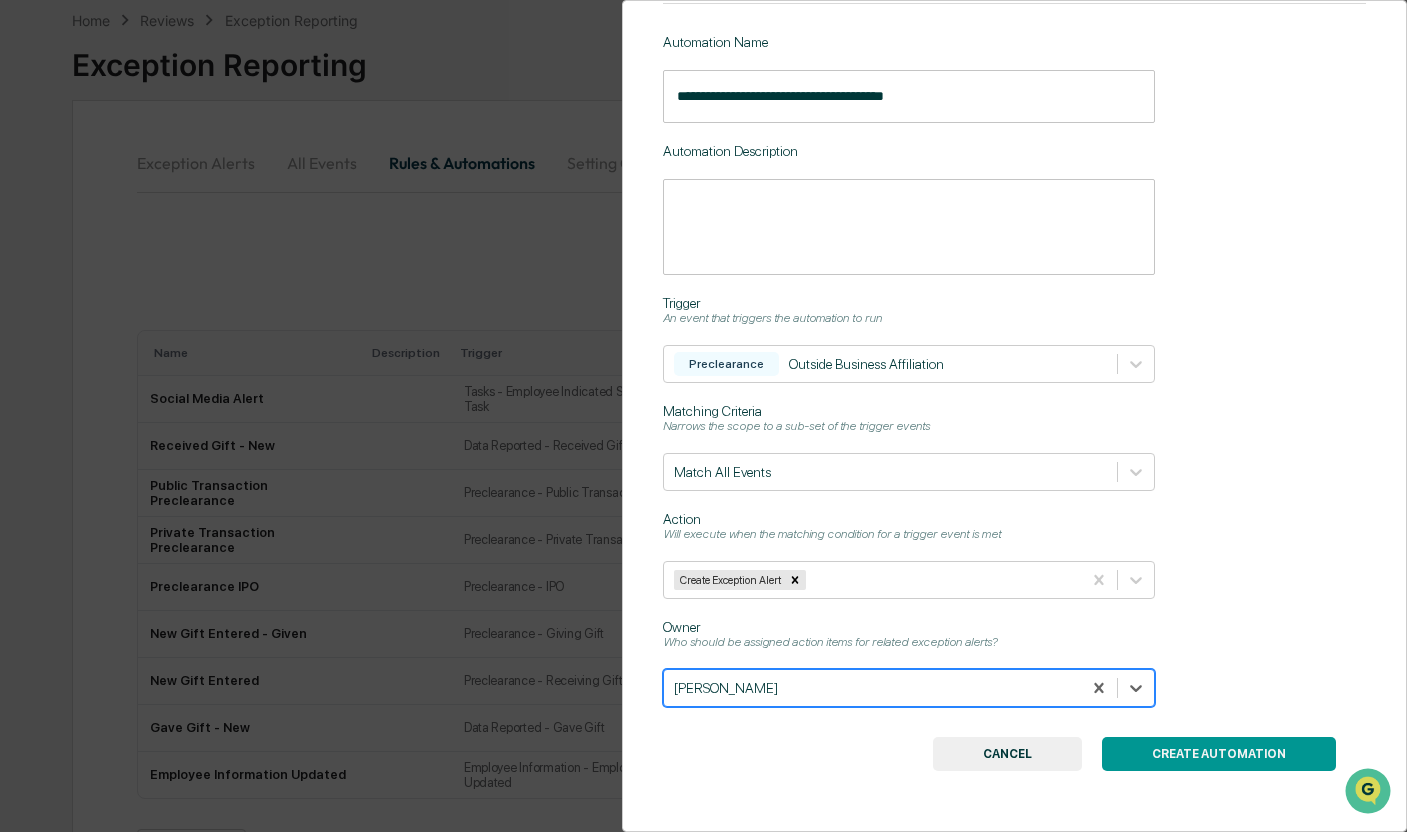 scroll, scrollTop: 140, scrollLeft: 0, axis: vertical 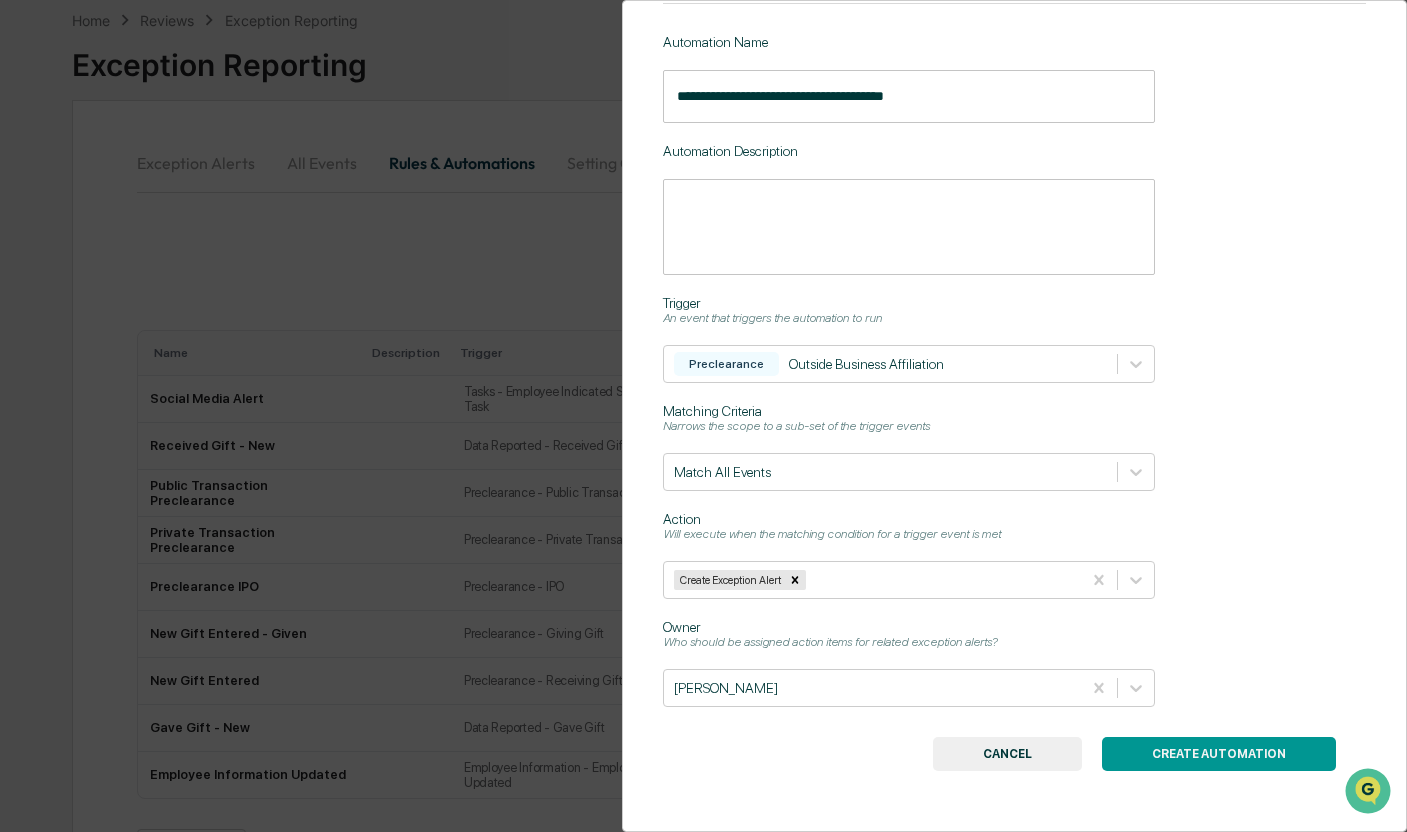 click on "CREATE AUTOMATION" at bounding box center [1219, 754] 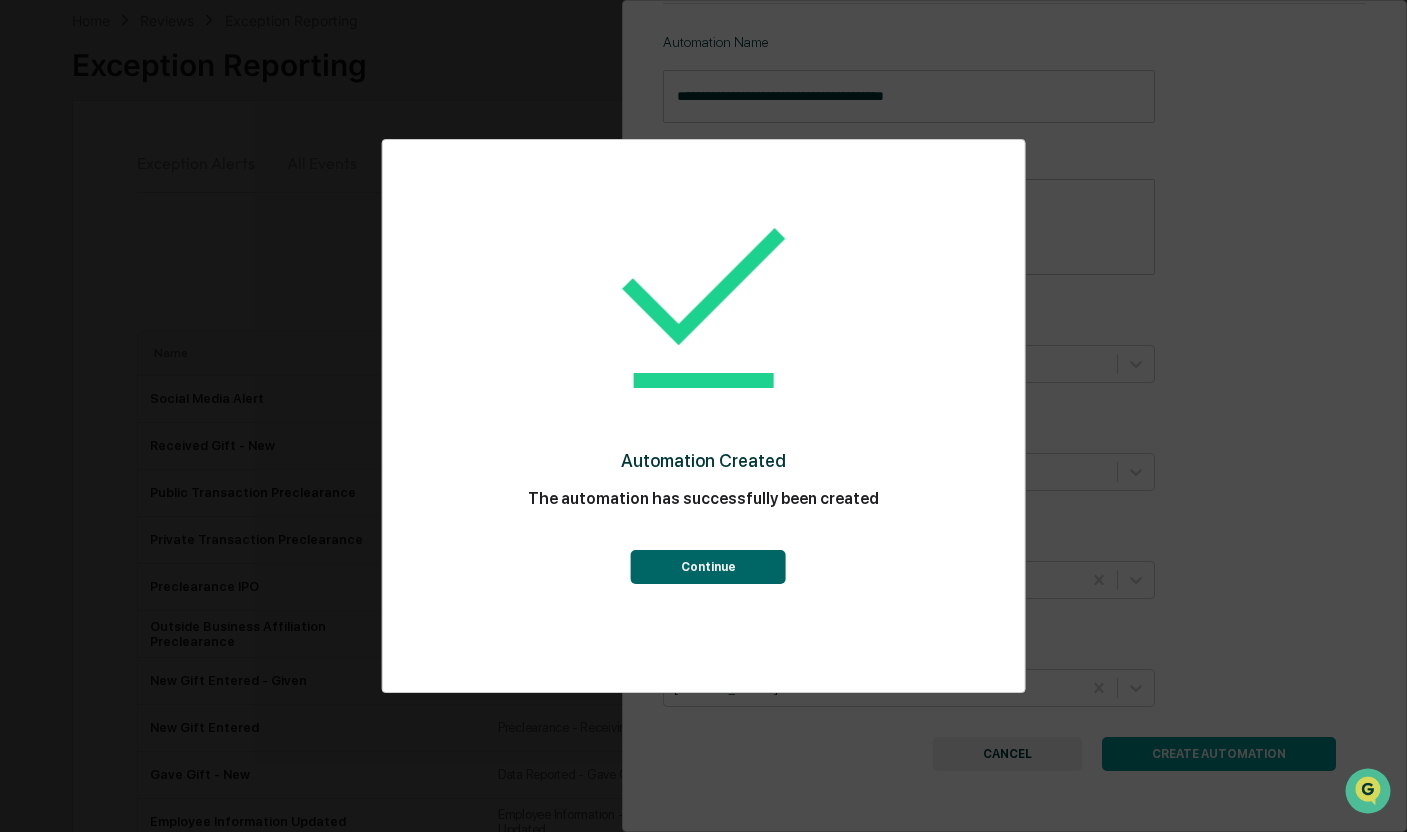 click on "Continue" at bounding box center [708, 567] 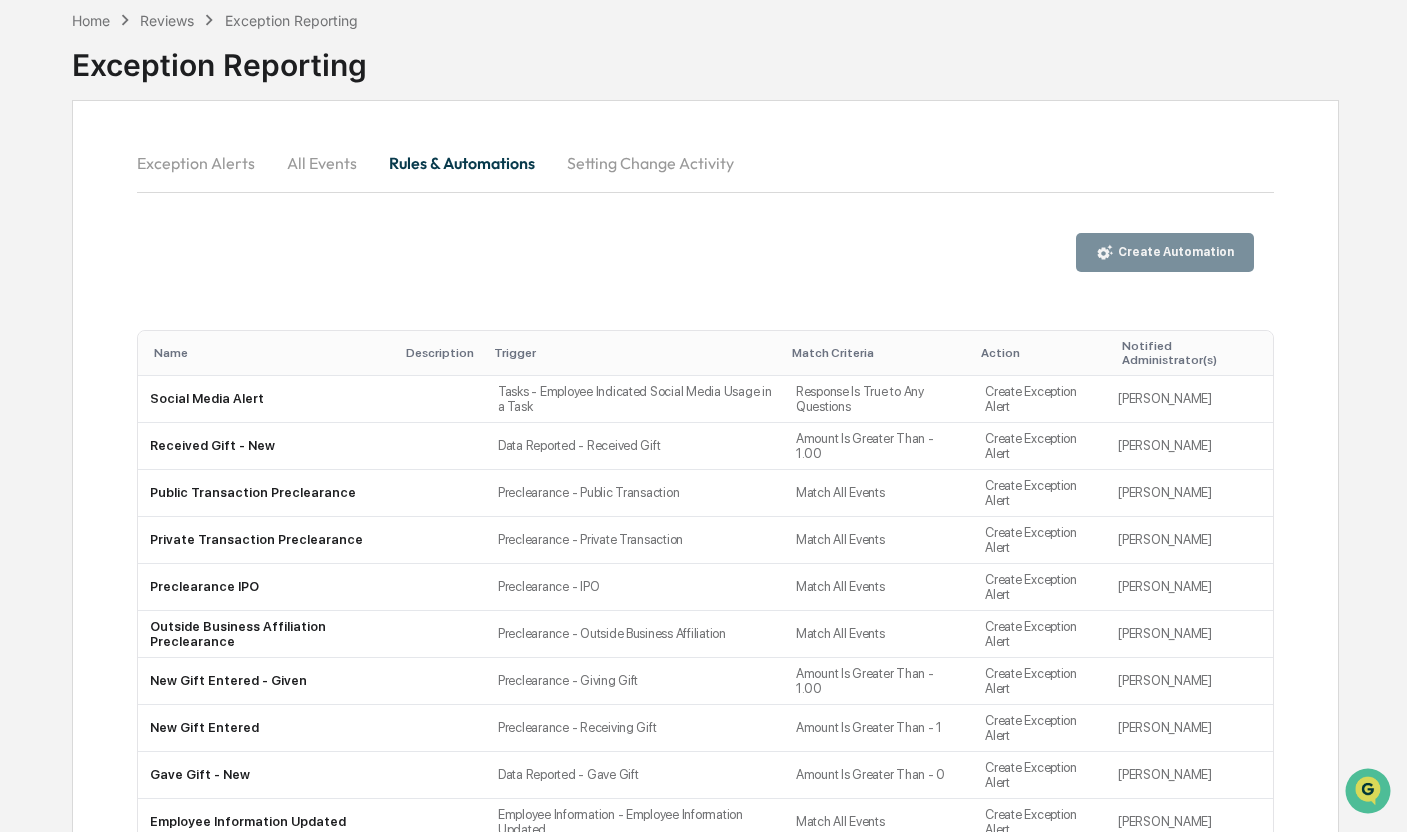 click on "Create Automation" at bounding box center (1165, 252) 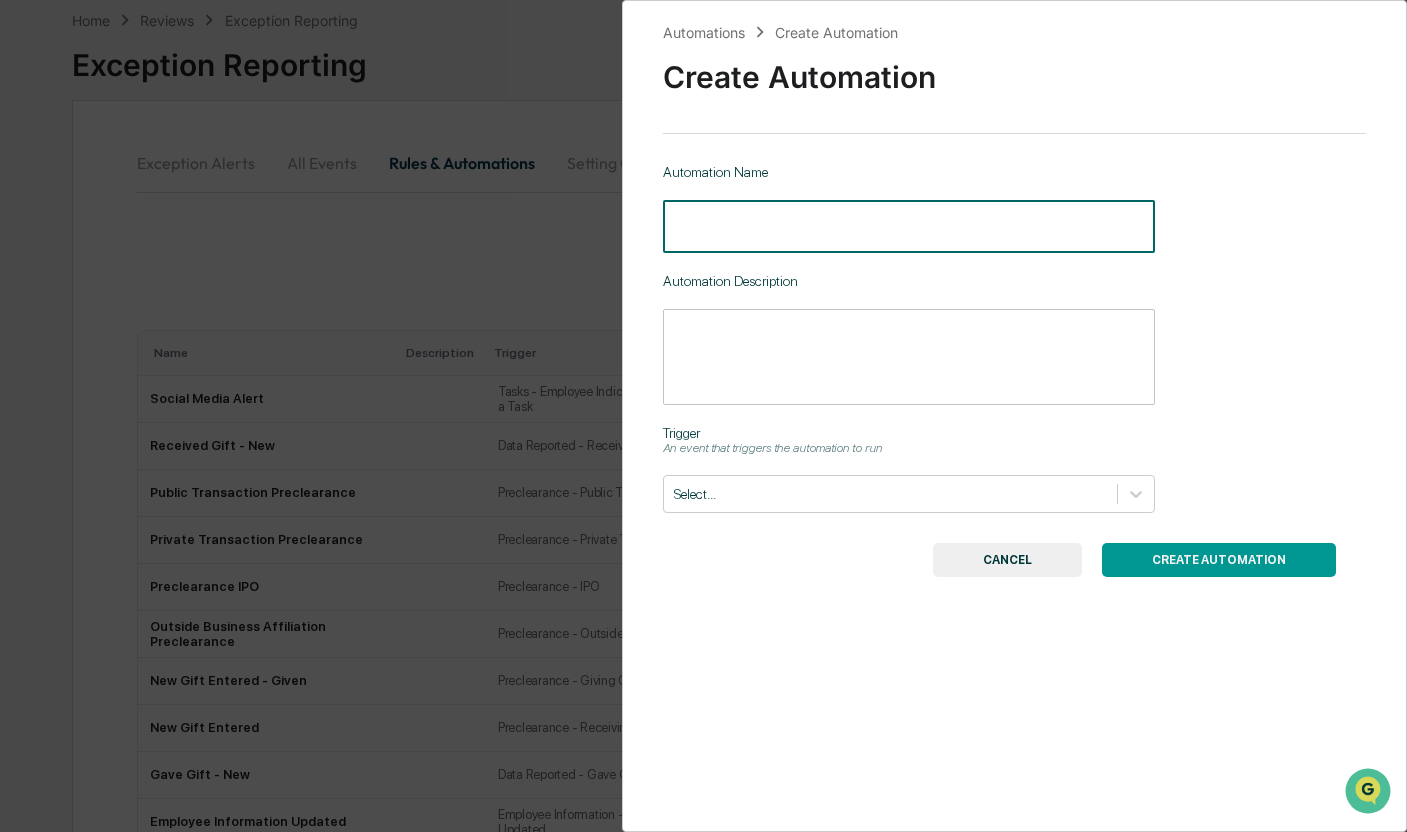 click at bounding box center [909, 226] 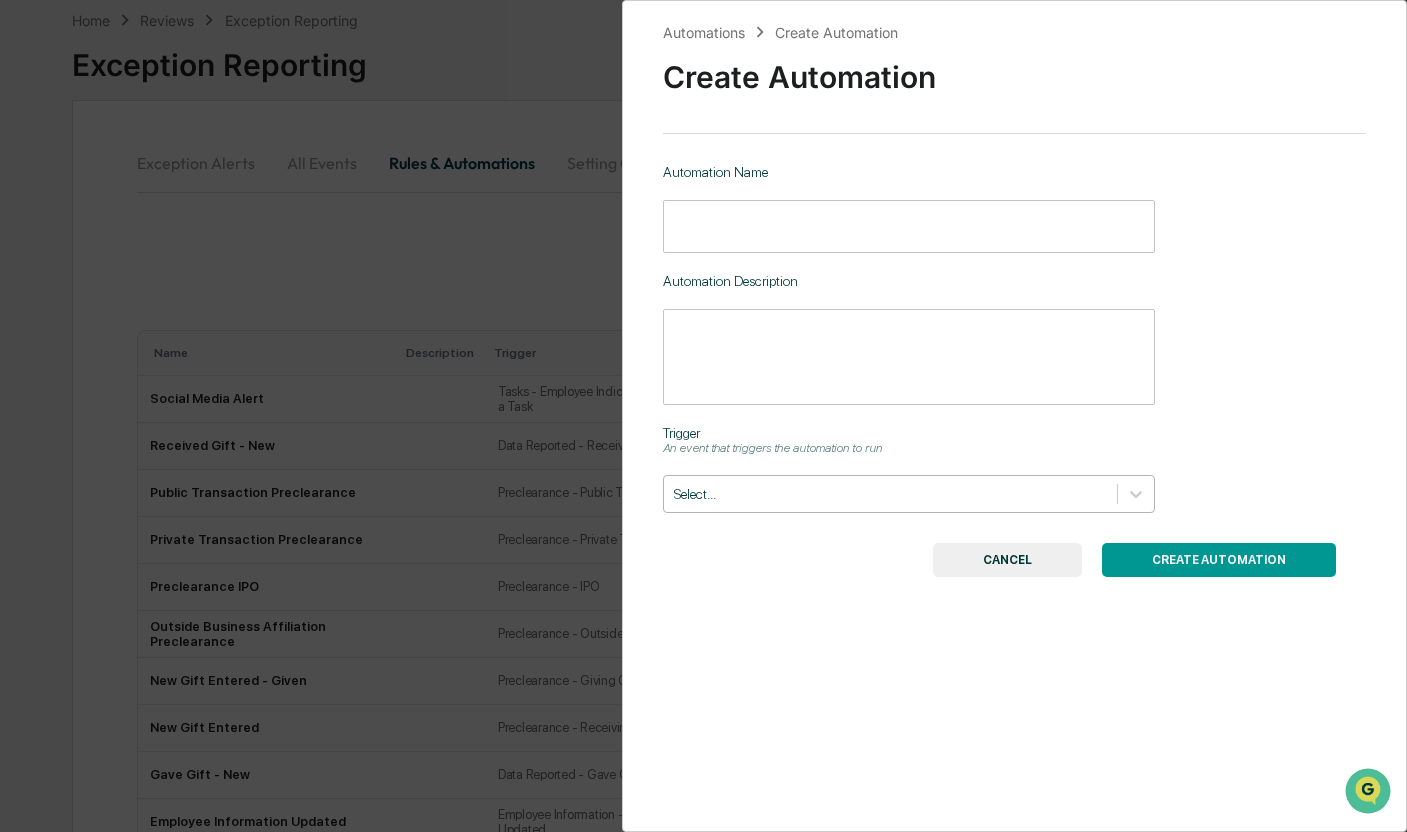 click on "Select..." at bounding box center (890, 494) 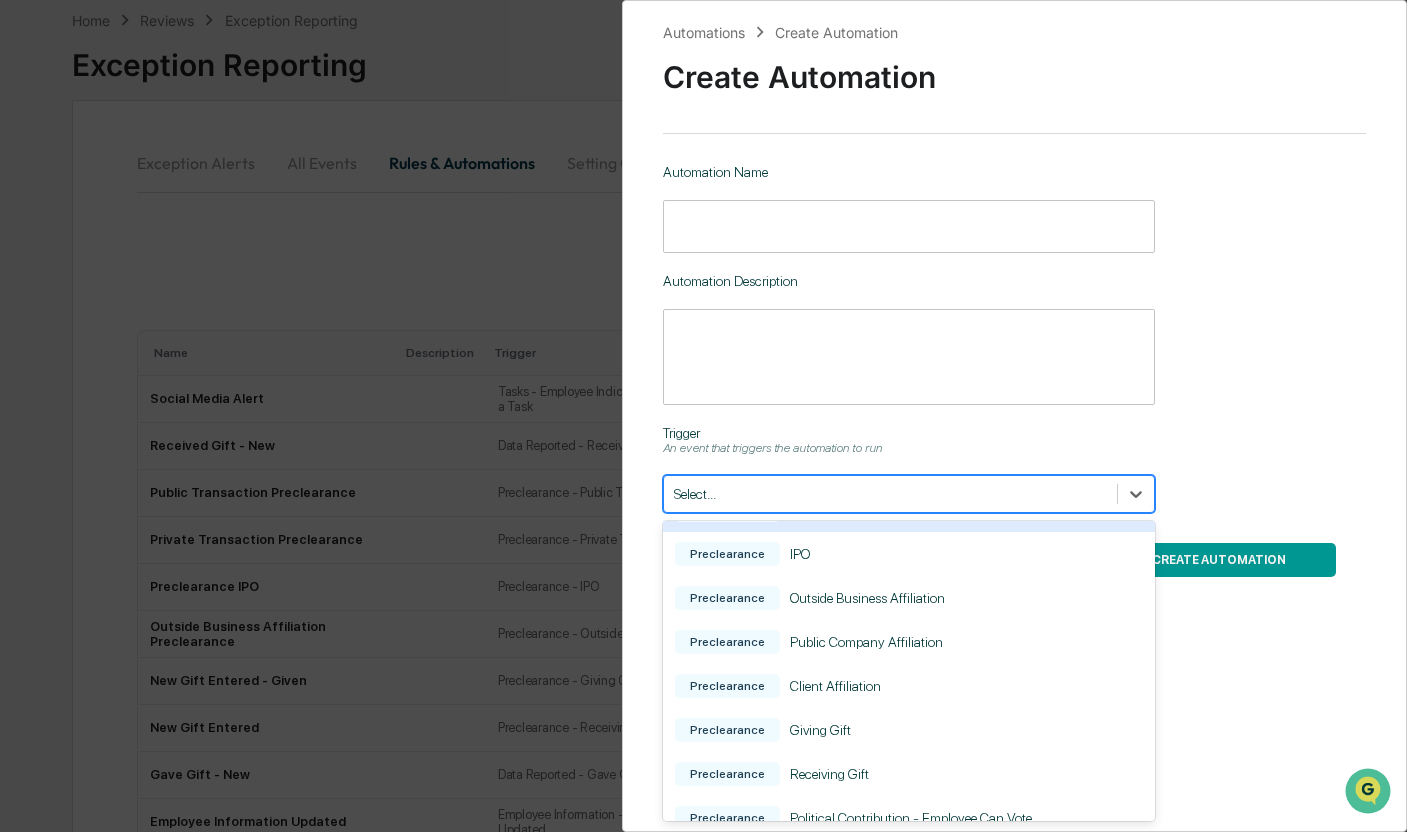 scroll, scrollTop: 600, scrollLeft: 0, axis: vertical 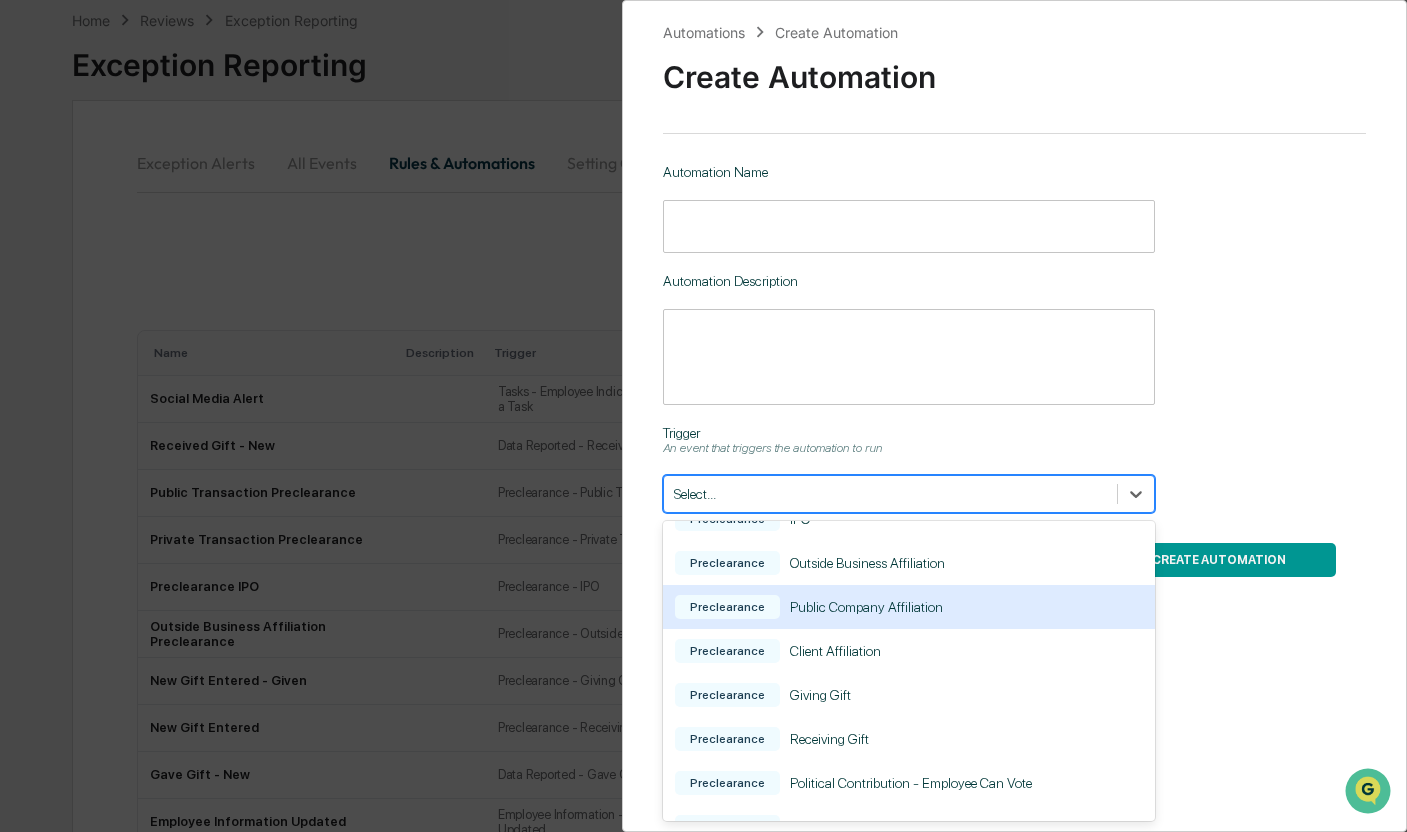 click on "Public Company Affiliation" at bounding box center [866, 607] 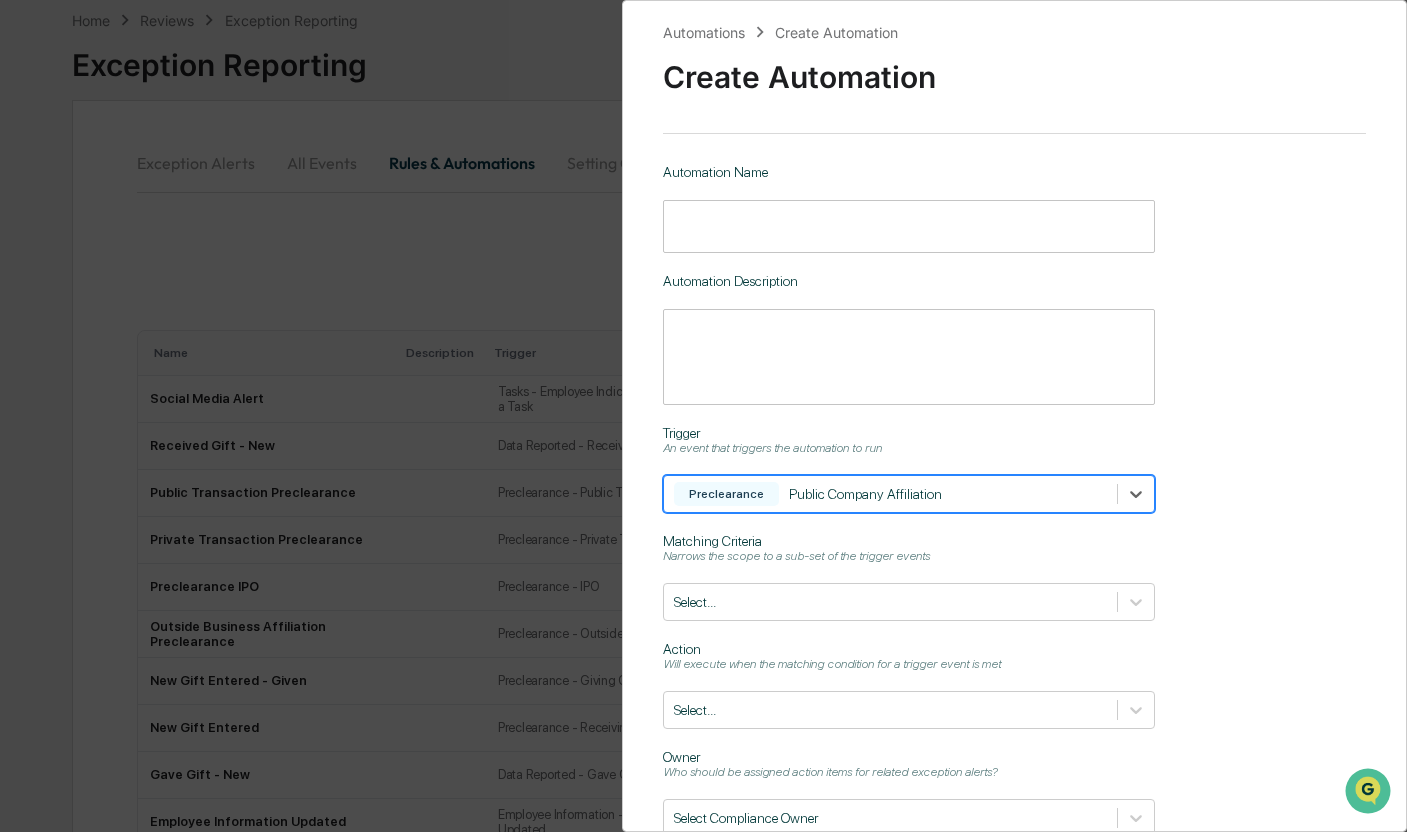 click at bounding box center [909, 226] 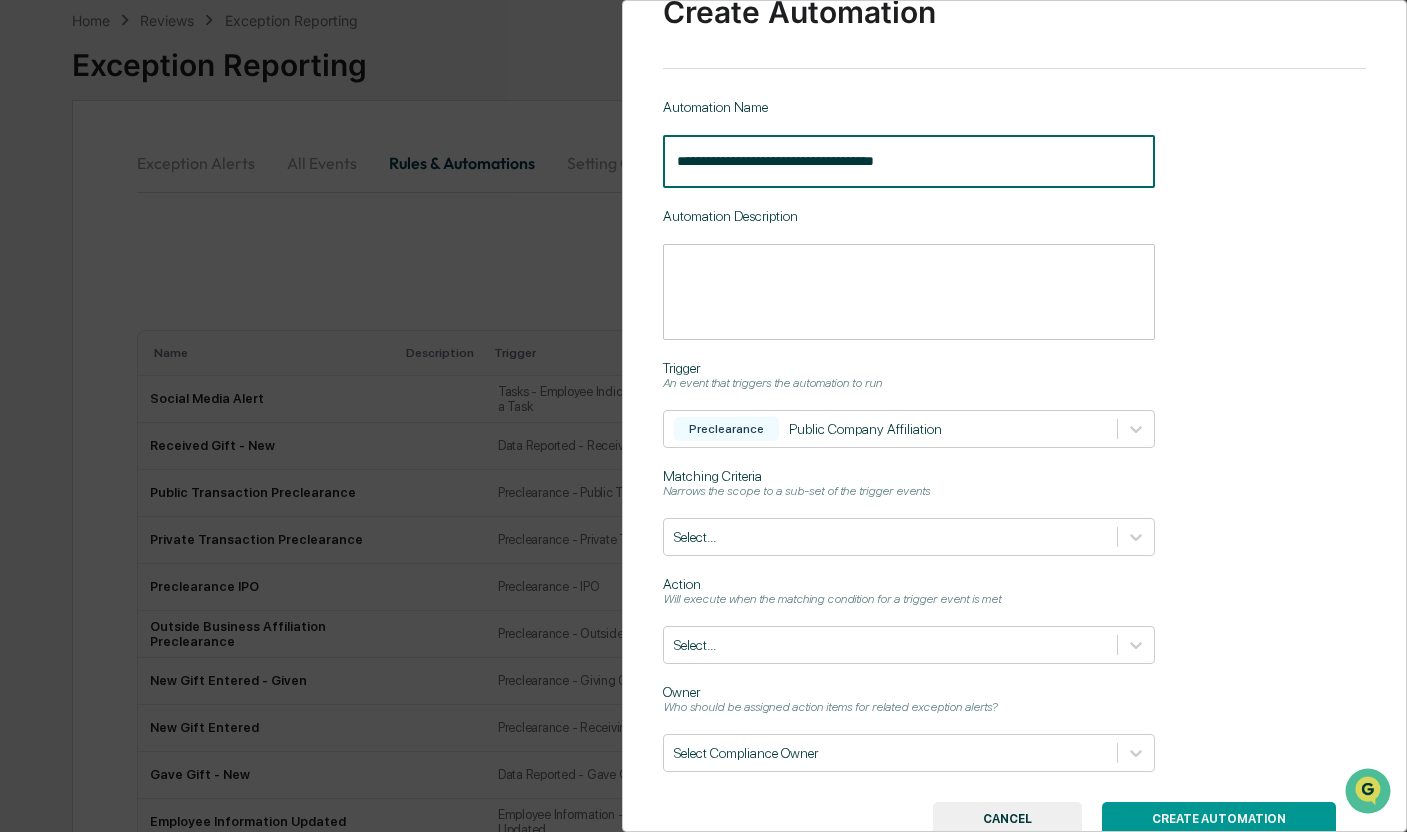 scroll, scrollTop: 140, scrollLeft: 0, axis: vertical 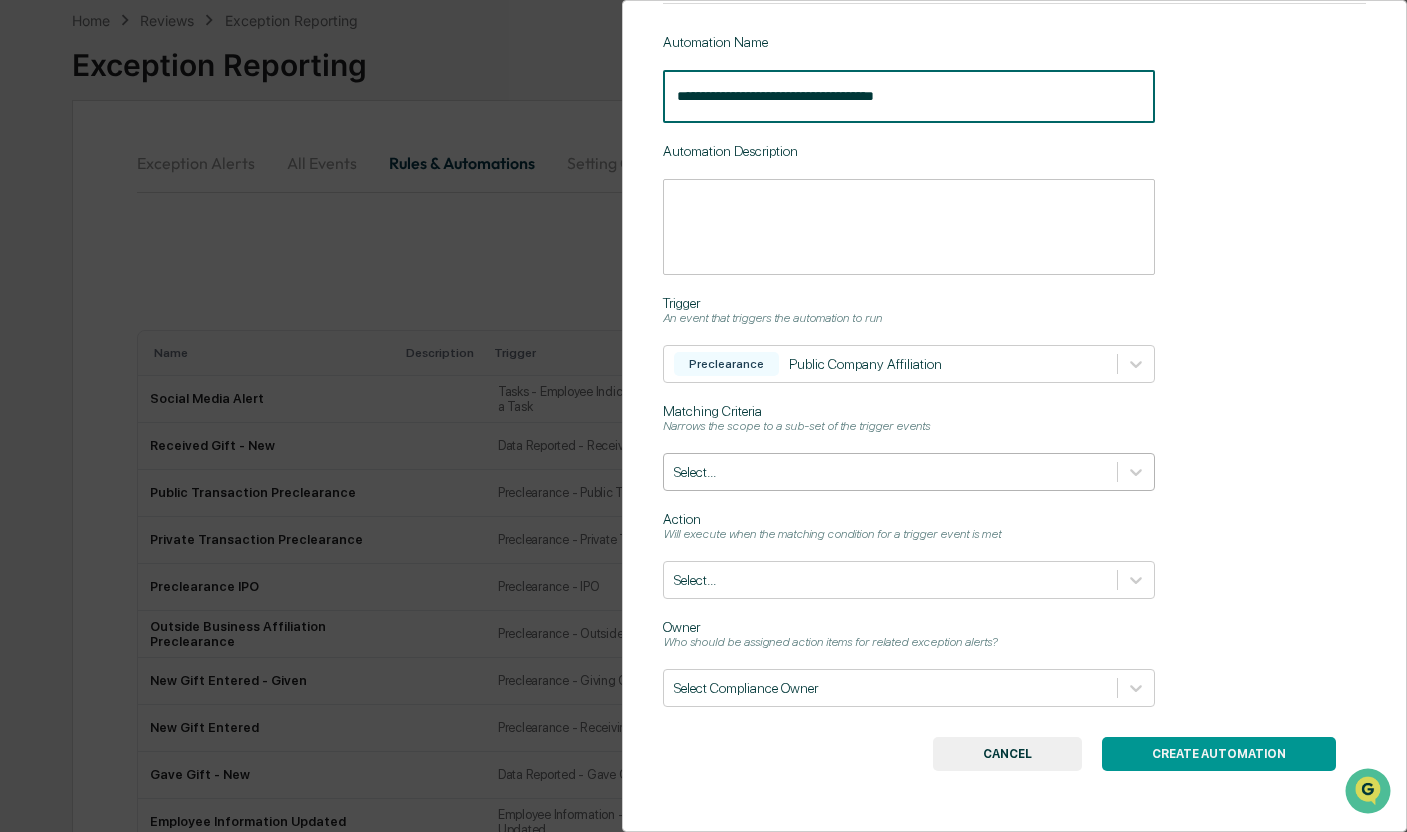 type on "**********" 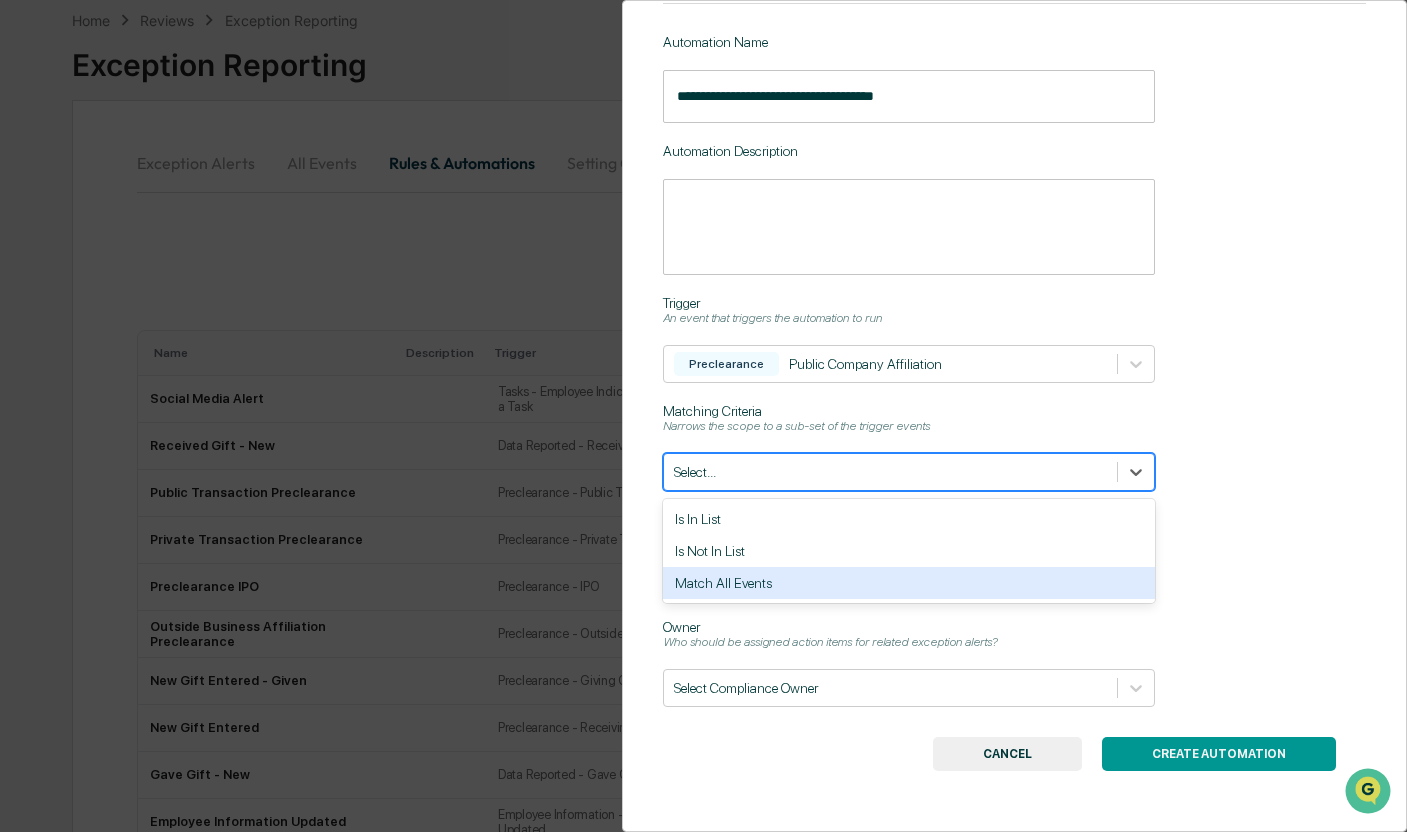 click on "Match All Events" at bounding box center [909, 583] 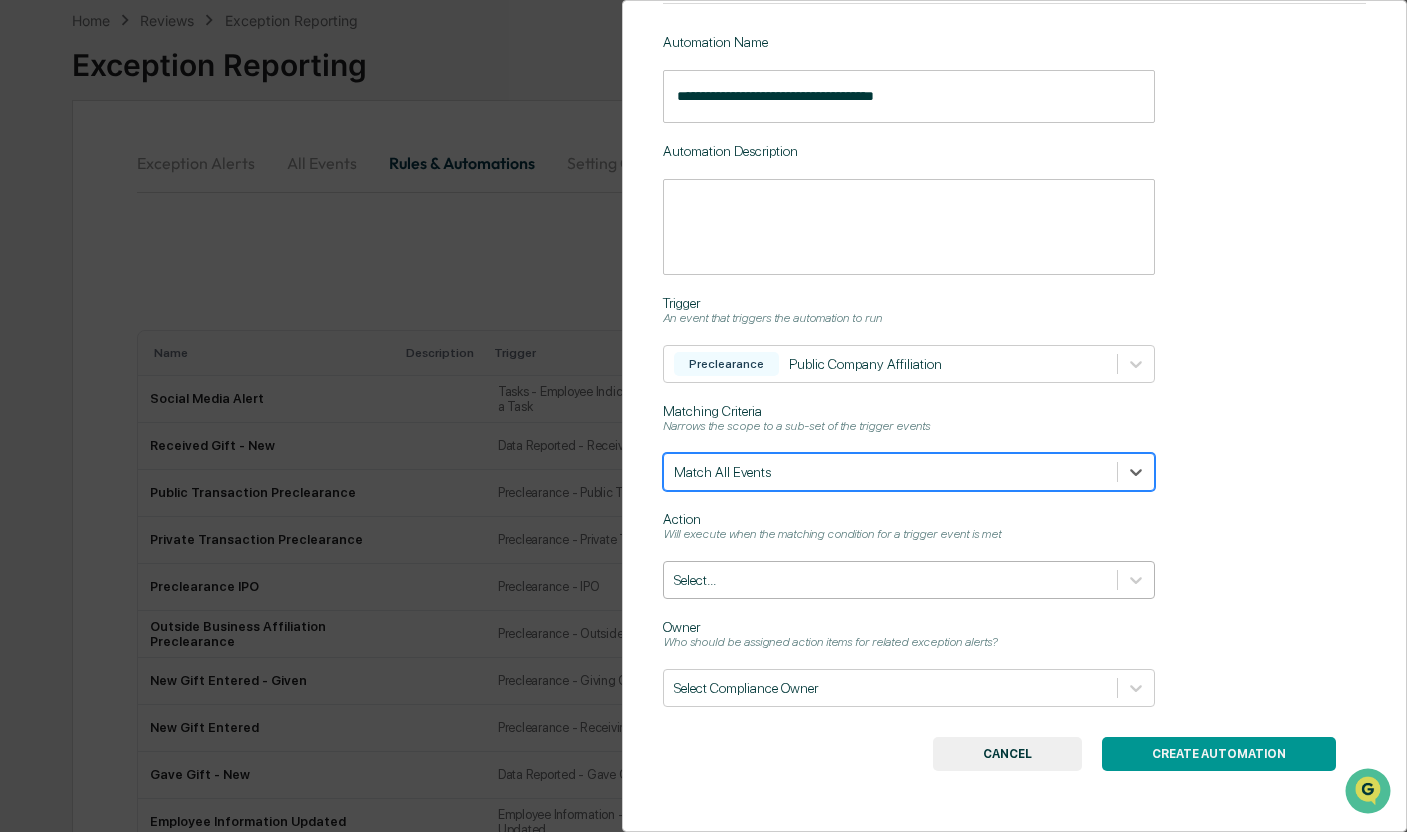 click at bounding box center [890, 580] 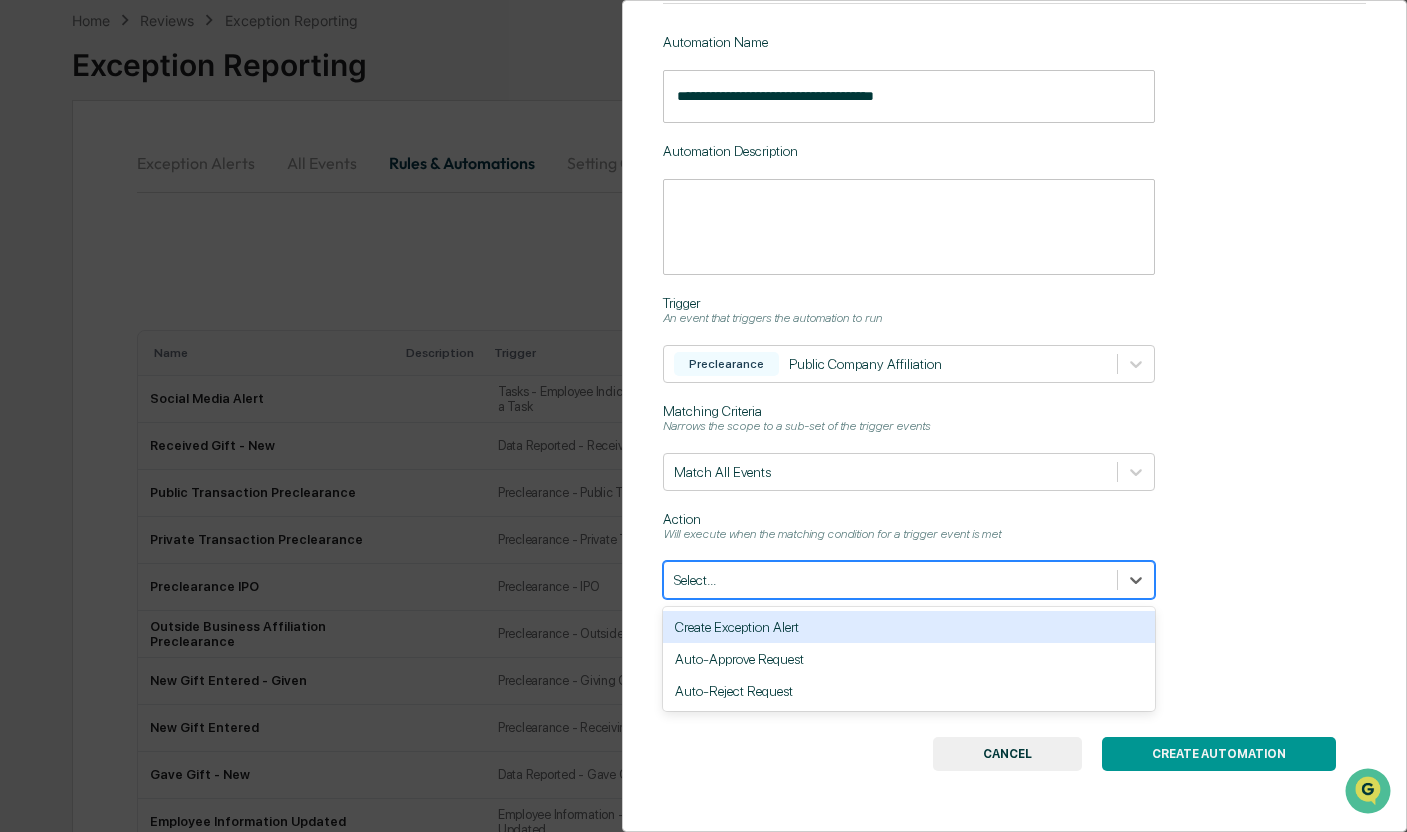 click on "Create Exception Alert" at bounding box center [909, 627] 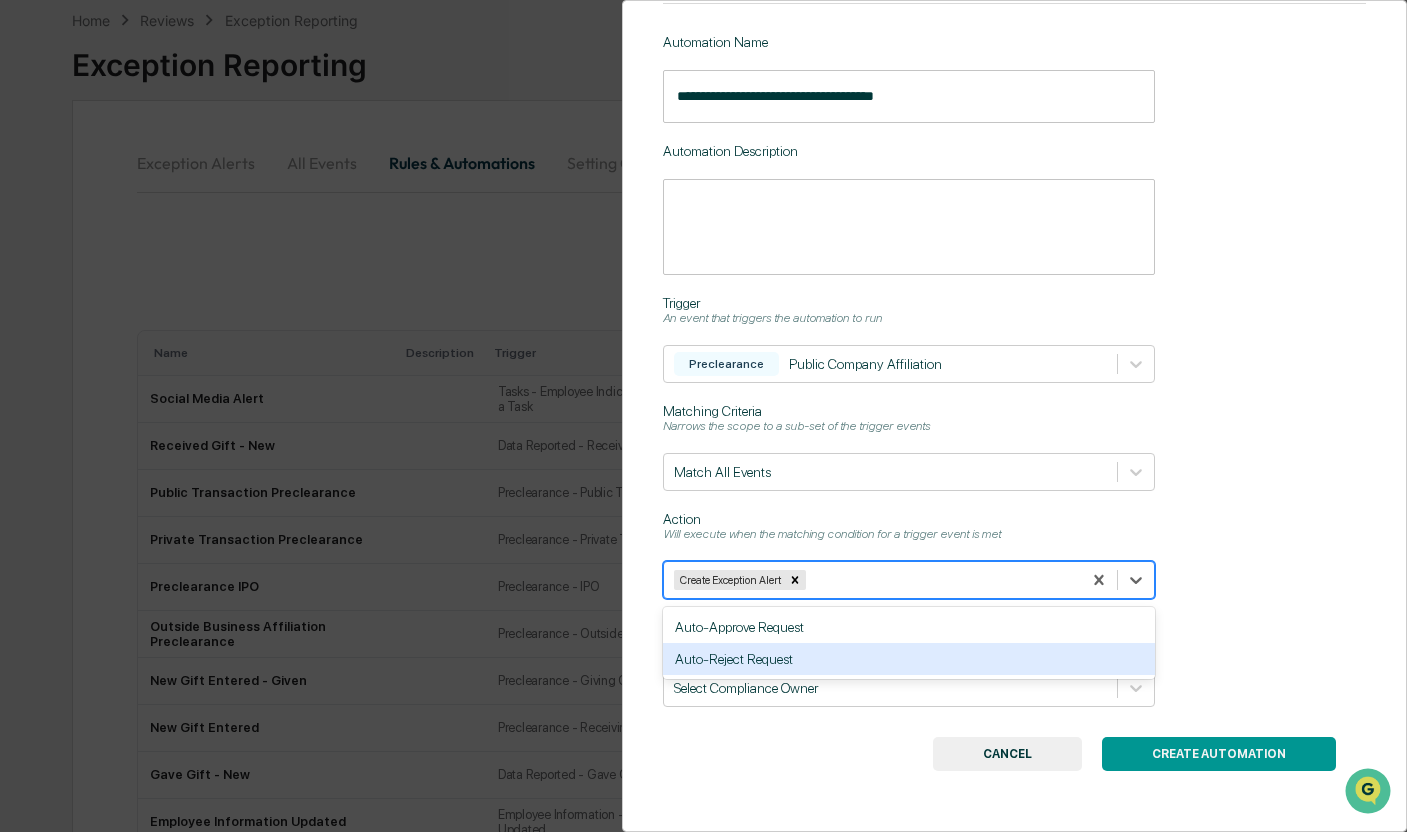 click on "Auto-Reject Request" at bounding box center (909, 659) 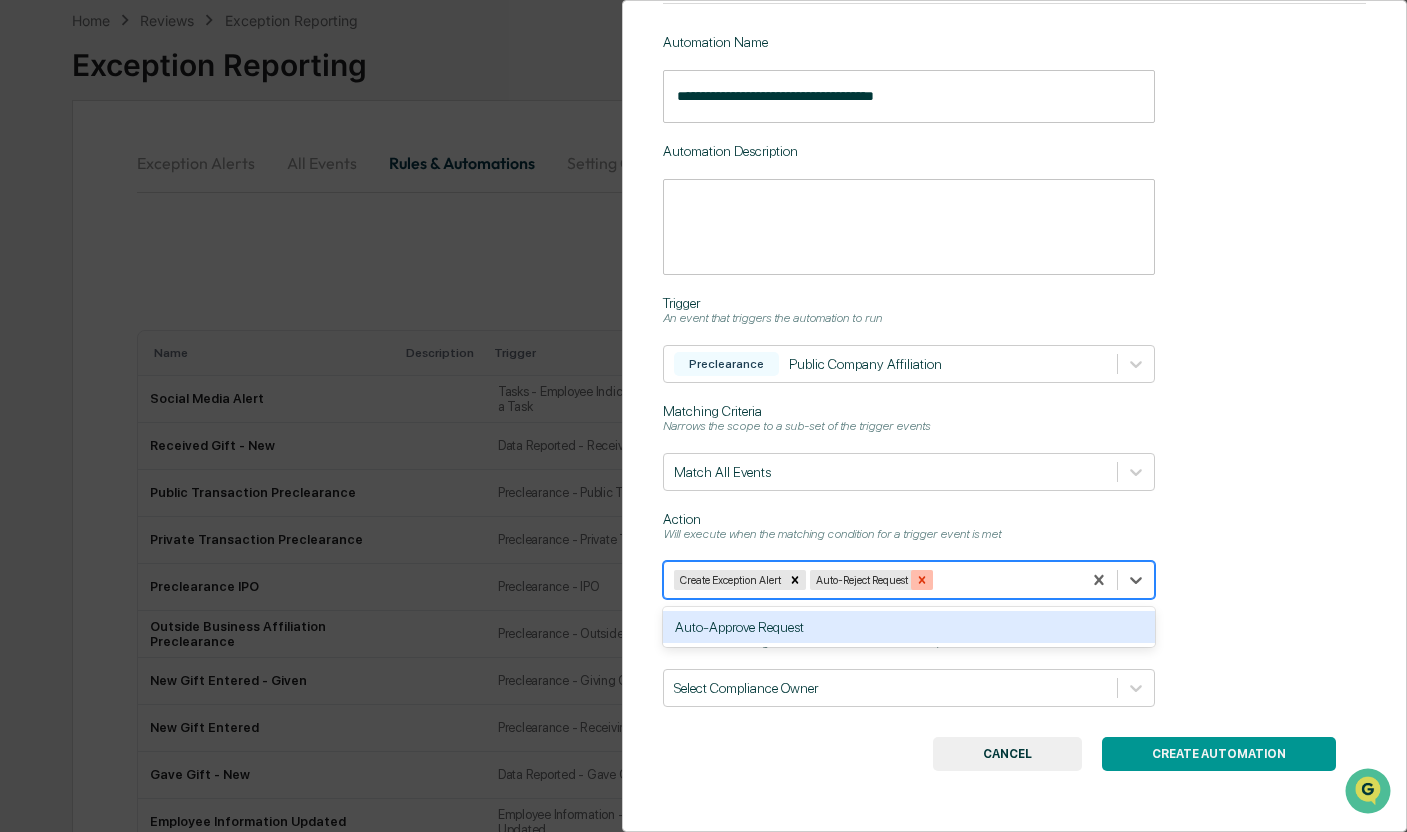 click 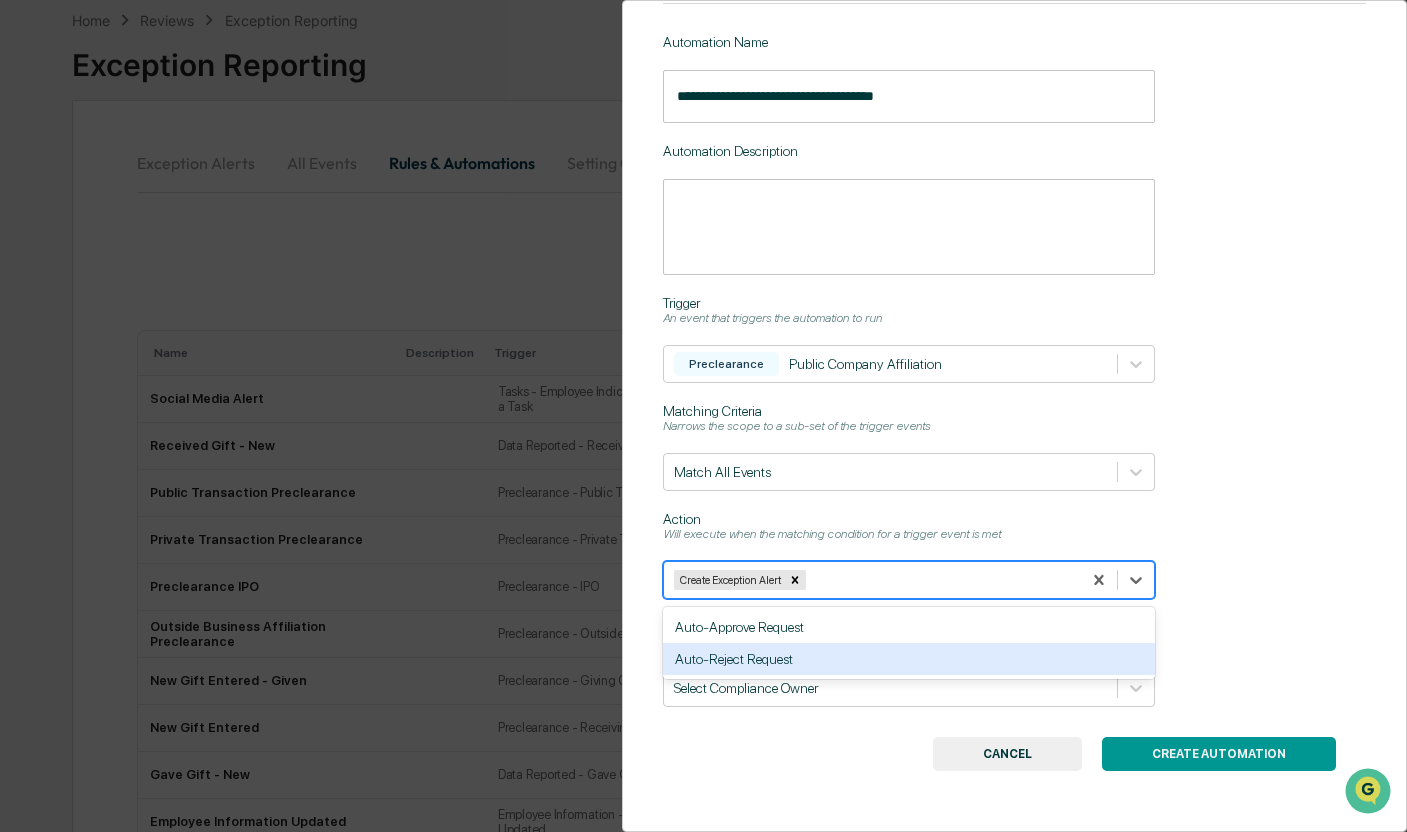 click on "**********" at bounding box center [1015, 416] 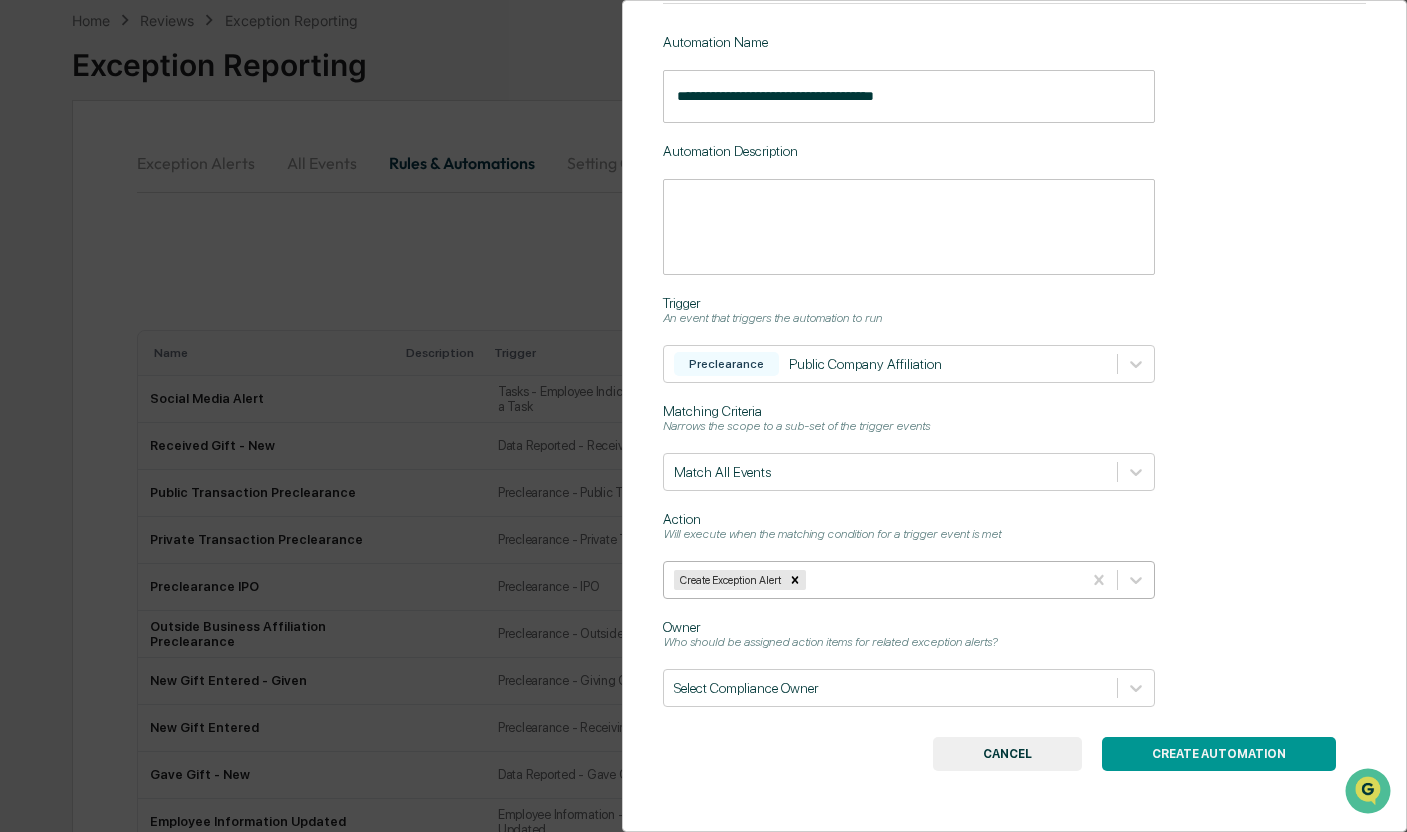 click on "**********" at bounding box center [1015, 370] 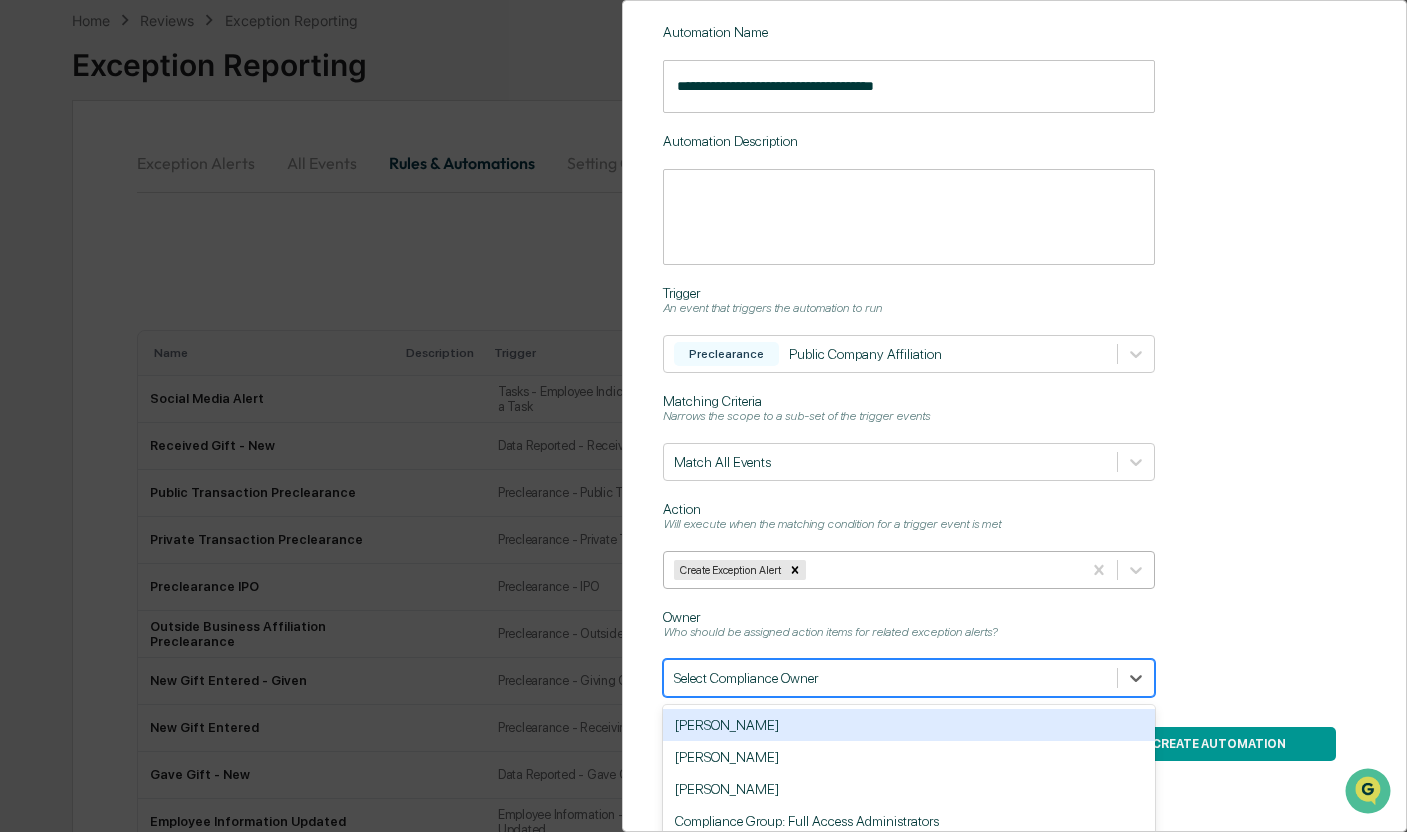 click on "4 results available. Use Up and Down to choose options, press Enter to select the currently focused option, press Escape to exit the menu, press Tab to select the option and exit the menu. Select Compliance Owner [PERSON_NAME] [PERSON_NAME] [PERSON_NAME] Compliance Group: Full Access Administrators" at bounding box center (909, 678) 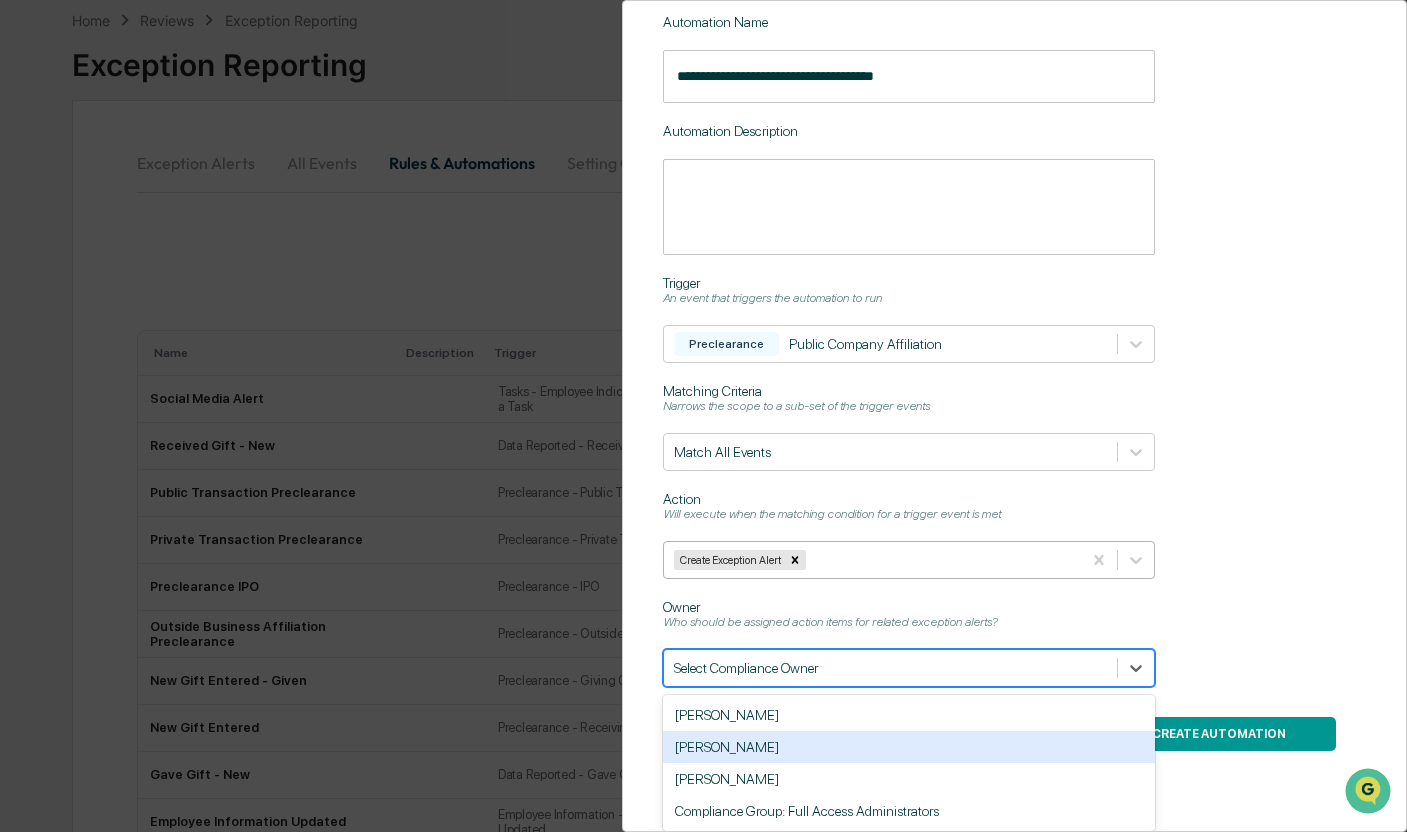 click on "[PERSON_NAME]" at bounding box center (909, 747) 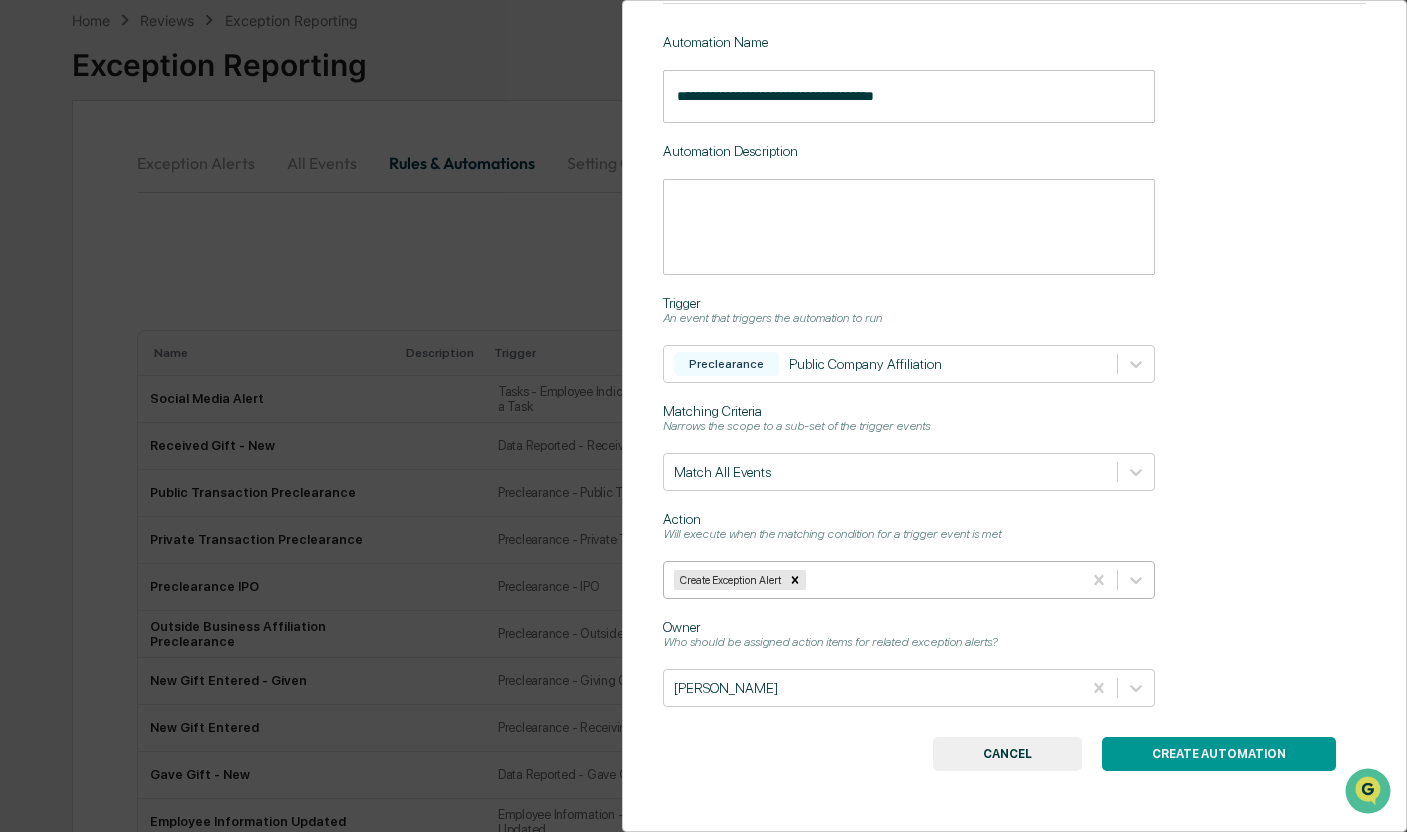 click on "CREATE AUTOMATION" at bounding box center (1219, 754) 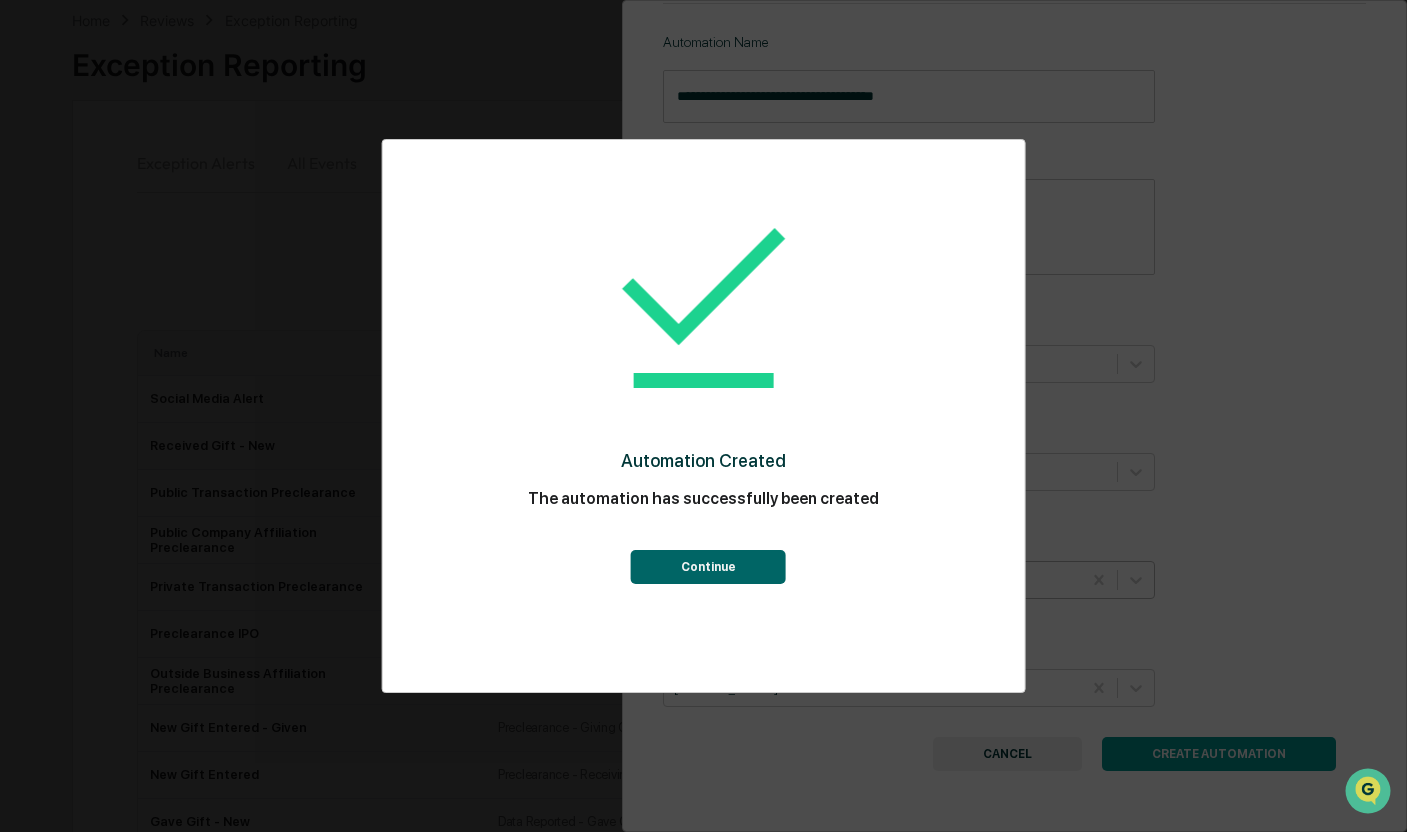 click on "Continue" at bounding box center (708, 567) 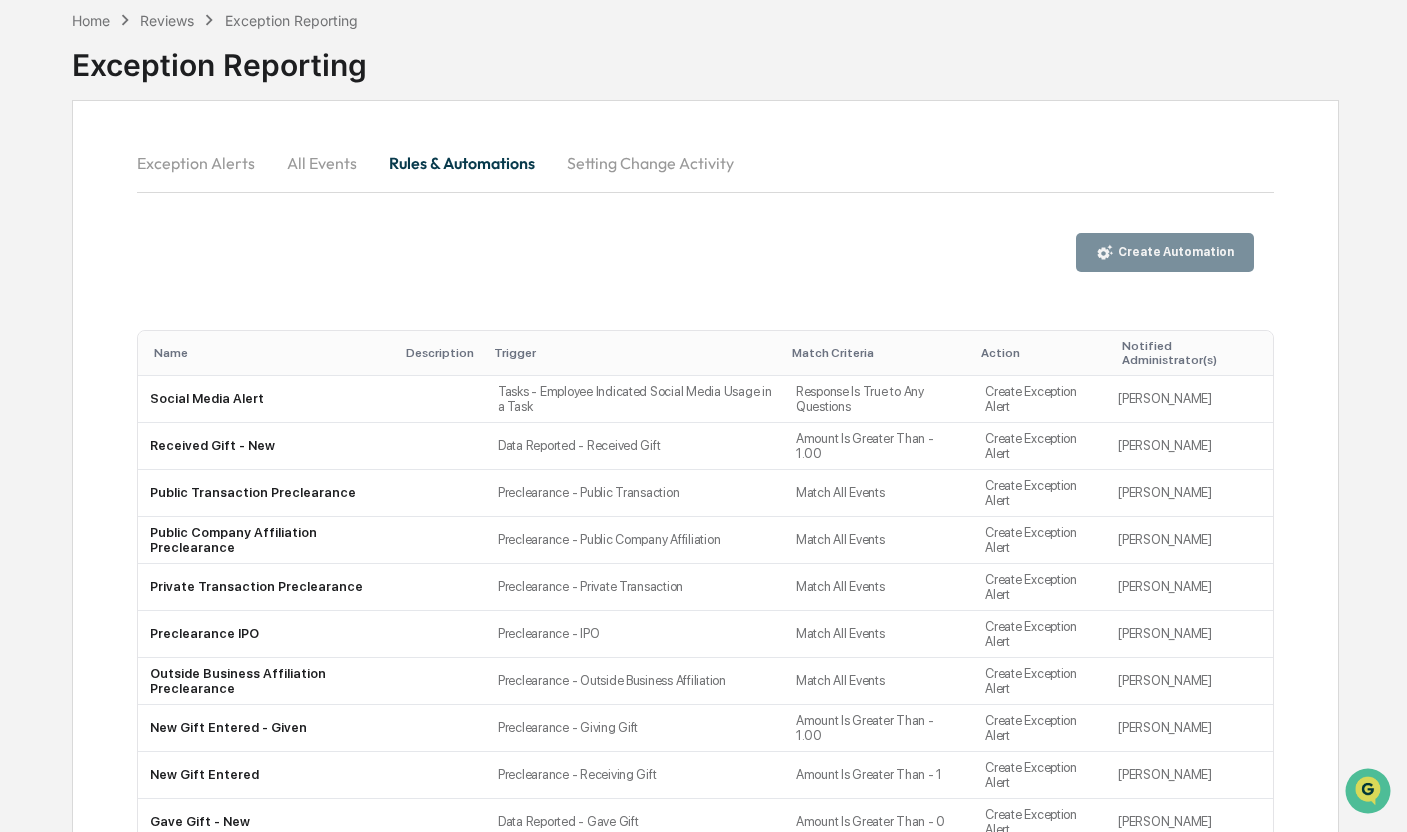 scroll, scrollTop: 0, scrollLeft: 0, axis: both 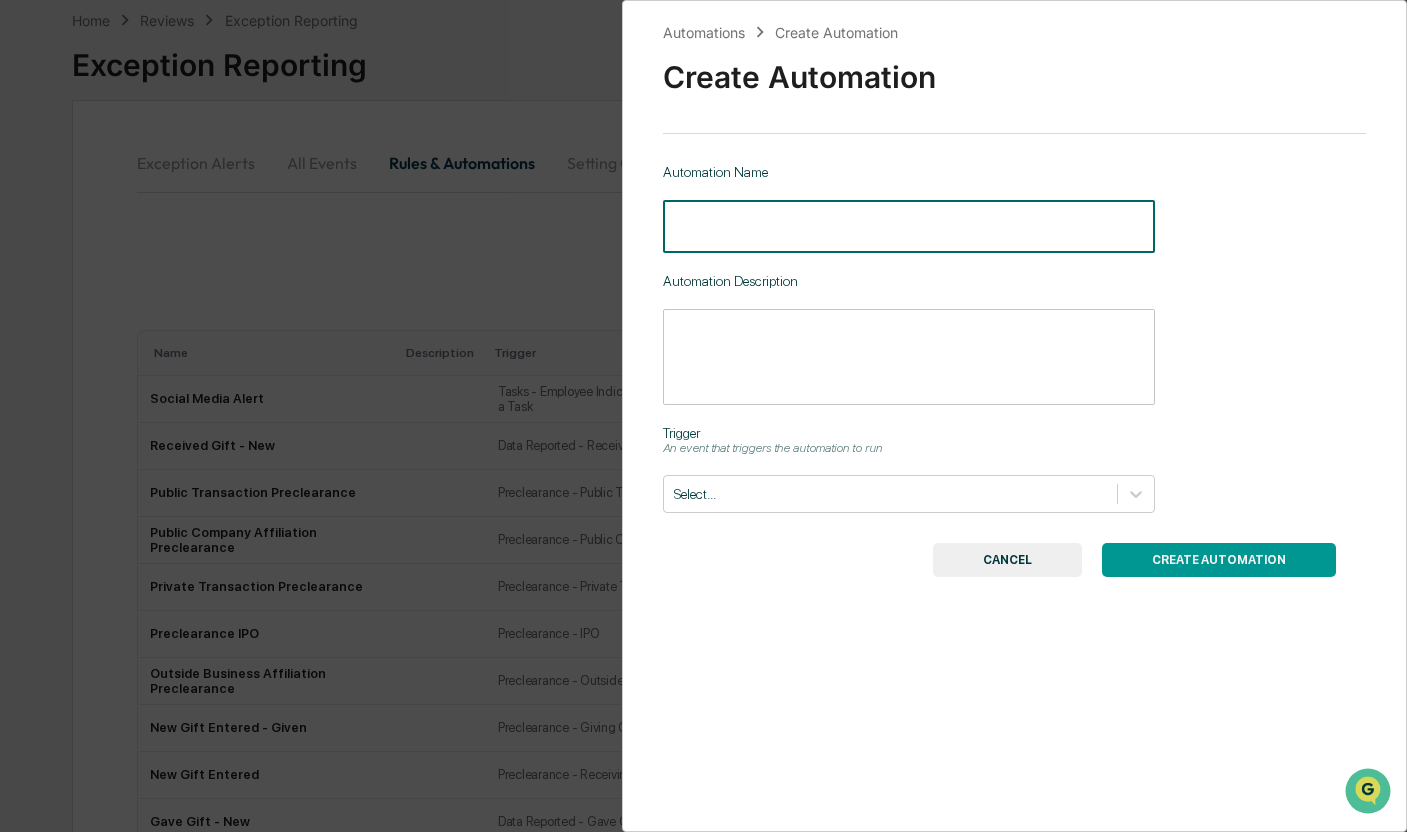 click at bounding box center (909, 226) 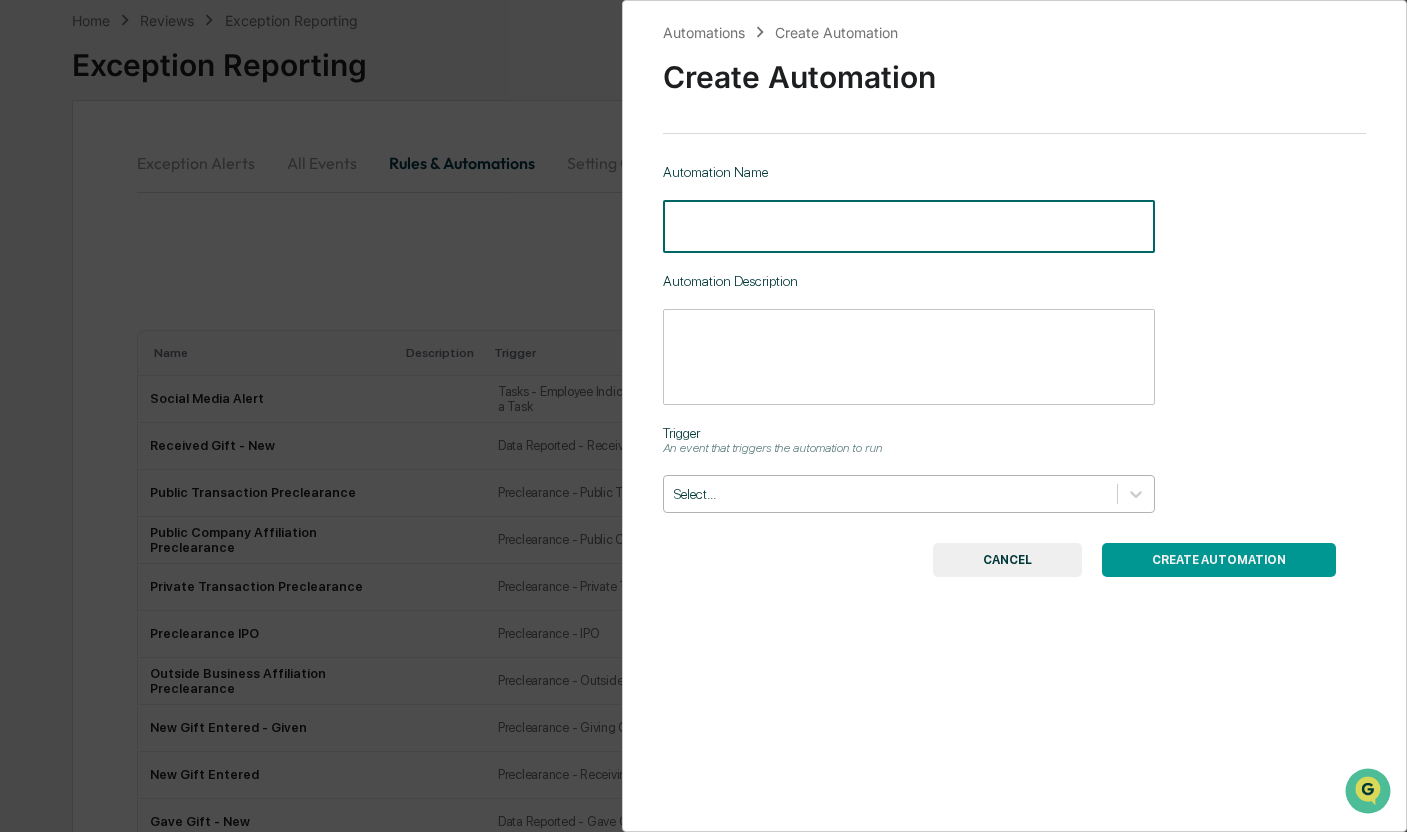 click on "Automation Name ​ Automation Description * ​ Trigger An event that triggers the automation to run Select..." at bounding box center [1015, 338] 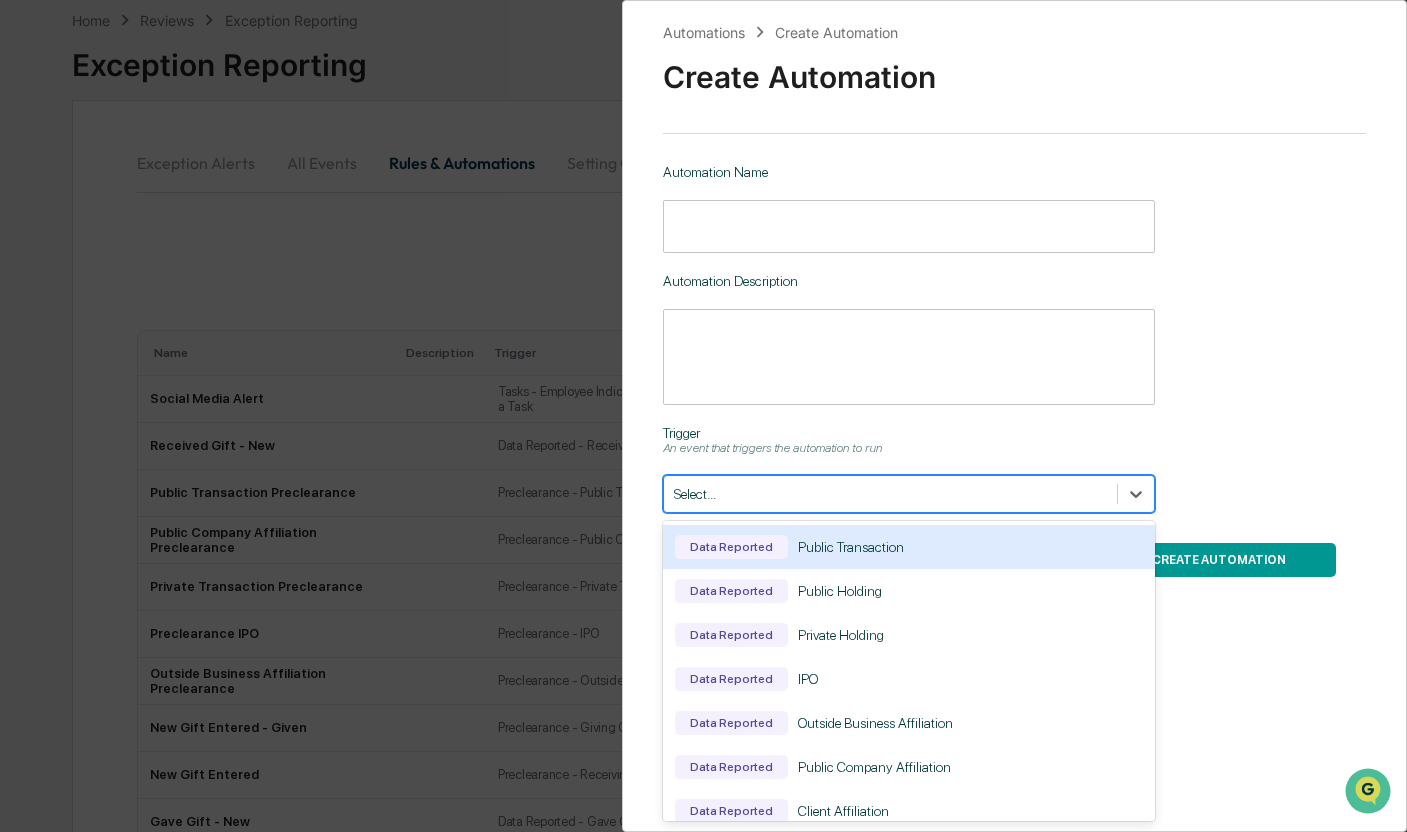 click on "Select..." at bounding box center [890, 494] 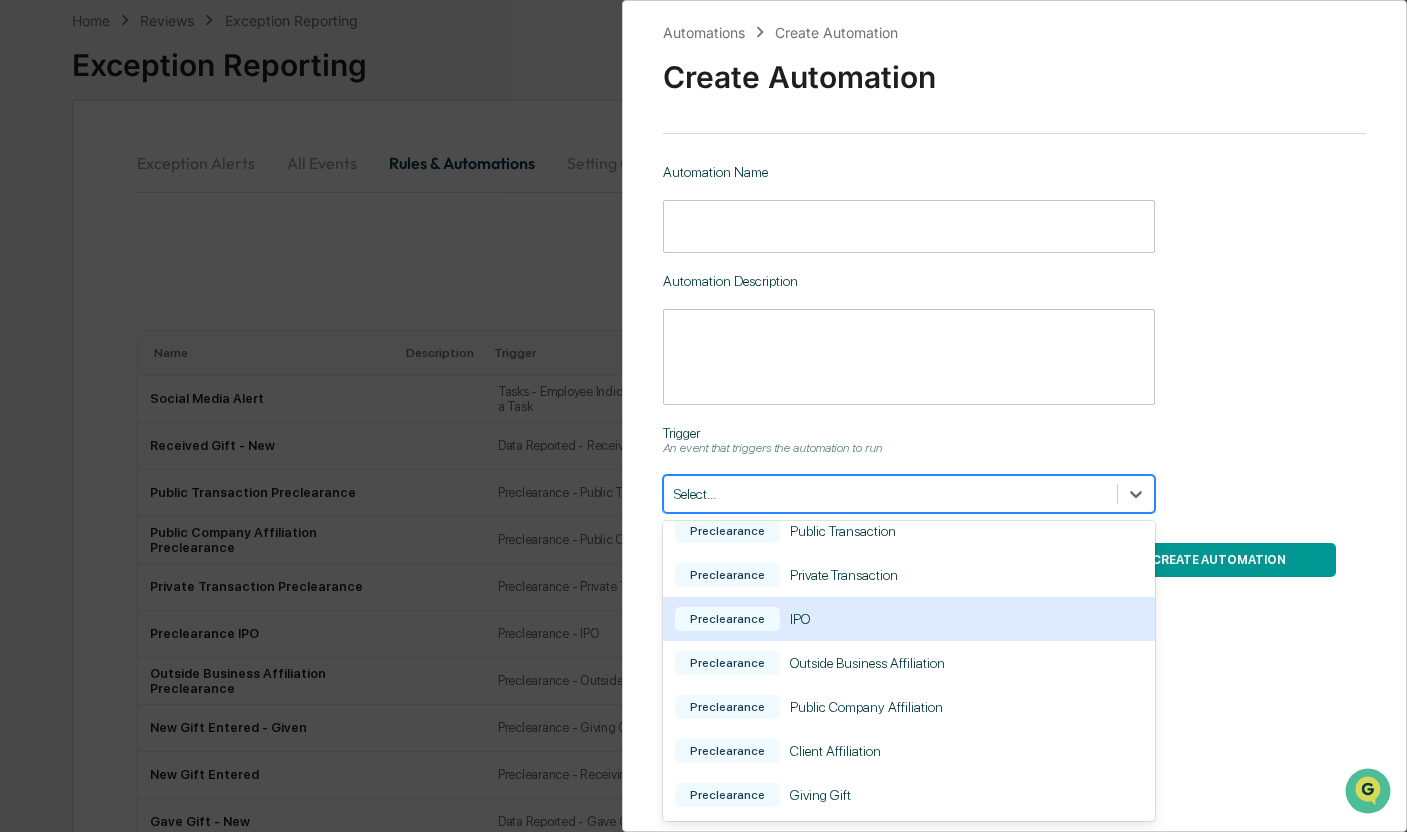 scroll, scrollTop: 600, scrollLeft: 0, axis: vertical 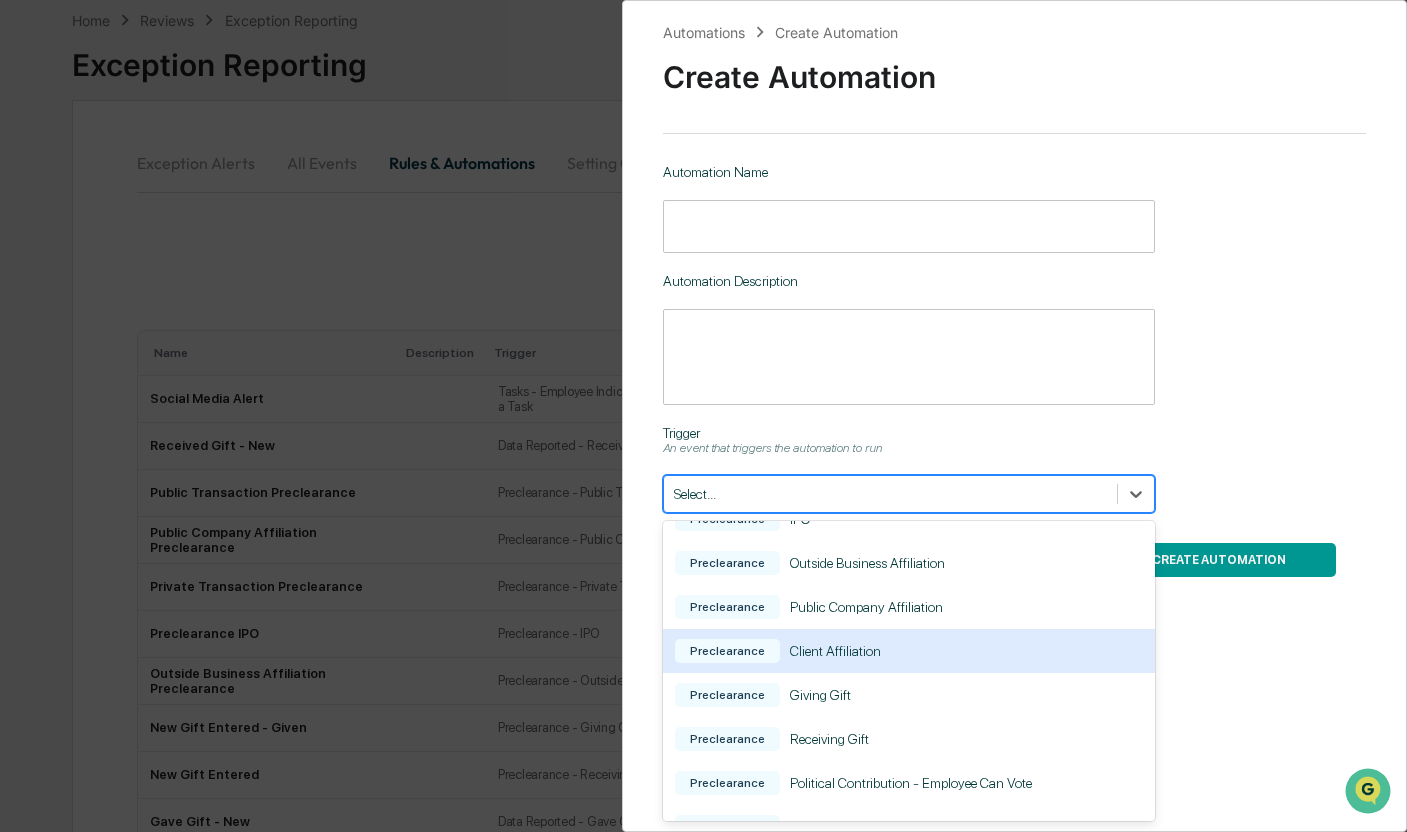 click on "Preclearance Client Affiliation" at bounding box center (909, 651) 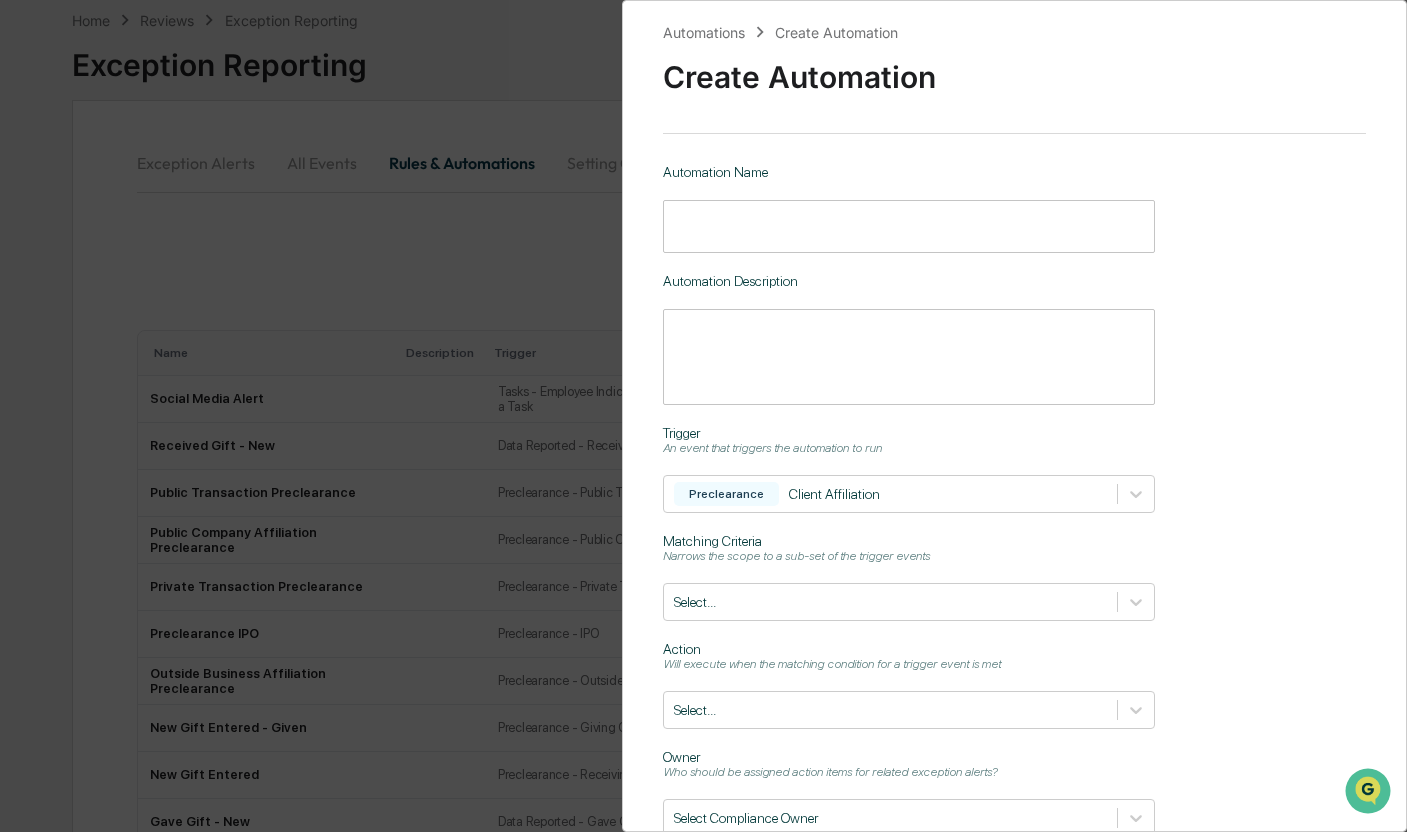 click on "Automation Name ​ Automation Description * ​ Trigger An event that triggers the automation to run Preclearance Client Affiliation Matching Criteria Narrows the scope to a sub-set of the trigger events Select... Action Will execute when the matching condition for a trigger event is met Select... Owner  Who should be assigned action items for related exception alerts? Select Compliance Owner" at bounding box center [1015, 500] 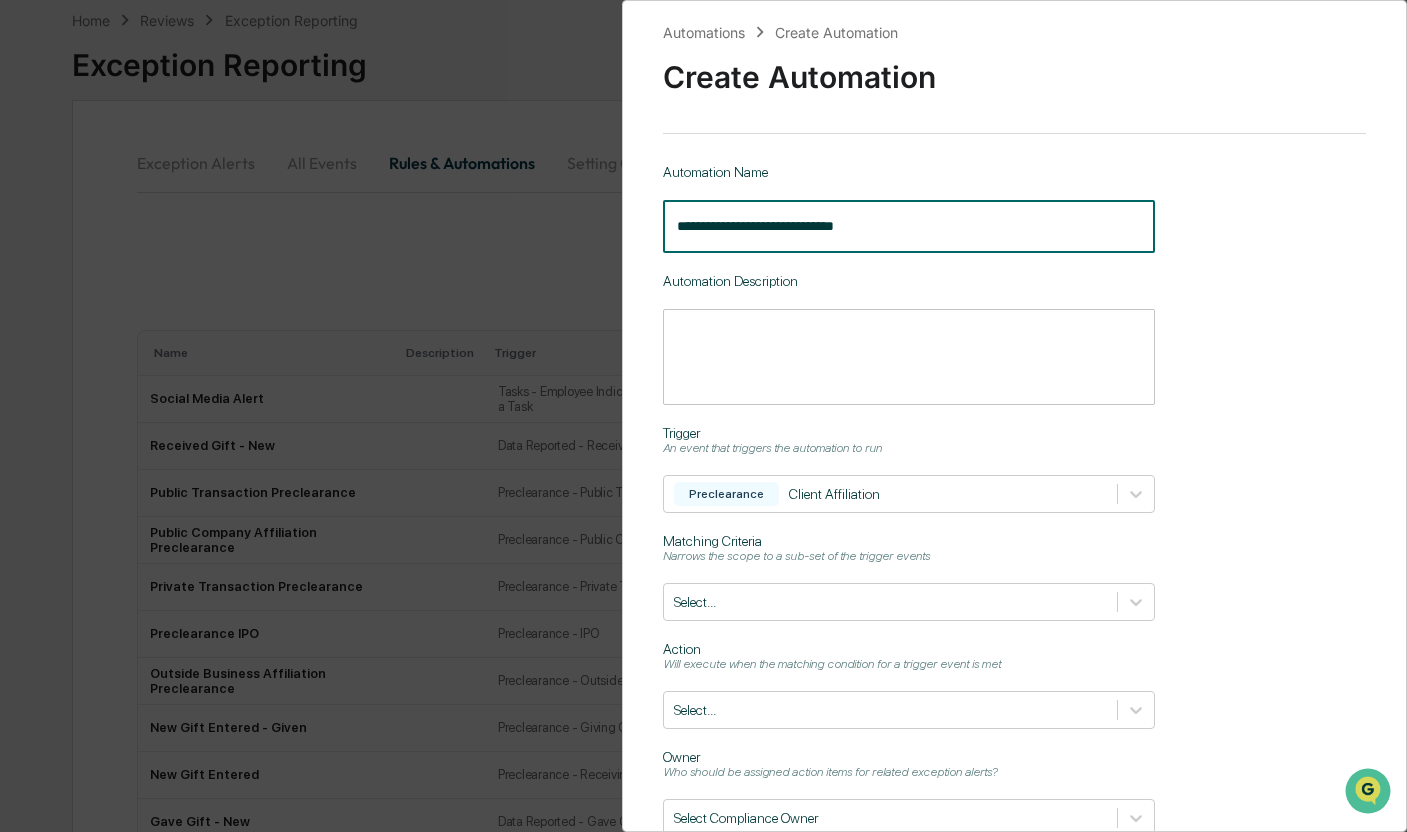 scroll, scrollTop: 140, scrollLeft: 0, axis: vertical 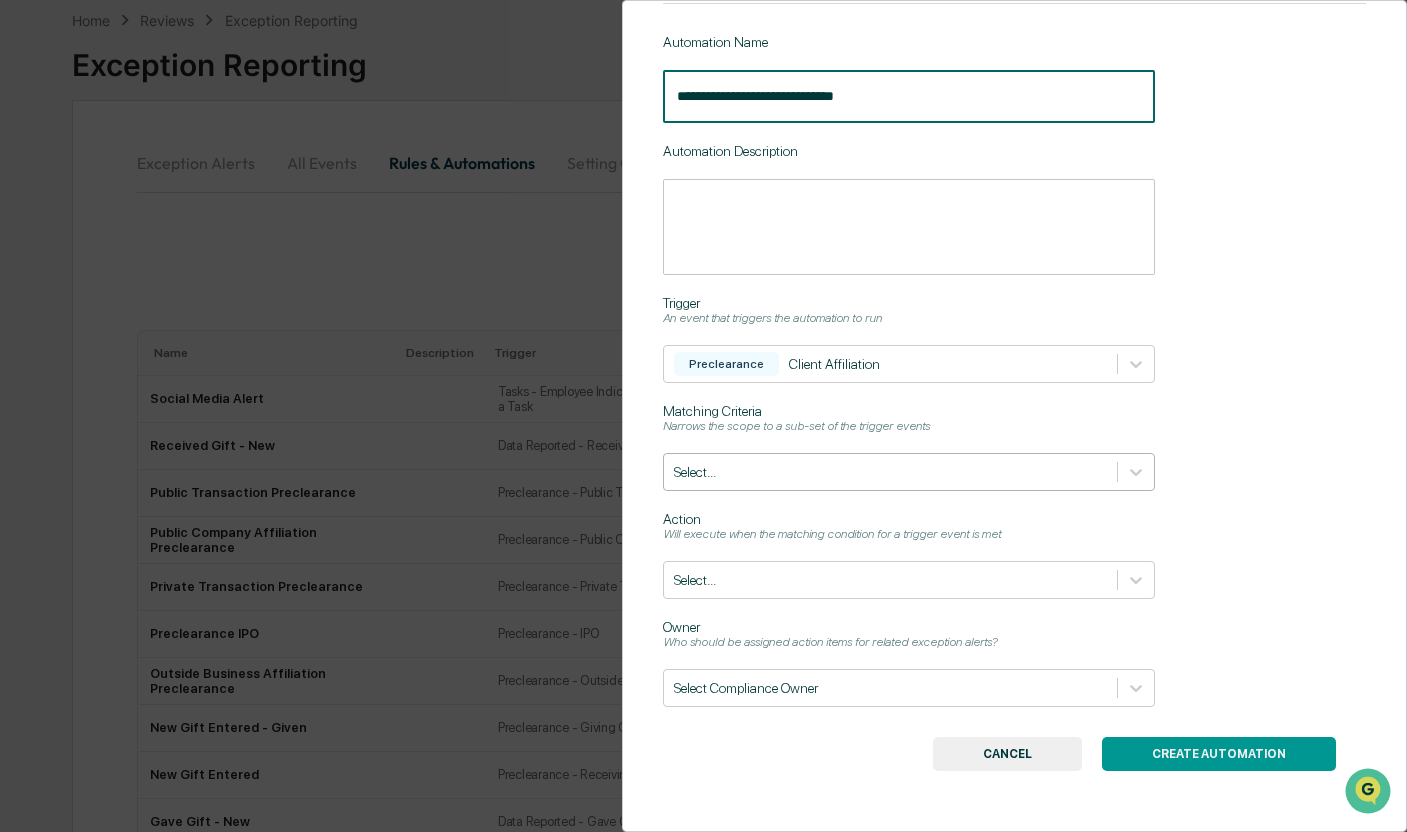type on "**********" 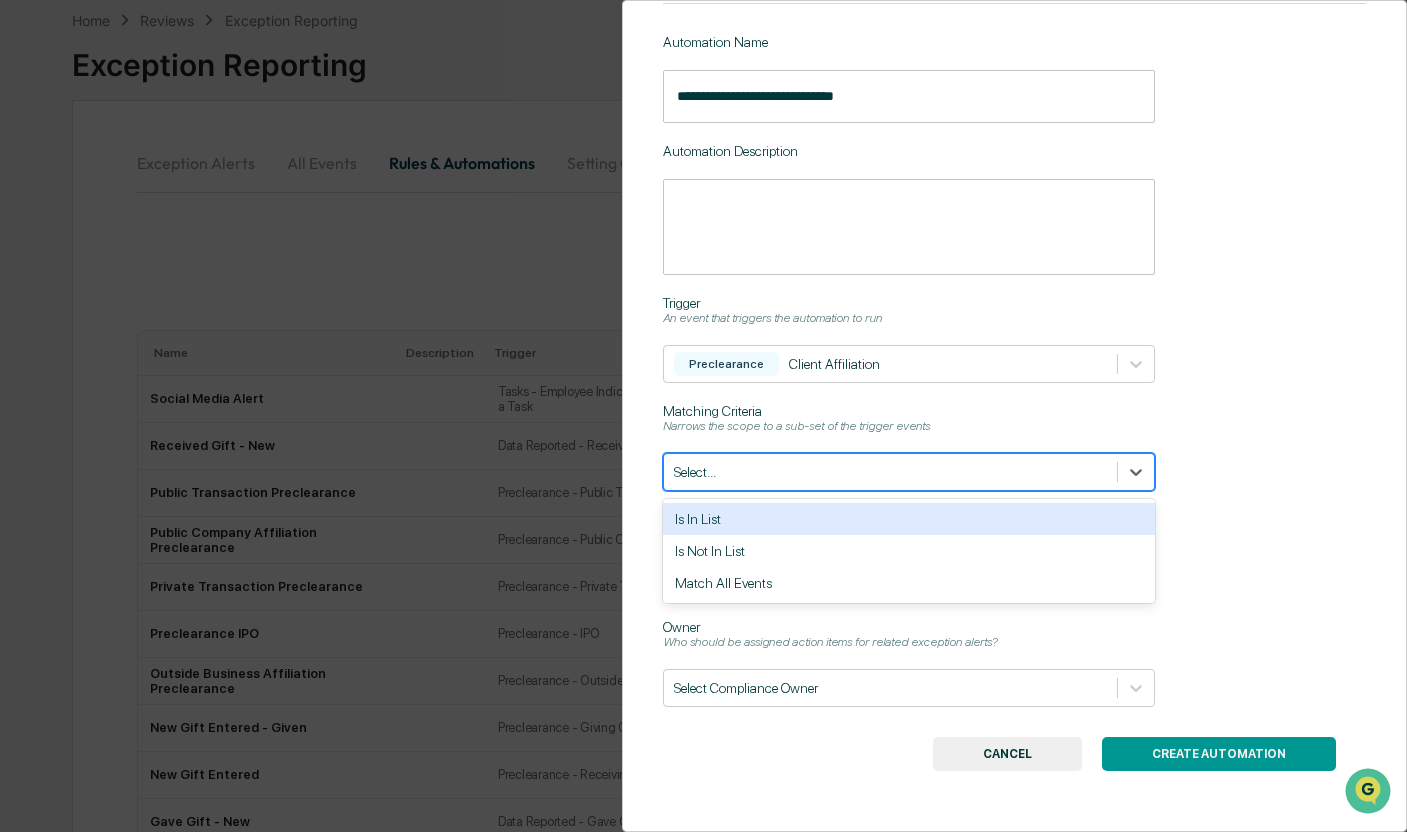 click on "Select..." at bounding box center (890, 472) 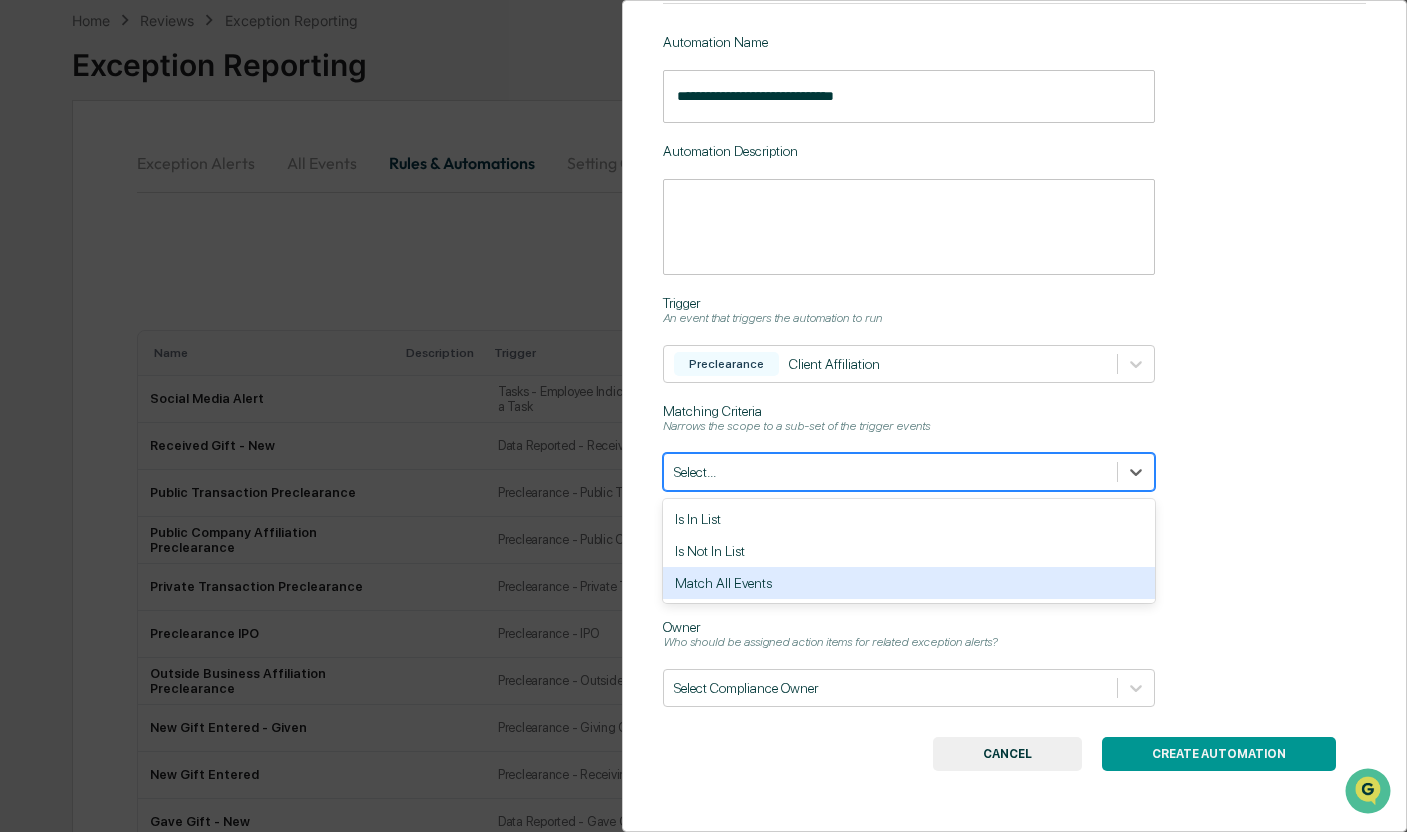click on "Match All Events" at bounding box center (909, 583) 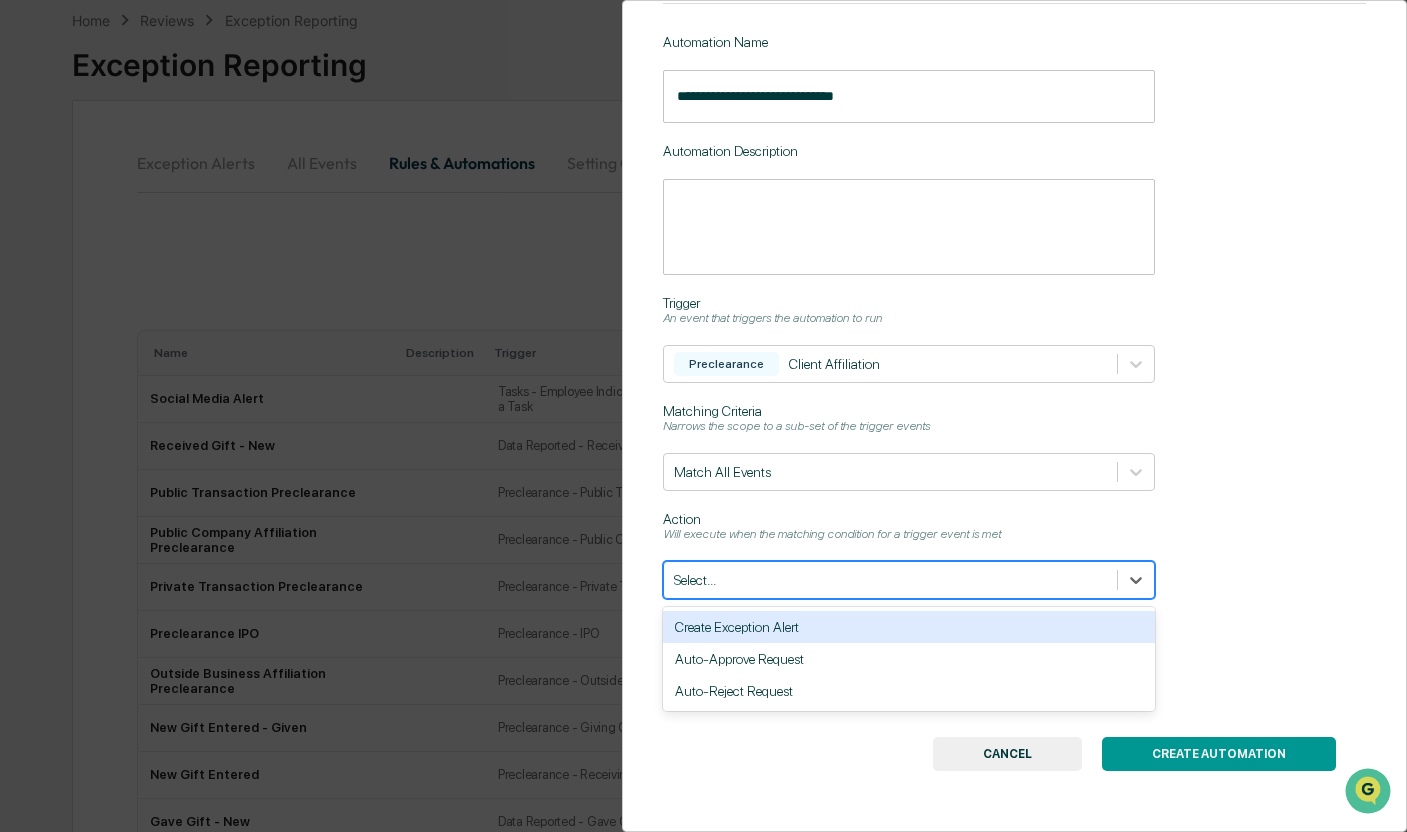 click at bounding box center [890, 580] 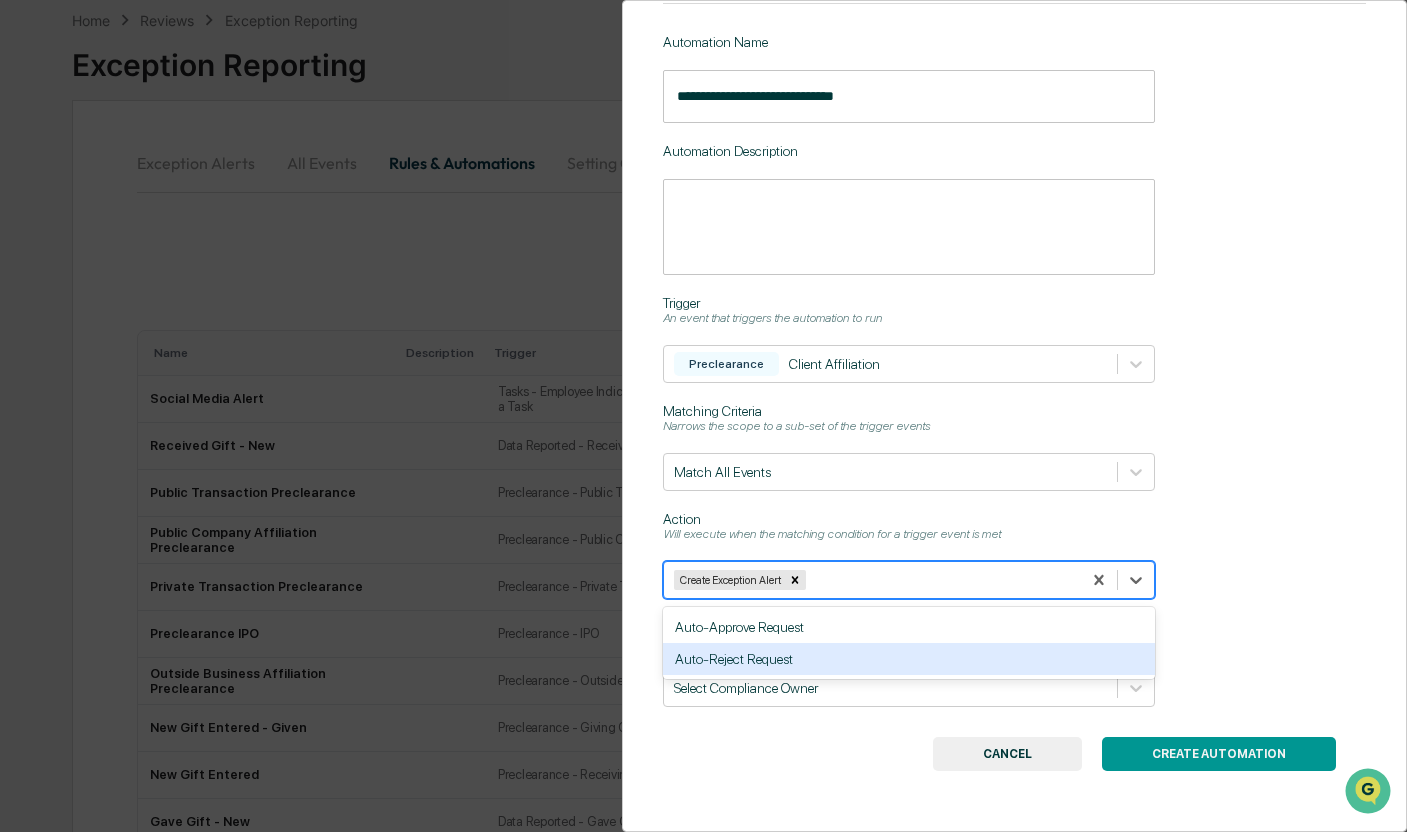 click on "Auto-Approve Request Auto-Reject Request" at bounding box center (909, 643) 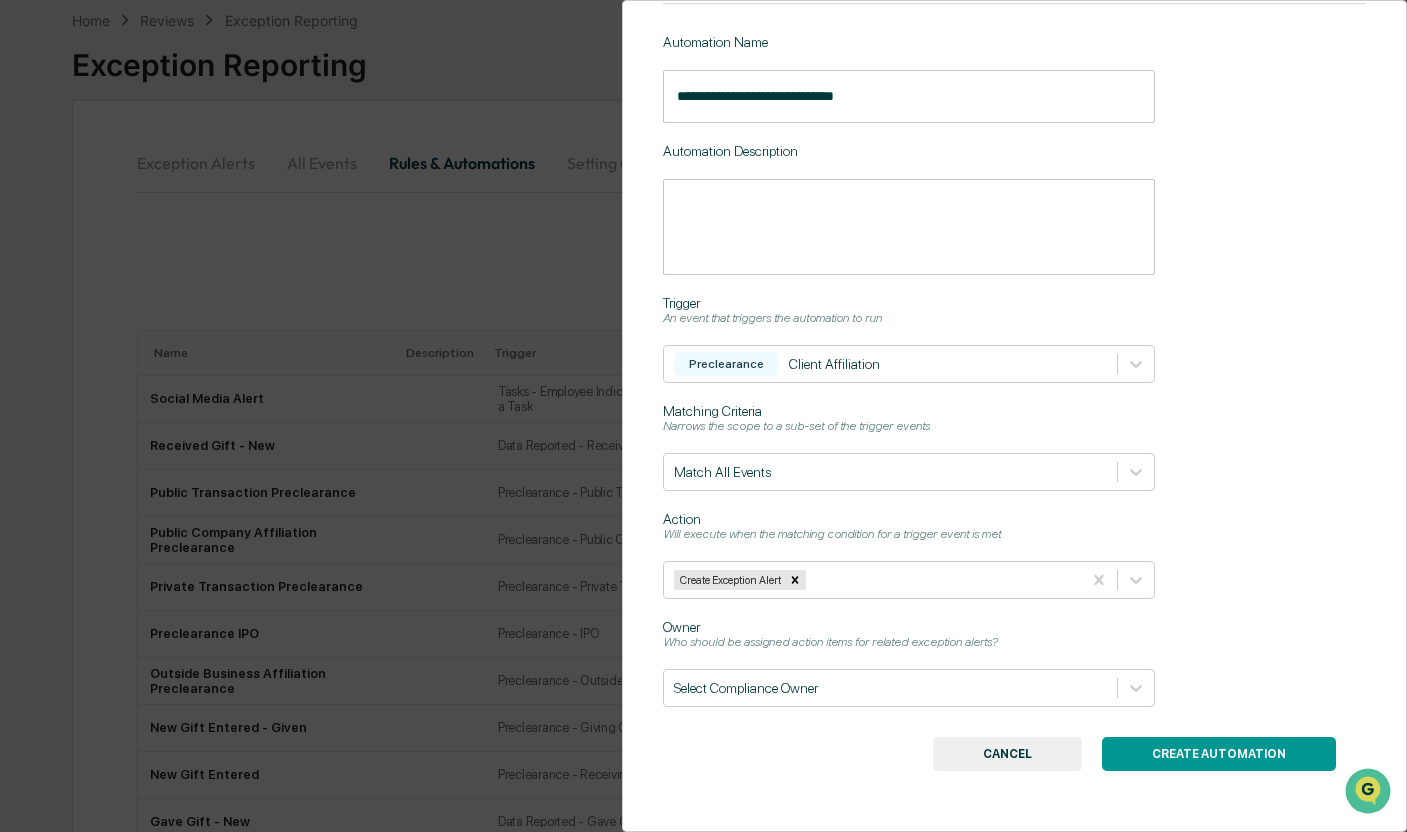 click on "CREATE AUTOMATION CANCEL" at bounding box center (1015, 754) 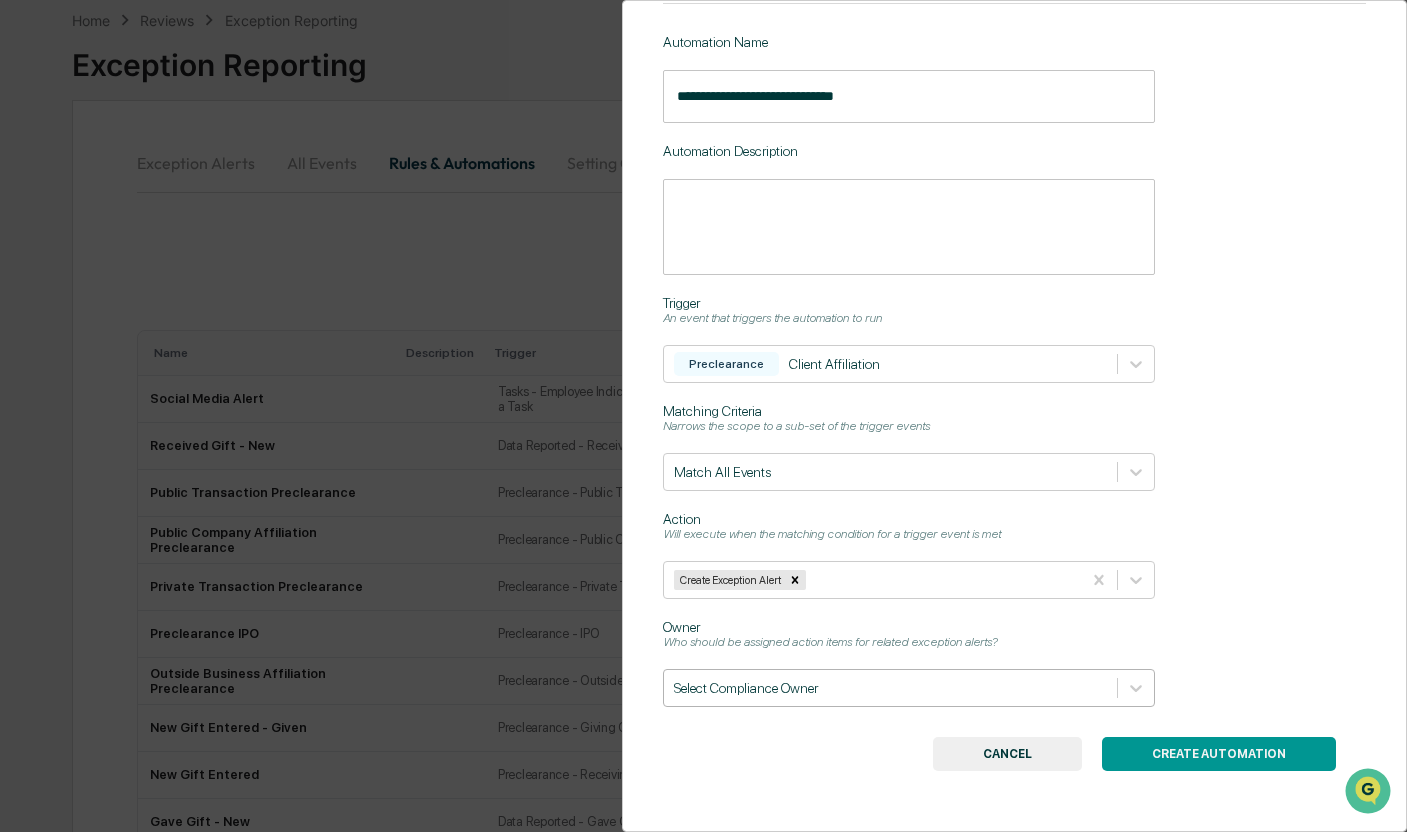 click on "Select Compliance Owner" at bounding box center [909, 688] 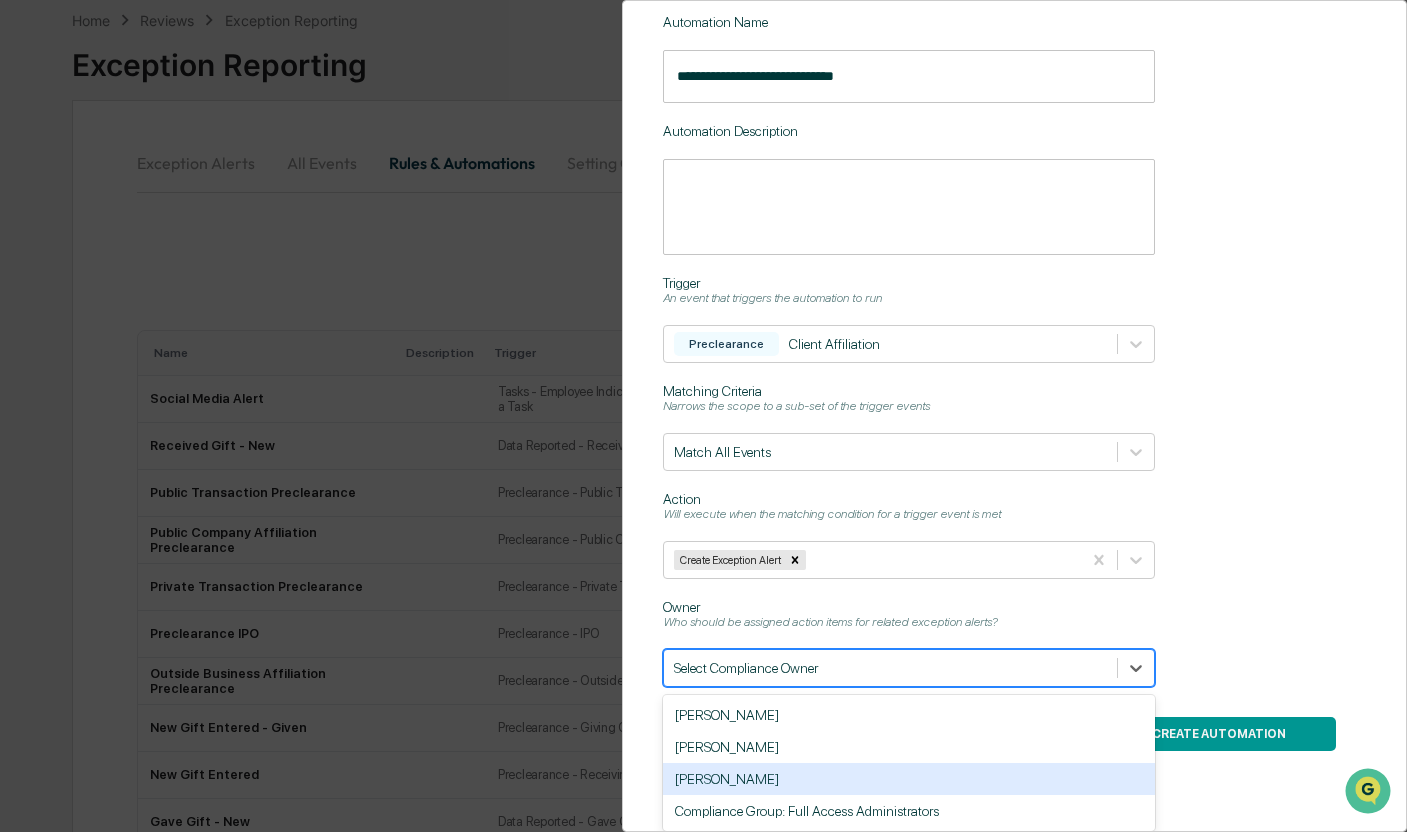 click on "[PERSON_NAME]" at bounding box center [909, 779] 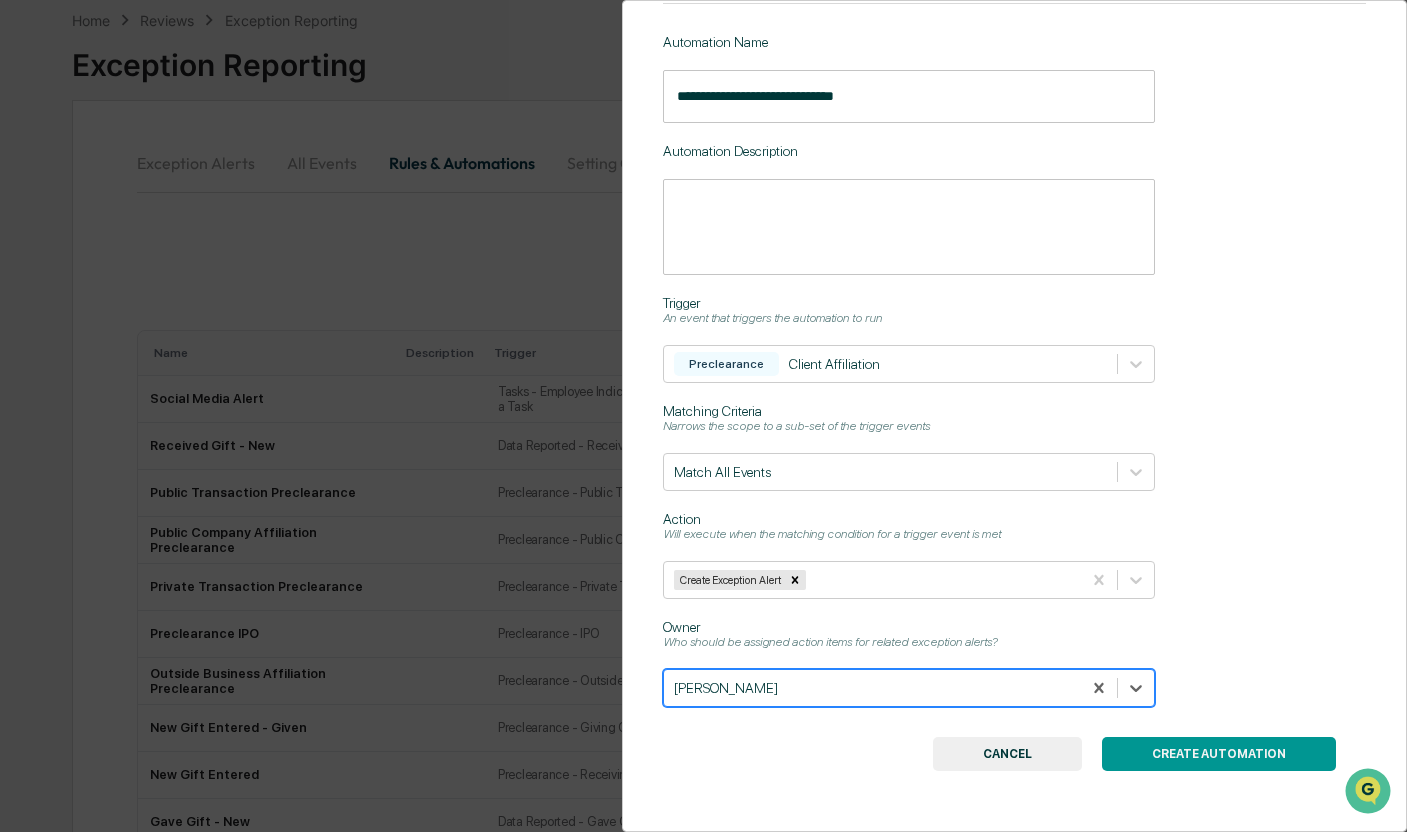 click on "**********" at bounding box center [1015, 416] 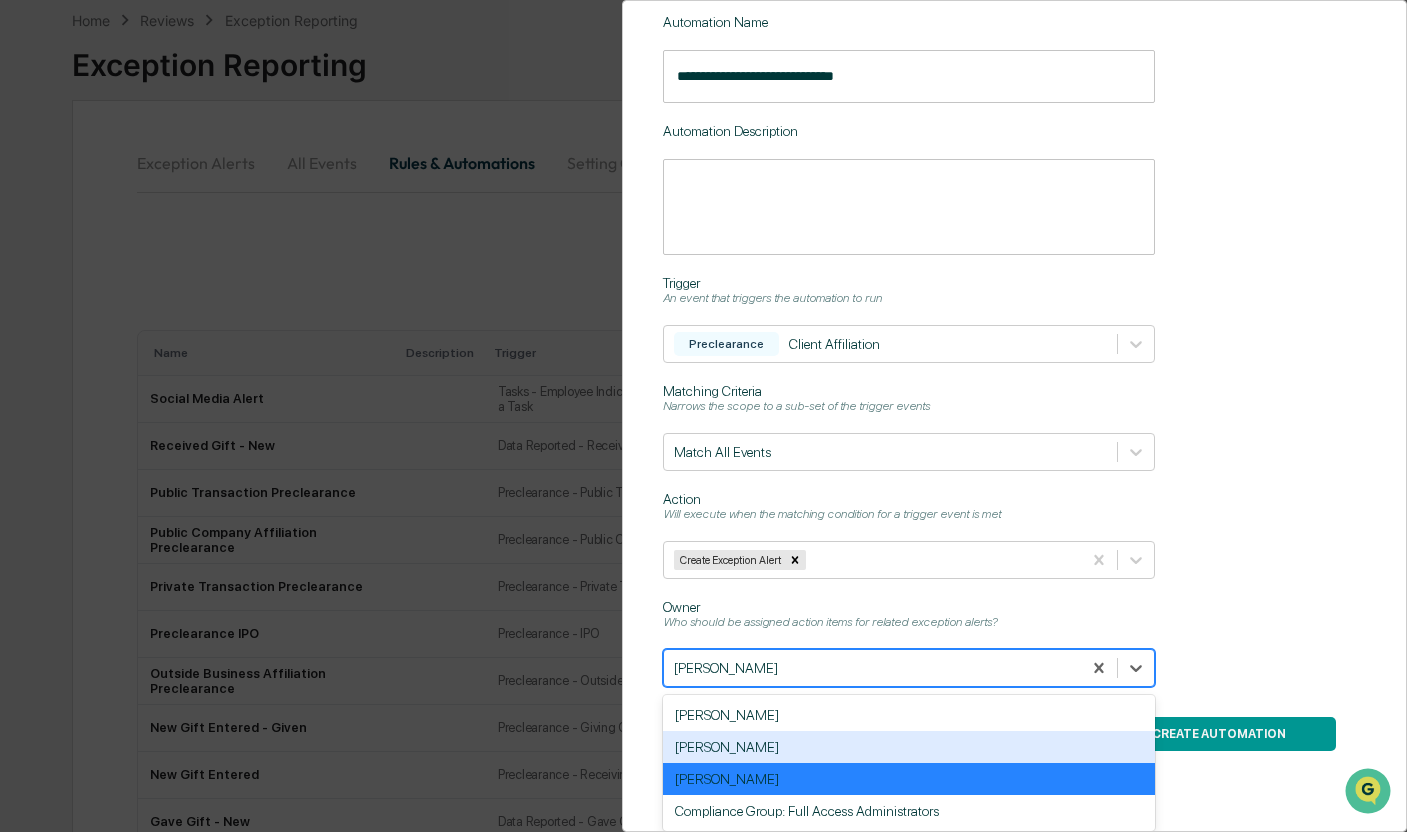 click on "[PERSON_NAME]" at bounding box center (909, 747) 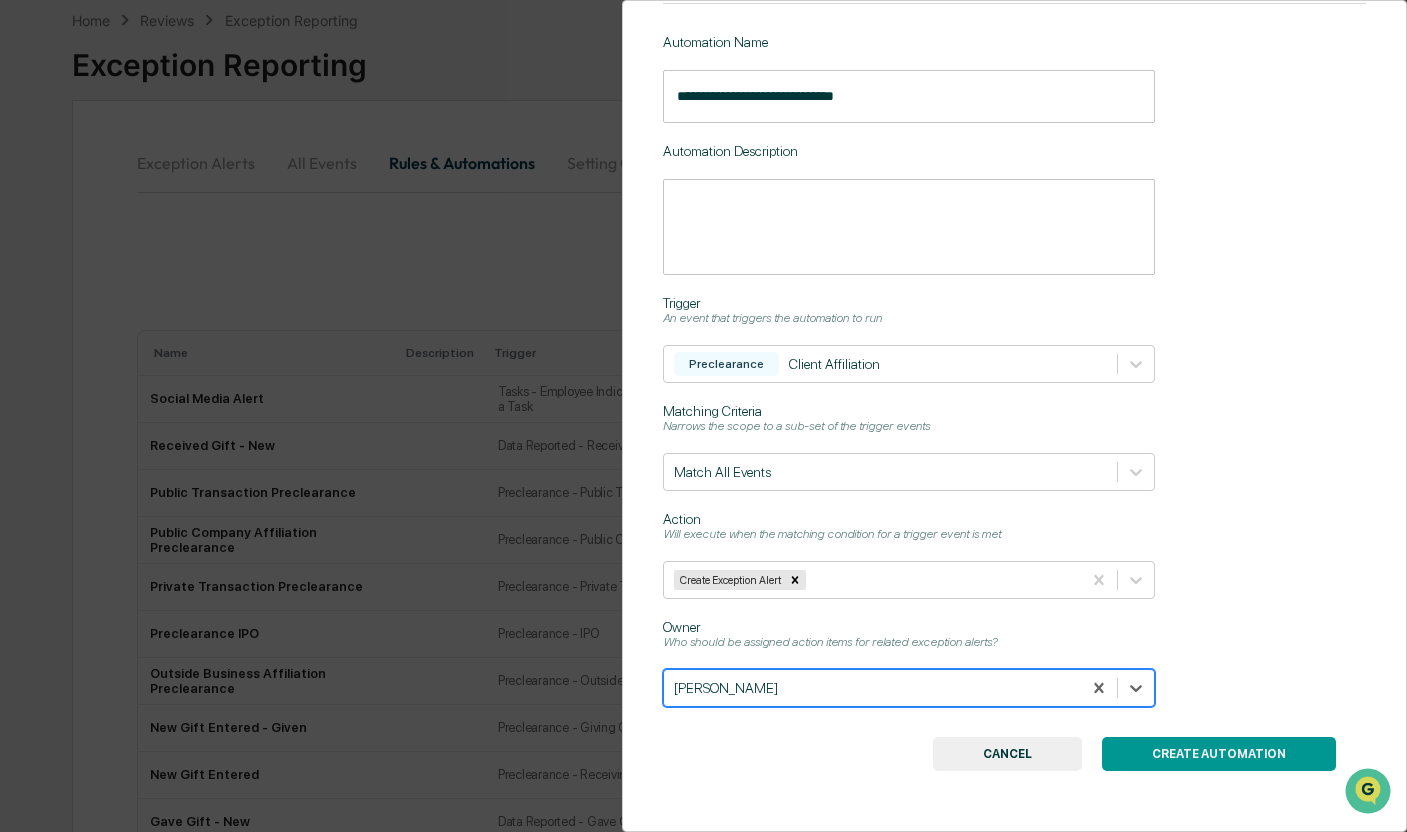 scroll, scrollTop: 140, scrollLeft: 0, axis: vertical 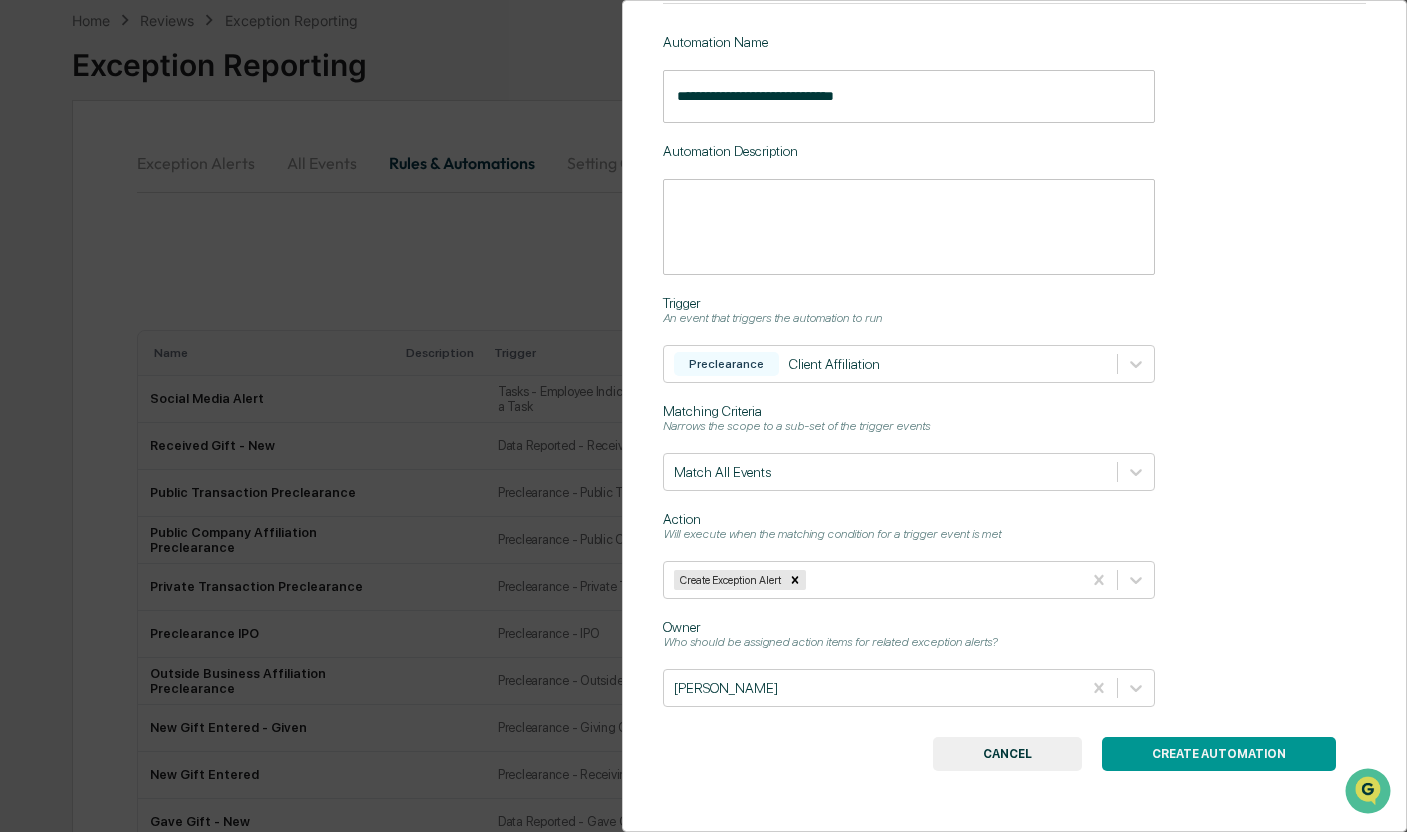 click on "CREATE AUTOMATION" at bounding box center (1219, 754) 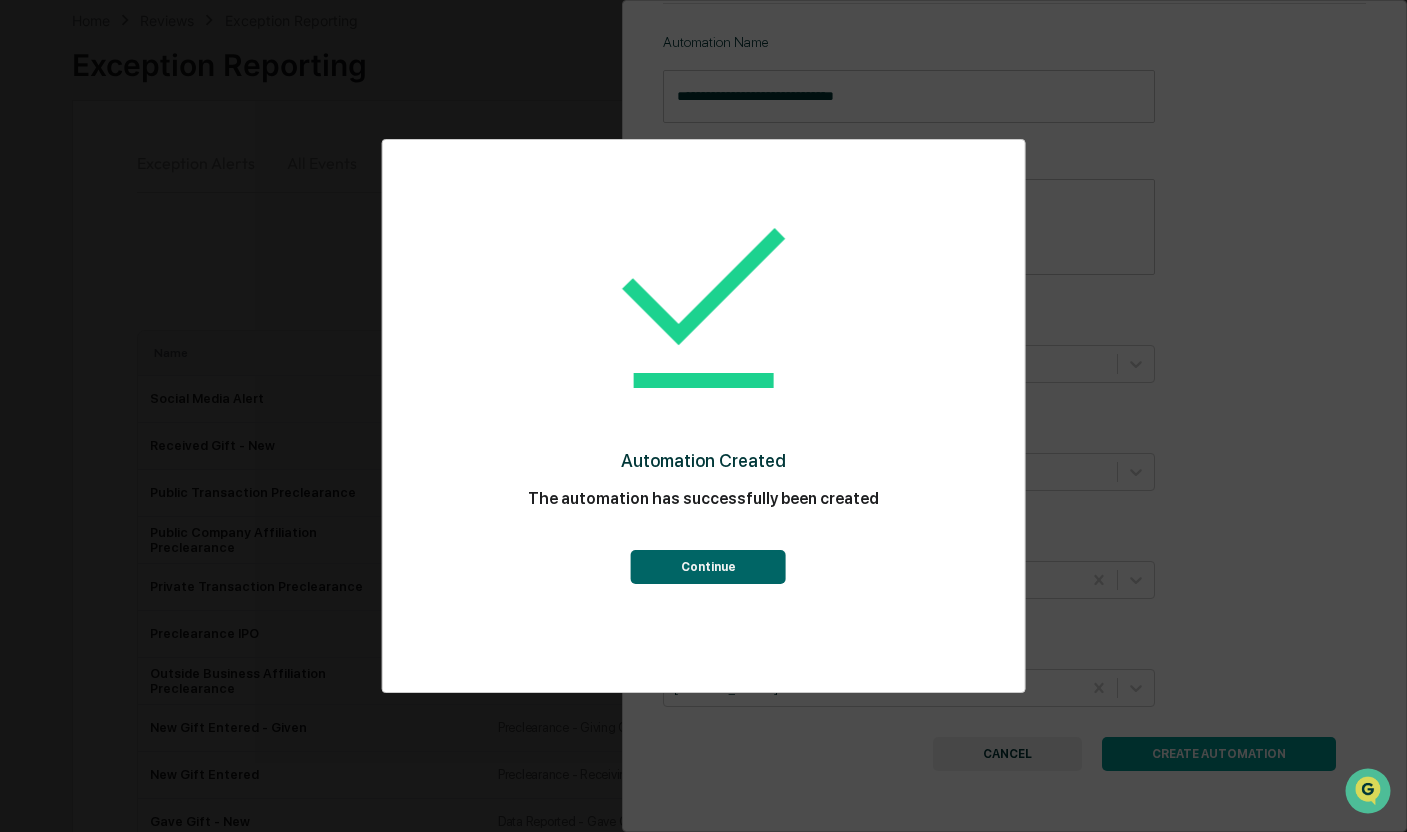 click on "Continue" at bounding box center [708, 567] 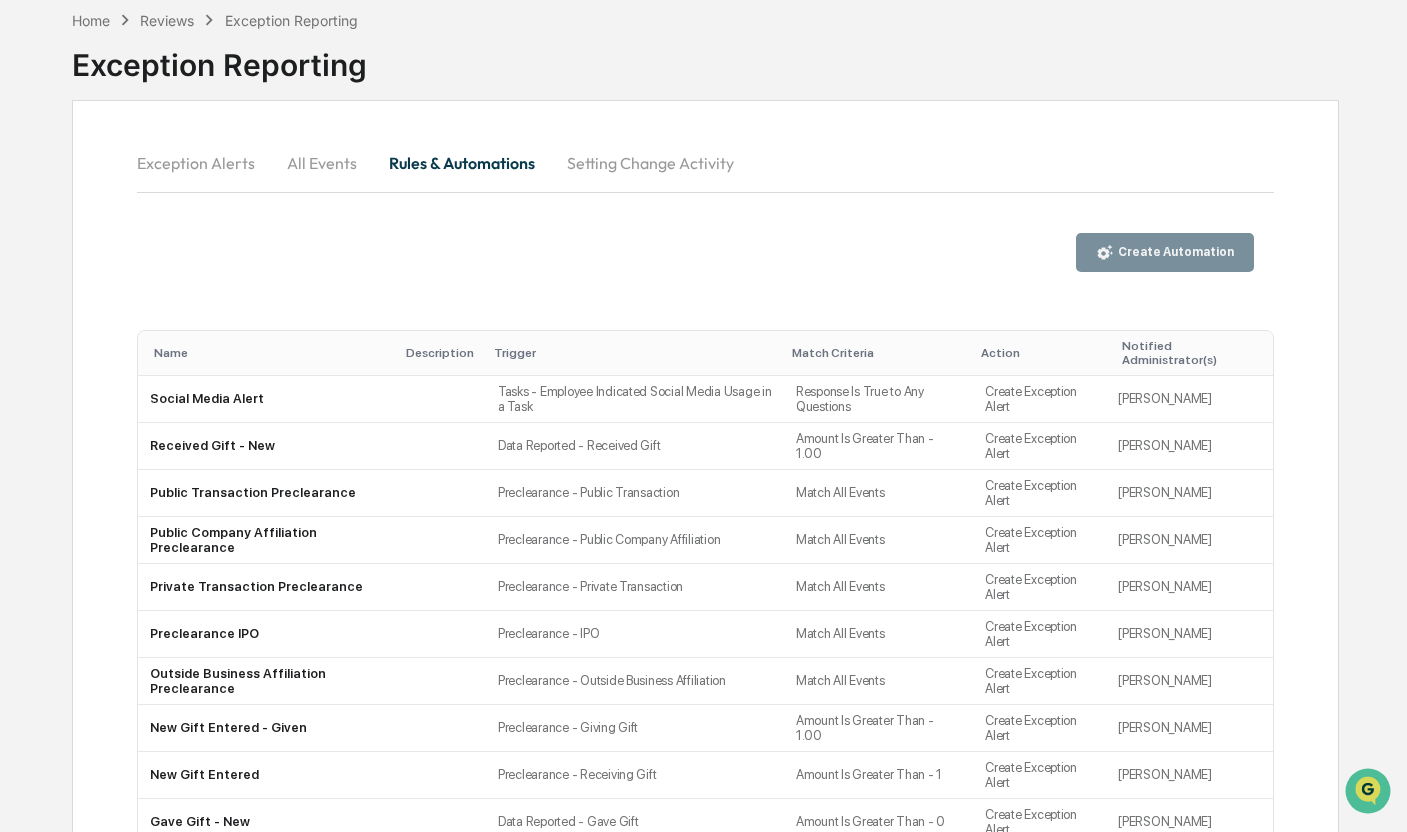 click on "Create Automation" at bounding box center [1165, 252] 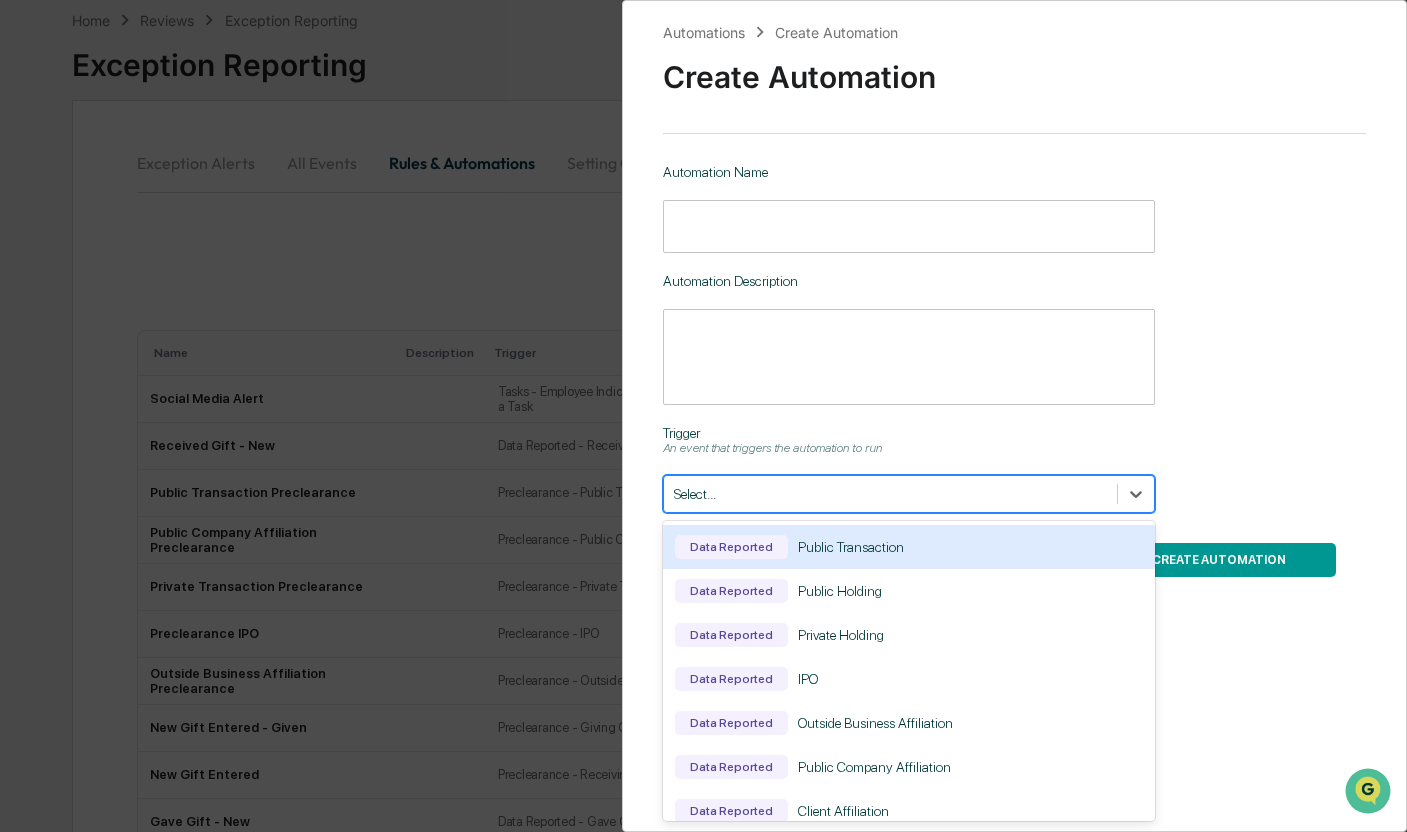 click at bounding box center [890, 494] 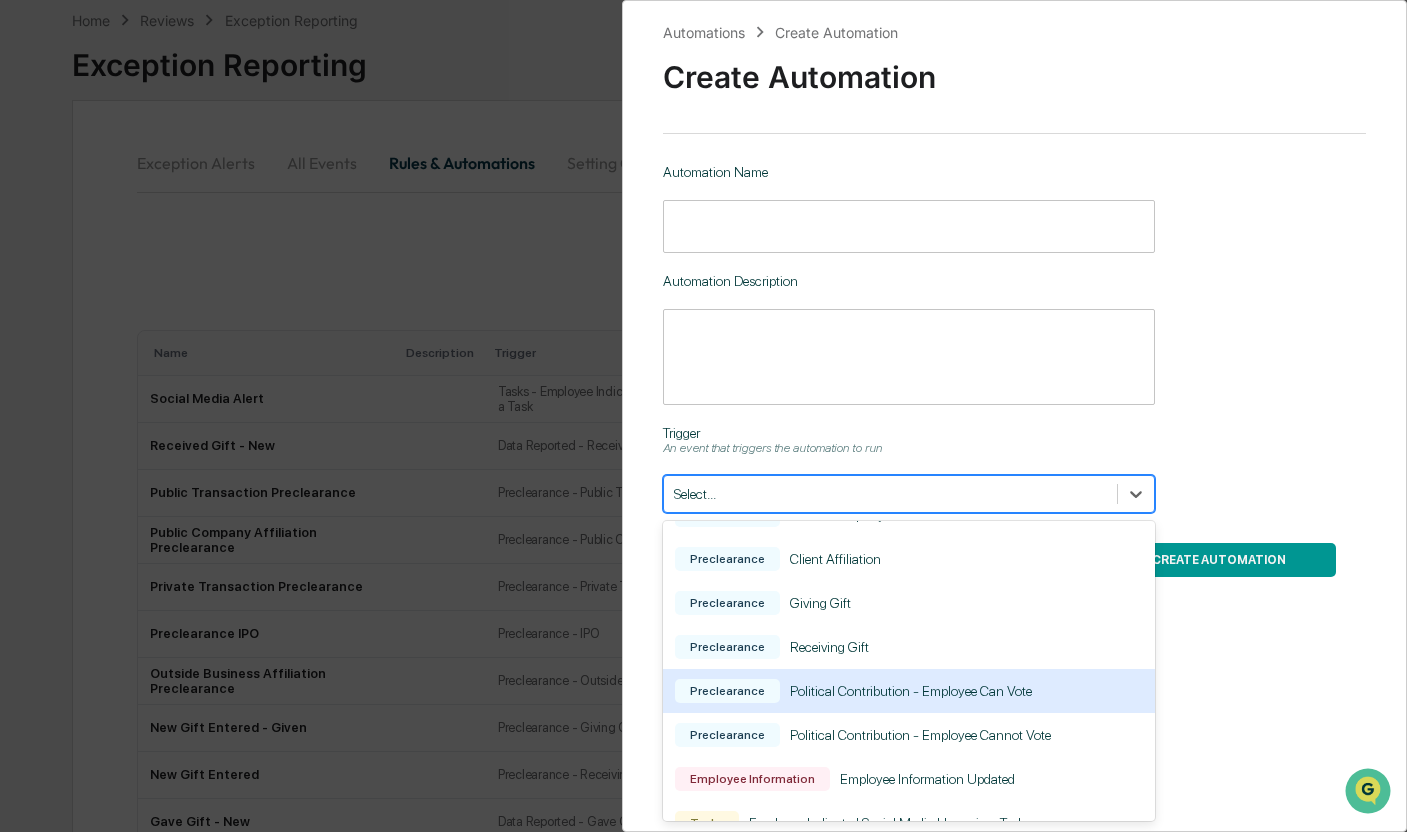 scroll, scrollTop: 664, scrollLeft: 0, axis: vertical 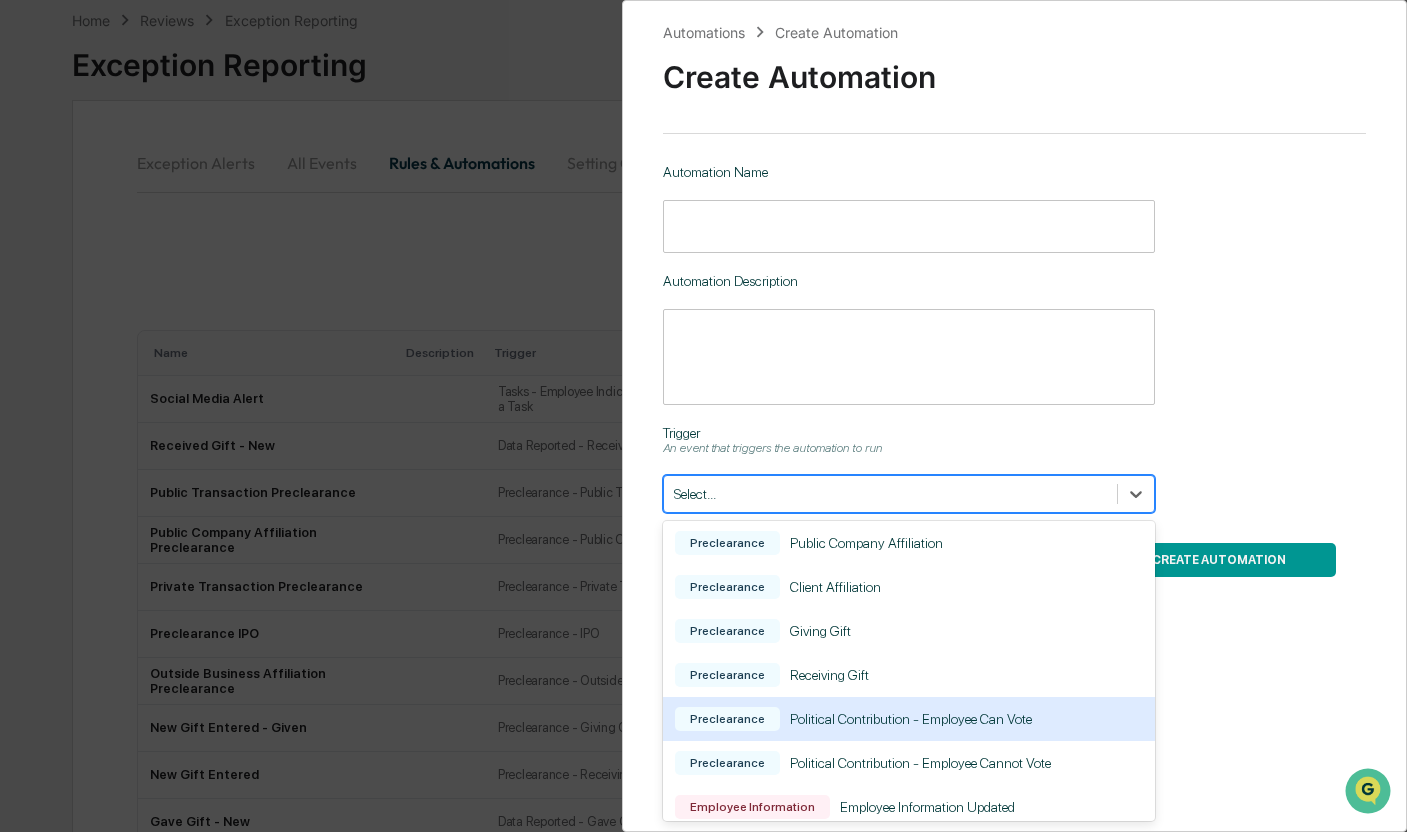 click on "Political Contribution - Employee Can Vote" at bounding box center [911, 719] 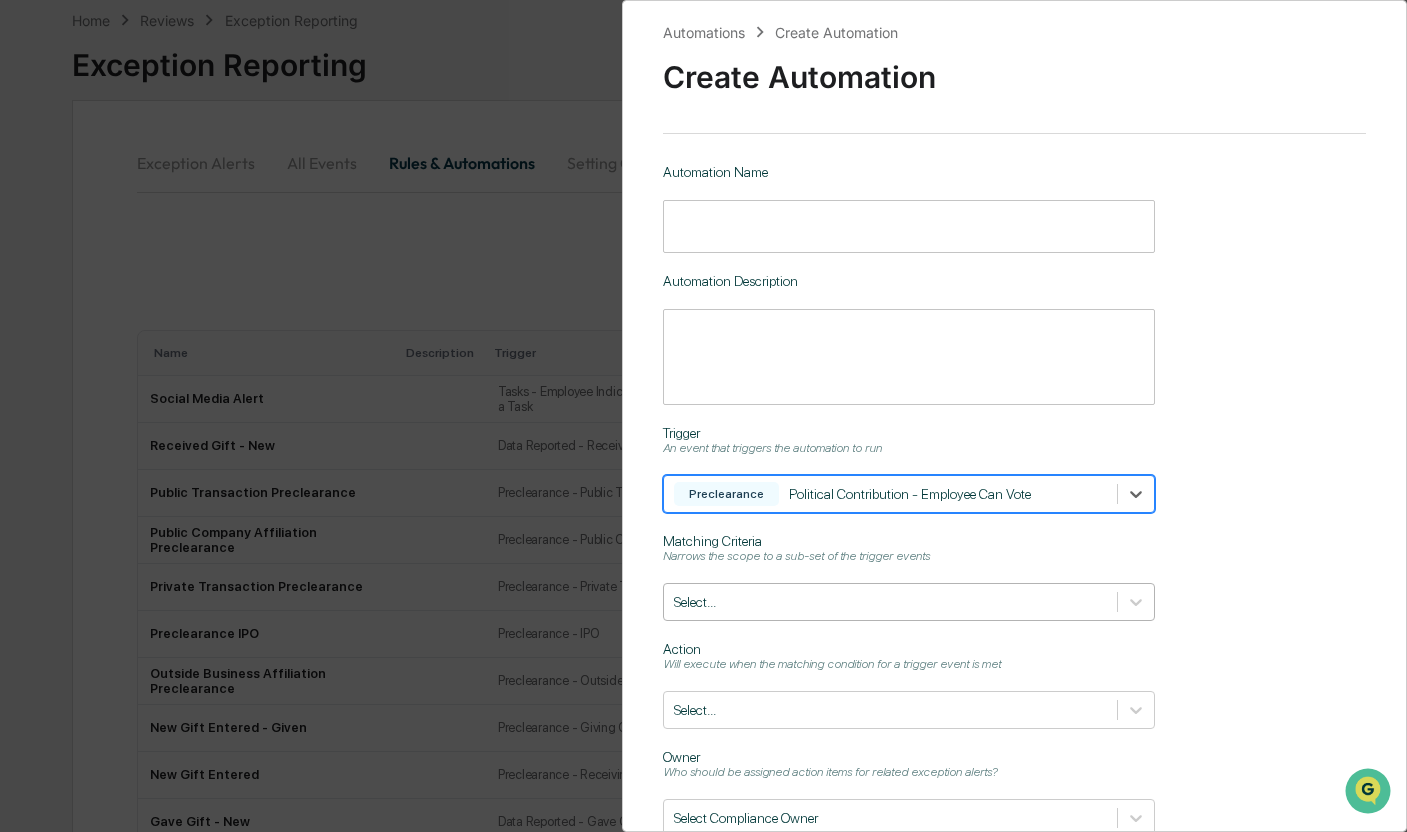 click on "Select..." at bounding box center [890, 602] 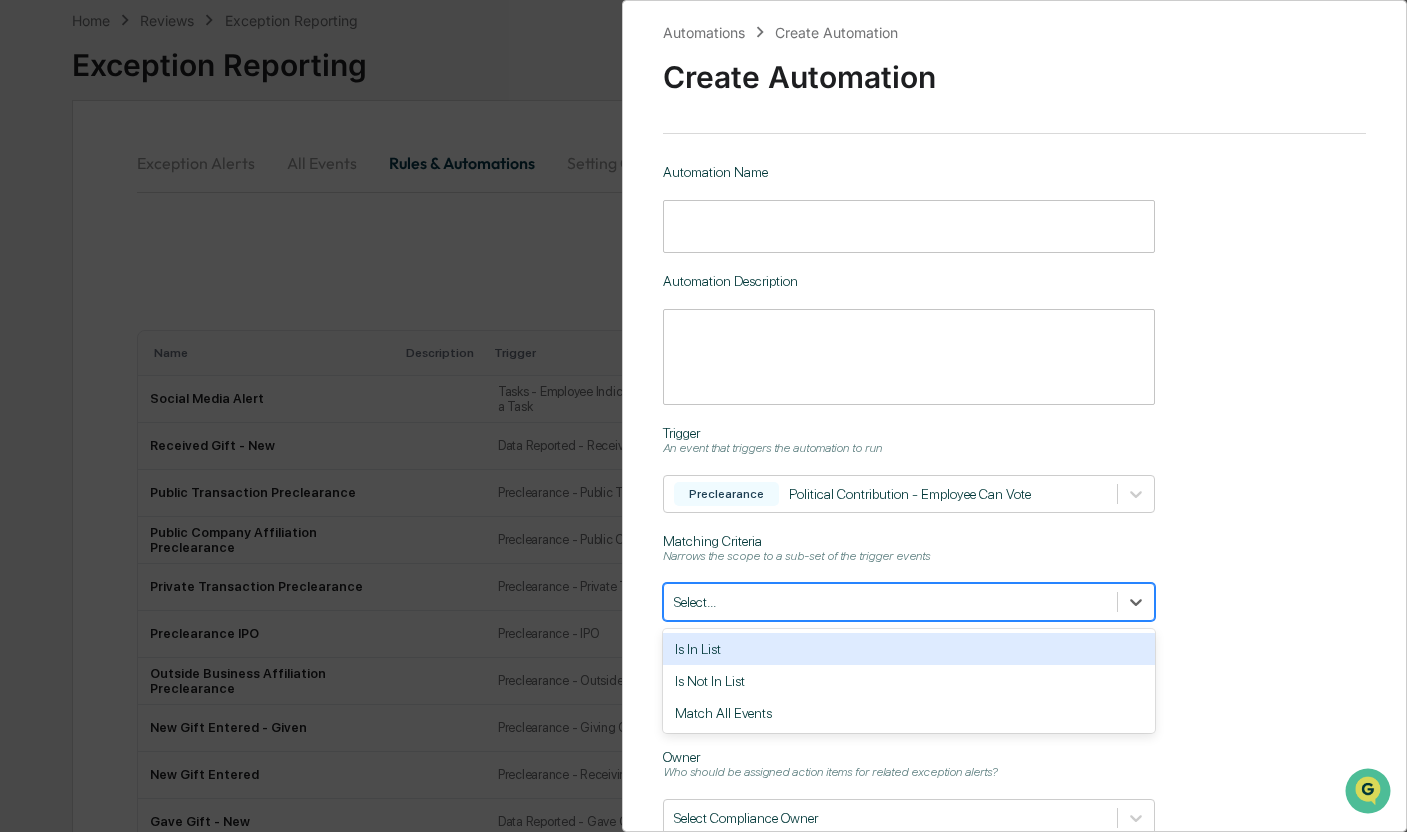 click on "Automation Name ​ Automation Description * ​ Trigger An event that triggers the automation to run Preclearance Political Contribution - Employee Can Vote Matching Criteria Narrows the scope to a sub-set of the trigger events 3 results available. Use Up and Down to choose options, press Enter to select the currently focused option, press Escape to exit the menu, press Tab to select the option and exit the menu. Select... Is In List Is Not In List Match All Events Action Will execute when the matching condition for a trigger event is met Select... Owner  Who should be assigned action items for related exception alerts? Select Compliance Owner" at bounding box center [1015, 500] 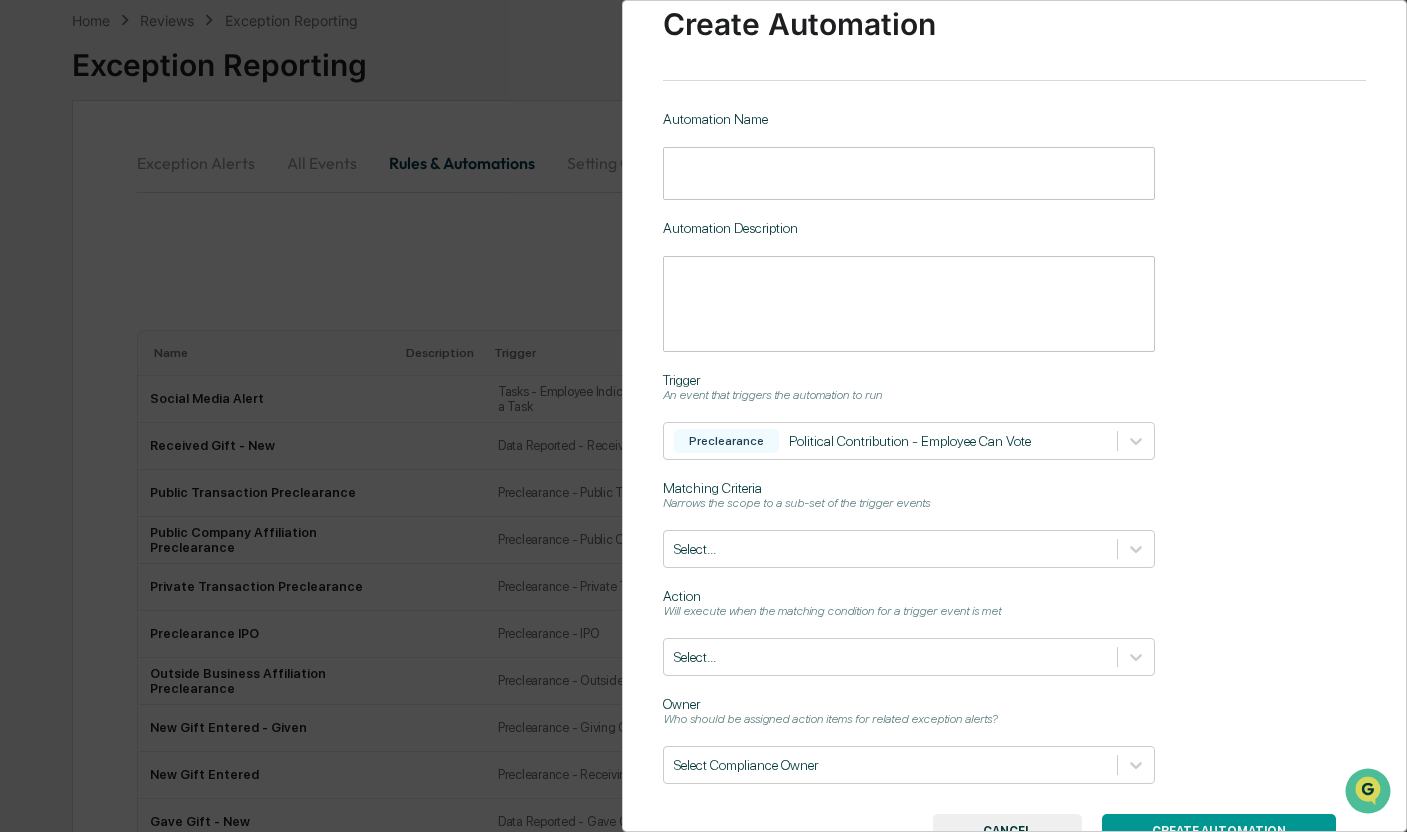scroll, scrollTop: 140, scrollLeft: 0, axis: vertical 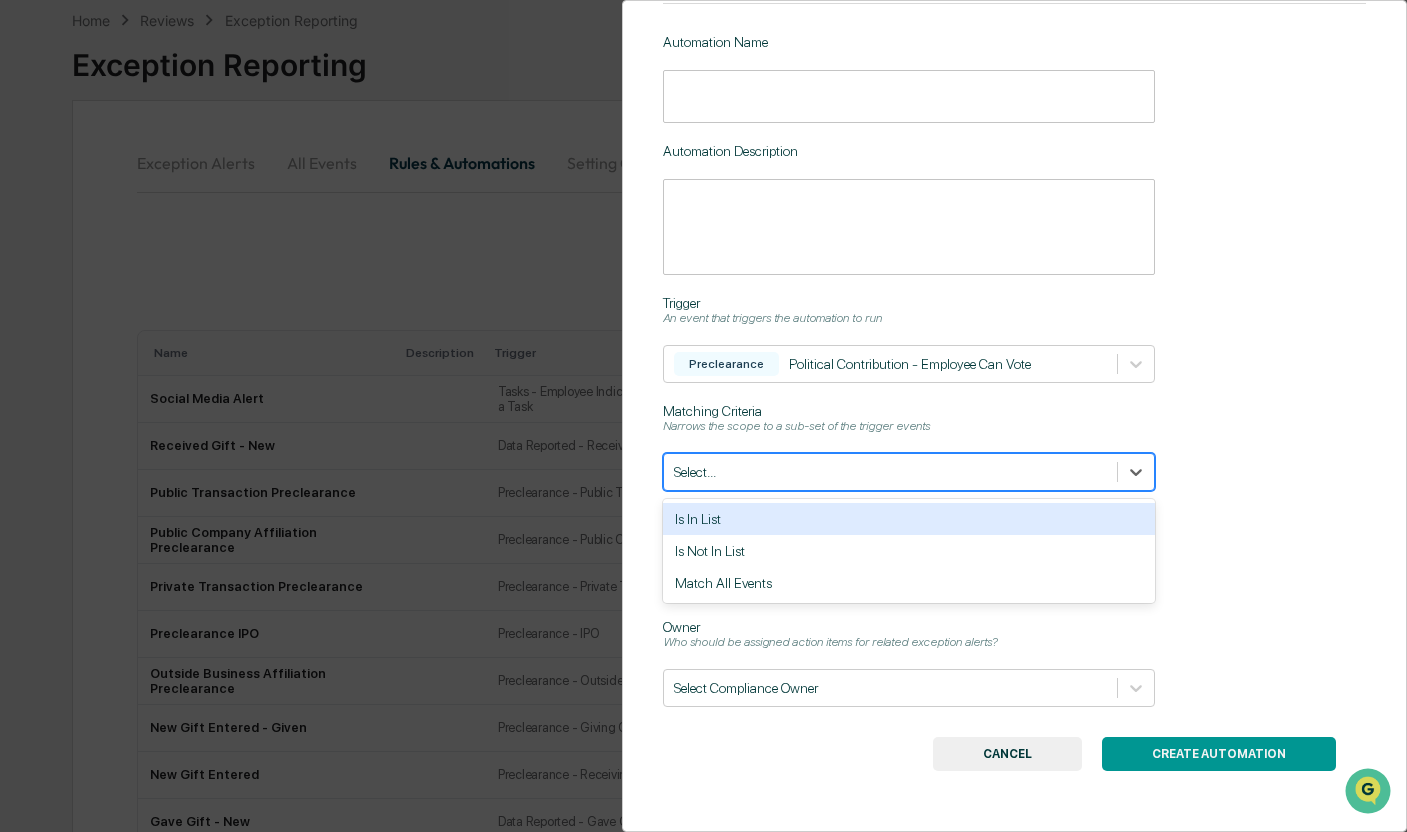 click at bounding box center (890, 472) 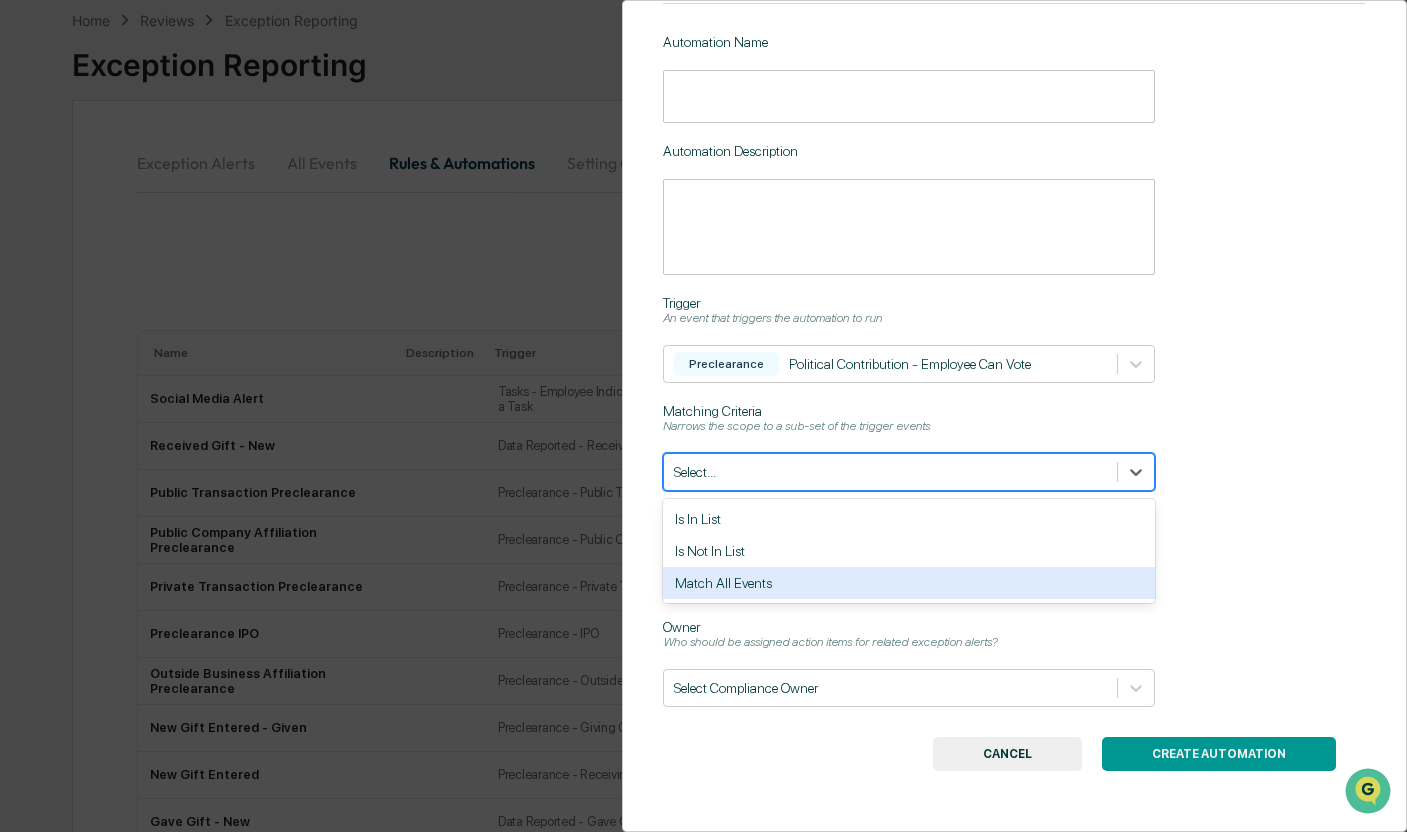 click on "Match All Events" at bounding box center (909, 583) 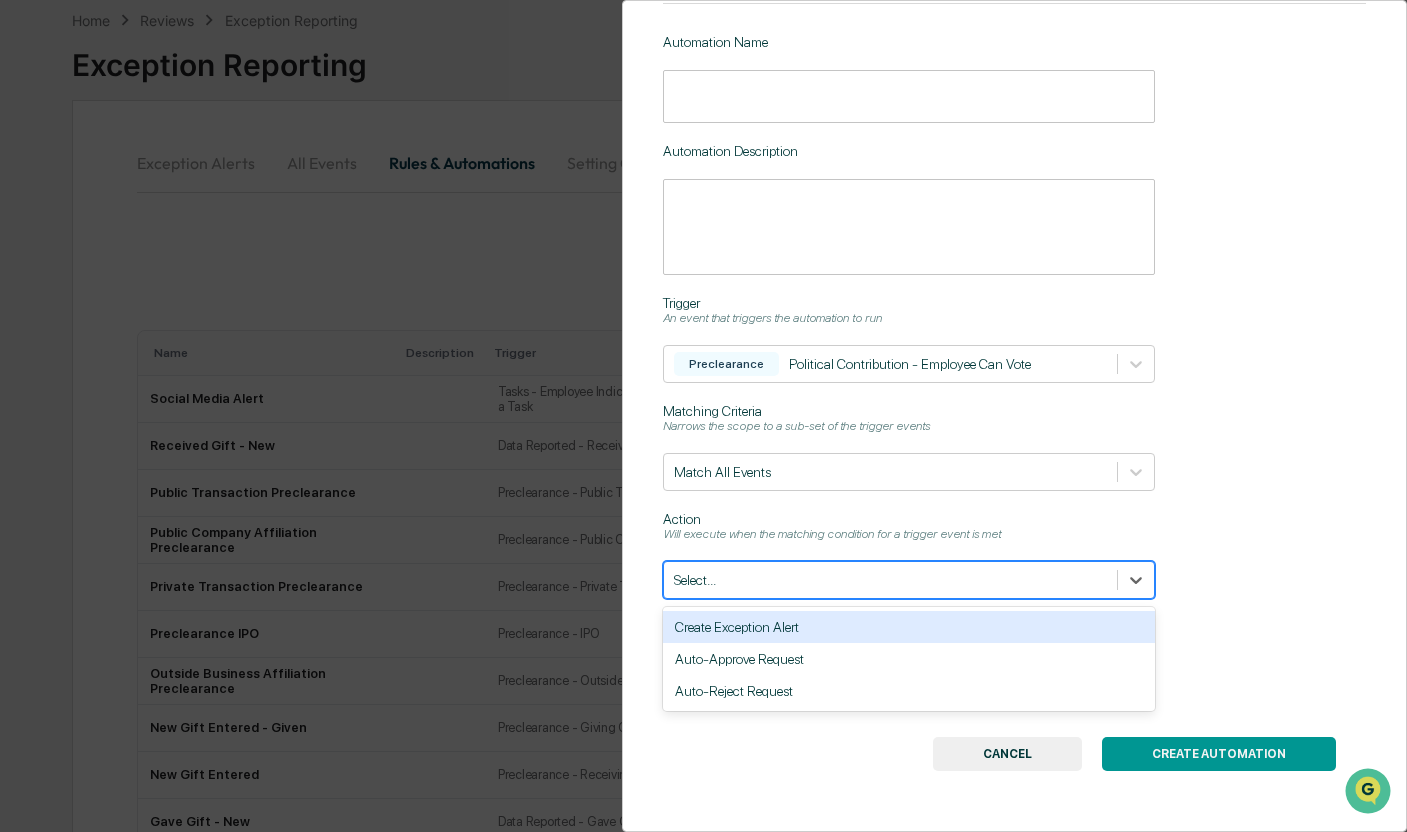 click at bounding box center [890, 580] 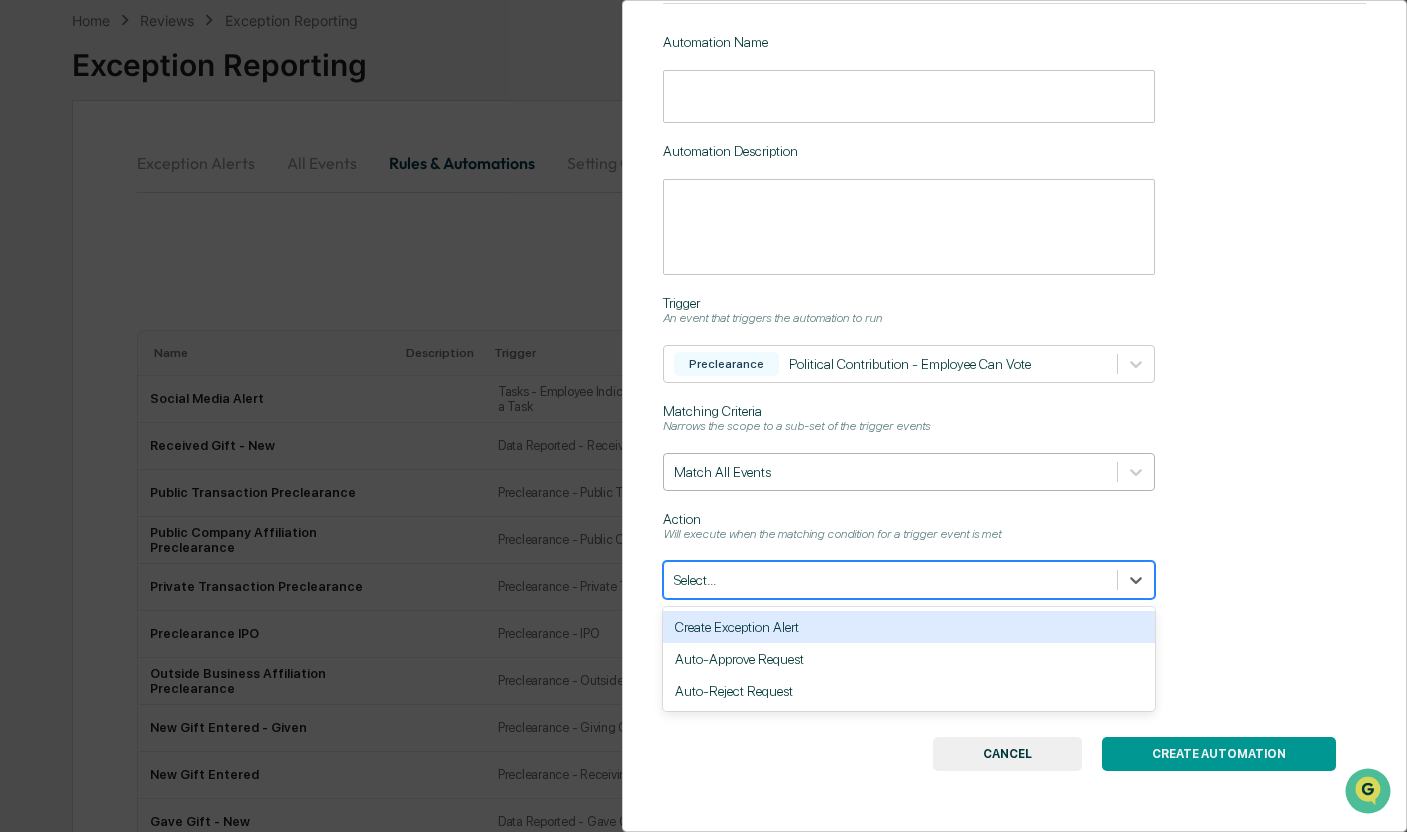 click at bounding box center (890, 472) 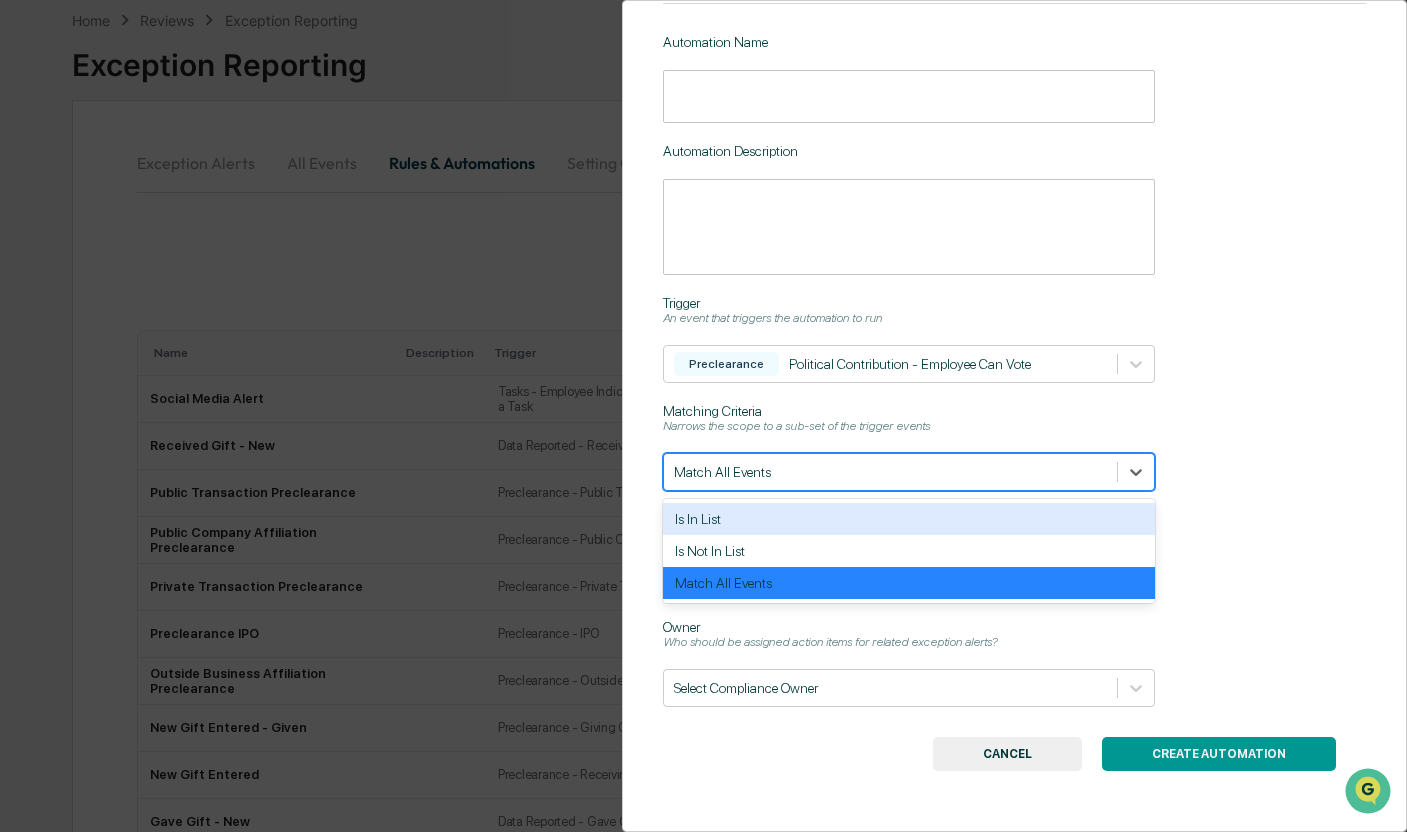 click on "Is In List" at bounding box center (909, 519) 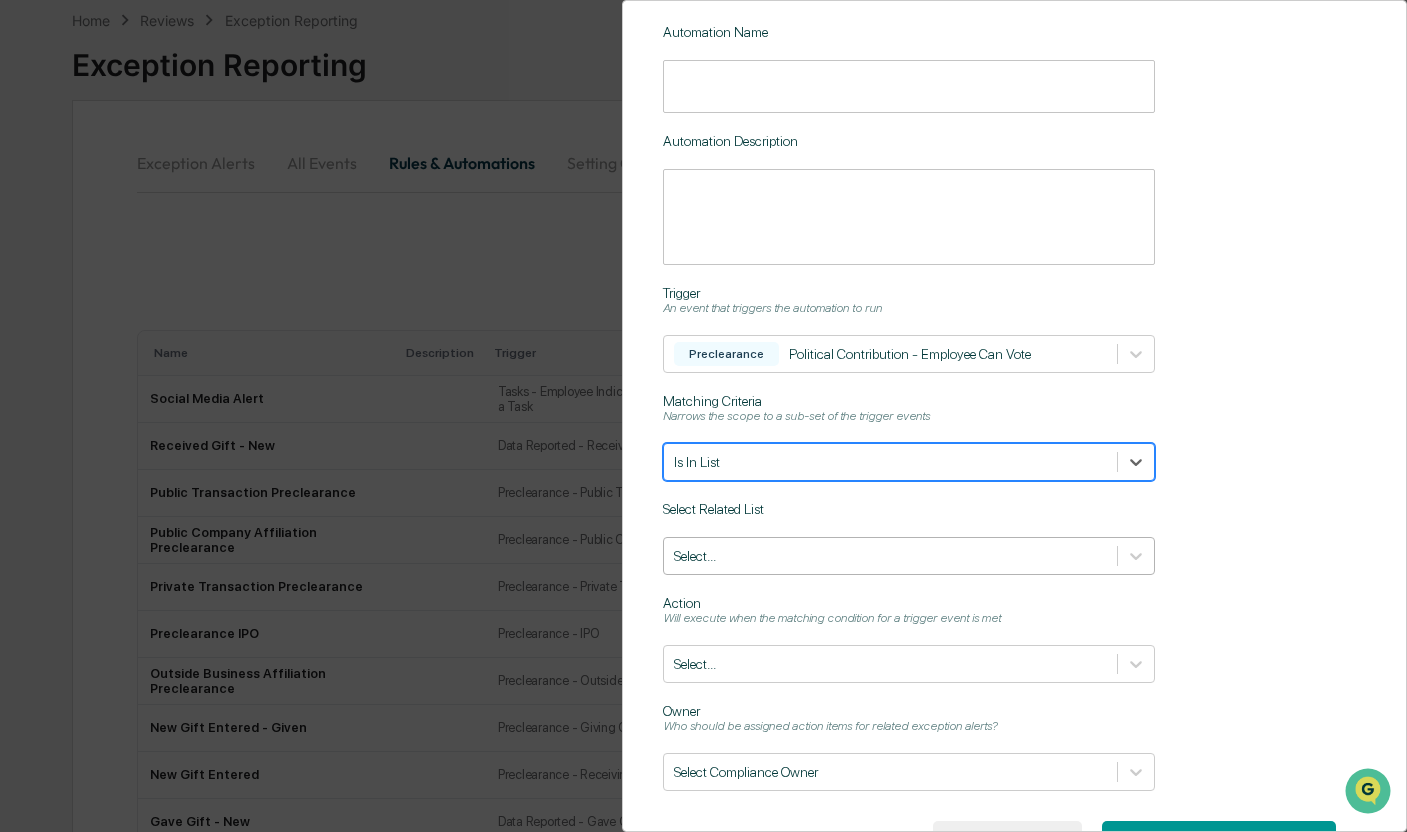 click on "Select..." at bounding box center (890, 556) 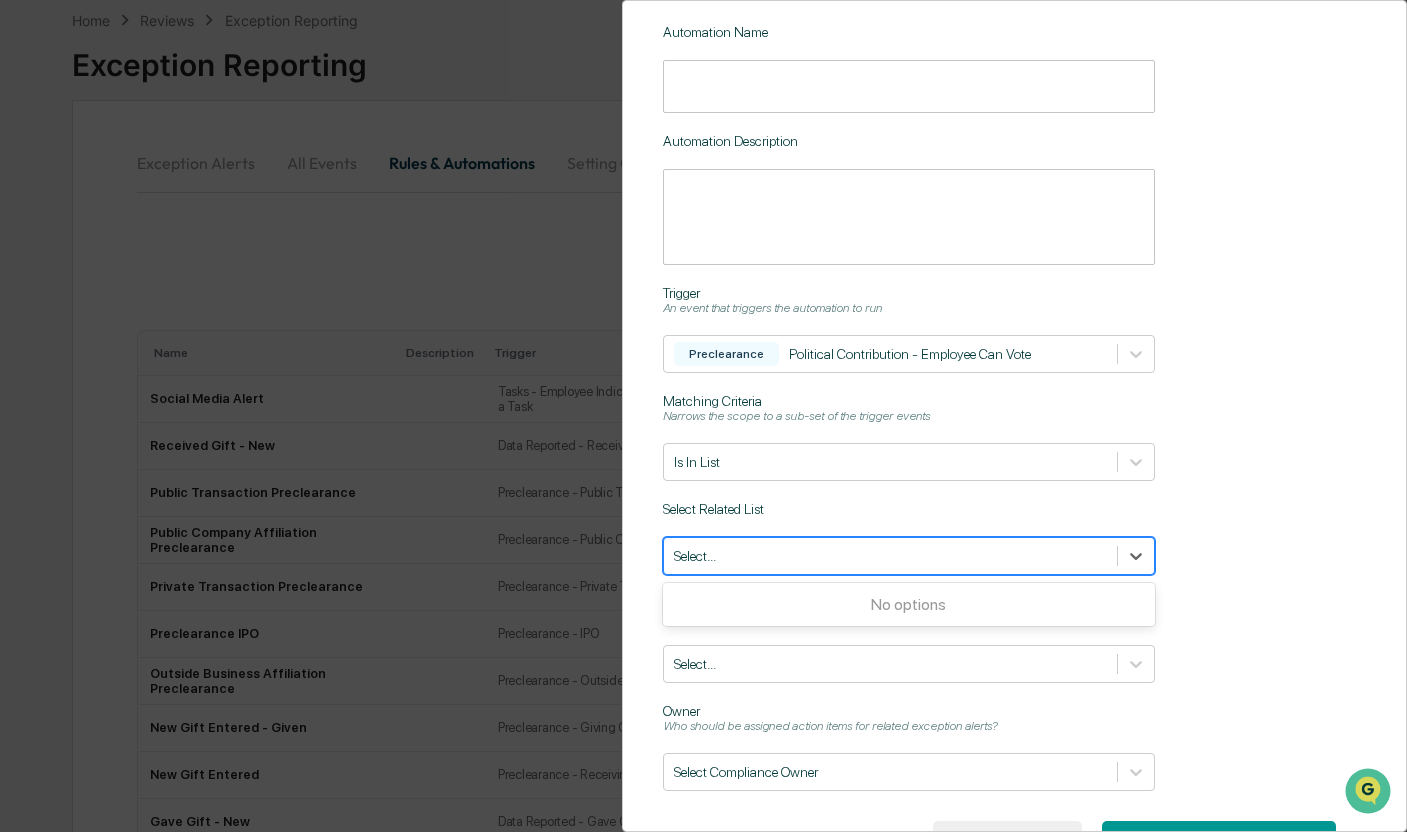 click on "Select Related List" at bounding box center [1015, 509] 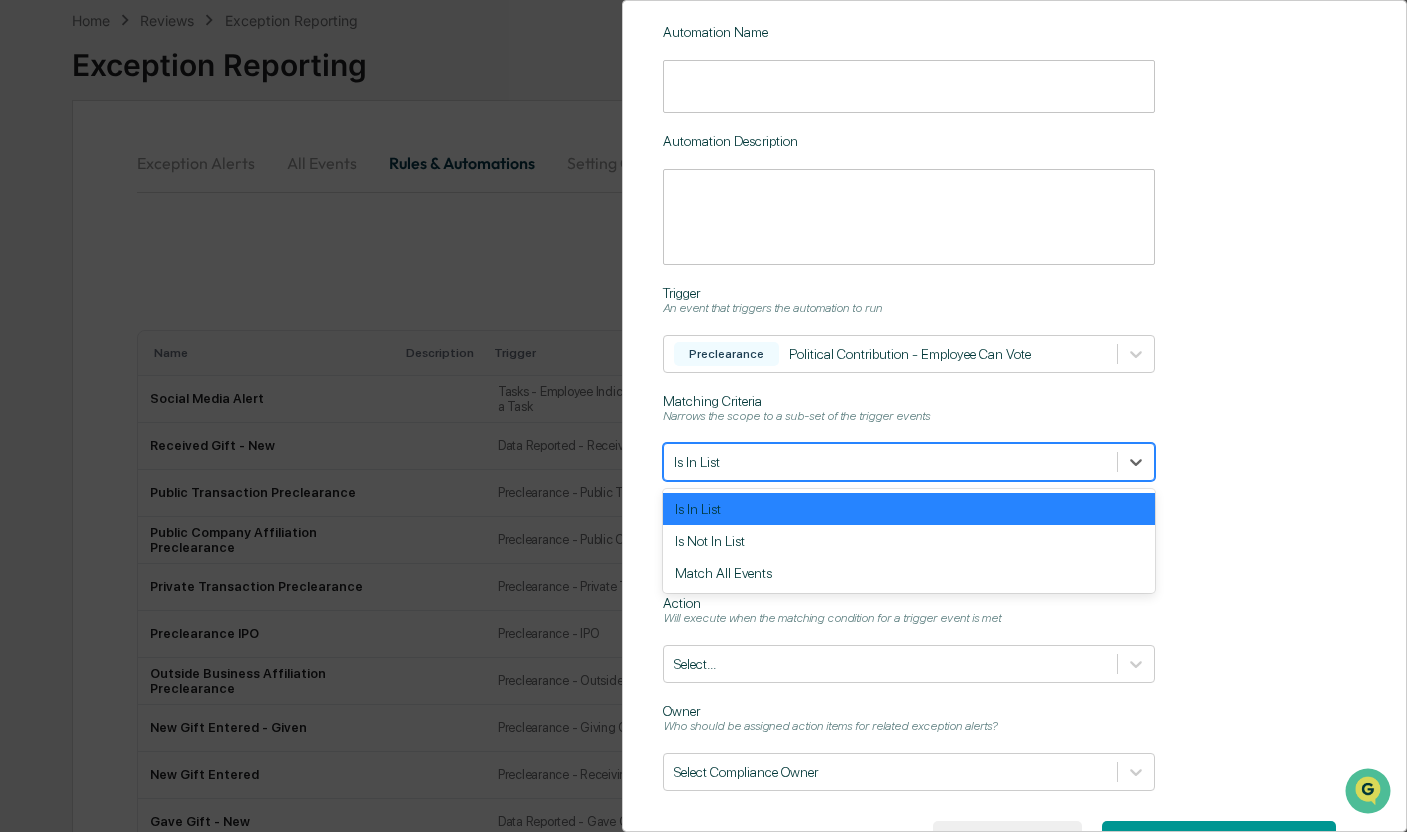 click at bounding box center [890, 462] 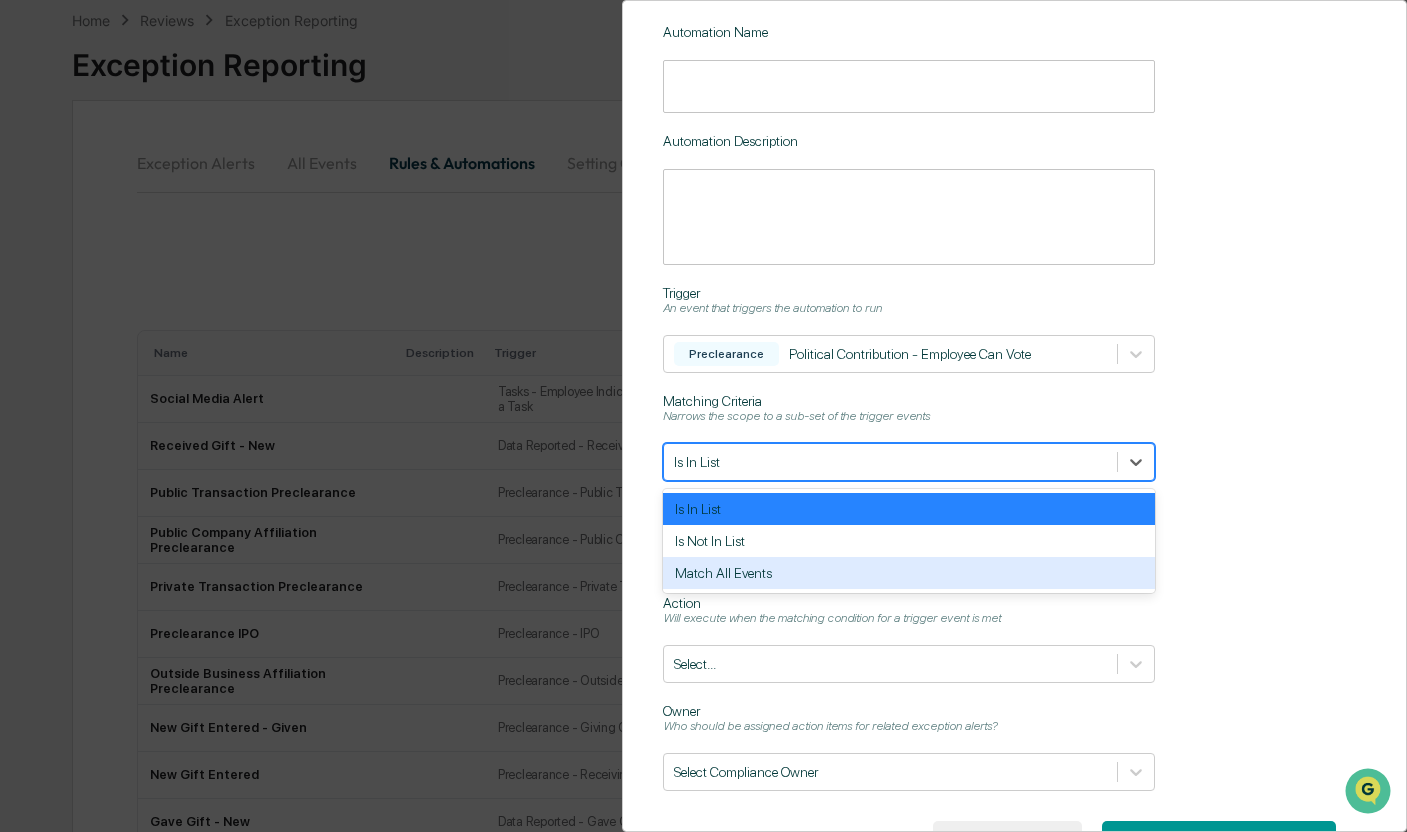 click on "Match All Events" at bounding box center (909, 573) 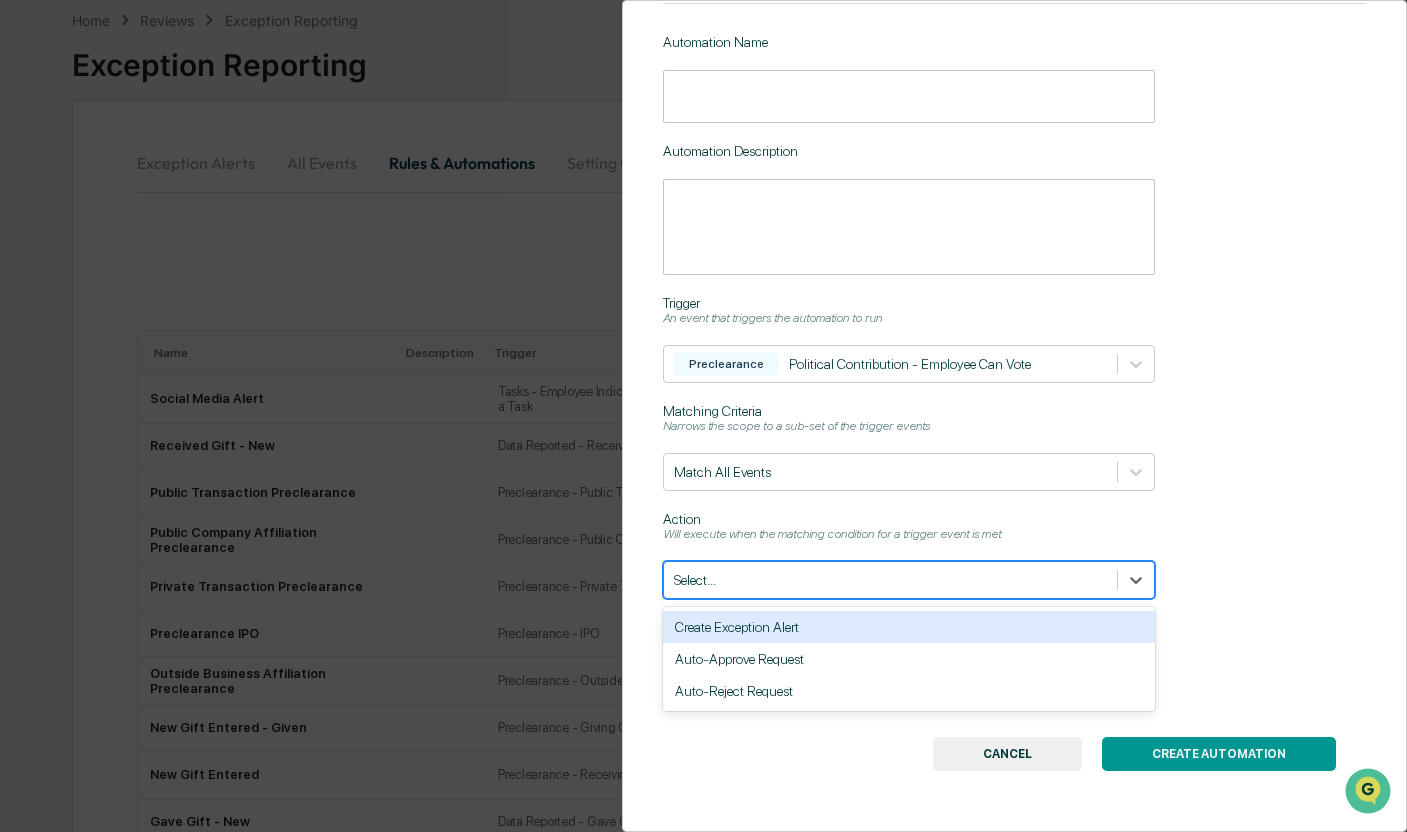 click at bounding box center (890, 580) 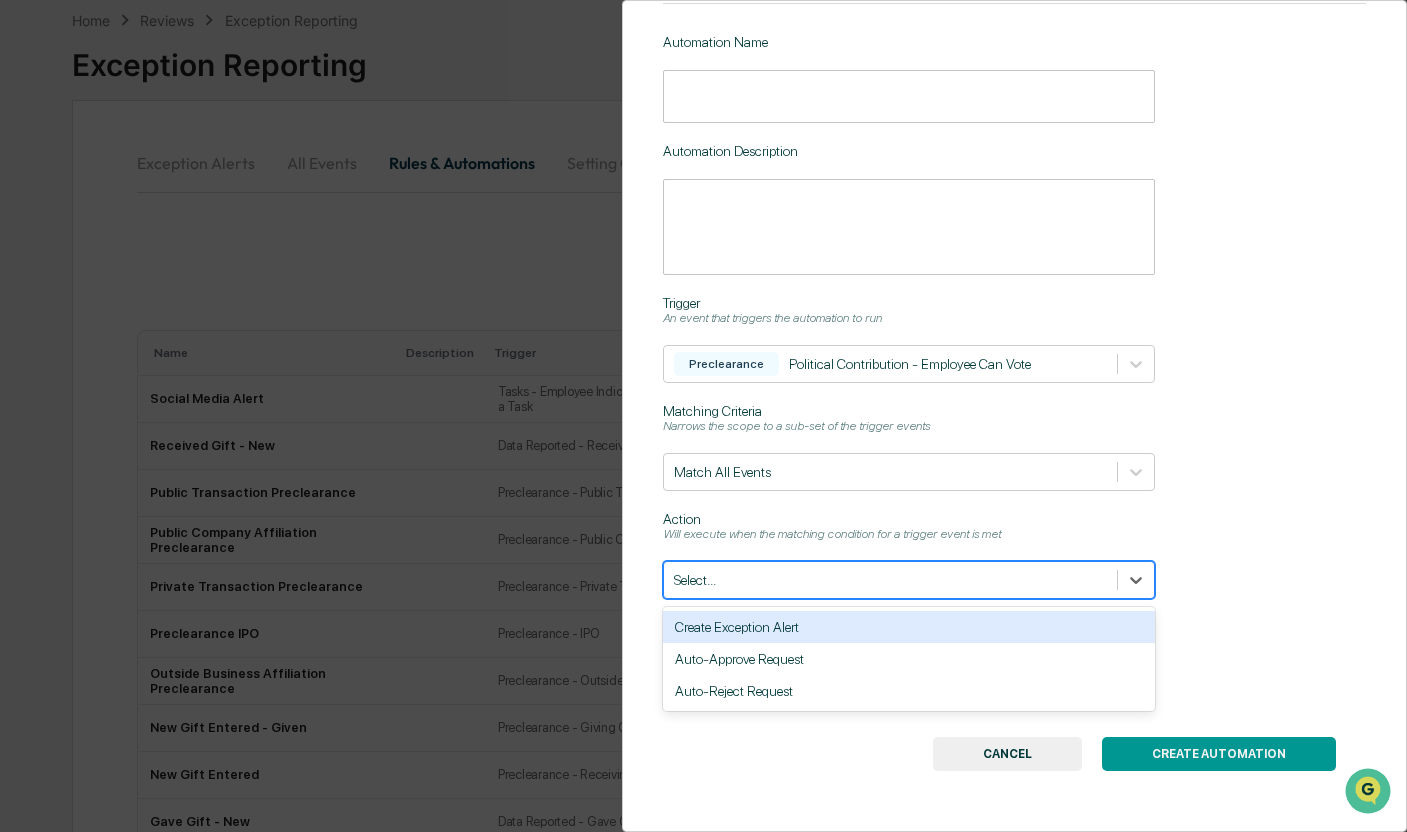 click on "Create Exception Alert" at bounding box center [909, 627] 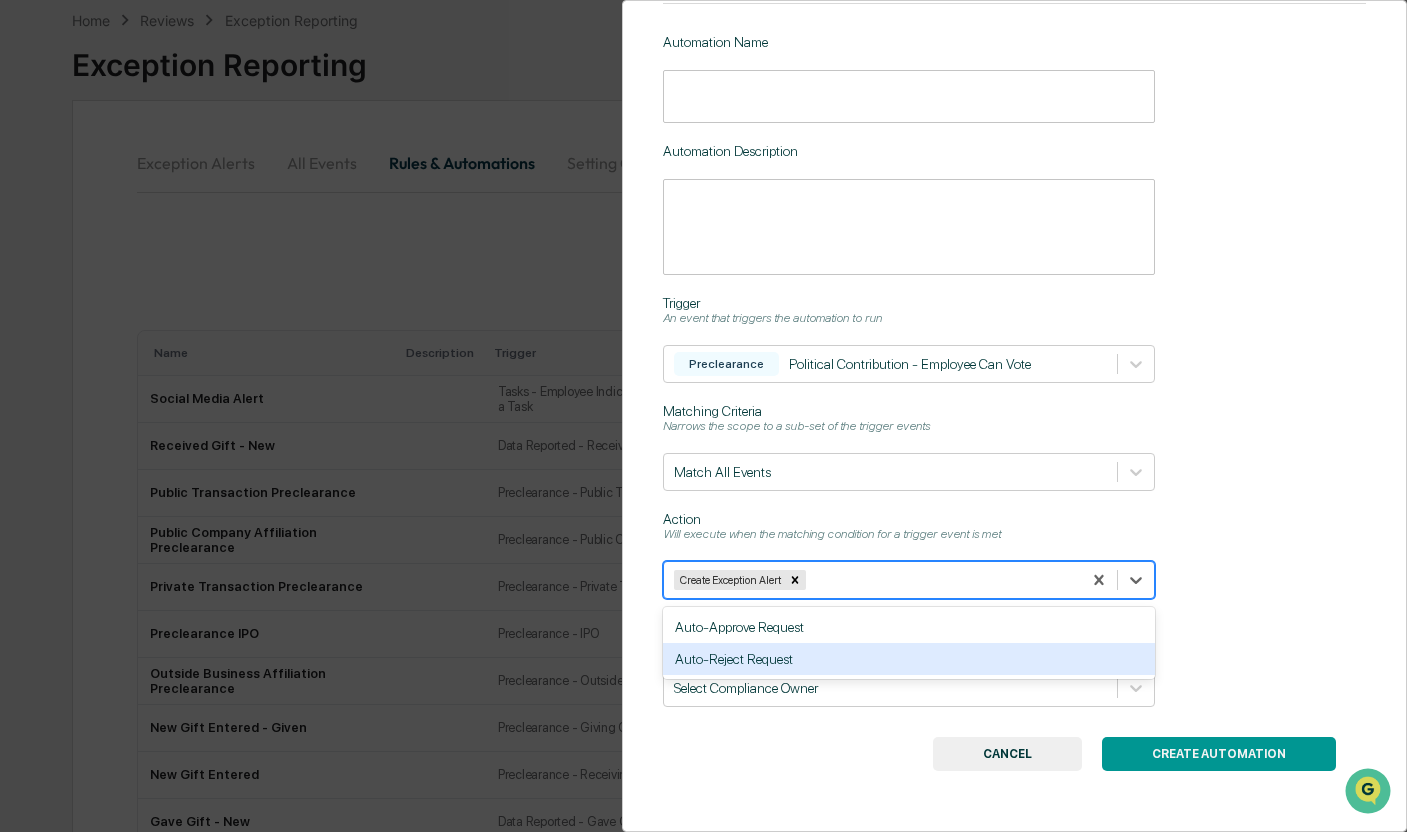 click on "Automations Create Automation Create Automation Automation Name ​ Automation Description * ​ Trigger An event that triggers the automation to run Preclearance Political Contribution - Employee Can Vote Matching Criteria Narrows the scope to a sub-set of the trigger events Match All Events Action Will execute when the matching condition for a trigger event is met option Create Exception Alert, selected. 2 results available. Use Up and Down to choose options, press Enter to select the currently focused option, press Escape to exit the menu, press Tab to select the option and exit the menu. Create Exception Alert Auto-Approve Request Auto-Reject Request Owner  Who should be assigned action items for related exception alerts? Select Compliance Owner CREATE AUTOMATION CANCEL" at bounding box center [1015, 416] 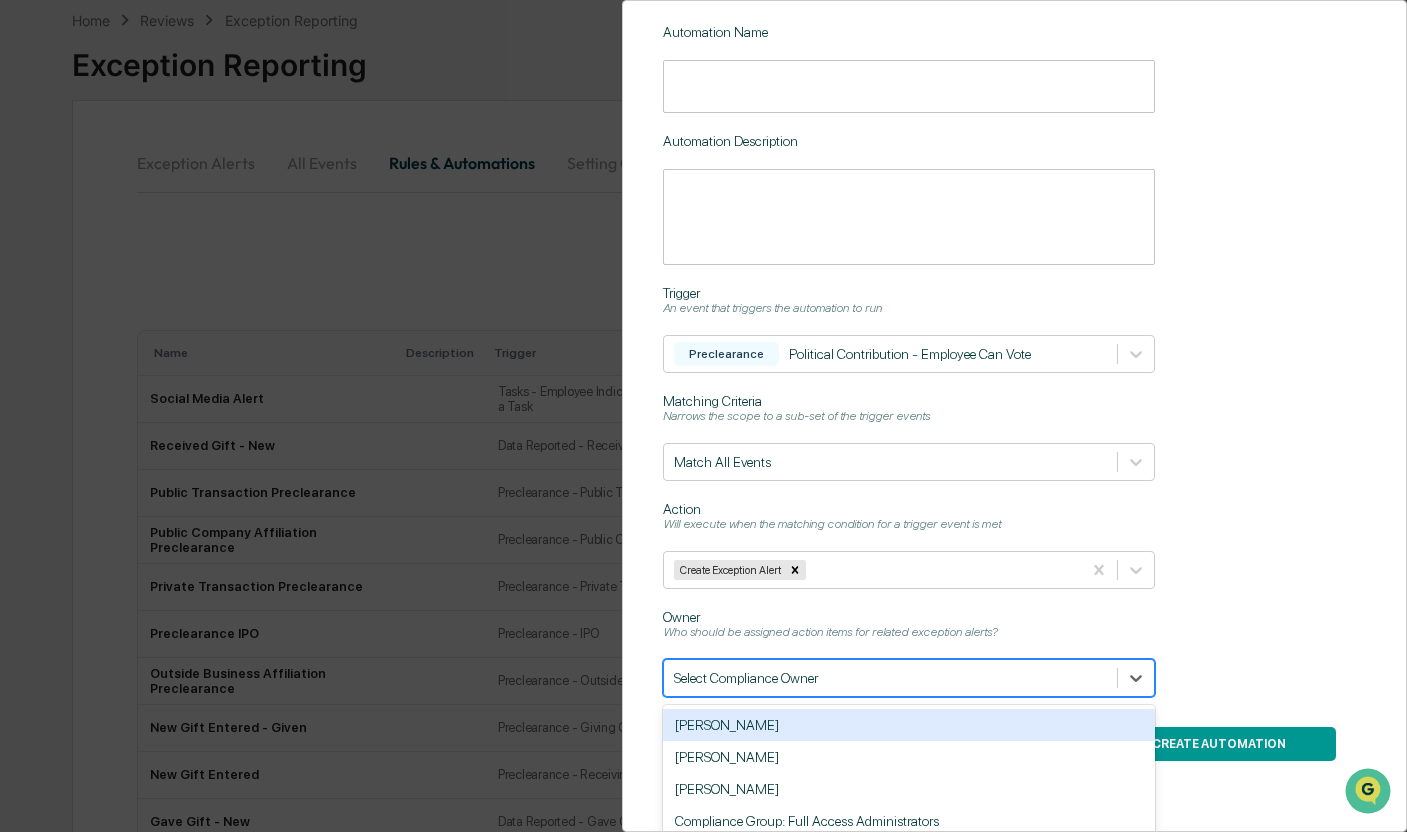 click on "Automations Create Automation Create Automation Automation Name ​ Automation Description * ​ Trigger An event that triggers the automation to run Preclearance Political Contribution - Employee Can Vote Matching Criteria Narrows the scope to a sub-set of the trigger events Match All Events Action Will execute when the matching condition for a trigger event is met Create Exception Alert Owner  Who should be assigned action items for related exception alerts? 4 results available. Use Up and Down to choose options, press Enter to select the currently focused option, press Escape to exit the menu, press Tab to select the option and exit the menu. Select Compliance Owner [PERSON_NAME] [PERSON_NAME] [PERSON_NAME] Compliance Group: Full Access Administrators CREATE AUTOMATION CANCEL" at bounding box center [1015, 416] 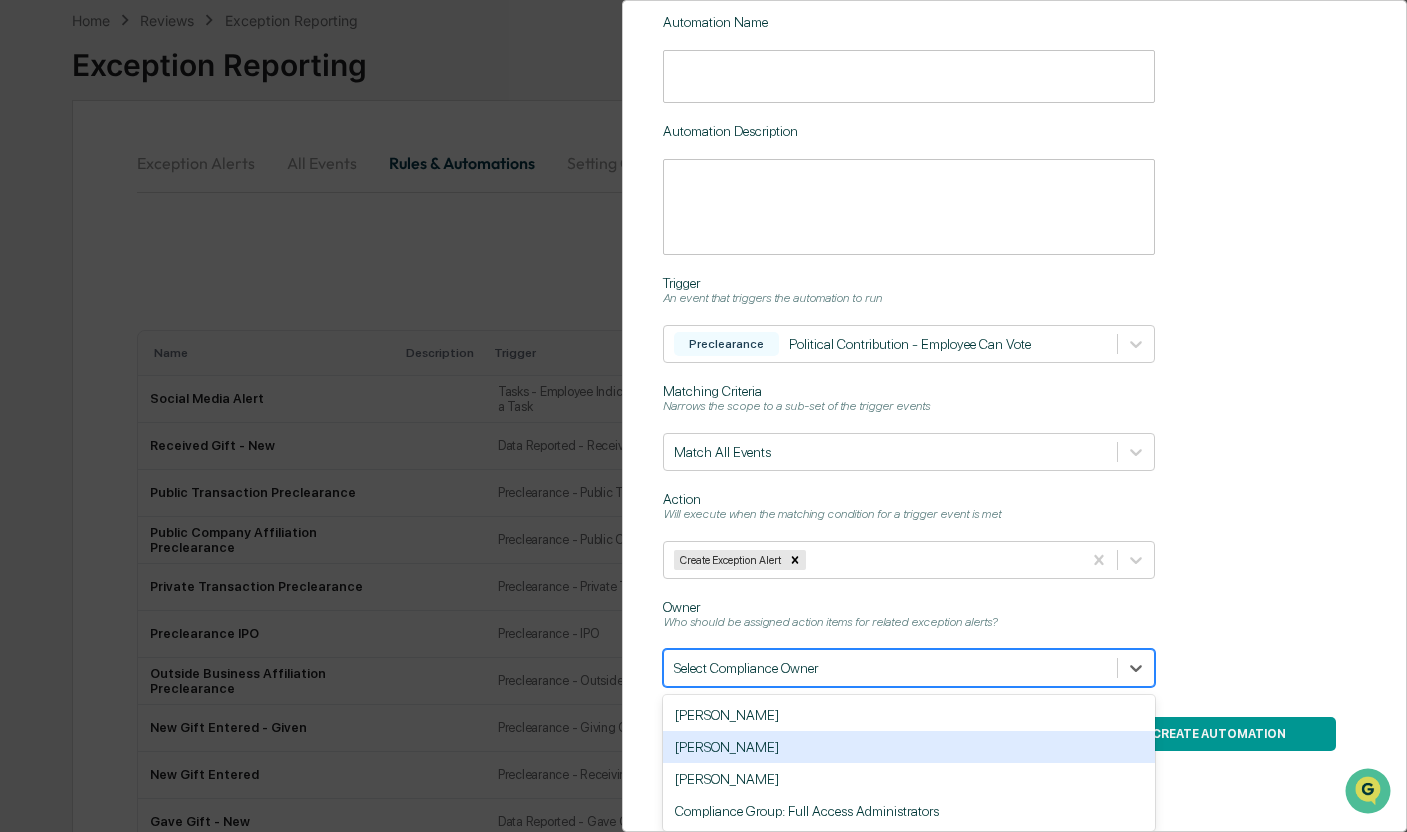 click on "[PERSON_NAME]" at bounding box center [909, 747] 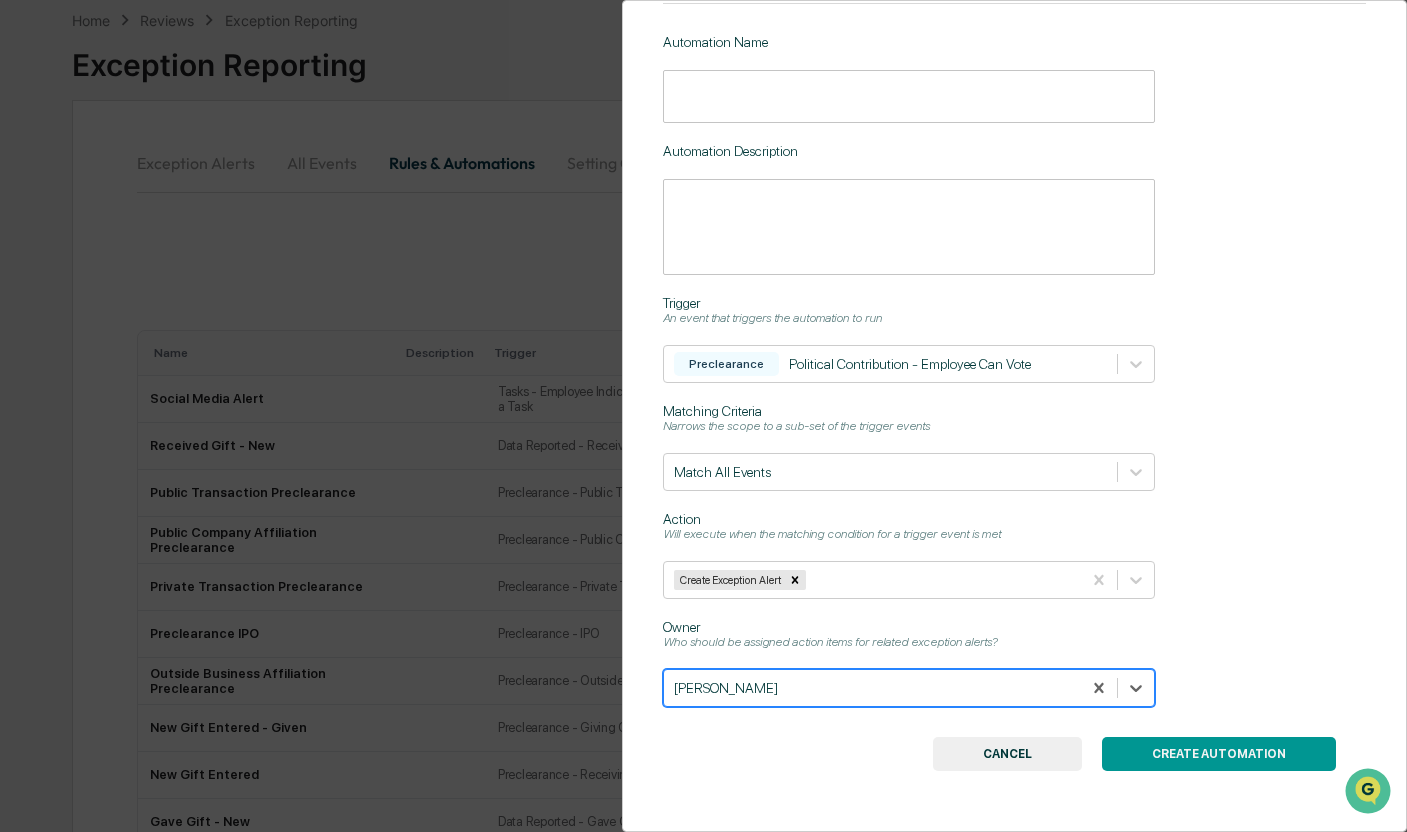 click on "CREATE AUTOMATION" at bounding box center [1219, 754] 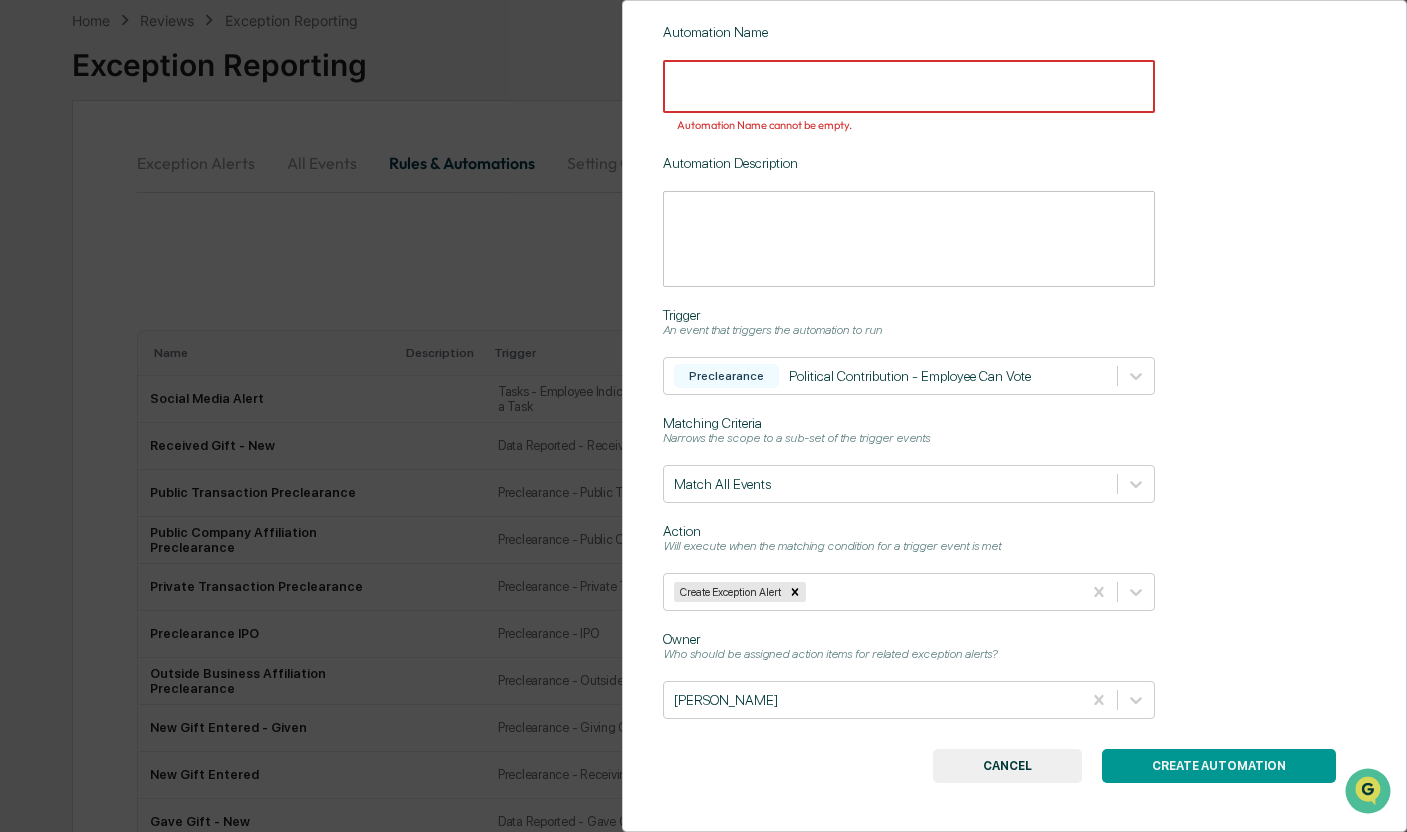 click at bounding box center (909, 86) 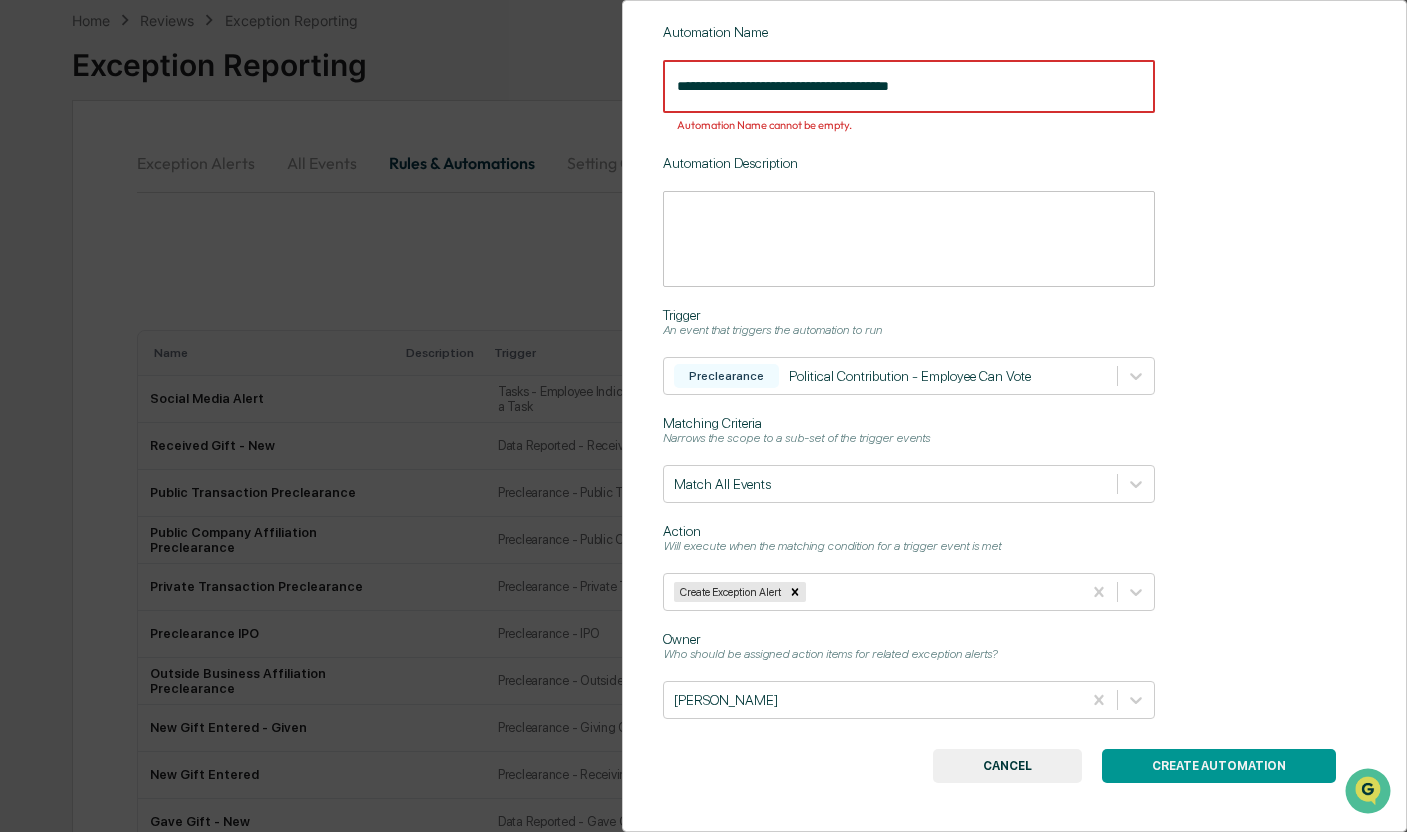 type on "**********" 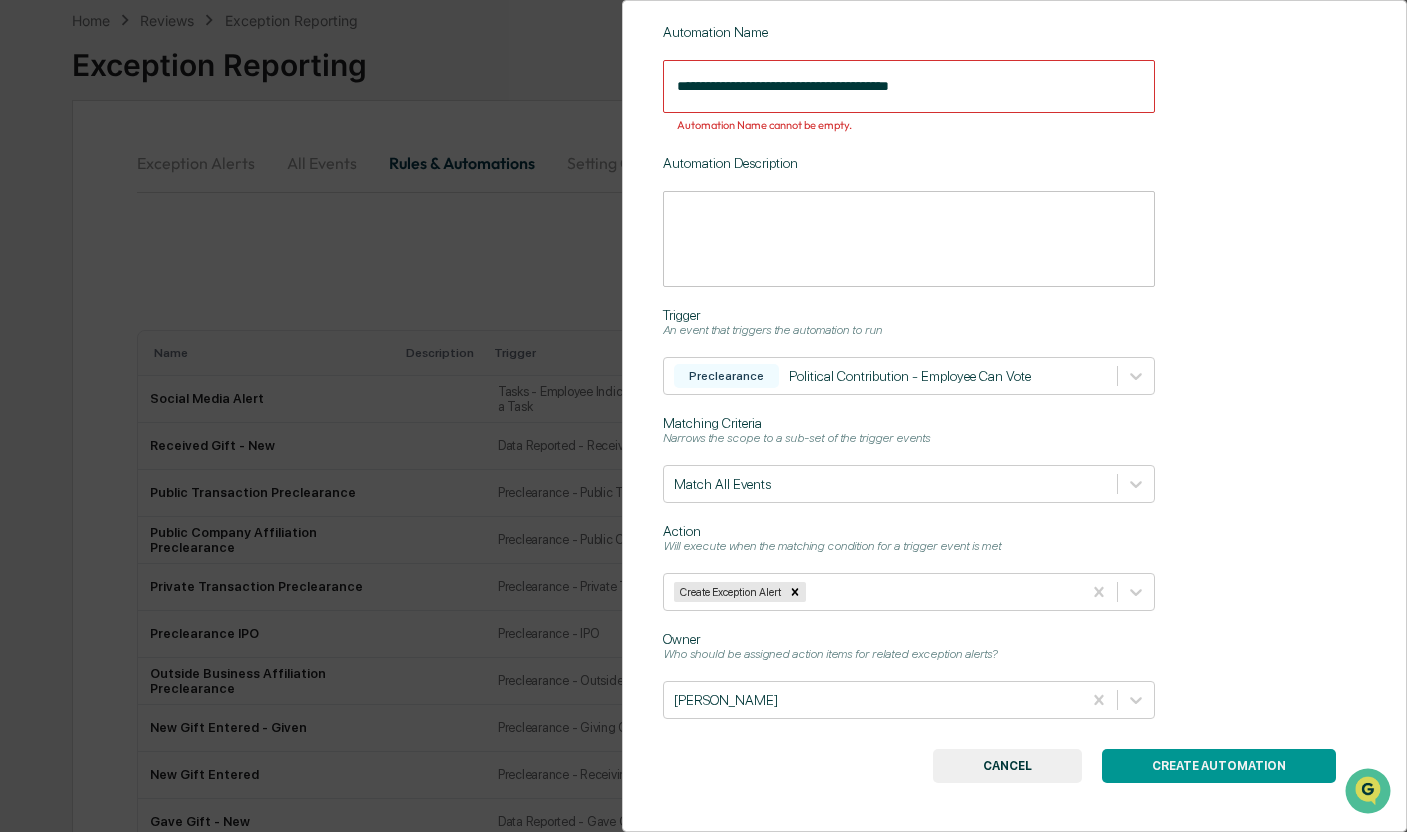 click on "CREATE AUTOMATION" at bounding box center [1219, 766] 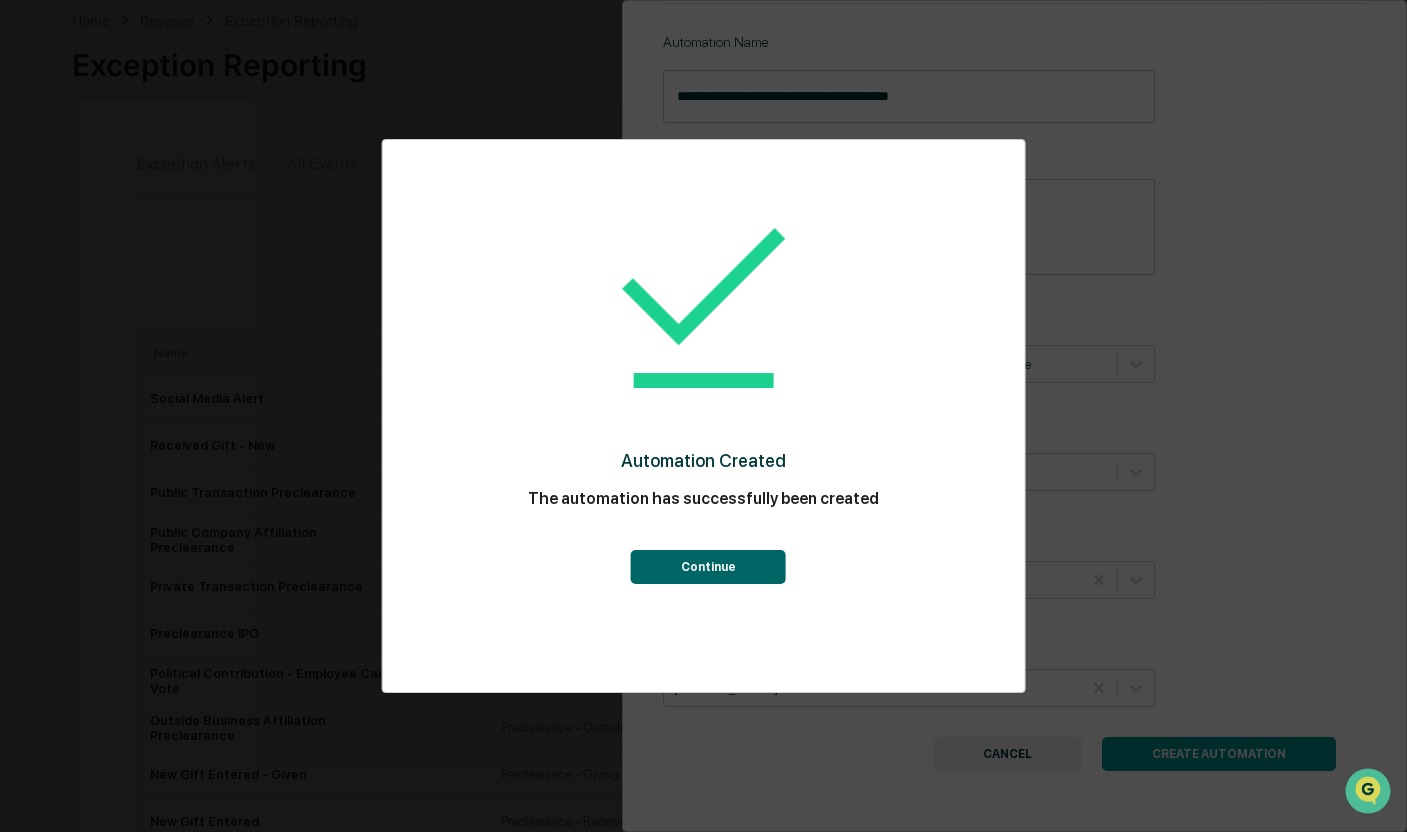 click on "Continue" at bounding box center [708, 567] 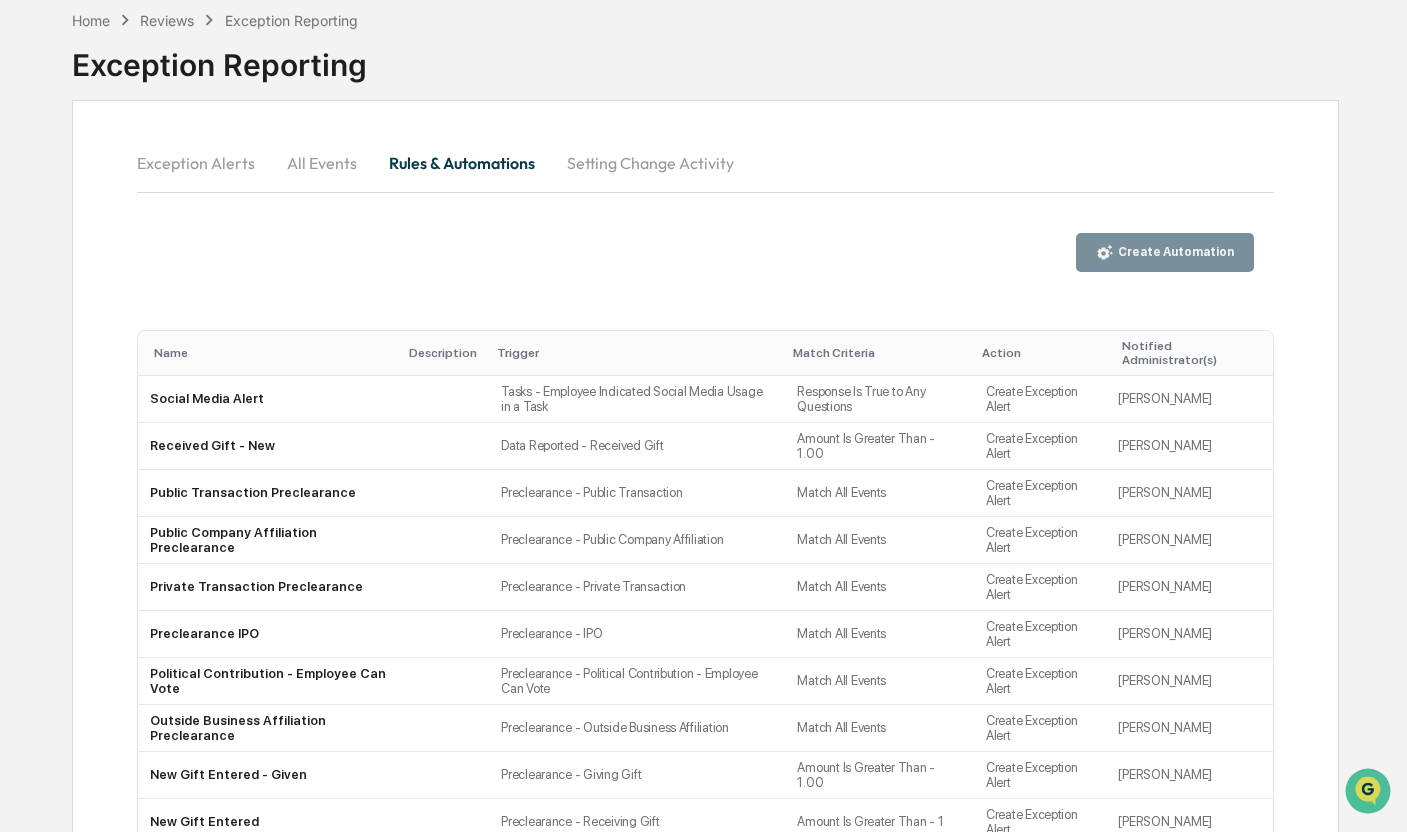 scroll, scrollTop: 0, scrollLeft: 0, axis: both 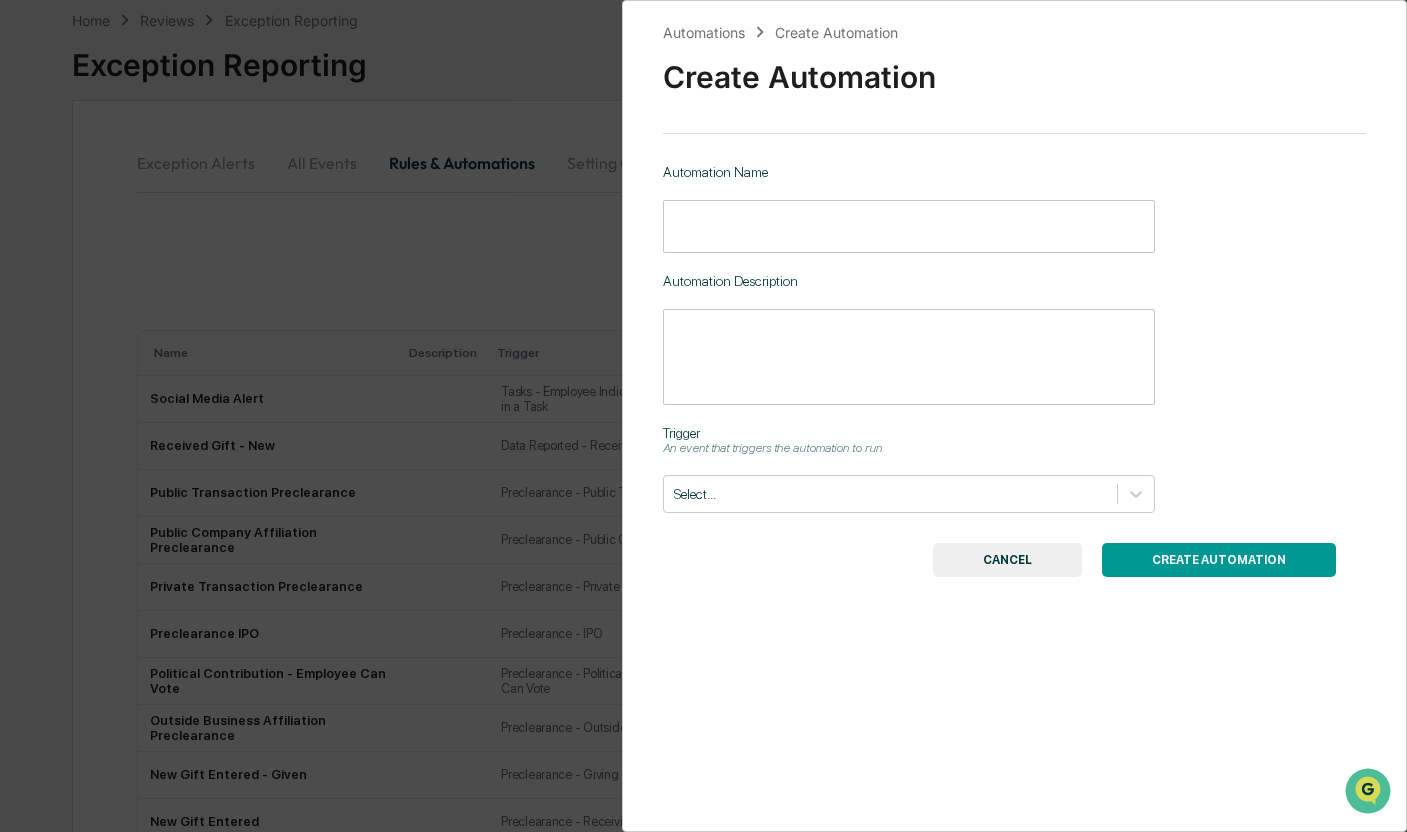 click at bounding box center (909, 226) 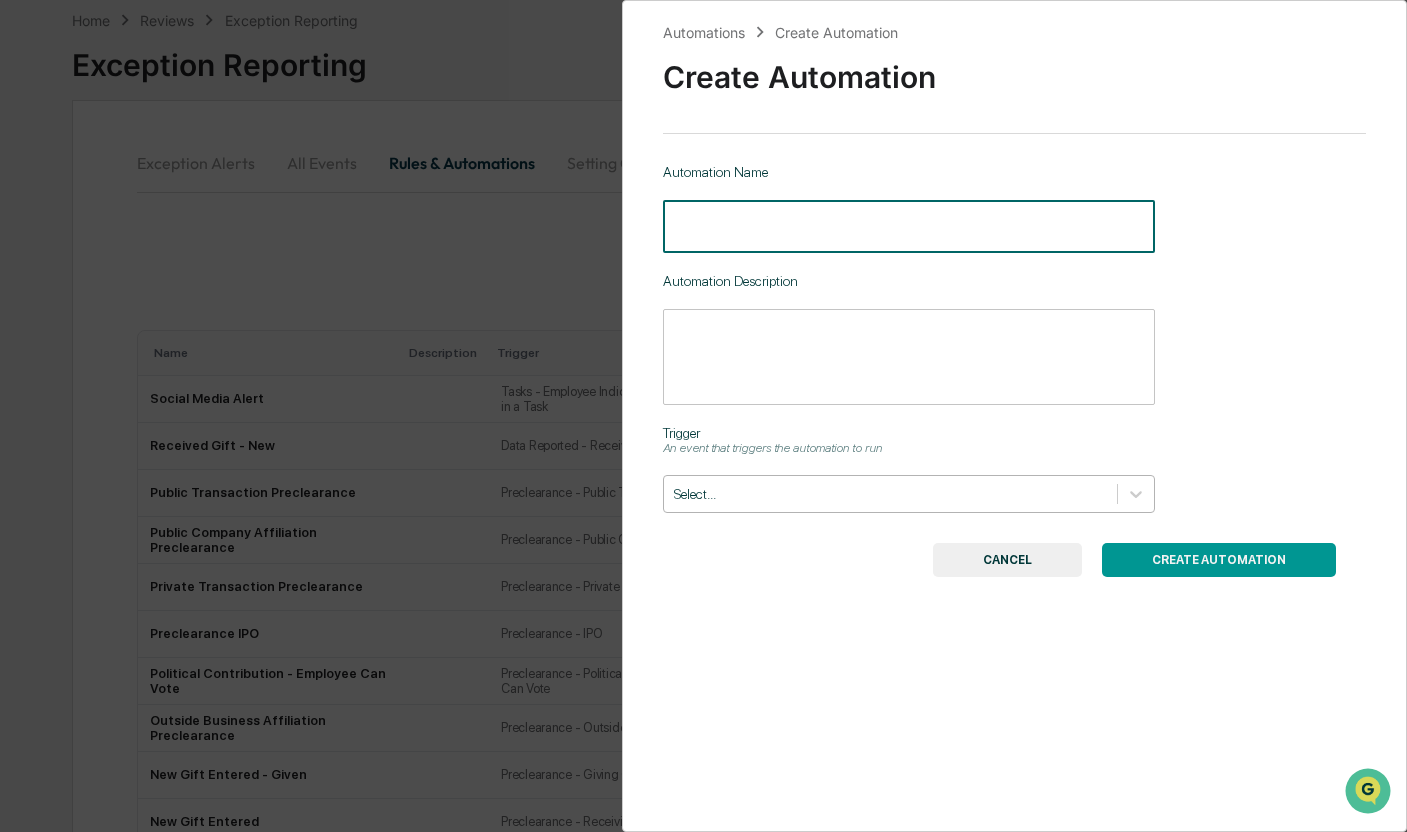 click on "Select..." at bounding box center [890, 494] 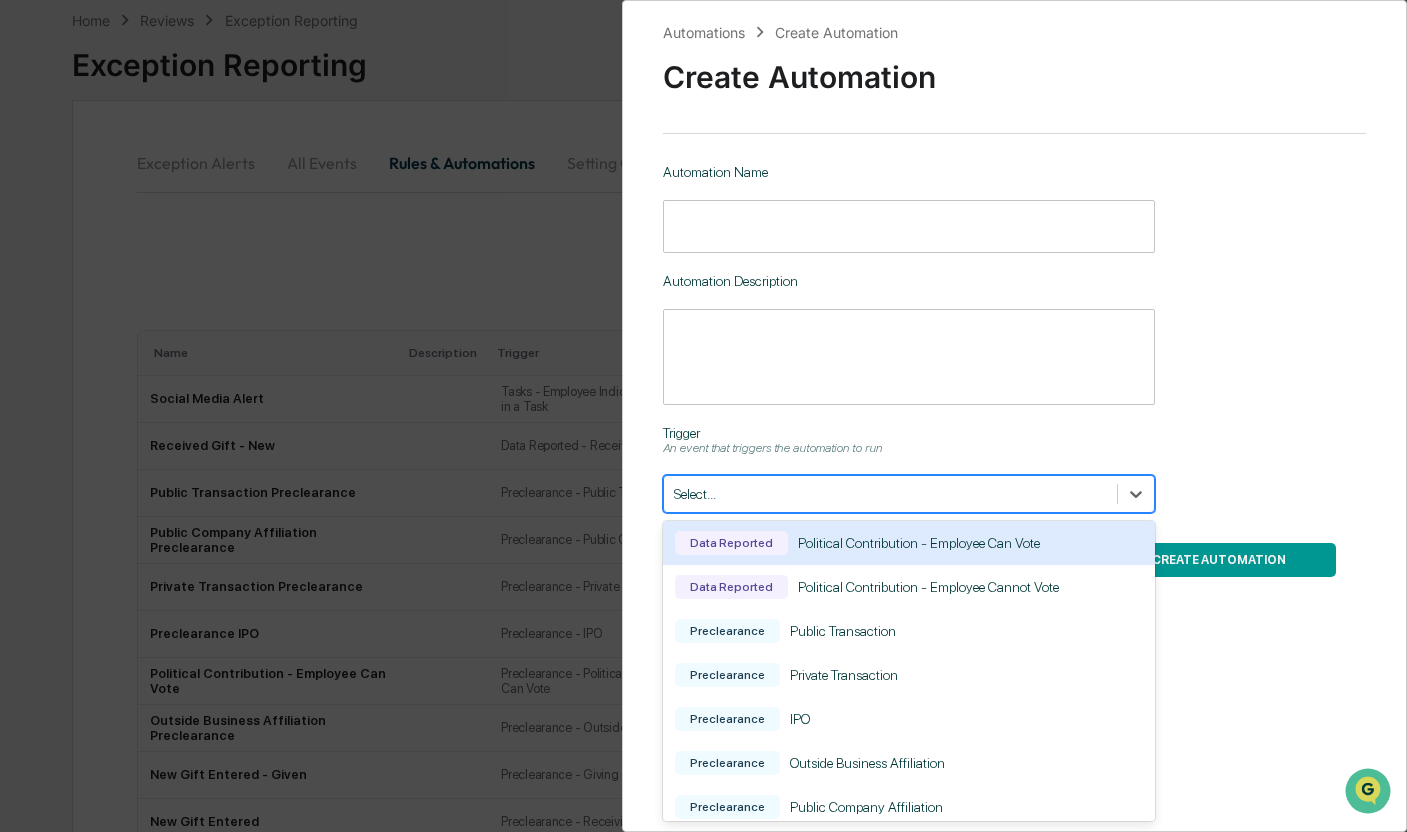scroll, scrollTop: 764, scrollLeft: 0, axis: vertical 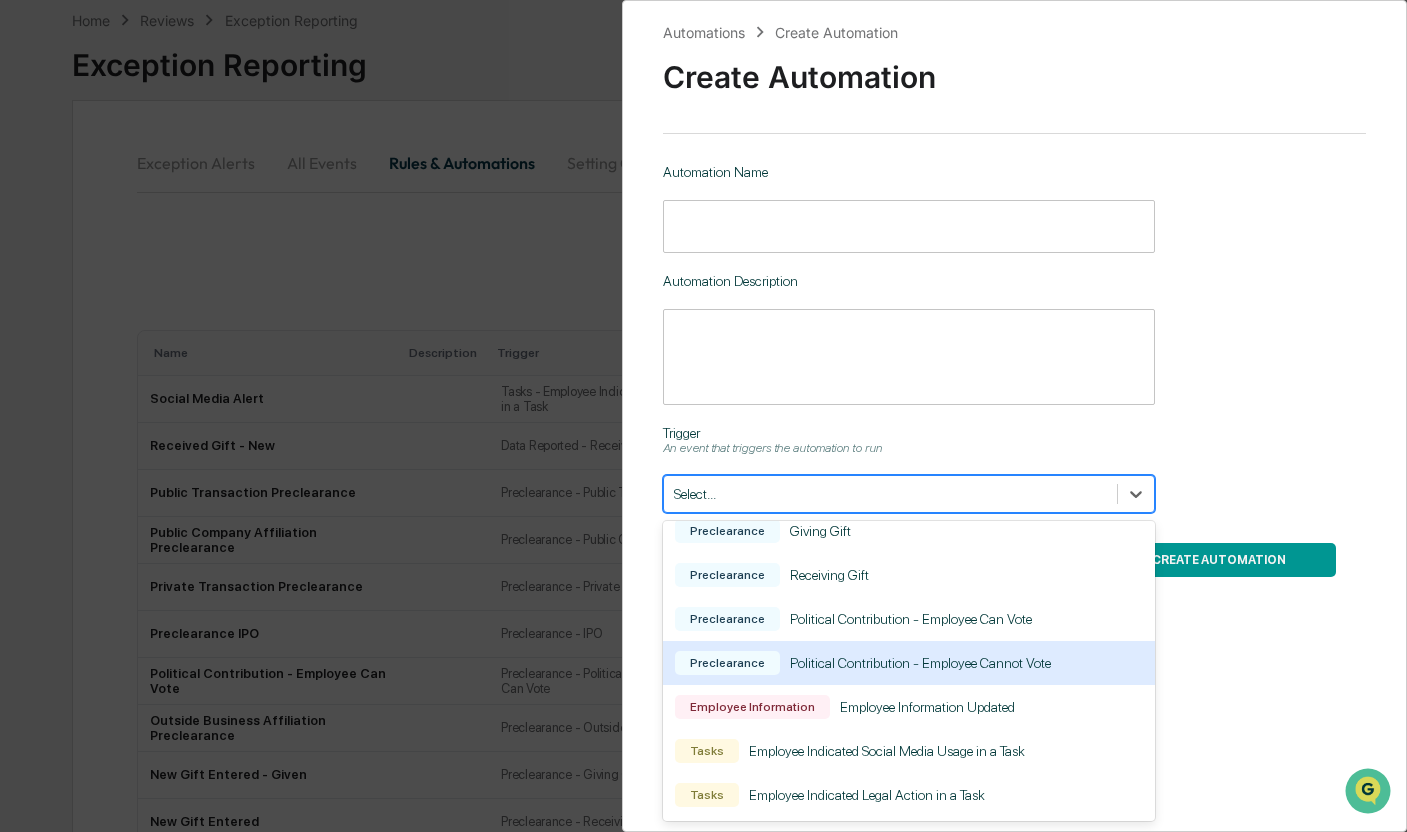 click on "Political Contribution - Employee Cannot Vote" at bounding box center [920, 663] 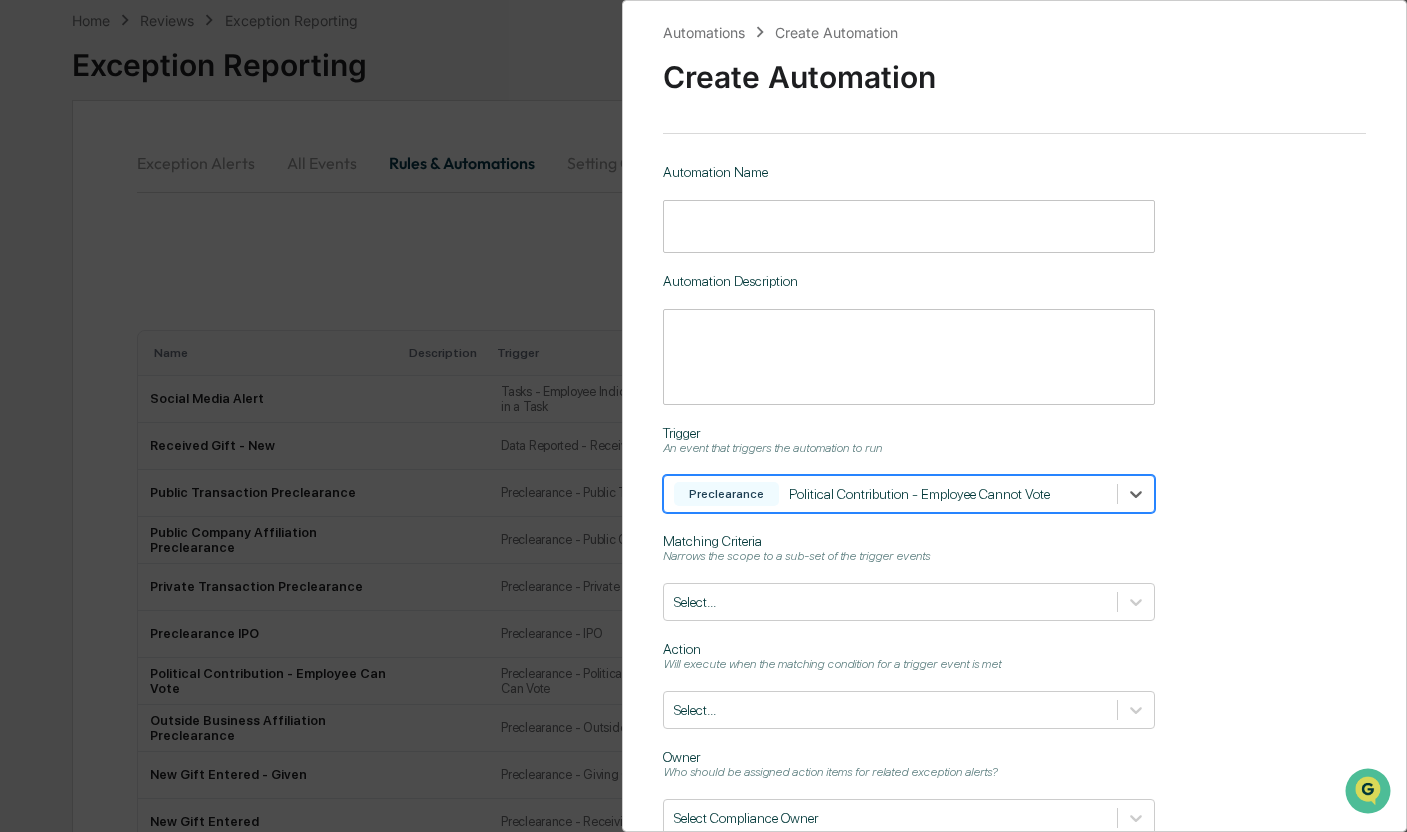click at bounding box center [909, 226] 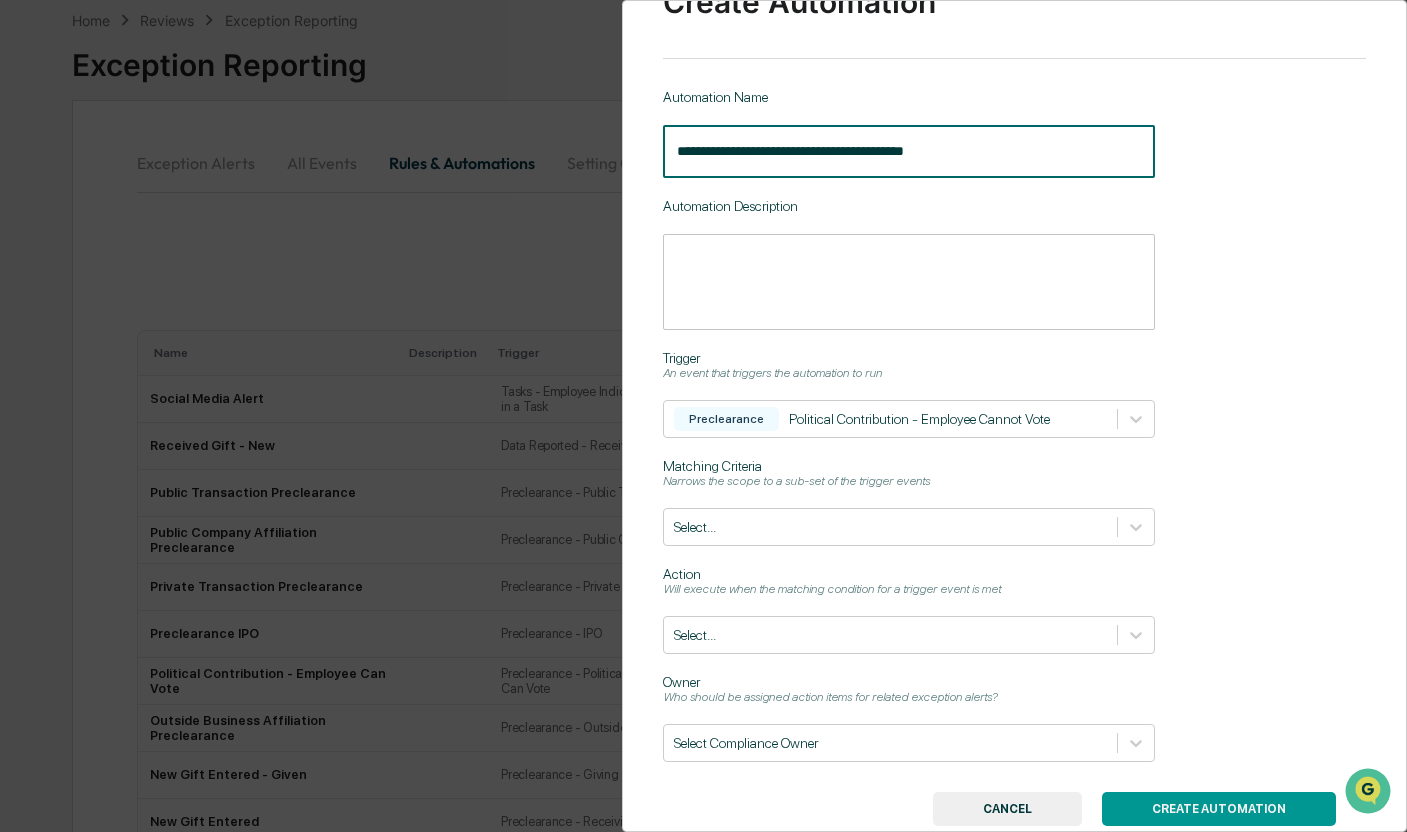 scroll, scrollTop: 140, scrollLeft: 0, axis: vertical 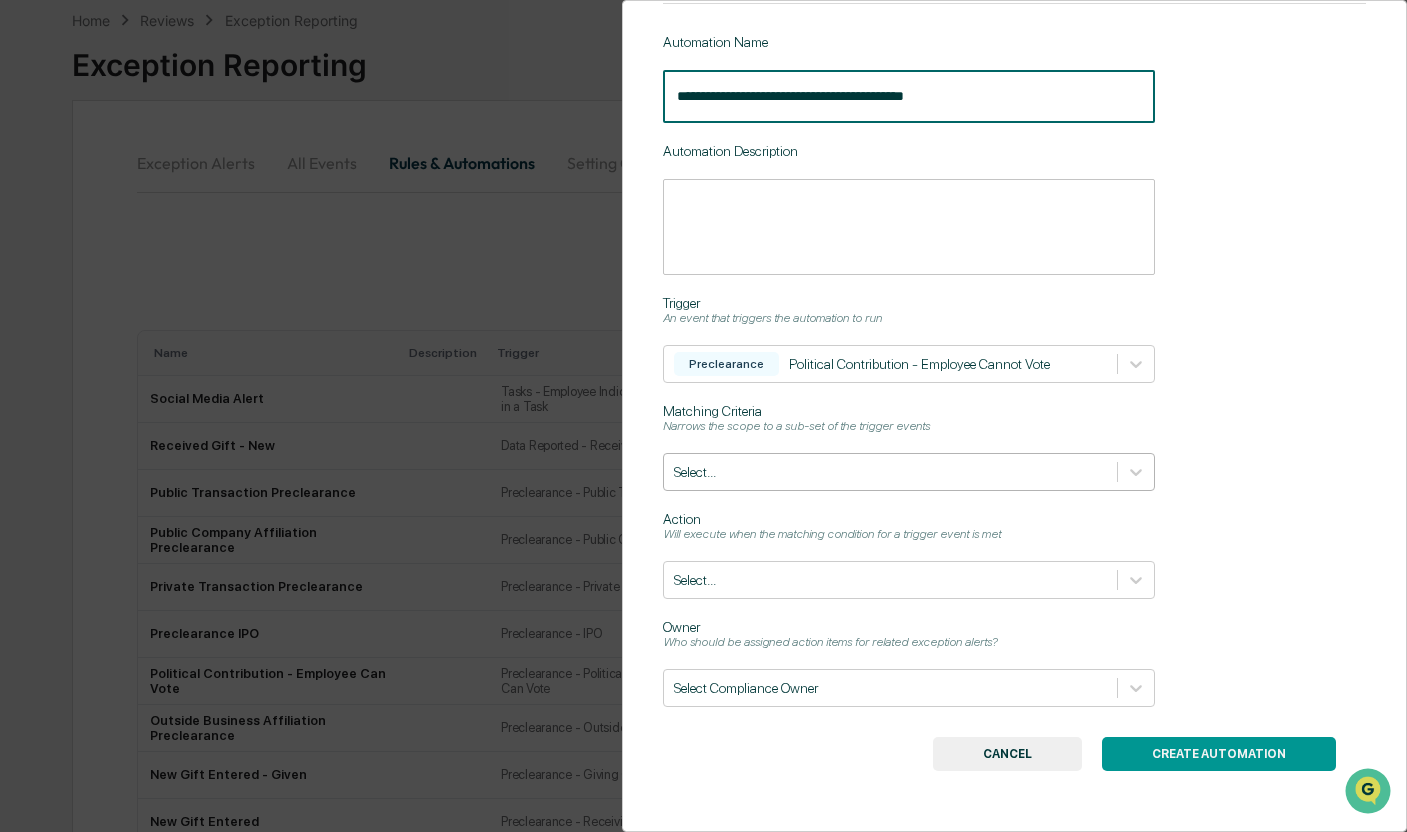 type on "**********" 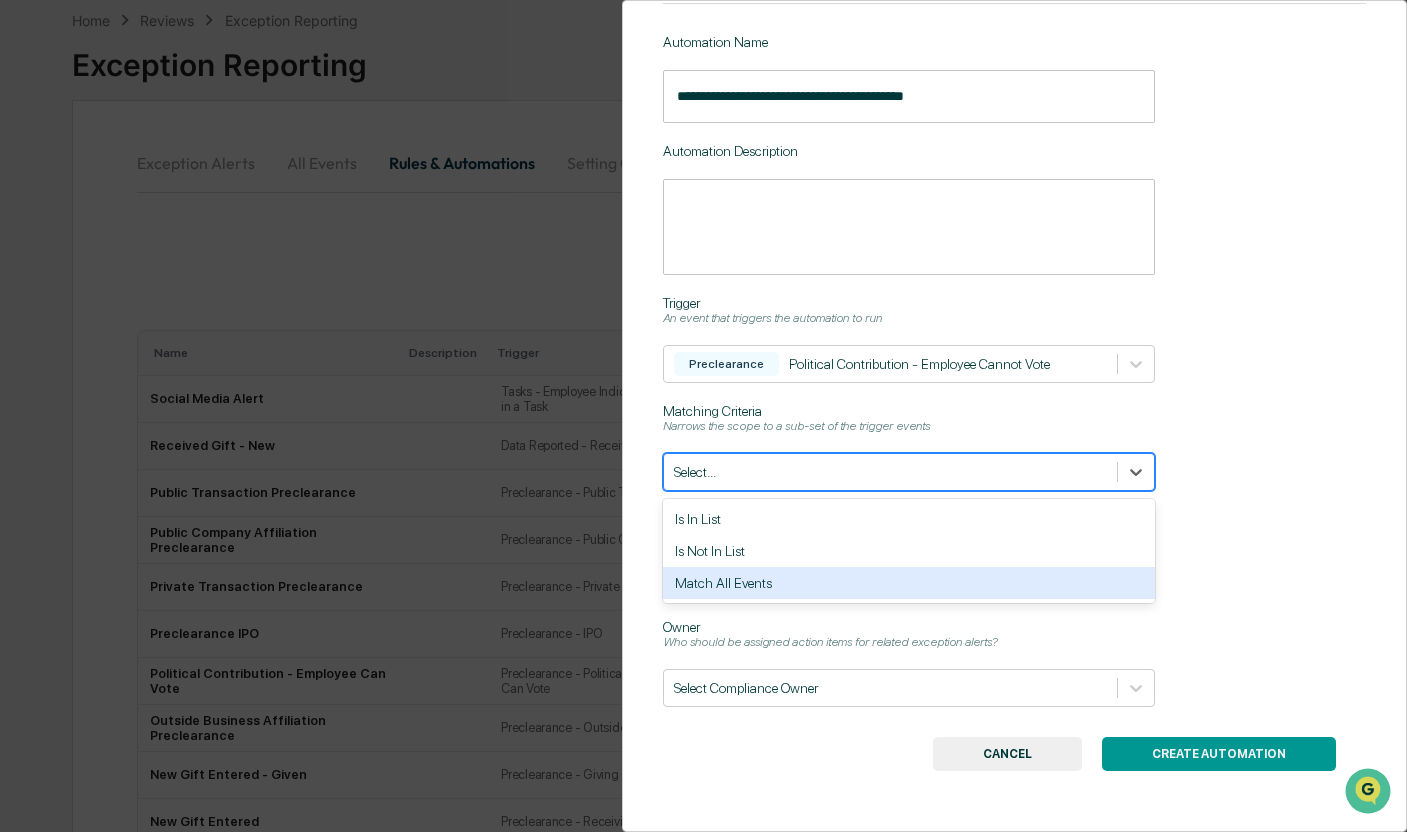 click on "Match All Events" at bounding box center (909, 583) 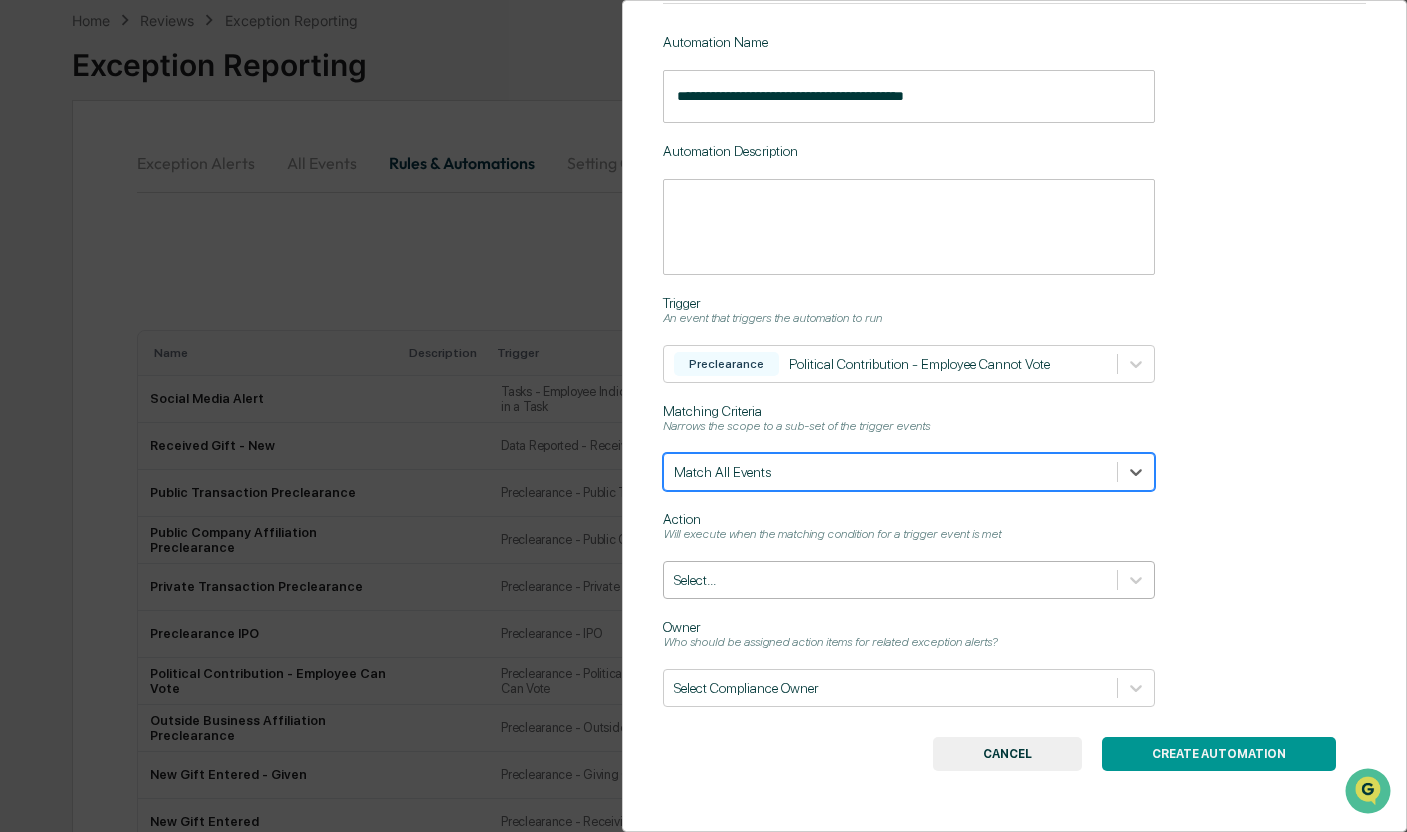 click at bounding box center (890, 580) 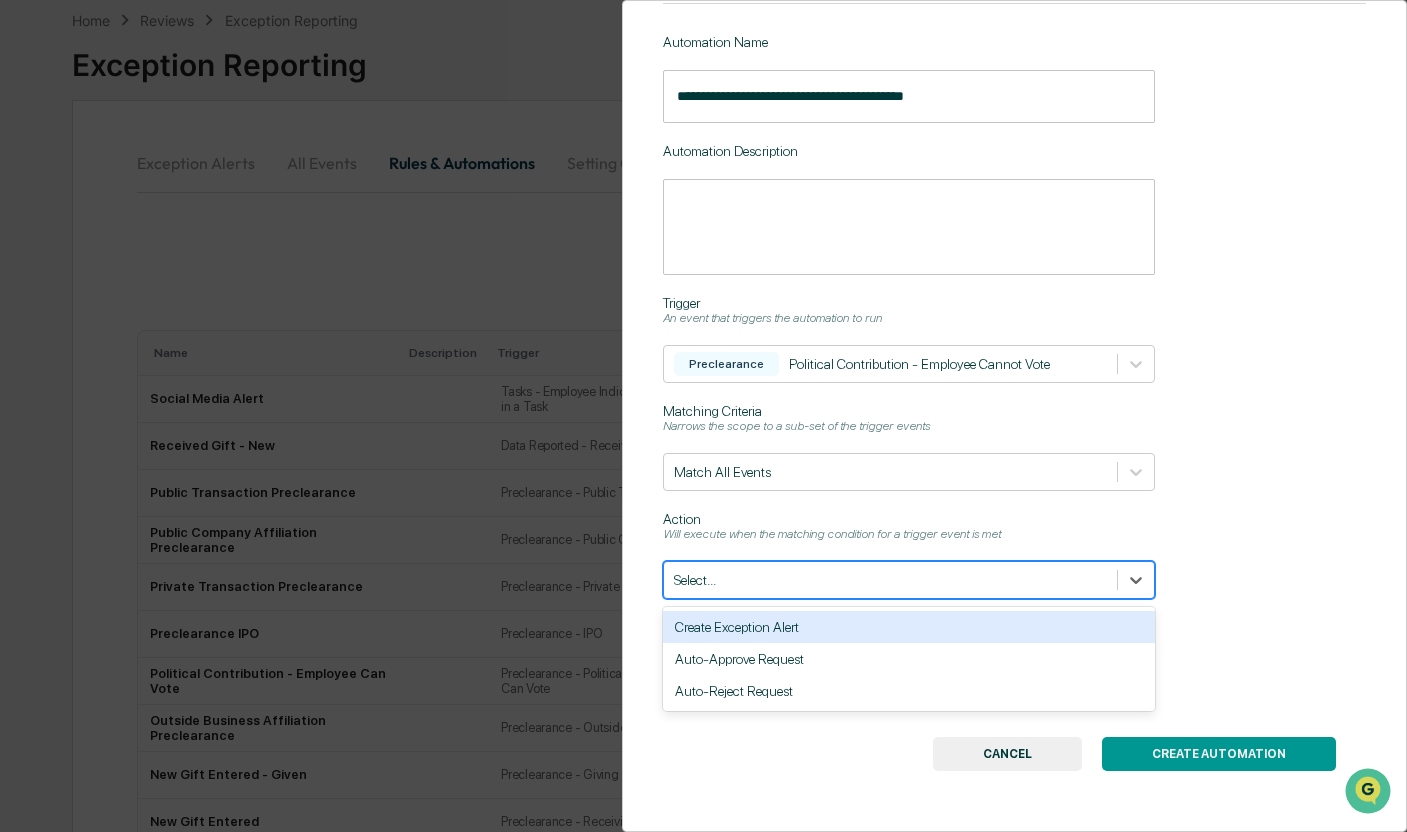 click on "Create Exception Alert" at bounding box center [909, 627] 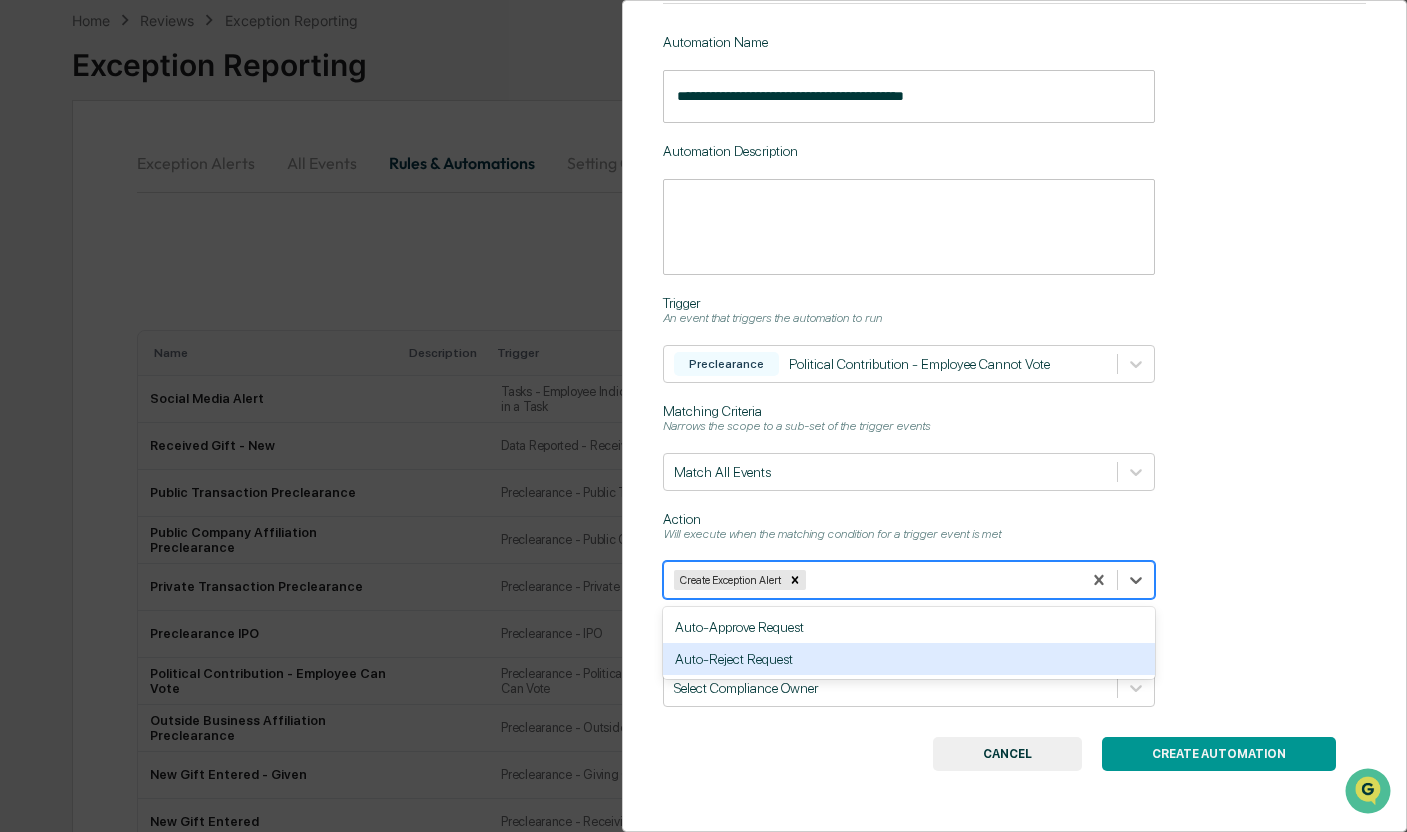 click on "**********" at bounding box center (1015, 416) 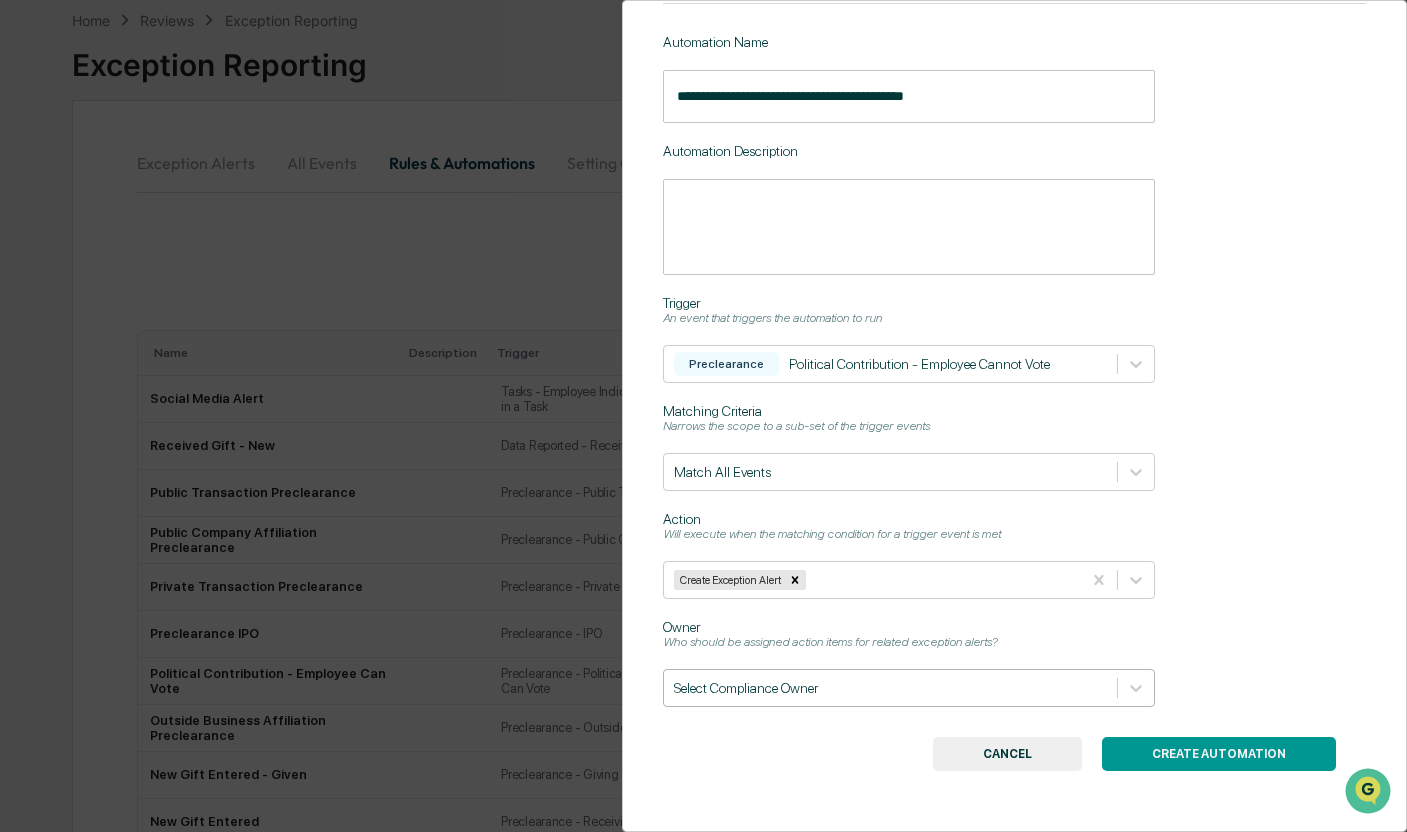 click on "Select Compliance Owner" at bounding box center [909, 688] 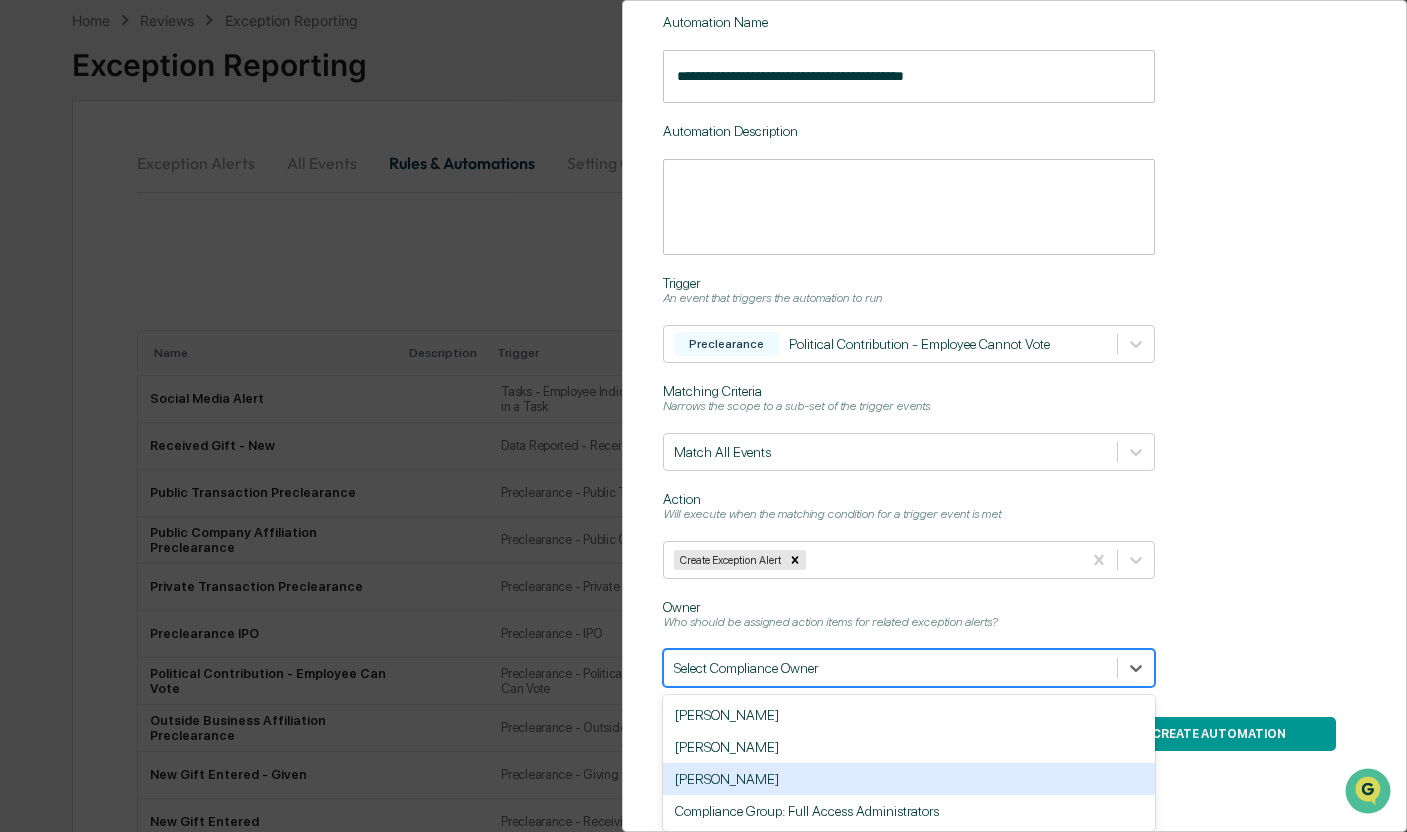 drag, startPoint x: 755, startPoint y: 759, endPoint x: 778, endPoint y: 726, distance: 40.22437 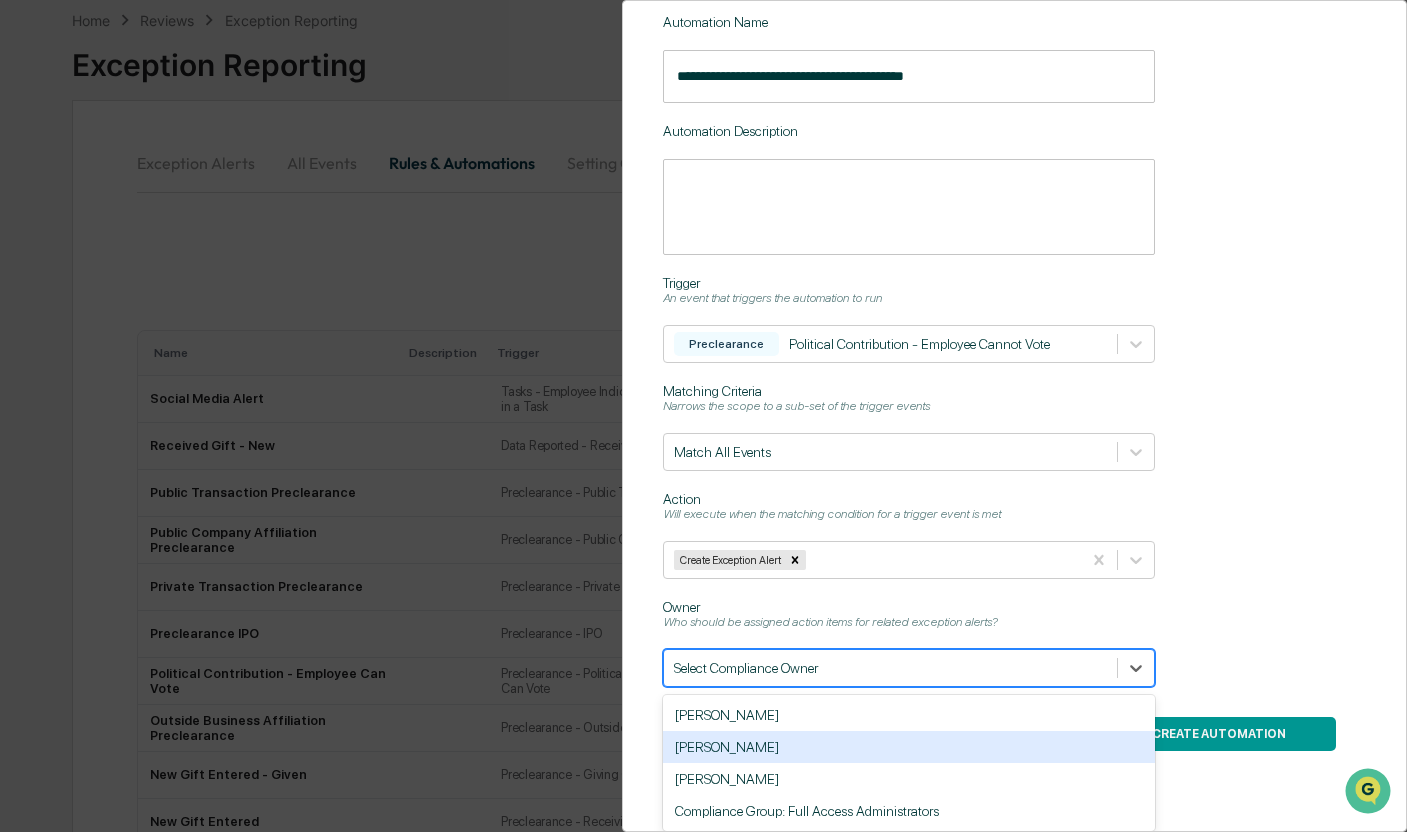 click on "[PERSON_NAME]" at bounding box center (909, 747) 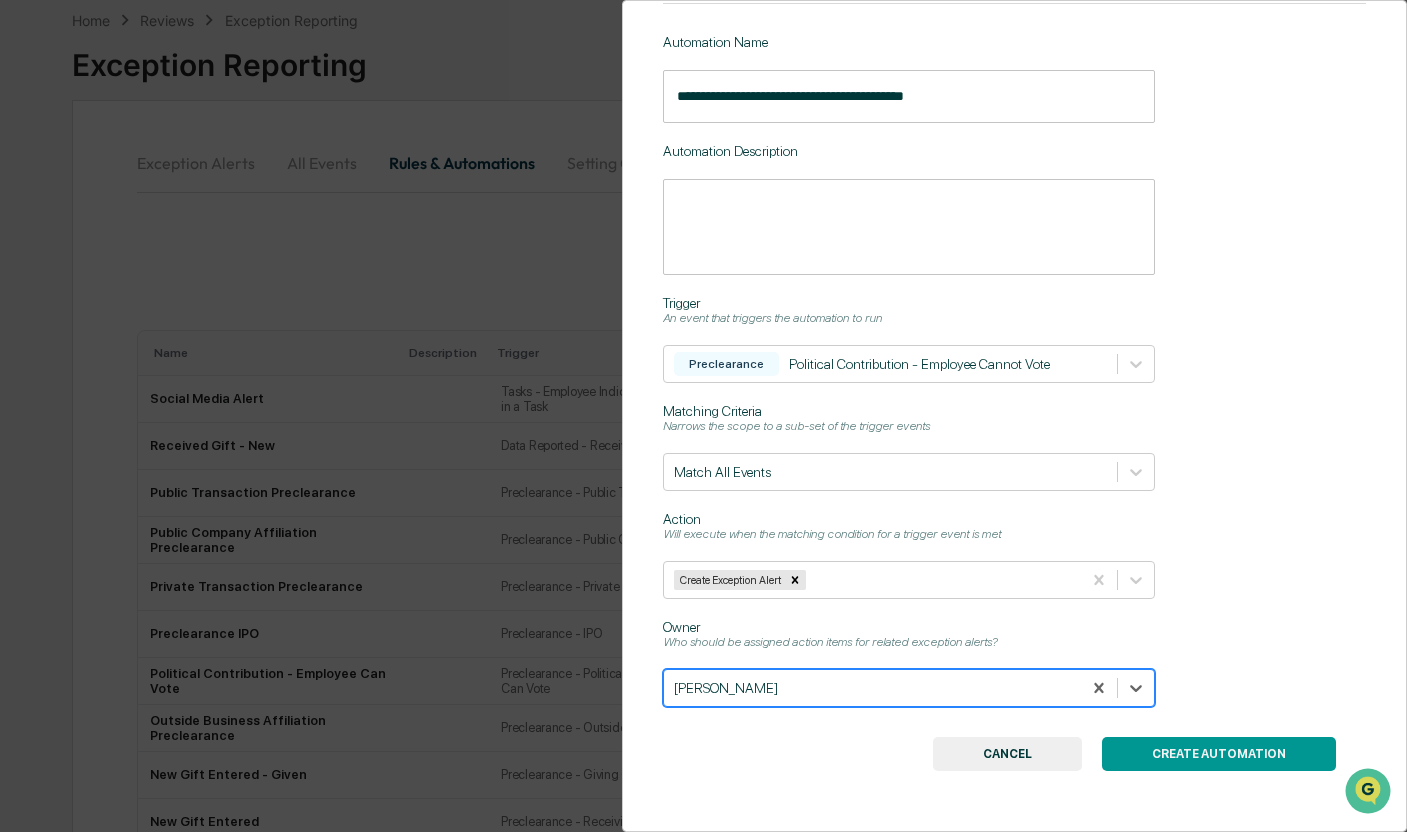 scroll, scrollTop: 140, scrollLeft: 0, axis: vertical 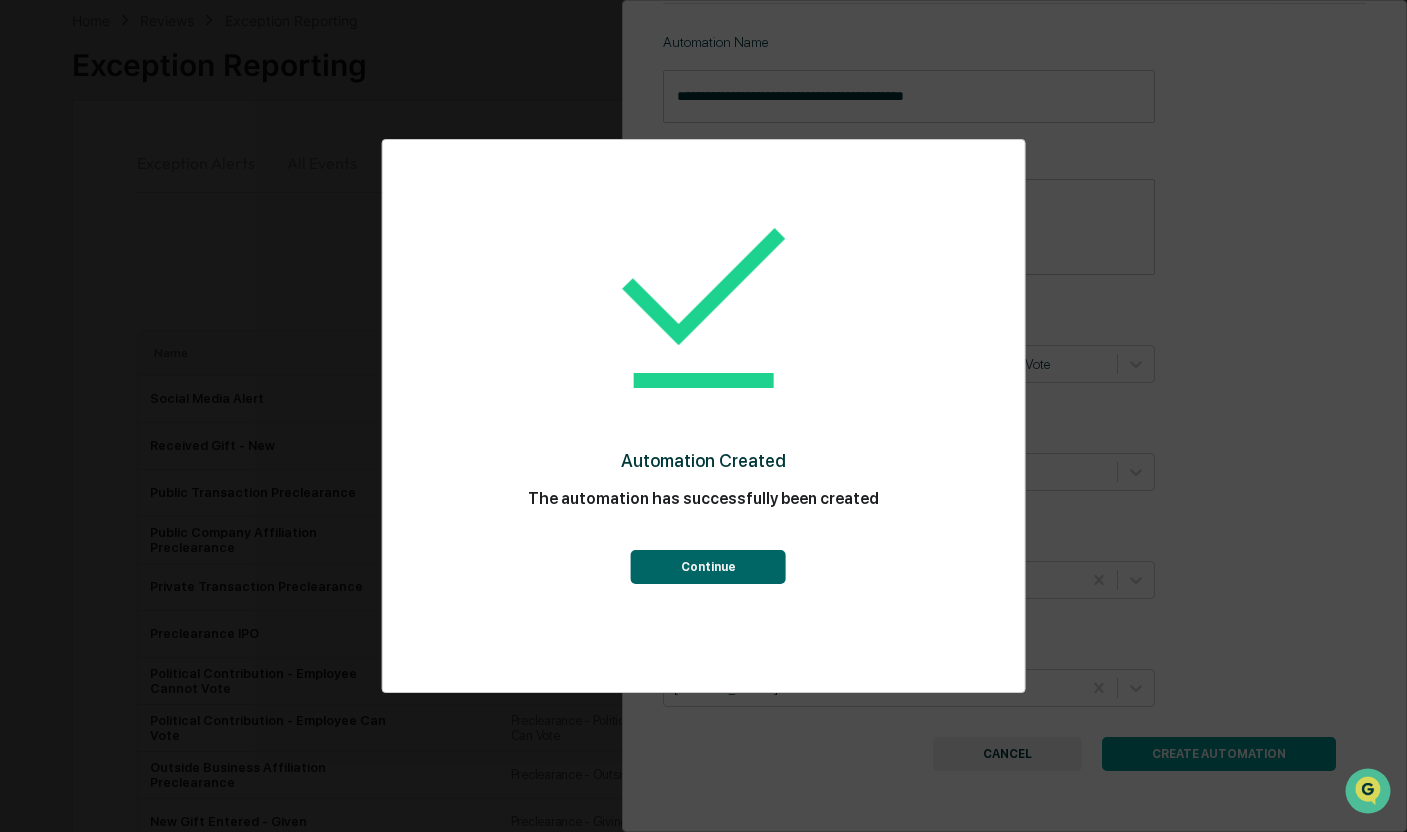 click on "Continue" at bounding box center (708, 567) 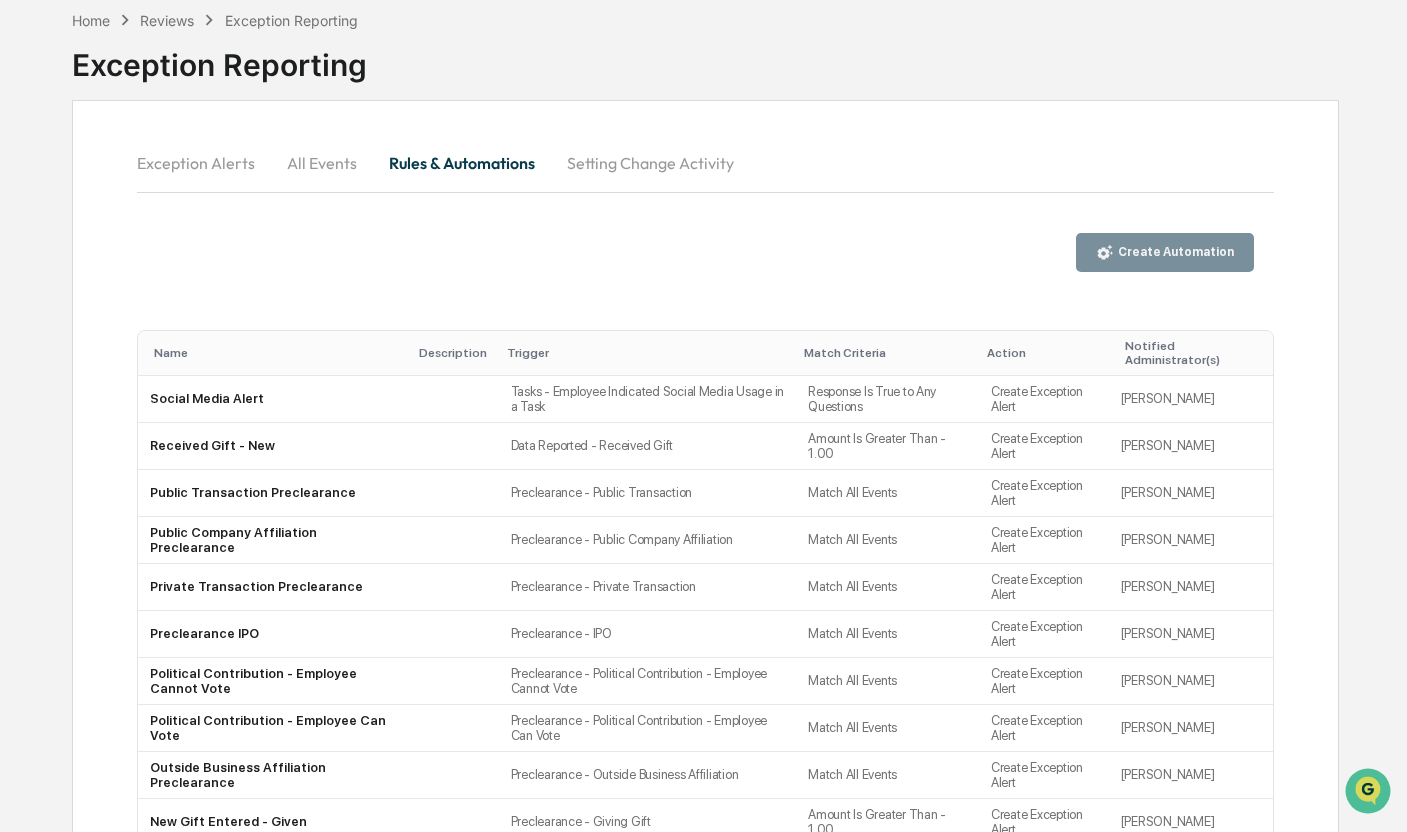 click at bounding box center (455, 446) 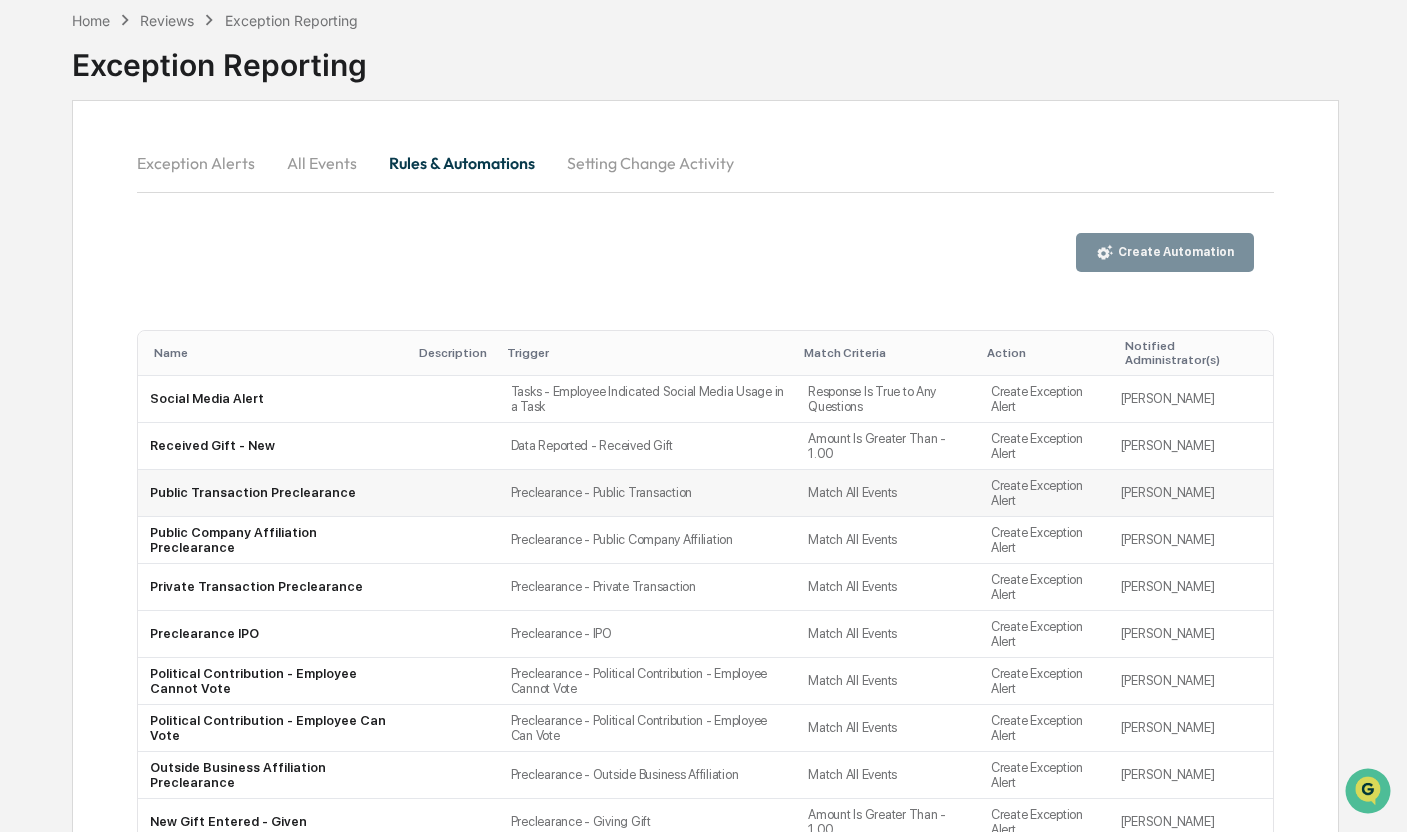 drag, startPoint x: 929, startPoint y: 483, endPoint x: 917, endPoint y: 496, distance: 17.691807 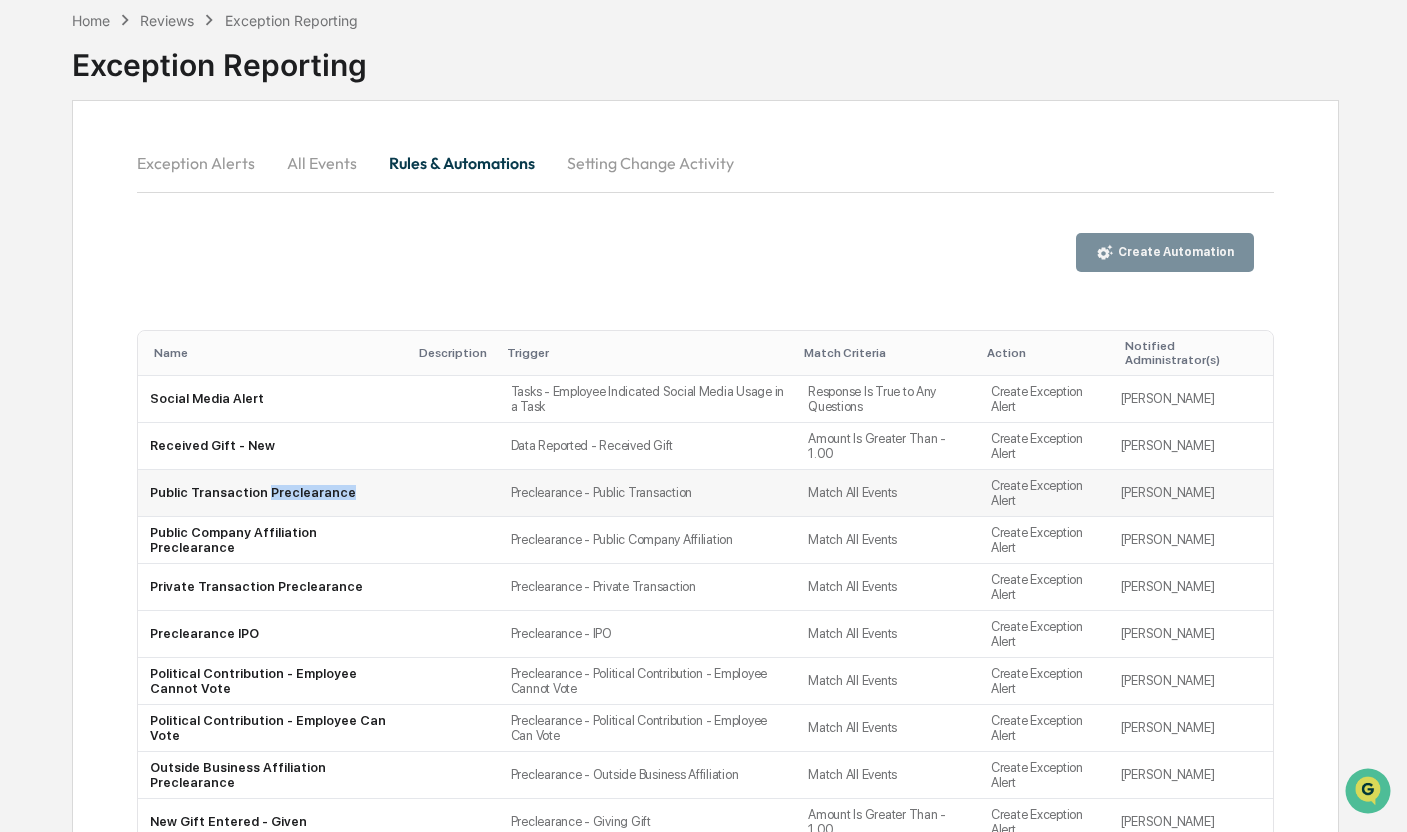 click on "Public Transaction Preclearance" at bounding box center [274, 493] 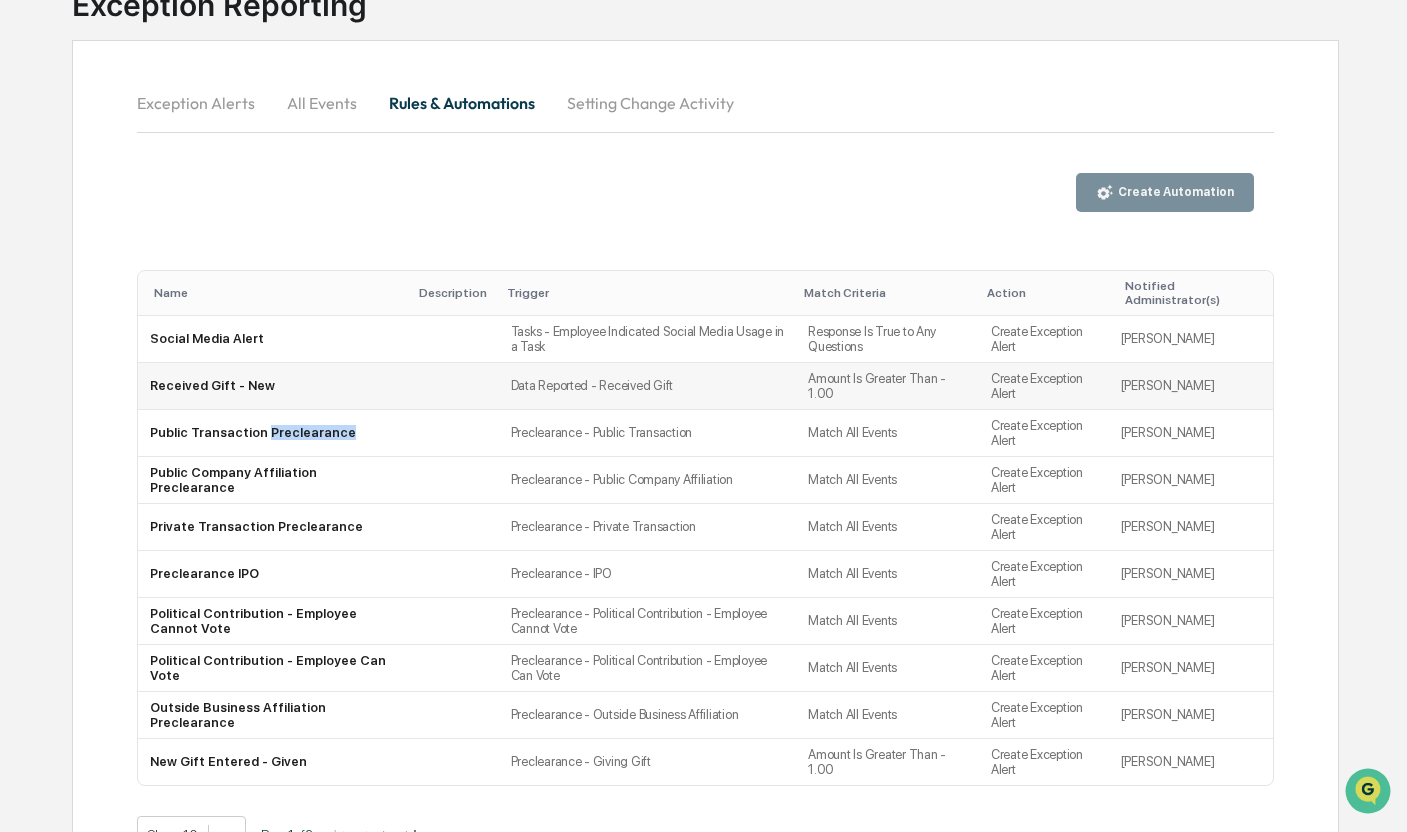 scroll, scrollTop: 216, scrollLeft: 0, axis: vertical 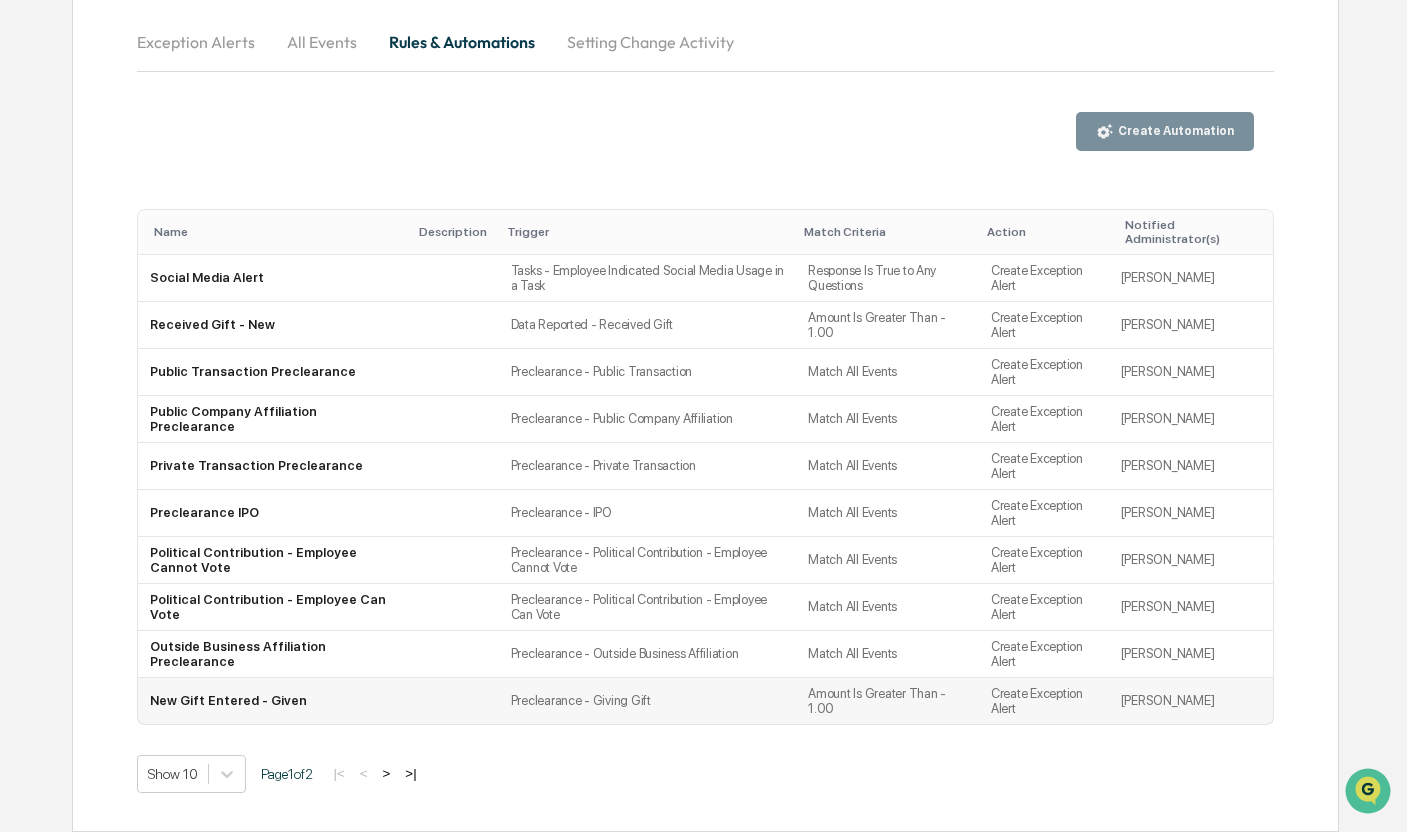 click on "New Gift Entered - Given" at bounding box center [274, 701] 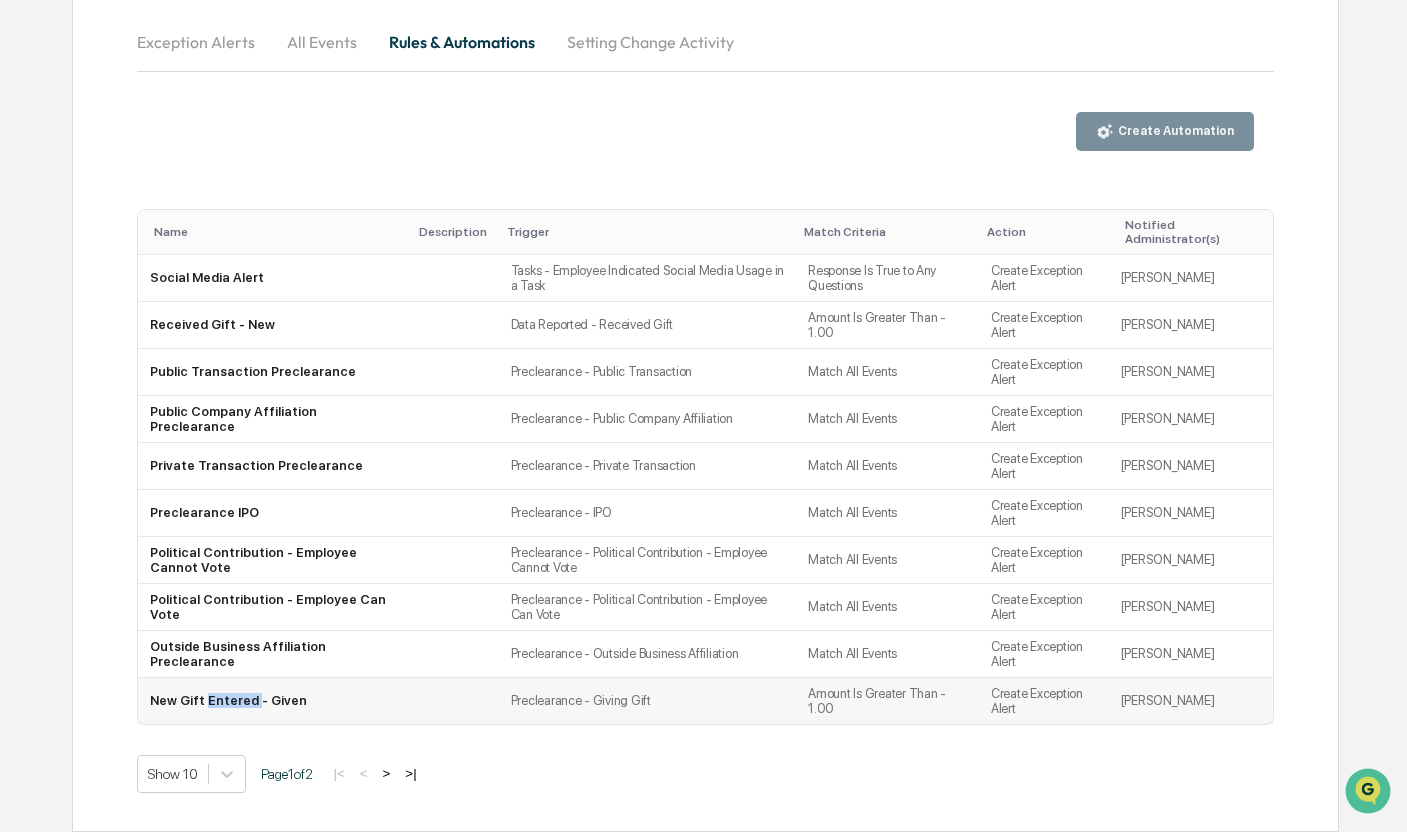 click on "New Gift Entered - Given" at bounding box center [274, 701] 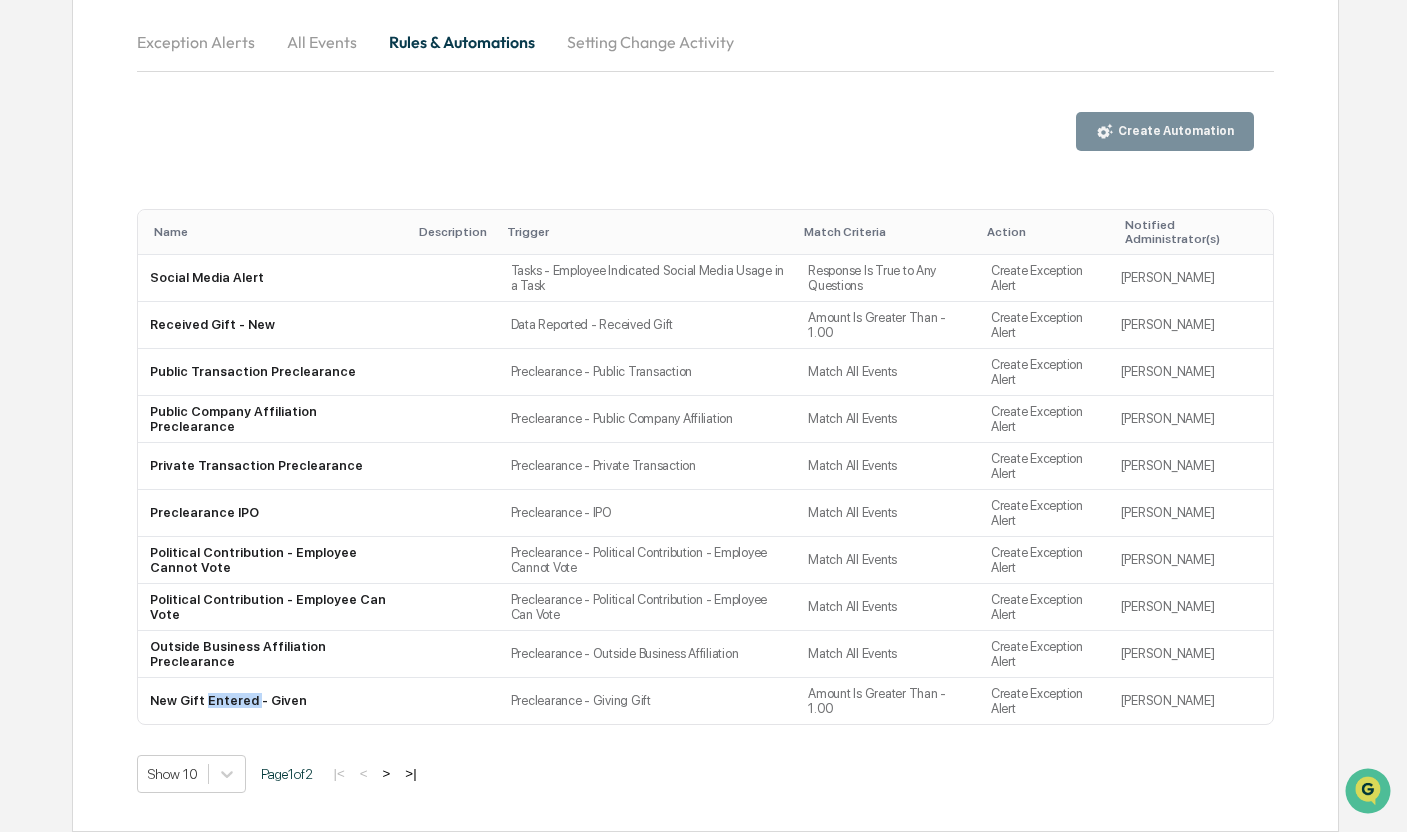 click on "Create Automation" at bounding box center (1165, 131) 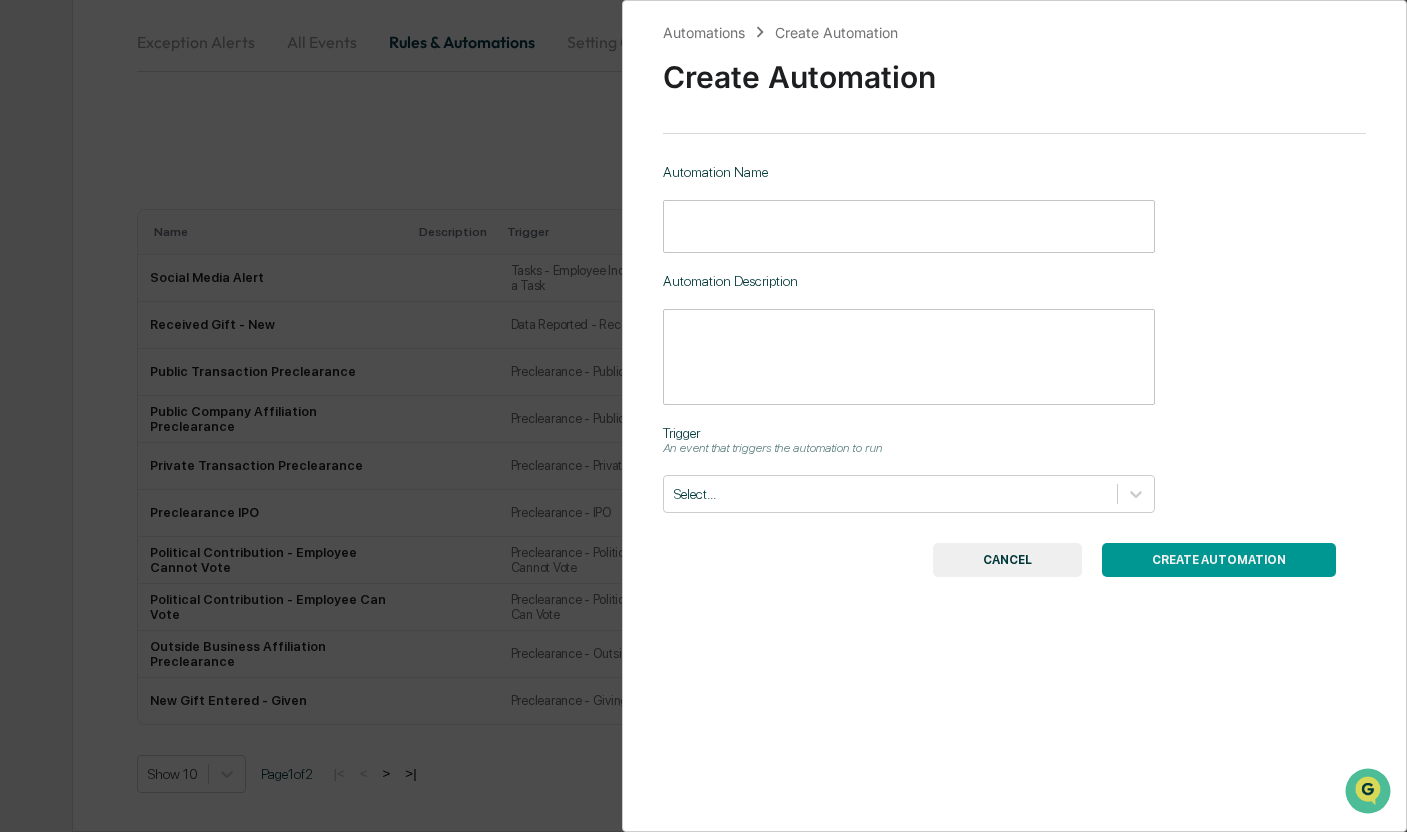 click at bounding box center (909, 226) 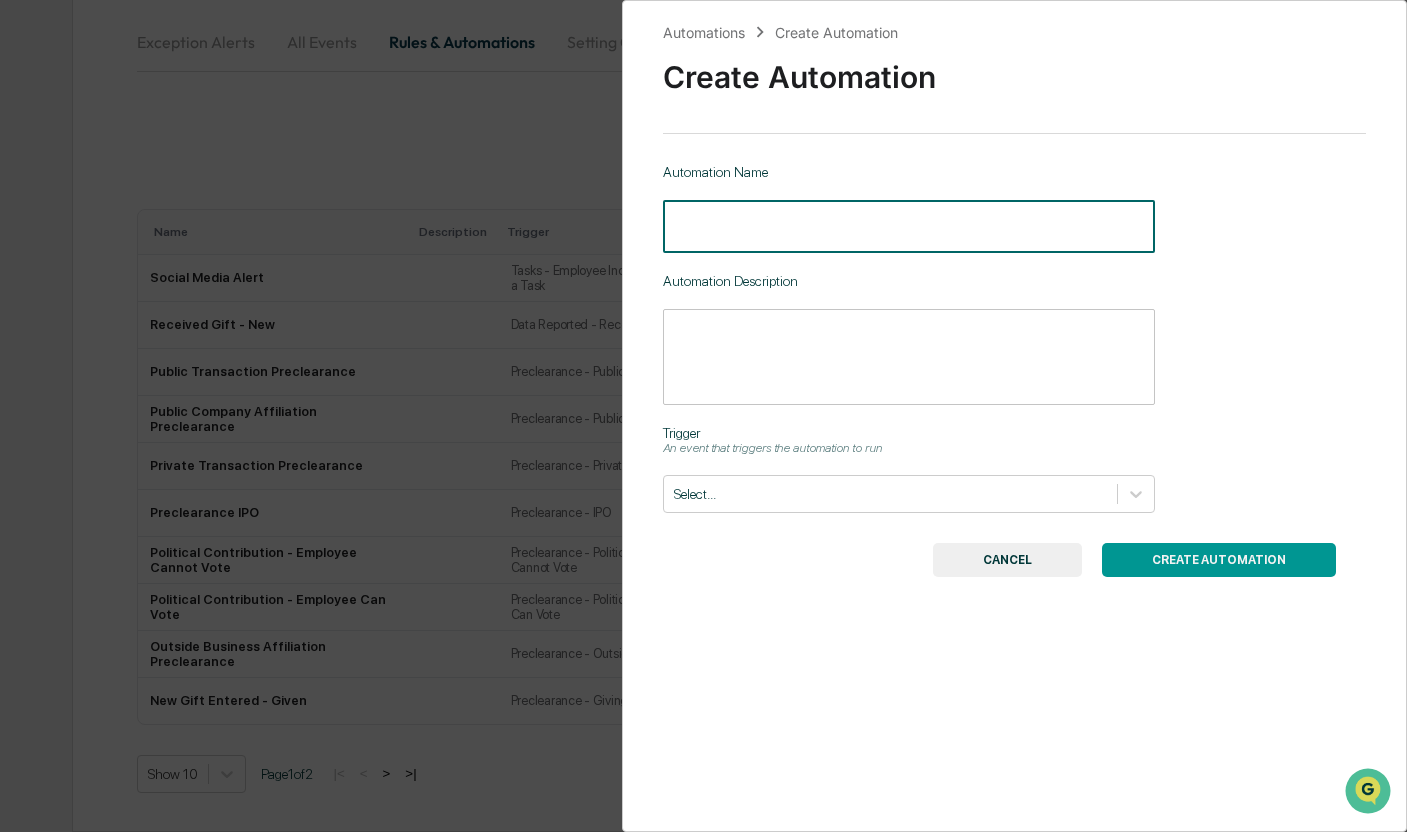 click on "Automation Name ​ Automation Description * ​ Trigger An event that triggers the automation to run Select..." at bounding box center [1015, 338] 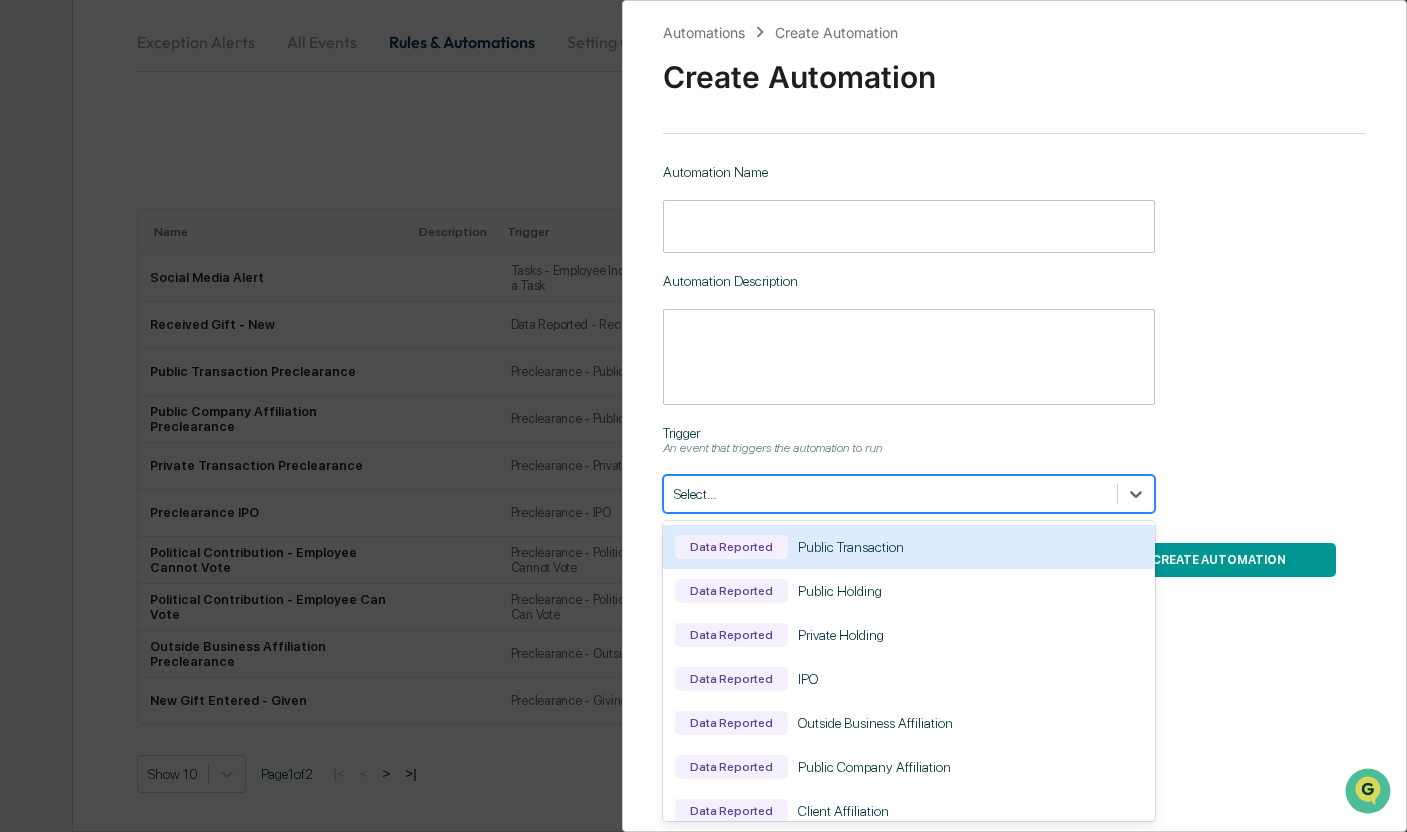 click at bounding box center (890, 494) 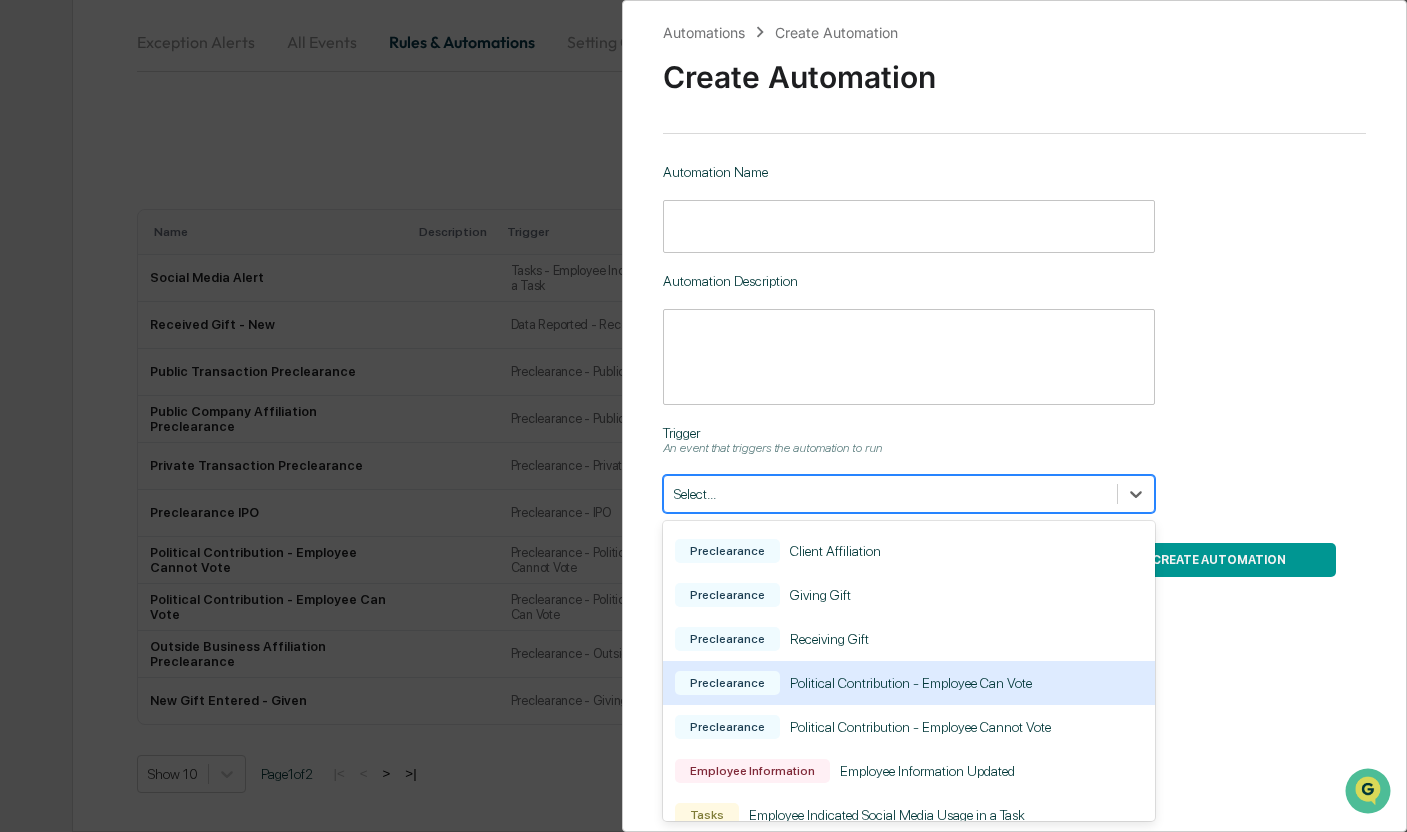 scroll, scrollTop: 764, scrollLeft: 0, axis: vertical 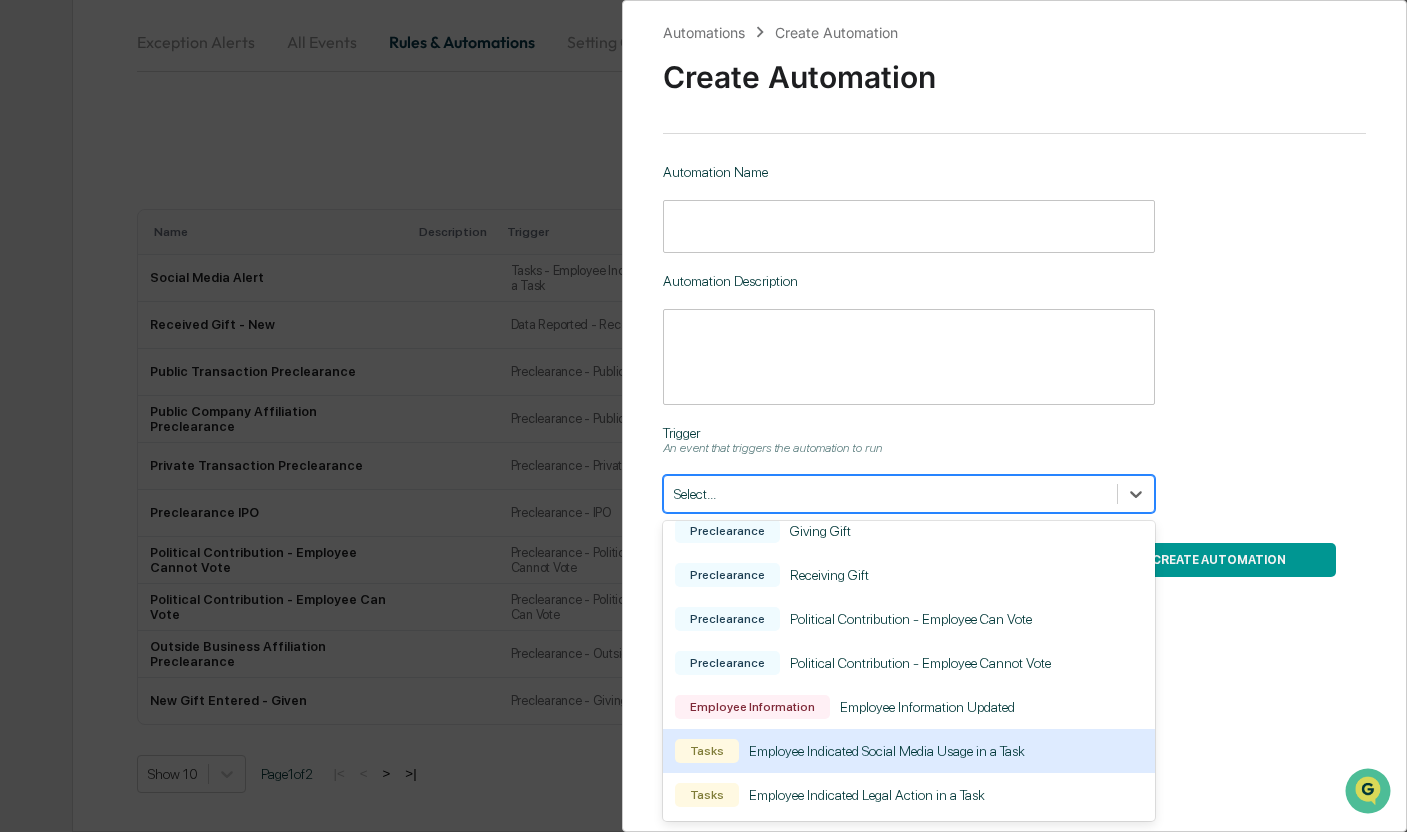 click on "Employee Indicated Social Media Usage in a Task" at bounding box center (887, 751) 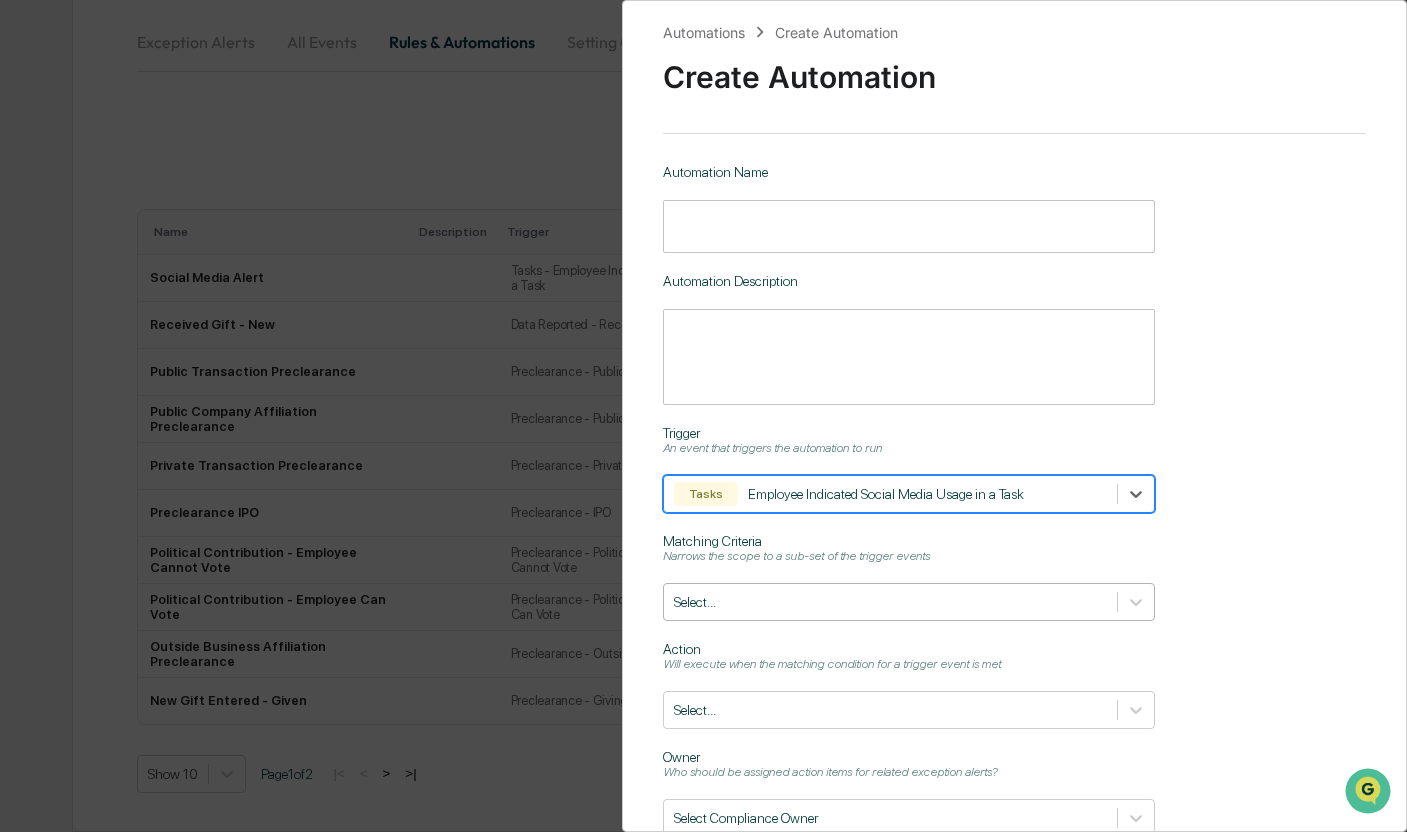 click at bounding box center [890, 602] 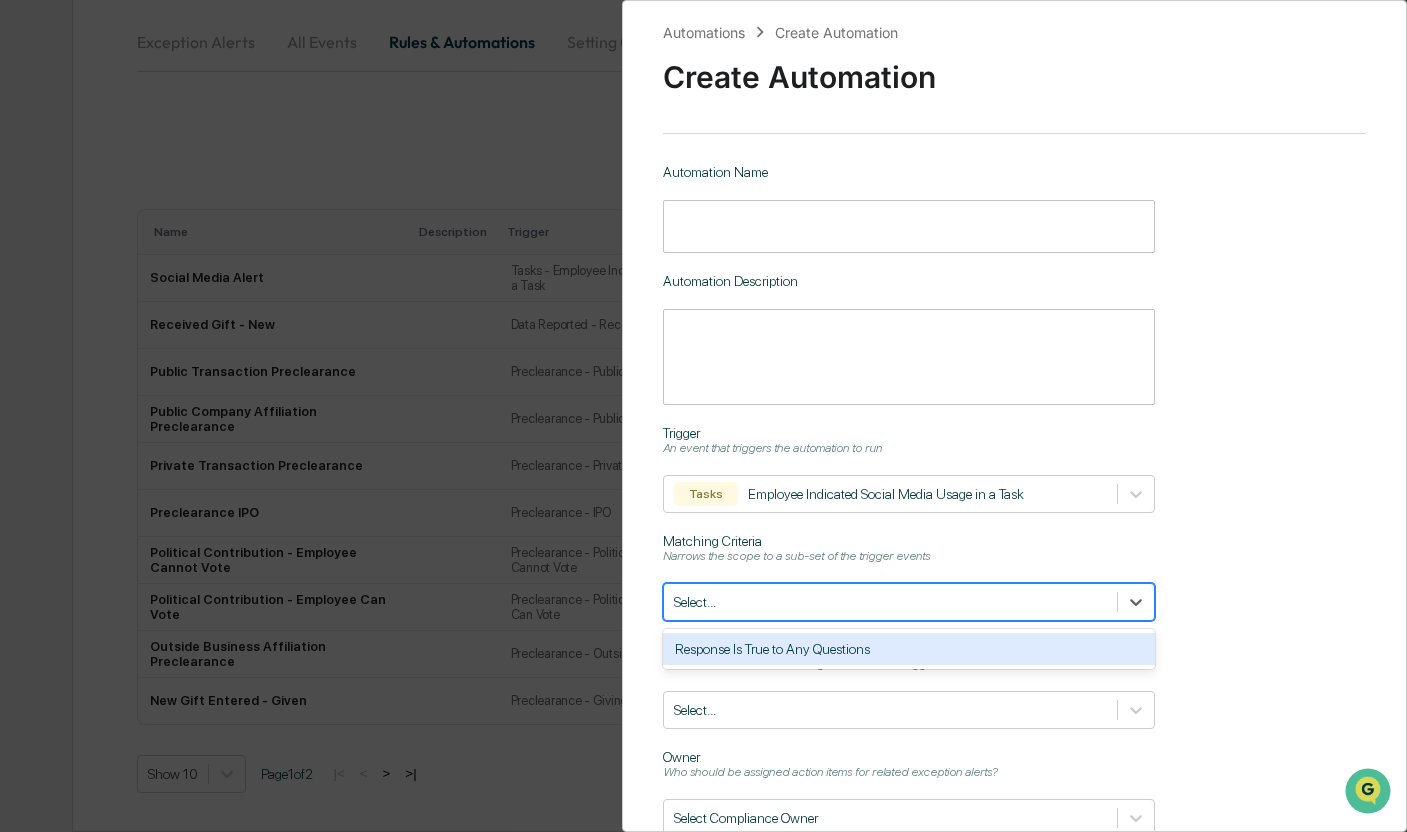 click on "Response Is True to Any Questions" at bounding box center [909, 649] 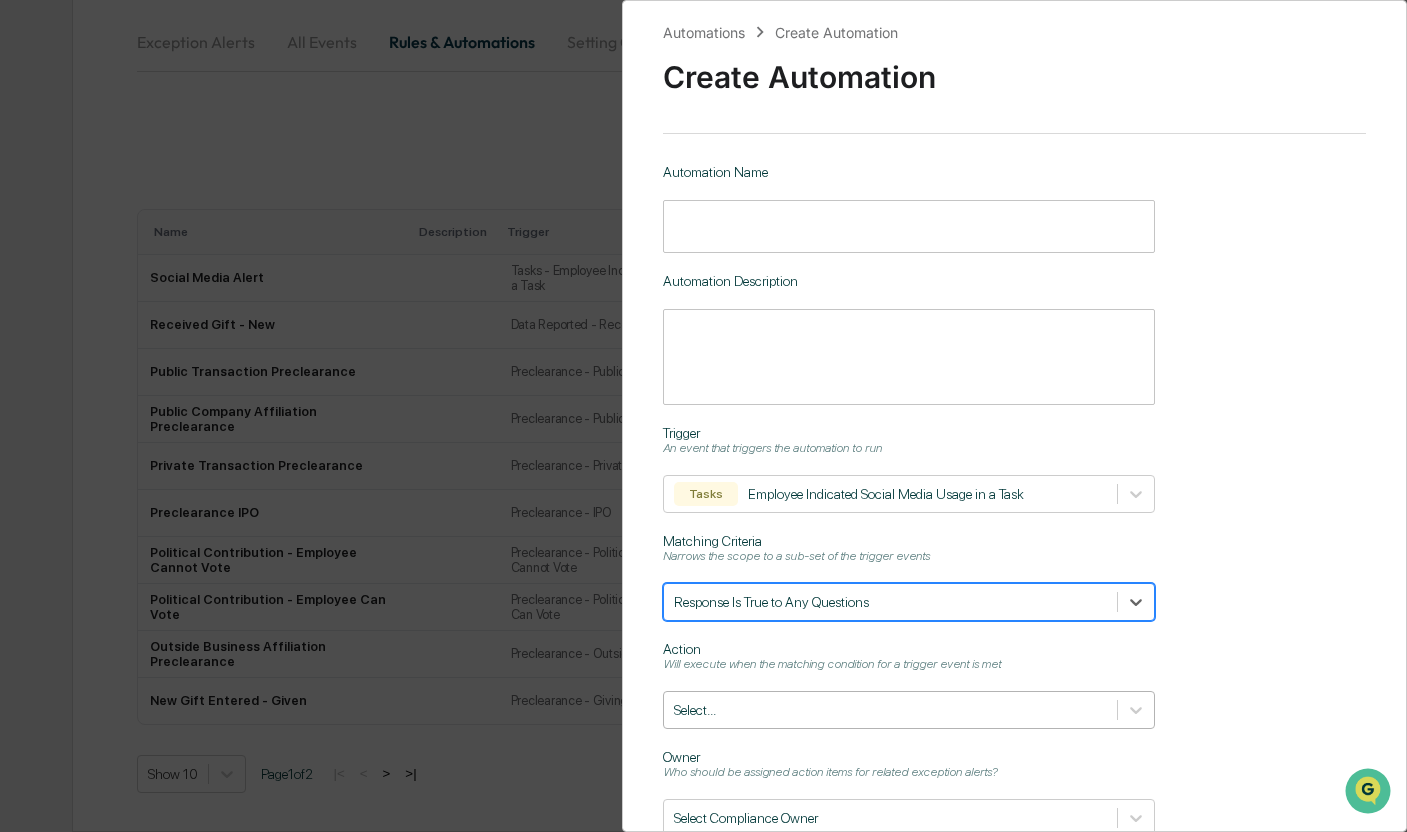 click at bounding box center (890, 710) 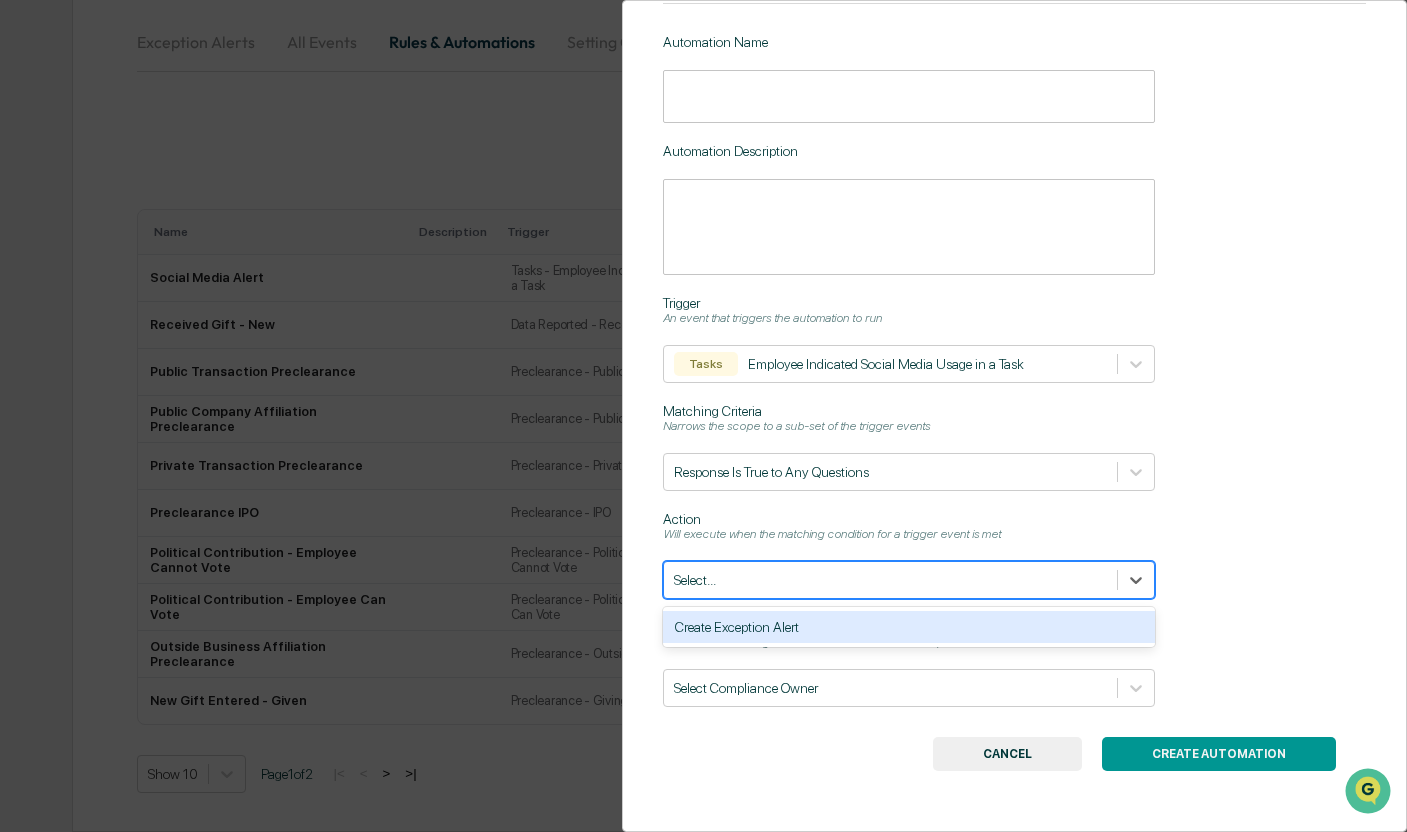 scroll, scrollTop: 140, scrollLeft: 0, axis: vertical 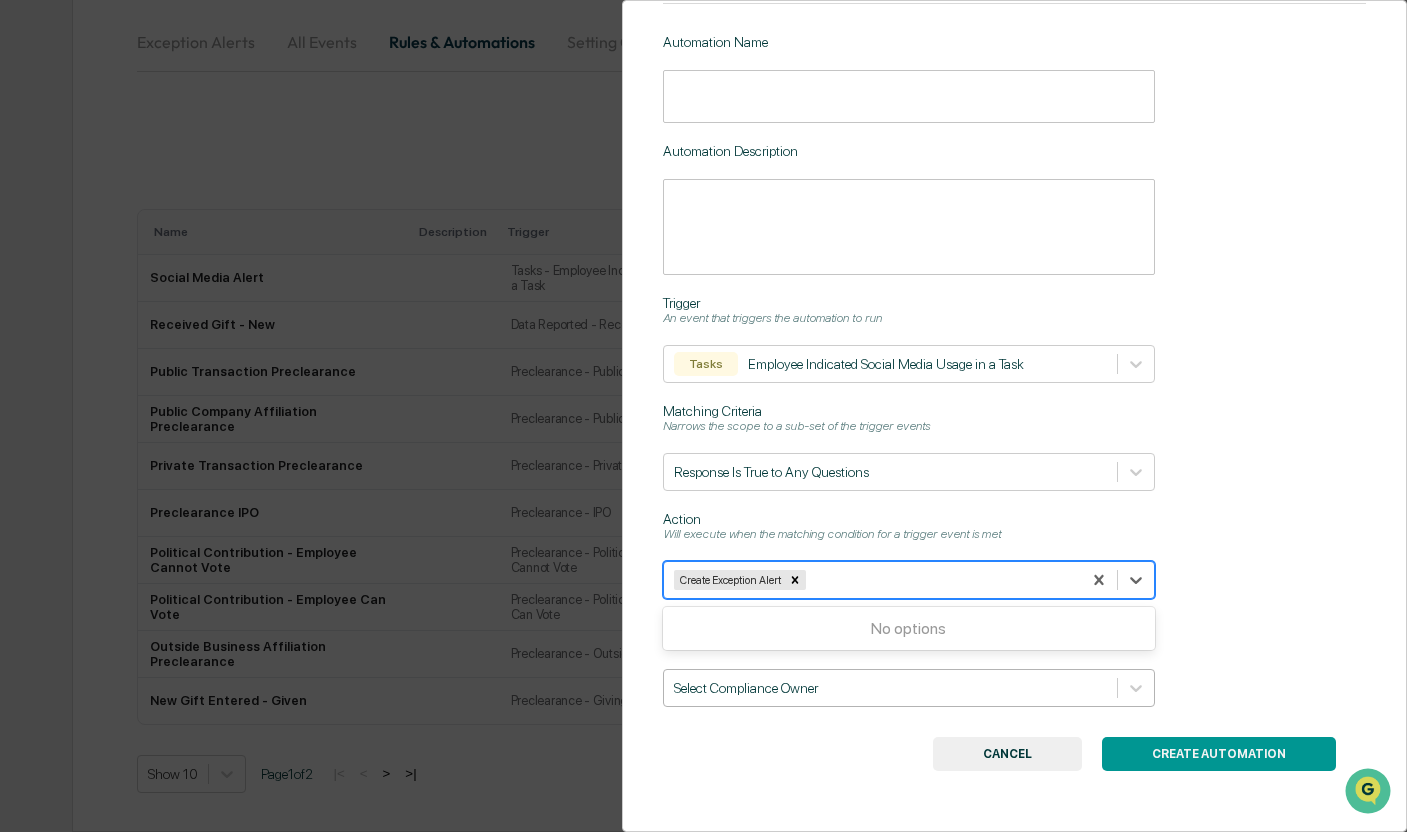 click on "Automations Create Automation Create Automation Automation Name ​ Automation Description * ​ Trigger An event that triggers the automation to run Tasks Employee Indicated Social Media Usage in a Task Matching Criteria Narrows the scope to a sub-set of the trigger events Response Is True to Any Questions Action Will execute when the matching condition for a trigger event is met option Create Exception Alert, selected. 0 results available. Use Up and Down to choose options, press Enter to select the currently focused option, press Escape to exit the menu, press Tab to select the option and exit the menu. Create Exception Alert No options Owner  Who should be assigned action items for related exception alerts? Select Compliance Owner CREATE AUTOMATION CANCEL" at bounding box center (1015, 416) 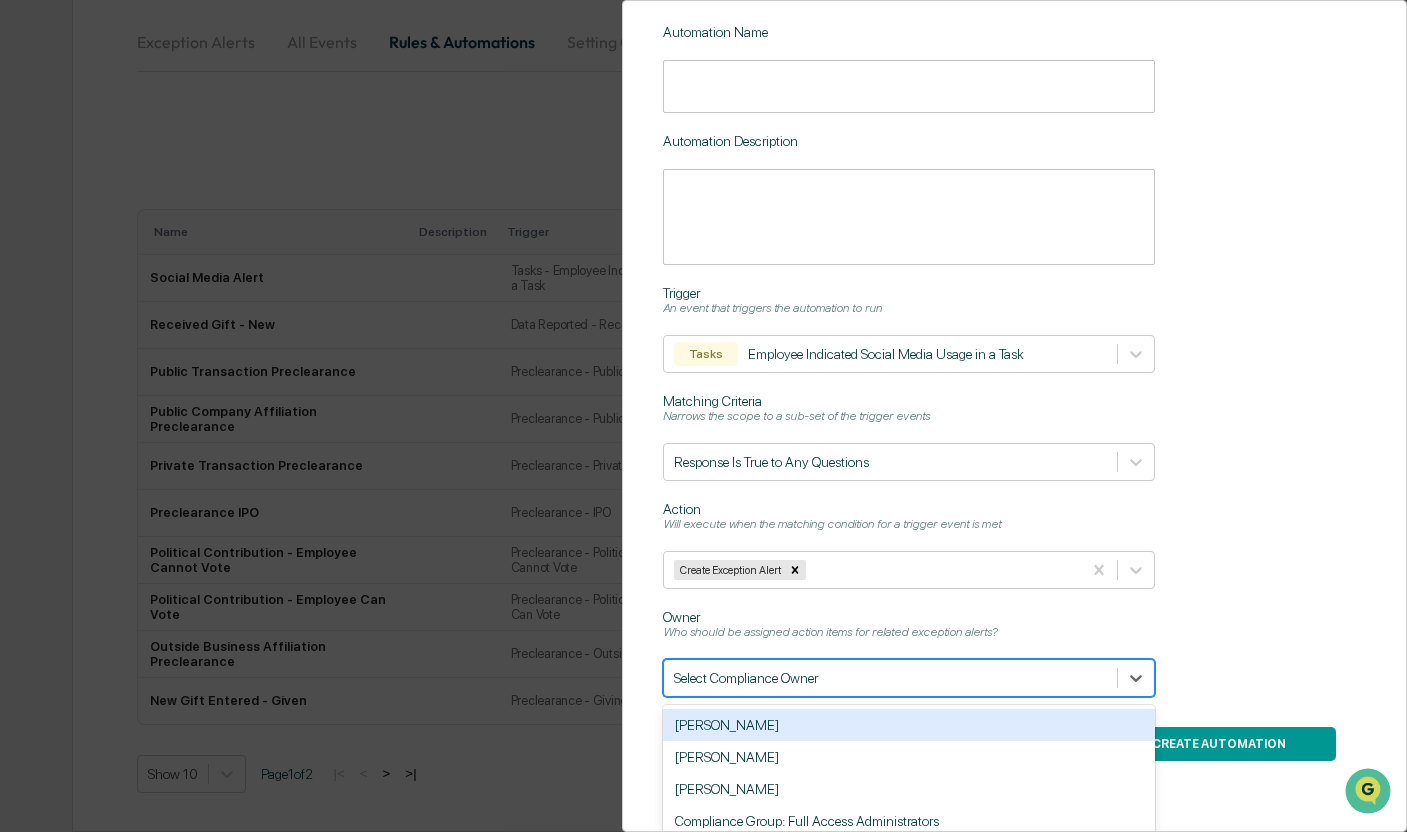 scroll, scrollTop: 160, scrollLeft: 0, axis: vertical 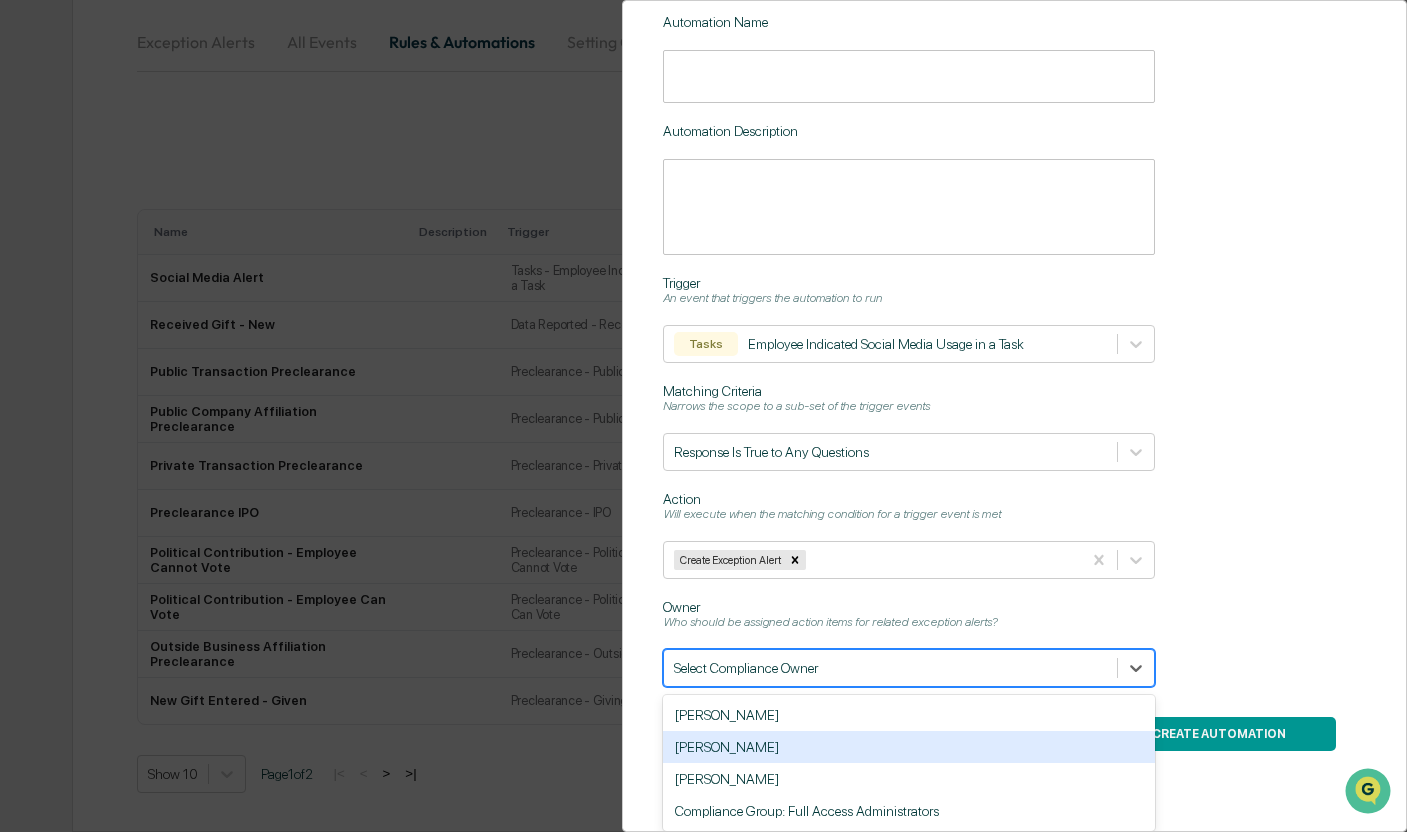 click on "[PERSON_NAME]" at bounding box center (909, 747) 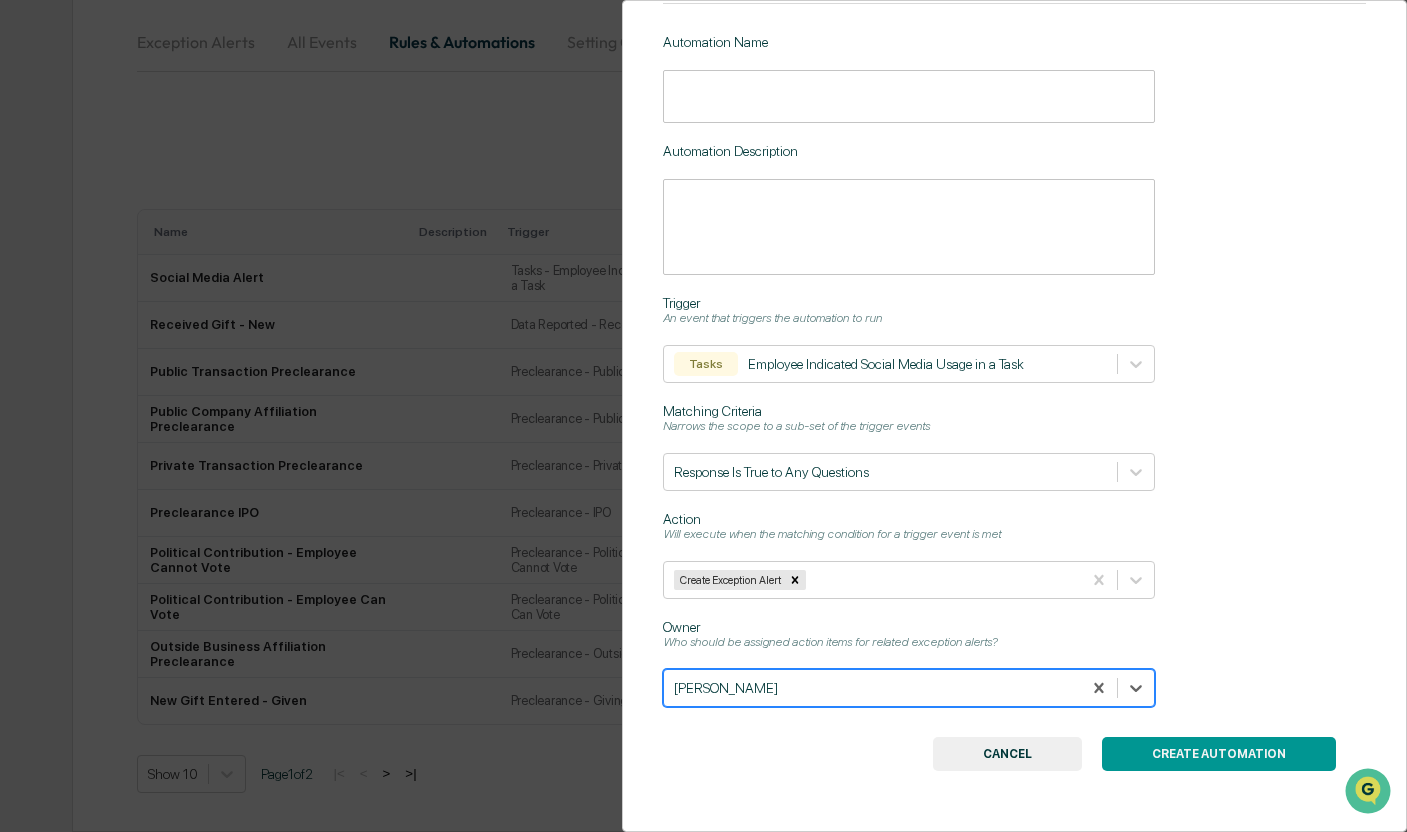 scroll, scrollTop: 140, scrollLeft: 0, axis: vertical 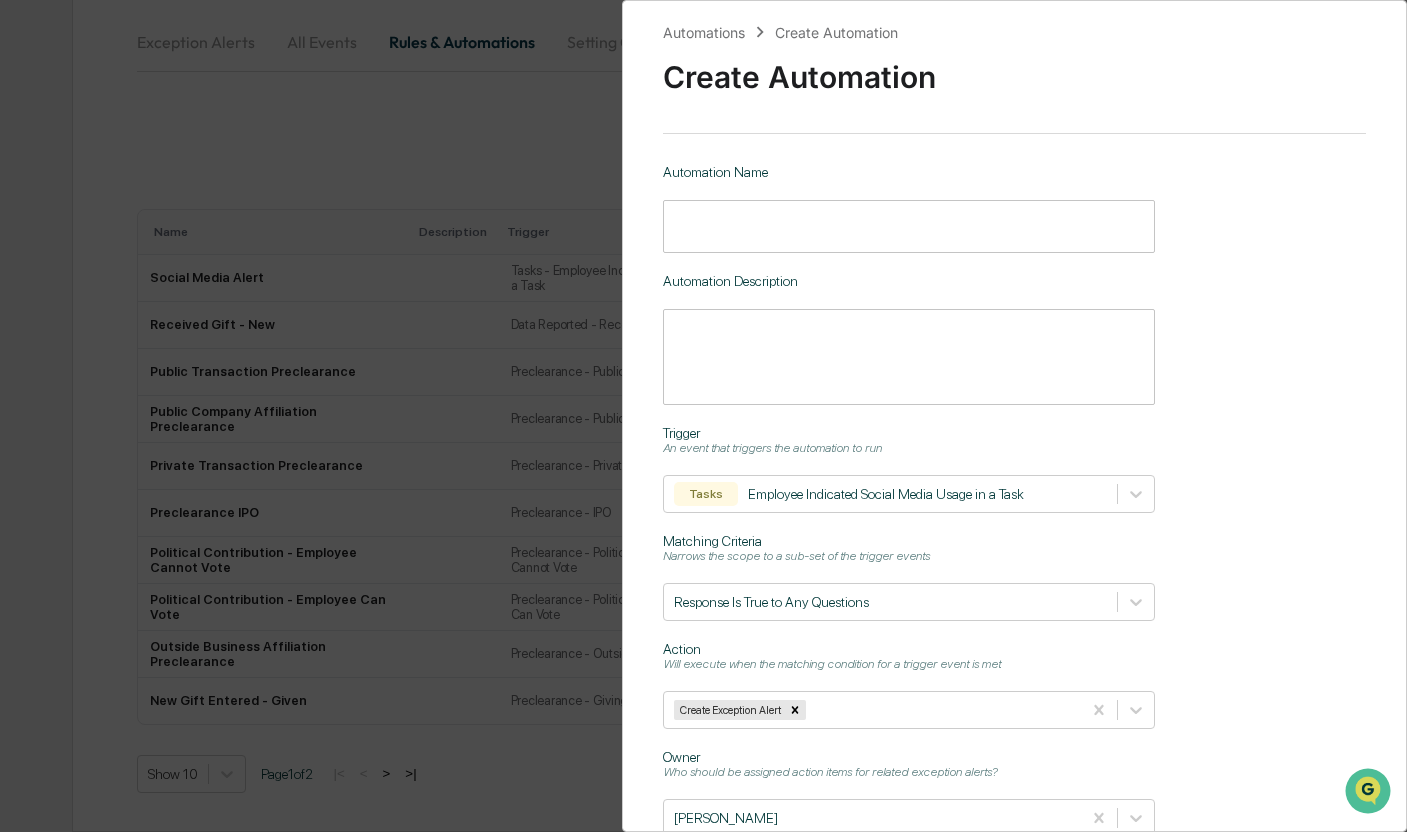 click at bounding box center [909, 226] 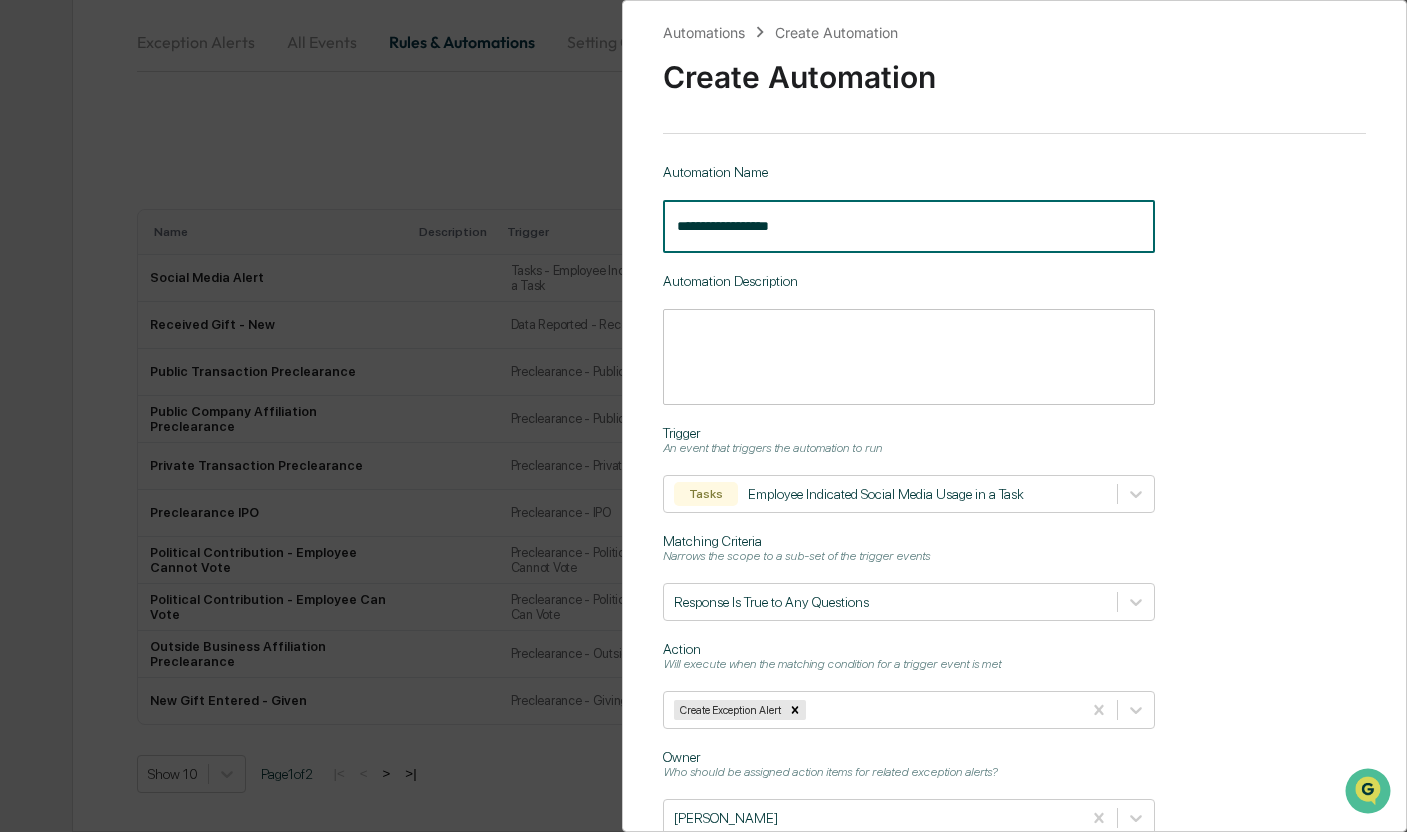 type on "**********" 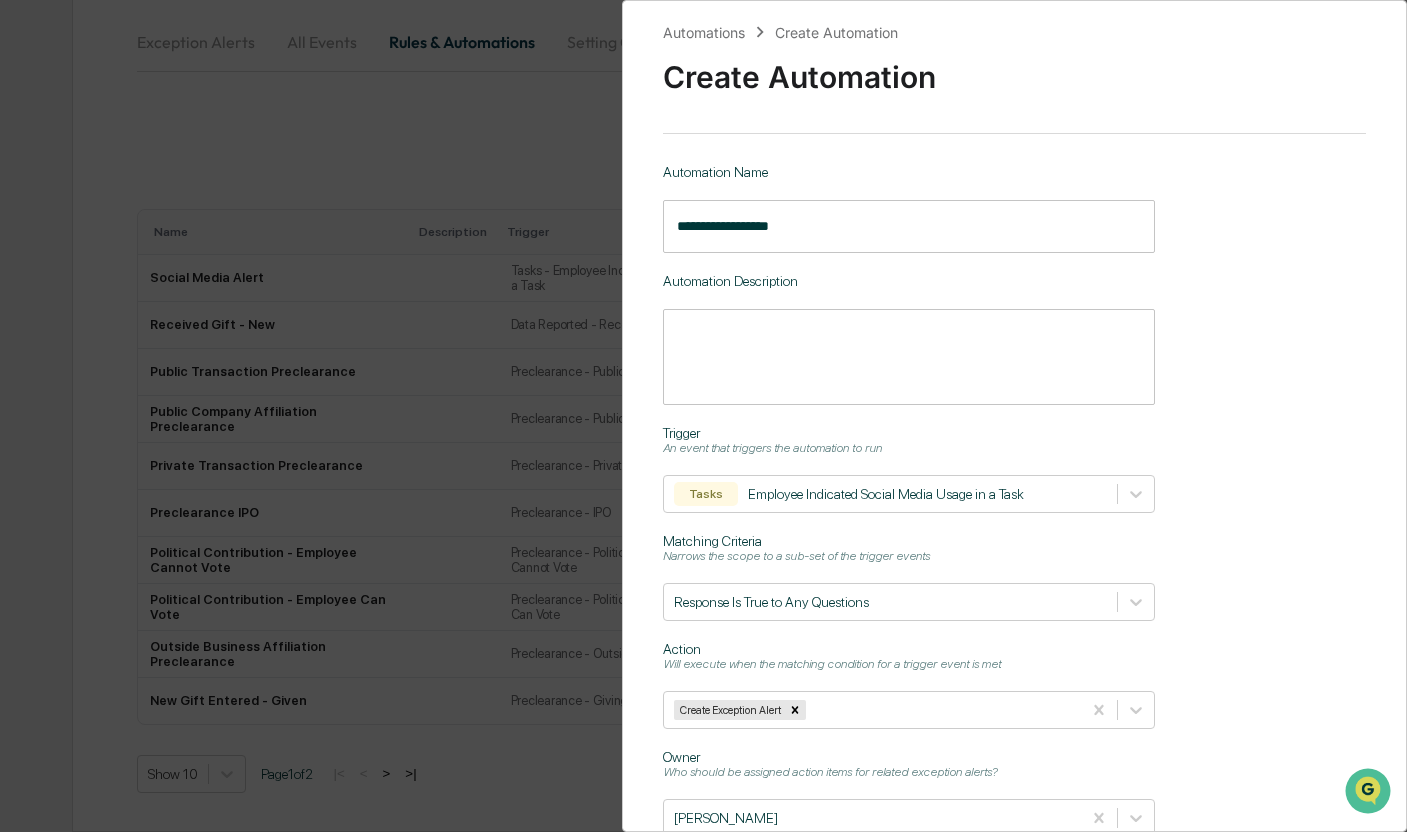 scroll, scrollTop: 140, scrollLeft: 0, axis: vertical 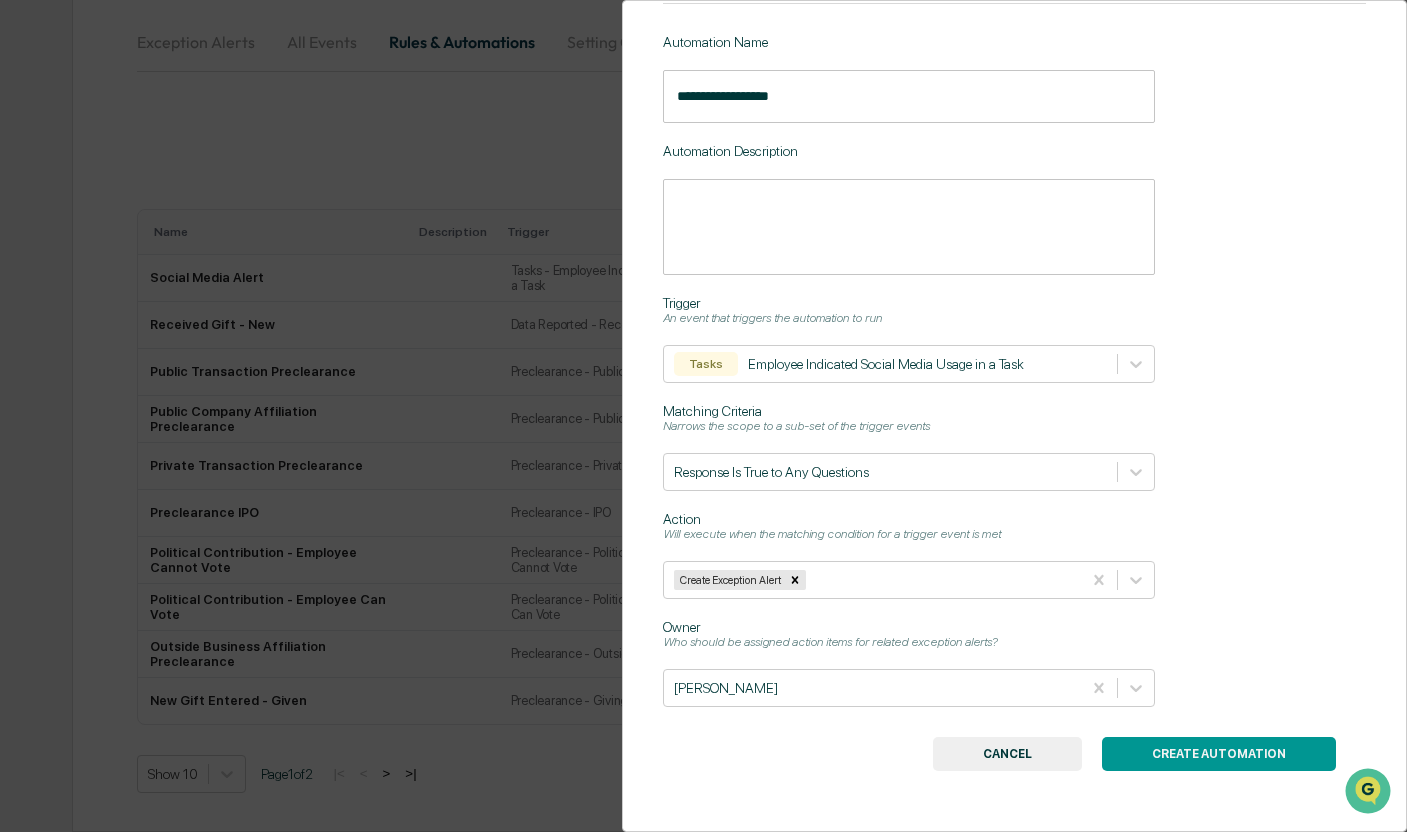 click on "CANCEL" at bounding box center [1007, 754] 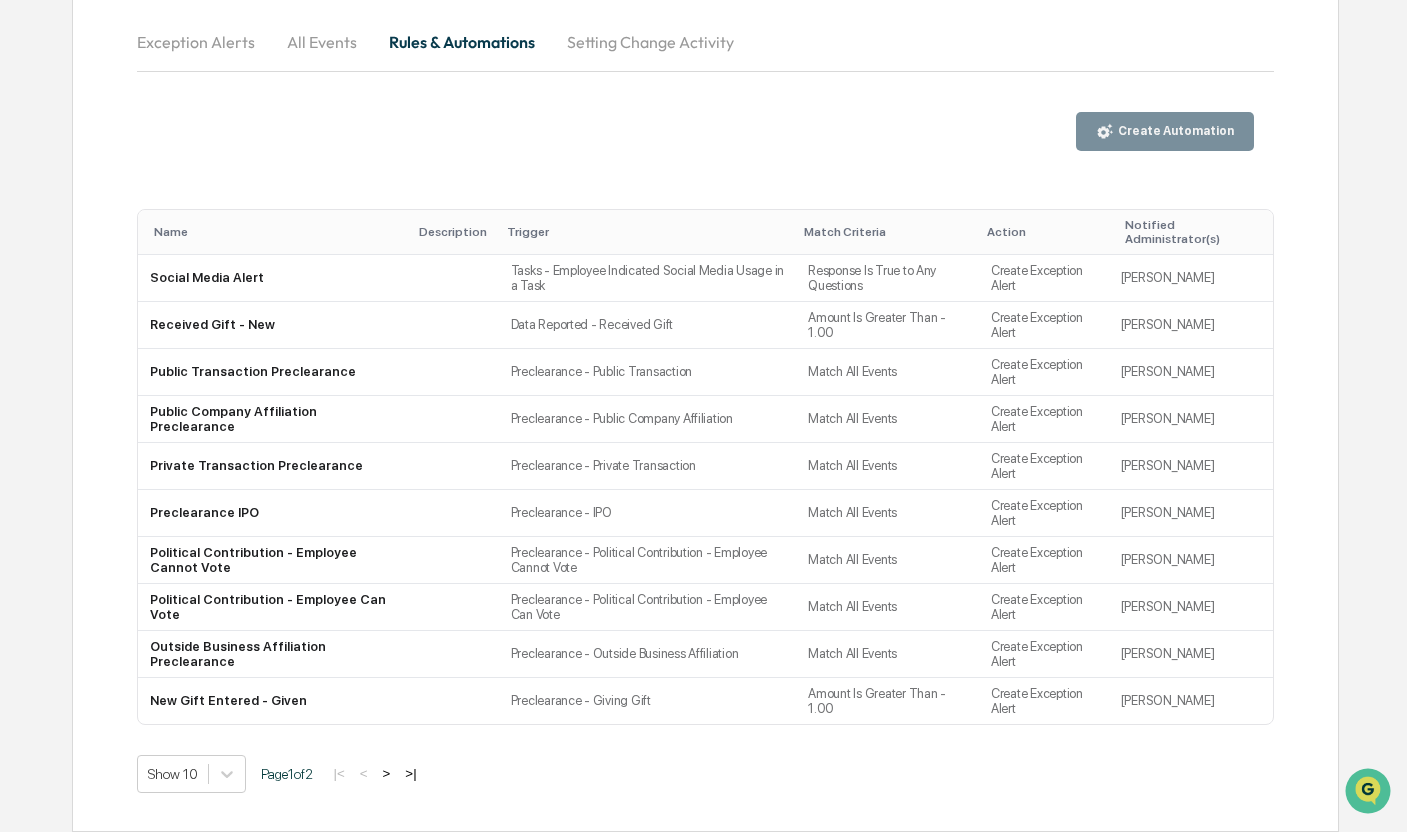 click on "Create Automation" at bounding box center (1174, 131) 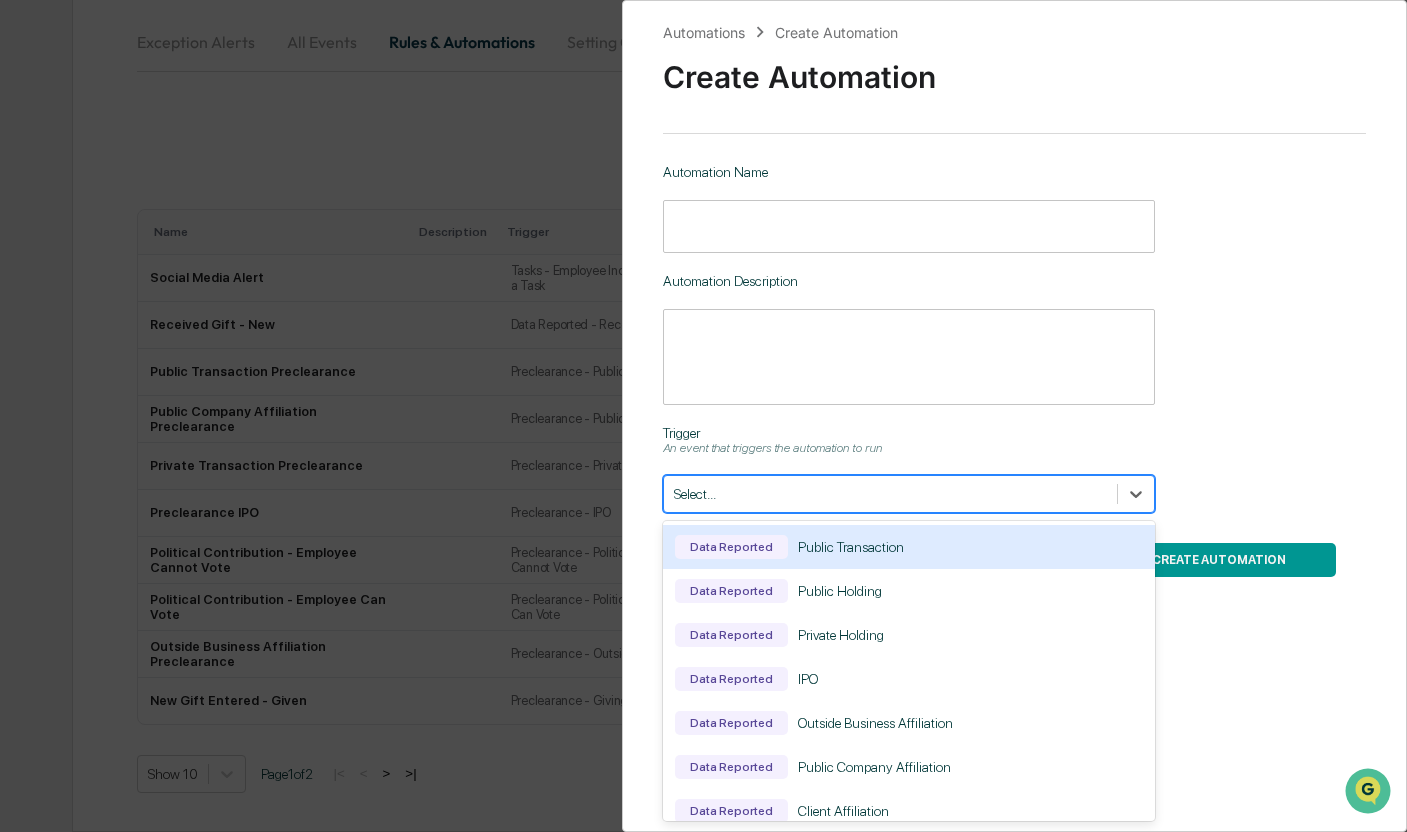 click at bounding box center [890, 494] 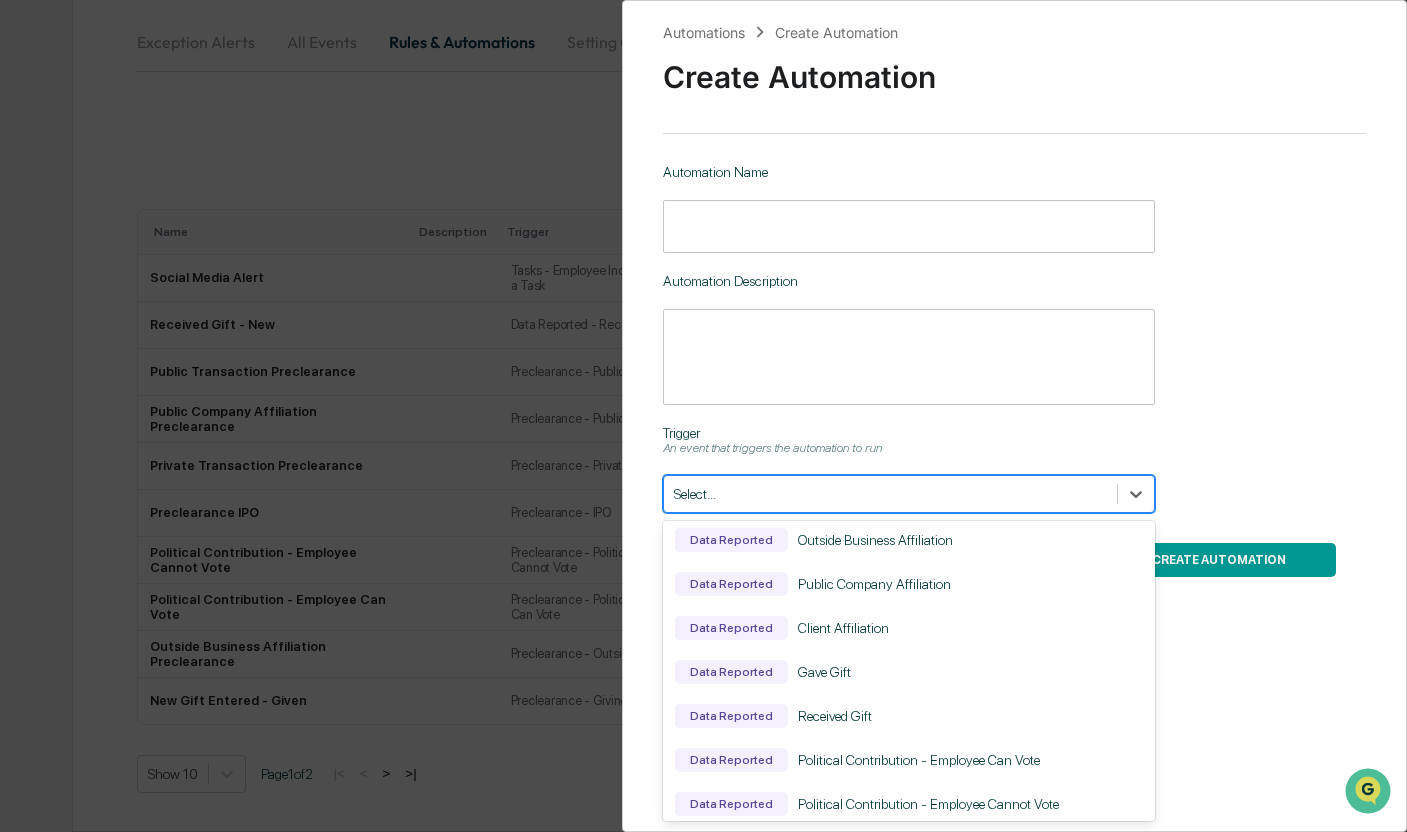 scroll, scrollTop: 764, scrollLeft: 0, axis: vertical 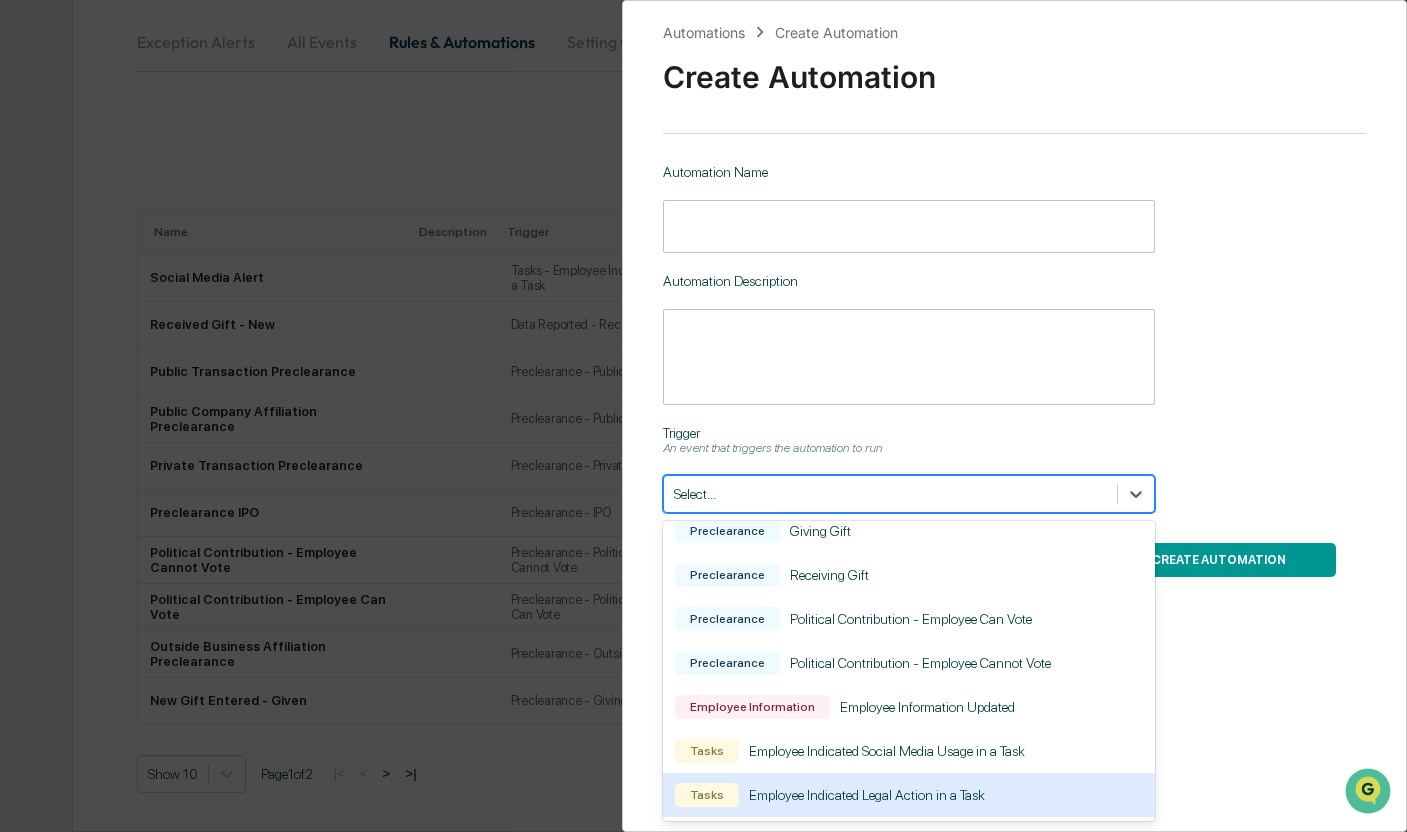 click on "Employee Indicated Legal Action in a Task" at bounding box center [867, 795] 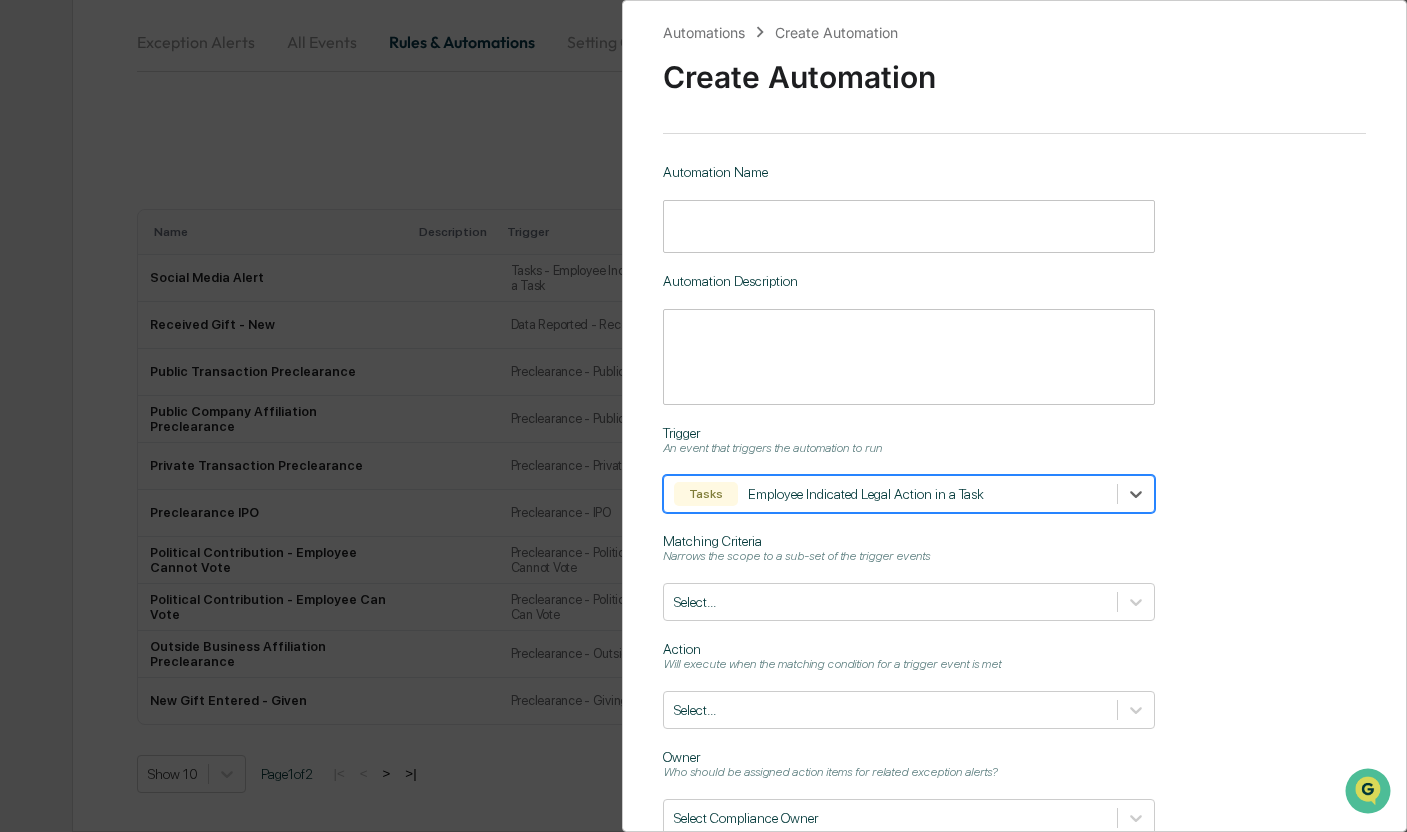 click at bounding box center (909, 226) 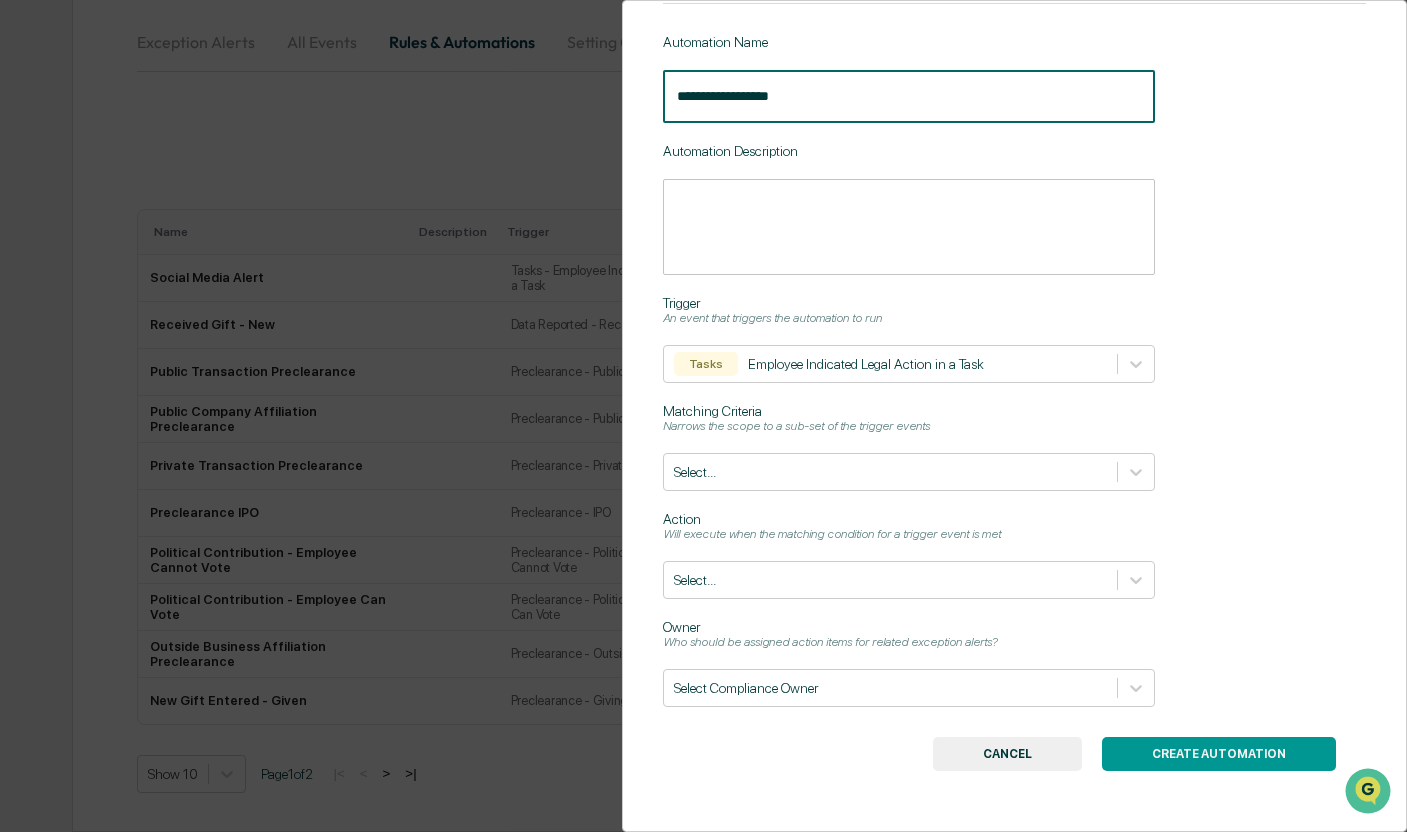 scroll, scrollTop: 140, scrollLeft: 0, axis: vertical 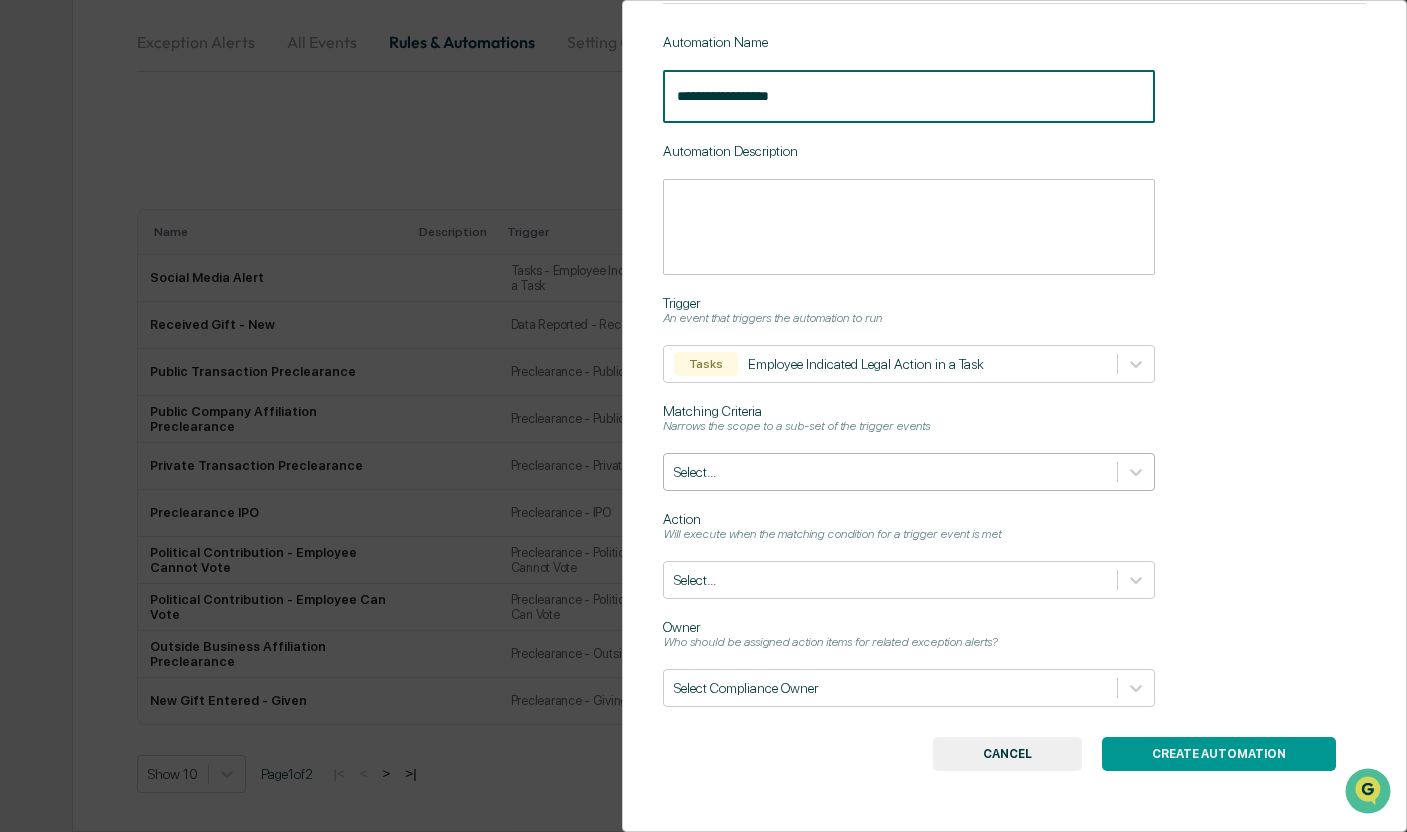 type on "**********" 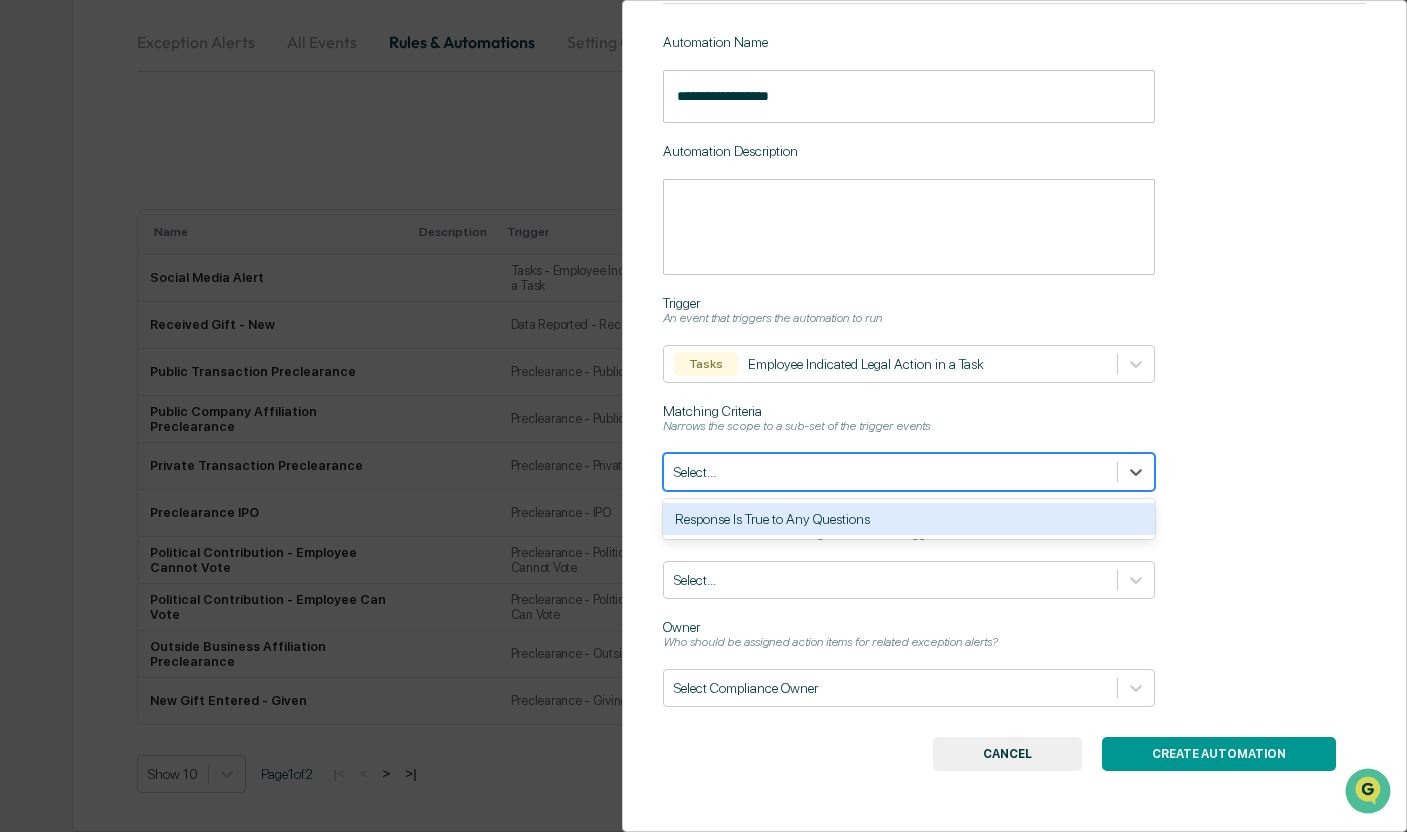 click at bounding box center (890, 472) 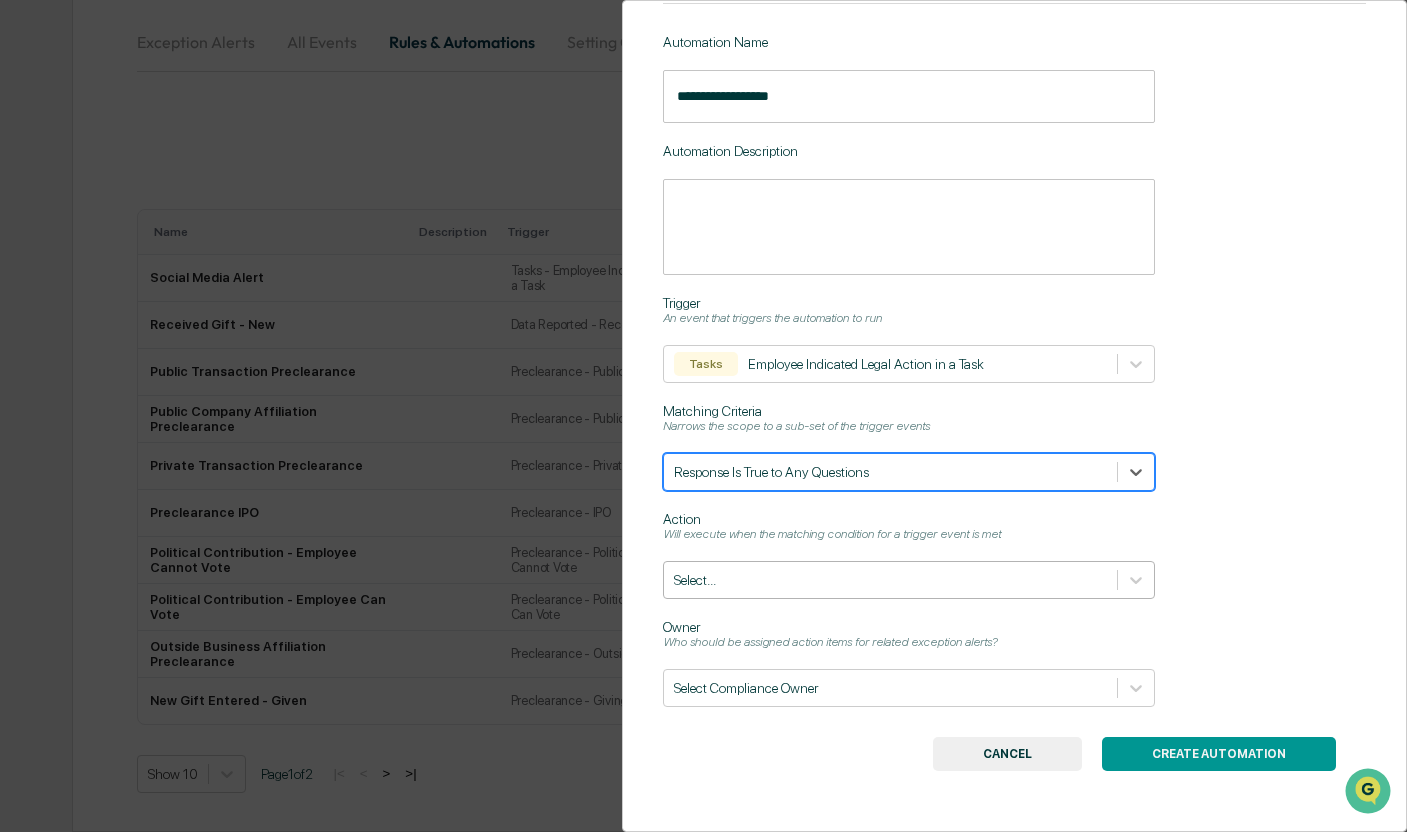 click at bounding box center [890, 580] 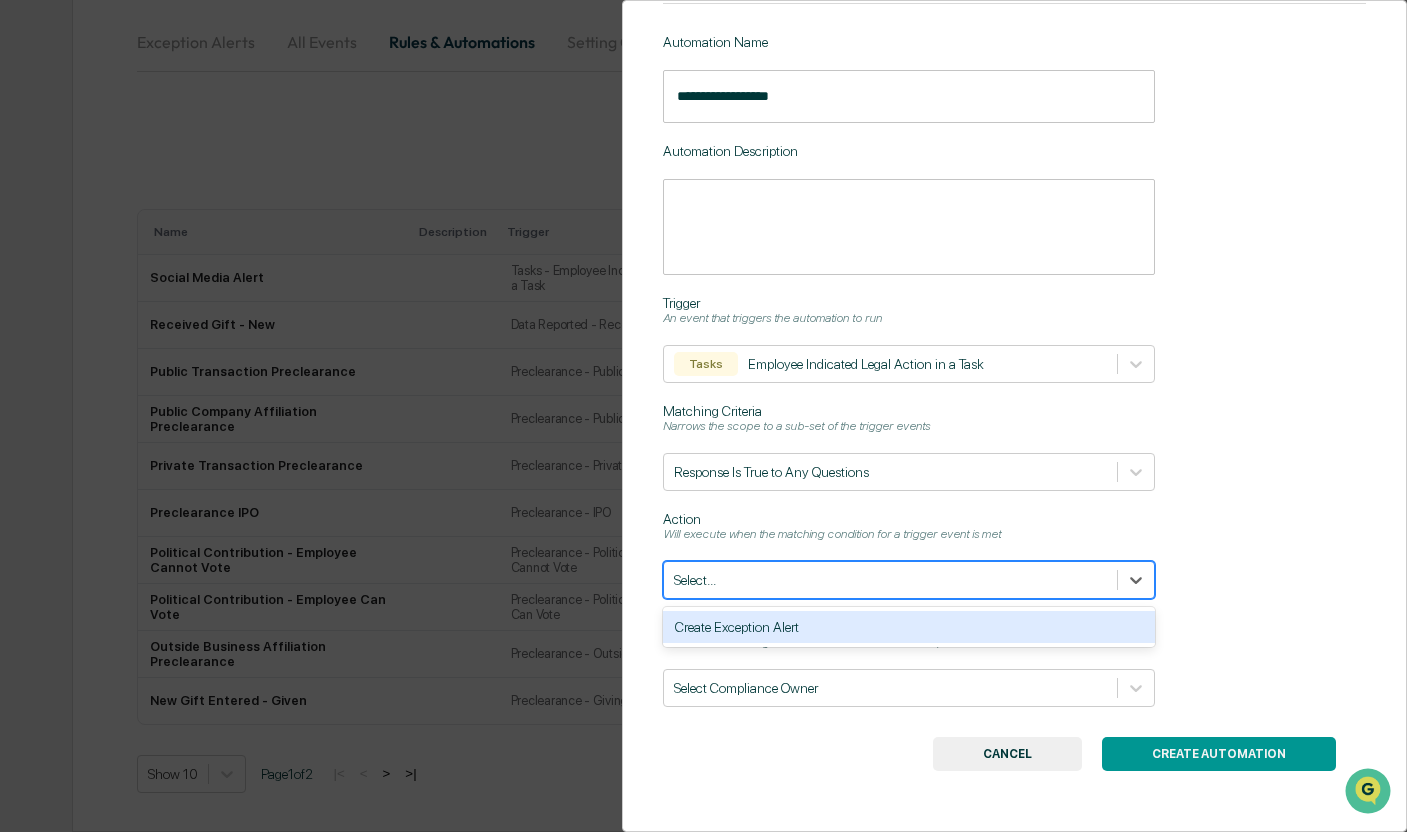 click on "Create Exception Alert" at bounding box center (909, 627) 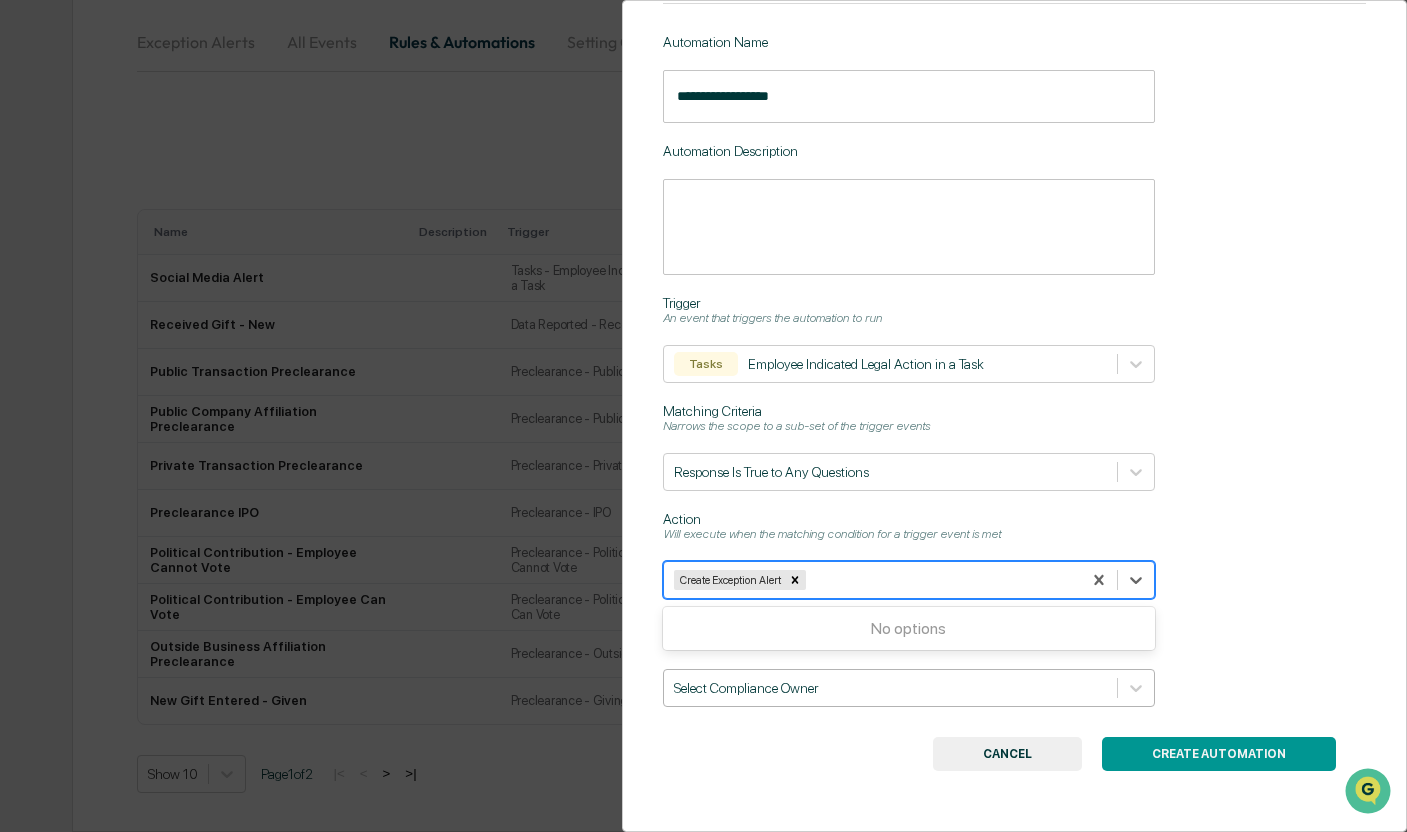 click on "Select Compliance Owner" at bounding box center (909, 688) 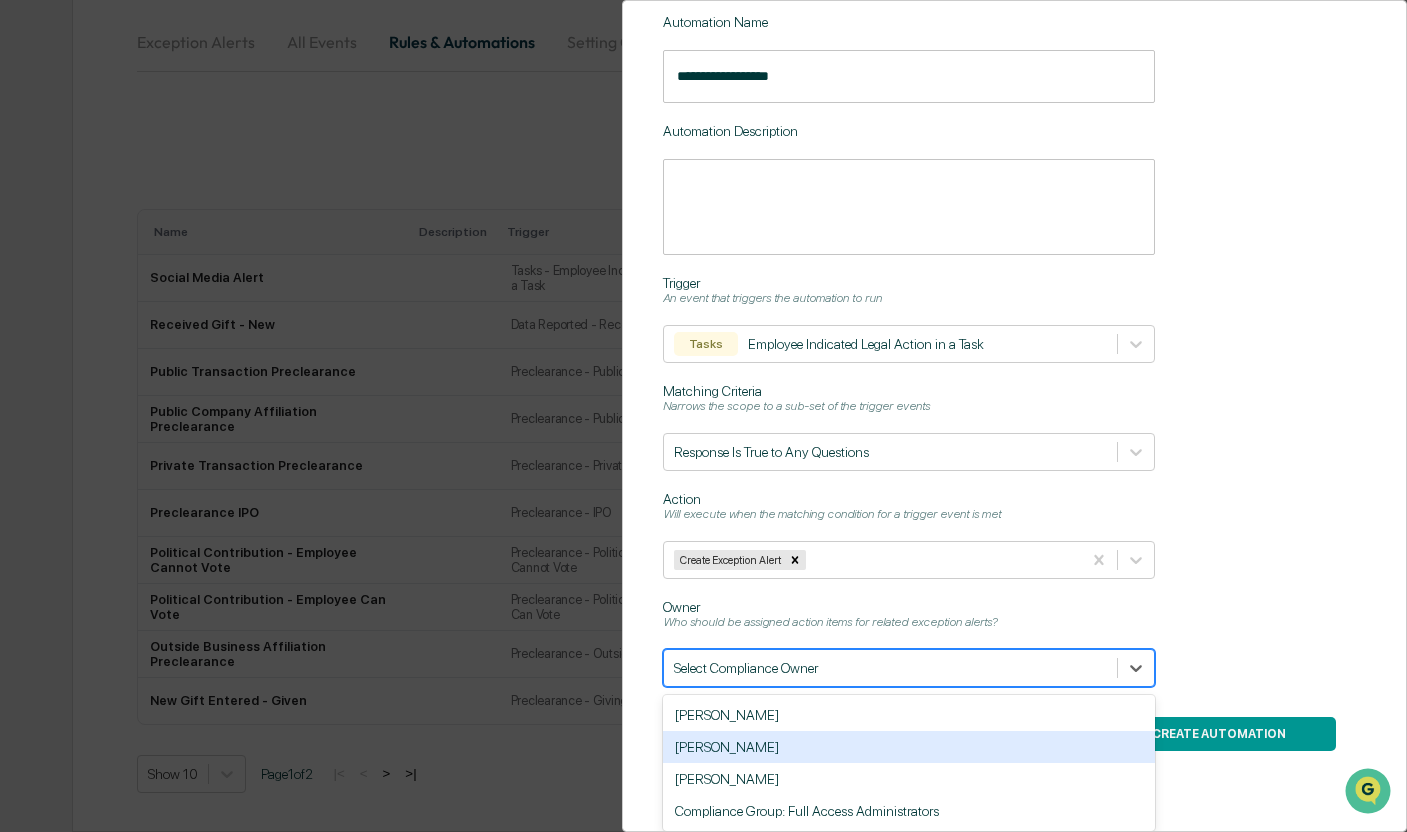 click on "[PERSON_NAME]" at bounding box center (909, 747) 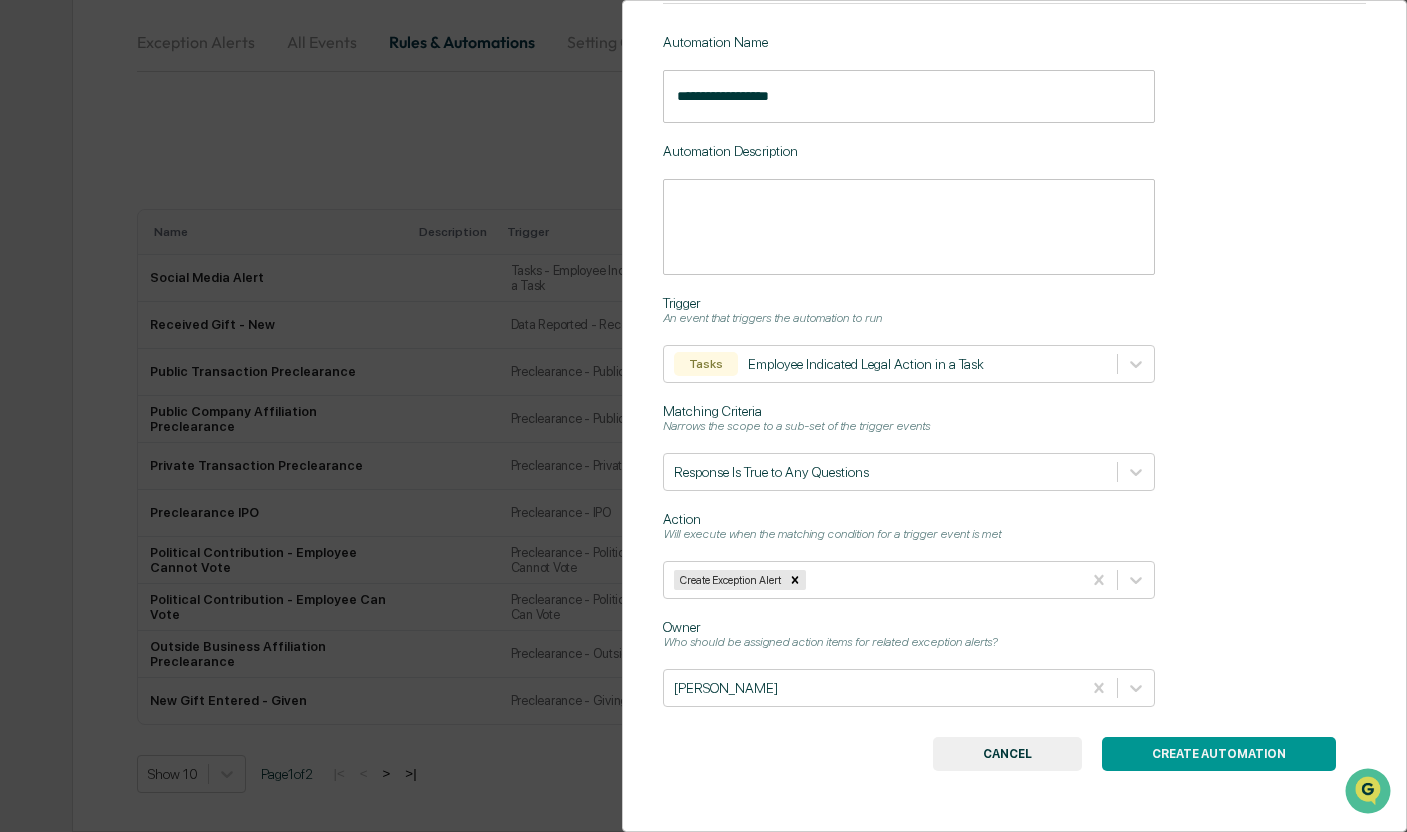 click on "**********" at bounding box center (1015, 416) 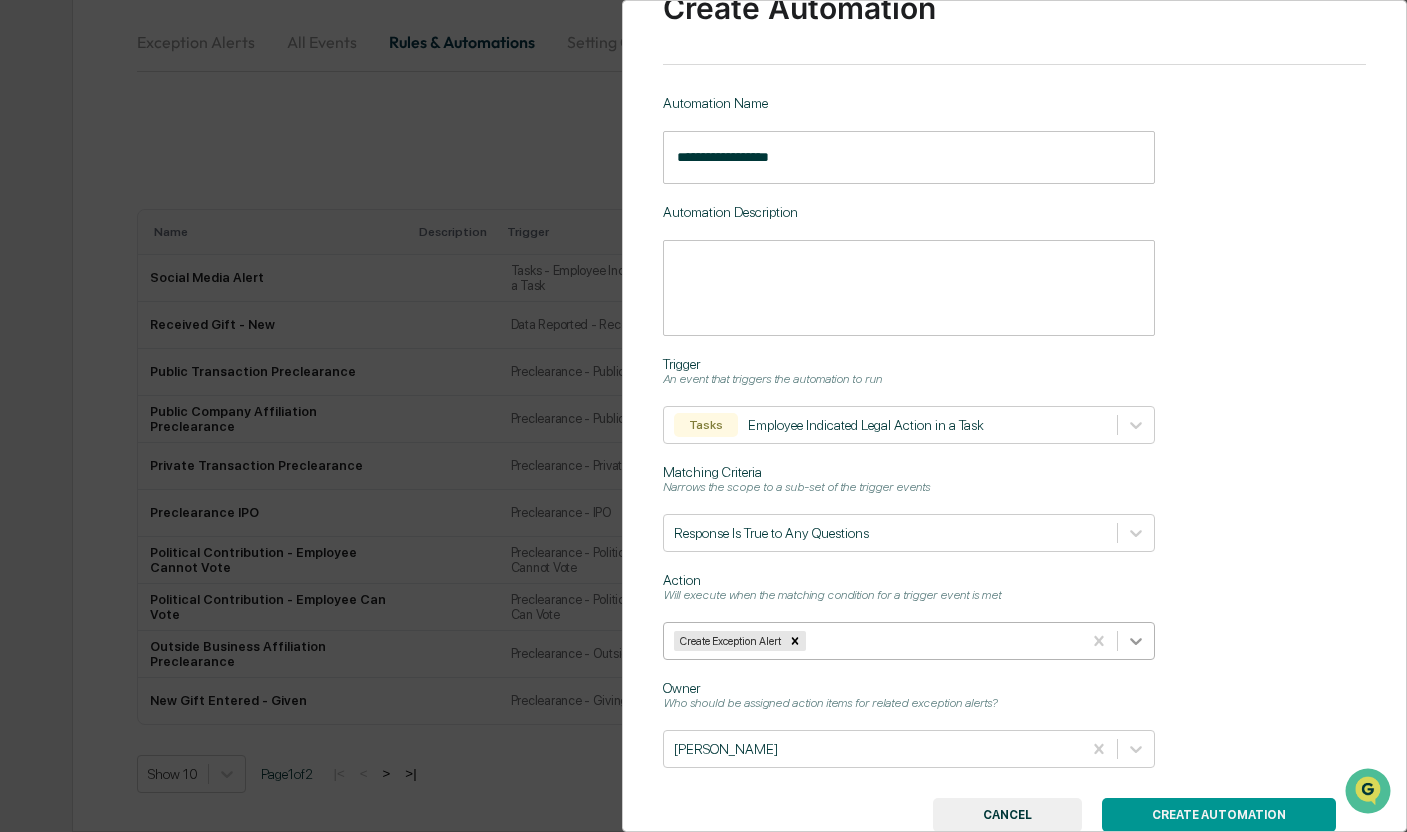scroll, scrollTop: 140, scrollLeft: 0, axis: vertical 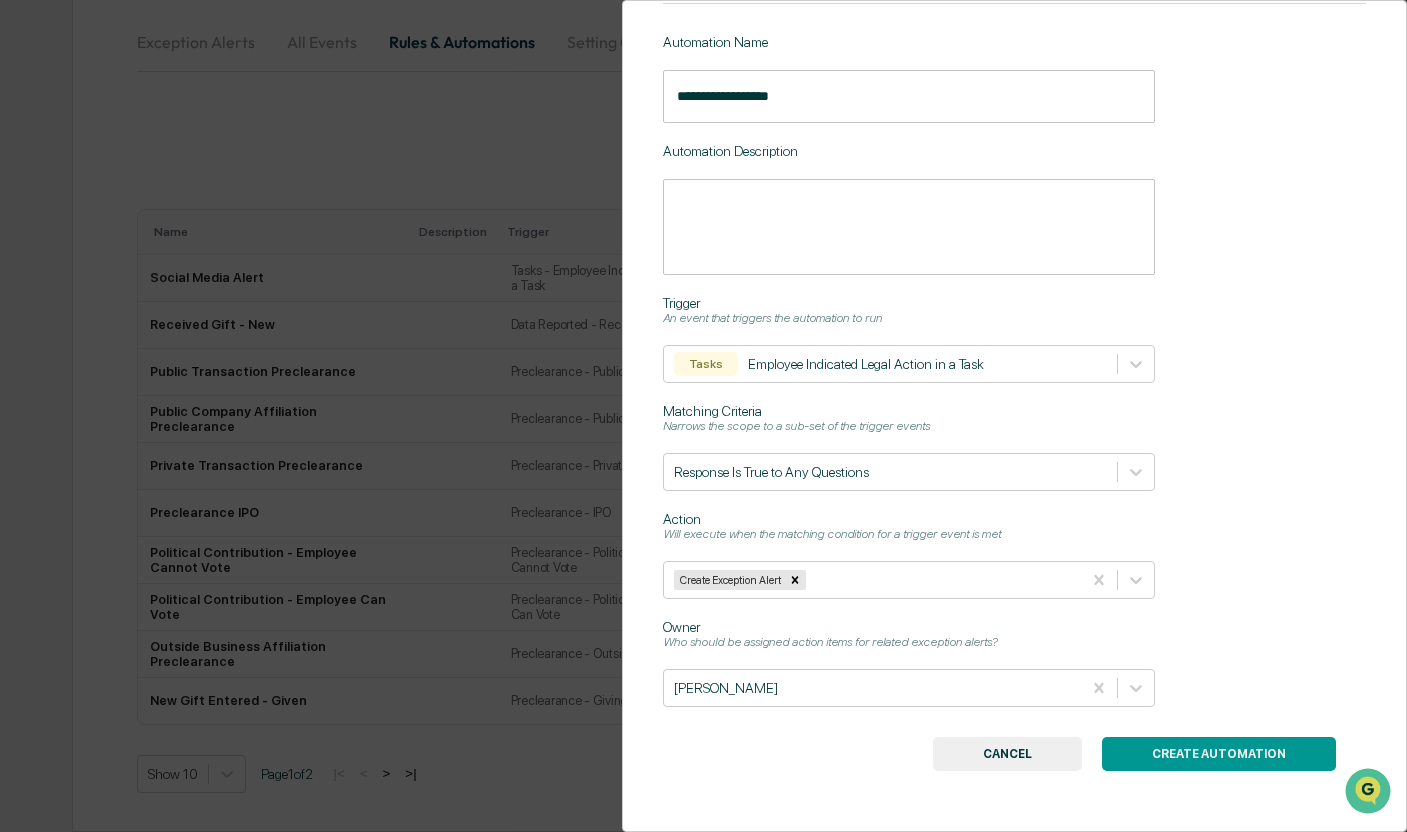 click on "CREATE AUTOMATION" at bounding box center (1219, 754) 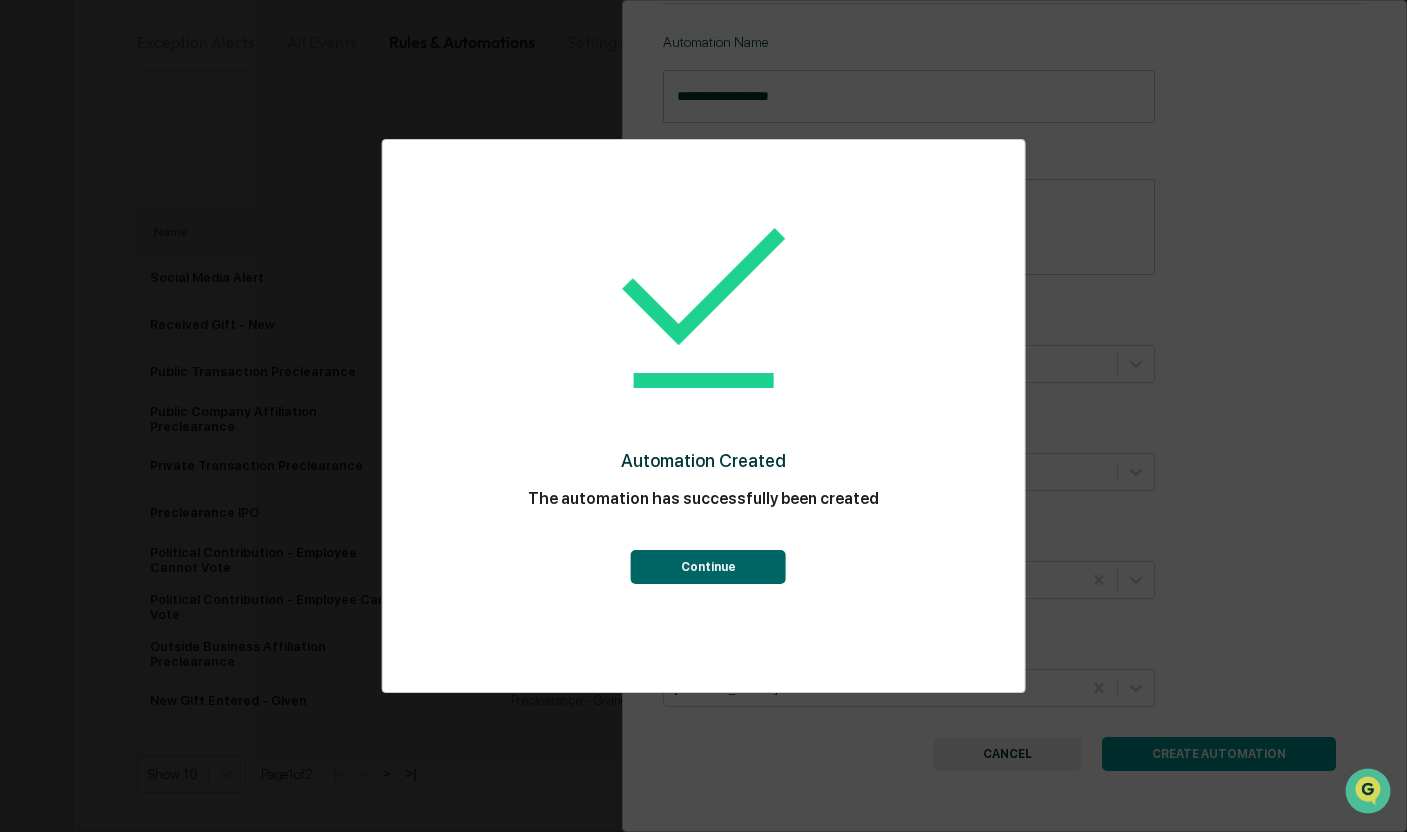click on "Continue" at bounding box center (708, 567) 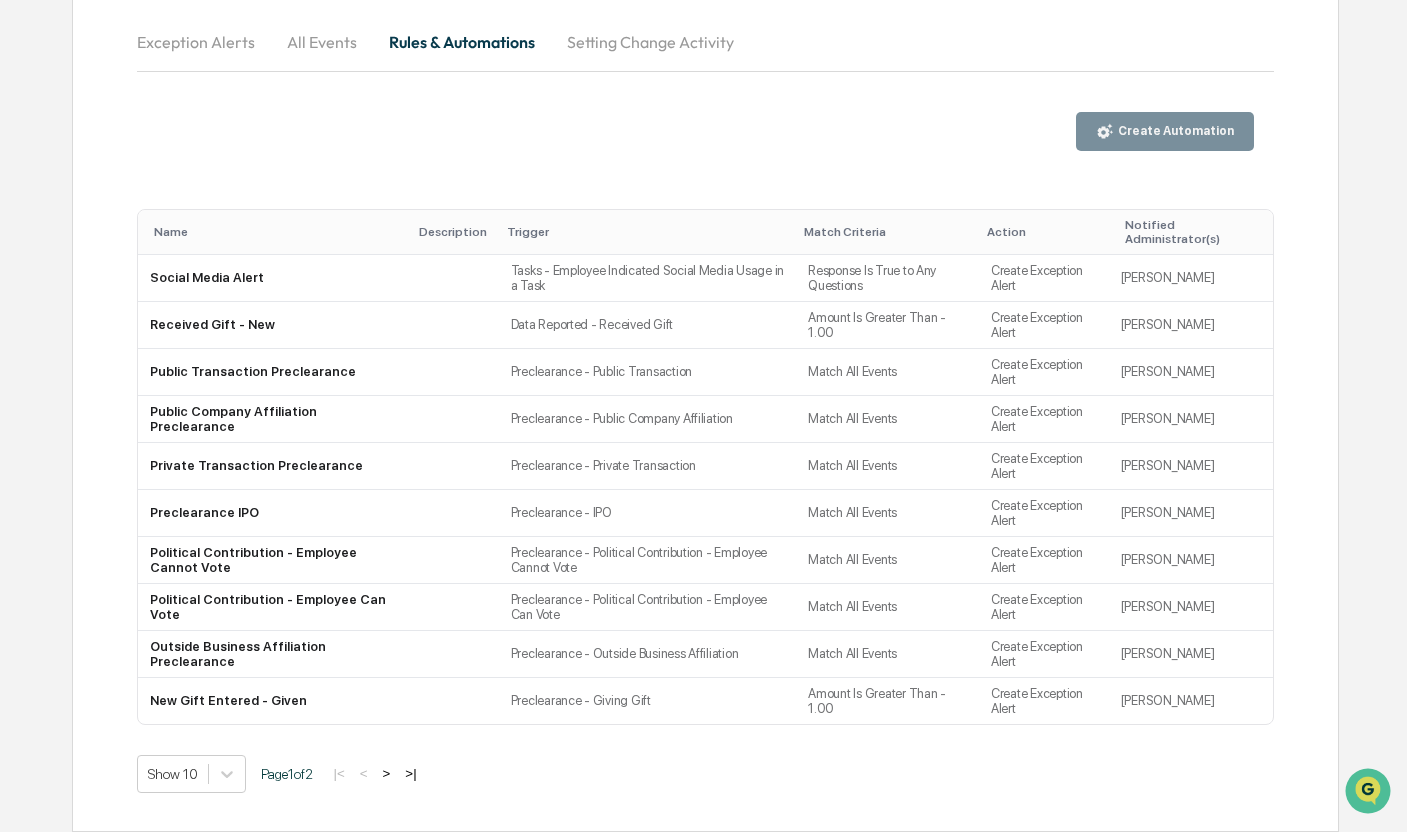 scroll, scrollTop: 0, scrollLeft: 0, axis: both 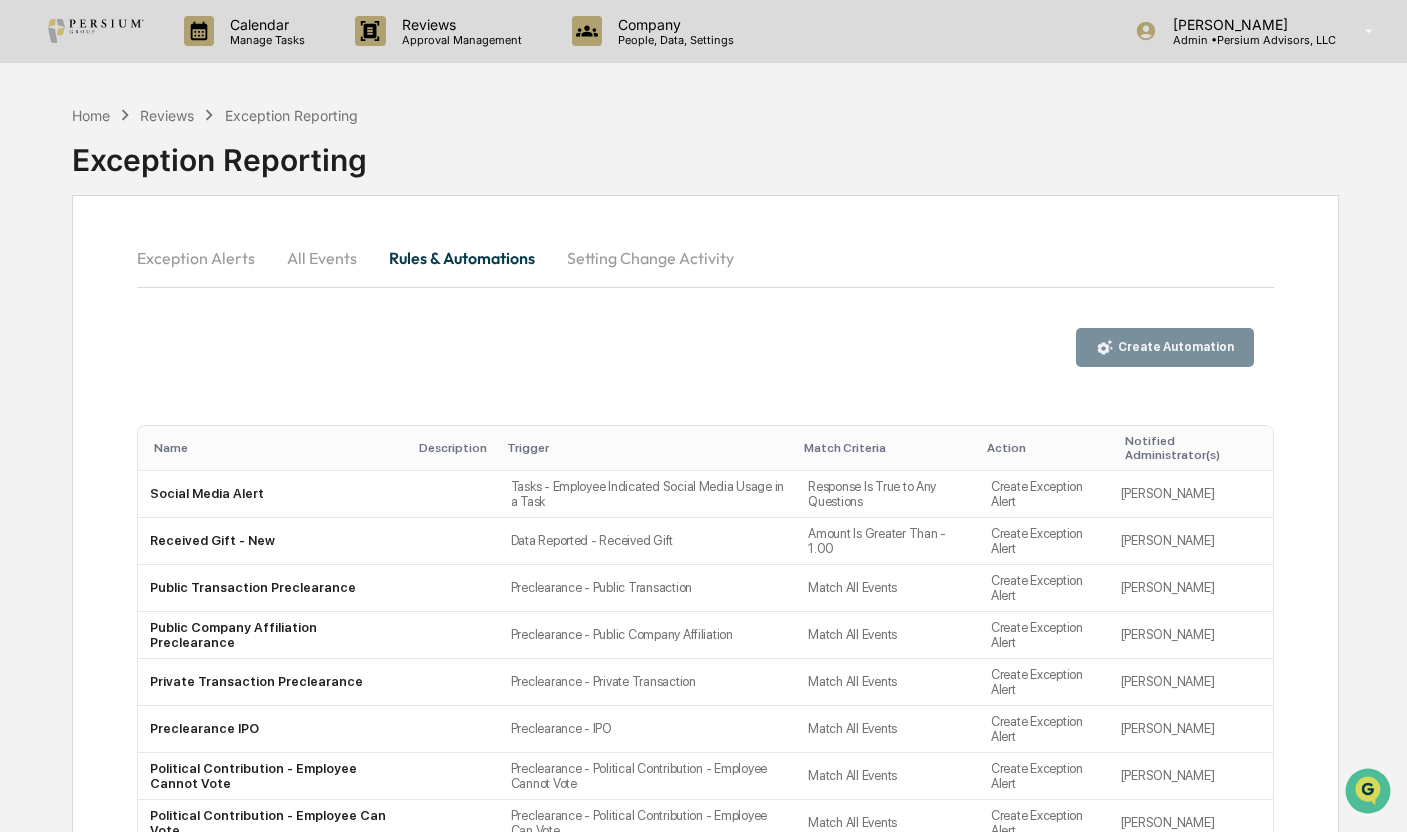 click on "Setting Change Activity" at bounding box center (650, 258) 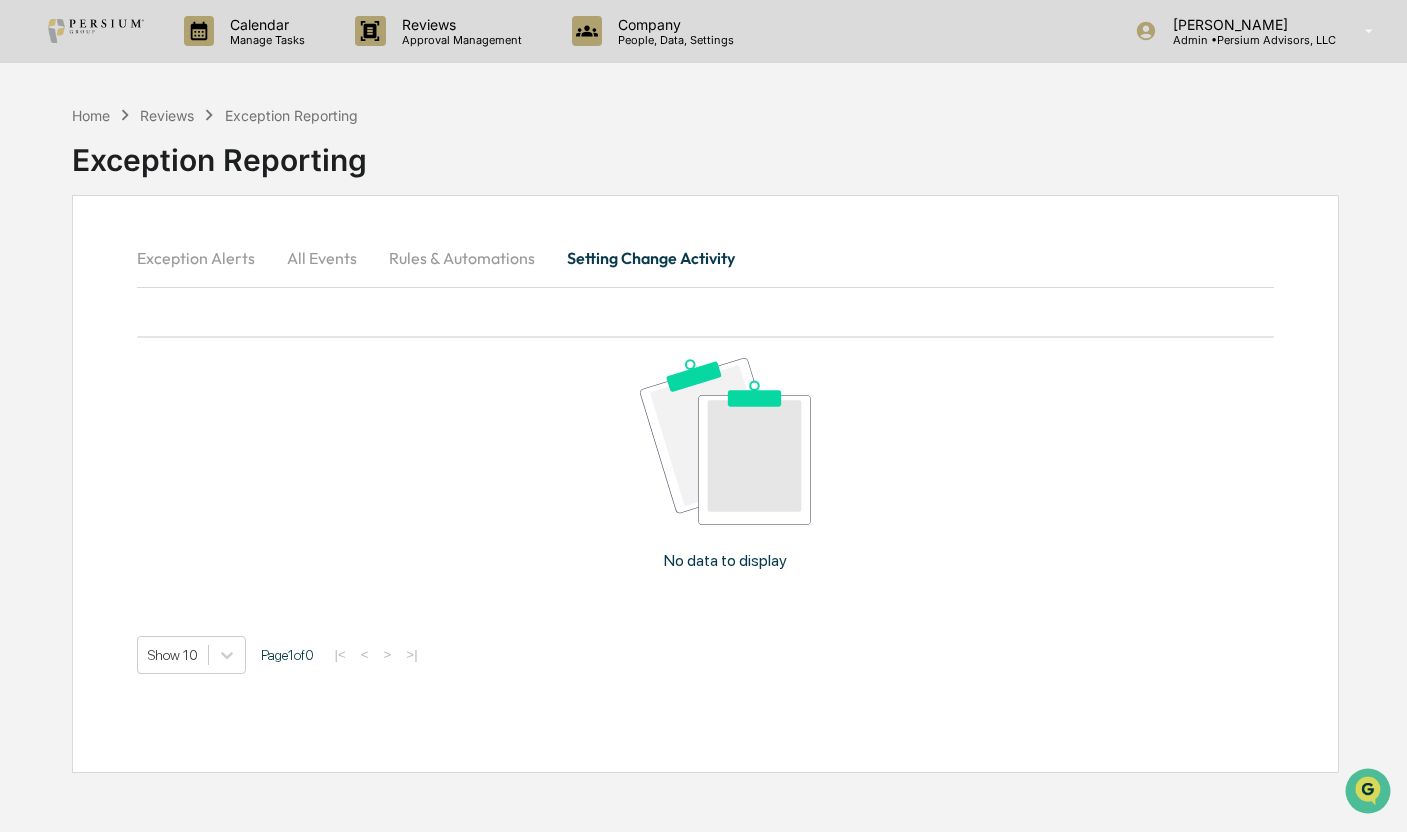 click on "Exception Alerts" at bounding box center (204, 258) 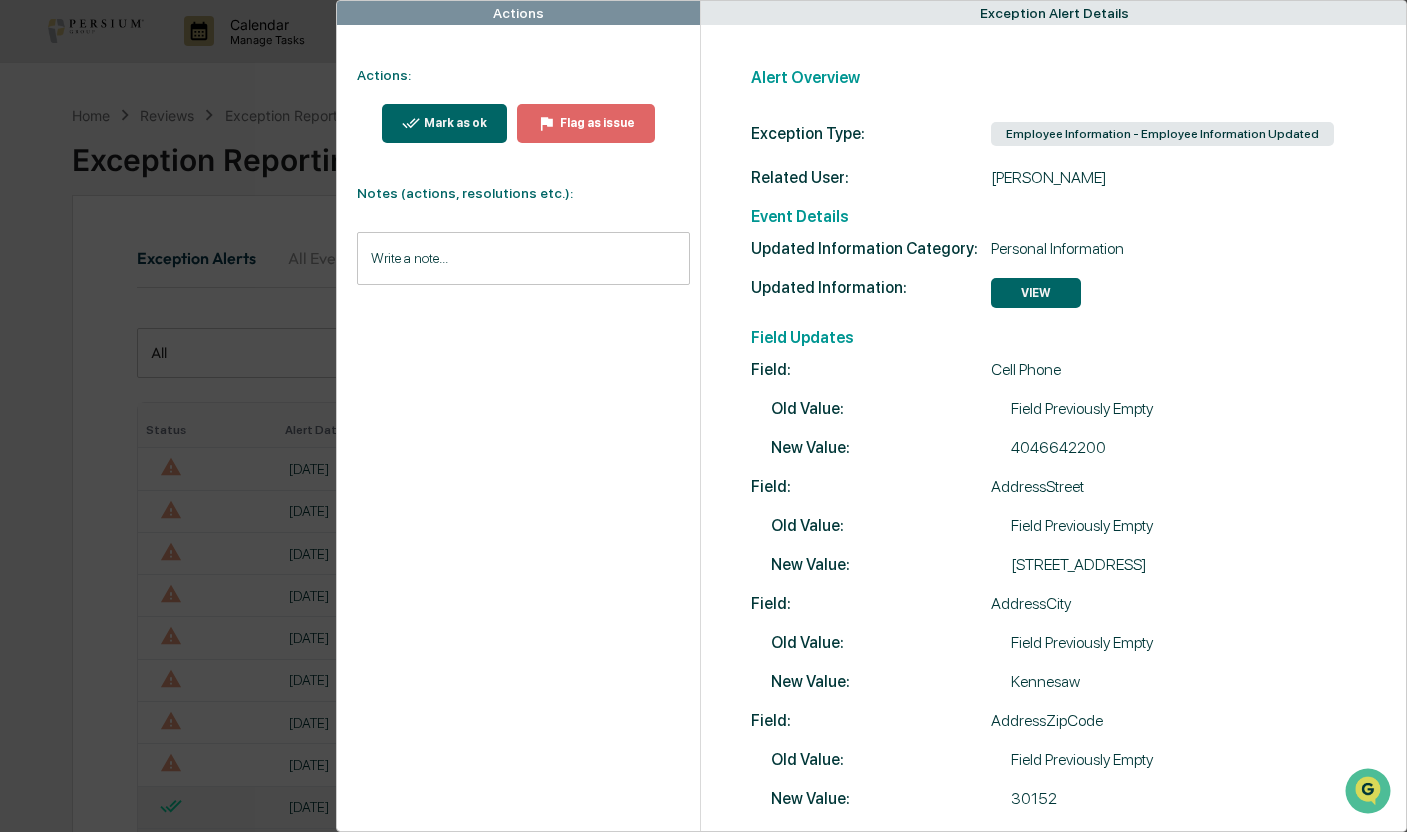click on "Actions Actions:   Mark as ok   Flag as issue Notes (actions, resolutions etc.): Write a note... Write a note... Exception Alert Details  Alert Overview  Exception Type:  Employee Information - Employee Information Updated Related User:    [PERSON_NAME]  Event Details  Updated Information Category:    Personal Information Updated Information:  VIEW  Field Updates  Field:    Cell Phone Old Value:  Field Previously Empty New Value:  4046642200 Field:    AddressStreet Old Value:  Field Previously Empty New Value:  [STREET_ADDRESS][GEOGRAPHIC_DATA]:    AddressCity Old Value:  Field Previously Empty New Value:  Kennesaw Field:    AddressZipCode Old Value:  Field Previously Empty New Value:  30152 Field:    AddressState Old Value:  Field Previously Empty New Value:  [GEOGRAPHIC_DATA]" at bounding box center (703, 416) 